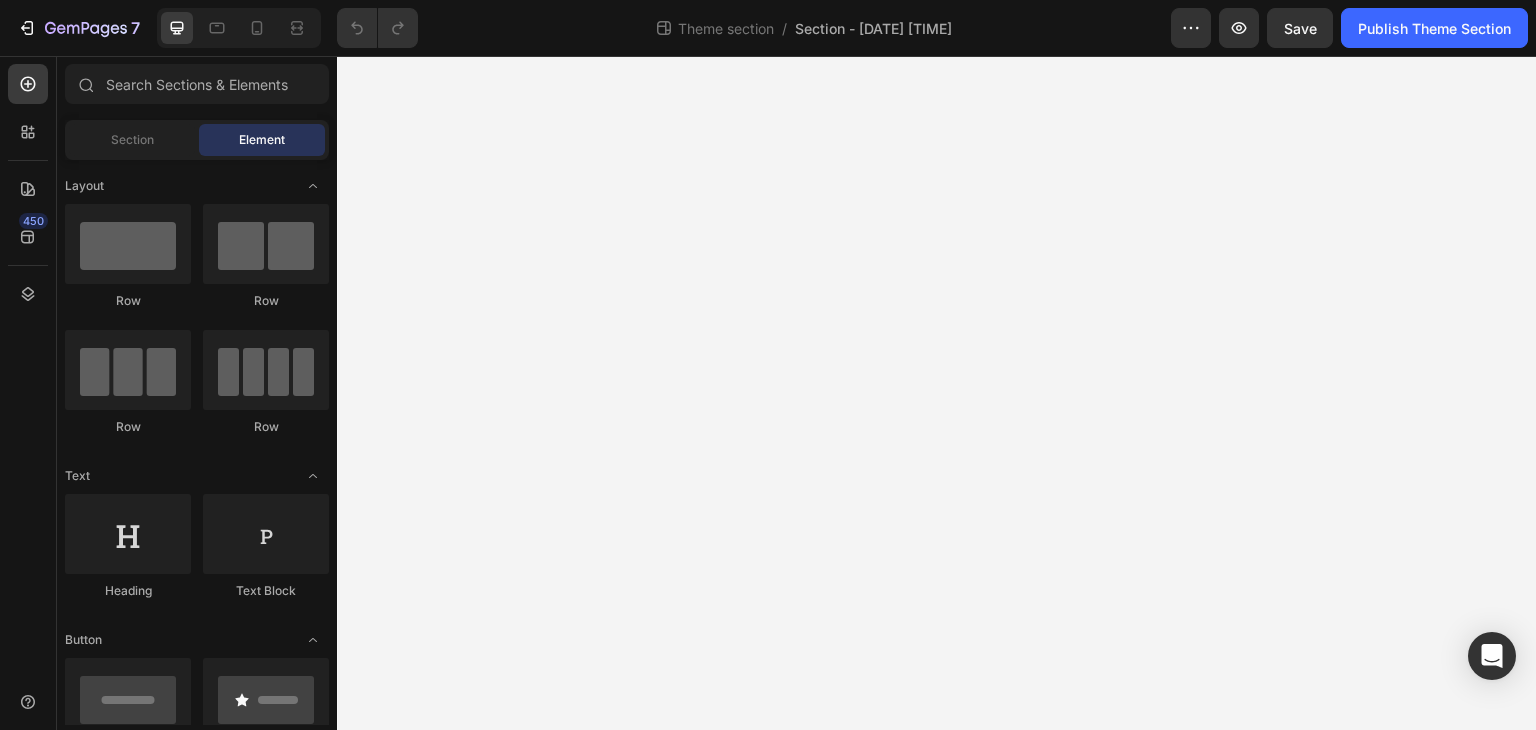 scroll, scrollTop: 0, scrollLeft: 0, axis: both 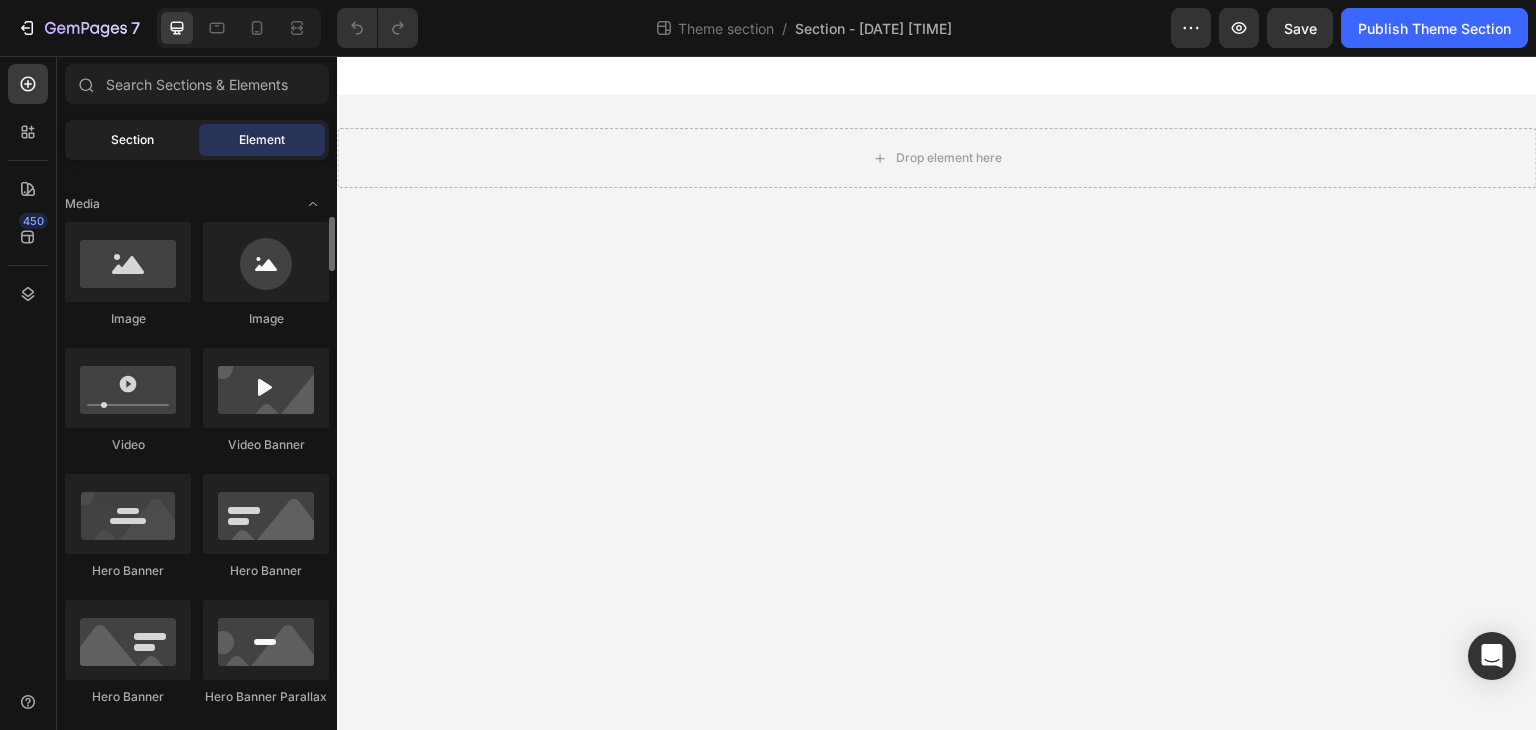 click on "Section" at bounding box center (132, 140) 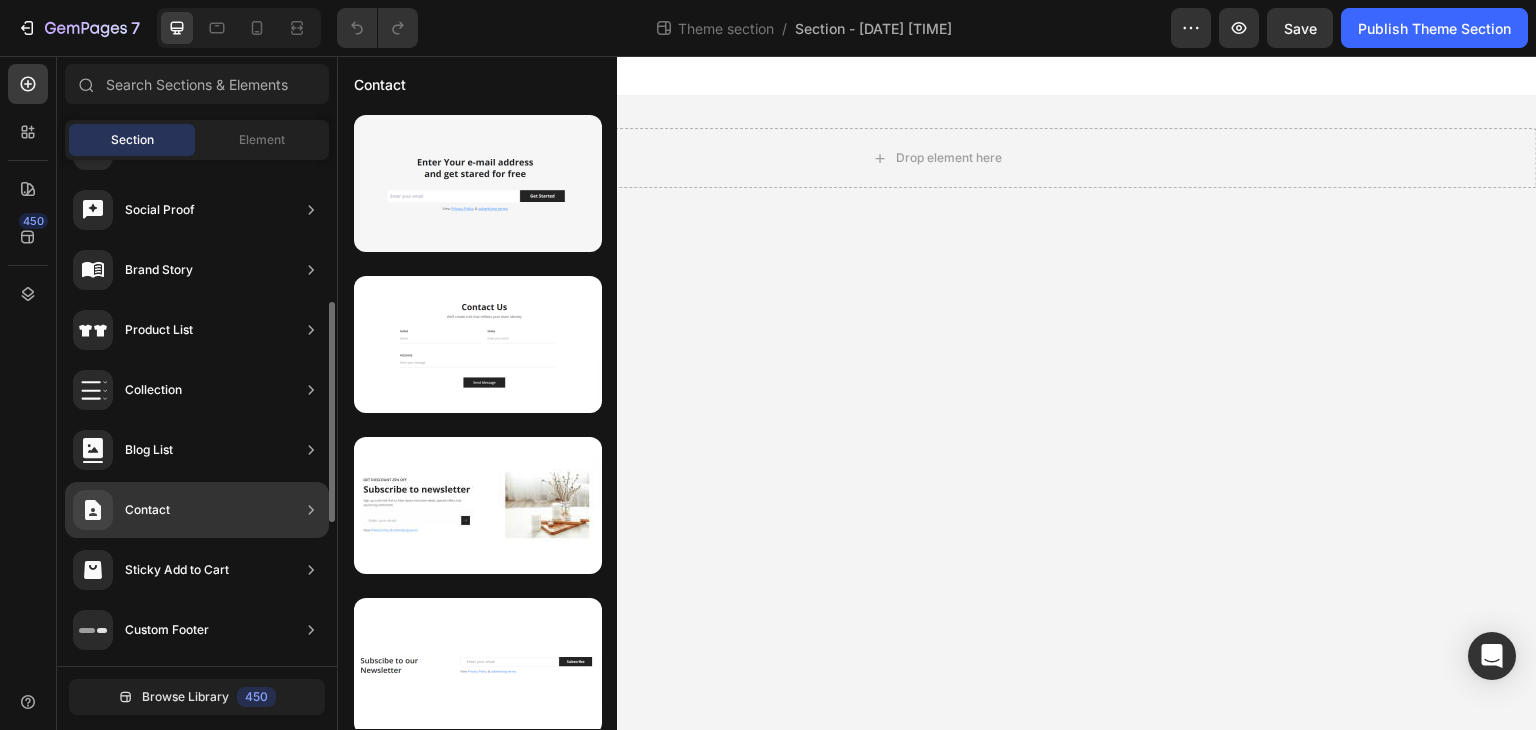 scroll, scrollTop: 554, scrollLeft: 0, axis: vertical 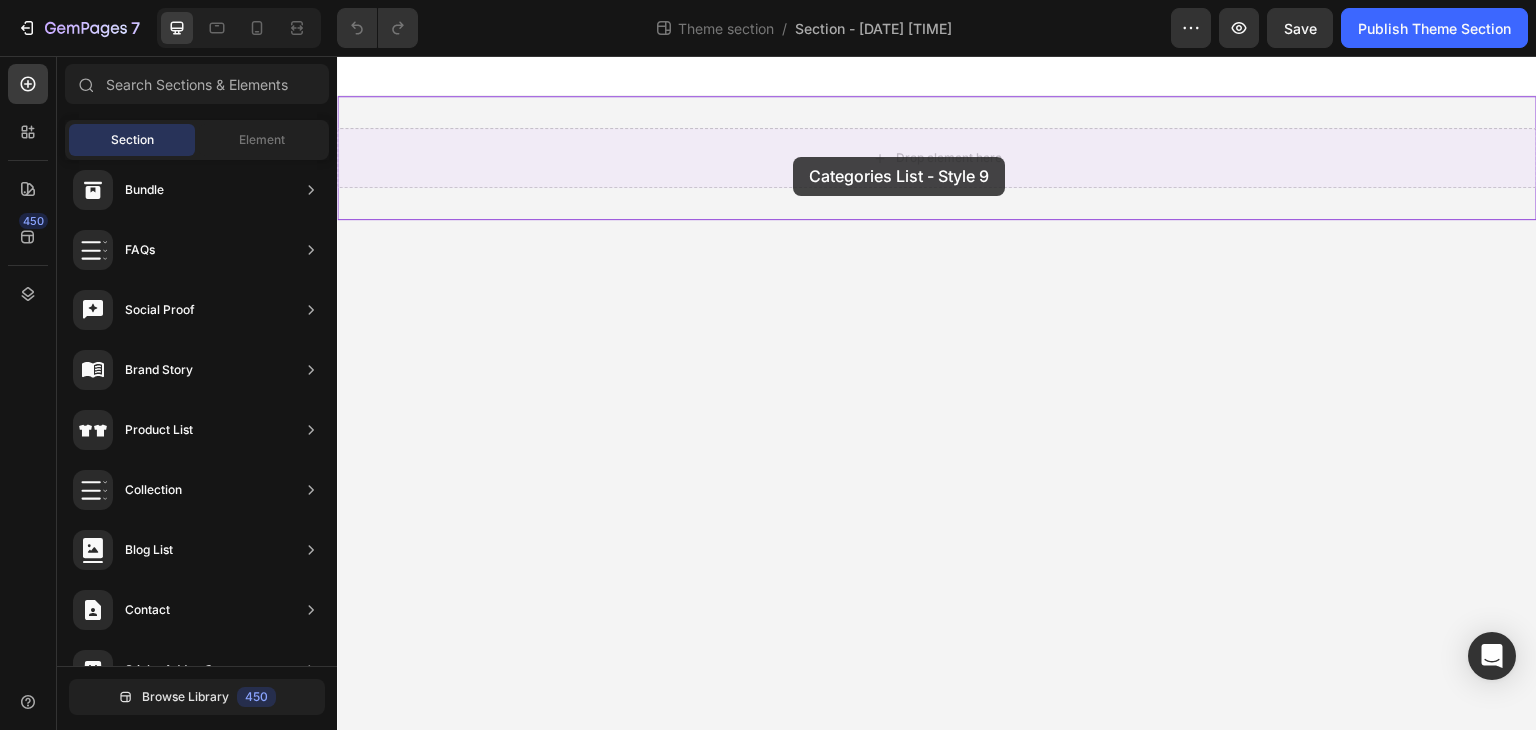 drag, startPoint x: 801, startPoint y: 441, endPoint x: 793, endPoint y: 157, distance: 284.11264 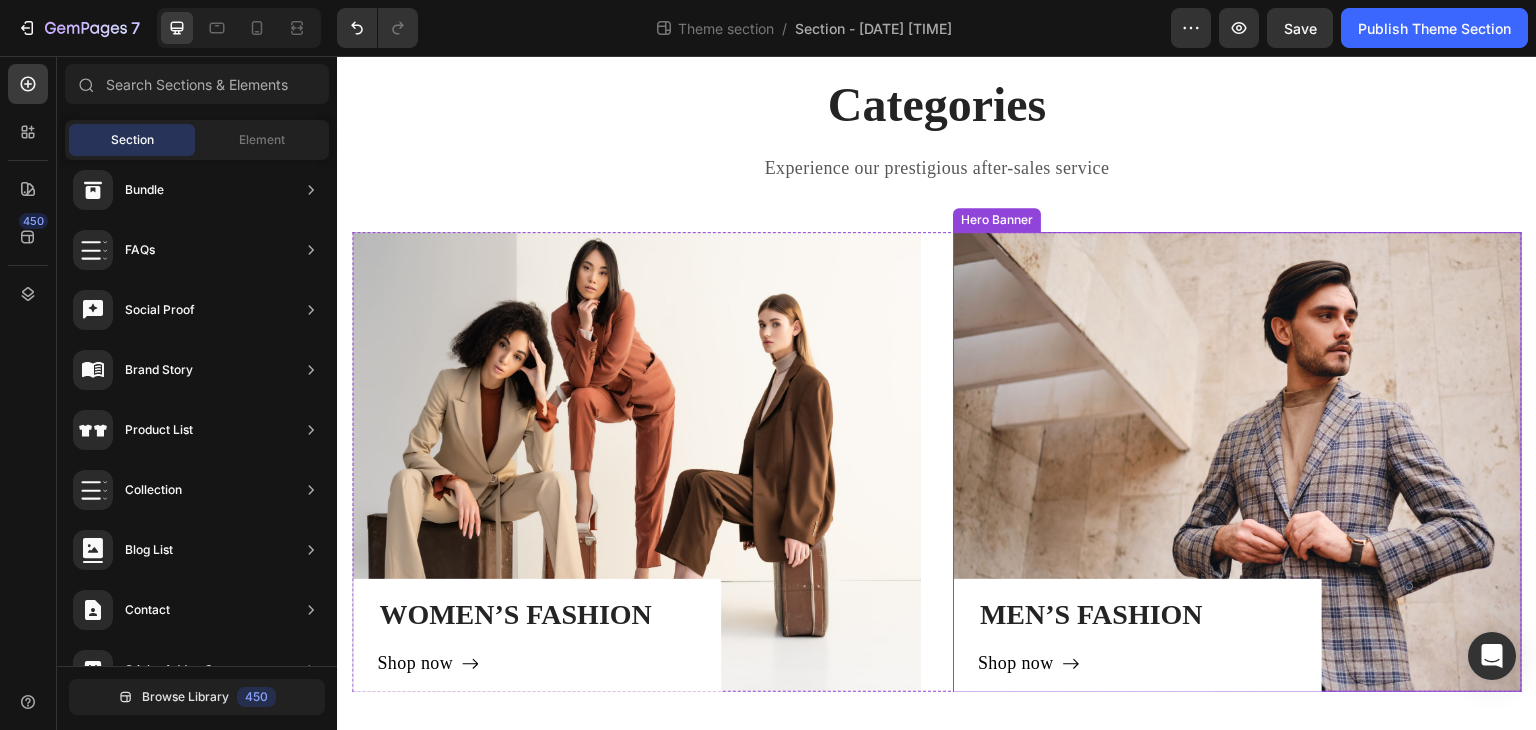 scroll, scrollTop: 270, scrollLeft: 0, axis: vertical 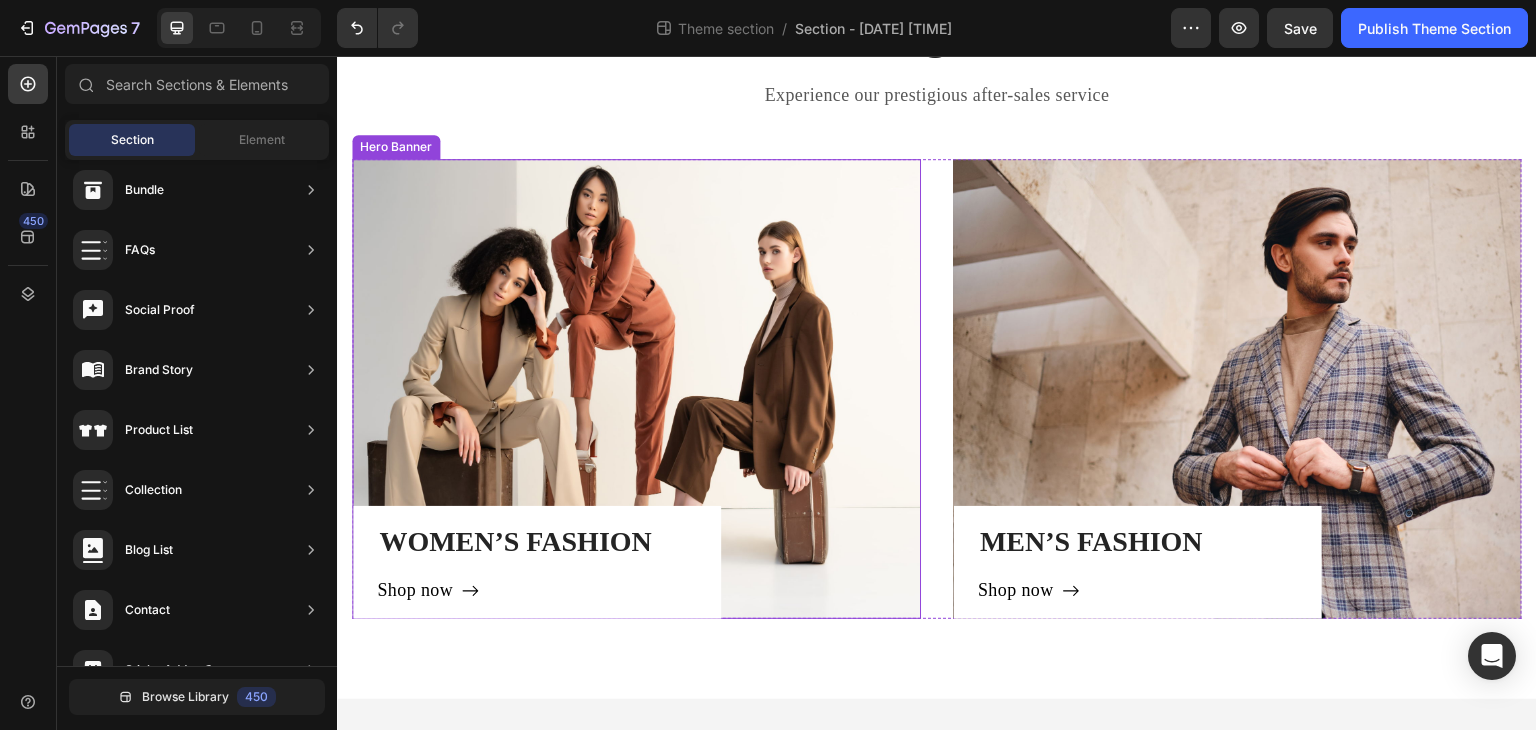 click on "WOMEN’S FASHION Heading
Shop now Button Row" at bounding box center [636, 389] 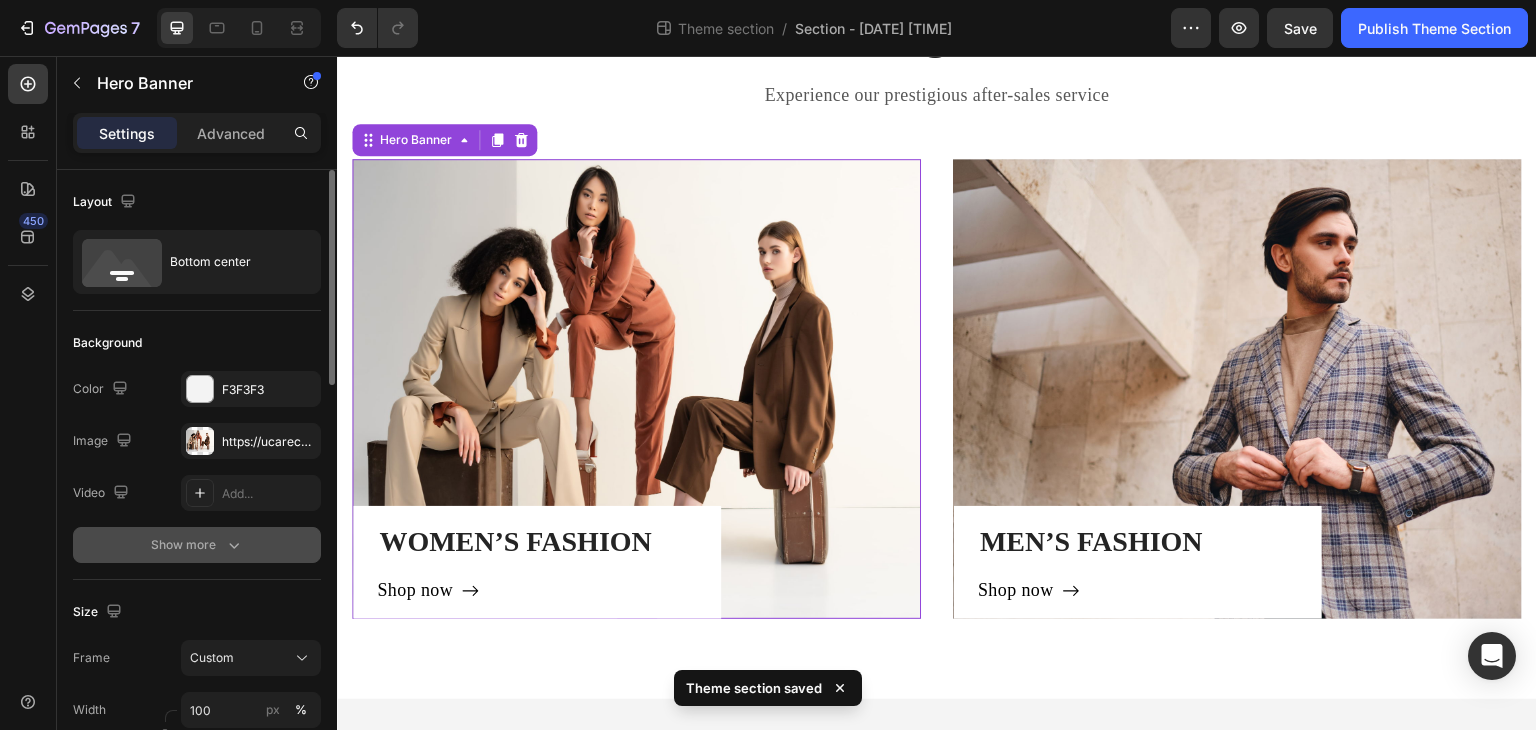 click on "Show more" at bounding box center [197, 545] 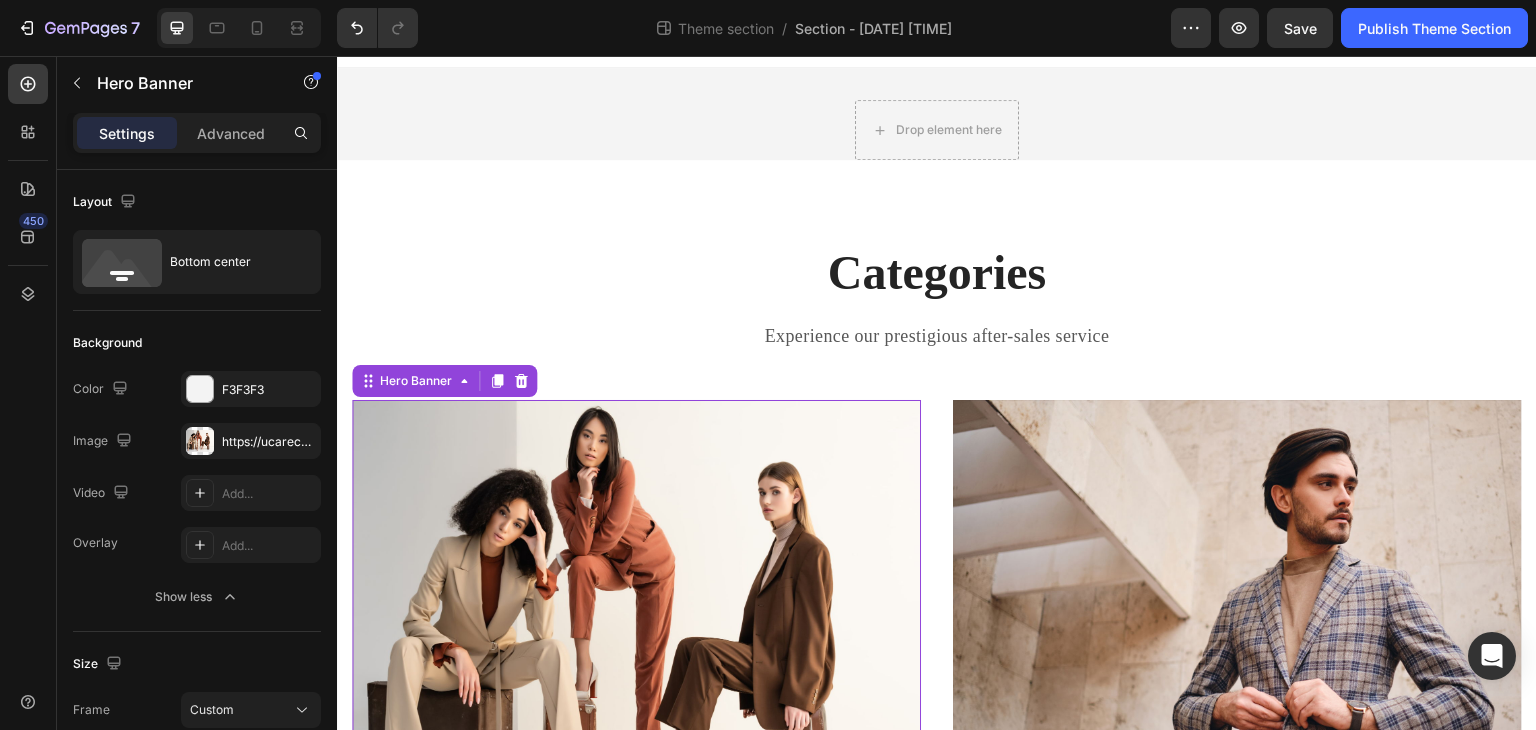 scroll, scrollTop: 0, scrollLeft: 0, axis: both 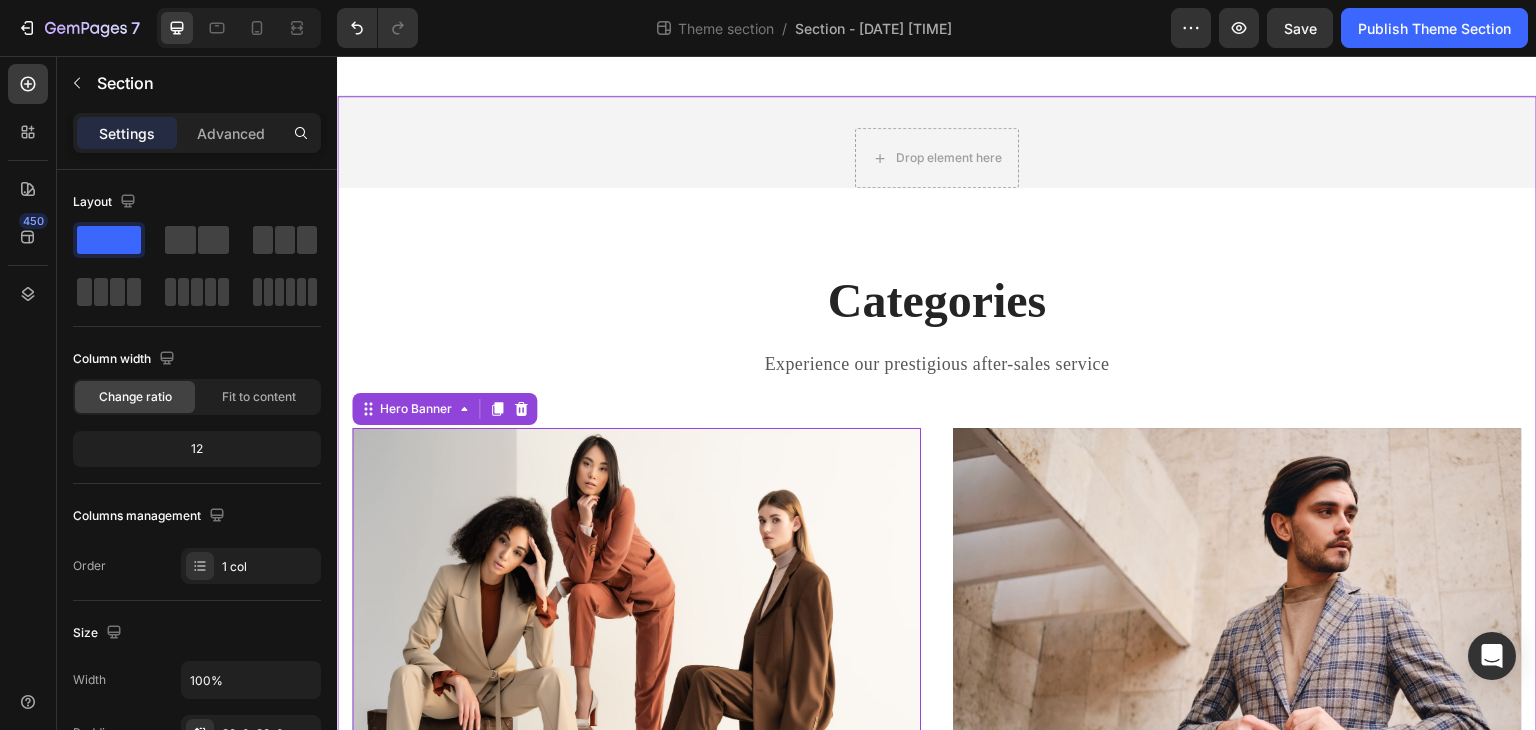 click on "Drop element here Row Categories Heading Experience our prestigious after-sales service Text block Row WOMEN’S FASHION Heading
Shop now Button Row Hero Banner   0 MEN’S FASHION Heading
Shop now Button Row Hero Banner Row Row" at bounding box center (937, 548) 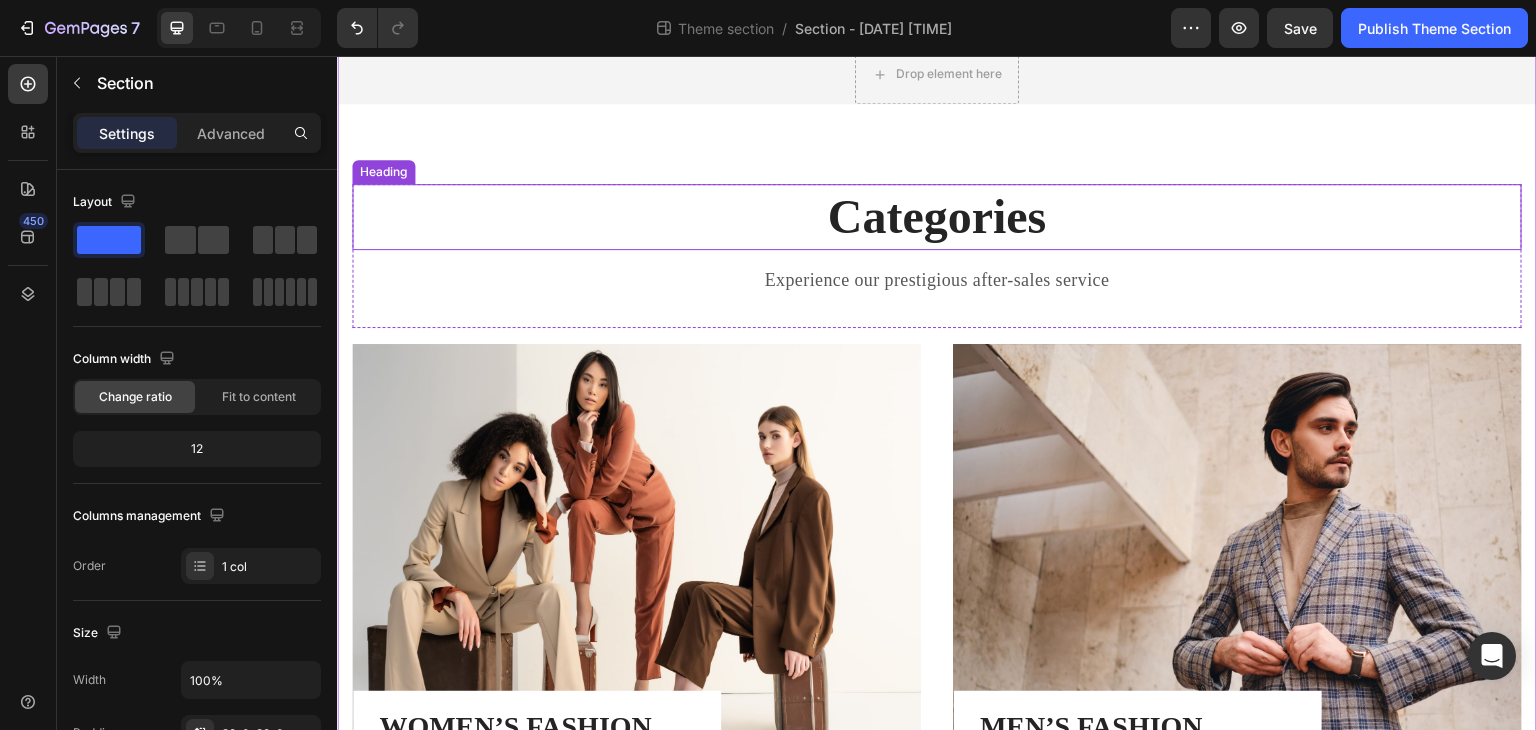 scroll, scrollTop: 270, scrollLeft: 0, axis: vertical 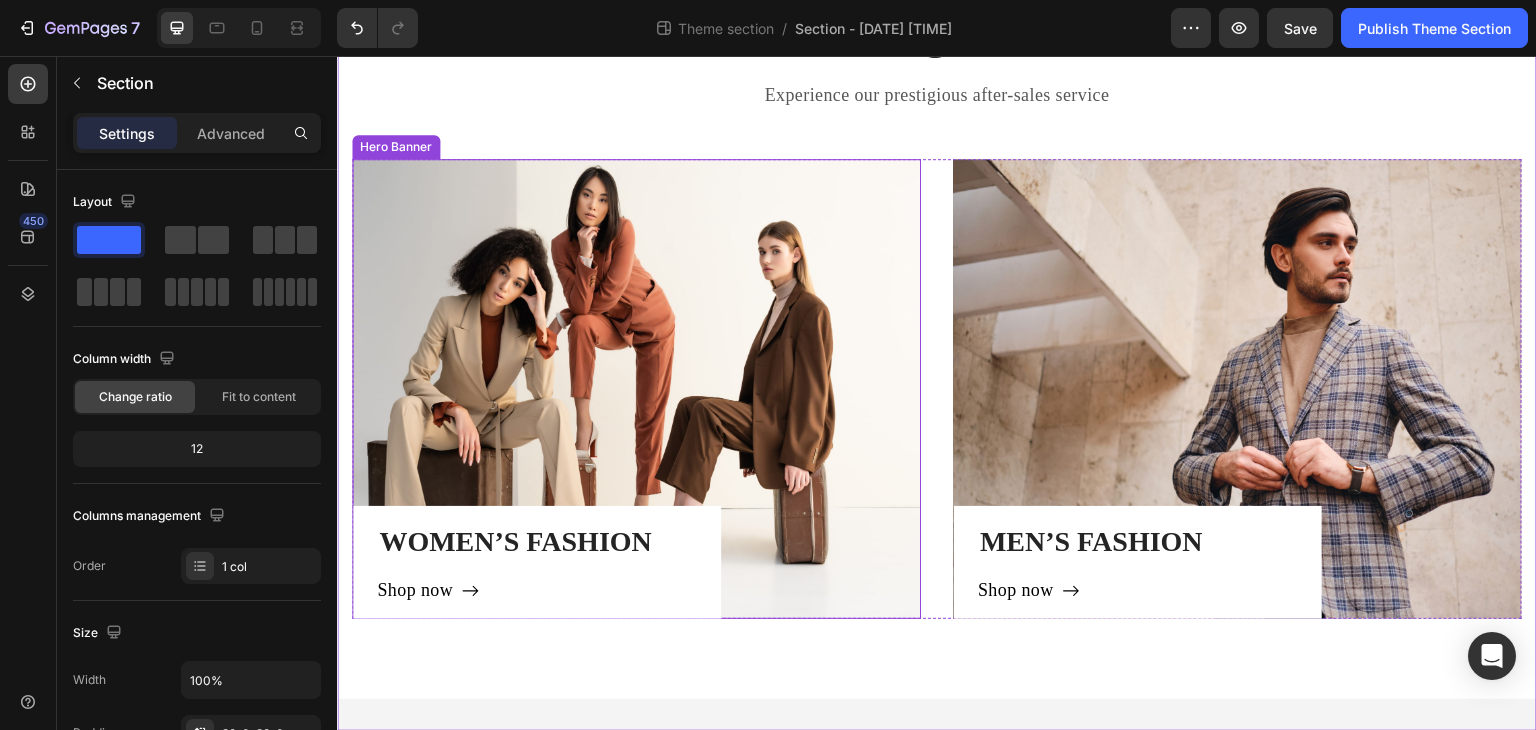 click on "WOMEN’S FASHION Heading
Shop now Button Row" at bounding box center [636, 389] 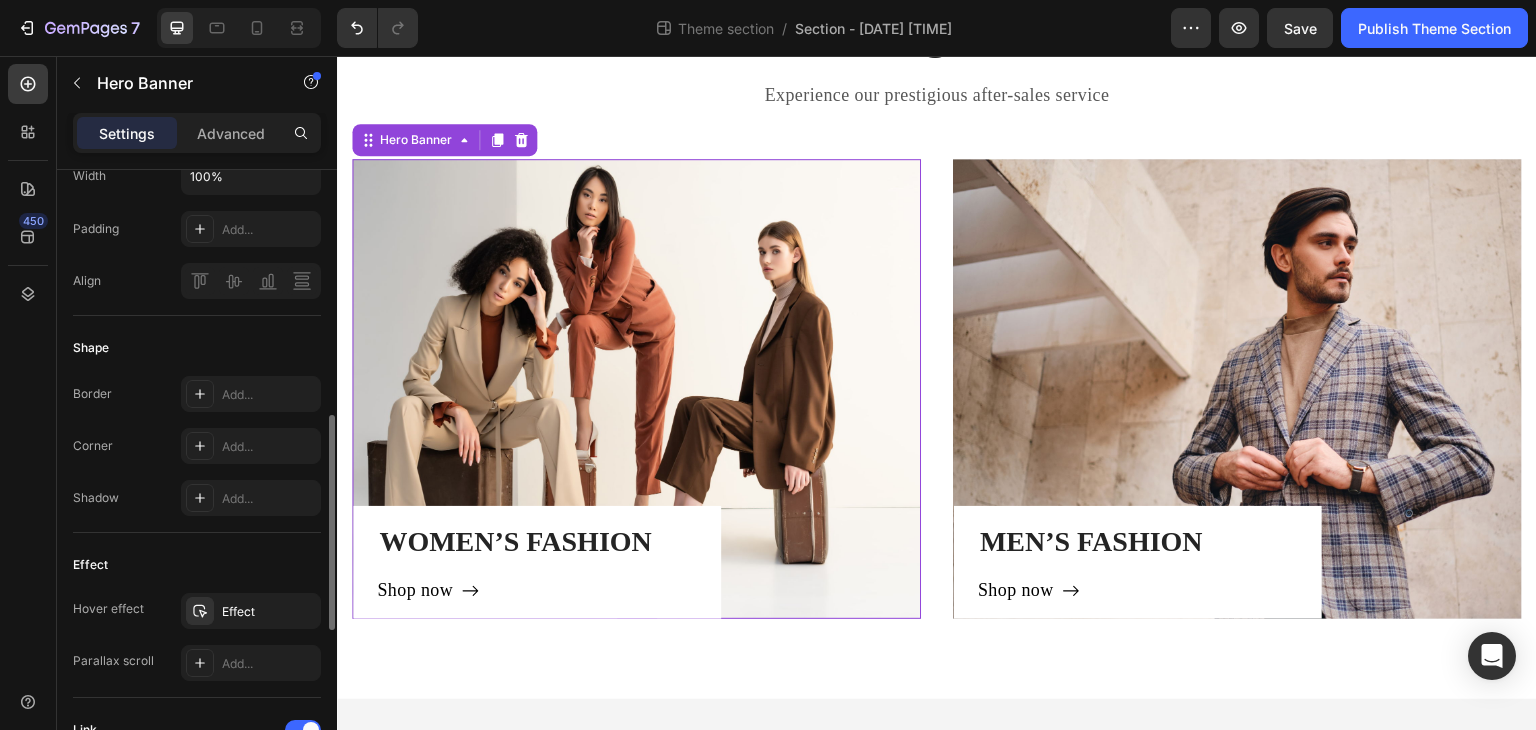 scroll, scrollTop: 800, scrollLeft: 0, axis: vertical 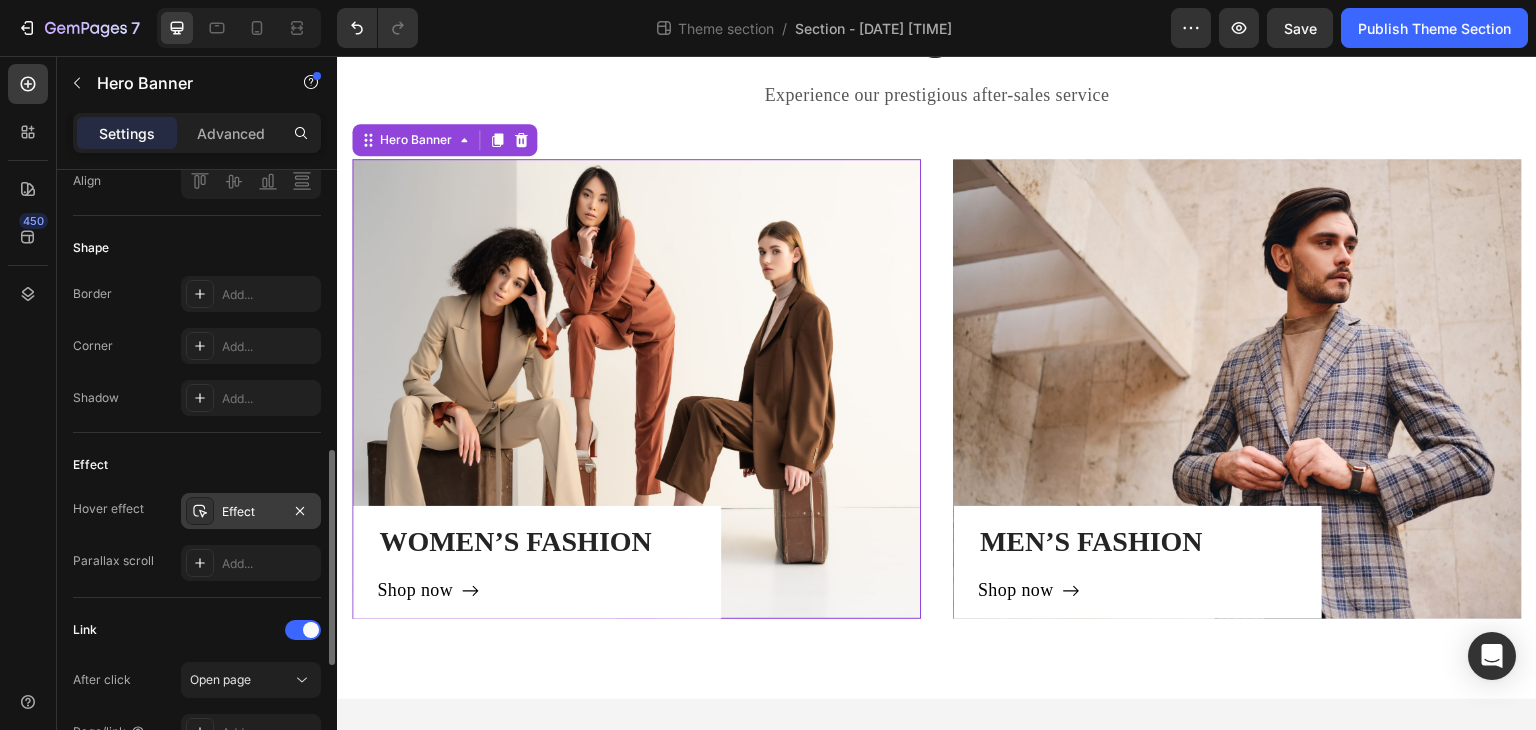 click on "Effect" at bounding box center [251, 512] 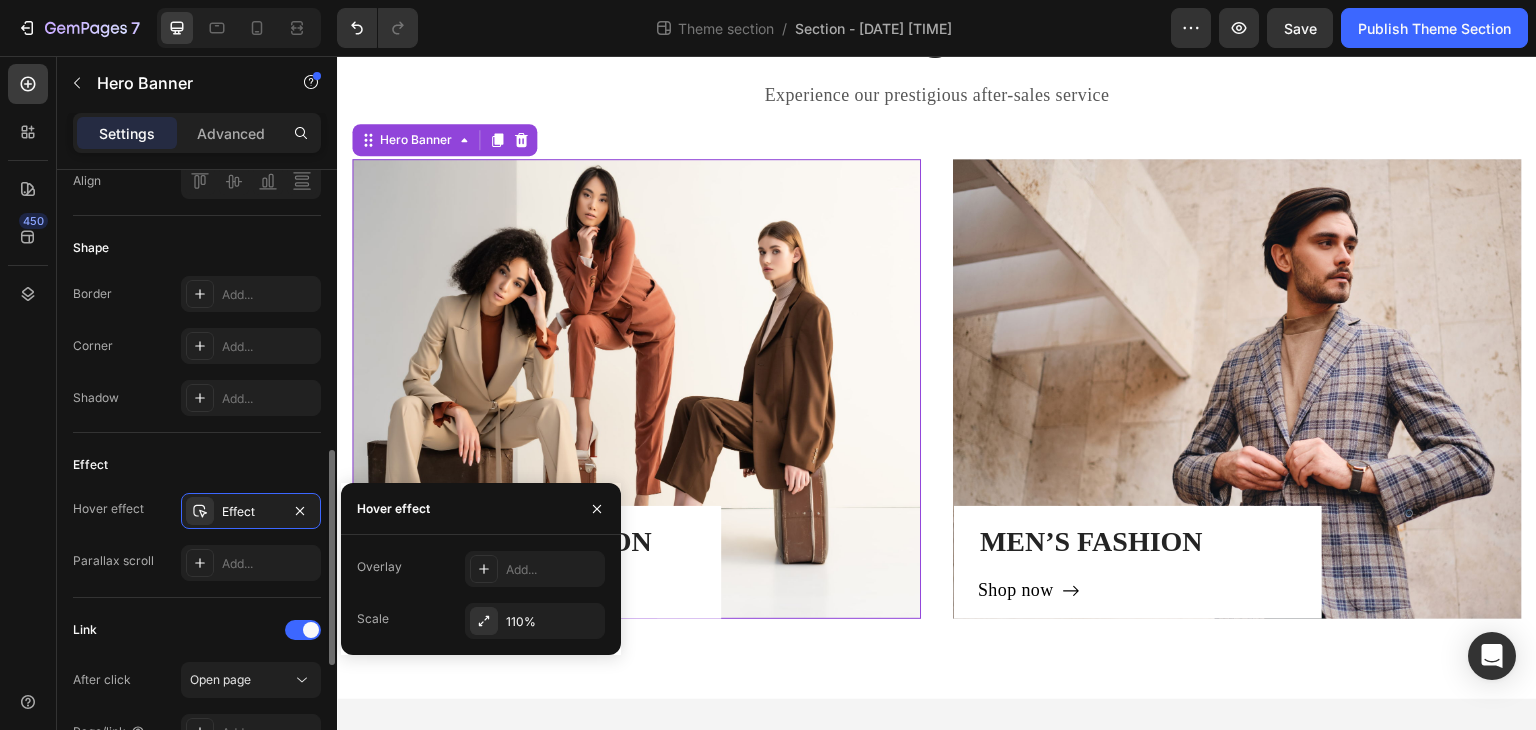 click on "Effect" at bounding box center [197, 465] 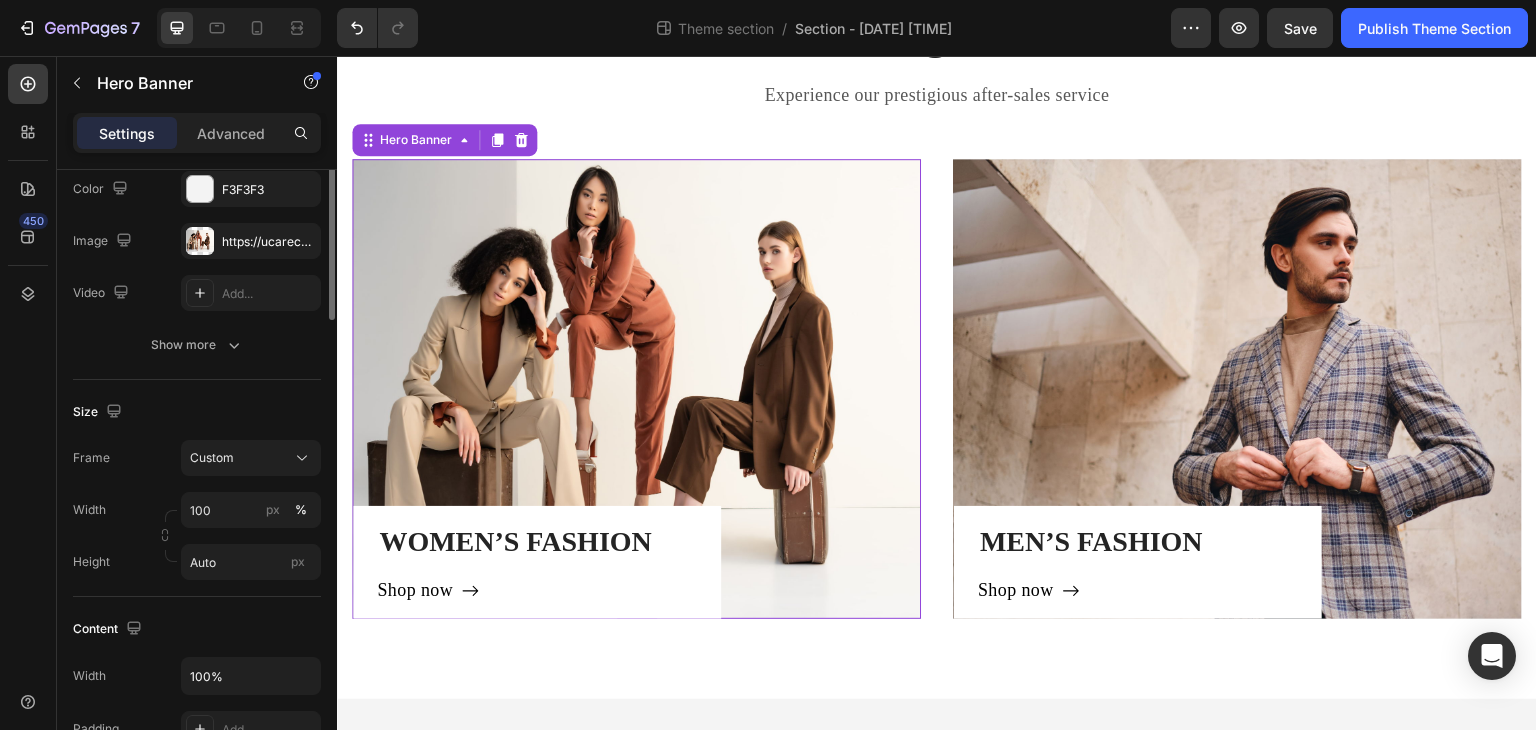 scroll, scrollTop: 100, scrollLeft: 0, axis: vertical 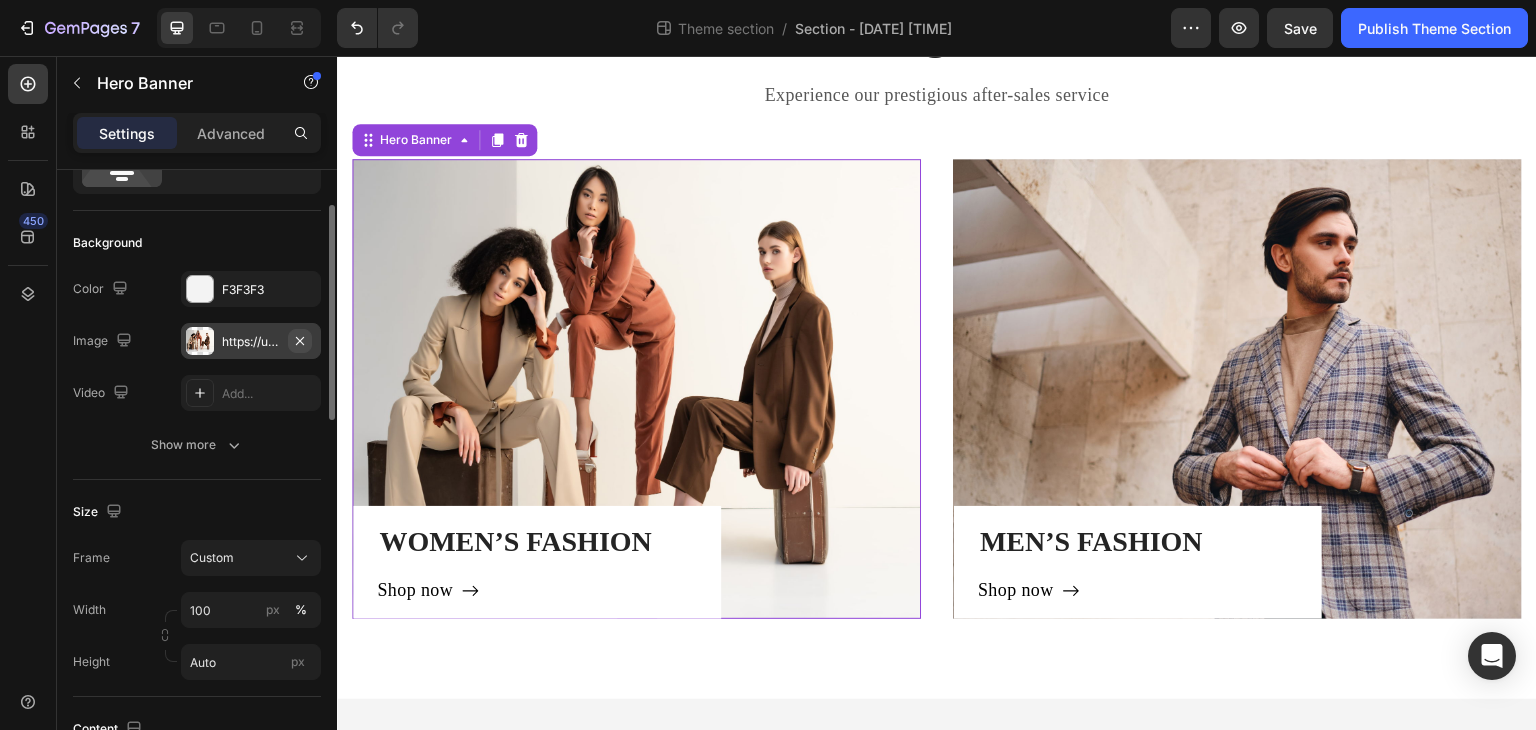 click 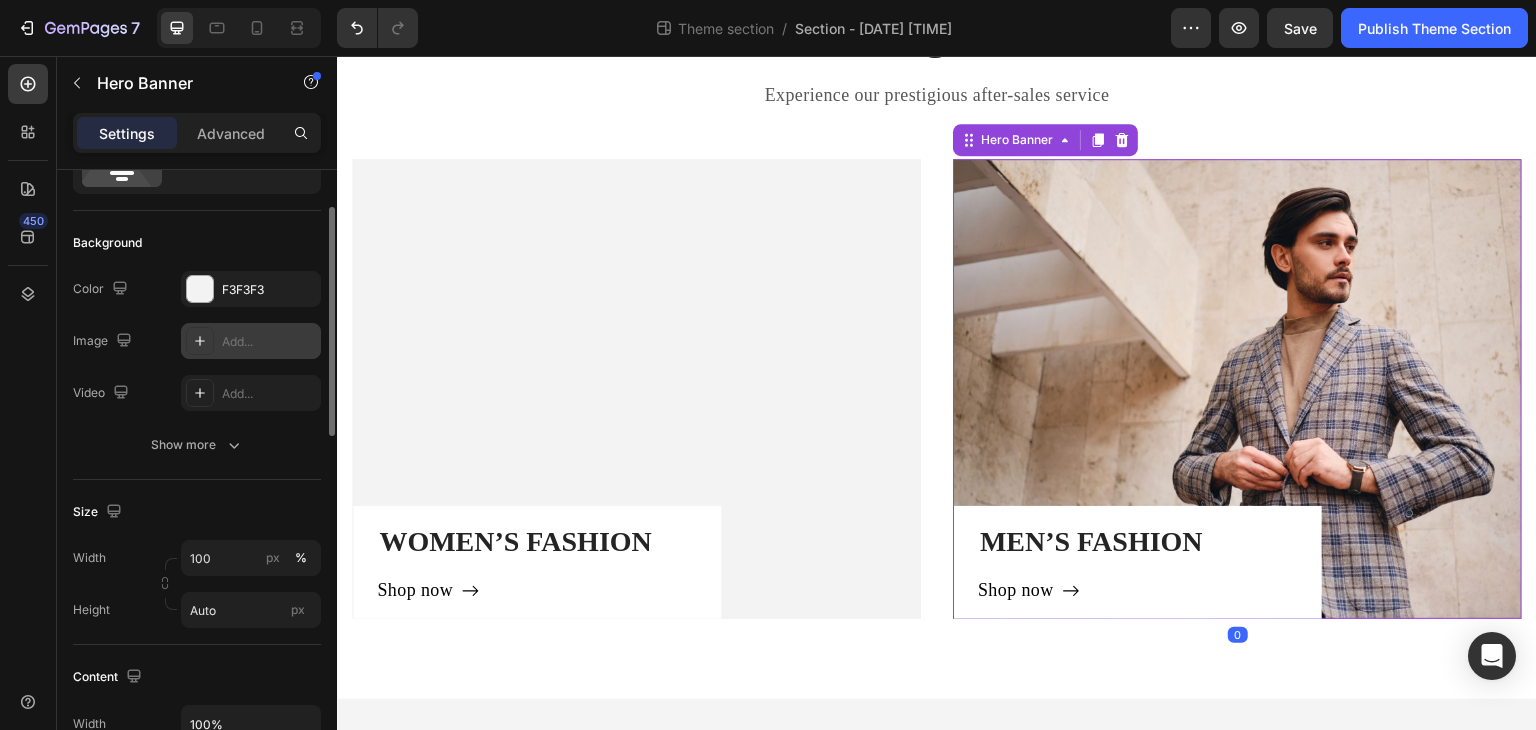 click on "MEN’S FASHION Heading
Shop now Button Row" at bounding box center [1237, 389] 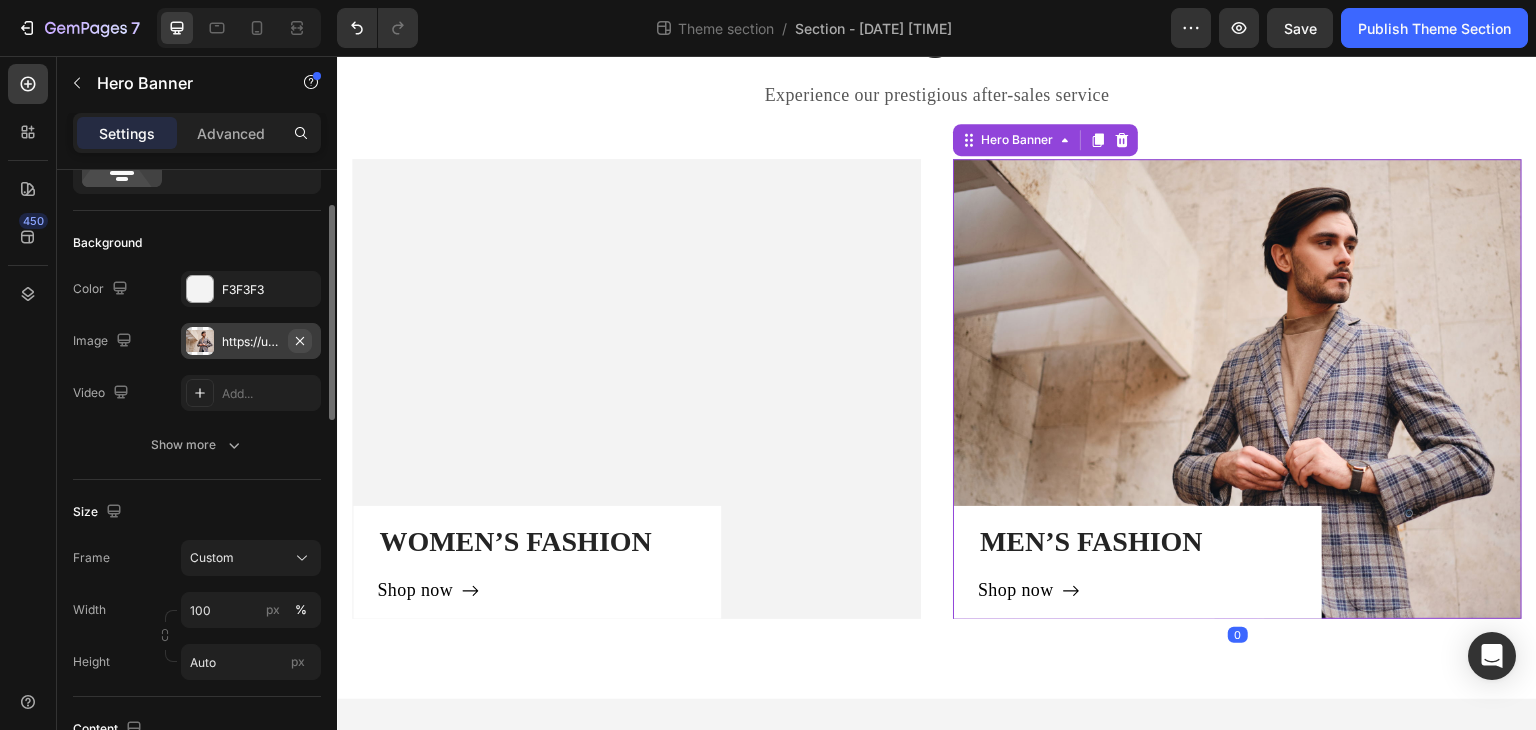 click 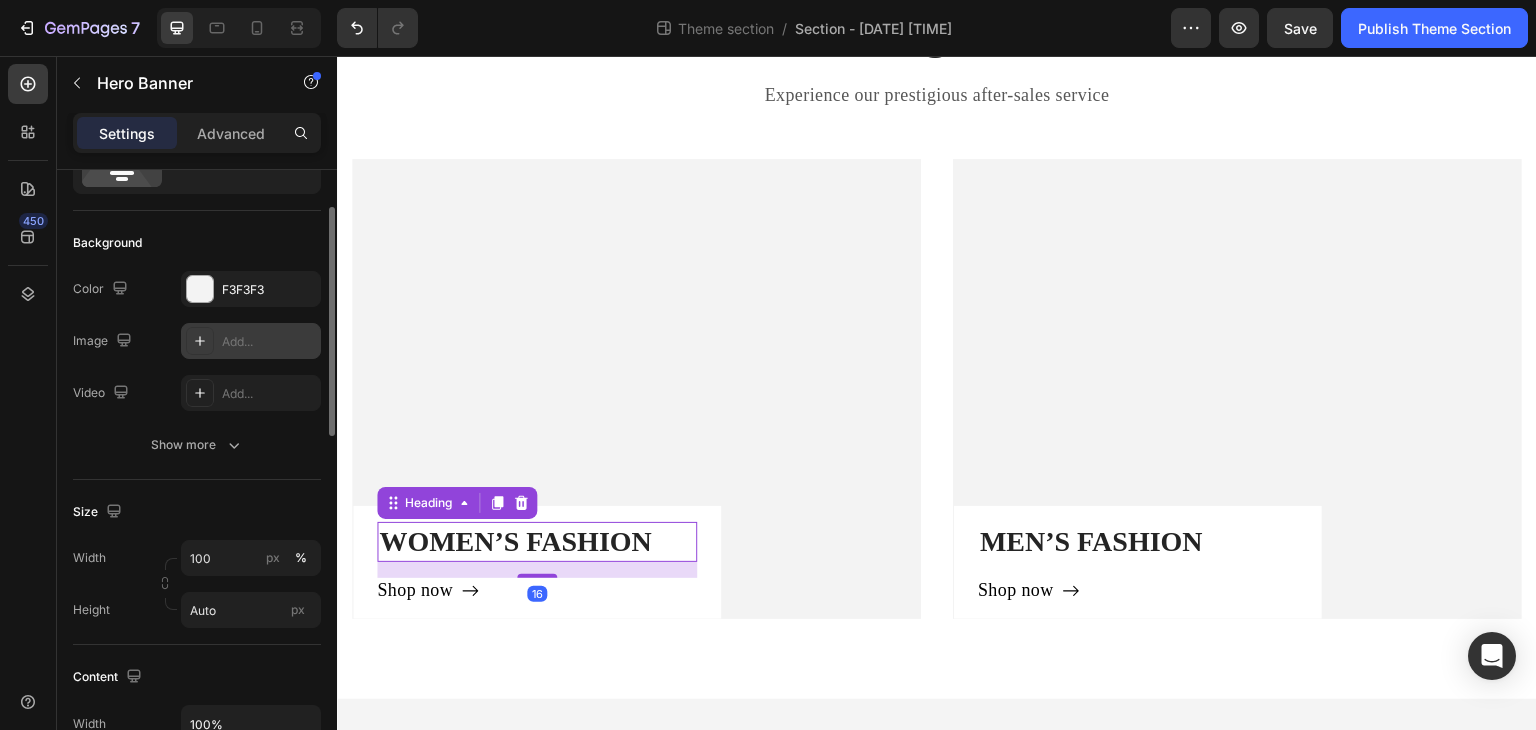 click on "WOMEN’S FASHION" at bounding box center (537, 542) 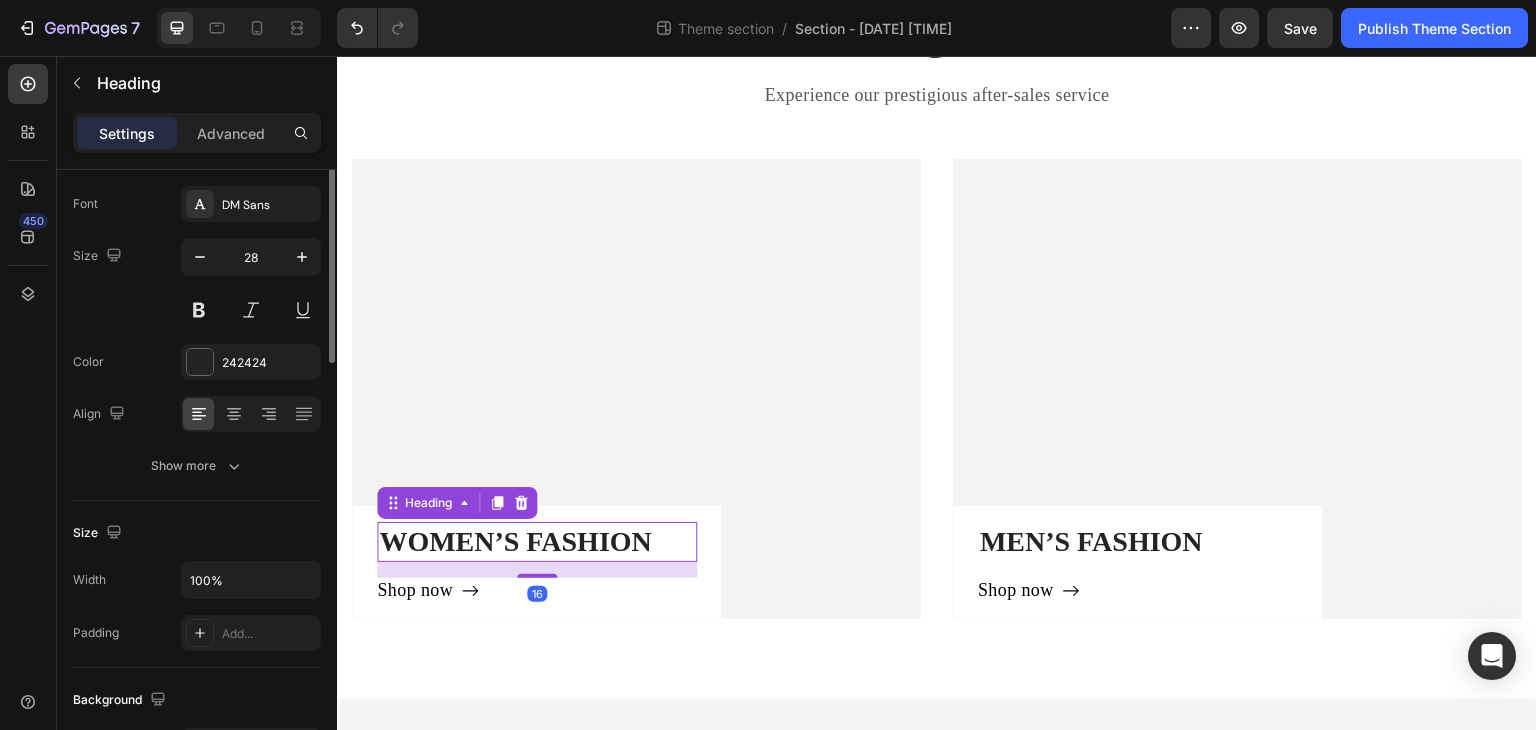 scroll, scrollTop: 0, scrollLeft: 0, axis: both 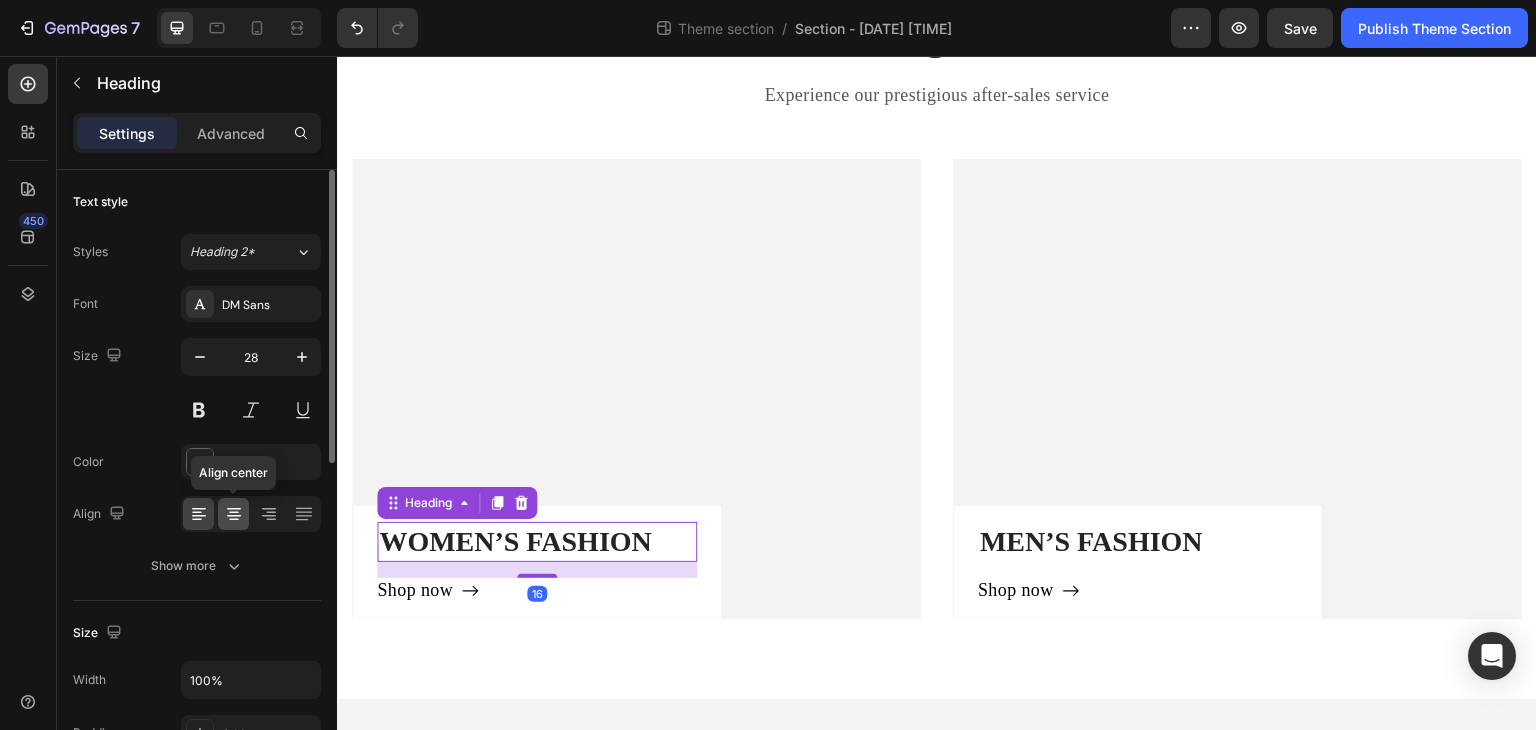 click 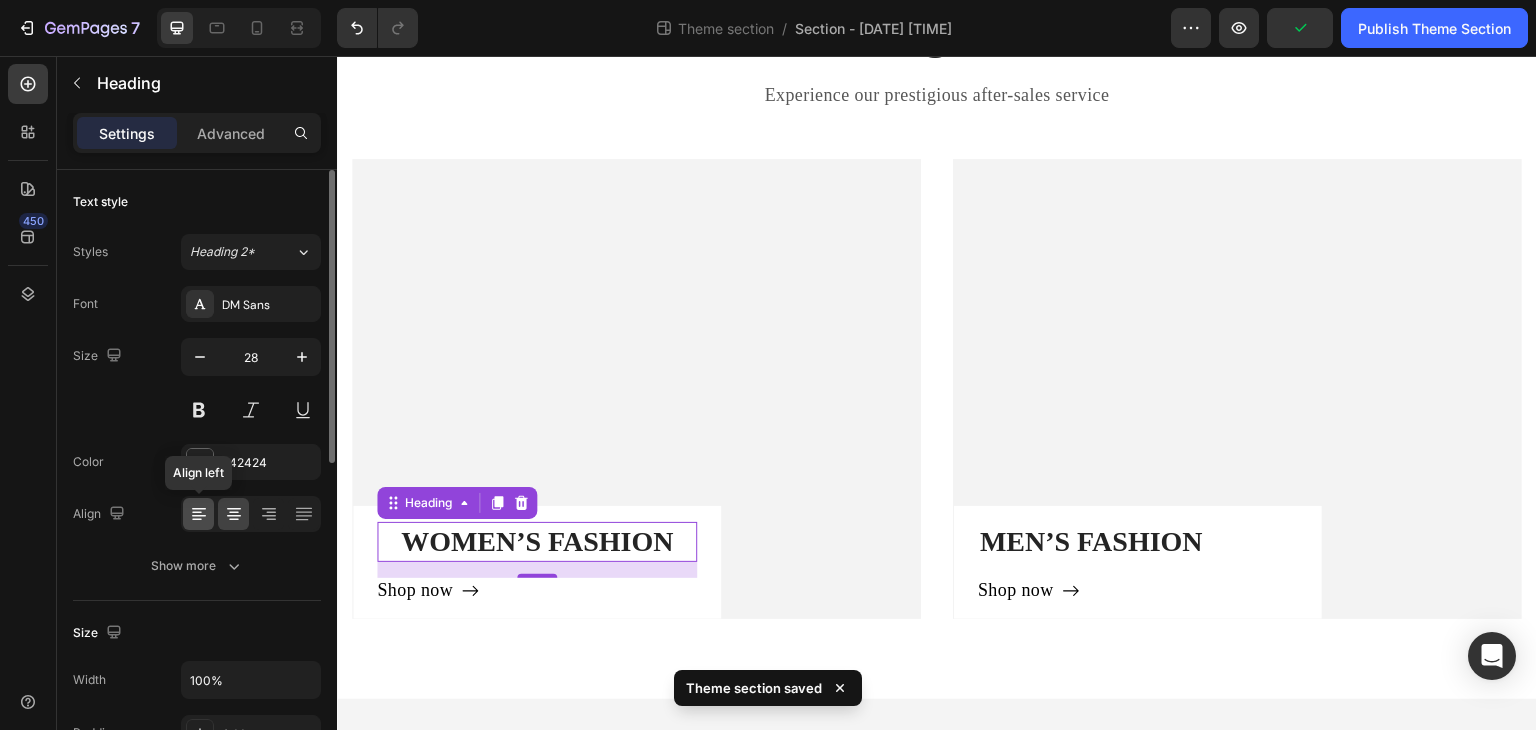 click 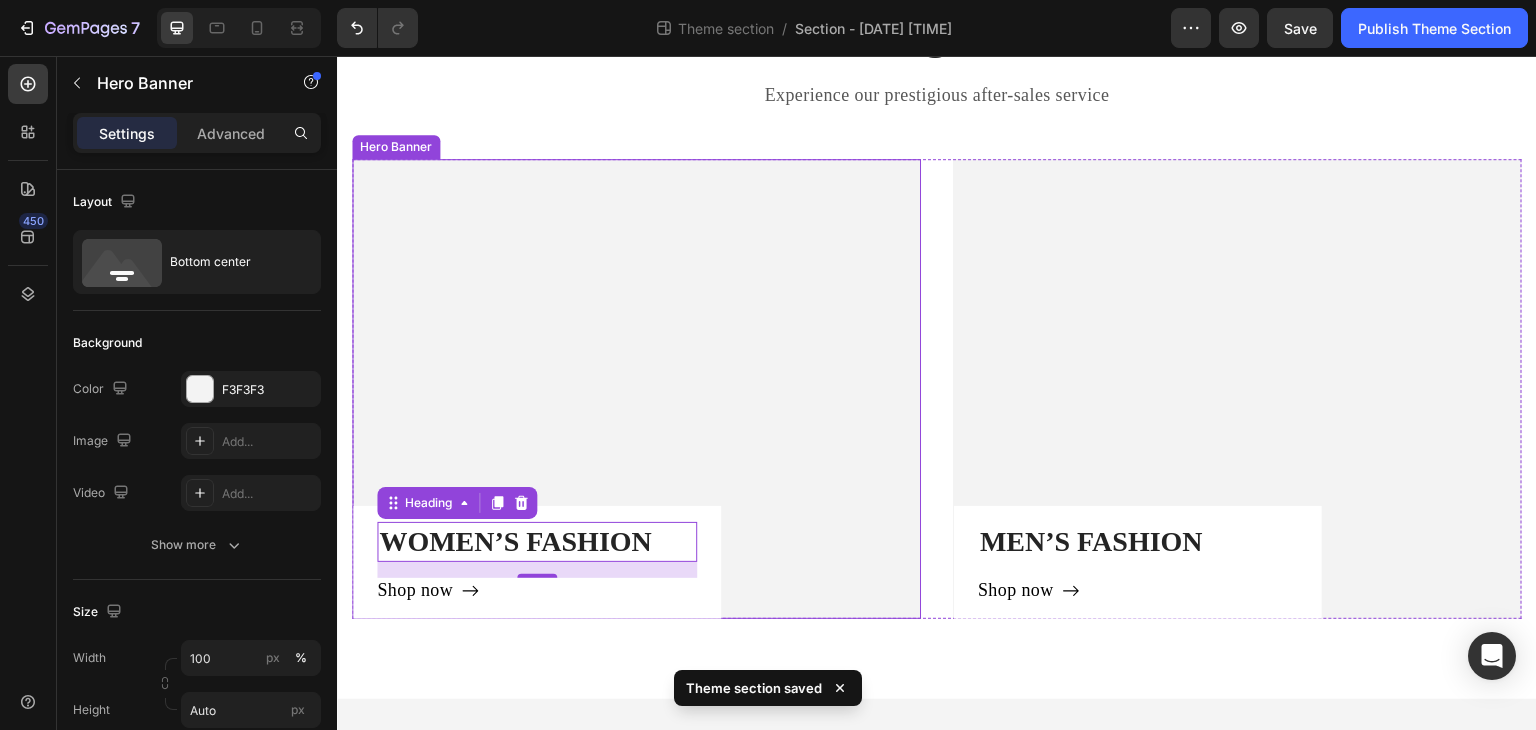 click on "WOMEN’S FASHION Heading   16
Shop now Button Row" at bounding box center [636, 389] 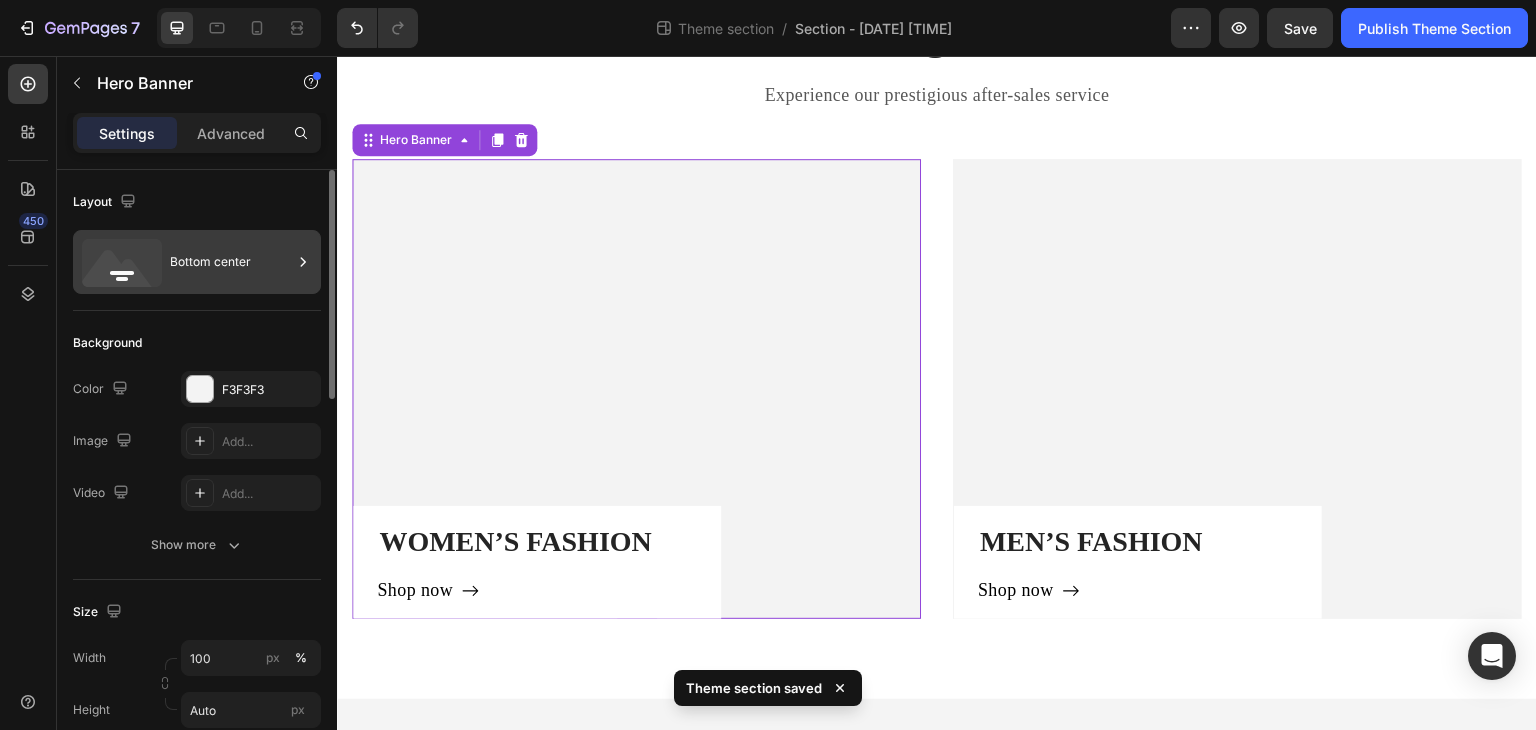 click on "Bottom center" at bounding box center (231, 262) 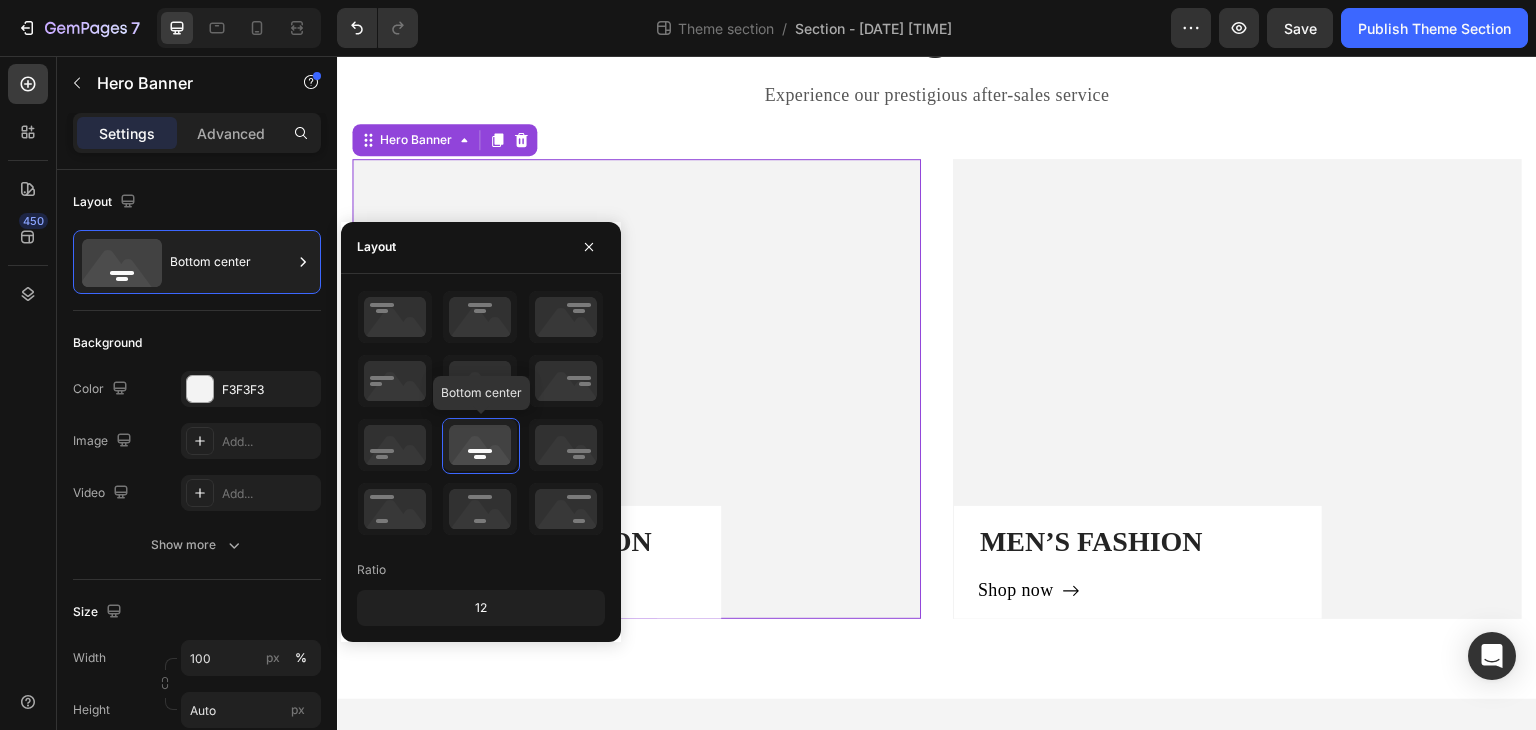 click 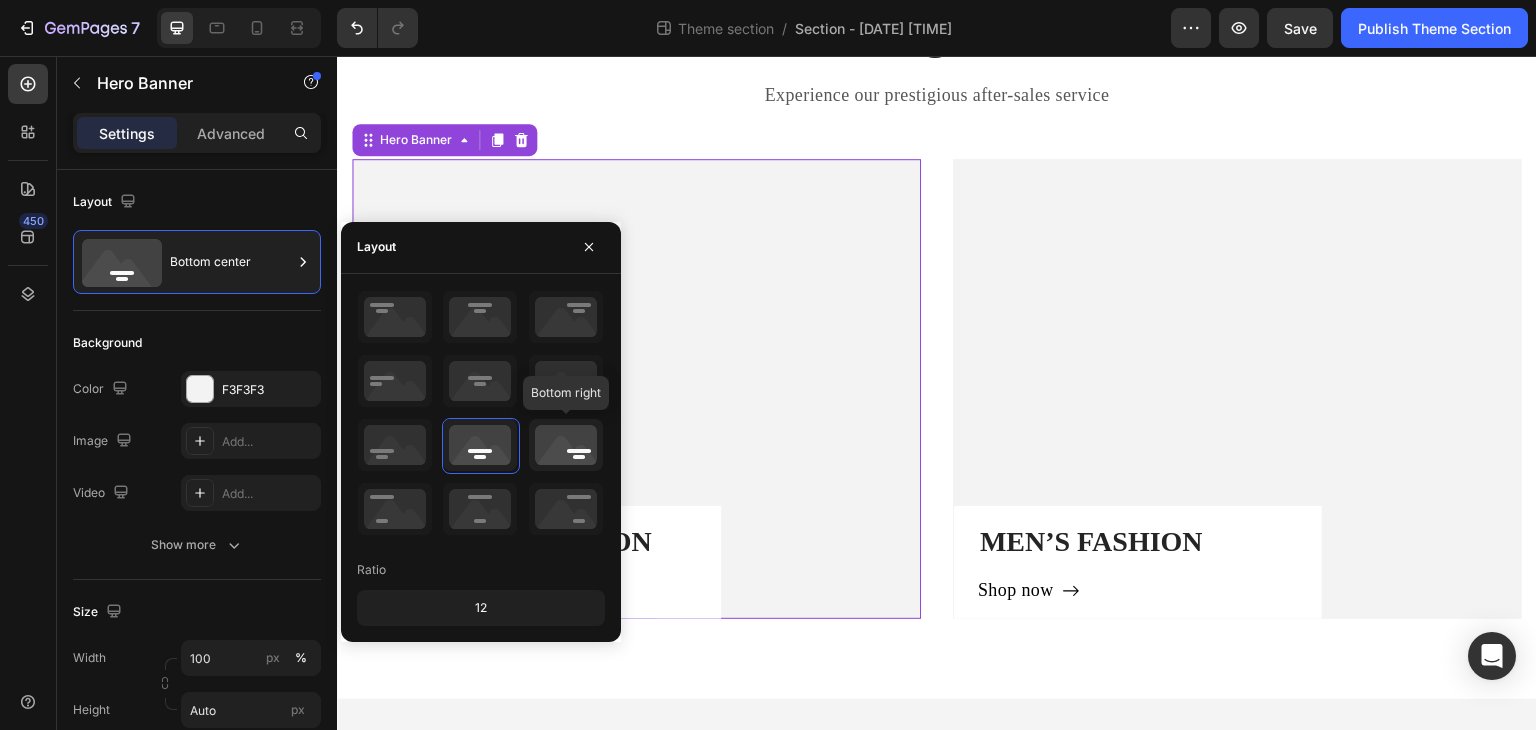 click 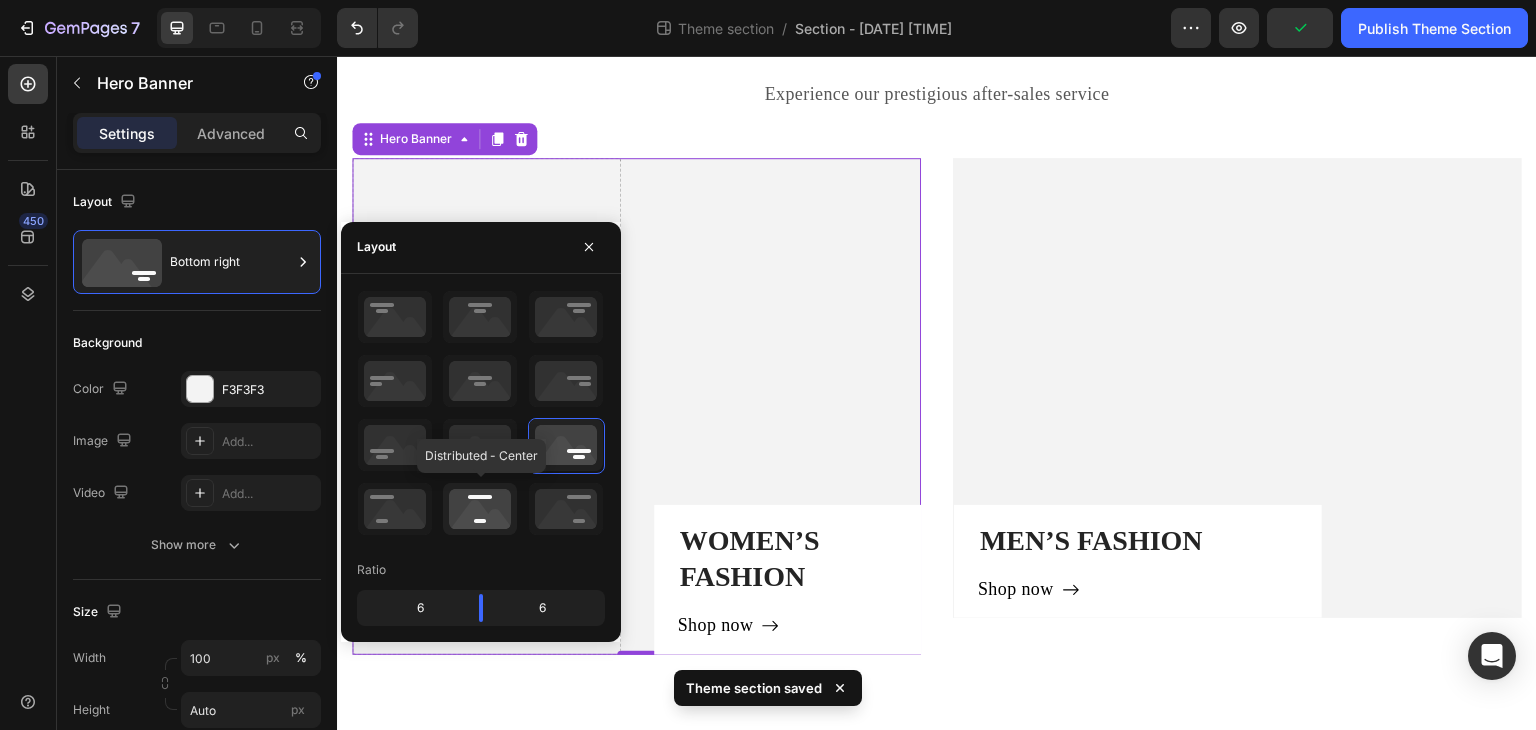 click 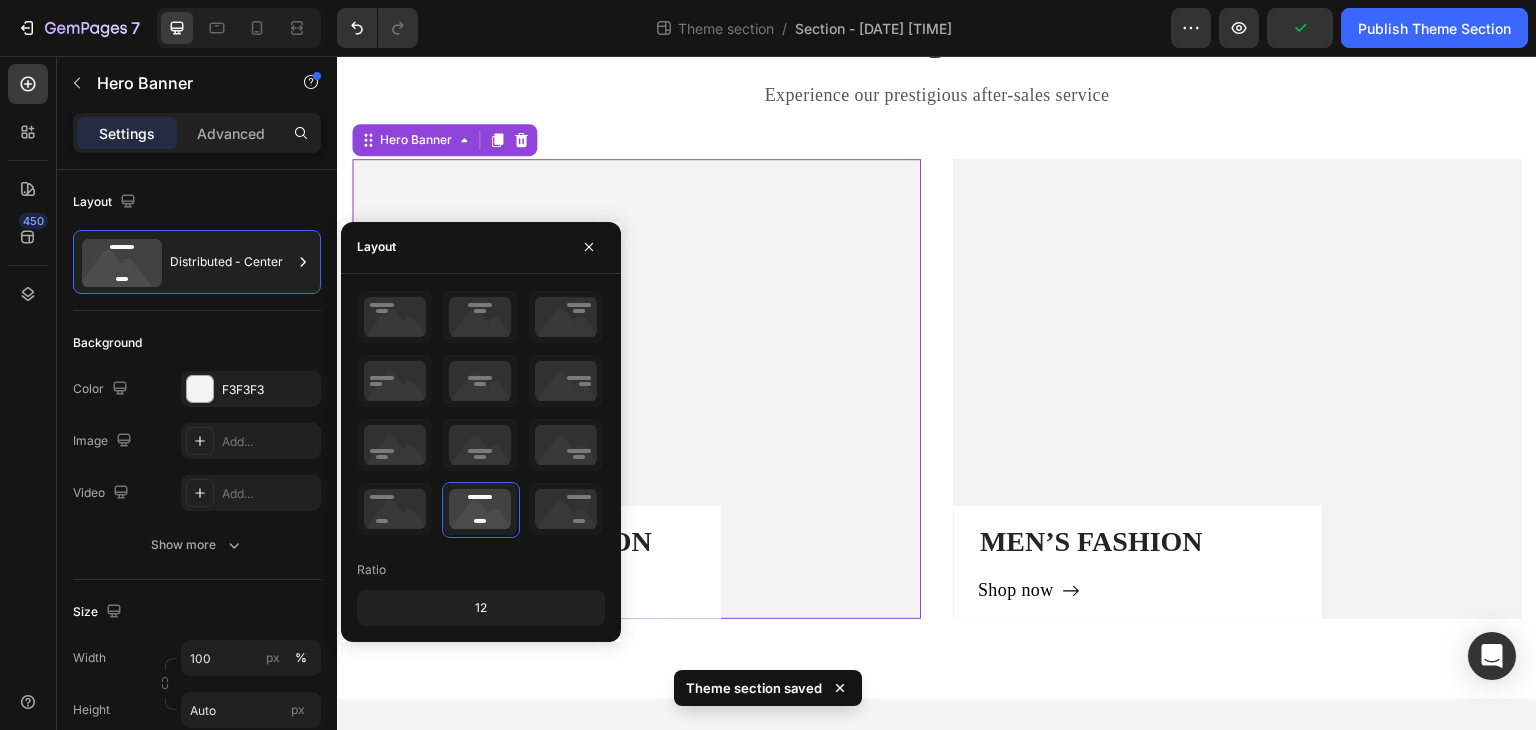 click on "WOMEN’S FASHION Heading
Shop now Button Row" at bounding box center (636, 389) 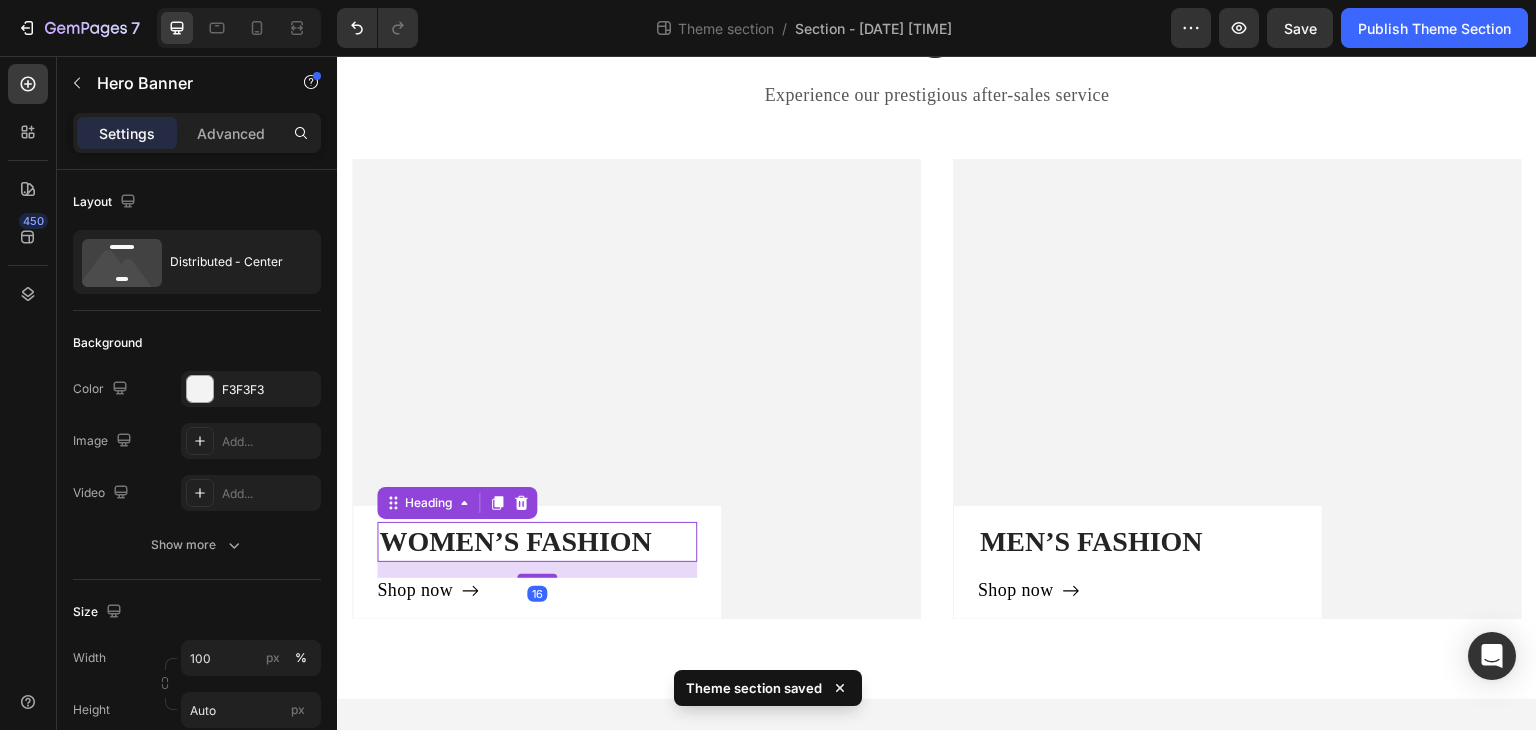 click on "WOMEN’S FASHION" at bounding box center (537, 542) 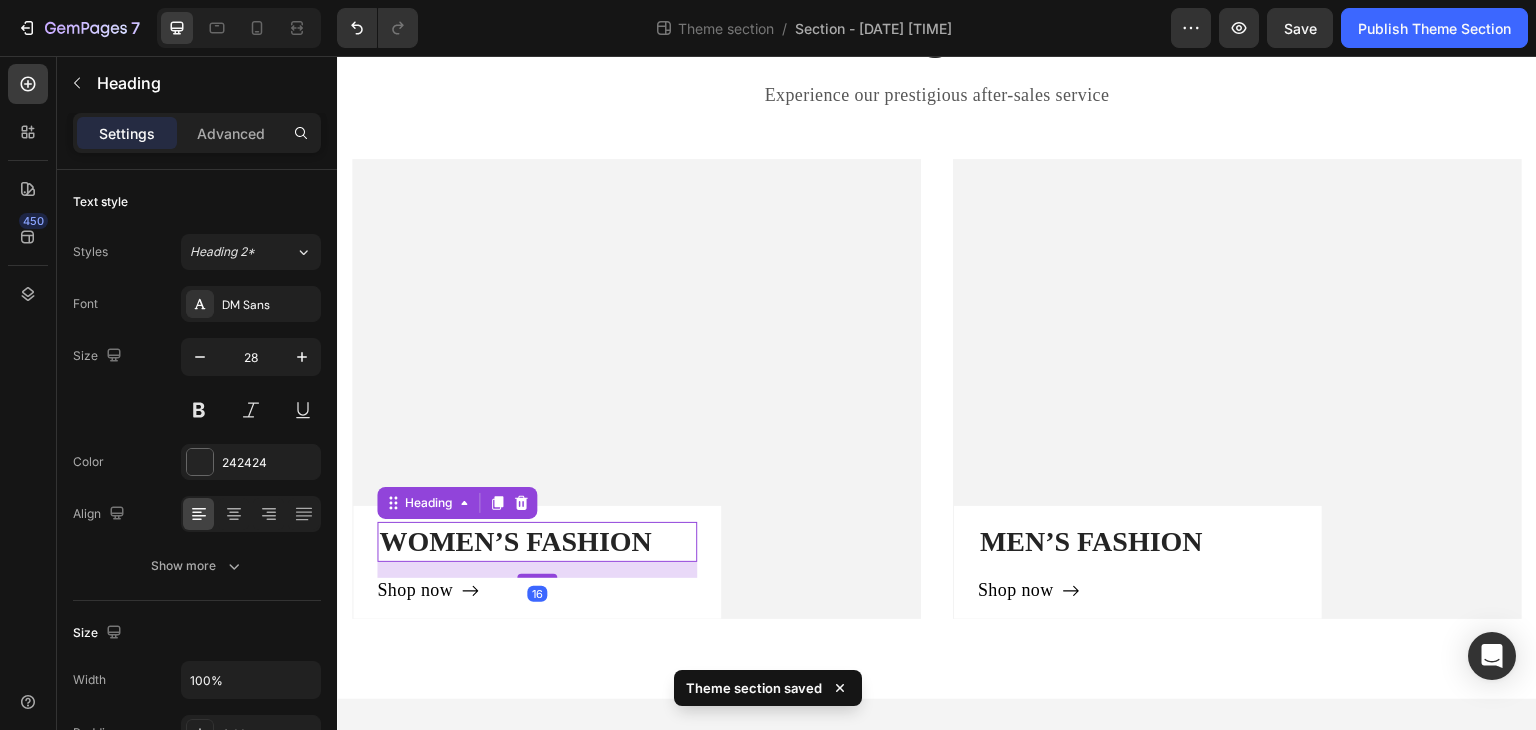 click on "16" at bounding box center [537, 570] 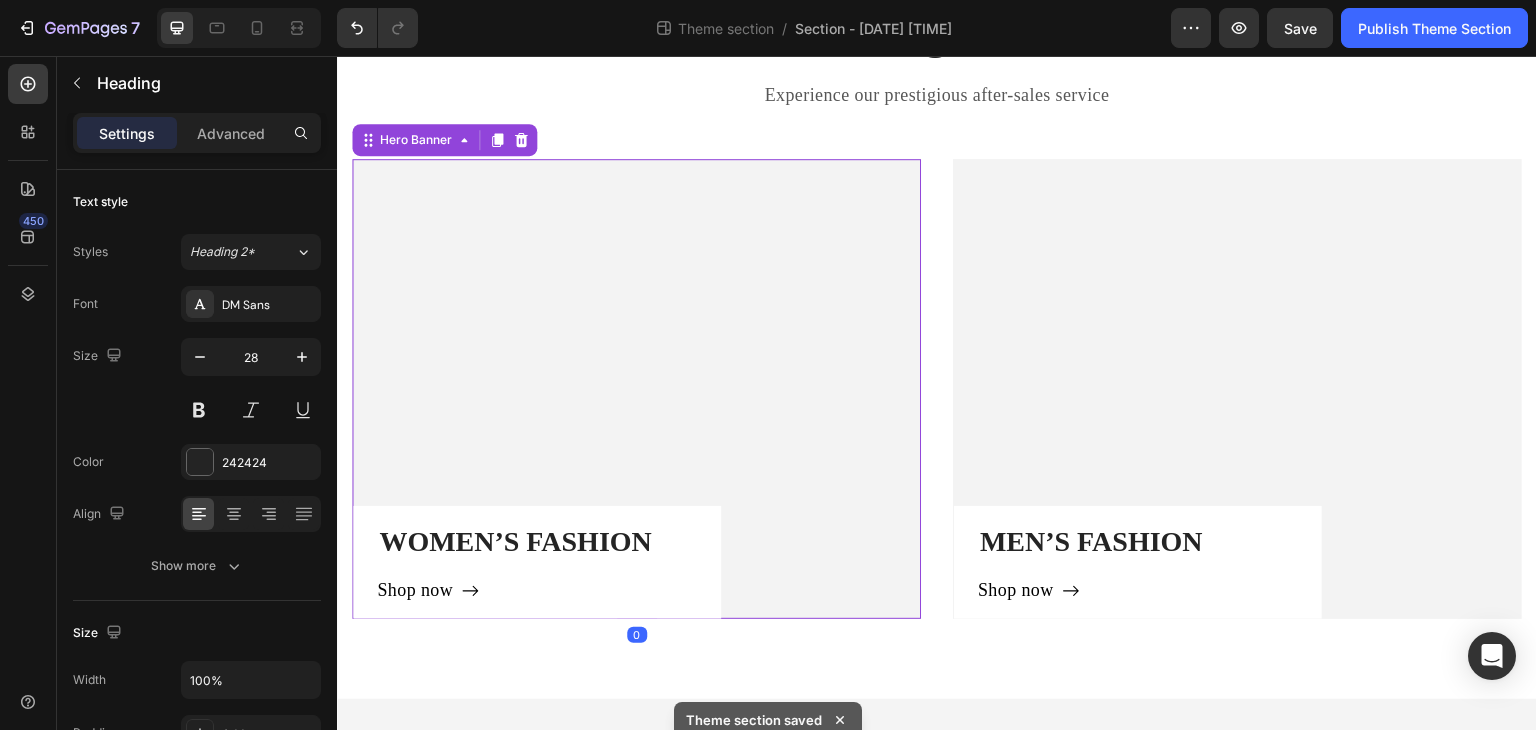 click on "WOMEN’S FASHION Heading
Shop now Button Row" at bounding box center [636, 389] 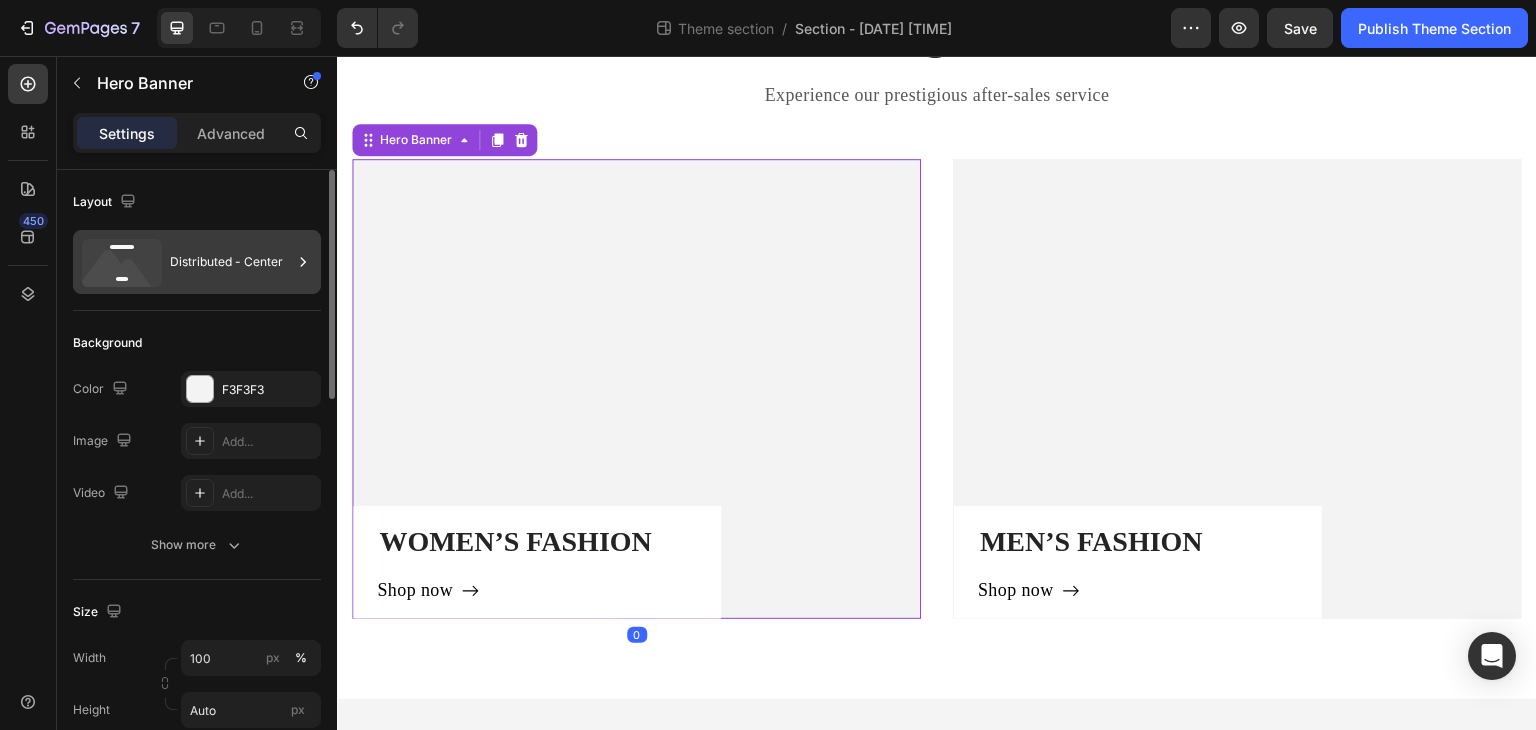 click on "Distributed - Center" at bounding box center [231, 262] 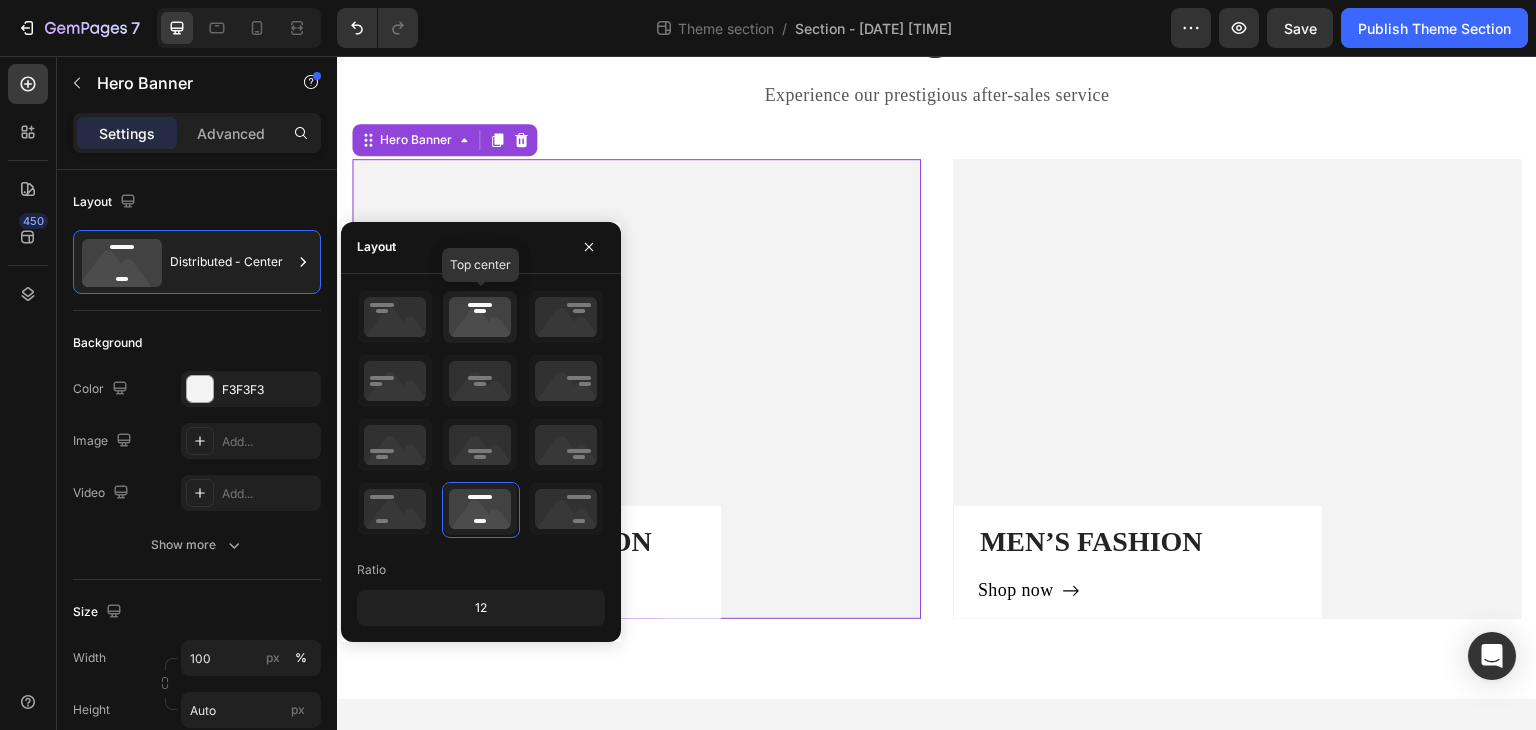 click 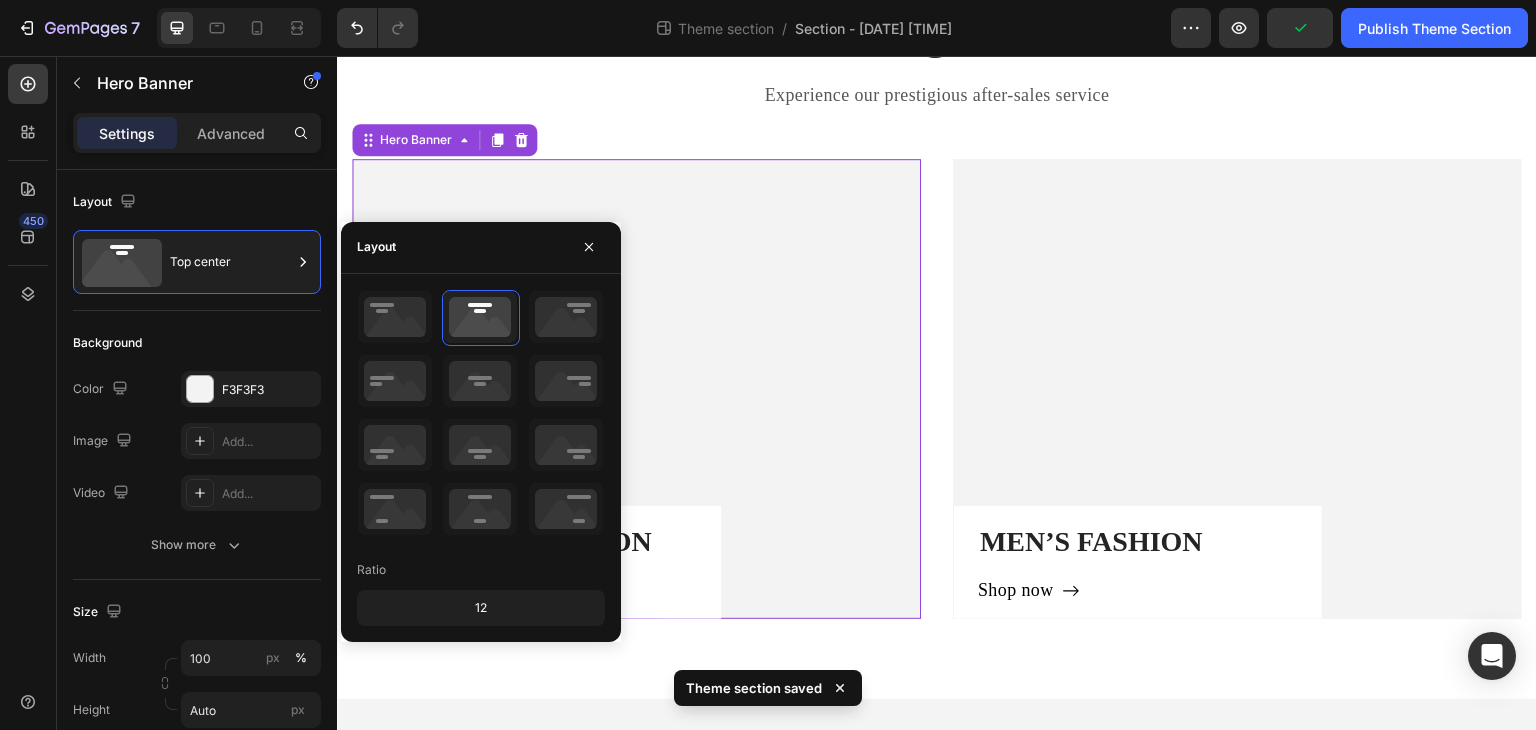 click on "WOMEN’S FASHION Heading
Shop now Button Row" at bounding box center (636, 389) 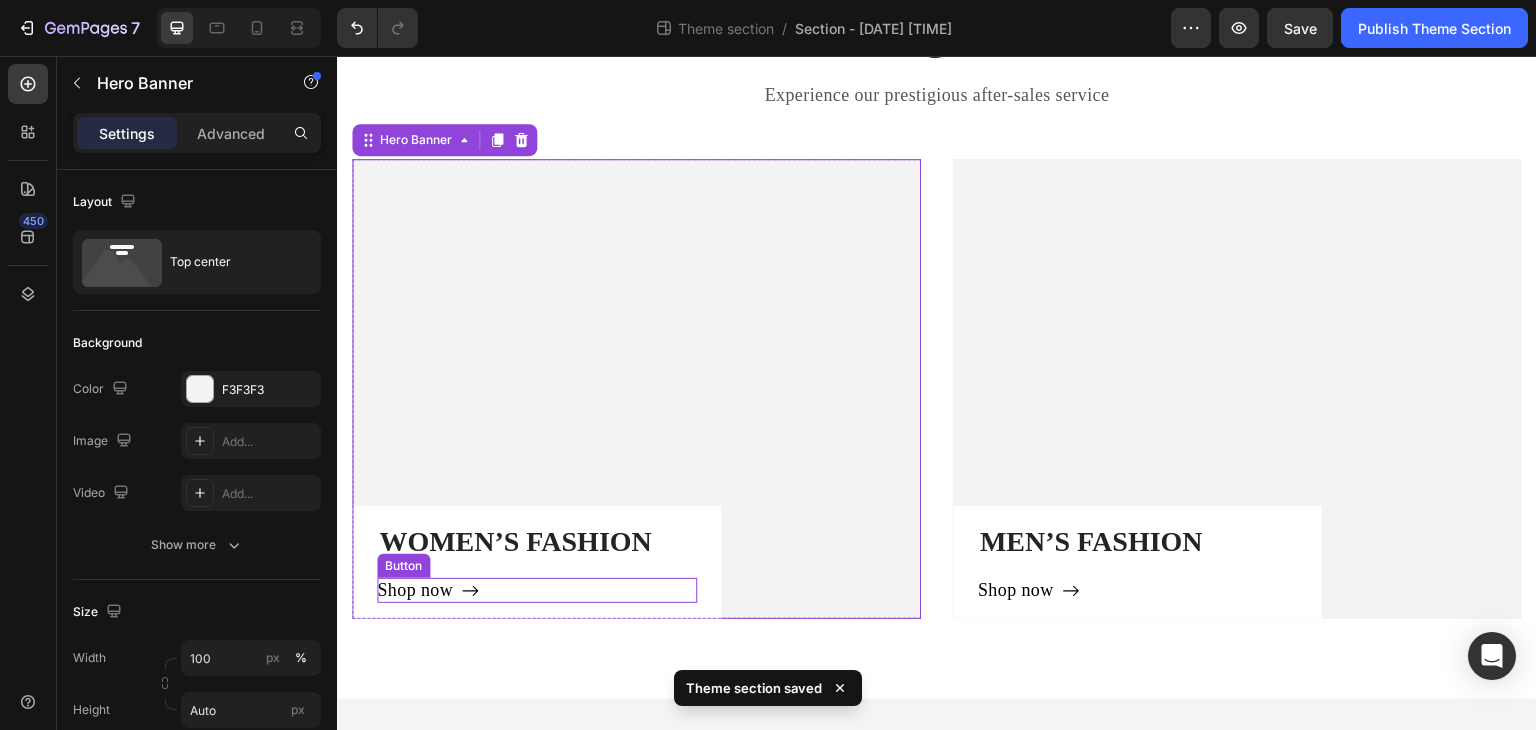 click on "Shop now Button" at bounding box center [537, 590] 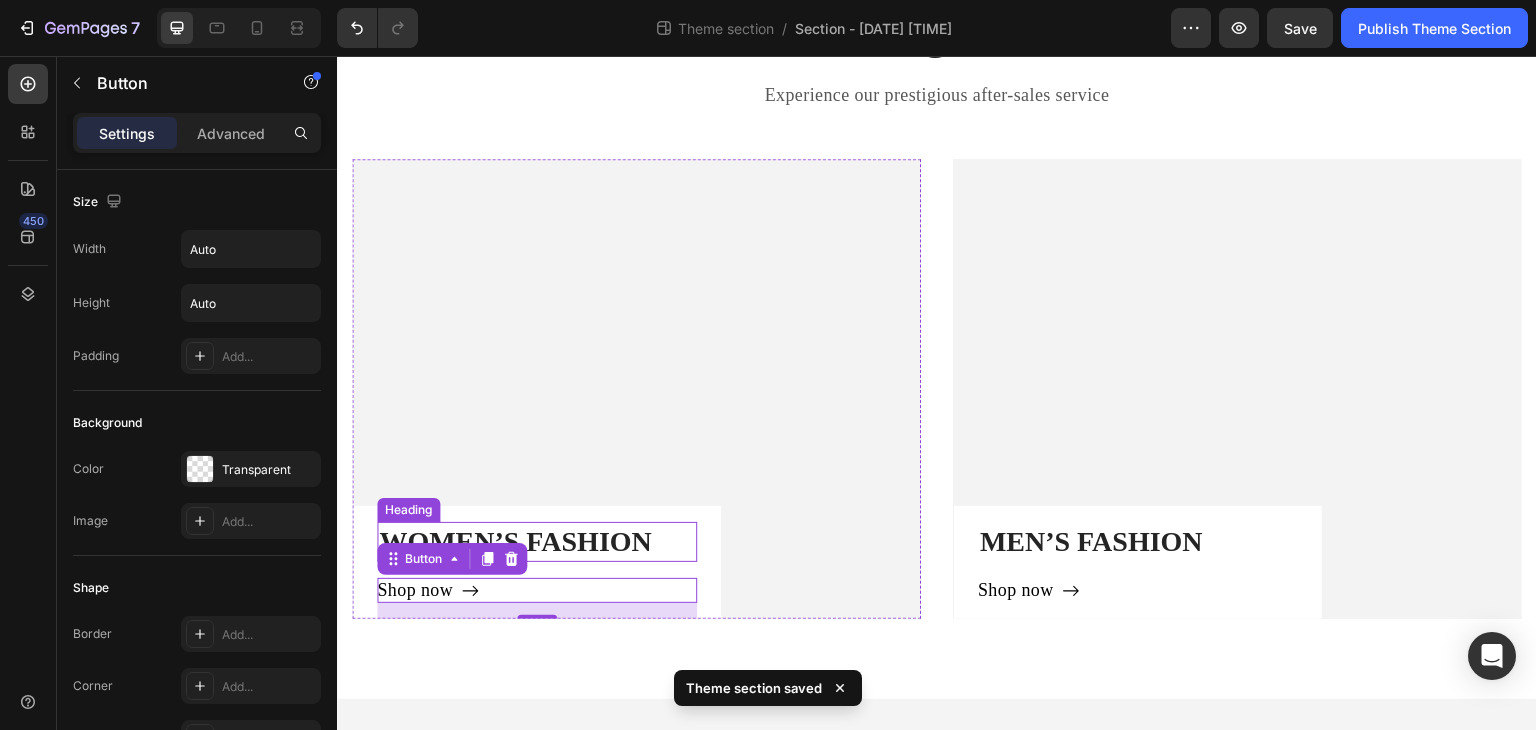 click on "WOMEN’S FASHION Heading" at bounding box center (537, 542) 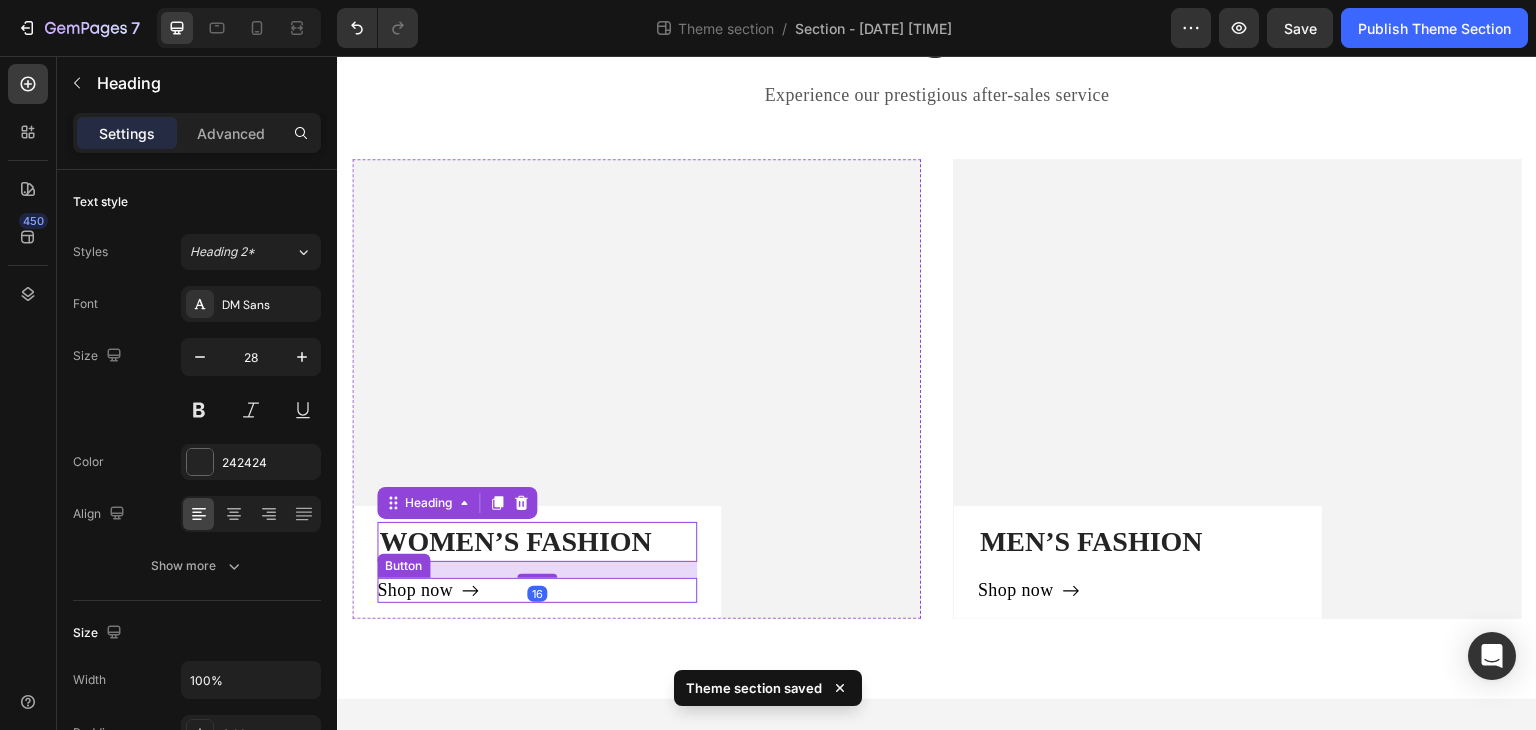 click on "Shop now Button" at bounding box center (537, 590) 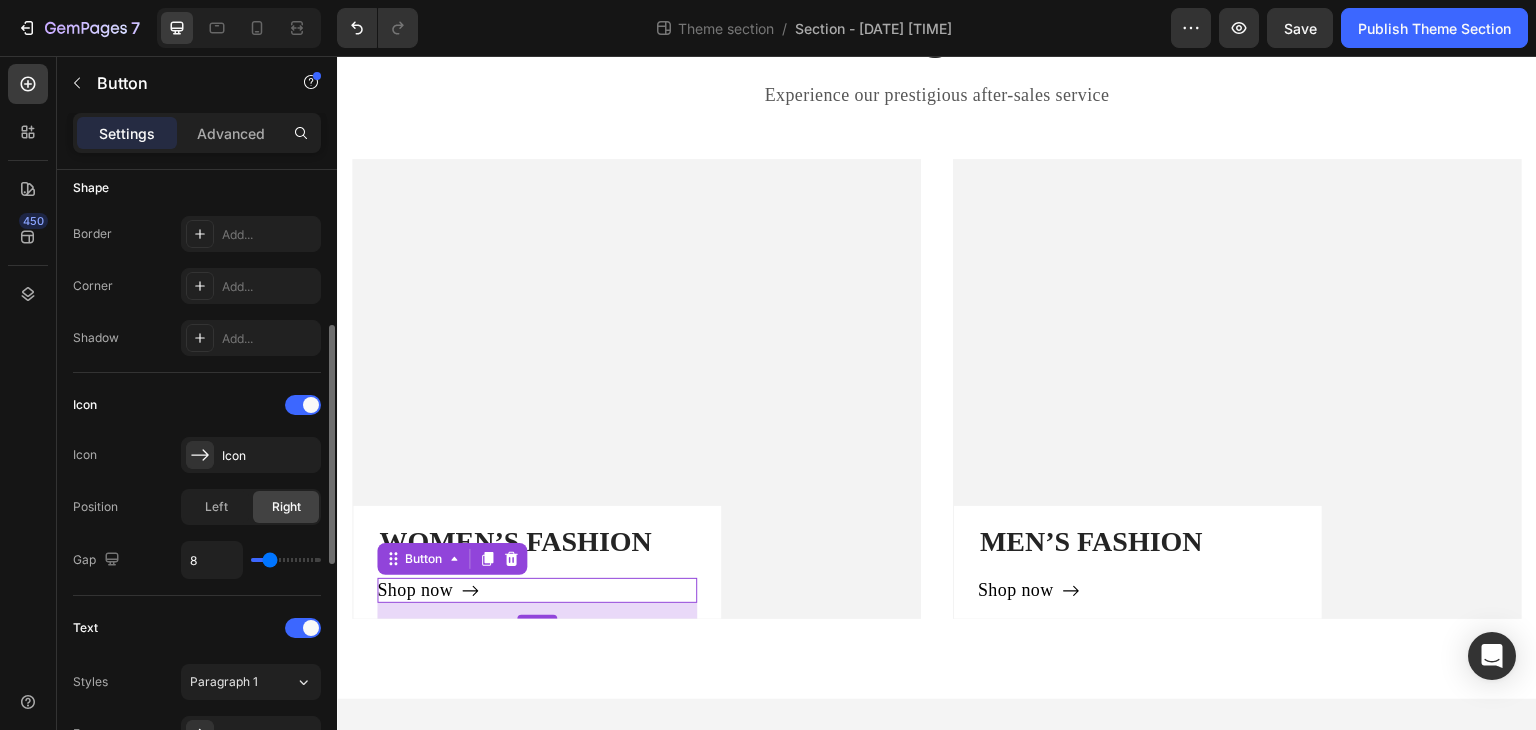 scroll, scrollTop: 500, scrollLeft: 0, axis: vertical 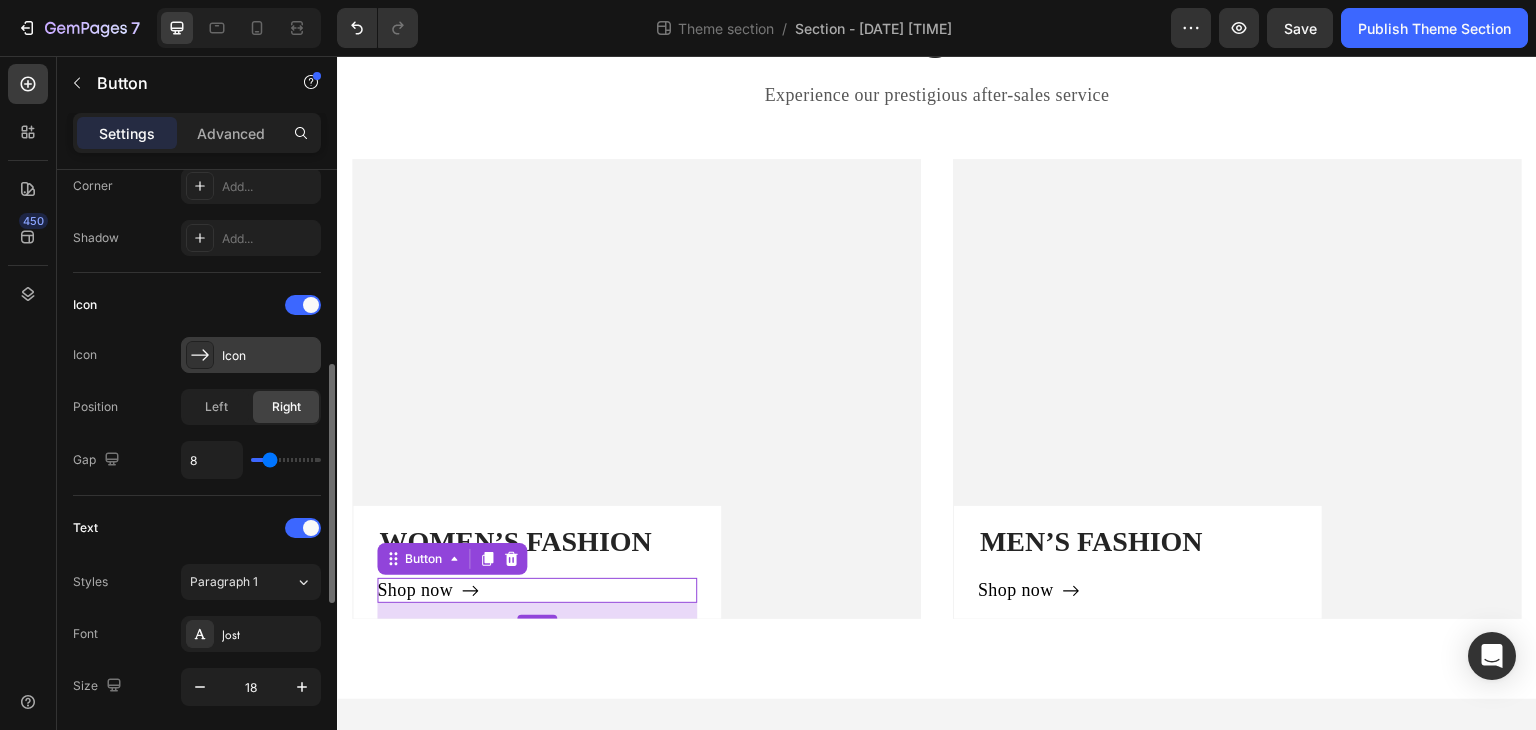 click on "Icon" at bounding box center [269, 356] 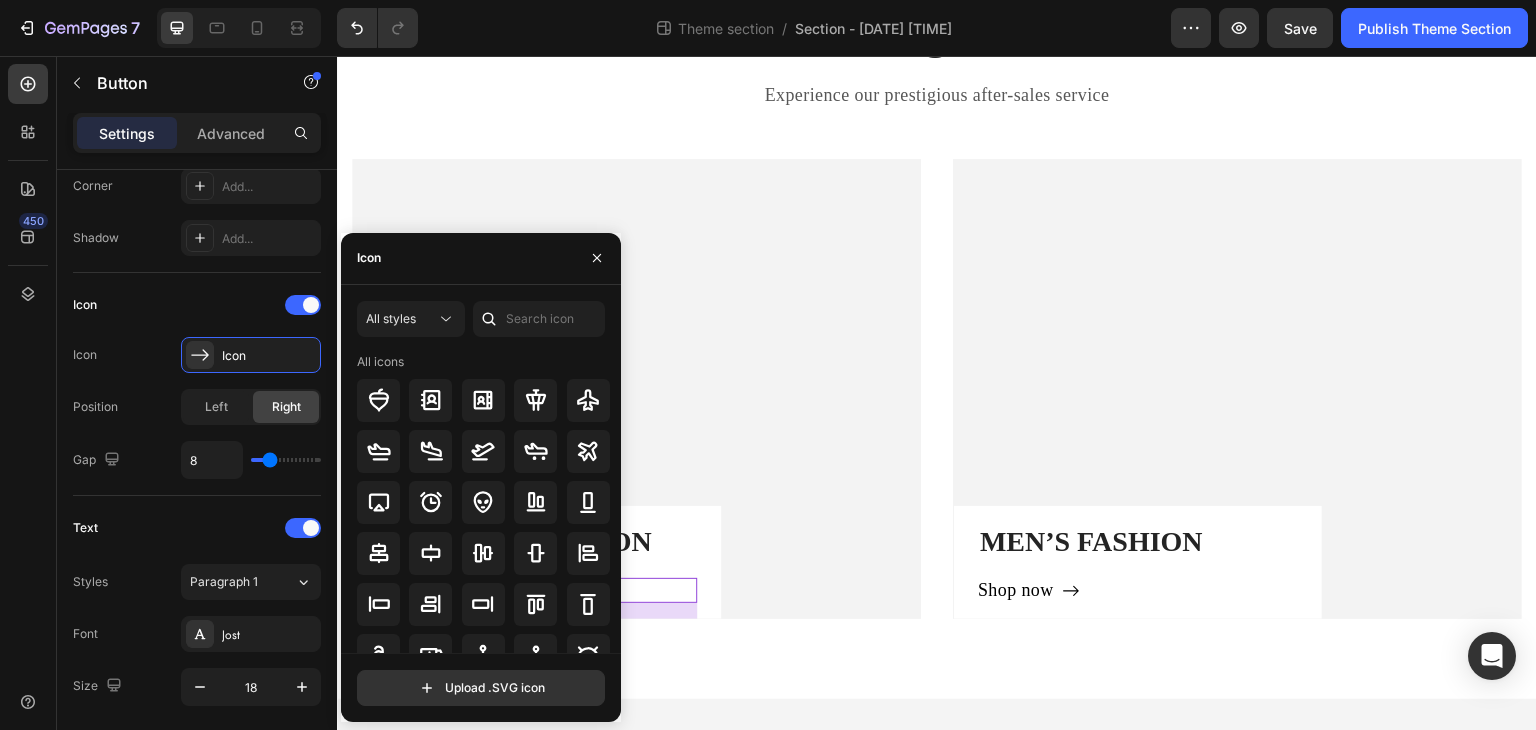 click at bounding box center (597, 258) 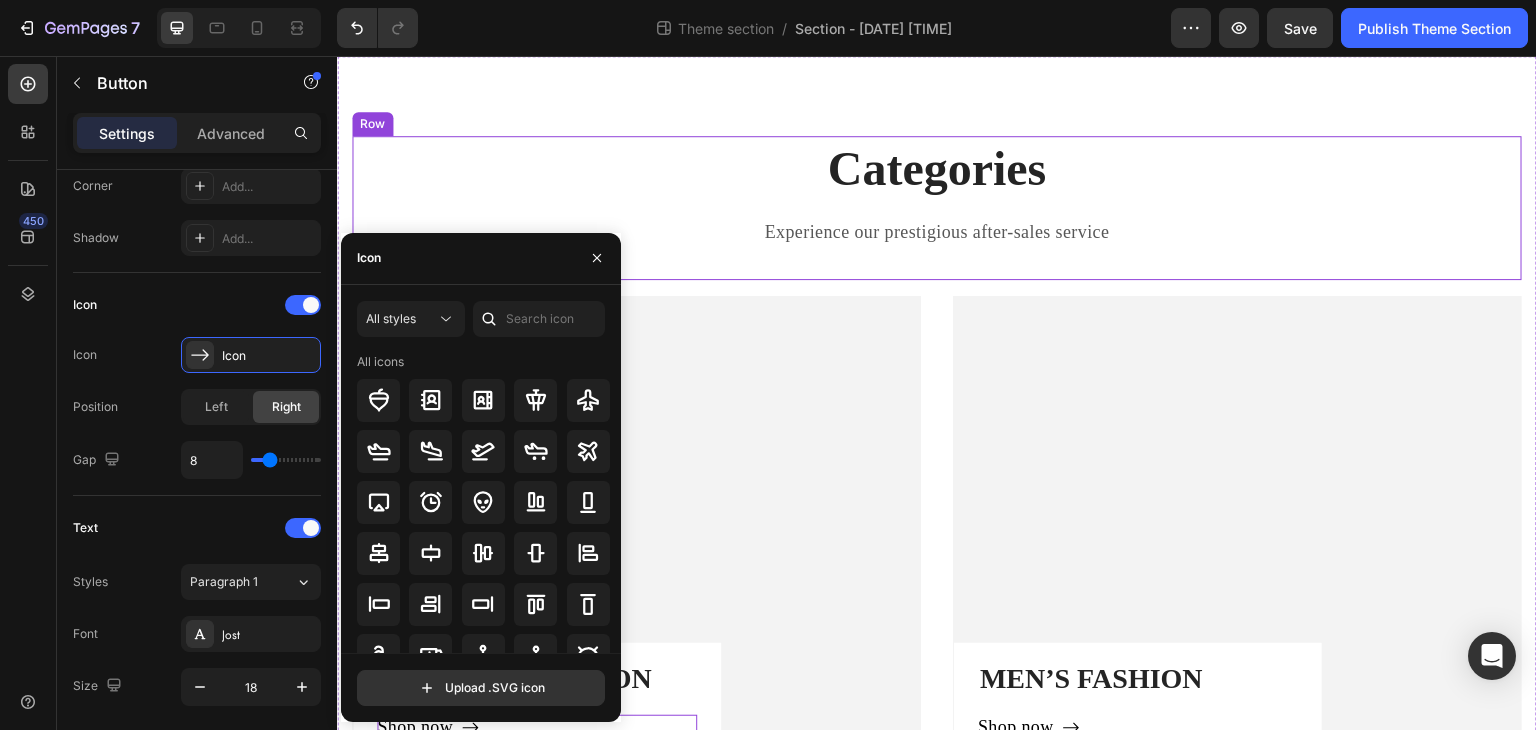 scroll, scrollTop: 0, scrollLeft: 0, axis: both 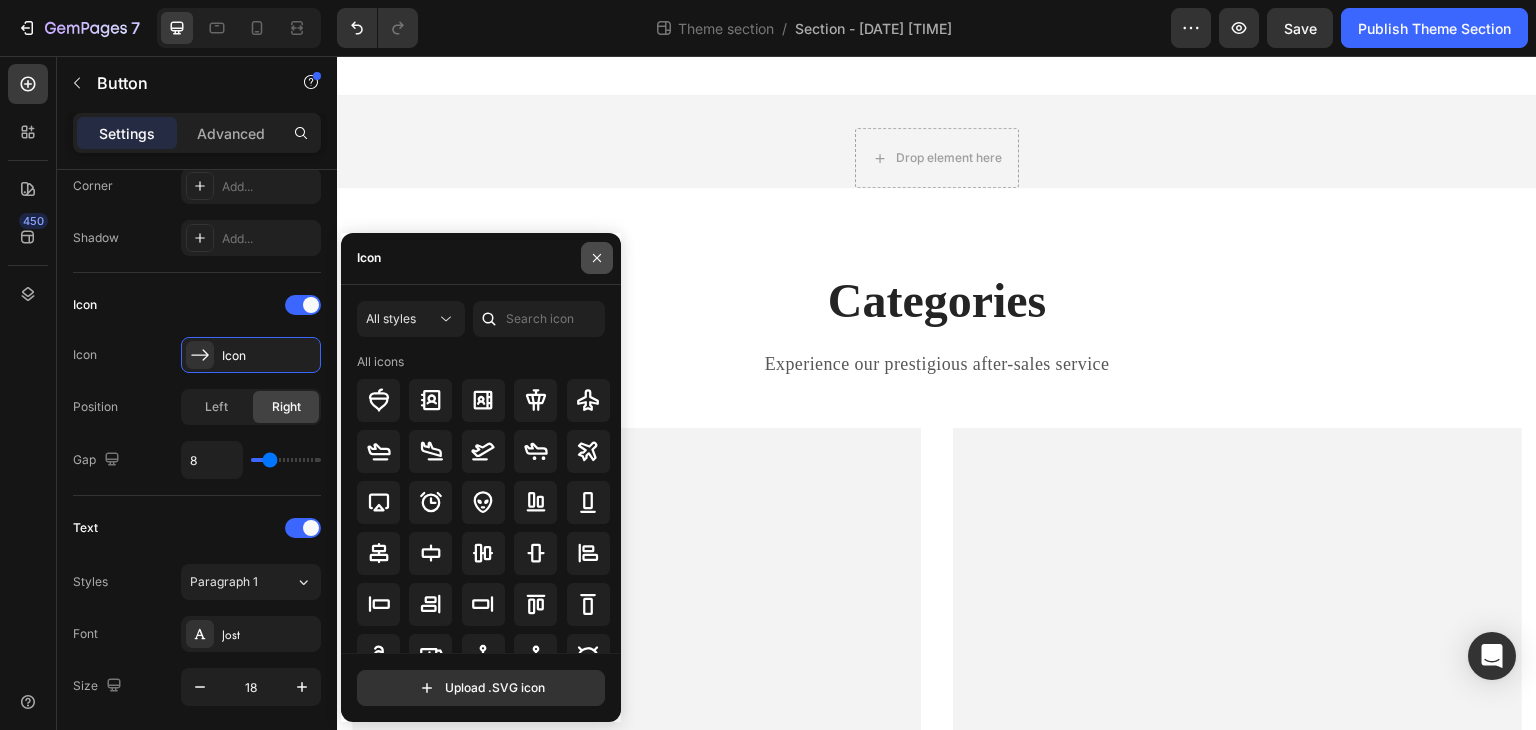 click 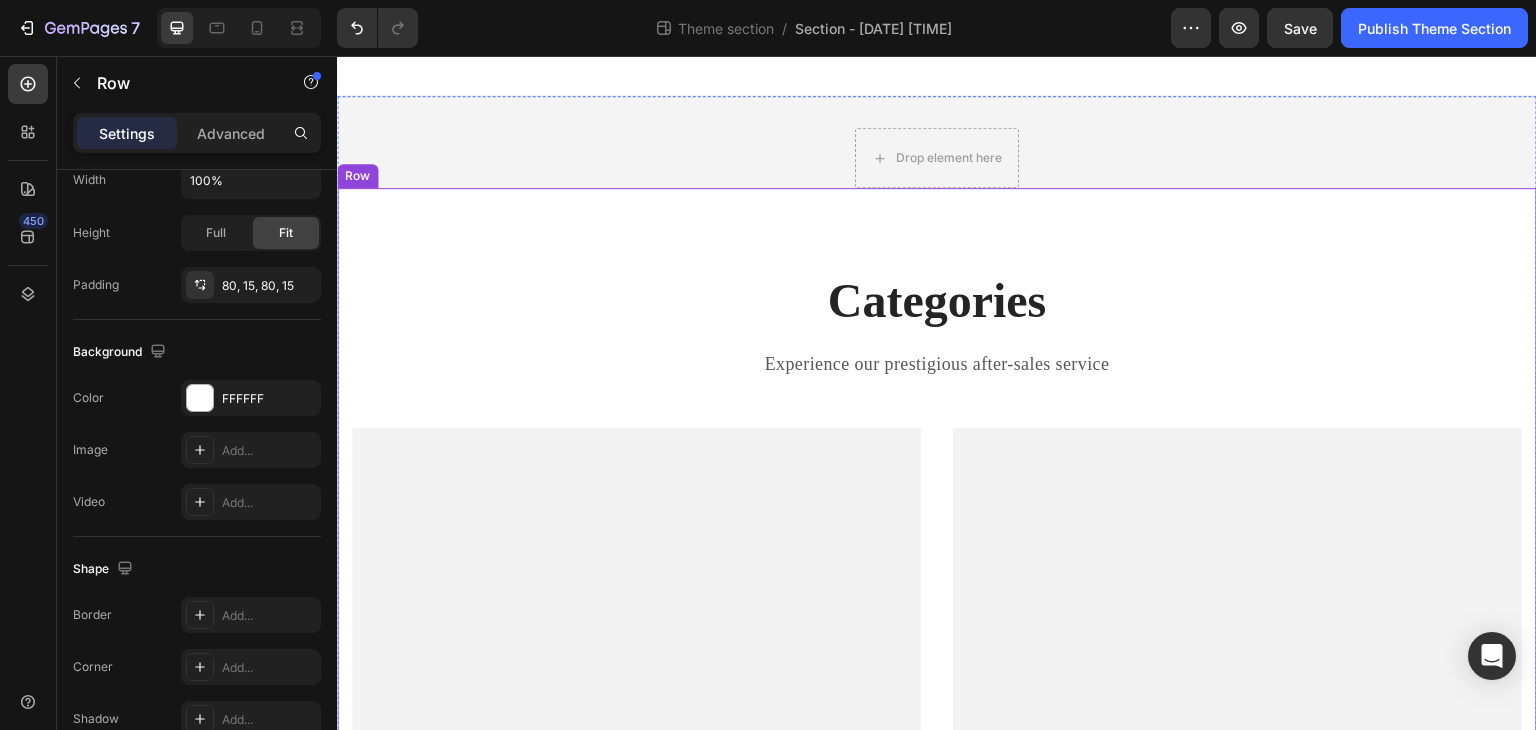 click on "Categories Heading Experience our prestigious after-sales service Text block Row WOMEN’S FASHION Heading
Shop now Button   16 Row Hero Banner MEN’S FASHION Heading
Shop now Button Row Hero Banner Row Row" at bounding box center [937, 578] 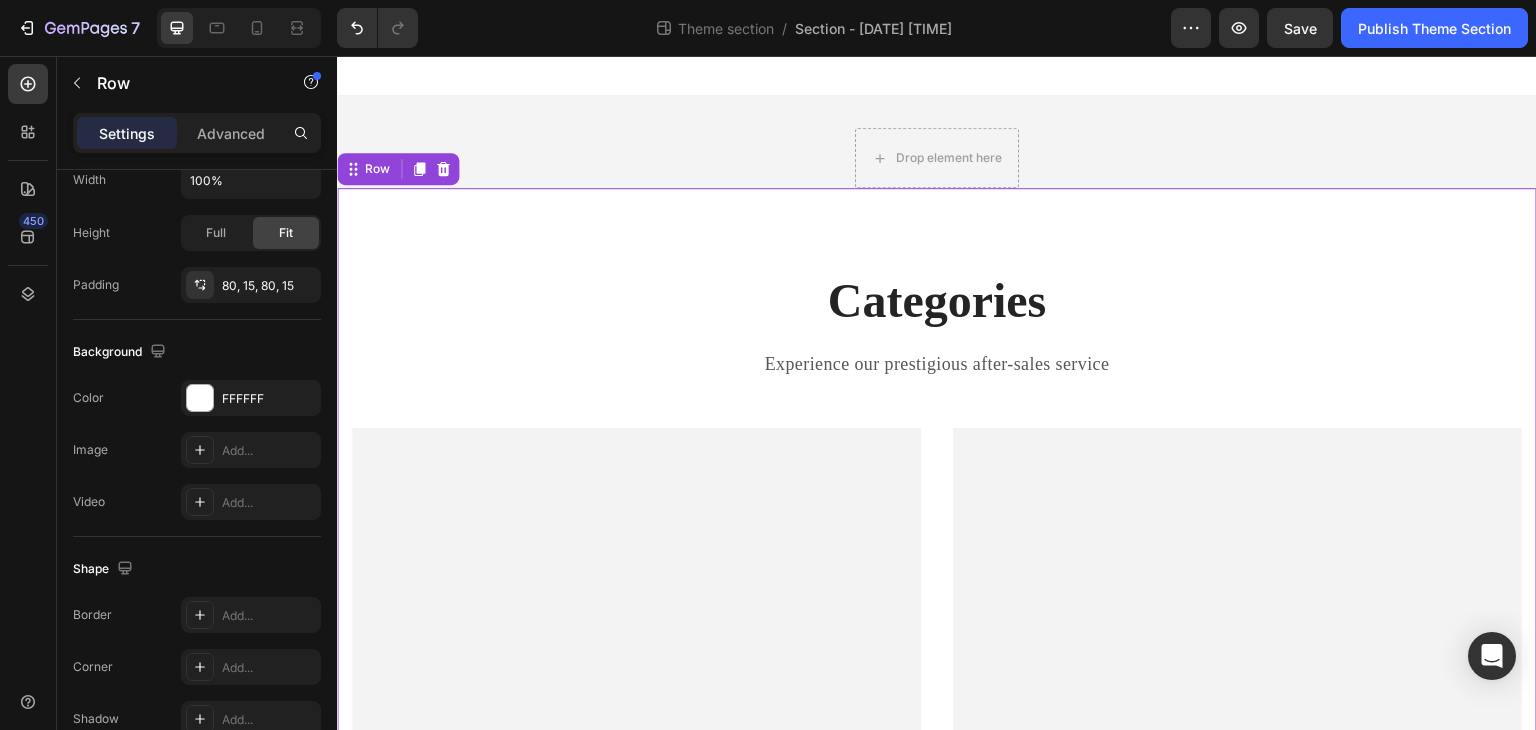 scroll, scrollTop: 0, scrollLeft: 0, axis: both 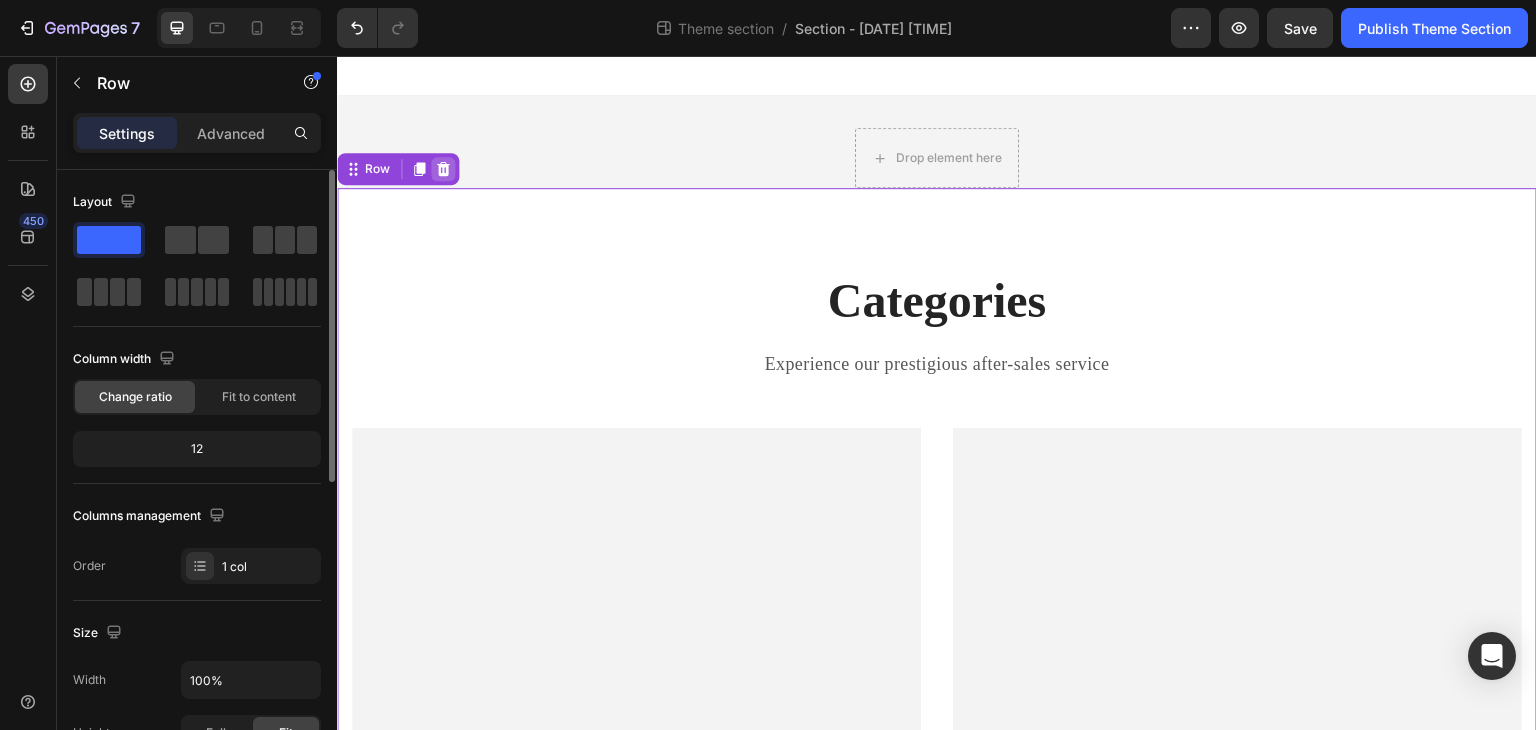 click at bounding box center (443, 169) 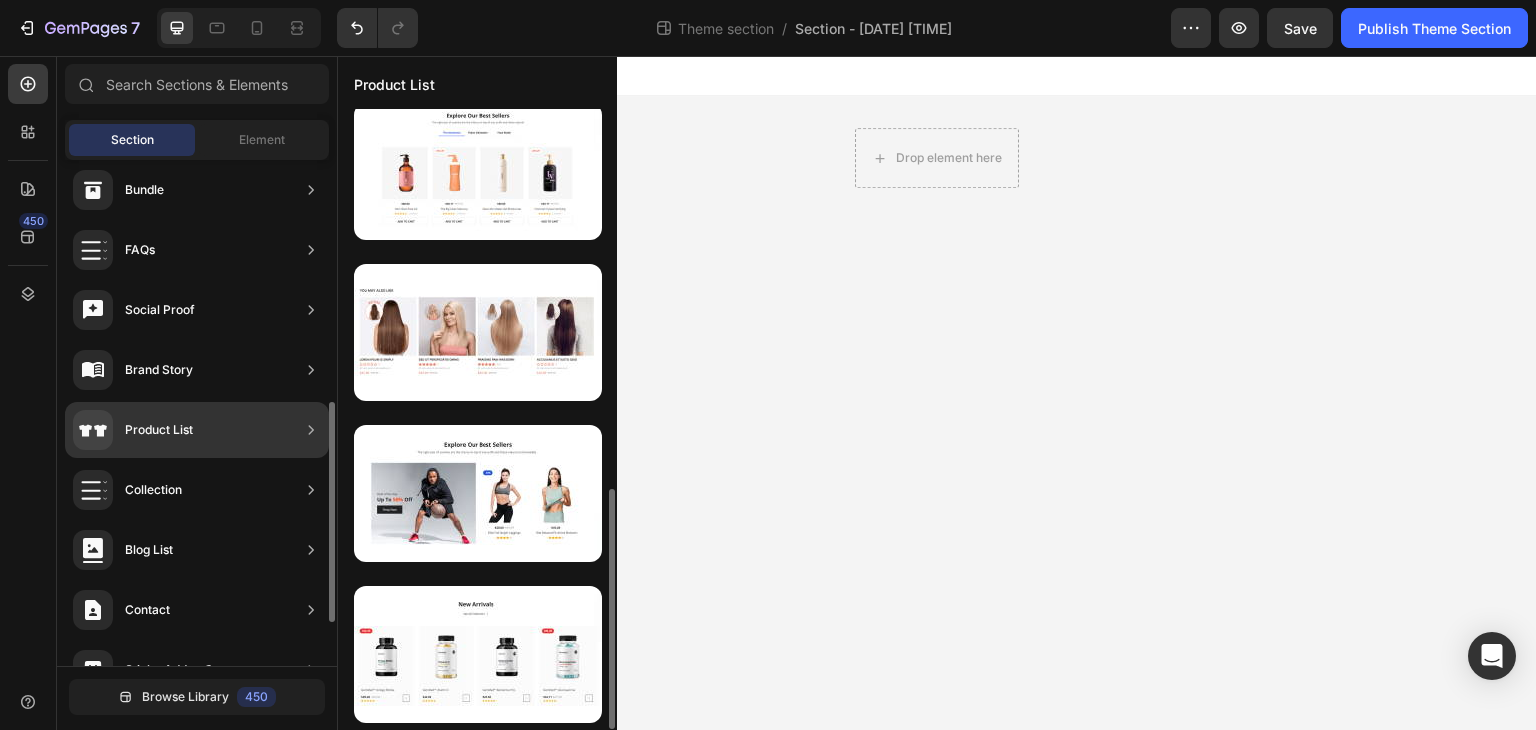 scroll, scrollTop: 978, scrollLeft: 0, axis: vertical 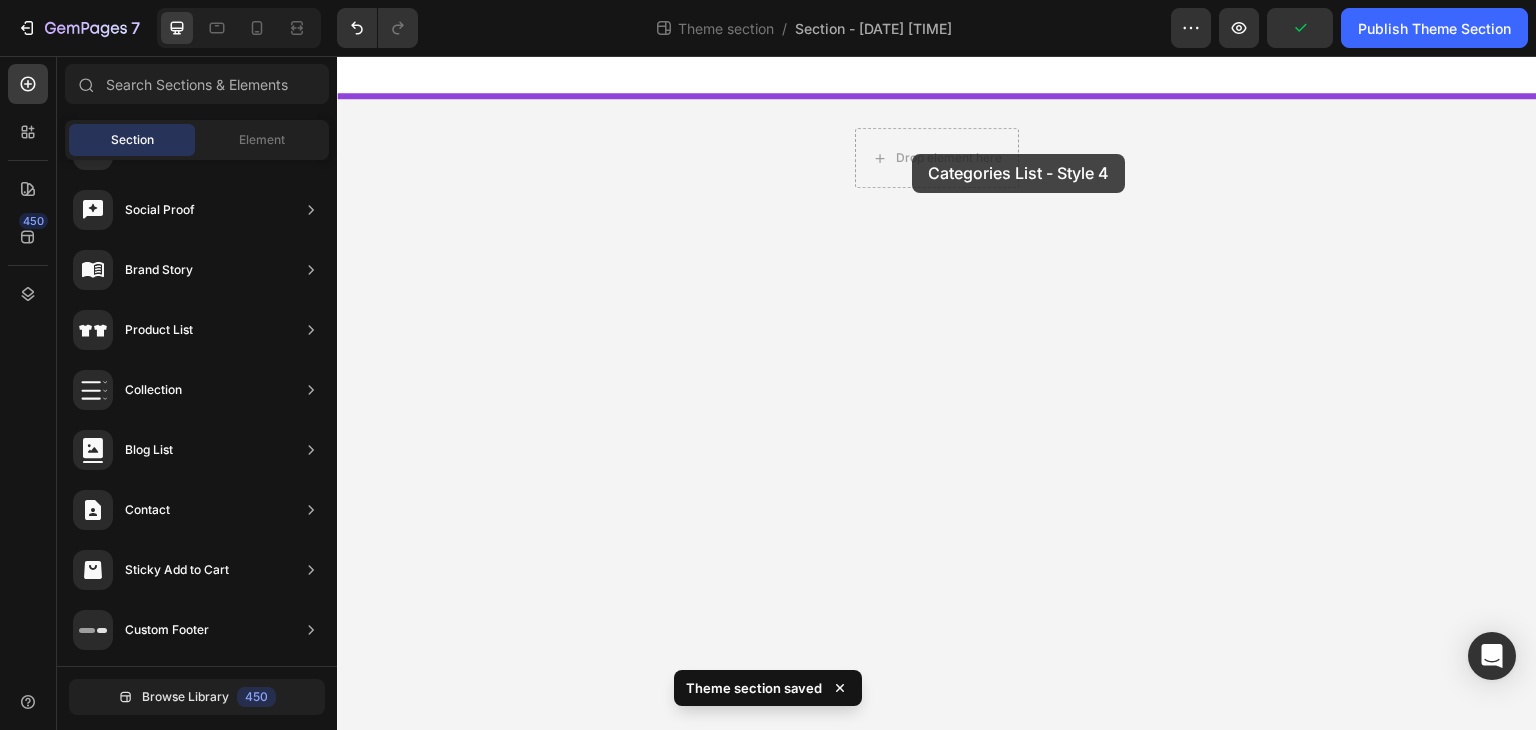 drag, startPoint x: 820, startPoint y: 427, endPoint x: 912, endPoint y: 154, distance: 288.08505 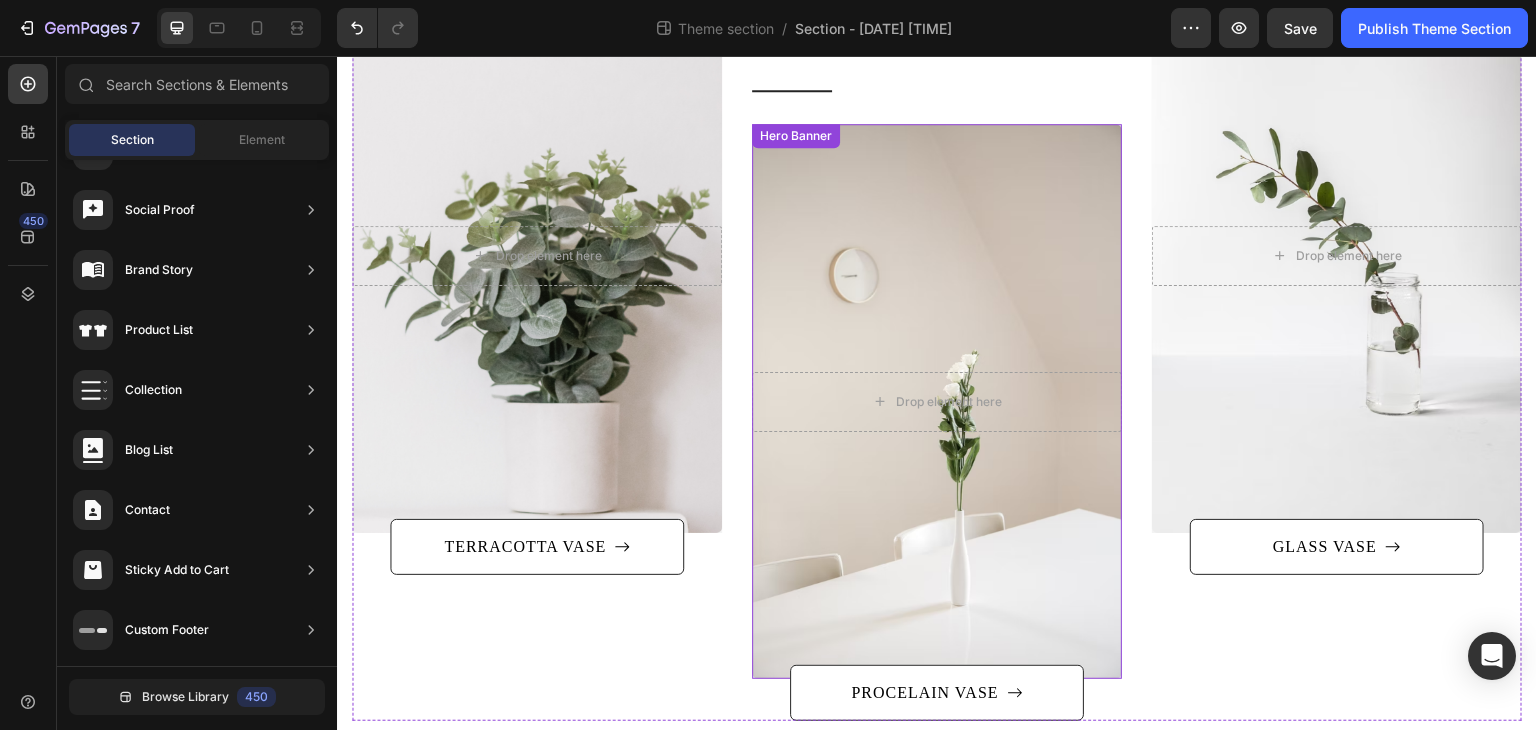 scroll, scrollTop: 331, scrollLeft: 0, axis: vertical 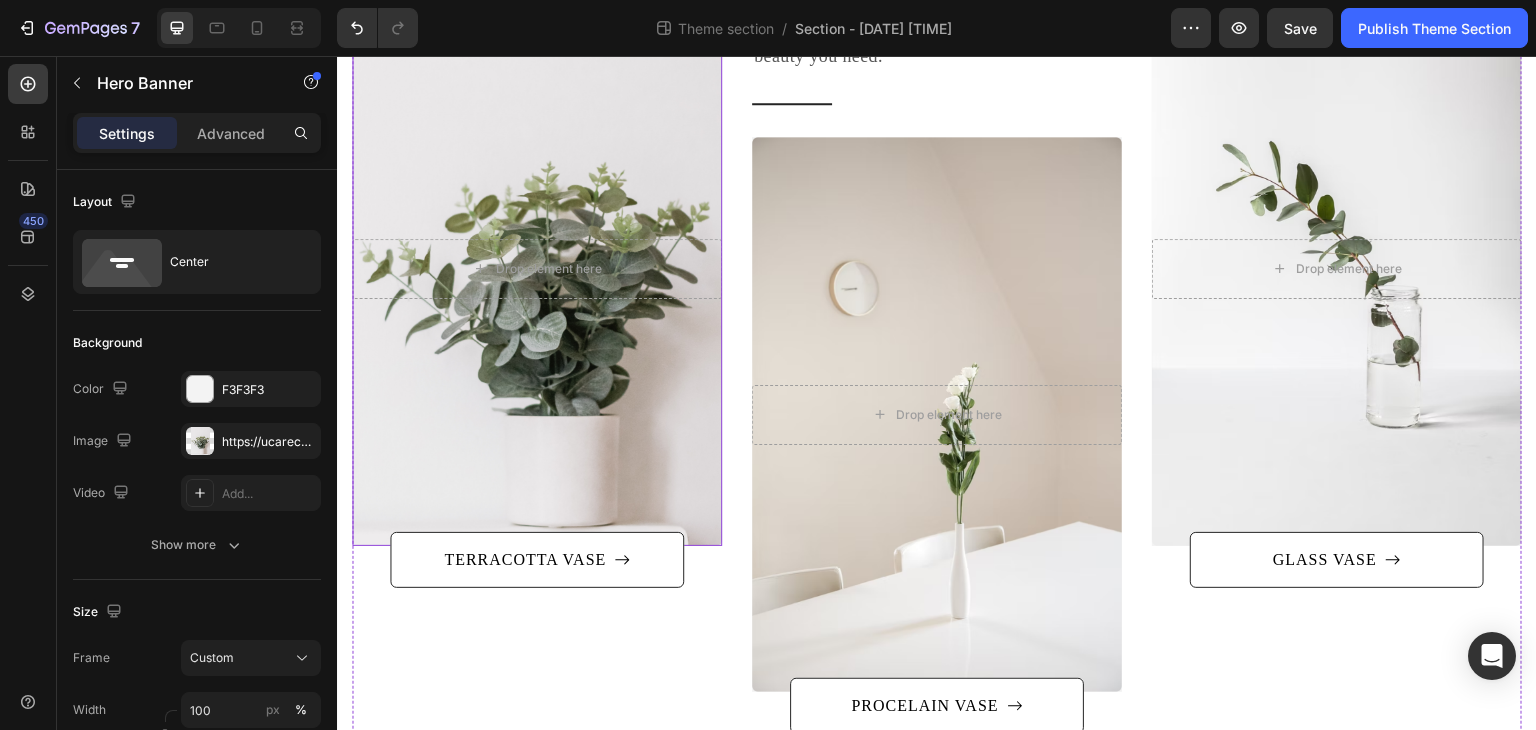 click at bounding box center [537, 268] 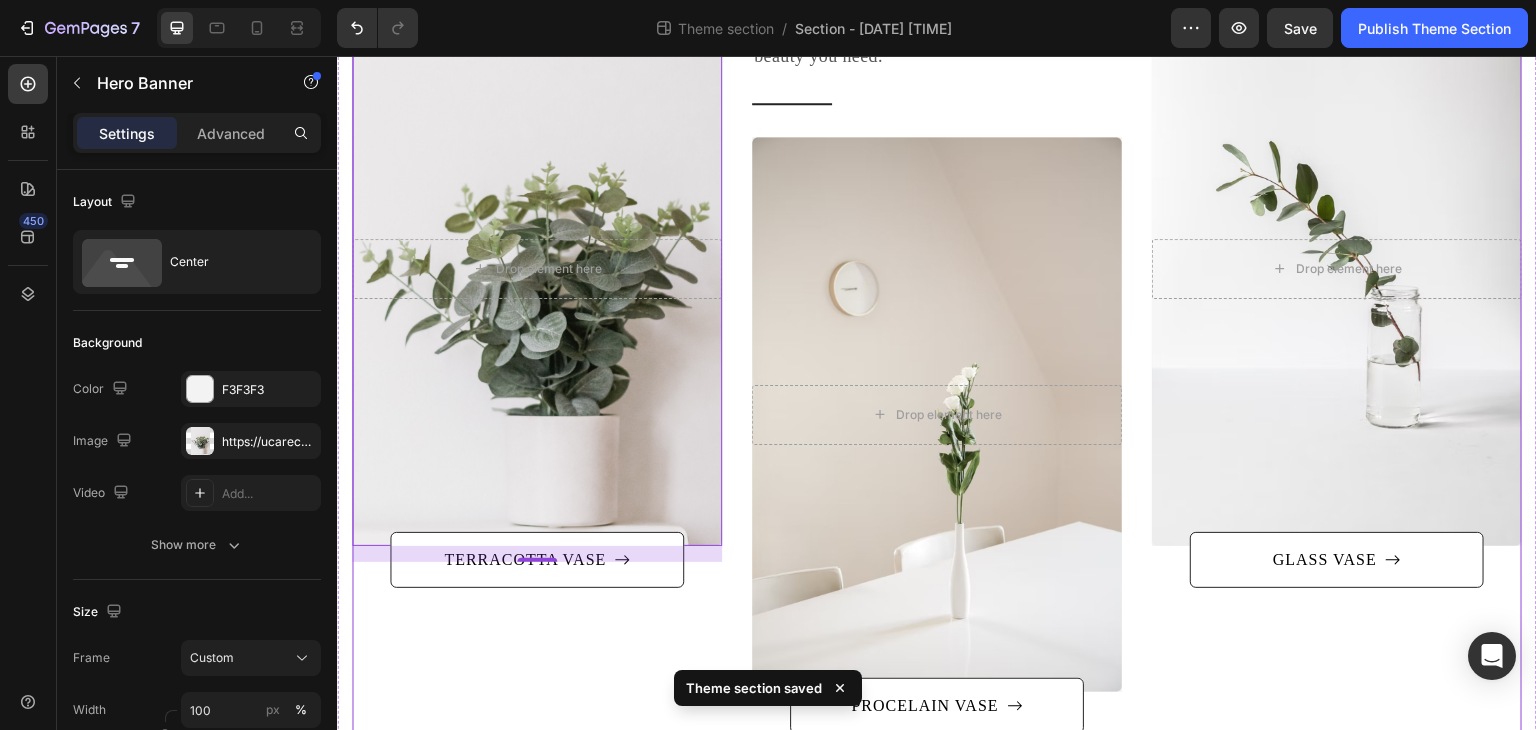 scroll, scrollTop: 431, scrollLeft: 0, axis: vertical 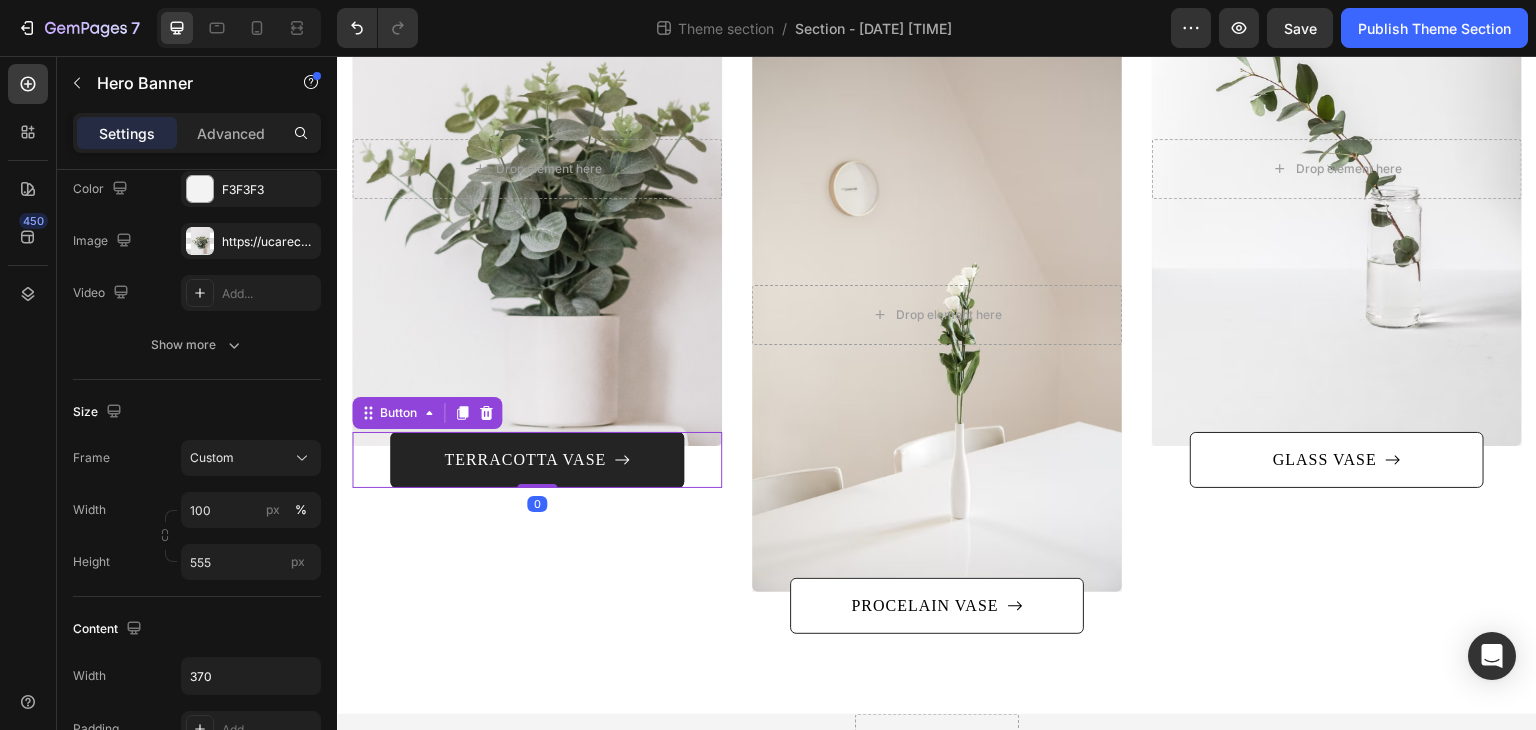 click on "TERRACOTTA VASE" at bounding box center [537, 460] 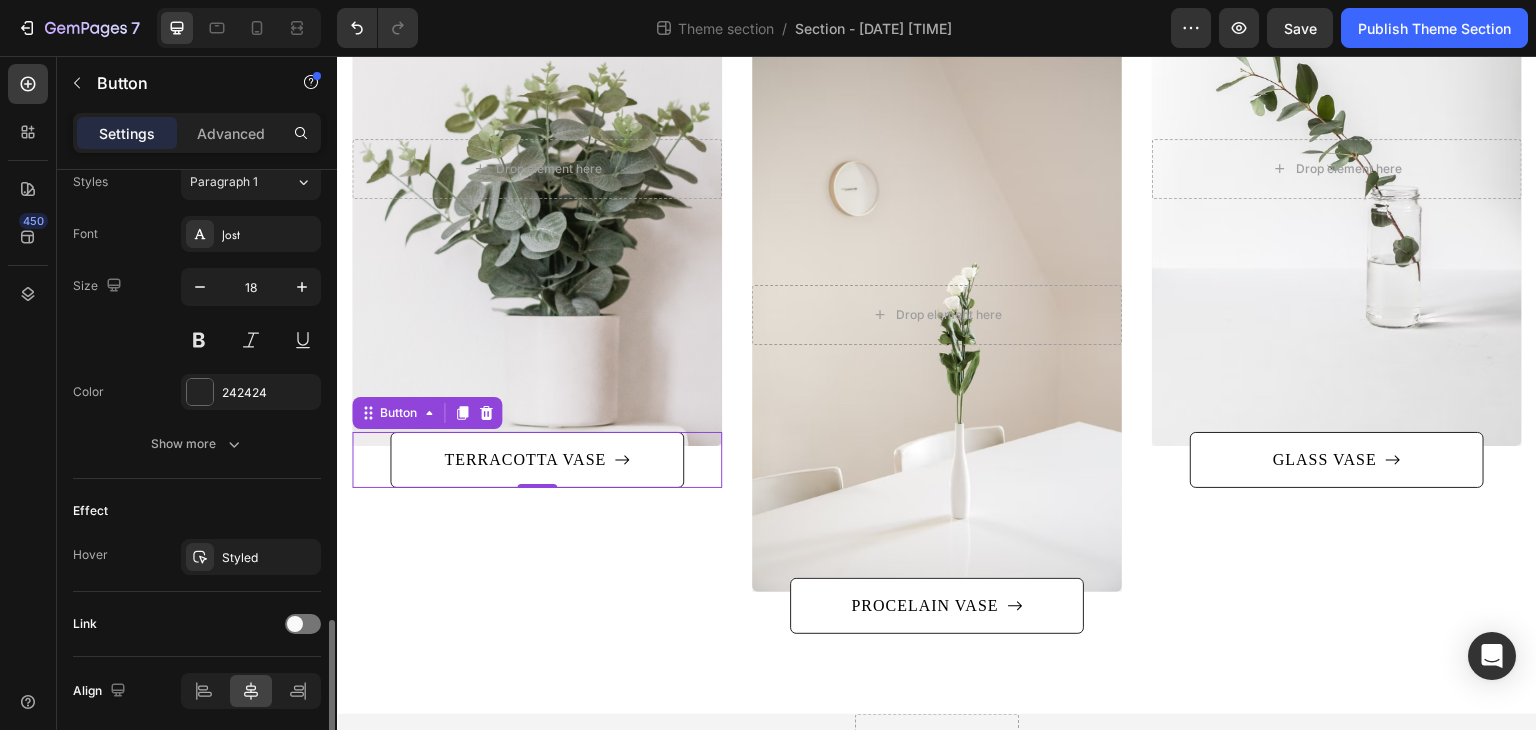 scroll, scrollTop: 972, scrollLeft: 0, axis: vertical 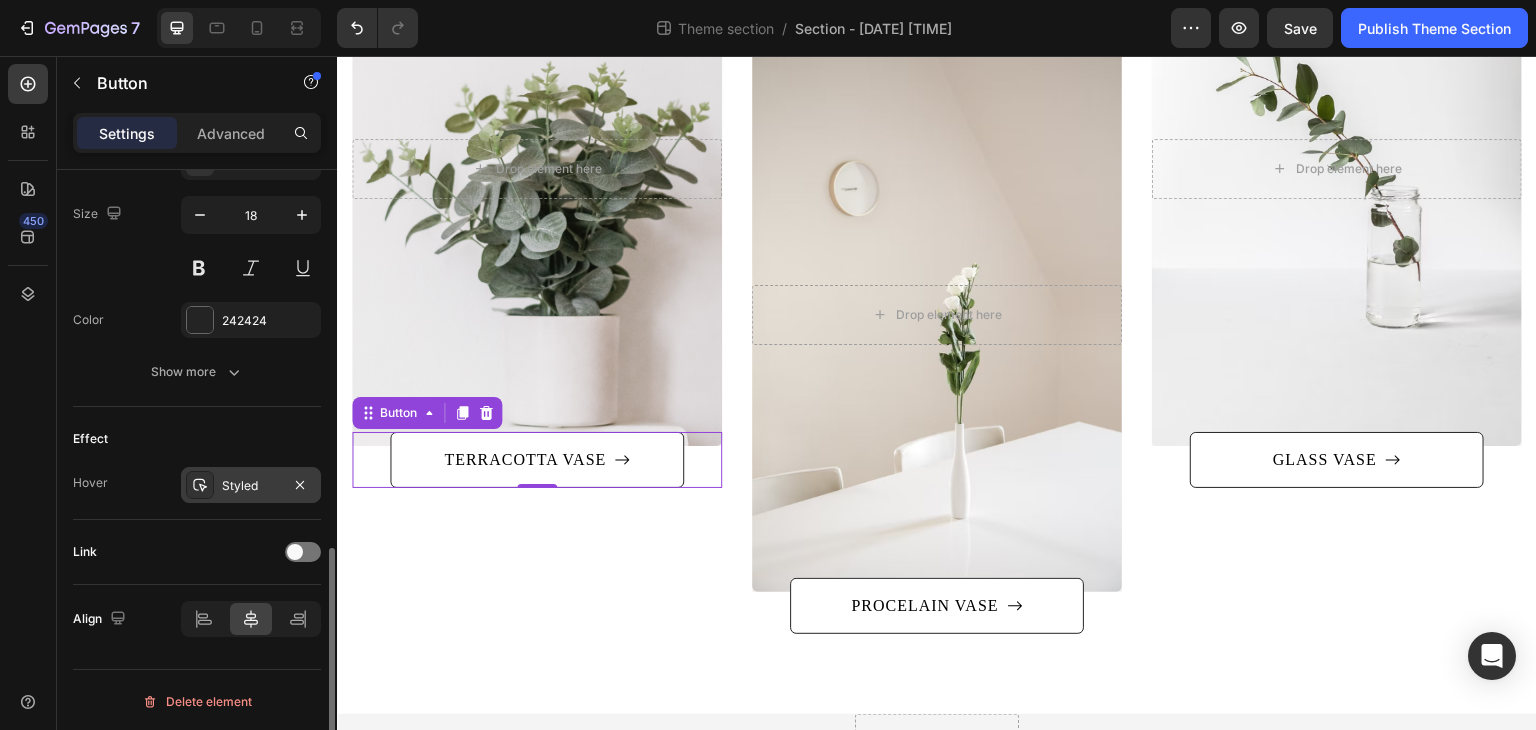 click on "Styled" at bounding box center [251, 486] 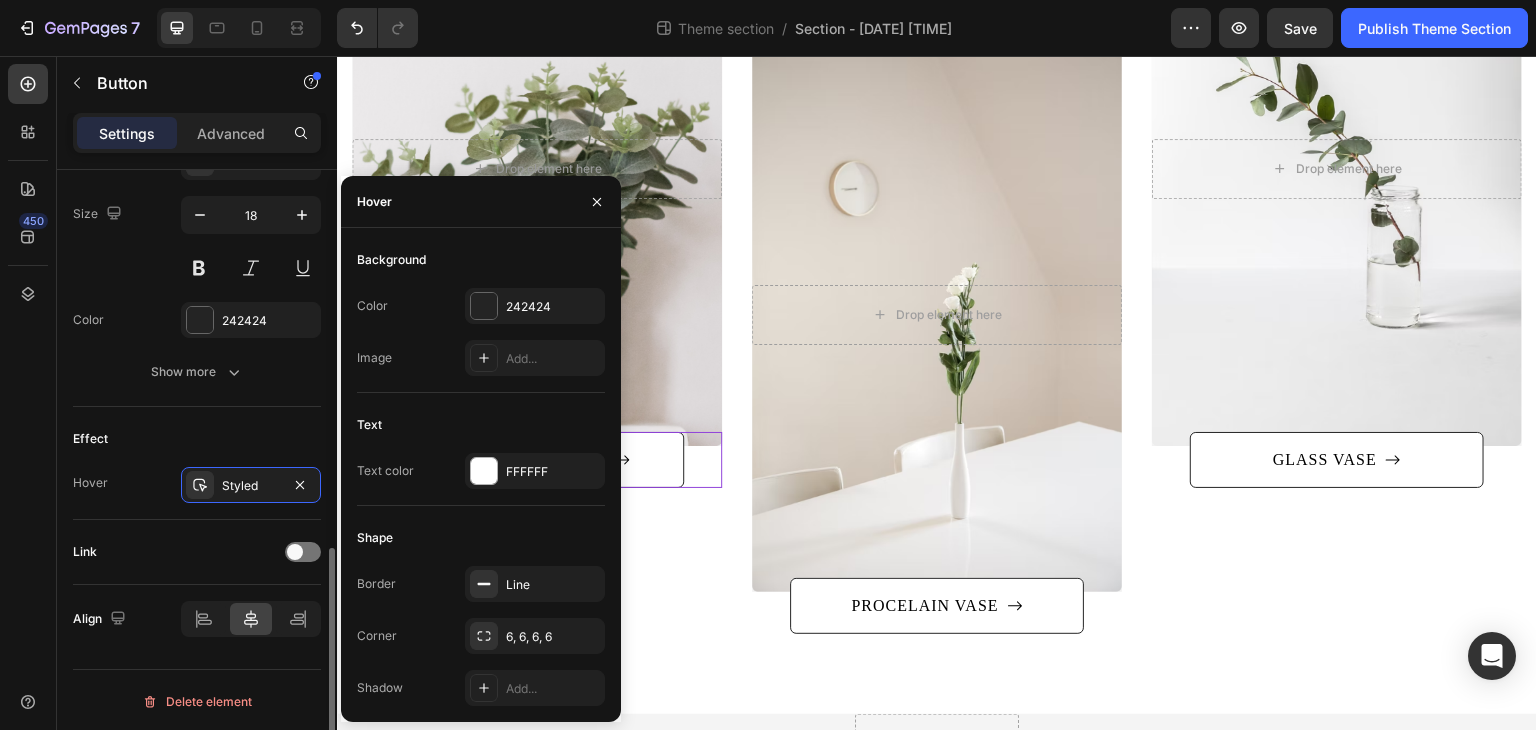 click on "Effect" at bounding box center (197, 439) 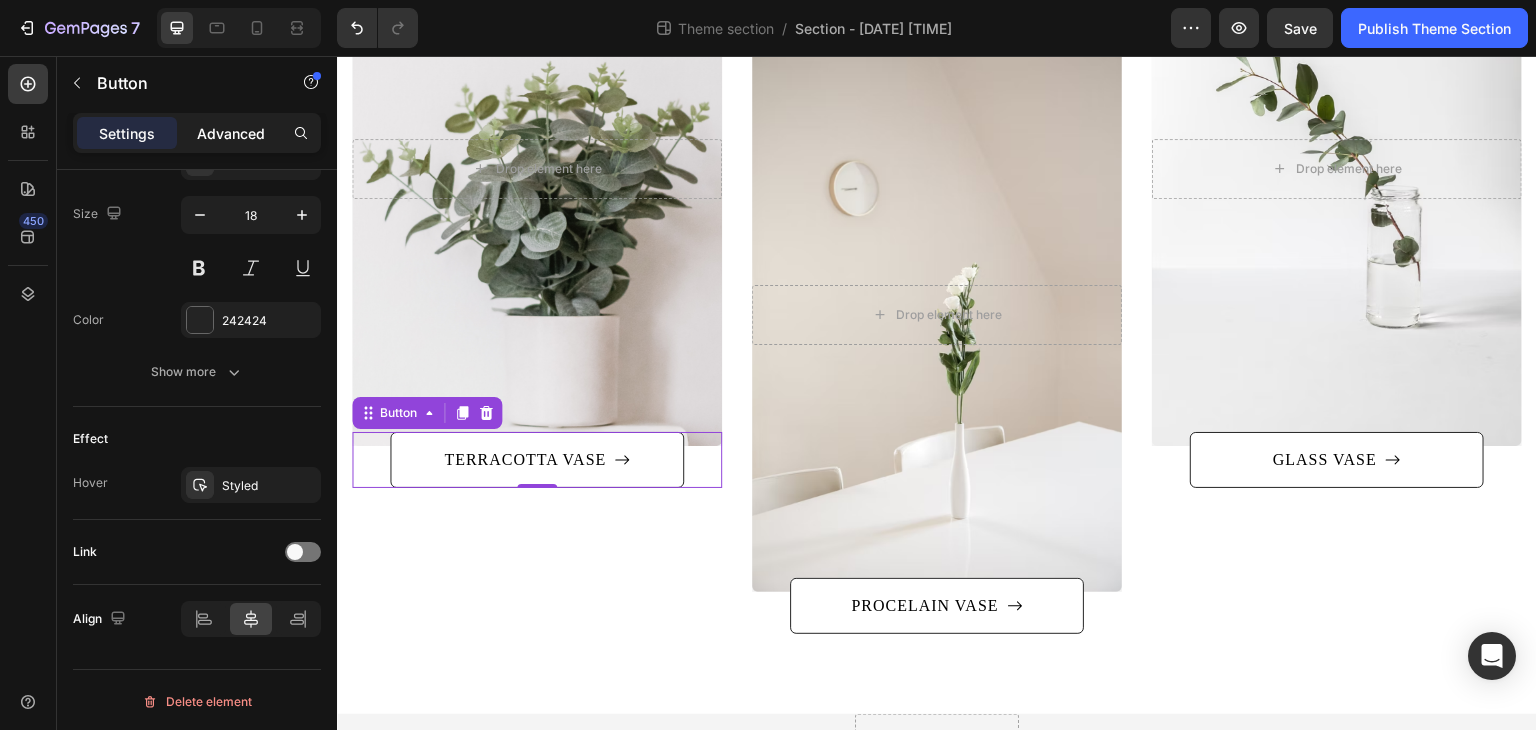 click on "Advanced" 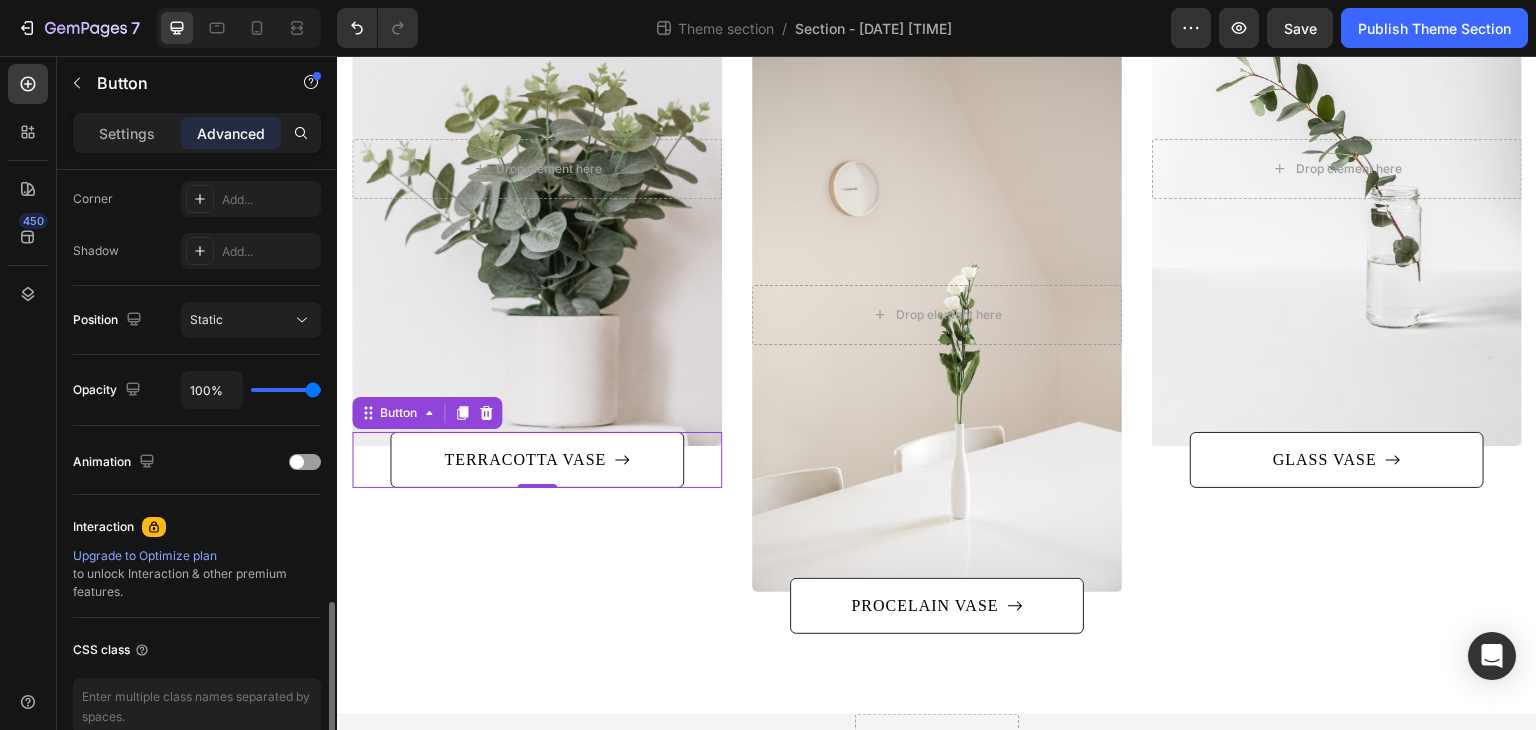 scroll, scrollTop: 715, scrollLeft: 0, axis: vertical 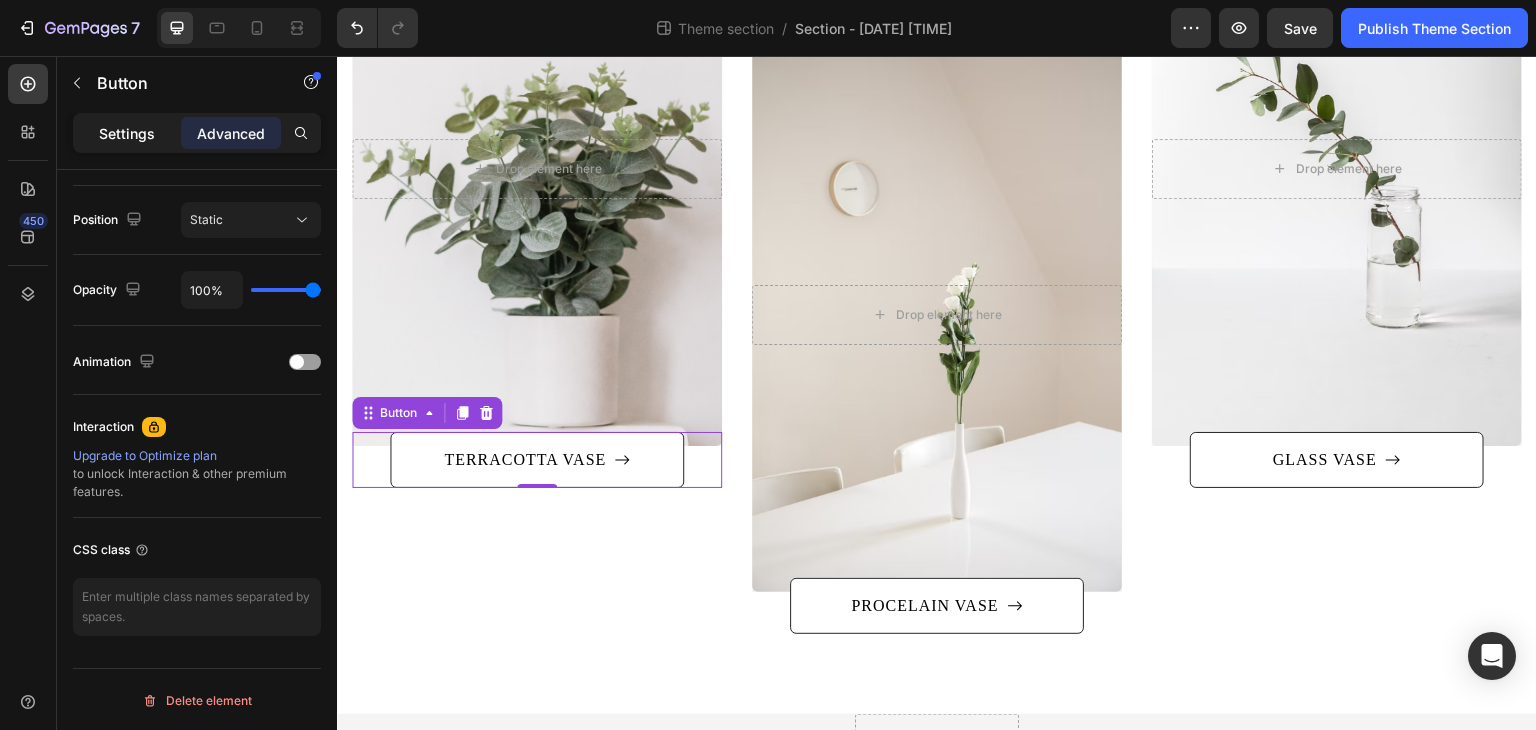 click on "Settings" at bounding box center [127, 133] 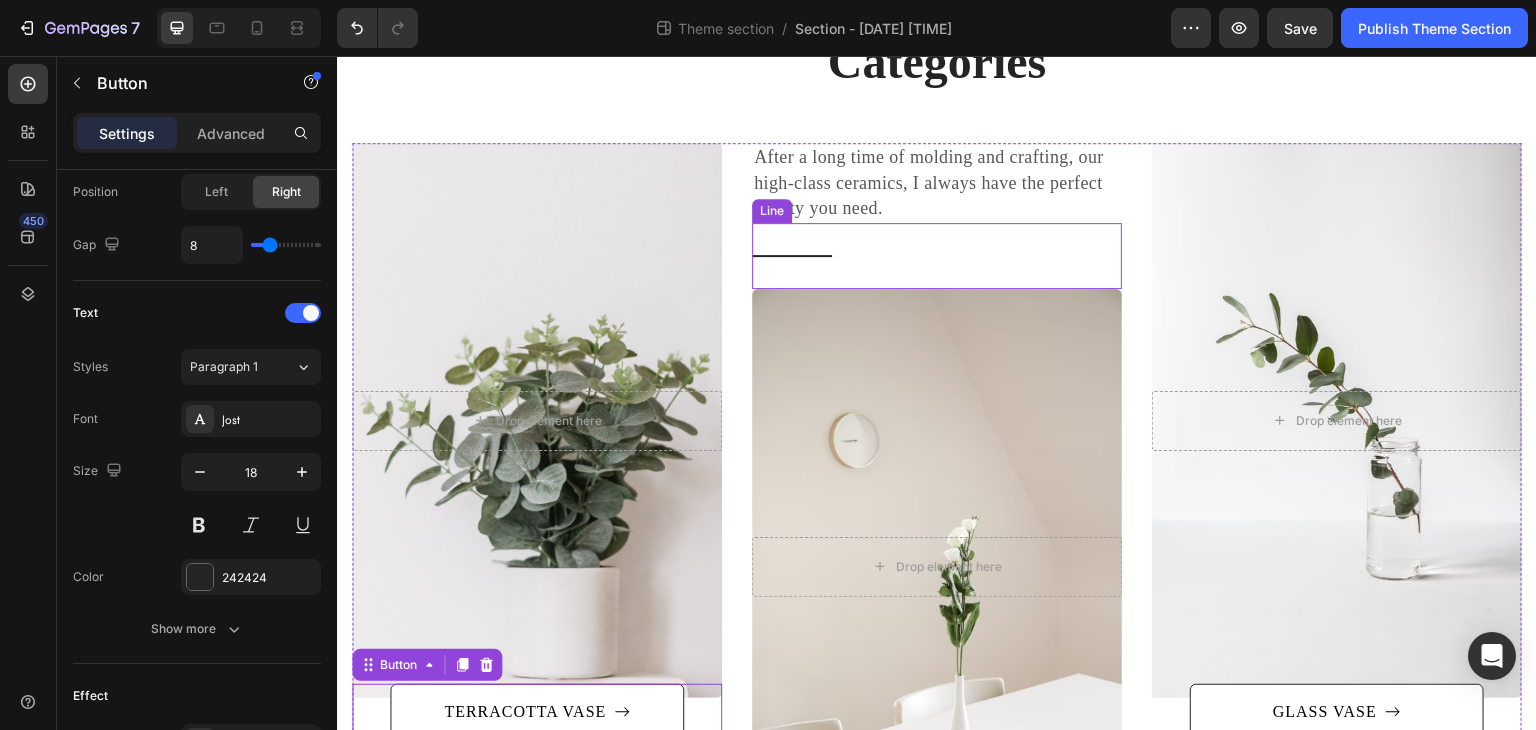 scroll, scrollTop: 131, scrollLeft: 0, axis: vertical 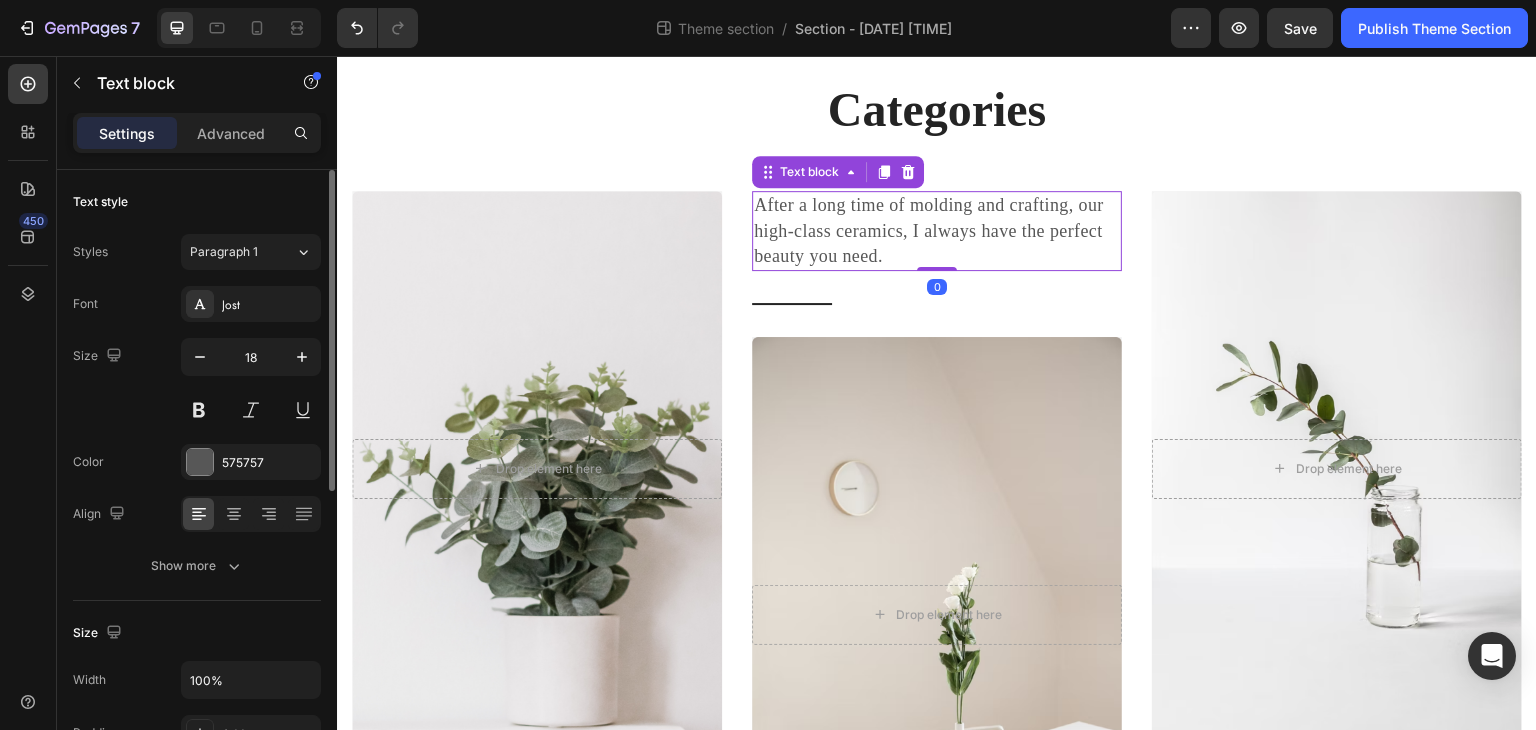 click on "After a long time of molding and crafting, our high-class ceramics, I always have the perfect beauty you need." at bounding box center [937, 231] 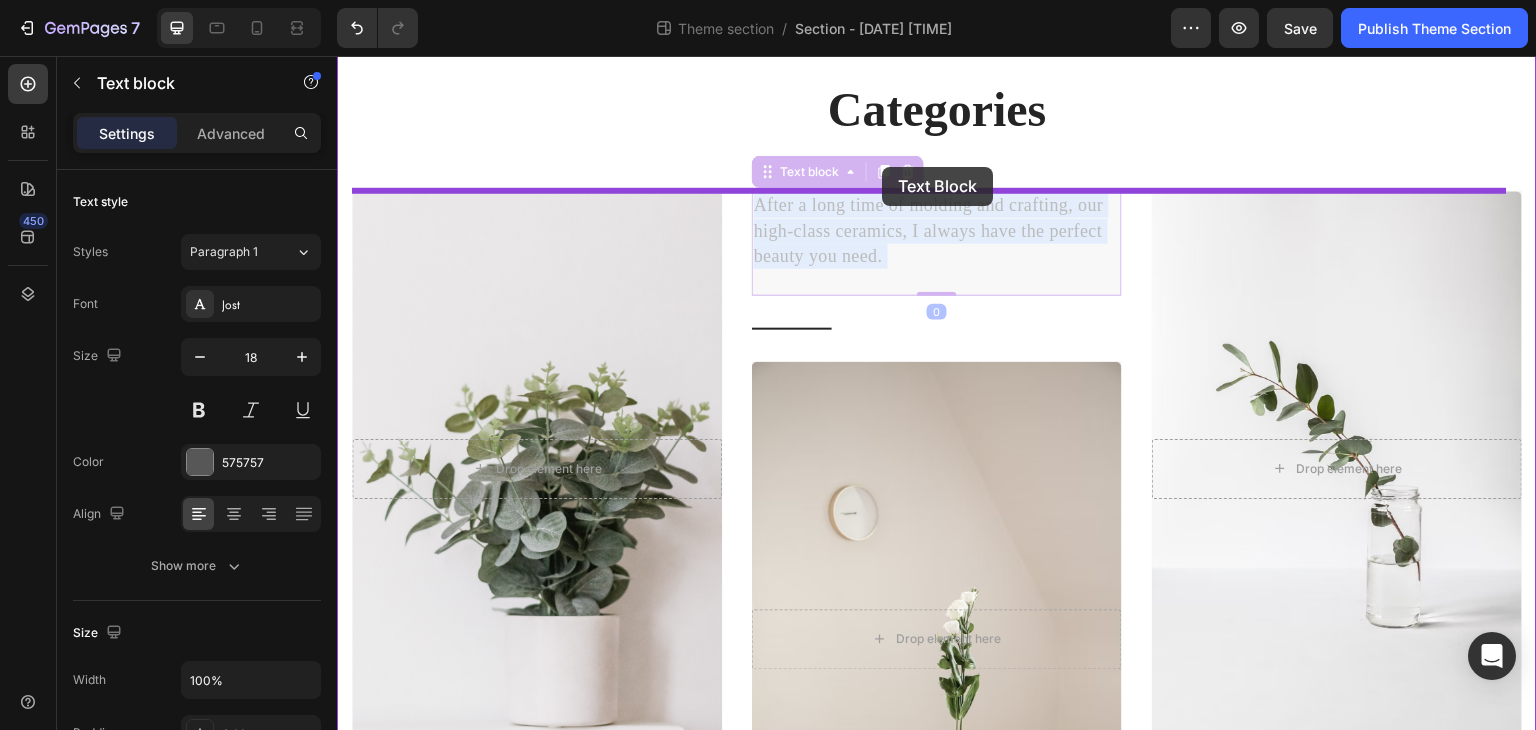 drag, startPoint x: 881, startPoint y: 237, endPoint x: 882, endPoint y: 167, distance: 70.00714 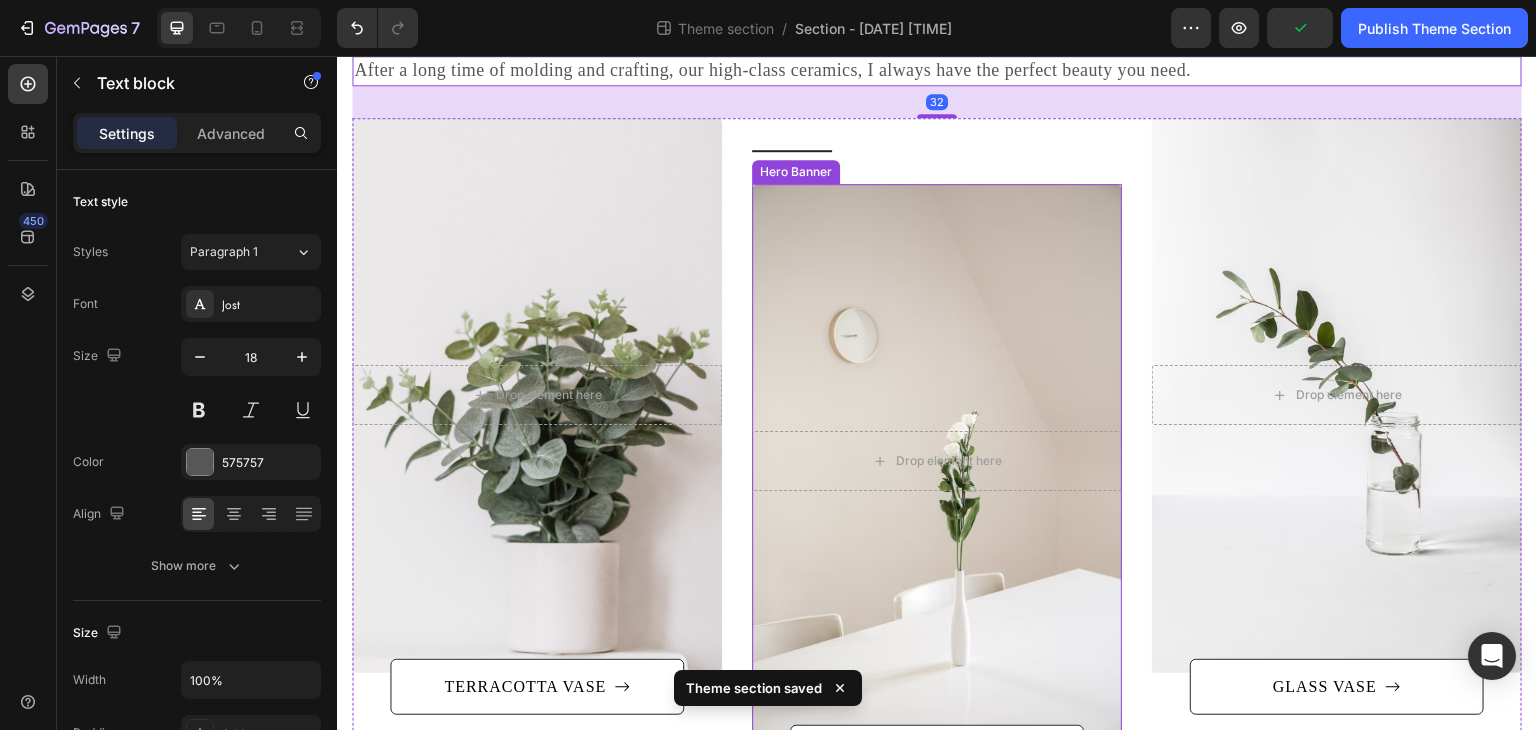 scroll, scrollTop: 231, scrollLeft: 0, axis: vertical 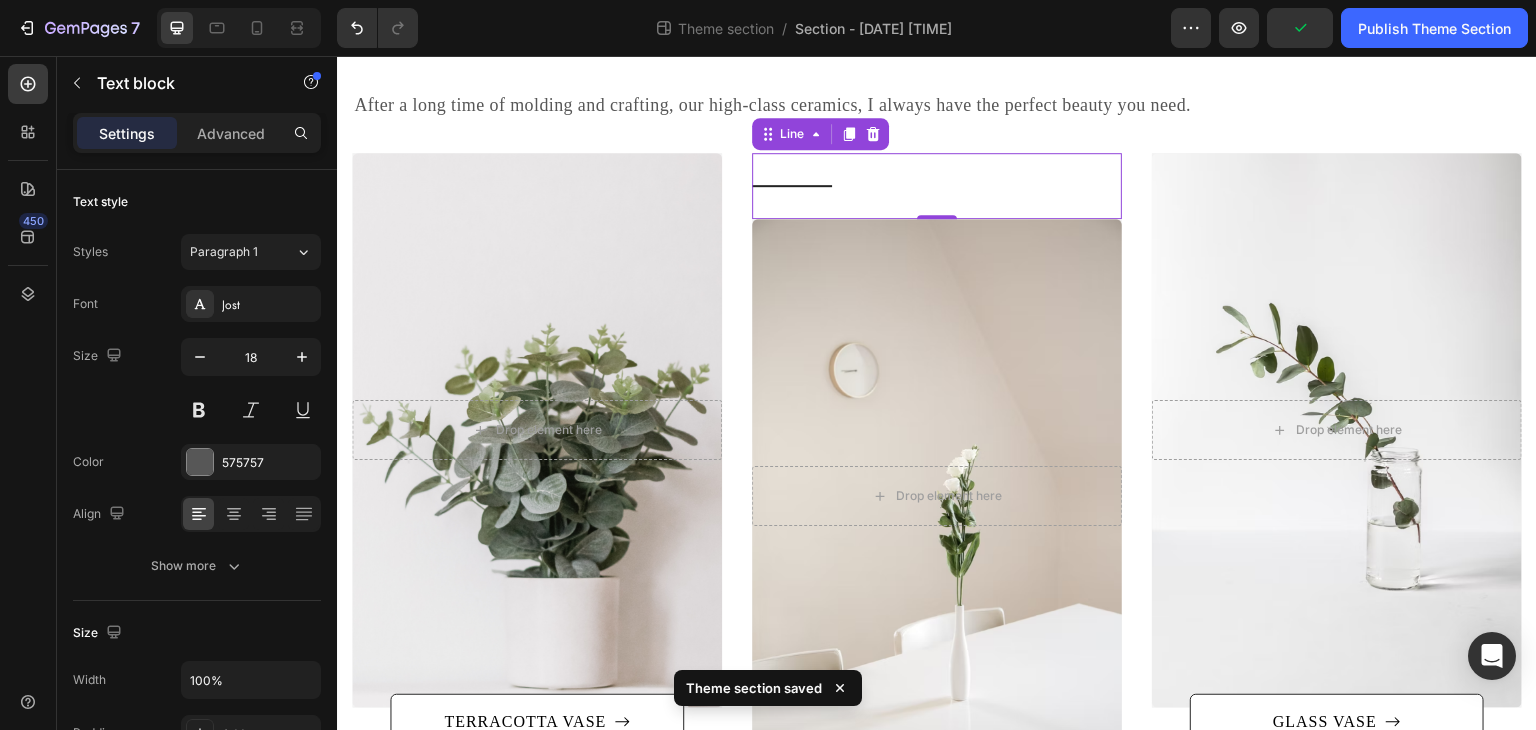 click on "Title Line   0" at bounding box center [937, 186] 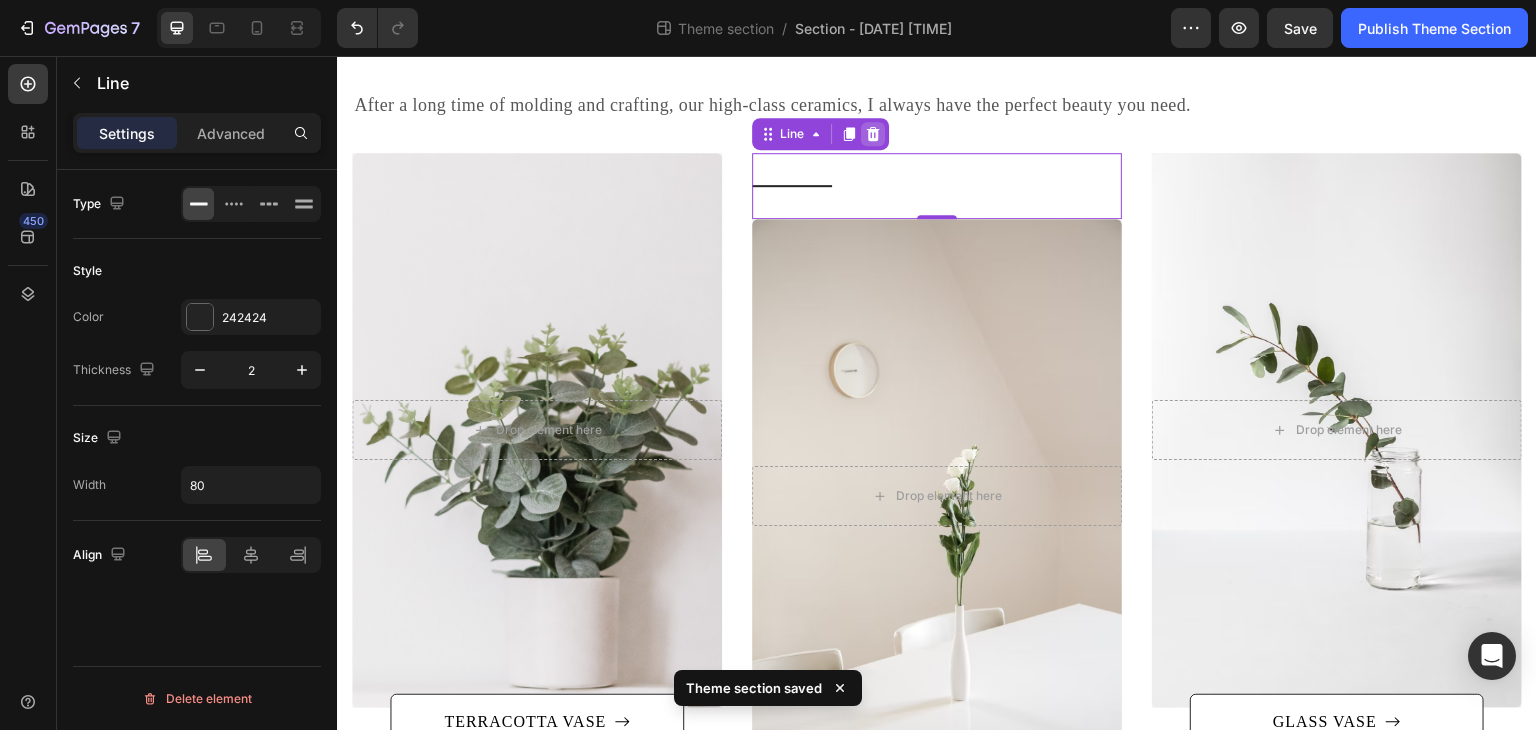 click 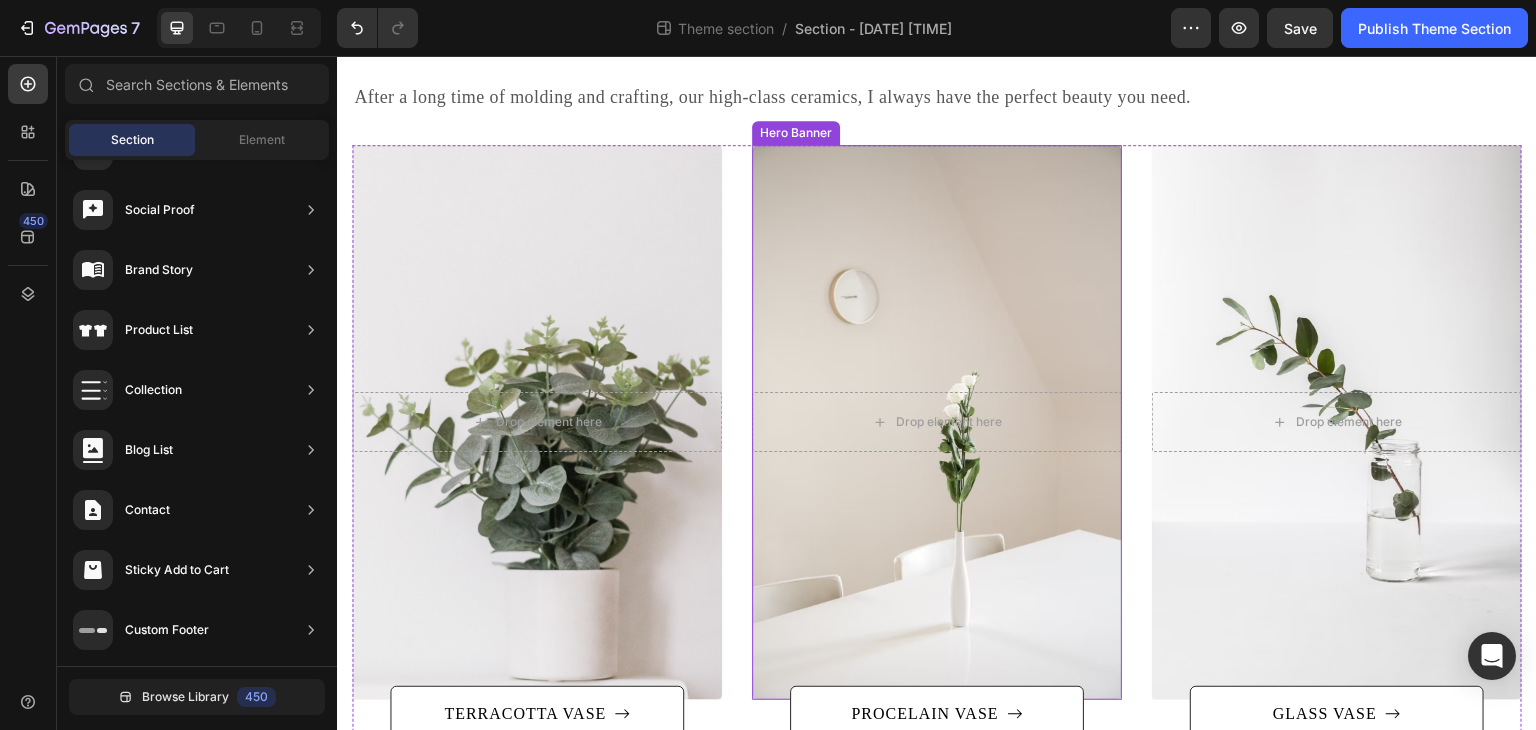 scroll, scrollTop: 422, scrollLeft: 0, axis: vertical 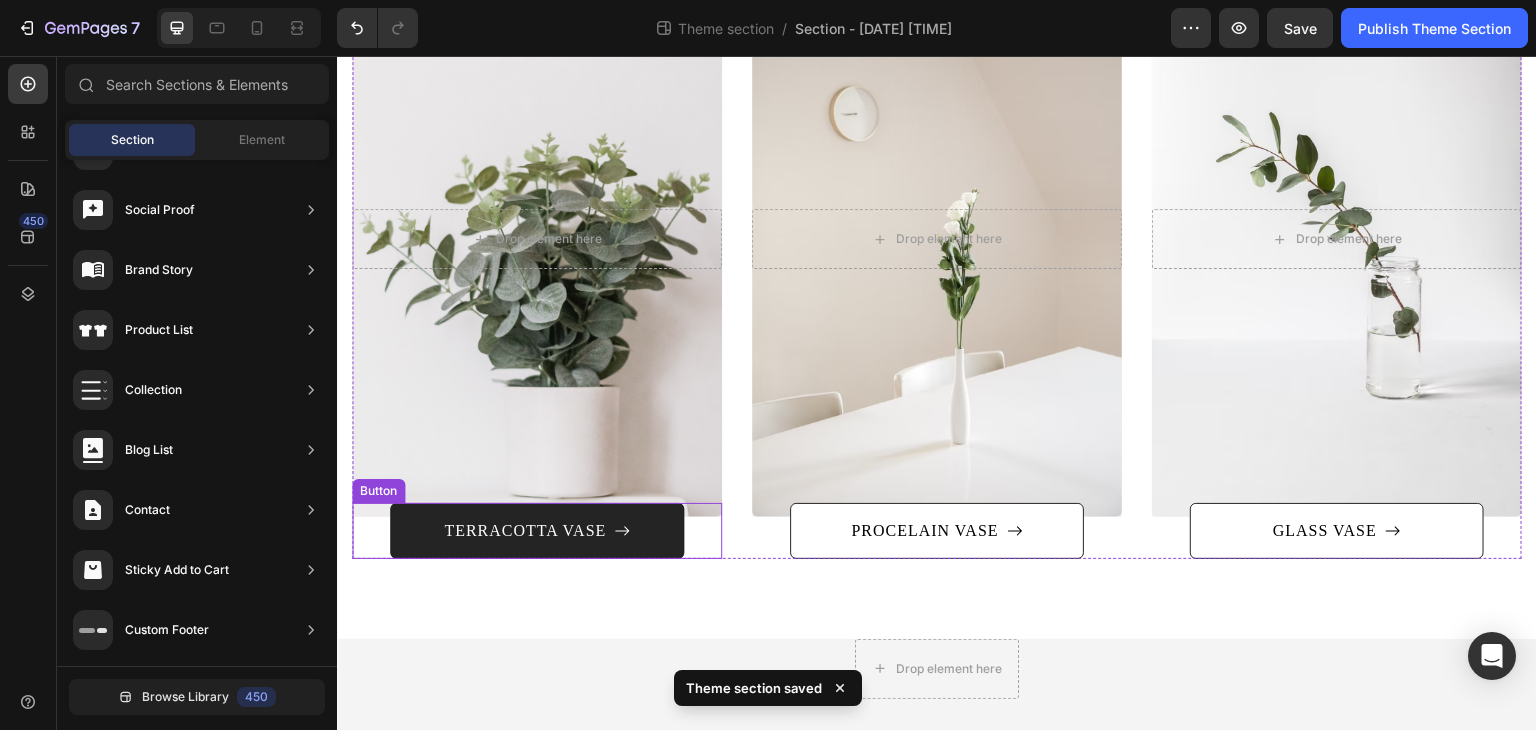 click on "TERRACOTTA VASE" at bounding box center (537, 531) 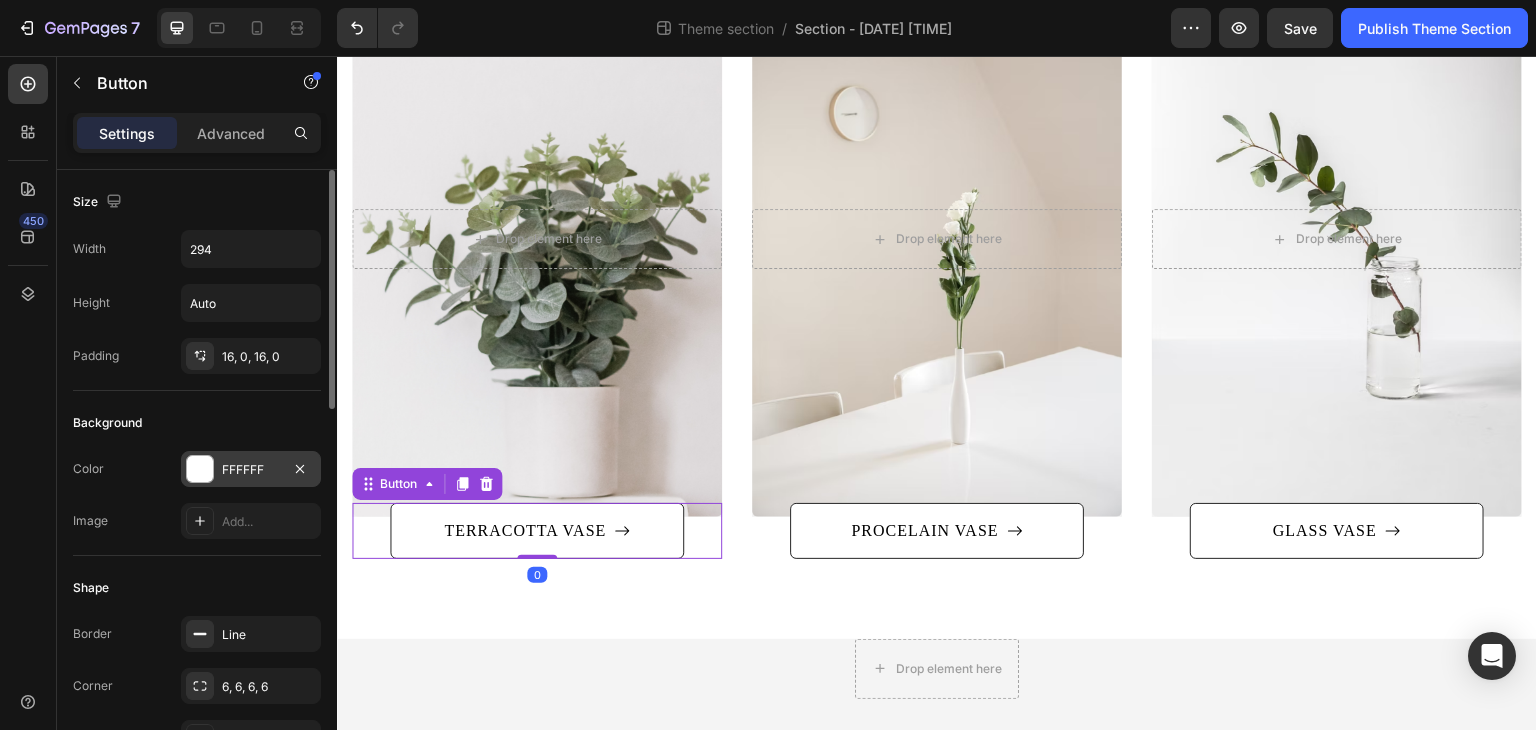 click on "FFFFFF" at bounding box center (251, 470) 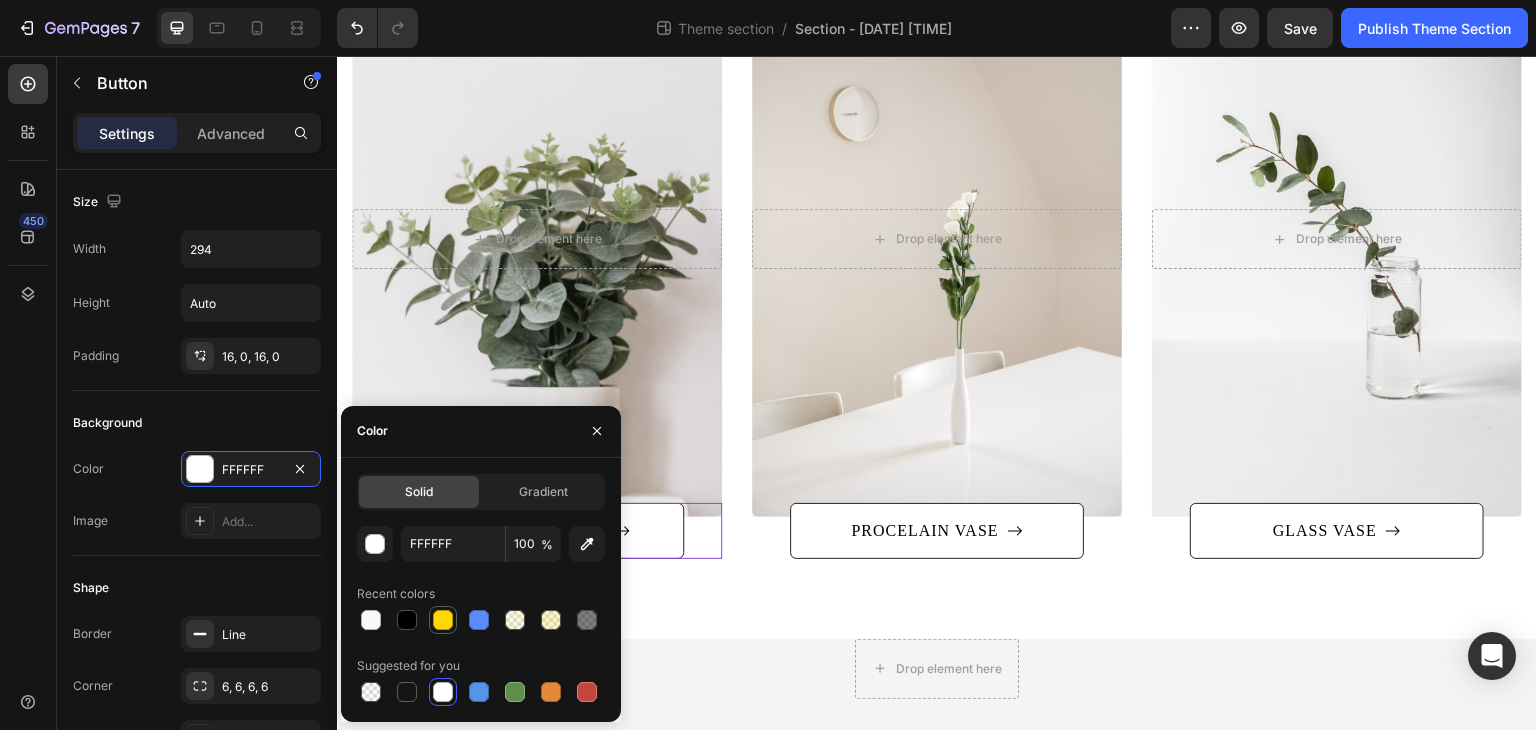 click at bounding box center (443, 620) 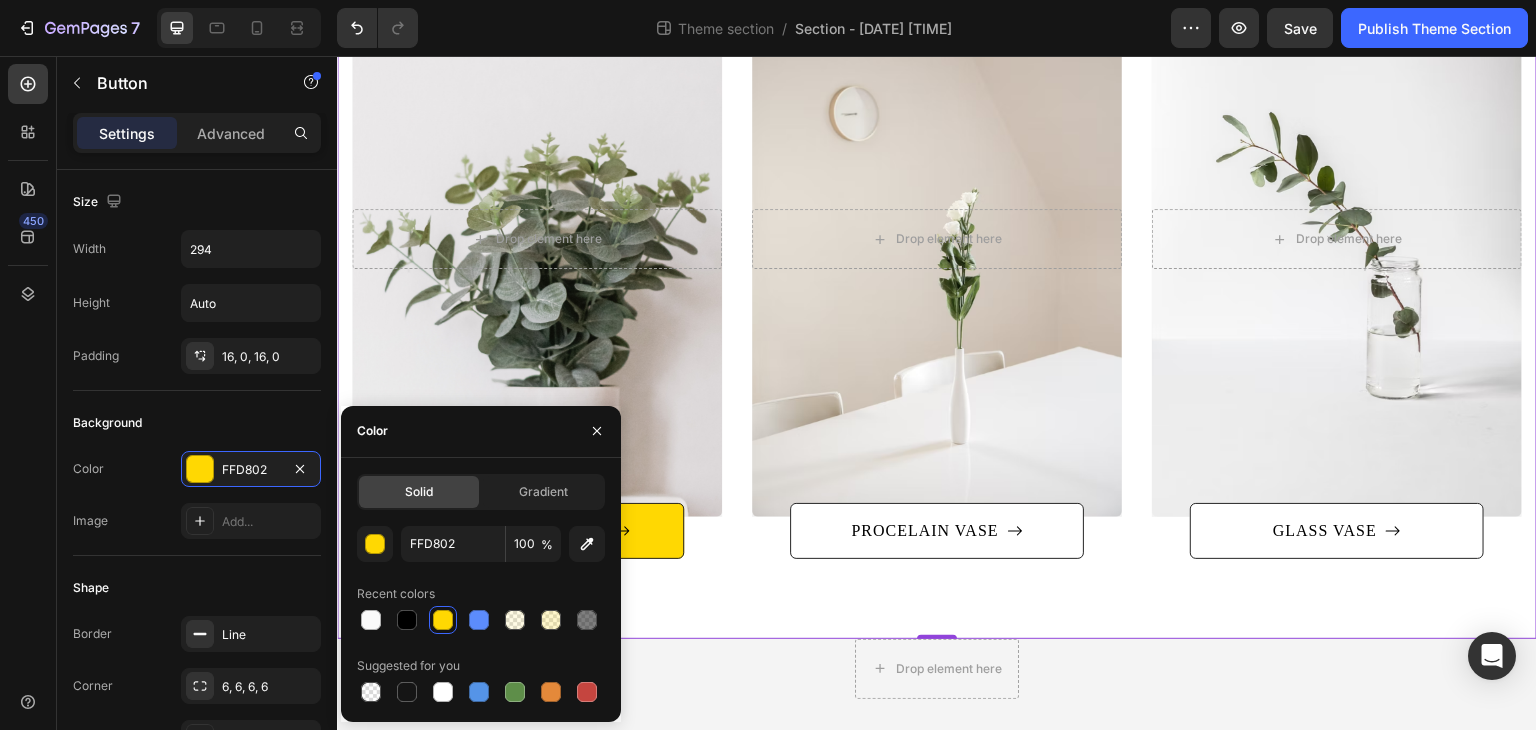 click on "Categories Heading Row After a long time of molding and crafting, our high-class ceramics, I always have the perfect beauty you need. Text block After a long time of molding and crafting, our high-class ceramics, I always have the perfect beauty you need. Text block Row                Title Line
Drop element here Hero Banner
TERRACOTTA VASE Button
Drop element here Hero Banner
PROCELAIN VASE Button After a long time of molding and crafting, our high-class ceramics, I always have the perfect beauty you need. Text block Row                Title Line
Drop element here Hero Banner
GLASS VASE Button Row Row   0" at bounding box center (937, 172) 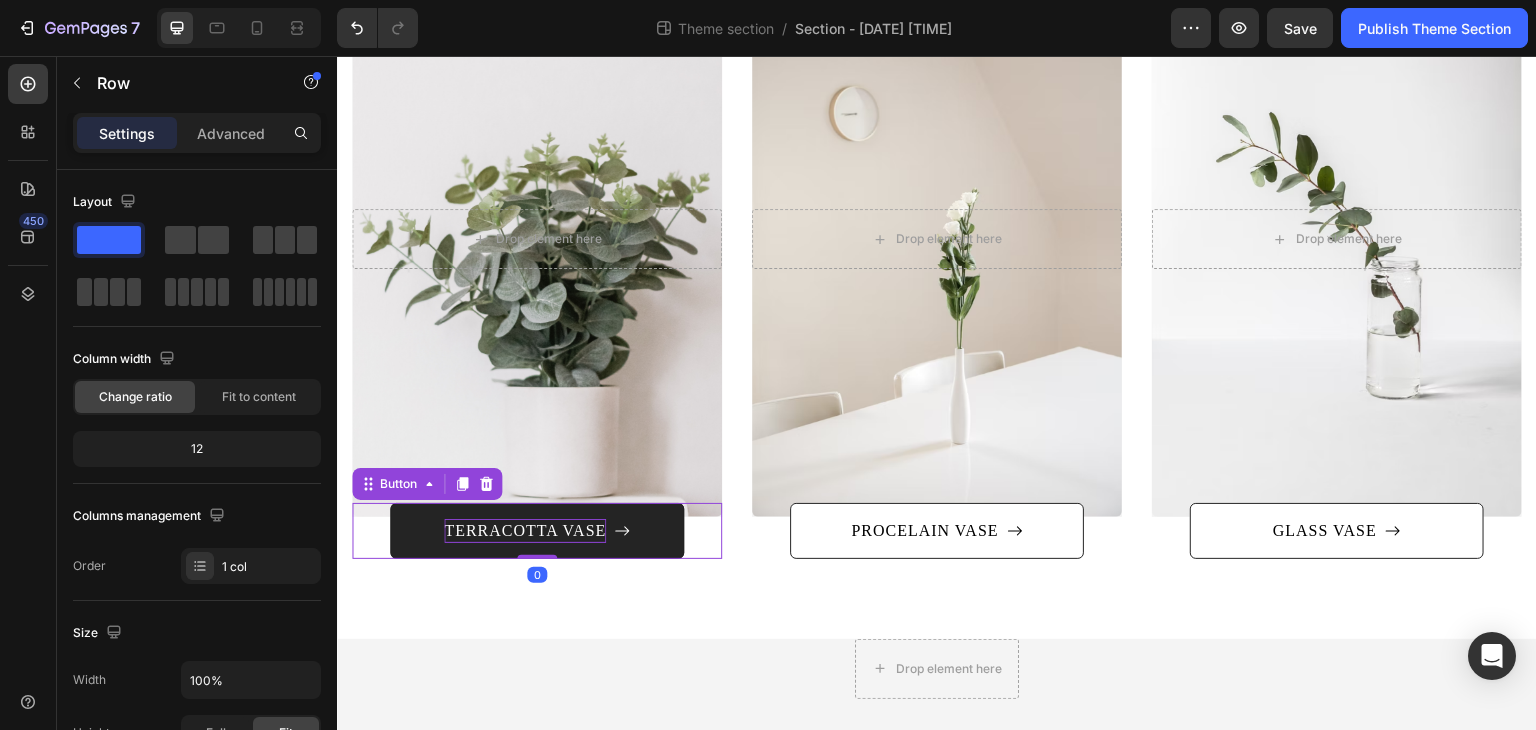 click on "TERRACOTTA VASE" at bounding box center [525, 531] 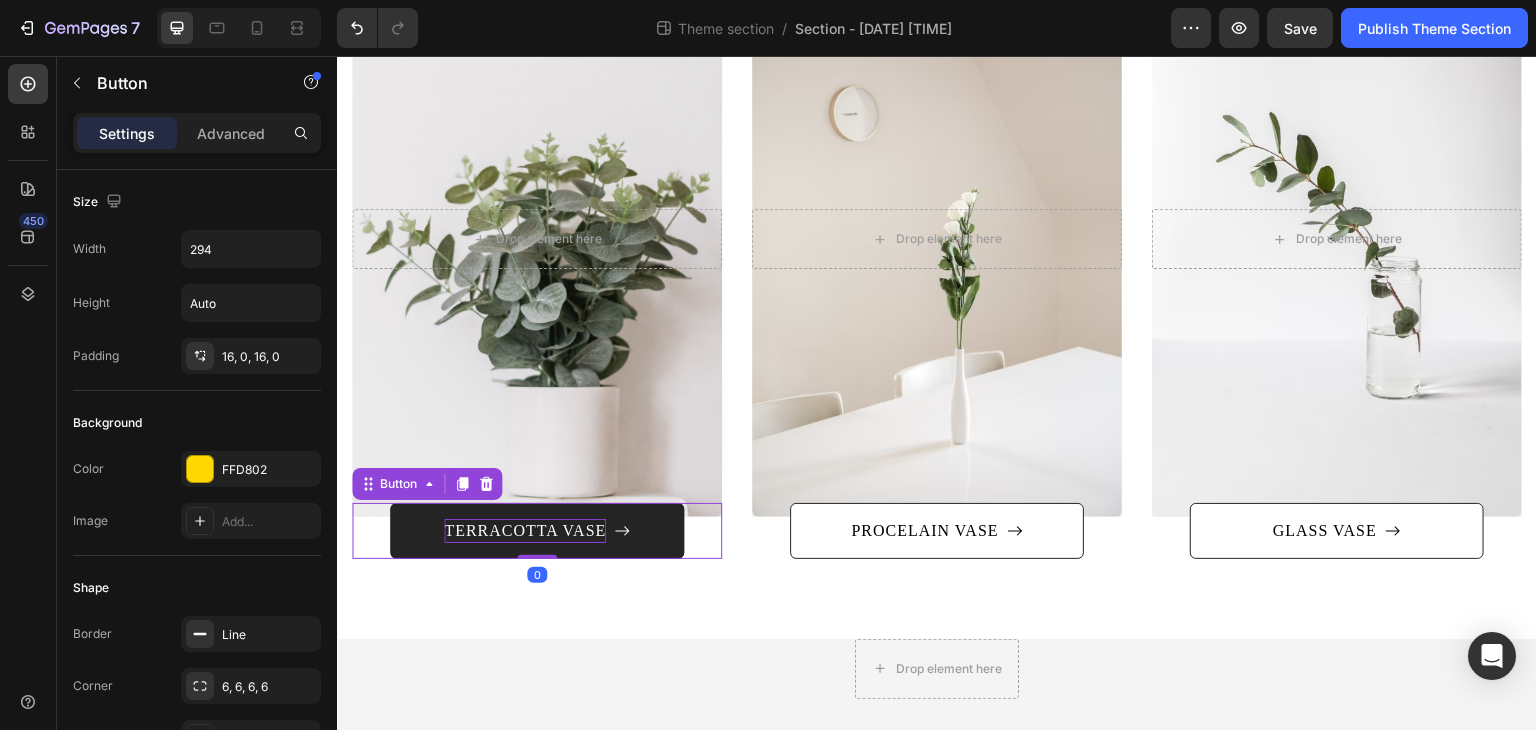 click on "TERRACOTTA VASE" at bounding box center (525, 531) 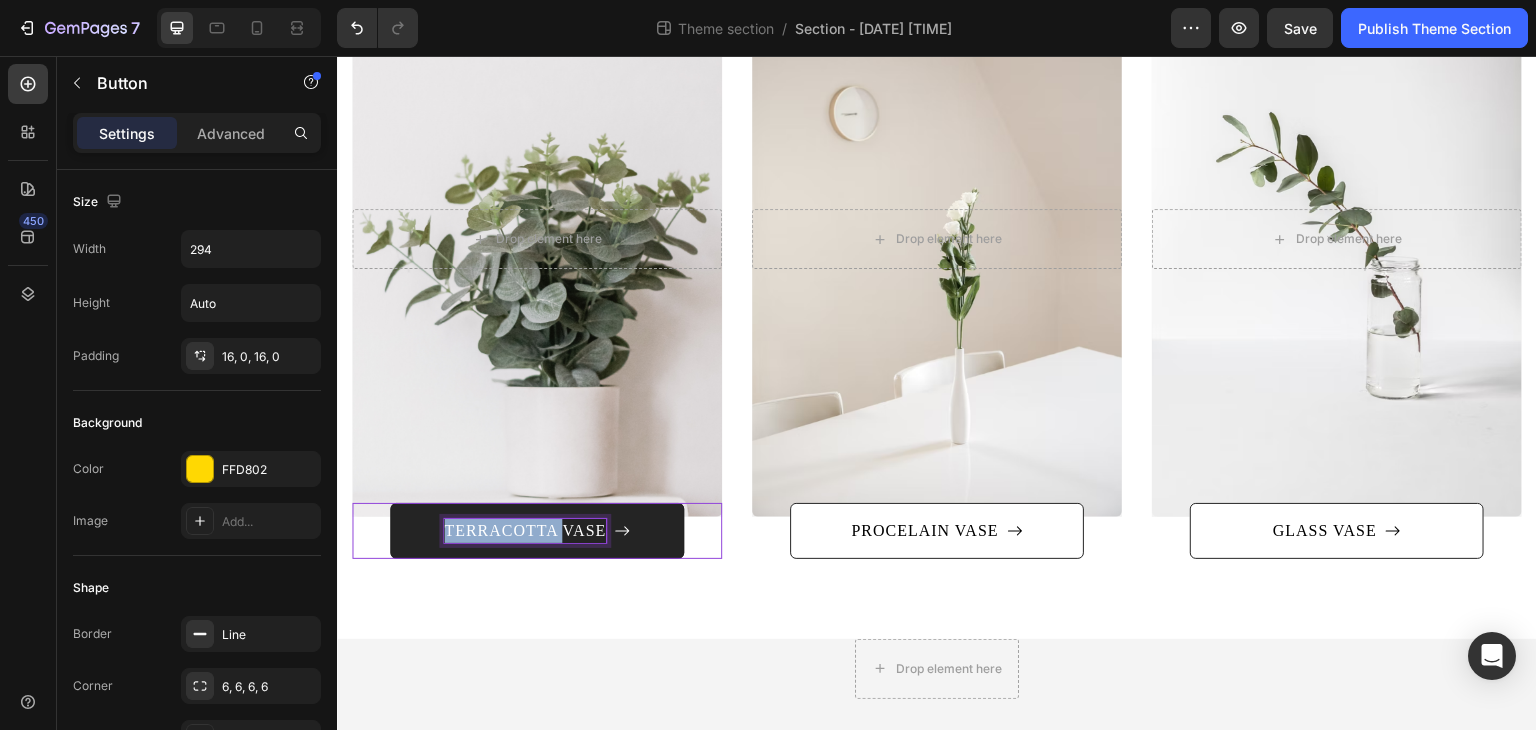 click on "TERRACOTTA VASE" at bounding box center [525, 531] 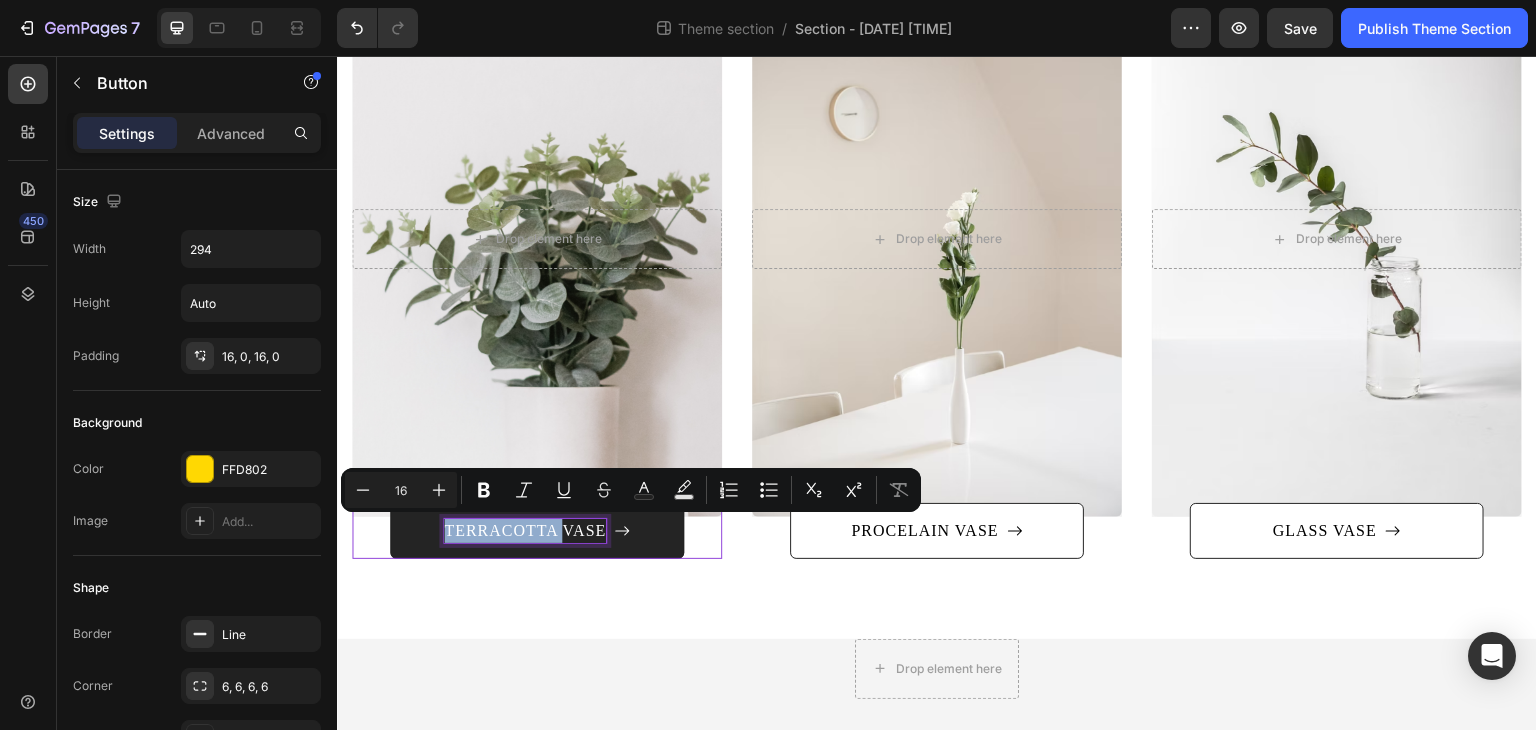 click on "TERRACOTTA VASE" at bounding box center (525, 531) 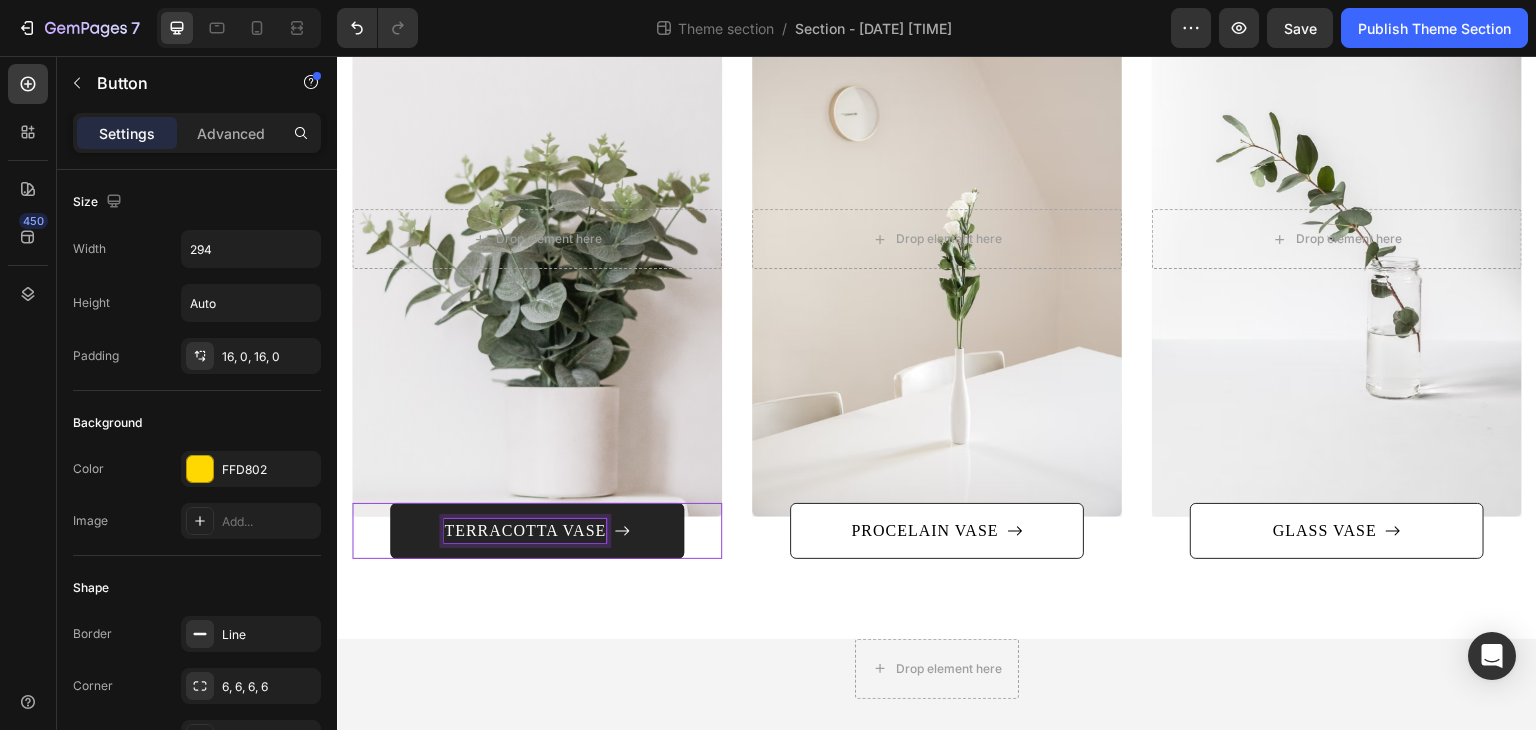 click on "TERRACOTTA VASE" at bounding box center [525, 531] 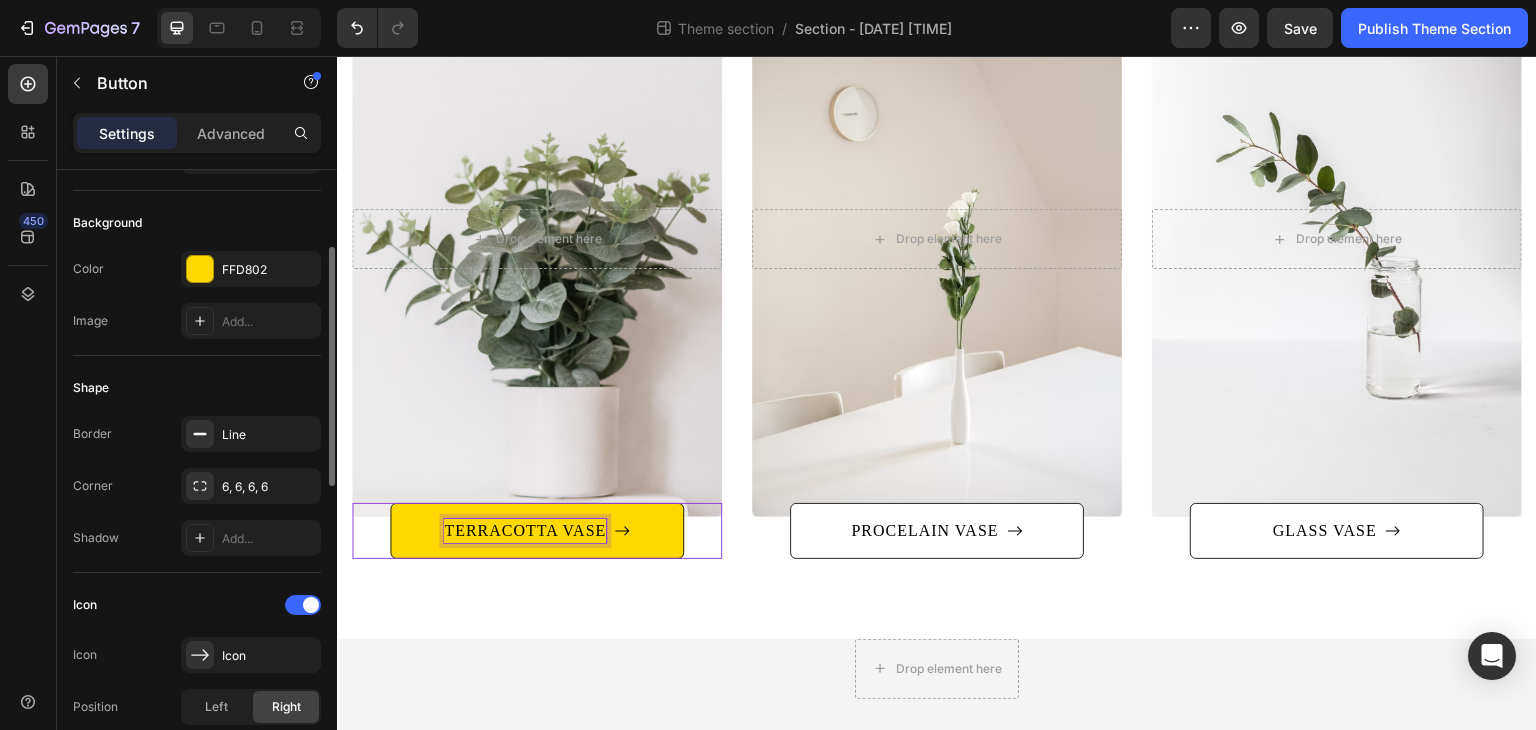 scroll, scrollTop: 300, scrollLeft: 0, axis: vertical 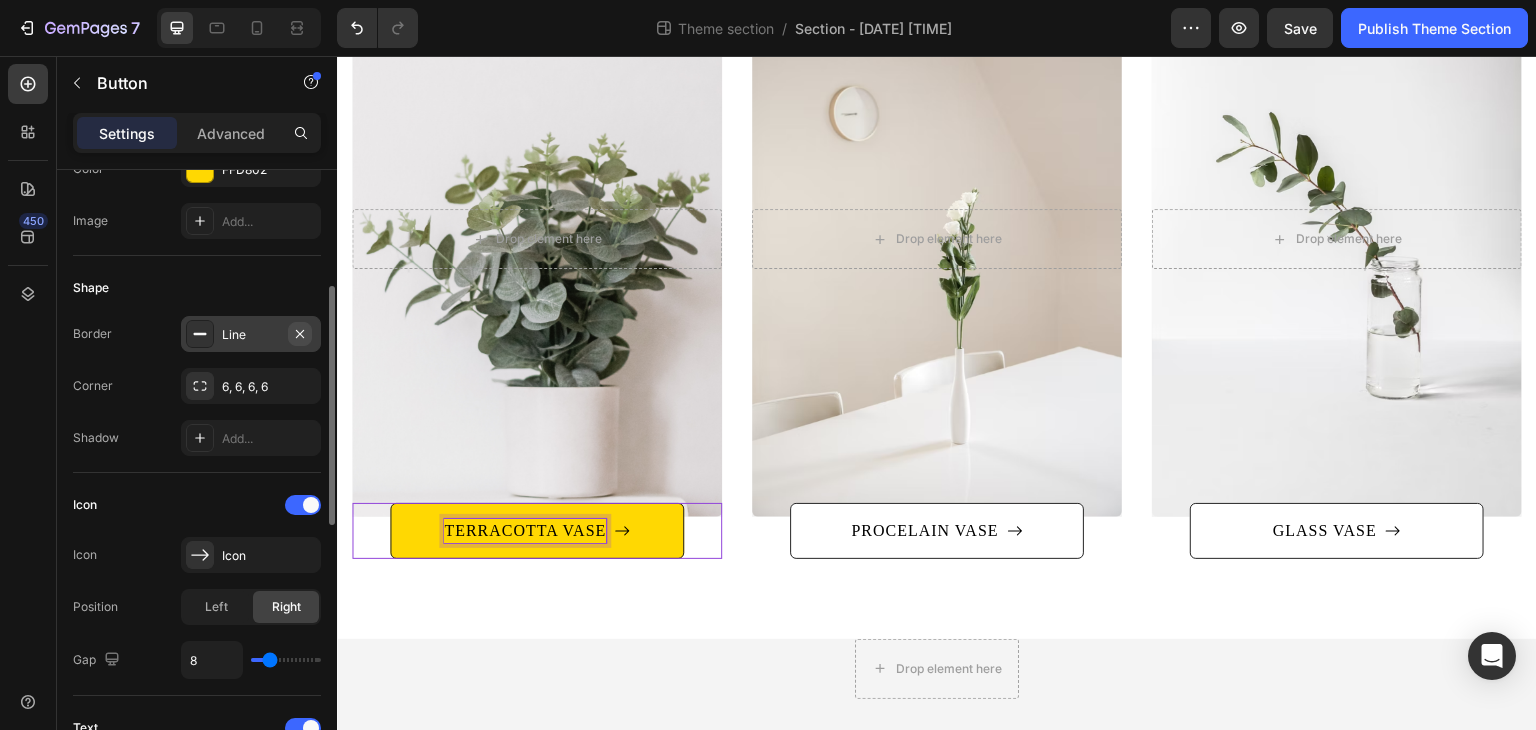 click 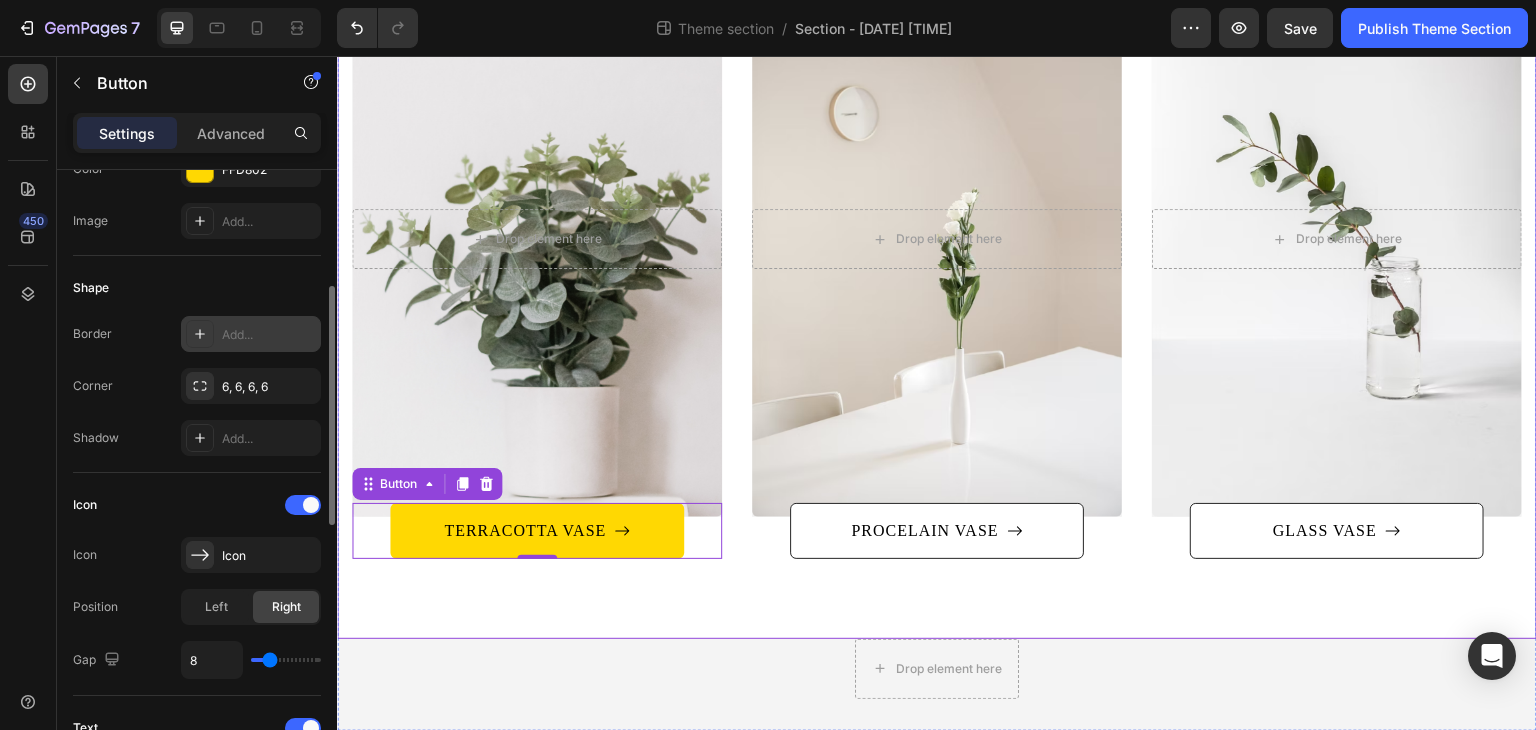 click on "Categories Heading Row After a long time of molding and crafting, our high-class ceramics, I always have the perfect beauty you need. Text block After a long time of molding and crafting, our high-class ceramics, I always have the perfect beauty you need. Text block Row                Title Line
Drop element here Hero Banner
TERRACOTTA VASE Button   0
Drop element here Hero Banner
PROCELAIN VASE Button After a long time of molding and crafting, our high-class ceramics, I always have the perfect beauty you need. Text block Row                Title Line
Drop element here Hero Banner
GLASS VASE Button Row Row" at bounding box center (937, 172) 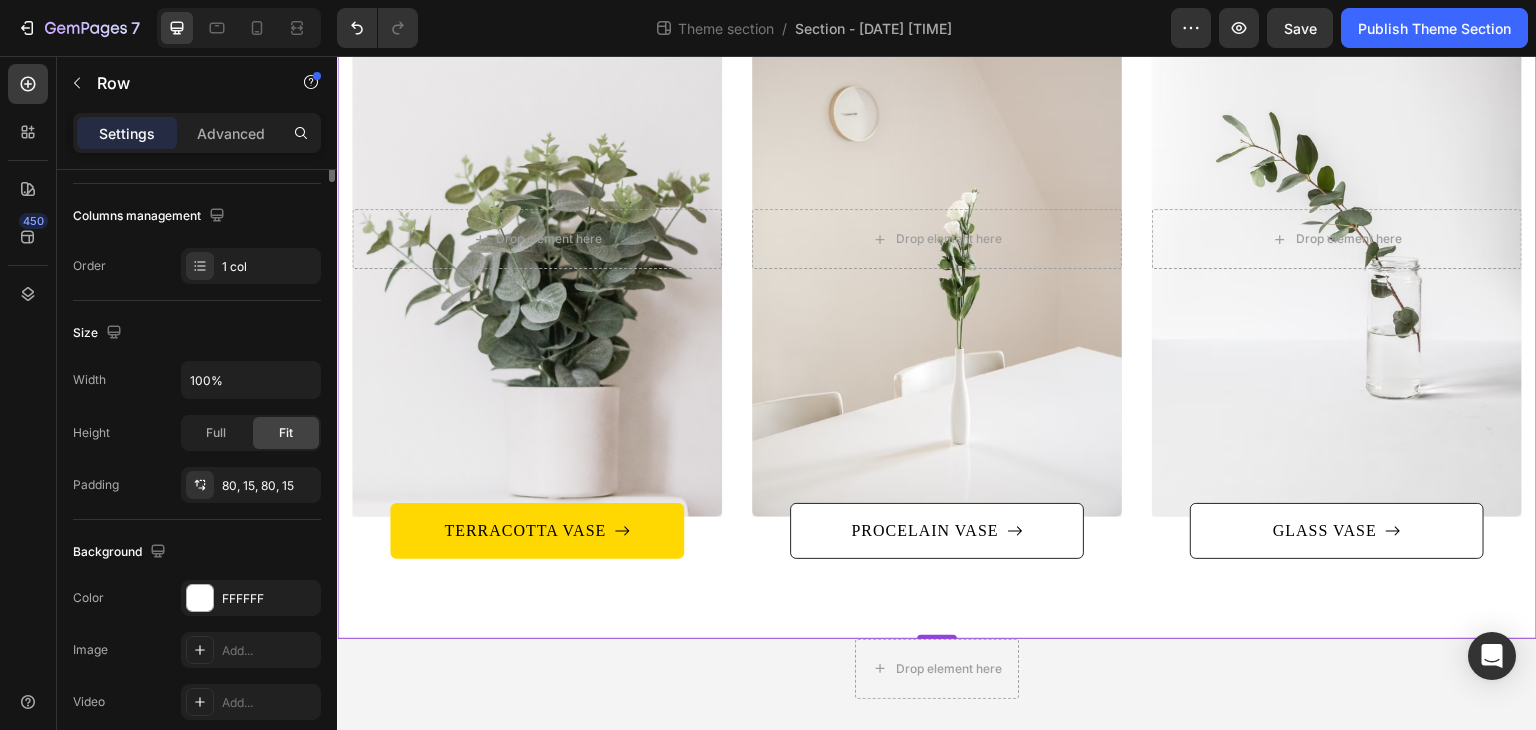 scroll, scrollTop: 0, scrollLeft: 0, axis: both 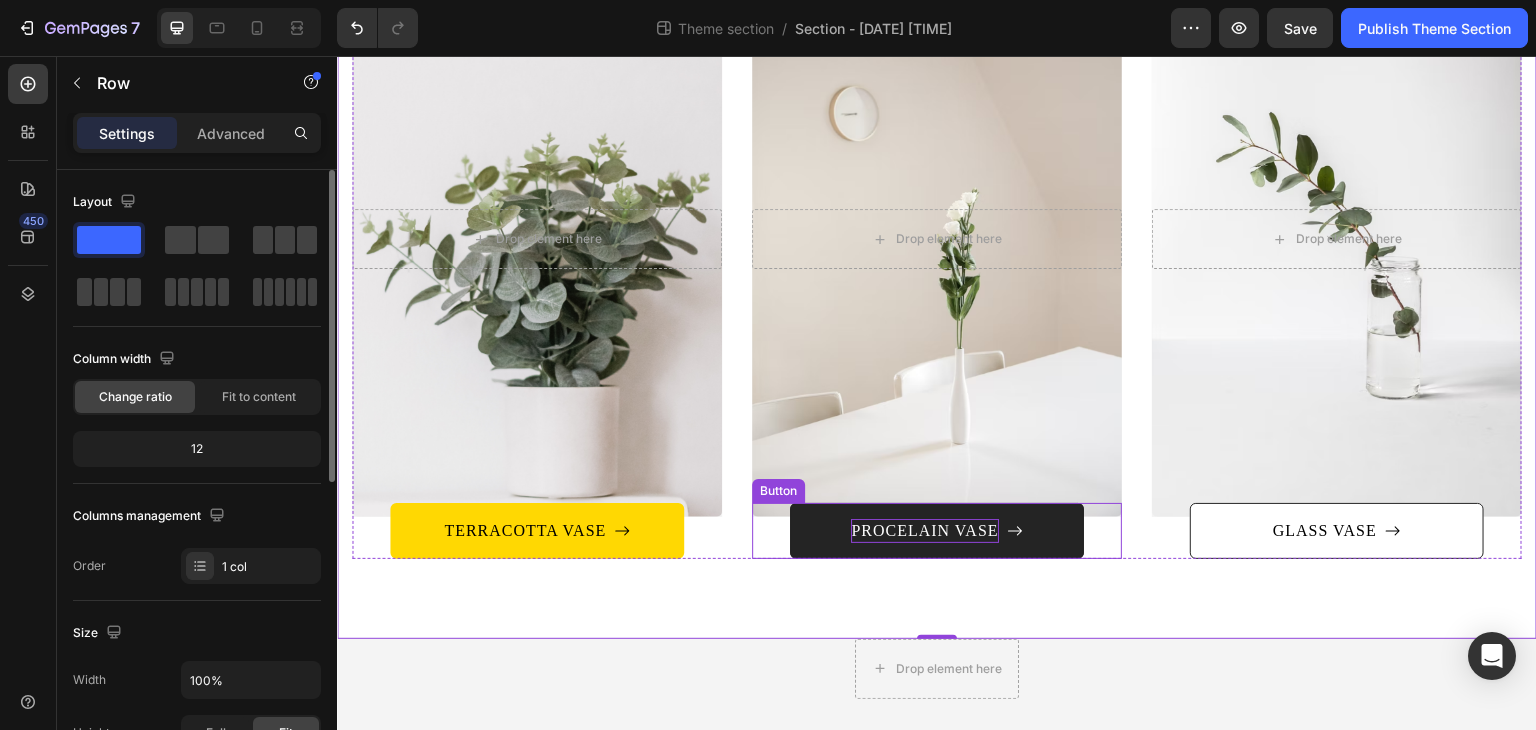 click on "PROCELAIN VASE" at bounding box center (924, 531) 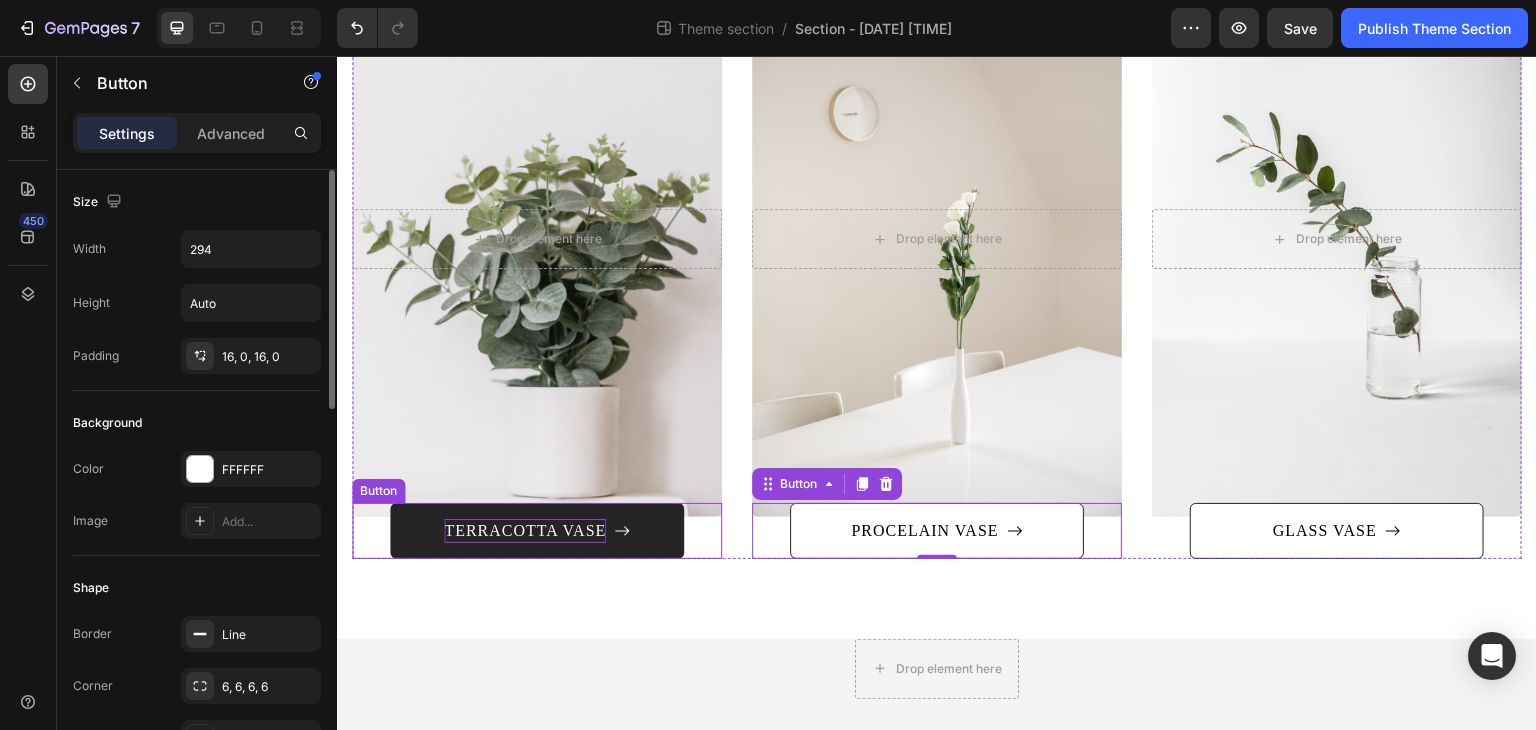 click on "TERRACOTTA VASE" at bounding box center [525, 531] 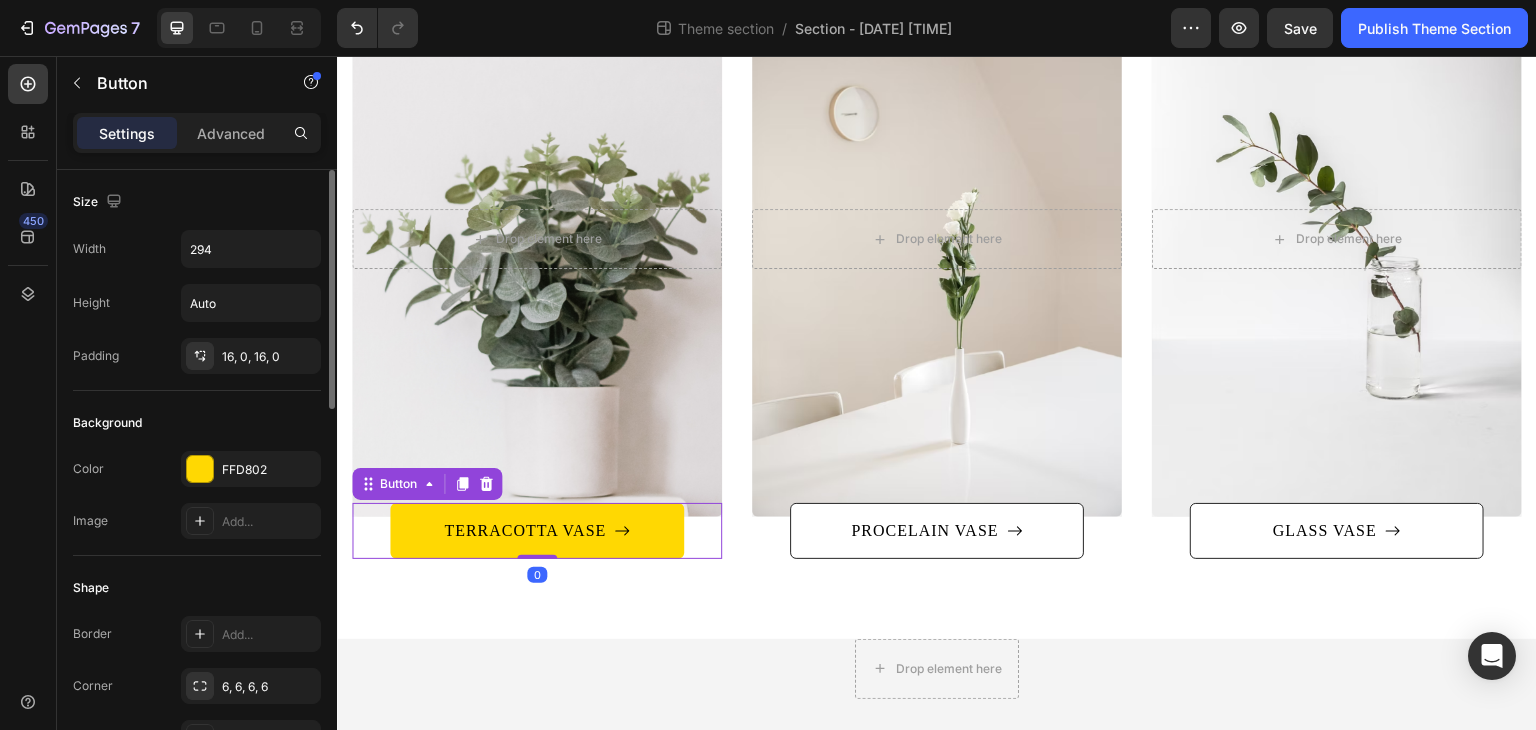scroll, scrollTop: 100, scrollLeft: 0, axis: vertical 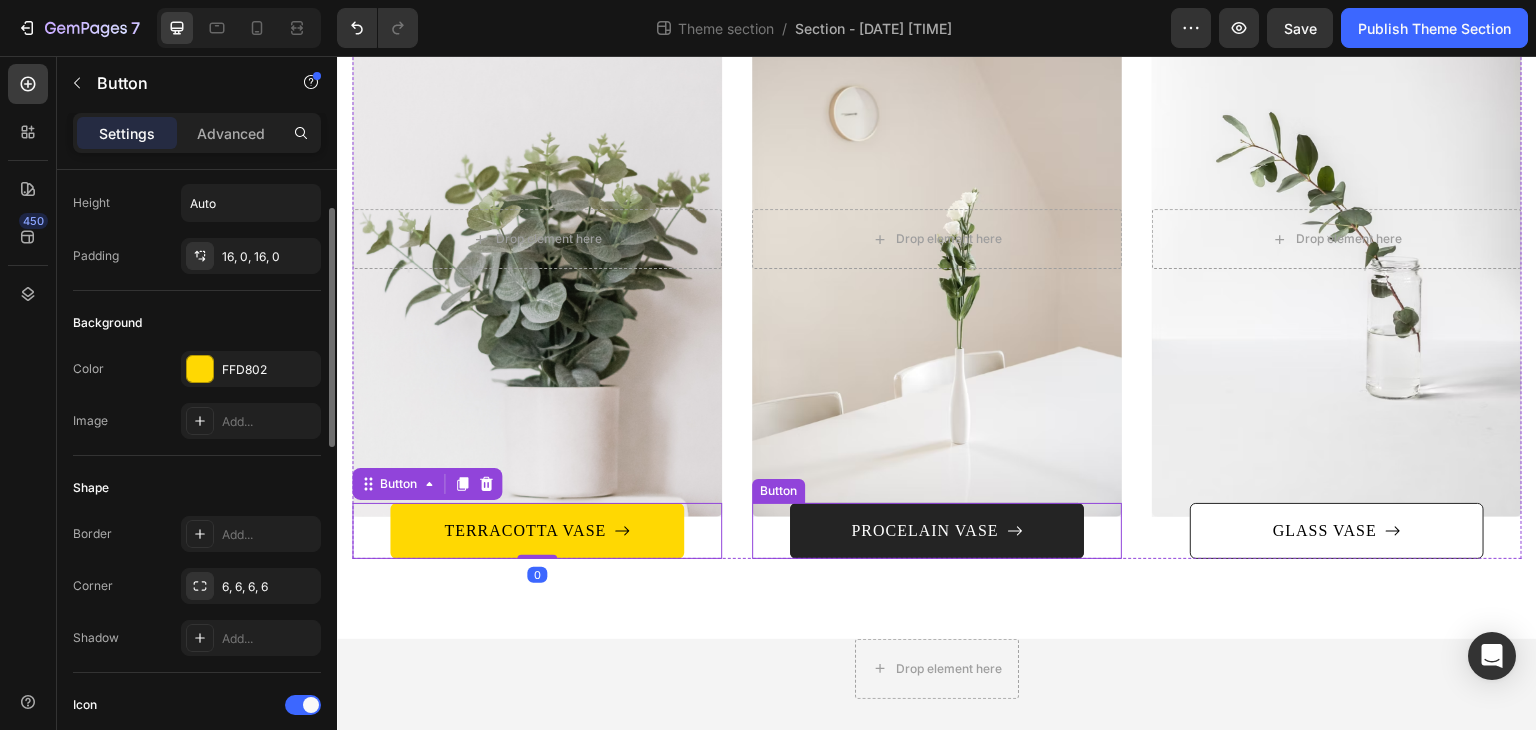 click on "PROCELAIN VASE" at bounding box center (937, 531) 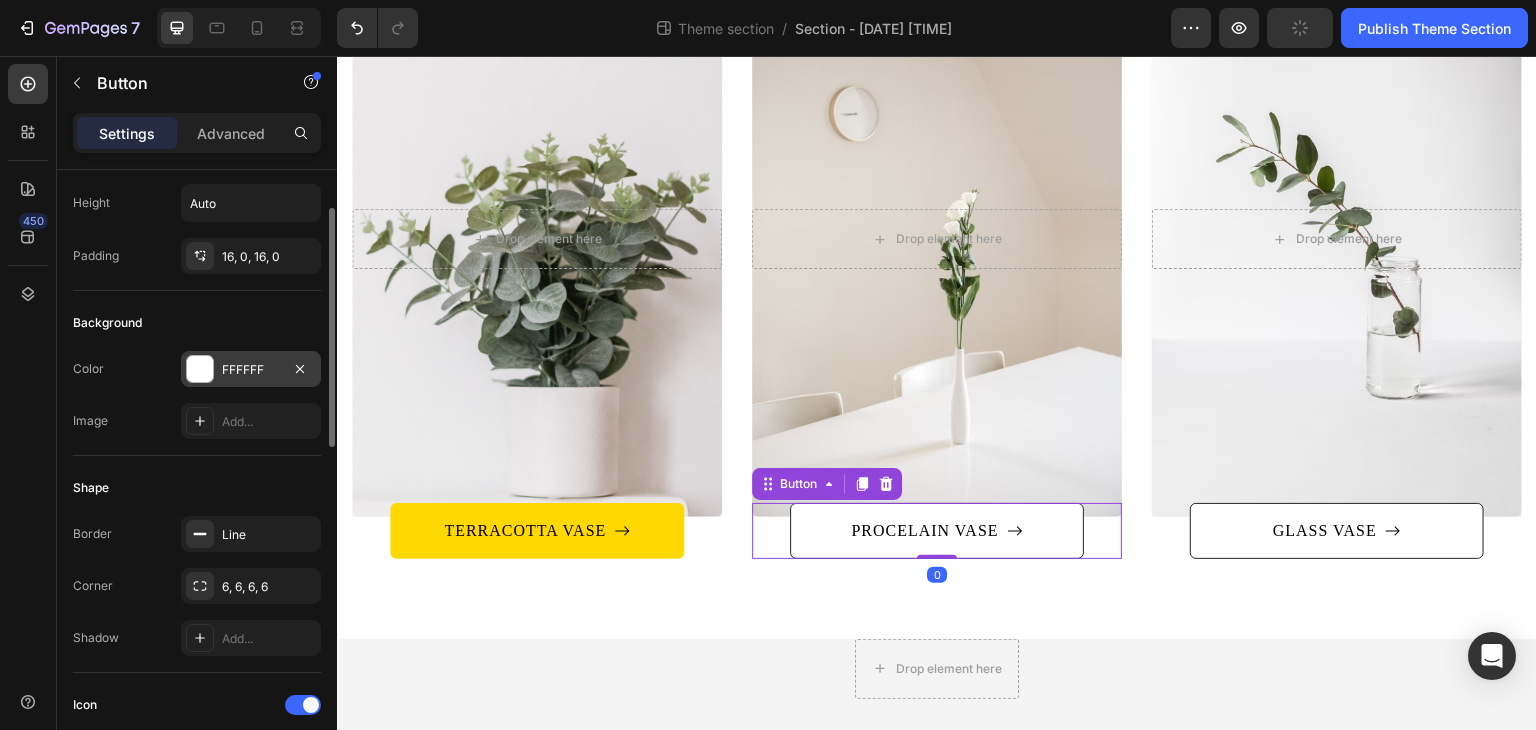 click on "FFFFFF" at bounding box center (251, 370) 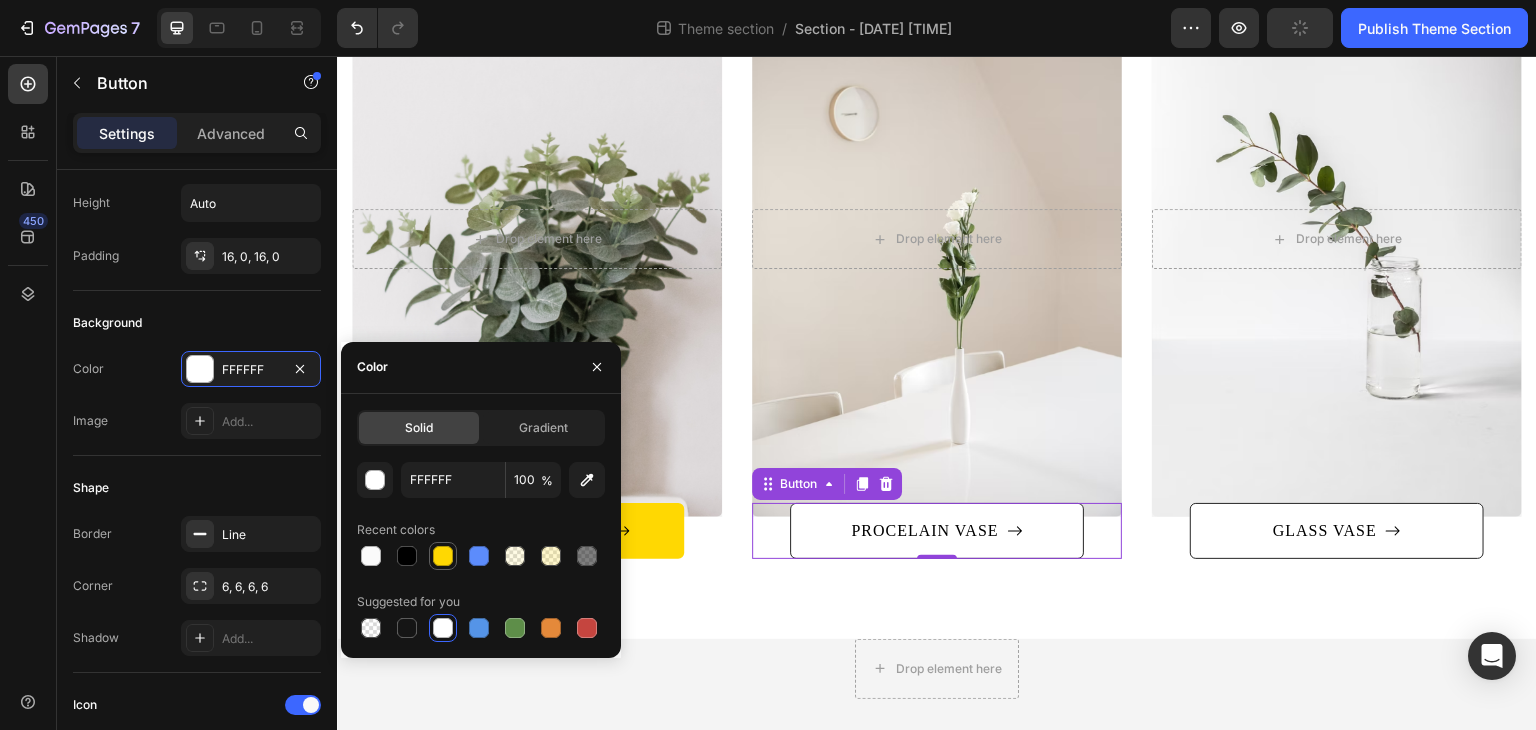 click at bounding box center [443, 556] 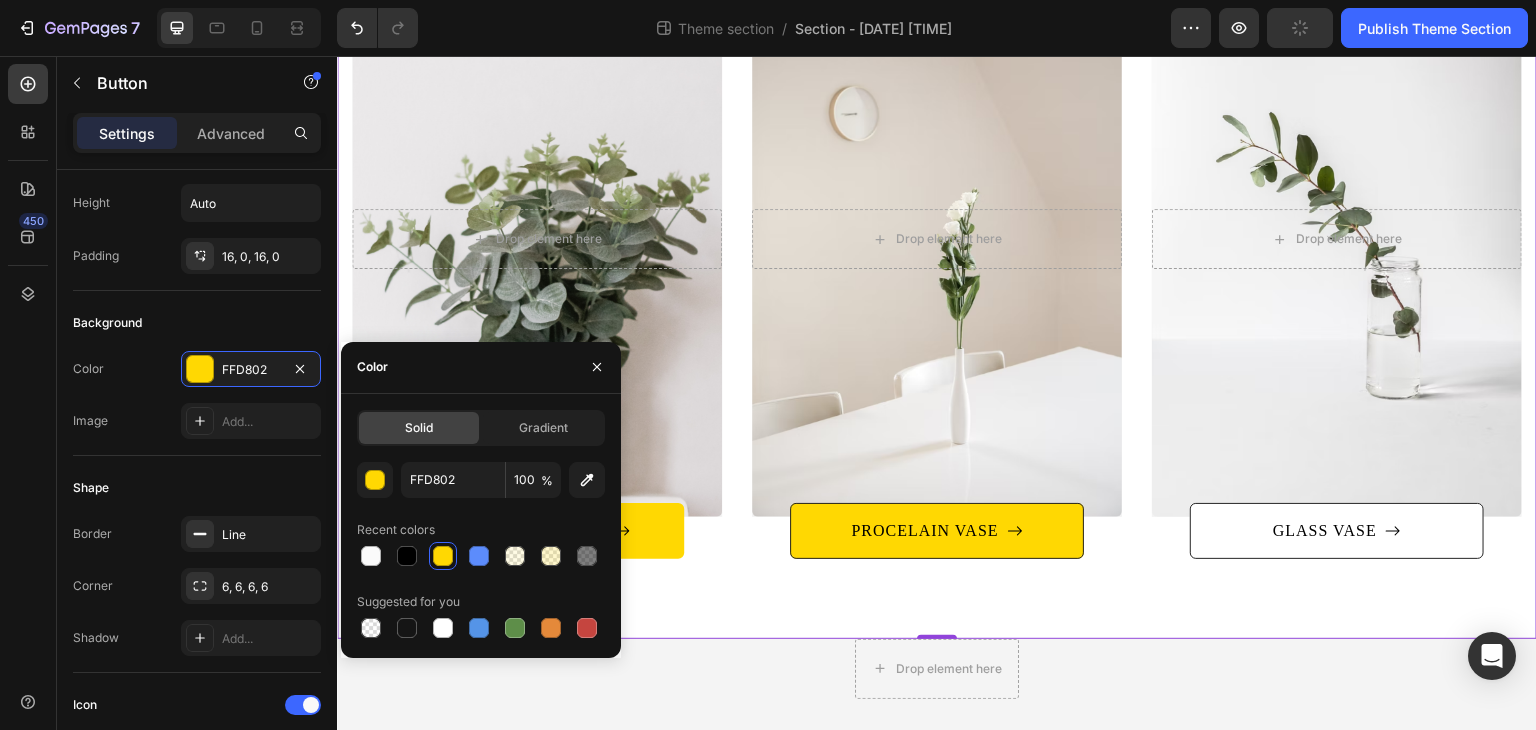 click on "Categories Heading Row After a long time of molding and crafting, our high-class ceramics, I always have the perfect beauty you need. Text block After a long time of molding and crafting, our high-class ceramics, I always have the perfect beauty you need. Text block Row                Title Line
Drop element here Hero Banner
TERRACOTTA VASE Button
Drop element here Hero Banner
PROCELAIN VASE Button After a long time of molding and crafting, our high-class ceramics, I always have the perfect beauty you need. Text block Row                Title Line
Drop element here Hero Banner
GLASS VASE Button Row Row   0" at bounding box center (937, 172) 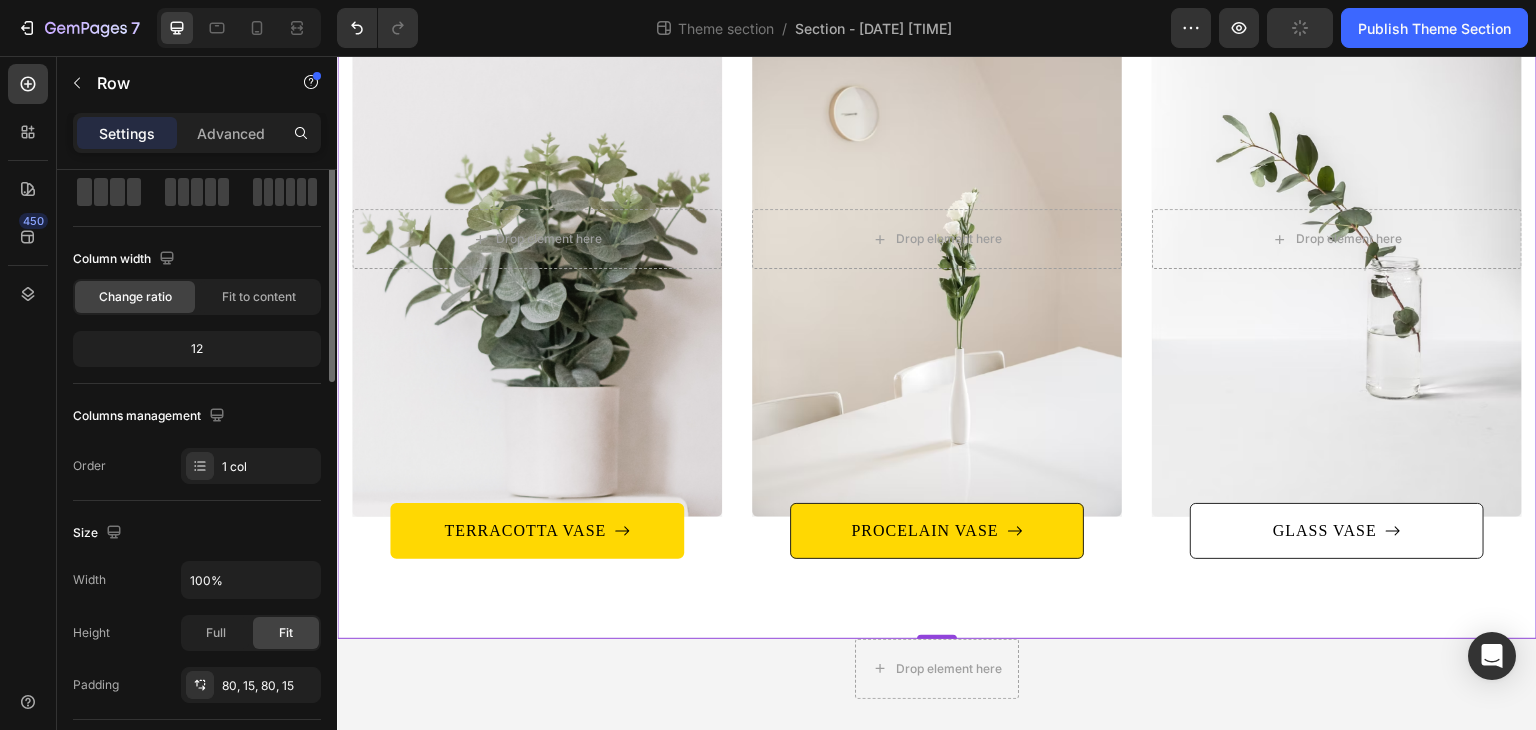 scroll, scrollTop: 0, scrollLeft: 0, axis: both 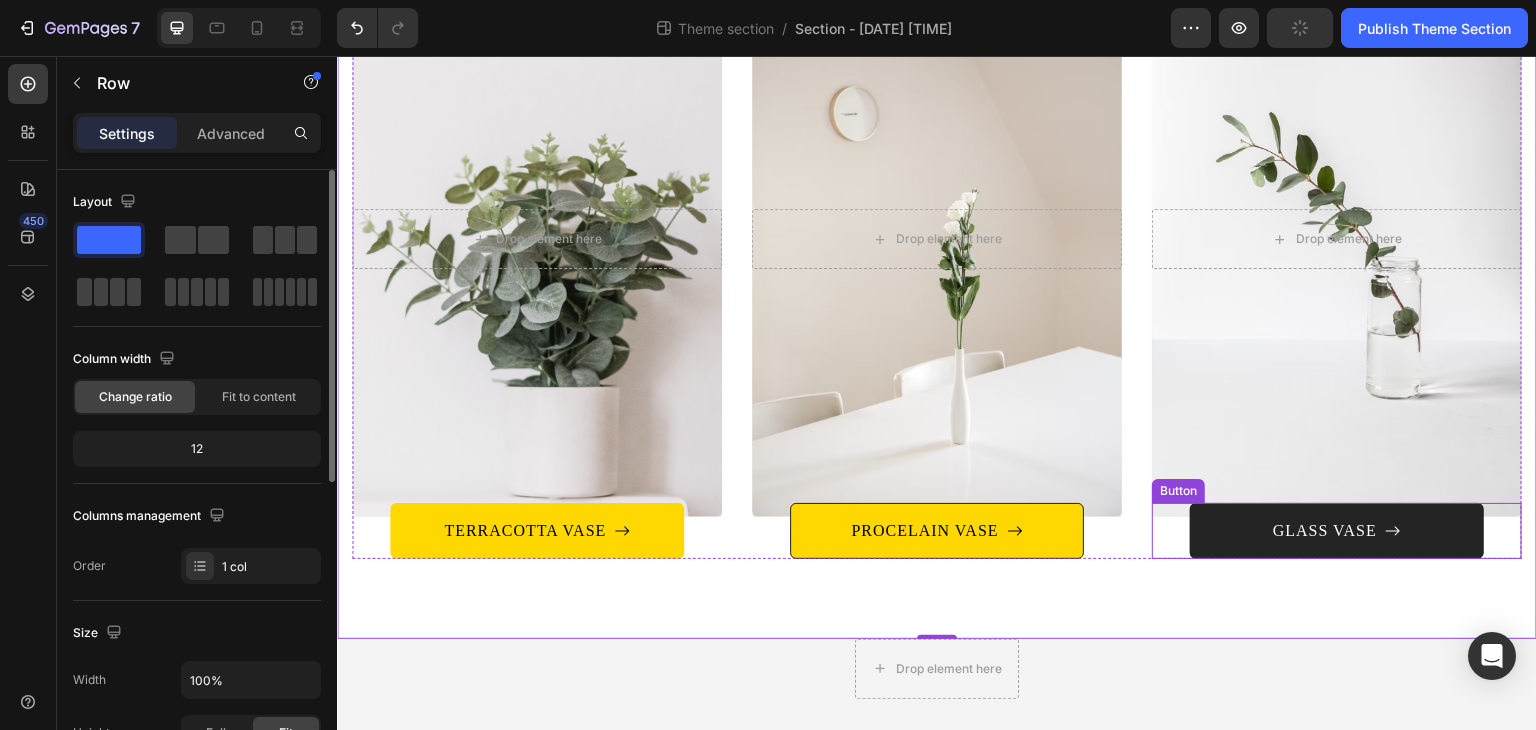 click on "GLASS VASE" at bounding box center (1337, 531) 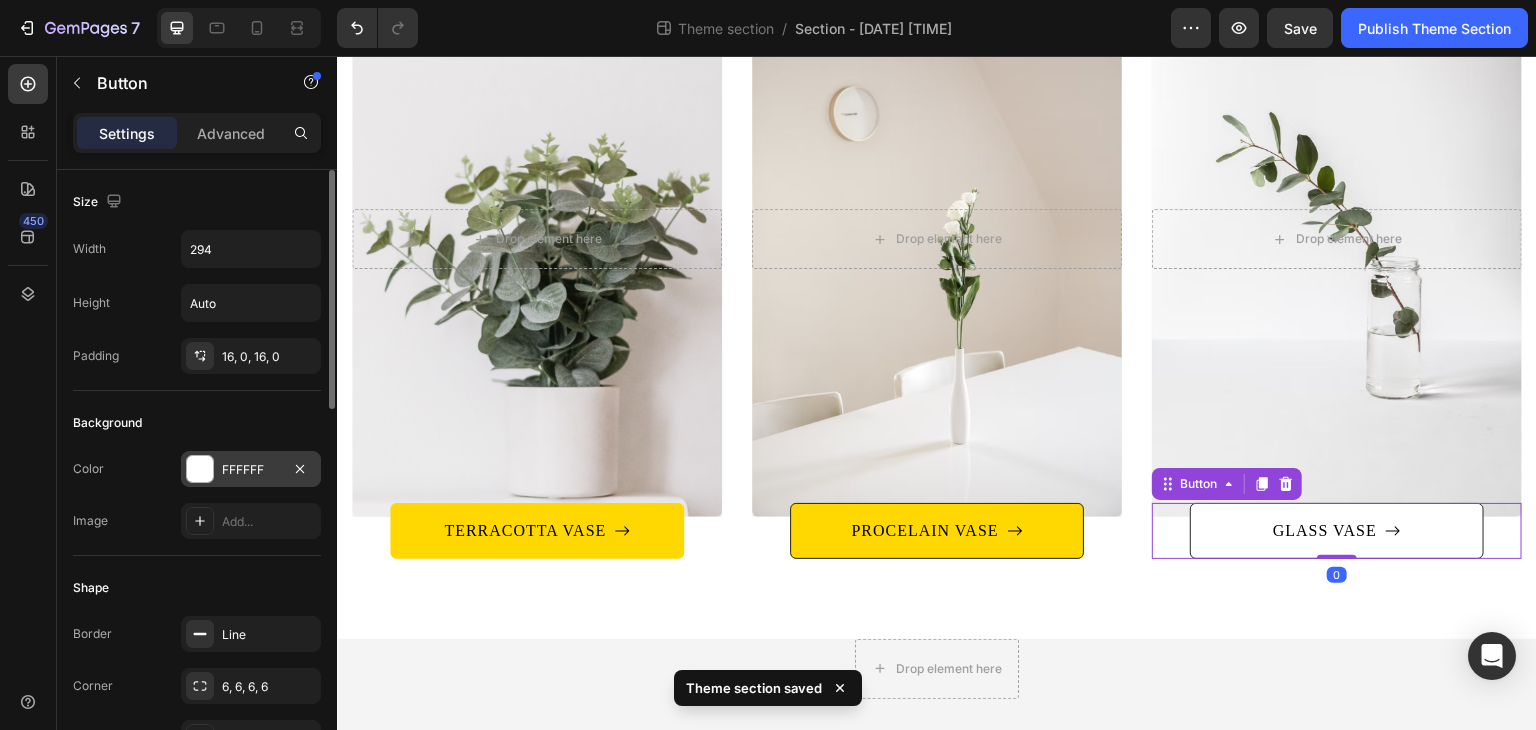click on "FFFFFF" at bounding box center [251, 470] 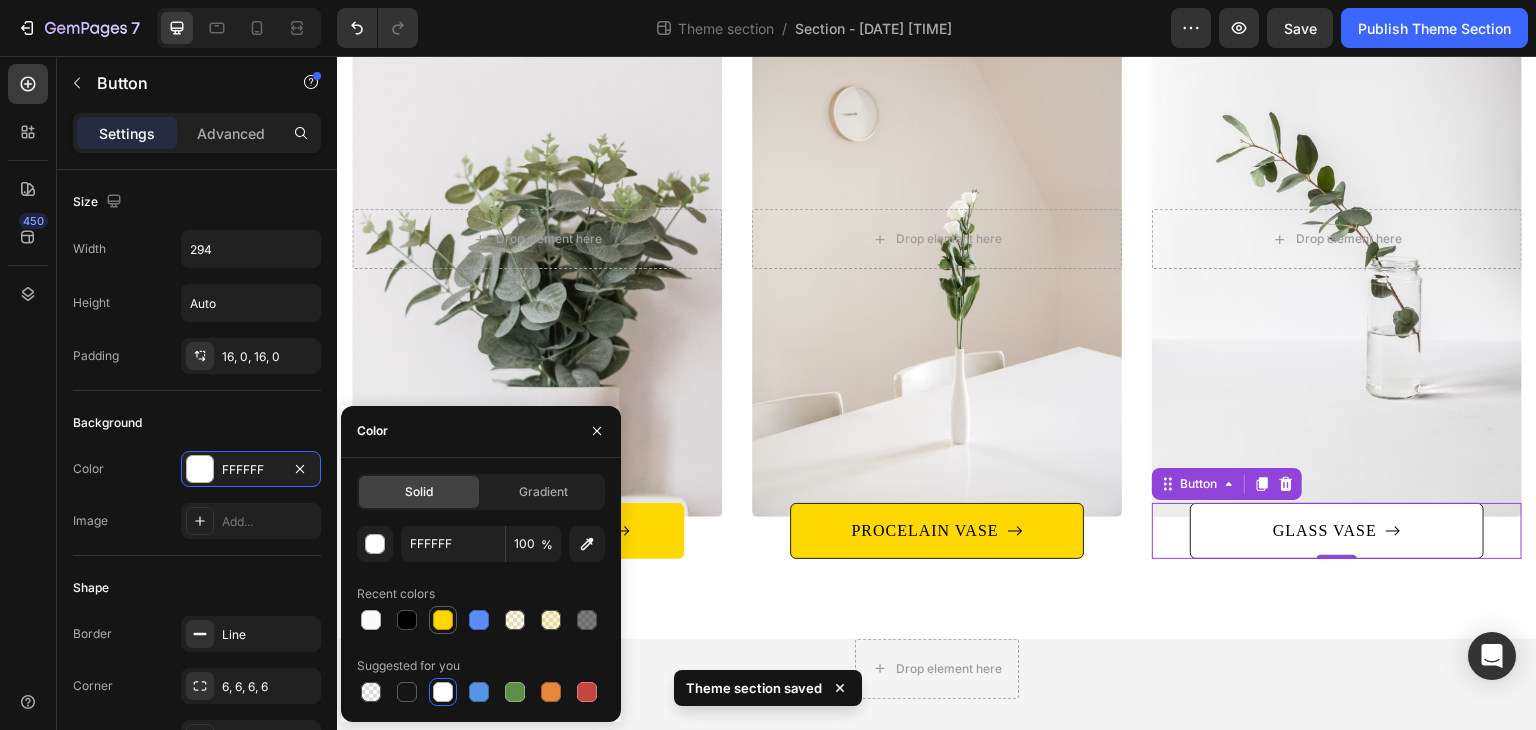 click at bounding box center [443, 620] 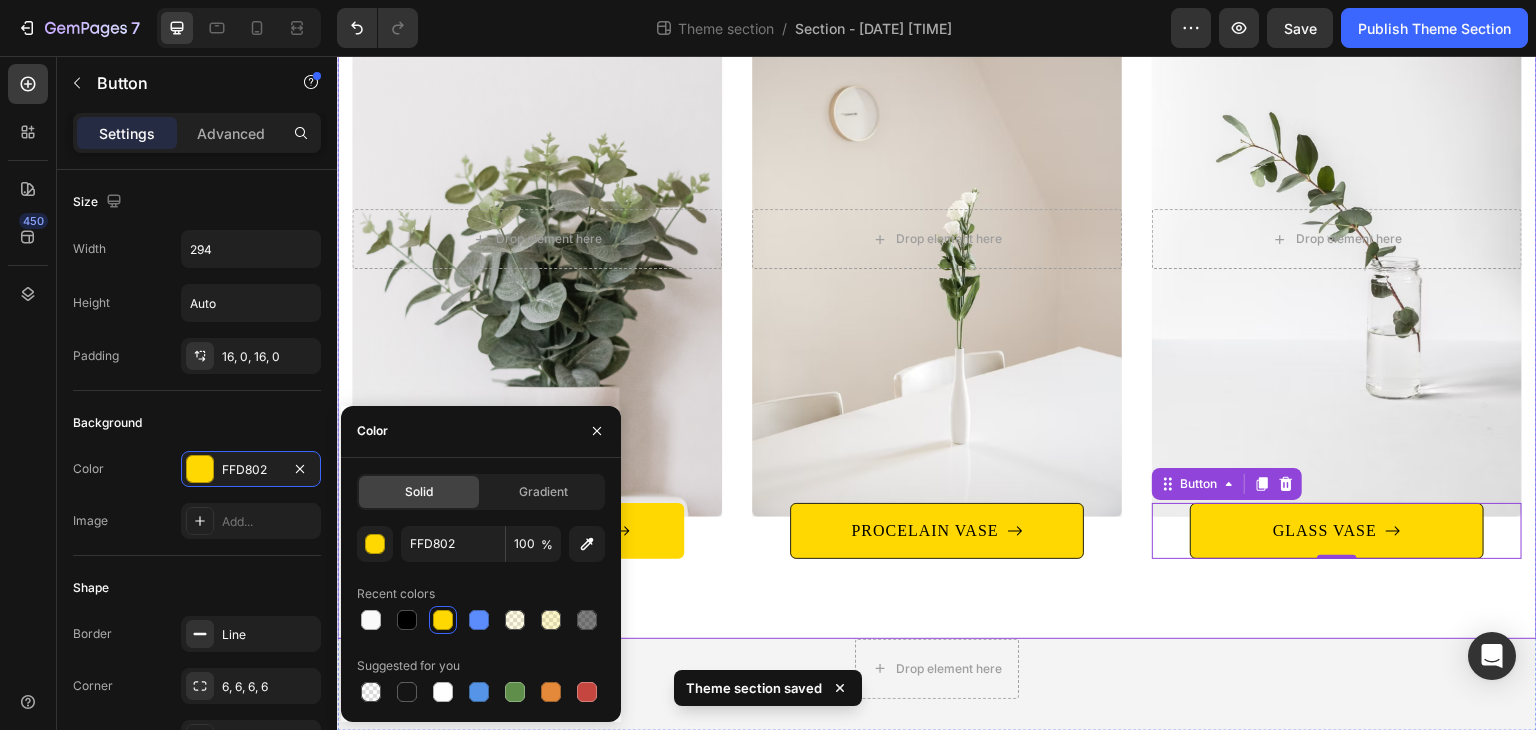 click on "Categories Heading Row After a long time of molding and crafting, our high-class ceramics, I always have the perfect beauty you need. Text block After a long time of molding and crafting, our high-class ceramics, I always have the perfect beauty you need. Text block Row                Title Line
Drop element here Hero Banner
TERRACOTTA VASE Button
Drop element here Hero Banner
PROCELAIN VASE Button After a long time of molding and crafting, our high-class ceramics, I always have the perfect beauty you need. Text block Row                Title Line
Drop element here Hero Banner
GLASS VASE Button   0 Row Row" at bounding box center (937, 172) 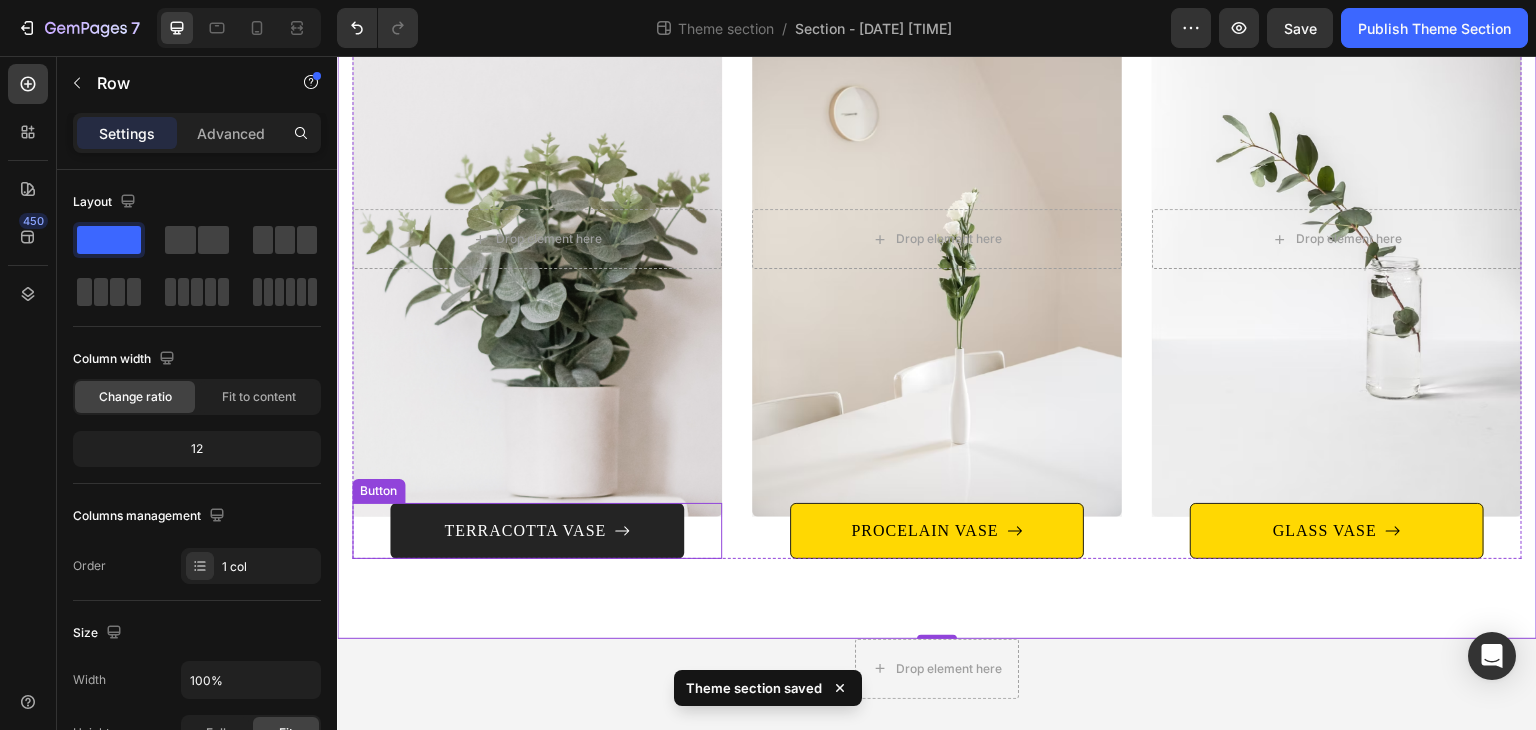 click on "TERRACOTTA VASE" at bounding box center [537, 531] 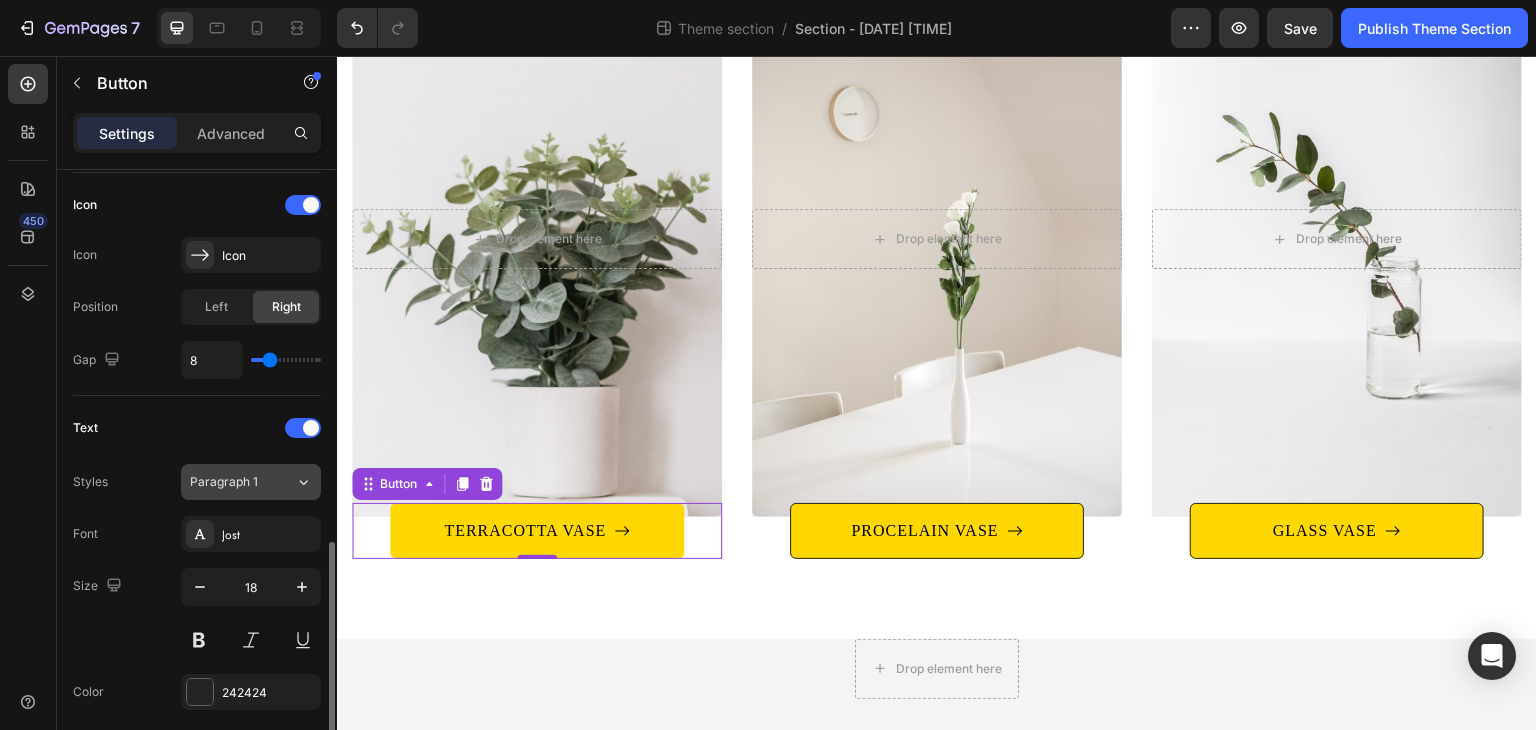 scroll, scrollTop: 700, scrollLeft: 0, axis: vertical 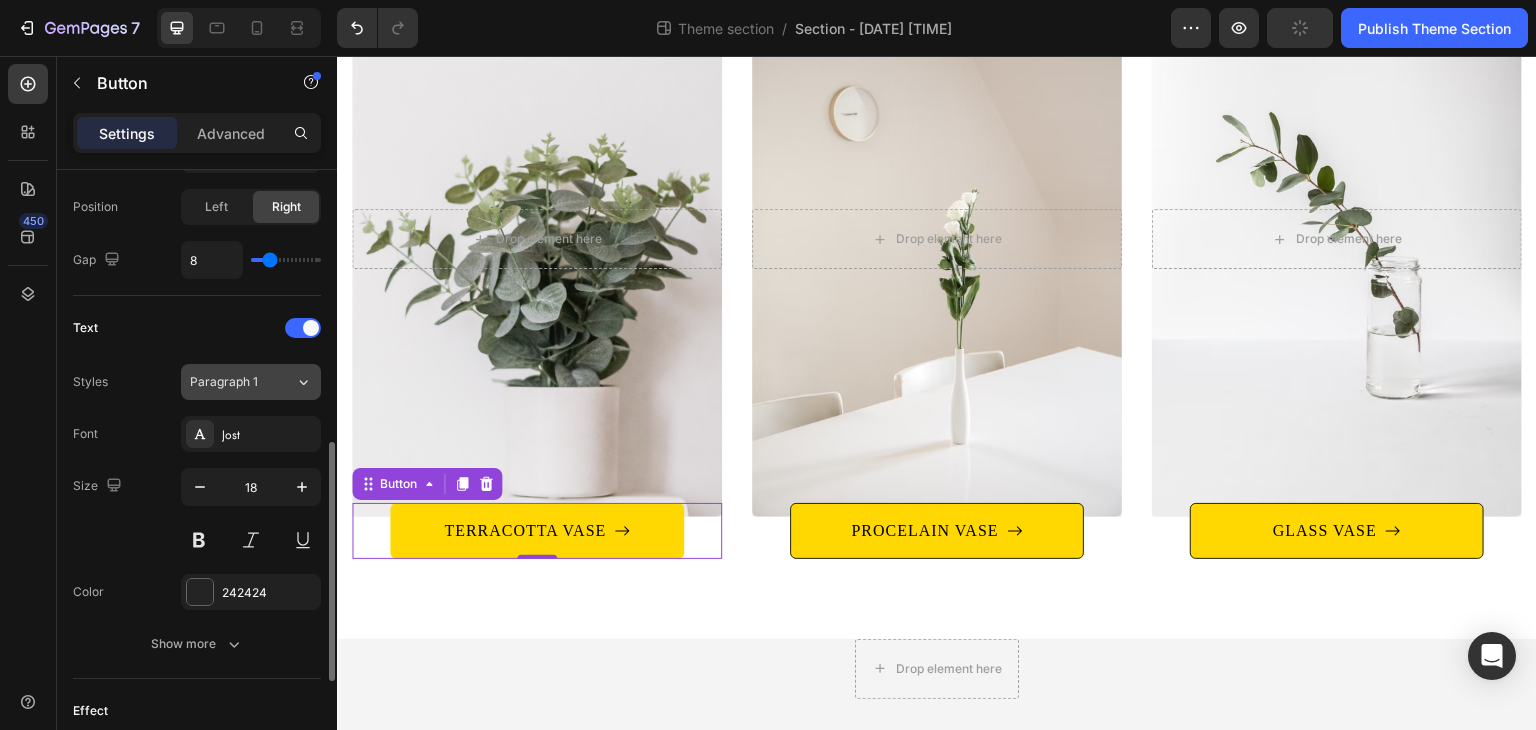 click on "Paragraph 1" 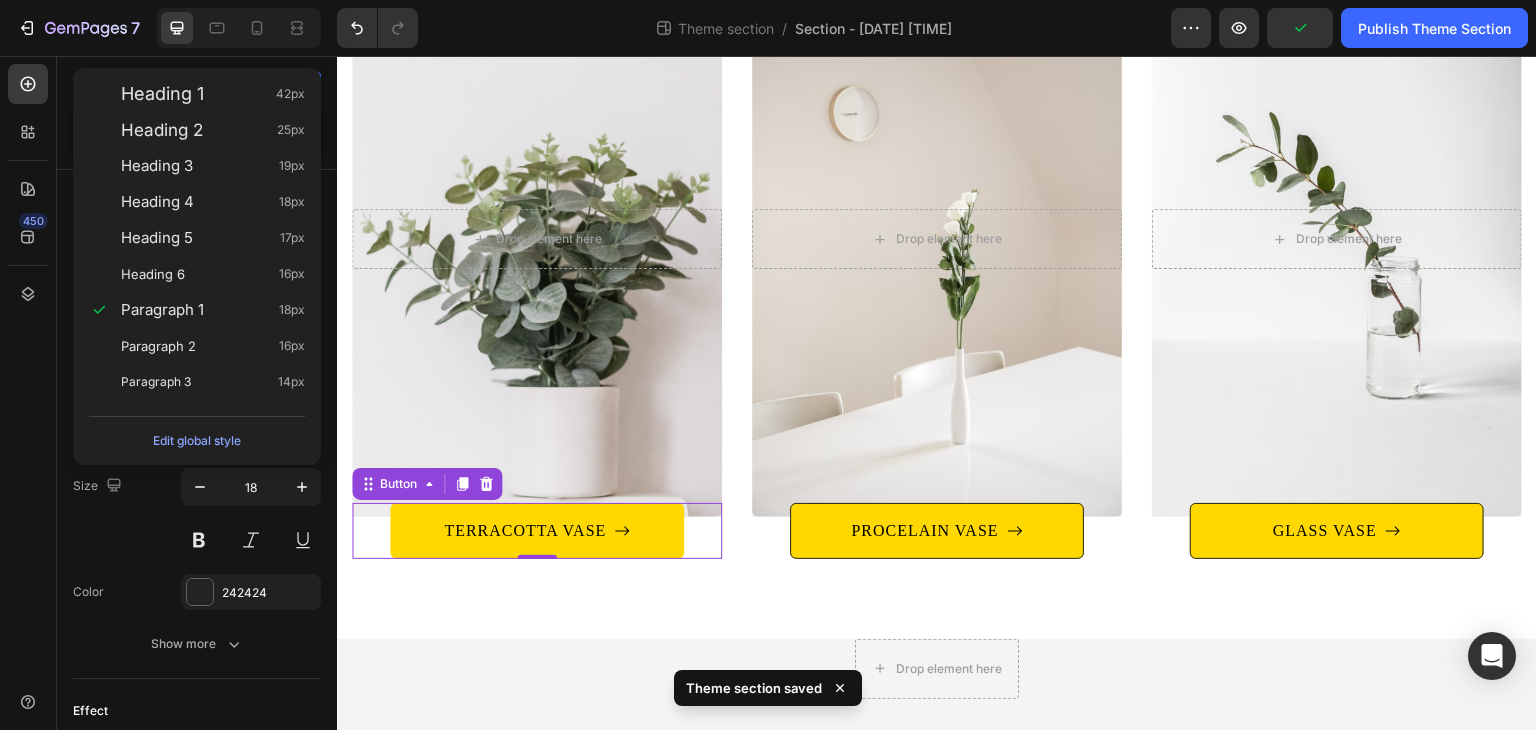click on "450" at bounding box center (28, 393) 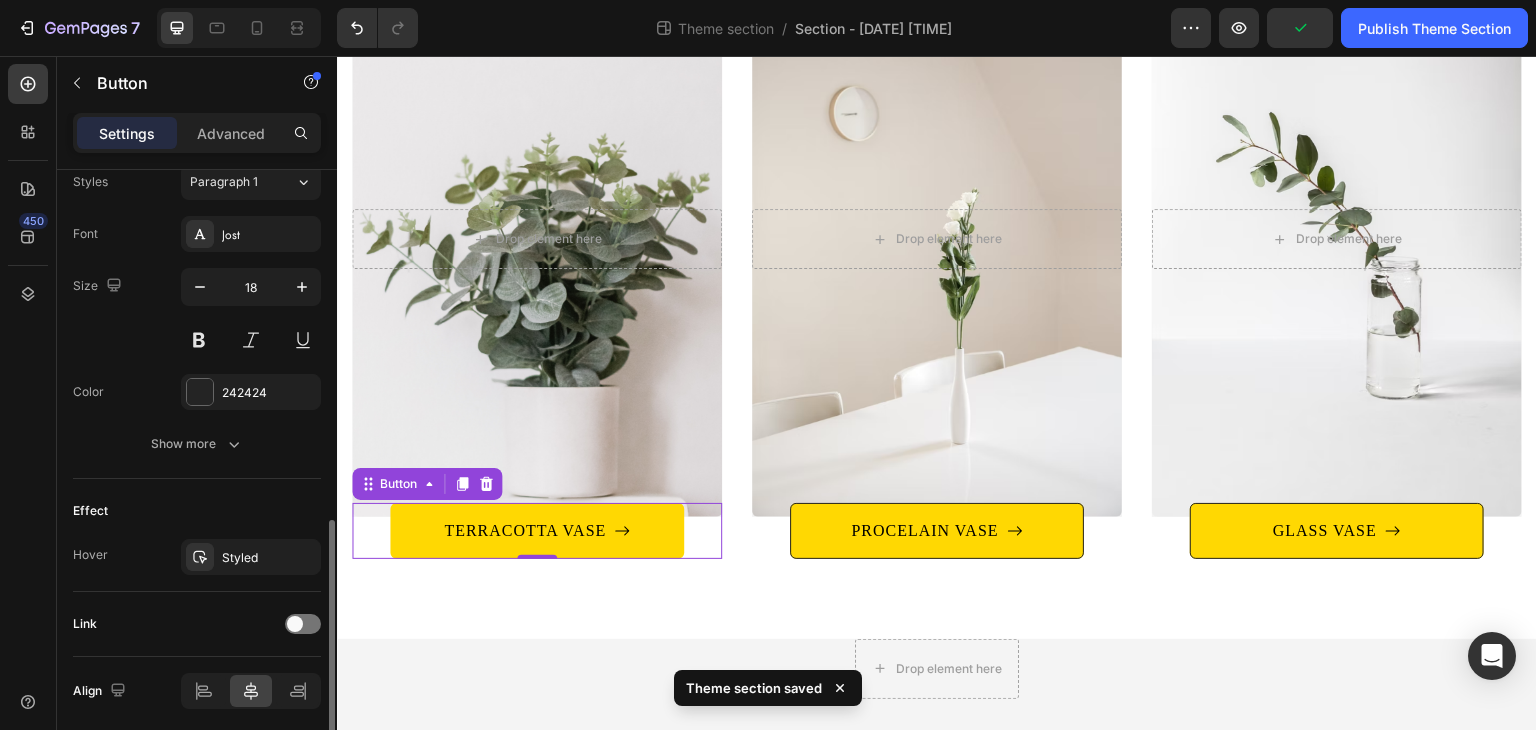 scroll, scrollTop: 972, scrollLeft: 0, axis: vertical 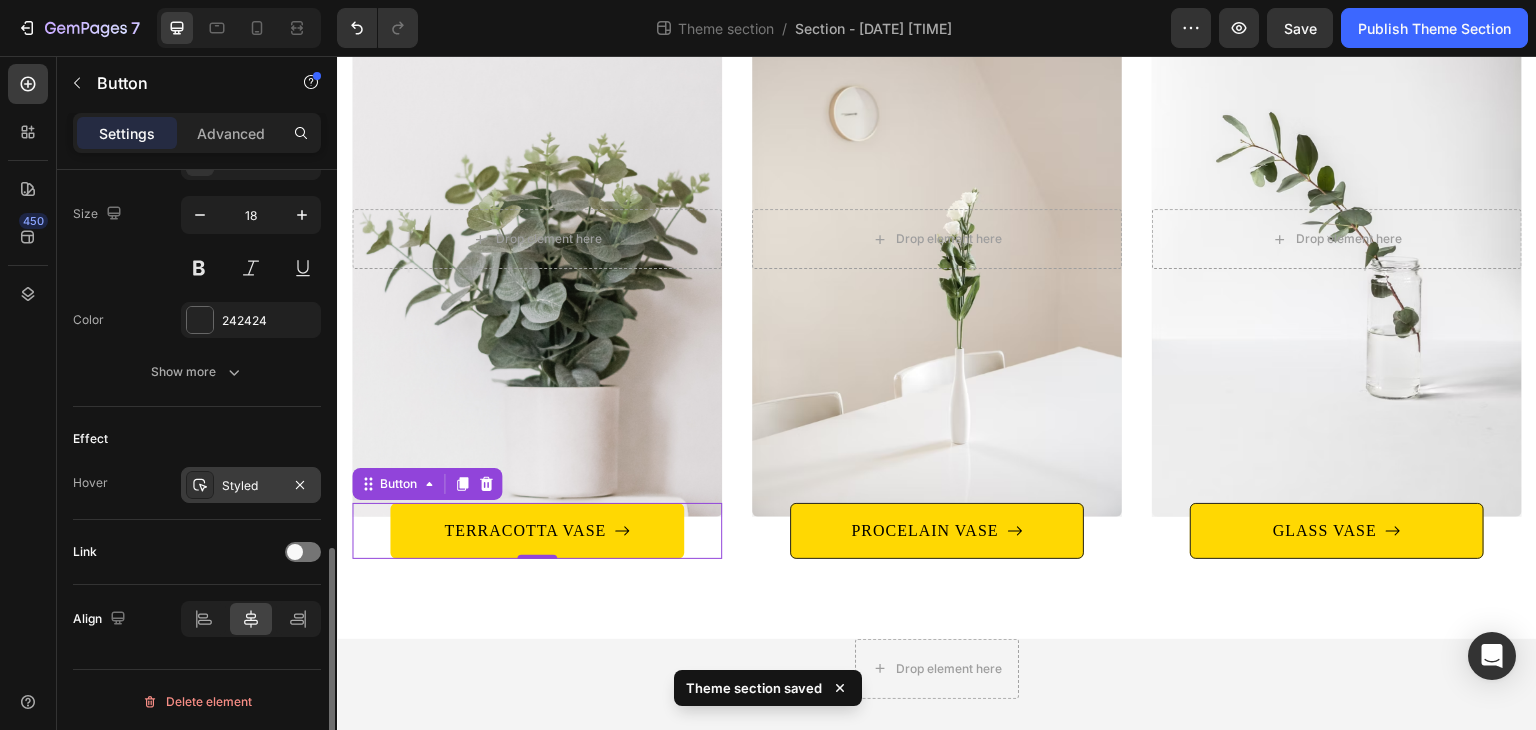 click on "Styled" at bounding box center (251, 486) 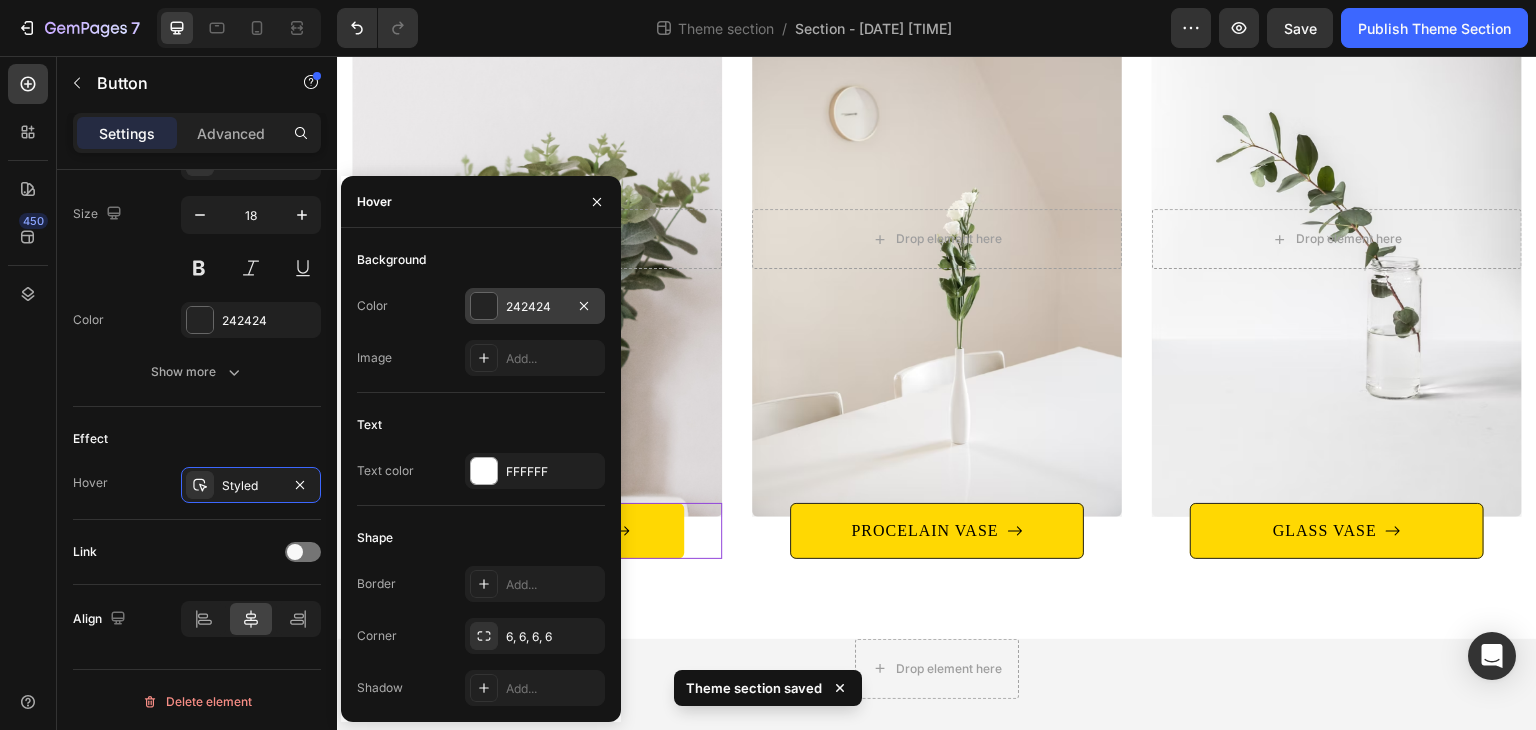 click on "242424" at bounding box center [535, 307] 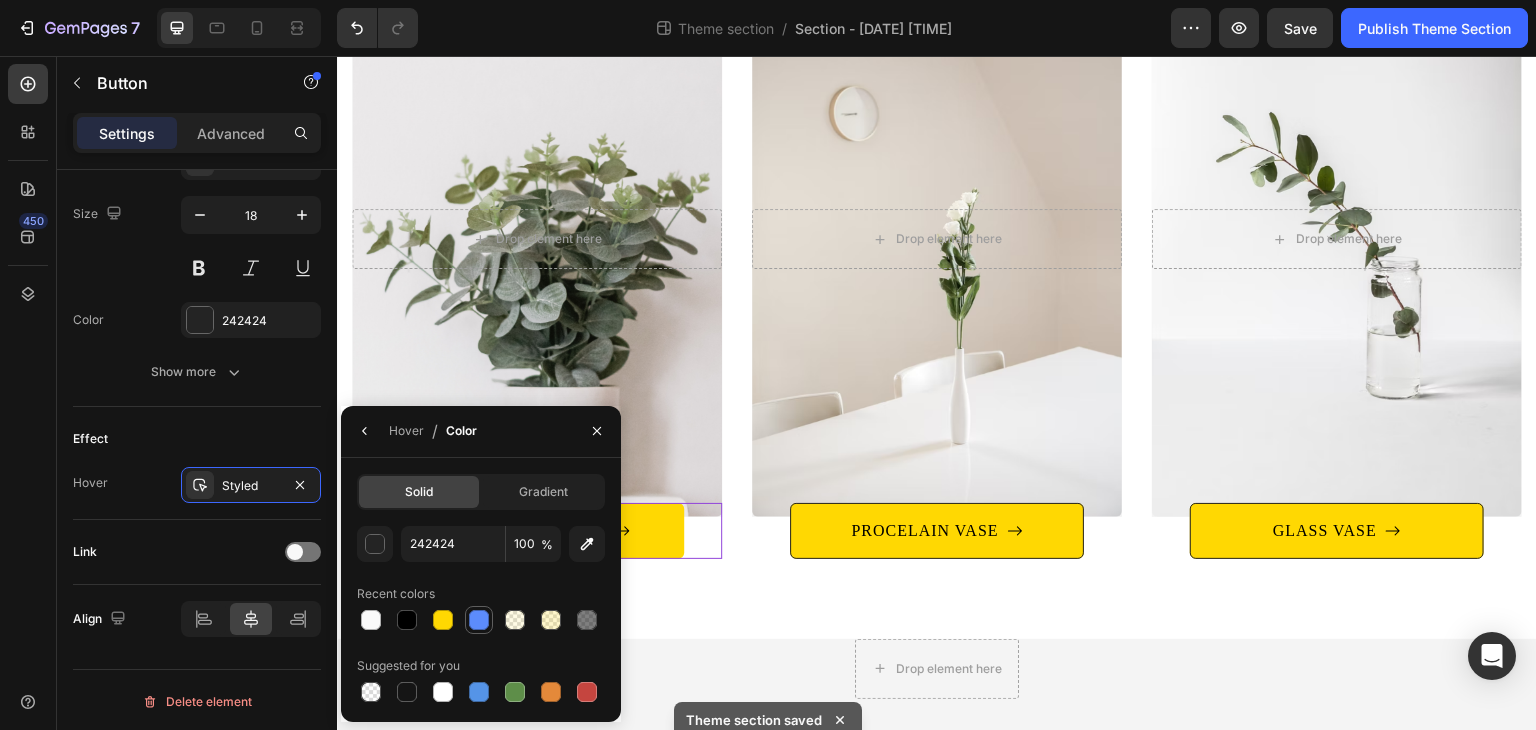 click at bounding box center [479, 620] 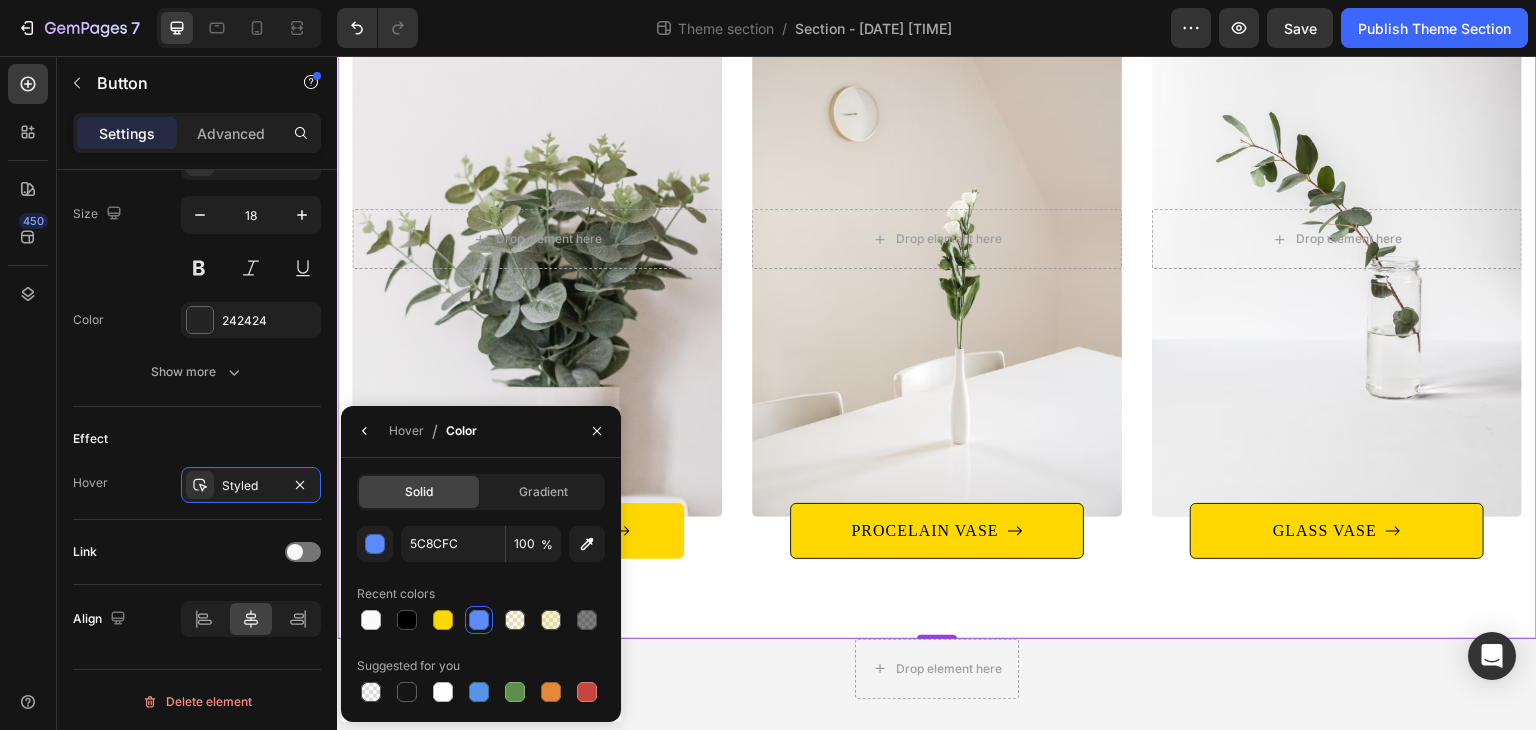 click on "Categories Heading Row After a long time of molding and crafting, our high-class ceramics, I always have the perfect beauty you need. Text block After a long time of molding and crafting, our high-class ceramics, I always have the perfect beauty you need. Text block Row                Title Line
Drop element here Hero Banner
TERRACOTTA VASE Button
Drop element here Hero Banner
PROCELAIN VASE Button After a long time of molding and crafting, our high-class ceramics, I always have the perfect beauty you need. Text block Row                Title Line
Drop element here Hero Banner
GLASS VASE Button Row Row   0" at bounding box center [937, 172] 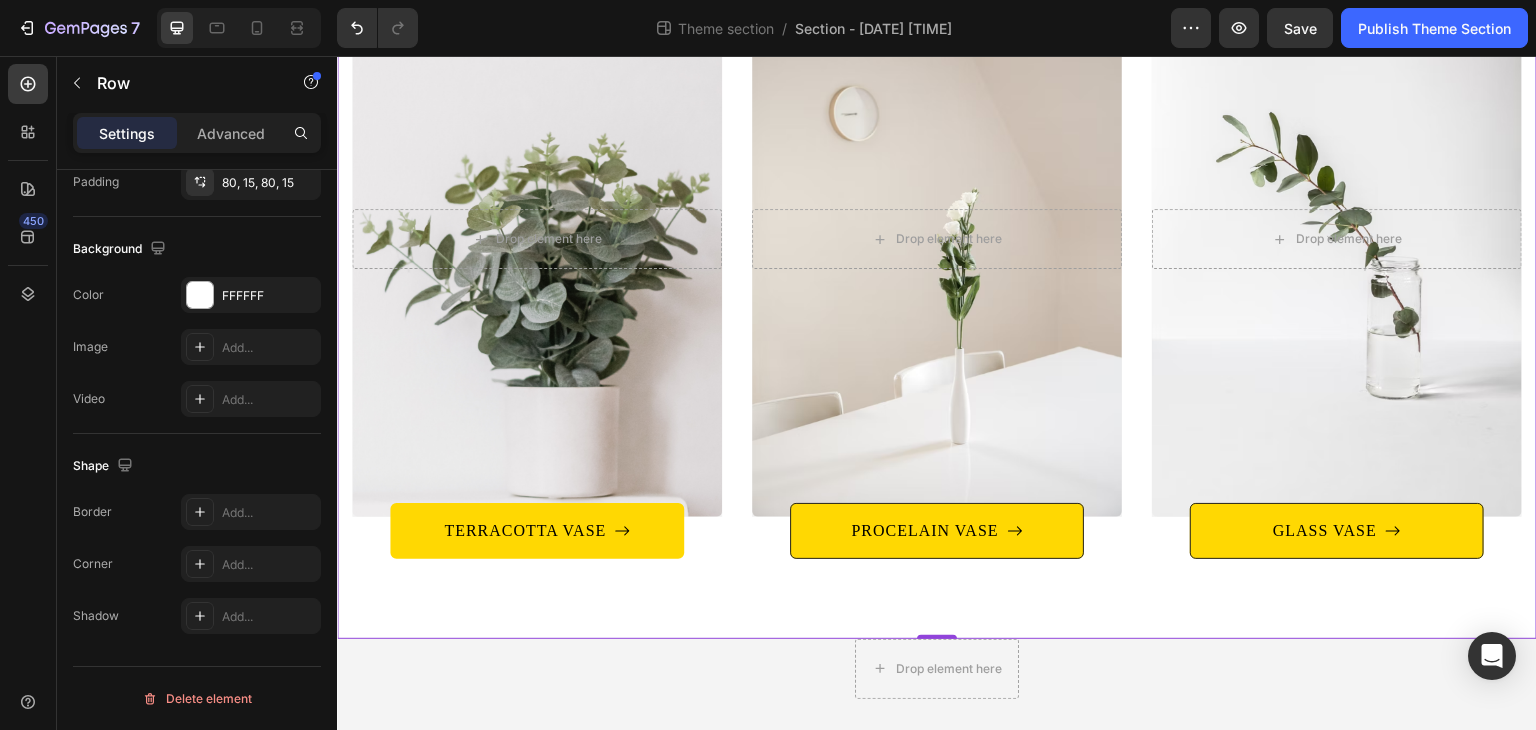 scroll, scrollTop: 0, scrollLeft: 0, axis: both 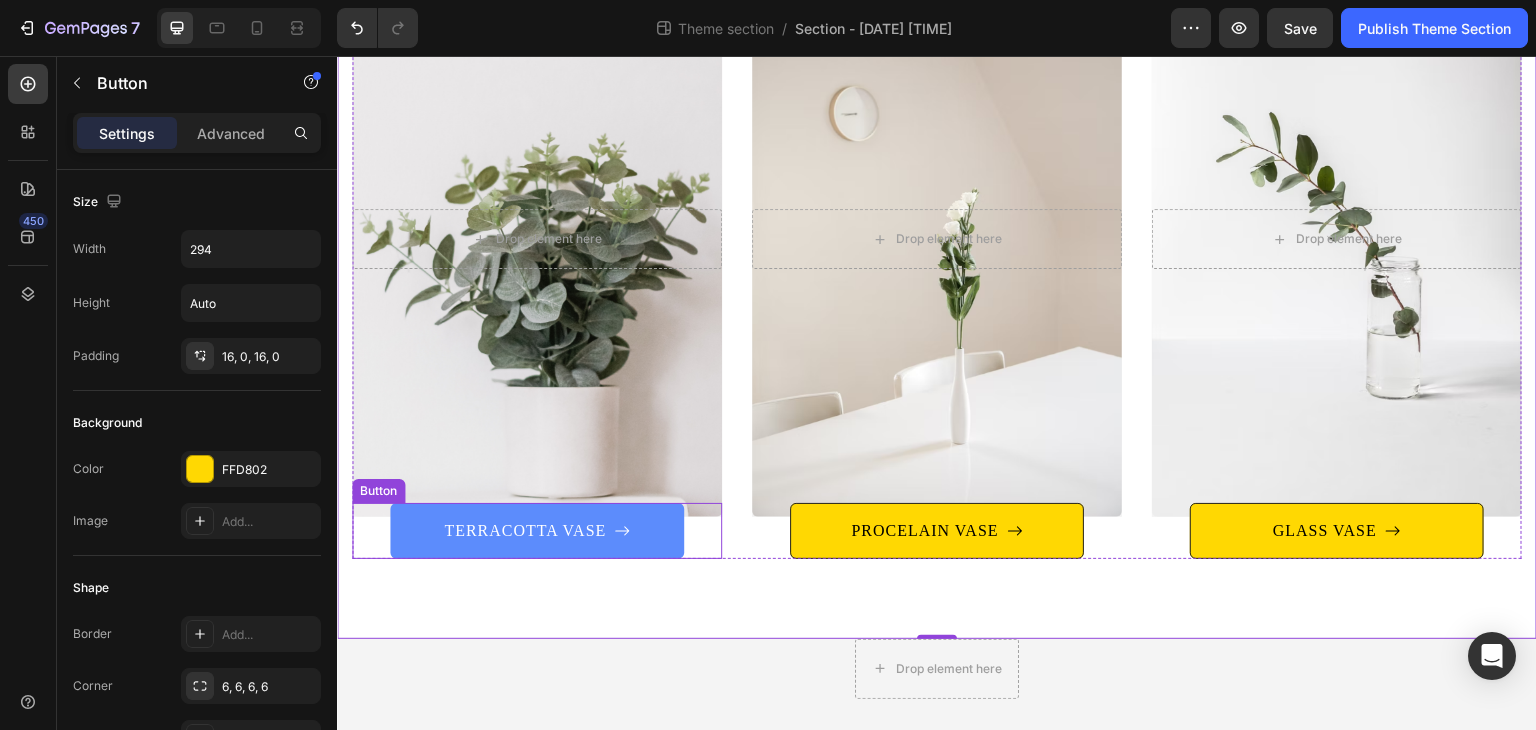 click on "TERRACOTTA VASE" at bounding box center [537, 531] 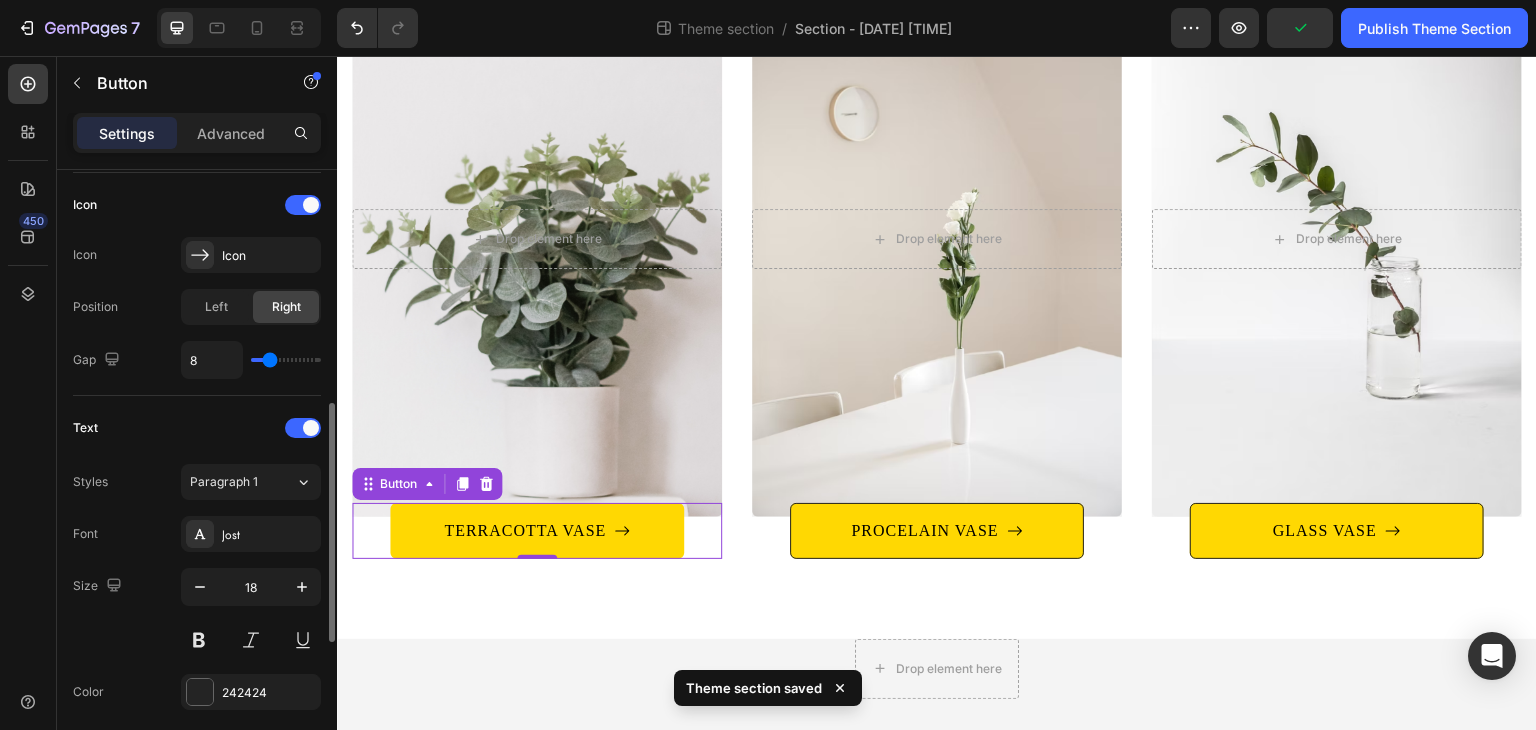 scroll, scrollTop: 700, scrollLeft: 0, axis: vertical 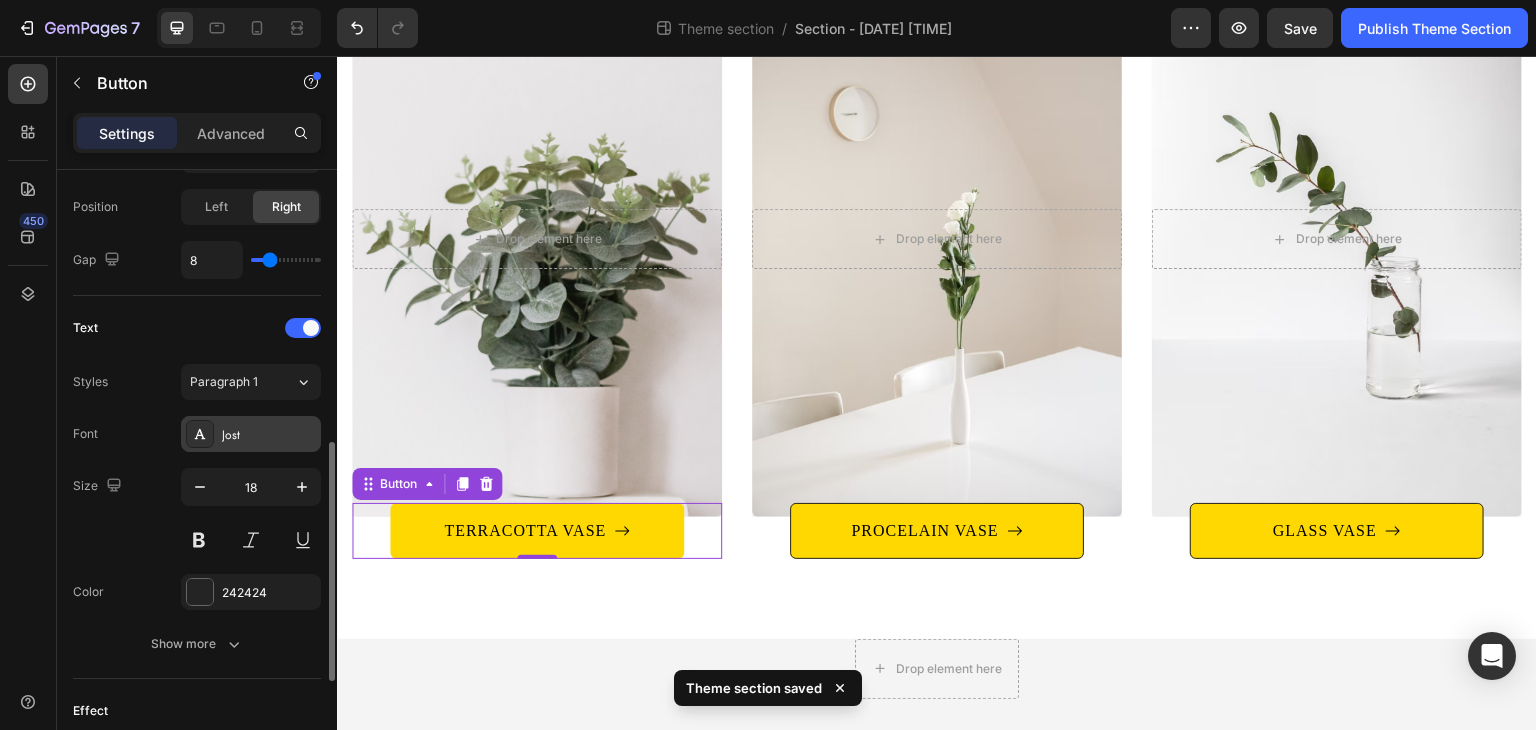 click on "Jost" at bounding box center [269, 435] 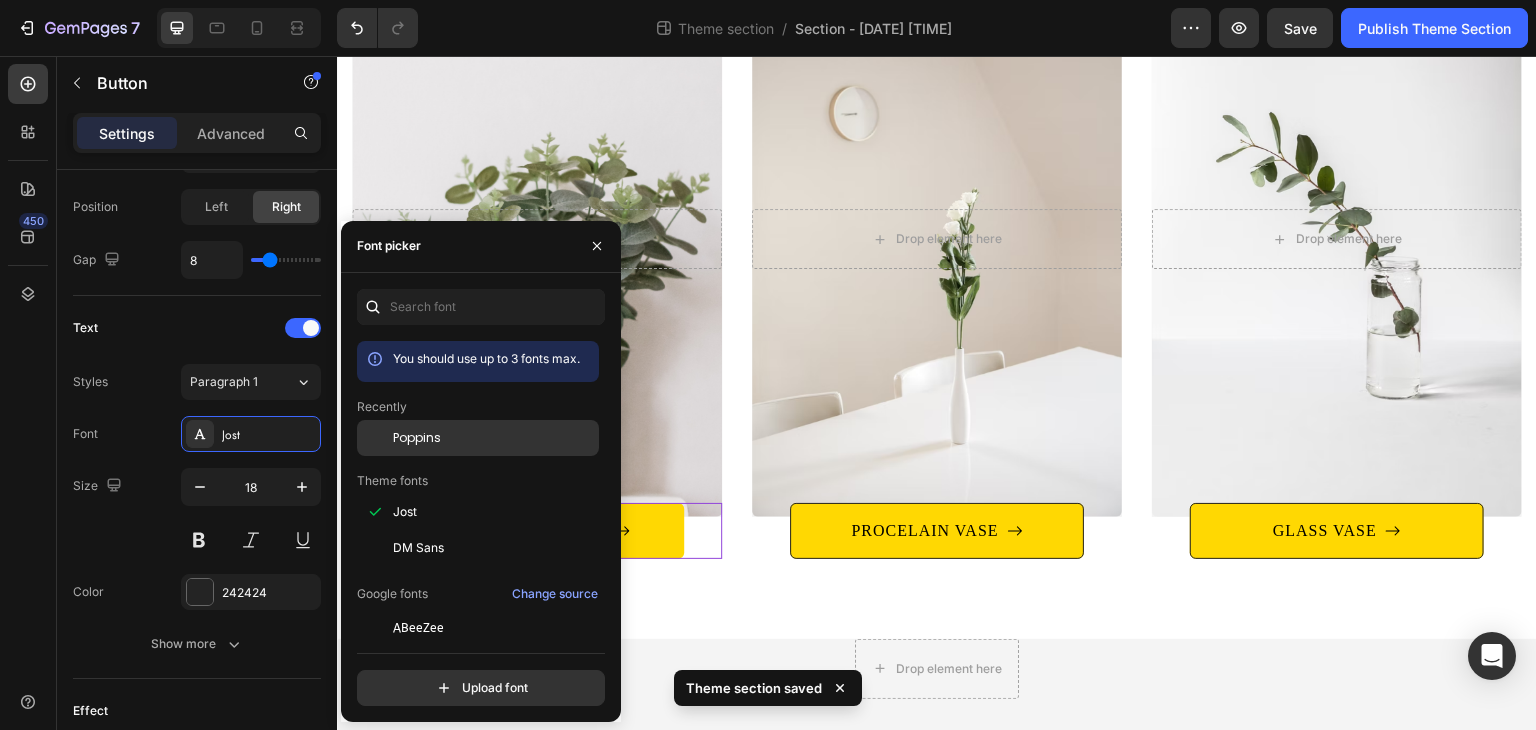 click on "Poppins" at bounding box center [417, 438] 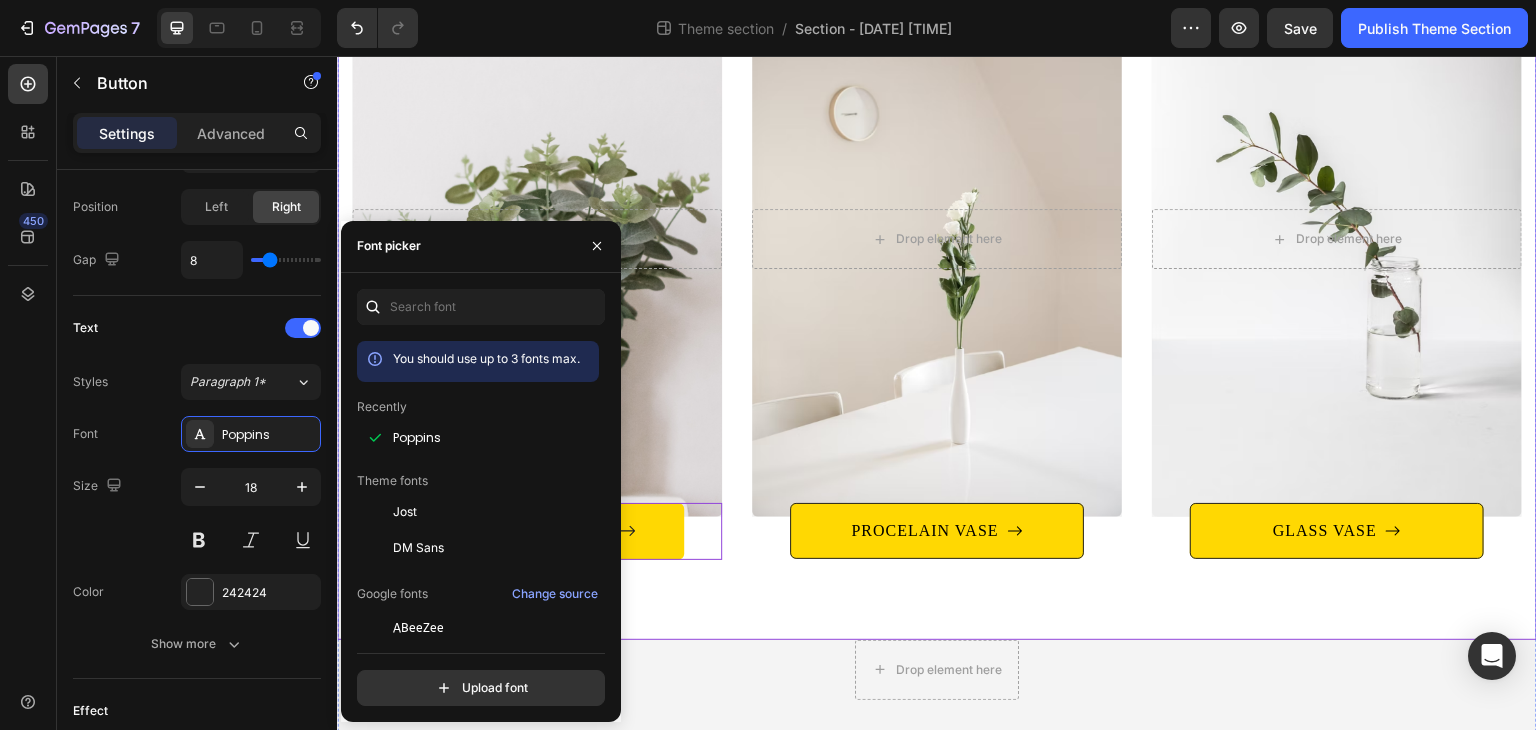 click on "Categories Heading Row After a long time of molding and crafting, our high-class ceramics, I always have the perfect beauty you need. Text block After a long time of molding and crafting, our high-class ceramics, I always have the perfect beauty you need. Text block Row                Title Line
Drop element here Hero Banner
TERRACOTTA VASE Button   0
Drop element here Hero Banner
PROCELAIN VASE Button After a long time of molding and crafting, our high-class ceramics, I always have the perfect beauty you need. Text block Row                Title Line
Drop element here Hero Banner
GLASS VASE Button Row Row" at bounding box center (937, 173) 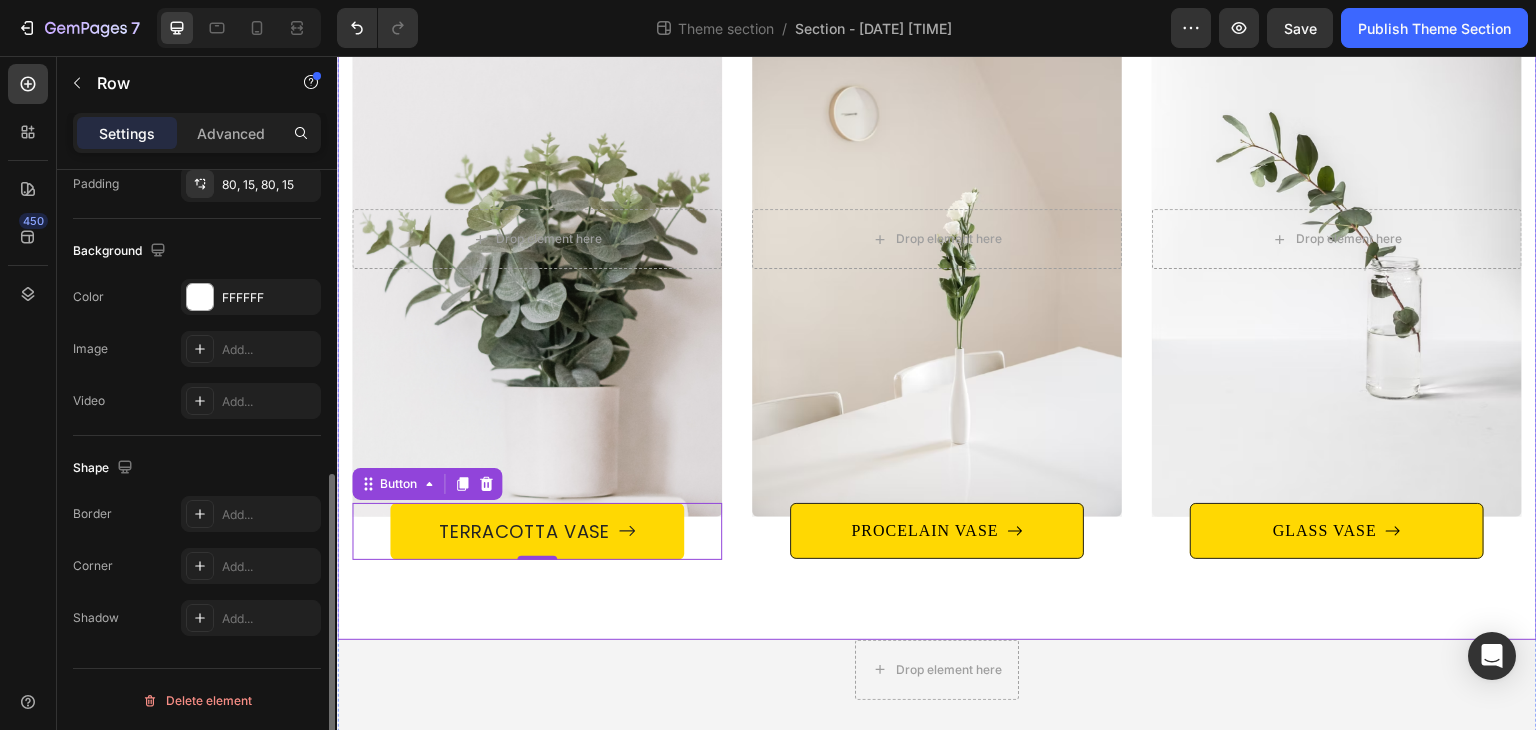 scroll, scrollTop: 0, scrollLeft: 0, axis: both 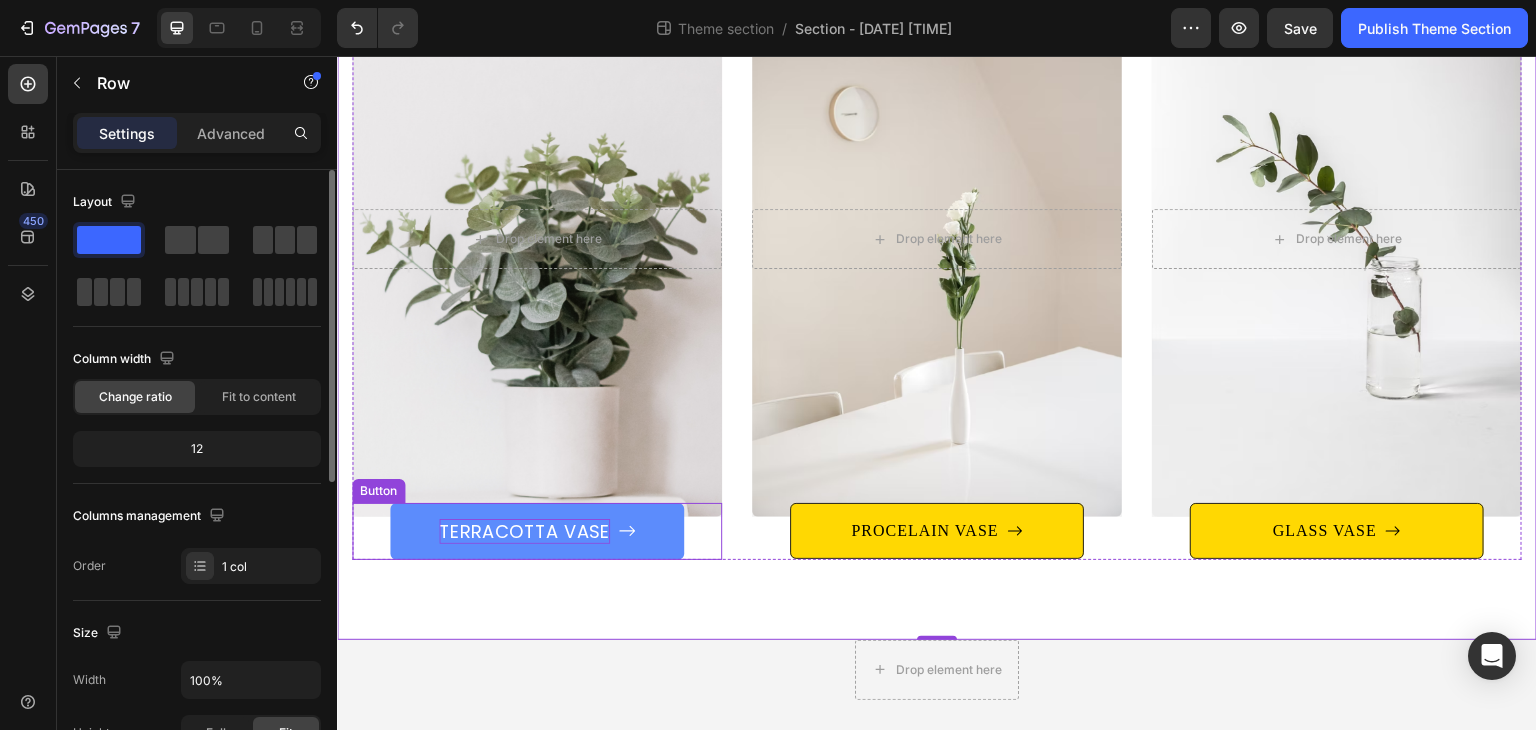 click on "TERRACOTTA VASE" at bounding box center (524, 531) 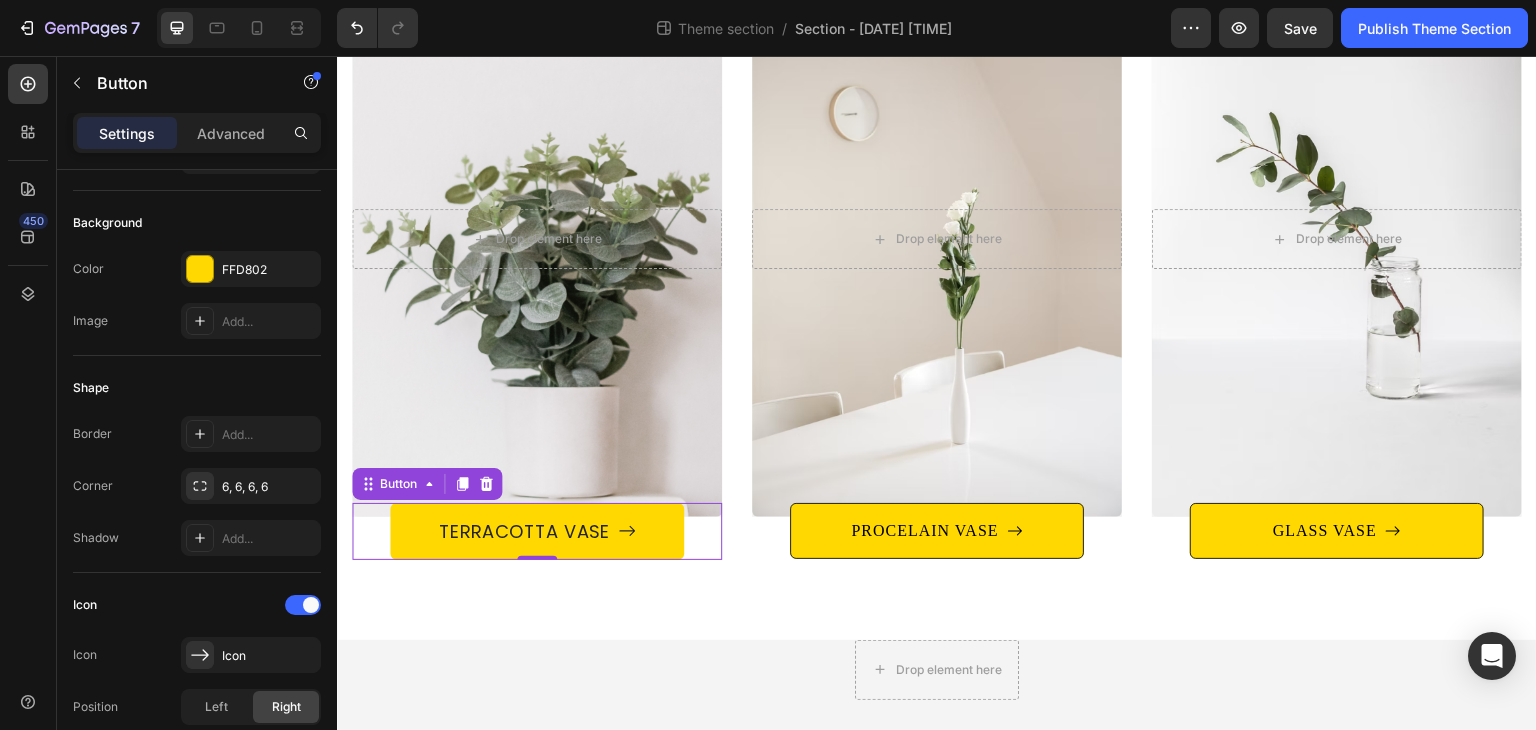 scroll, scrollTop: 700, scrollLeft: 0, axis: vertical 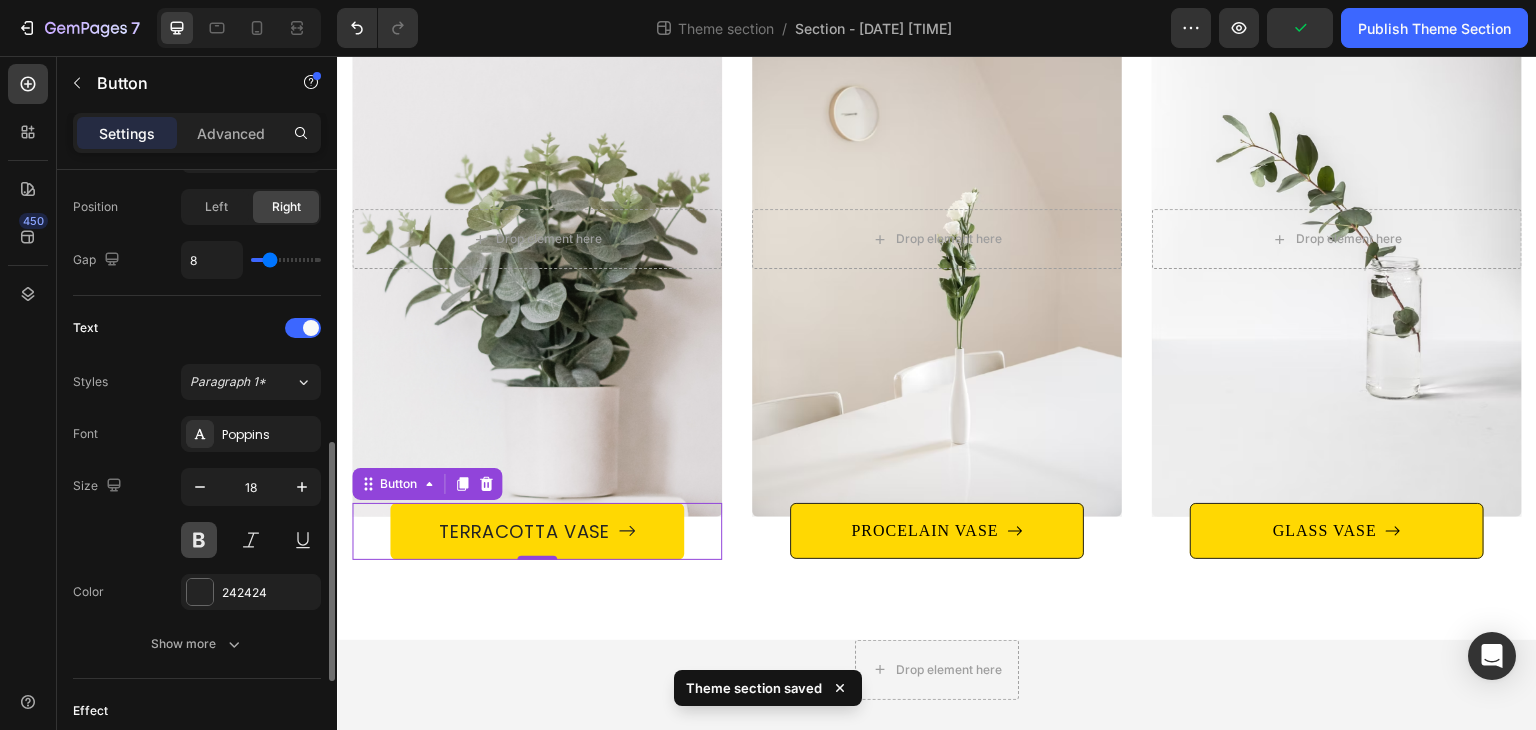 click at bounding box center [199, 540] 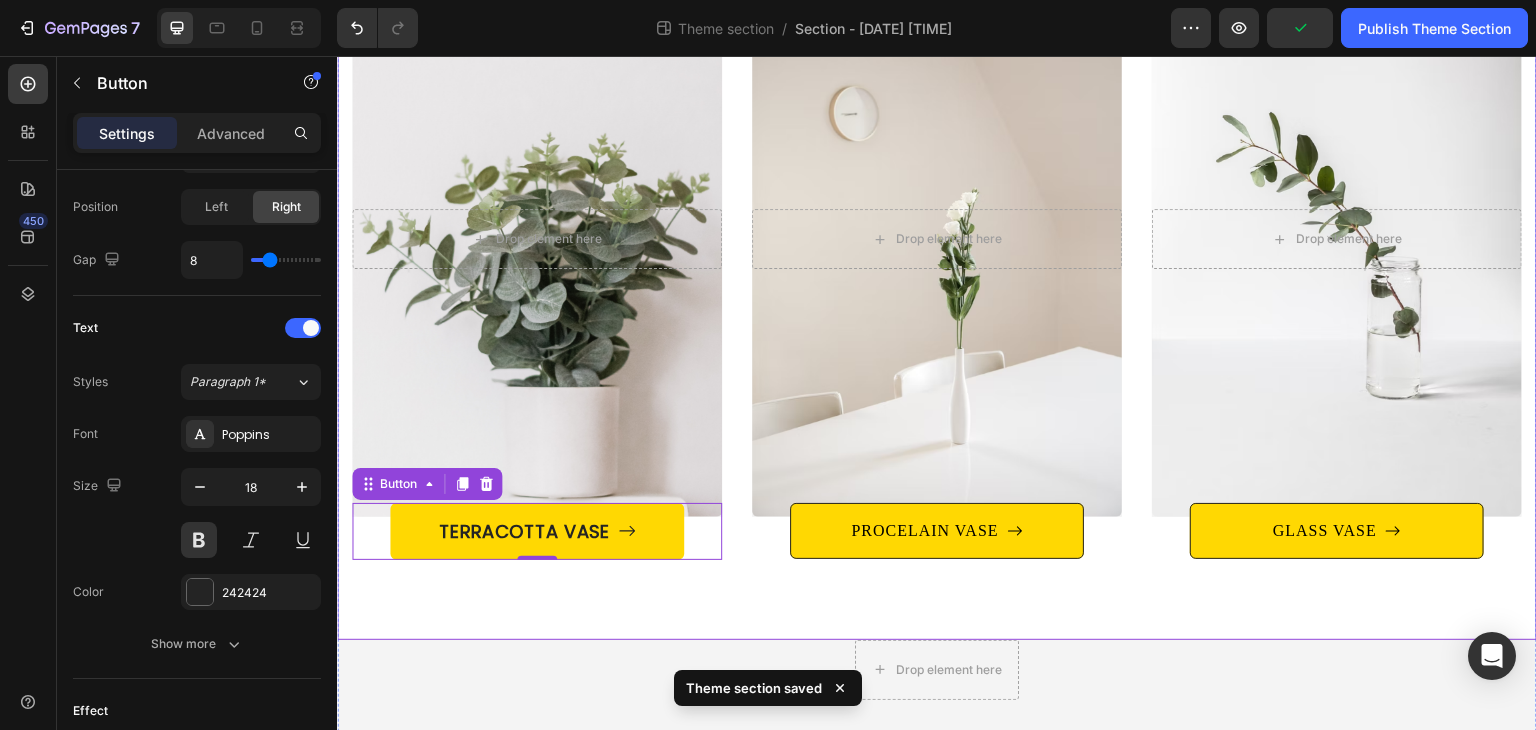 click on "Categories Heading Row After a long time of molding and crafting, our high-class ceramics, I always have the perfect beauty you need. Text block After a long time of molding and crafting, our high-class ceramics, I always have the perfect beauty you need. Text block Row                Title Line
Drop element here Hero Banner
TERRACOTTA VASE Button   0
Drop element here Hero Banner
PROCELAIN VASE Button After a long time of molding and crafting, our high-class ceramics, I always have the perfect beauty you need. Text block Row                Title Line
Drop element here Hero Banner
GLASS VASE Button Row Row" at bounding box center (937, 173) 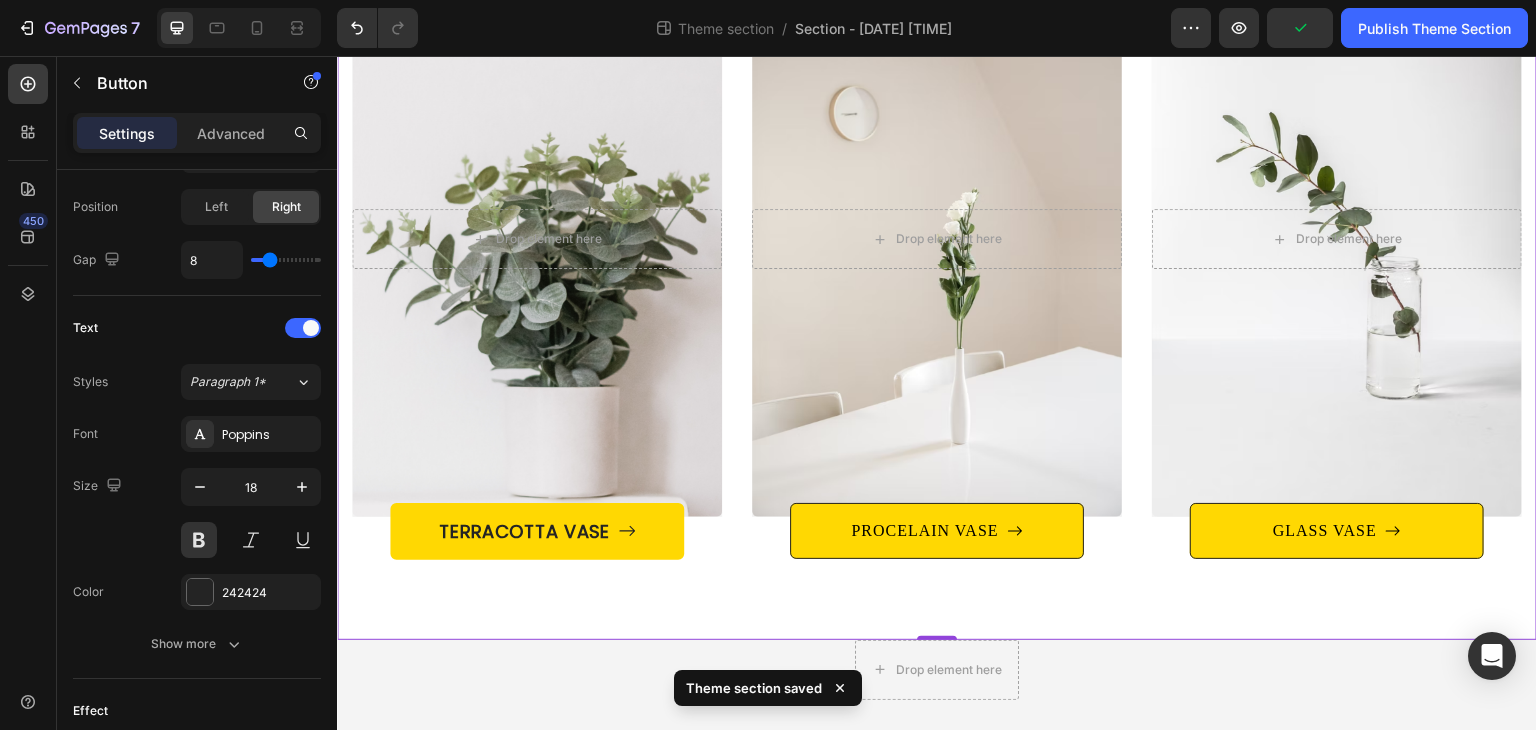 scroll, scrollTop: 0, scrollLeft: 0, axis: both 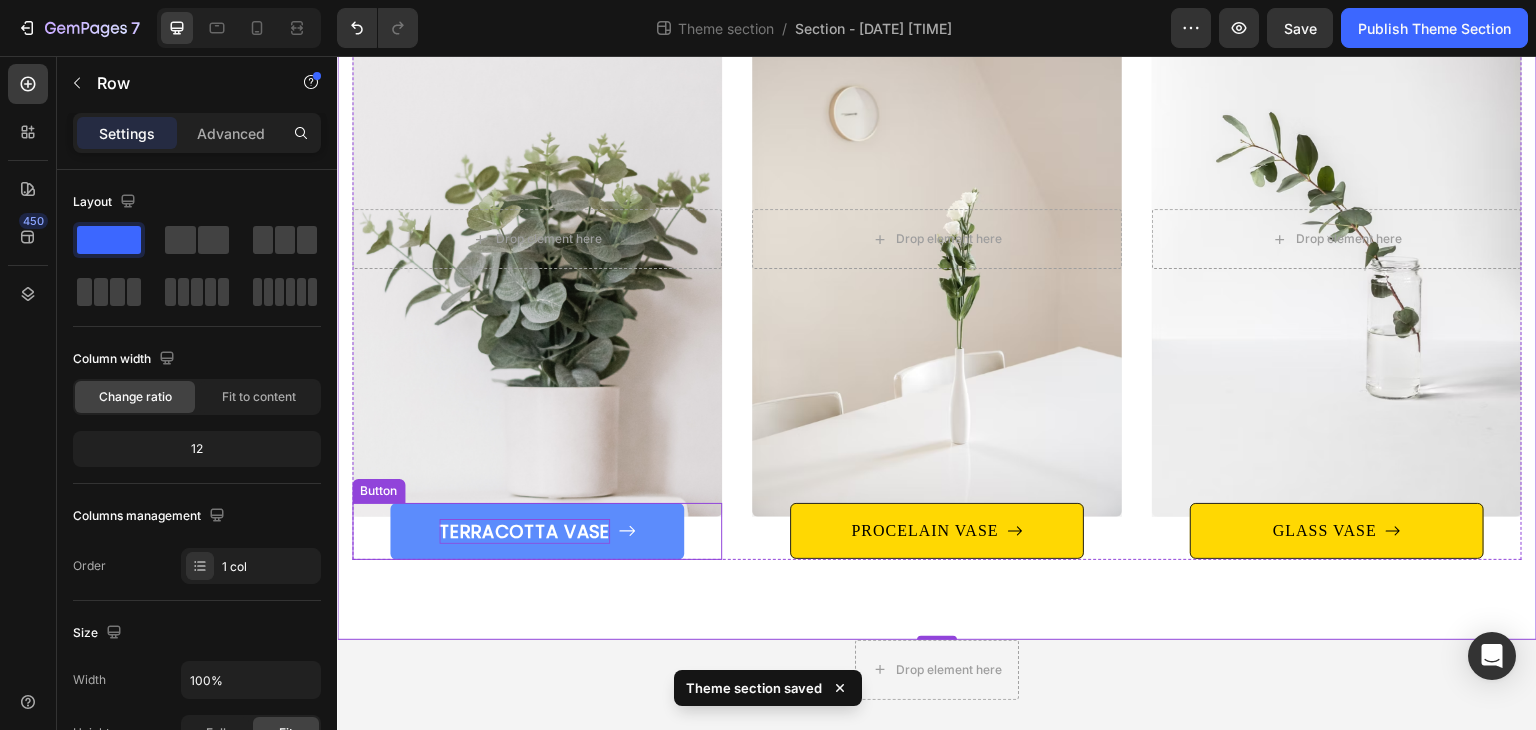 click on "TERRACOTTA VASE" at bounding box center (524, 531) 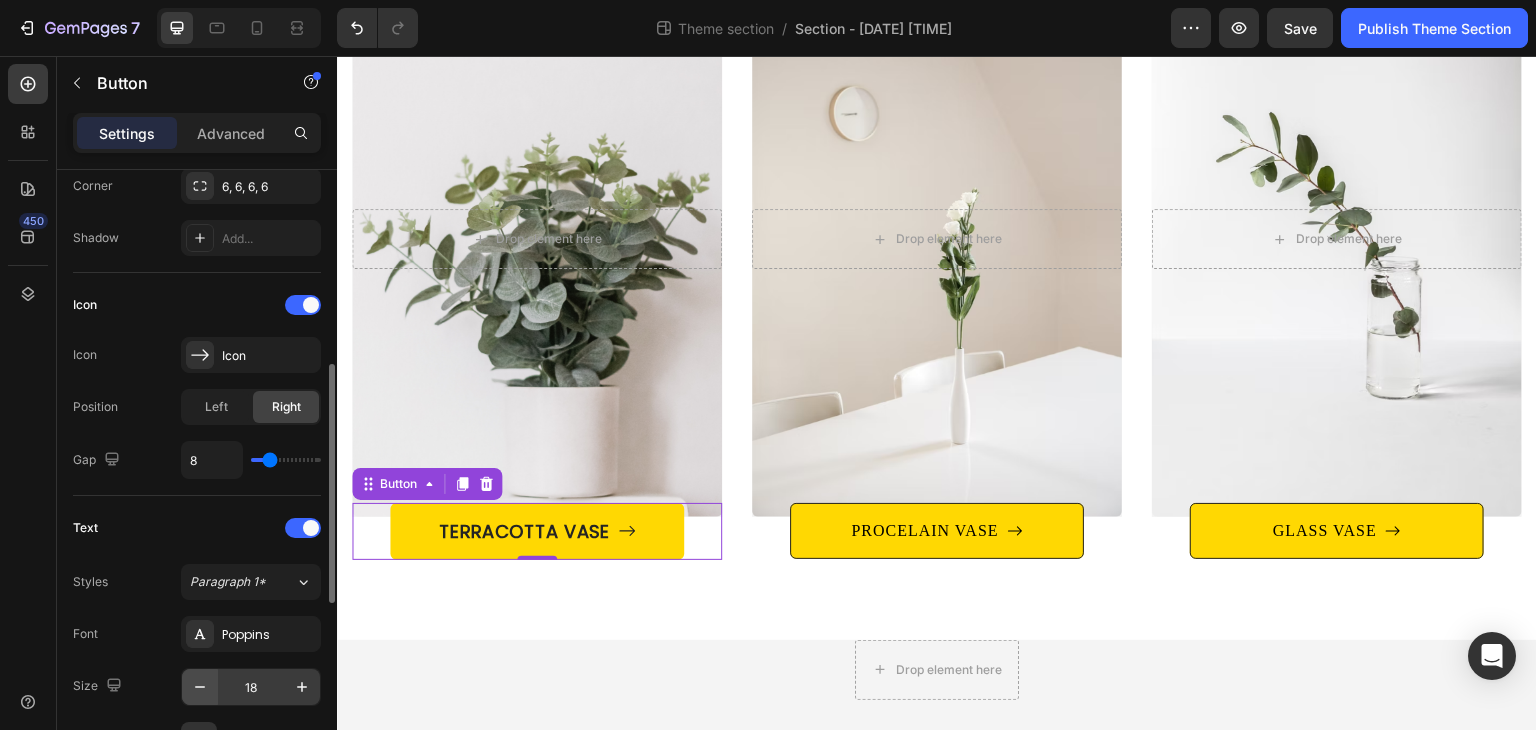 scroll, scrollTop: 700, scrollLeft: 0, axis: vertical 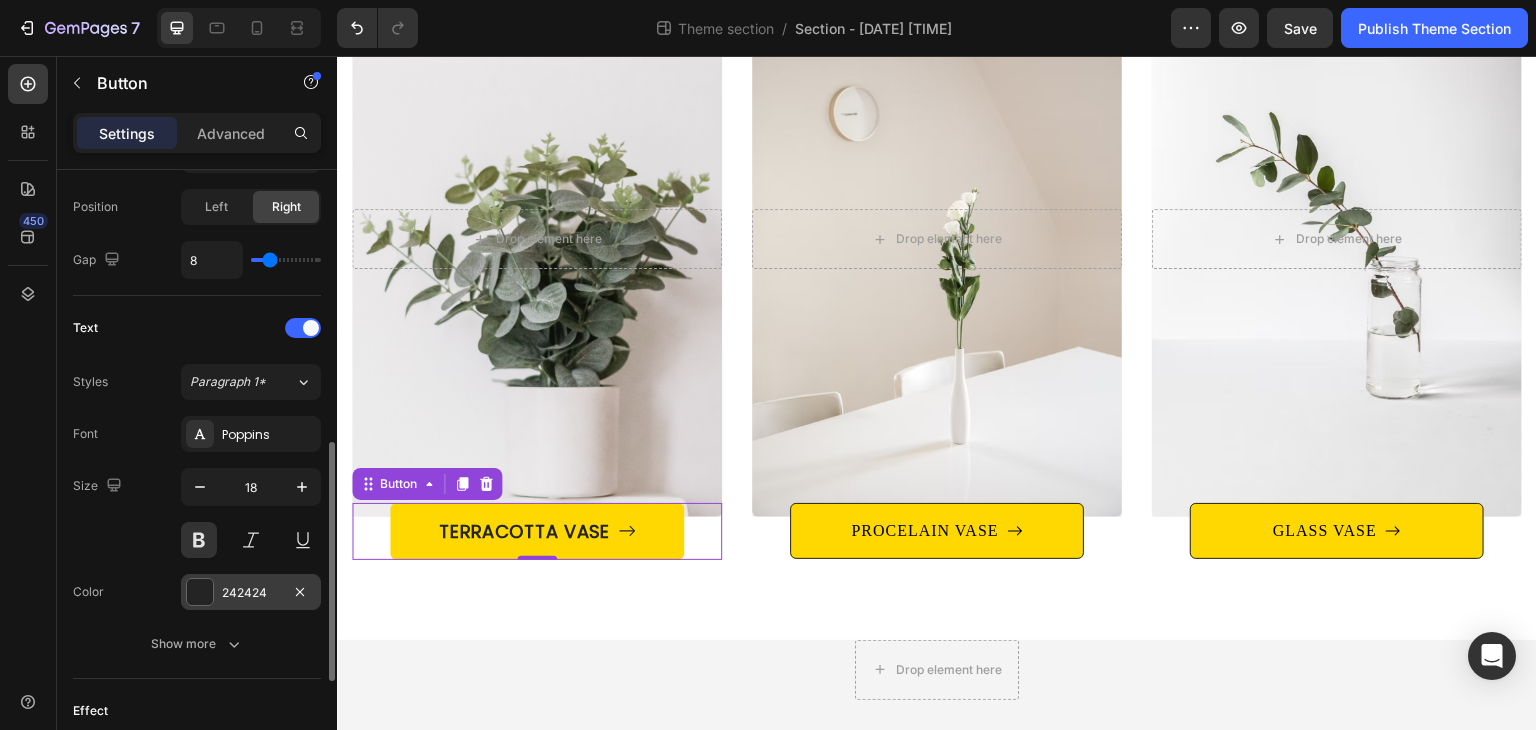 click on "242424" at bounding box center [251, 593] 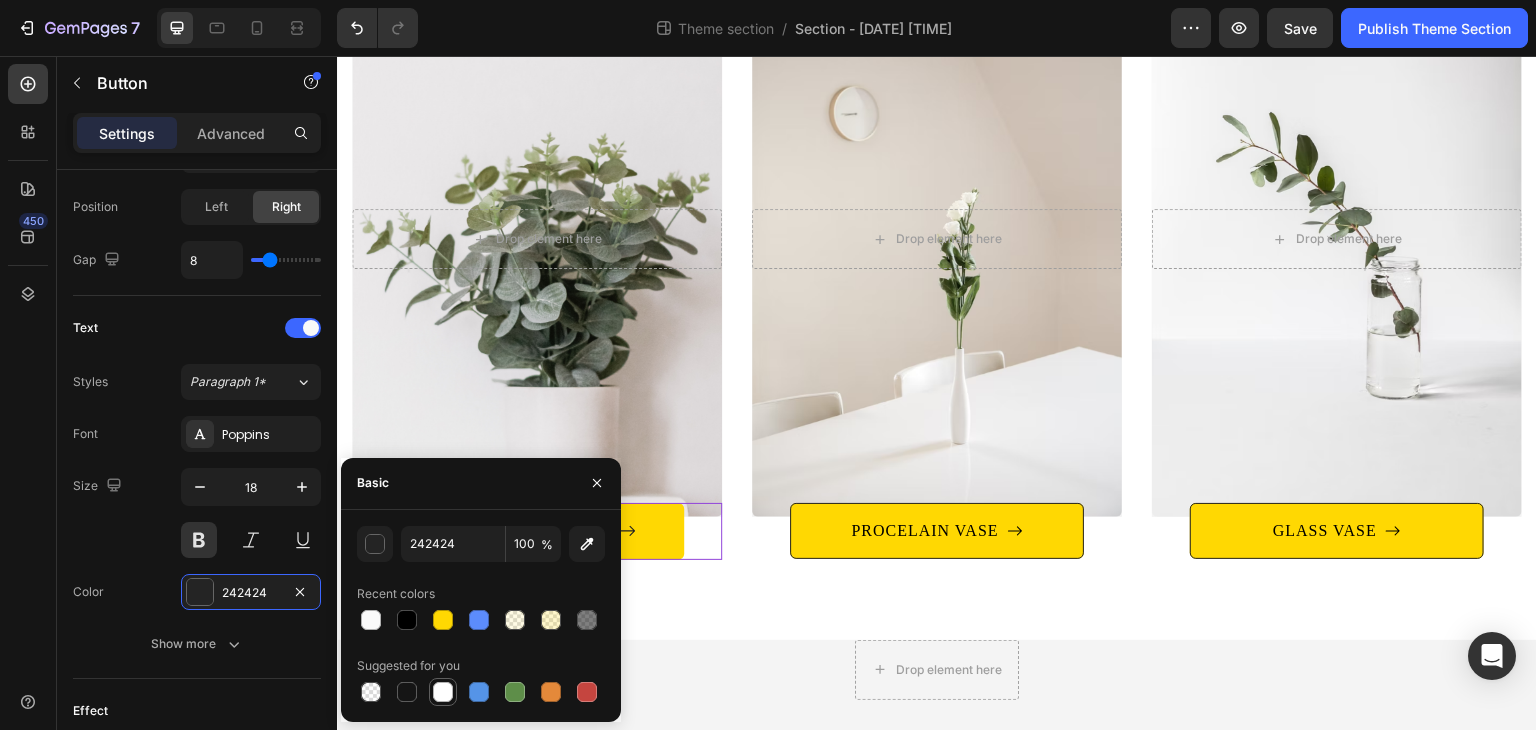 click at bounding box center [443, 692] 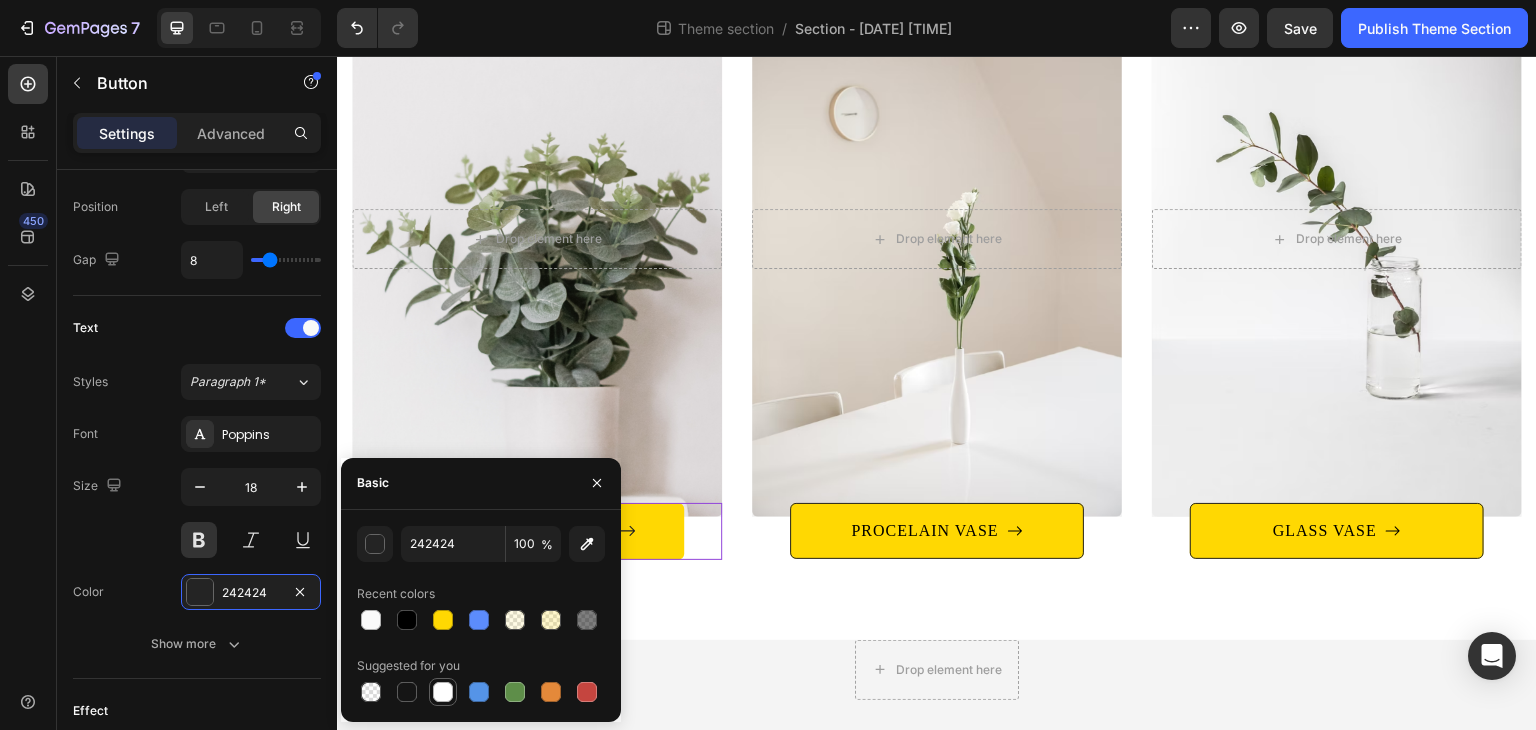 type on "FFFFFF" 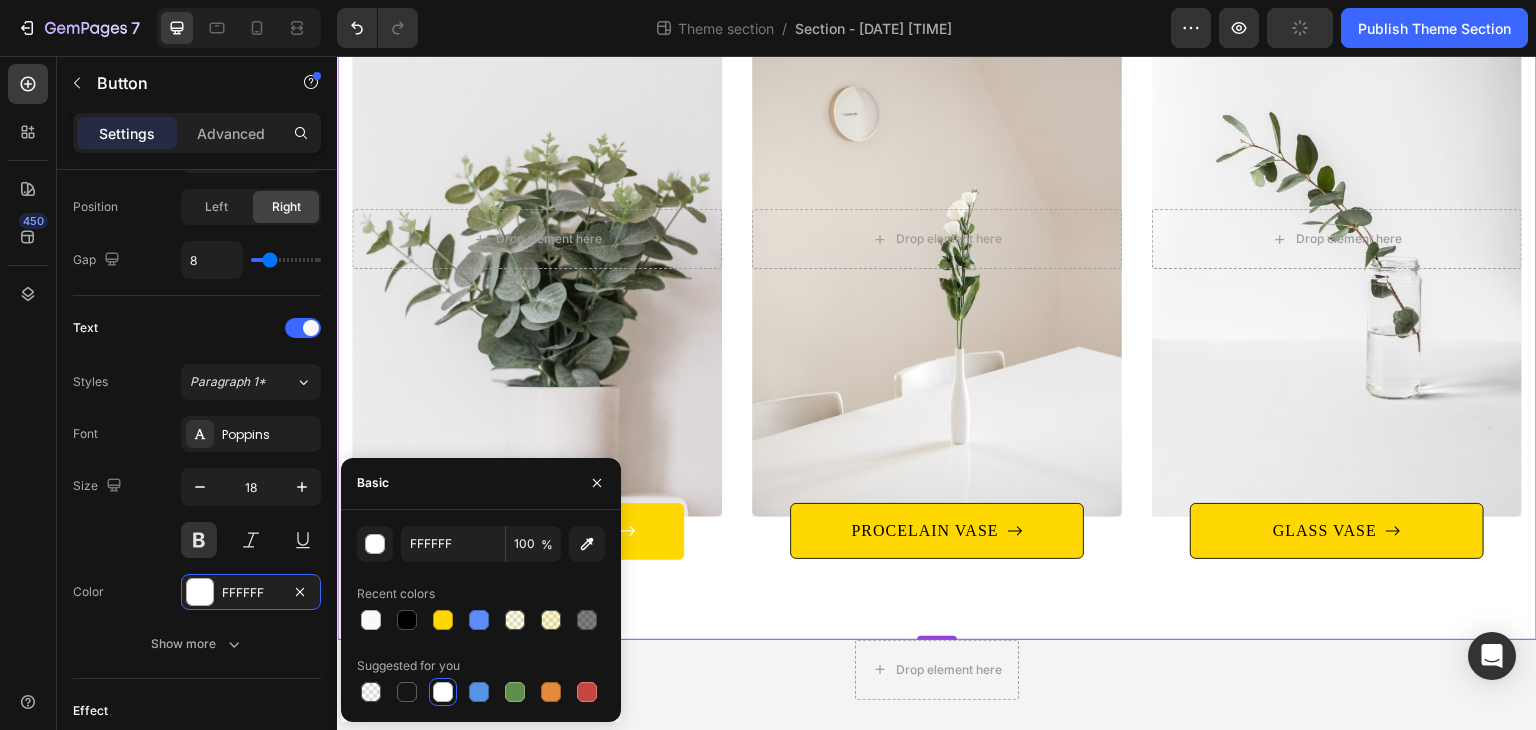 click on "Categories Heading Row After a long time of molding and crafting, our high-class ceramics, I always have the perfect beauty you need. Text block After a long time of molding and crafting, our high-class ceramics, I always have the perfect beauty you need. Text block Row                Title Line
Drop element here Hero Banner
TERRACOTTA VASE Button
Drop element here Hero Banner
PROCELAIN VASE Button After a long time of molding and crafting, our high-class ceramics, I always have the perfect beauty you need. Text block Row                Title Line
Drop element here Hero Banner
GLASS VASE Button Row Row   0" at bounding box center [937, 173] 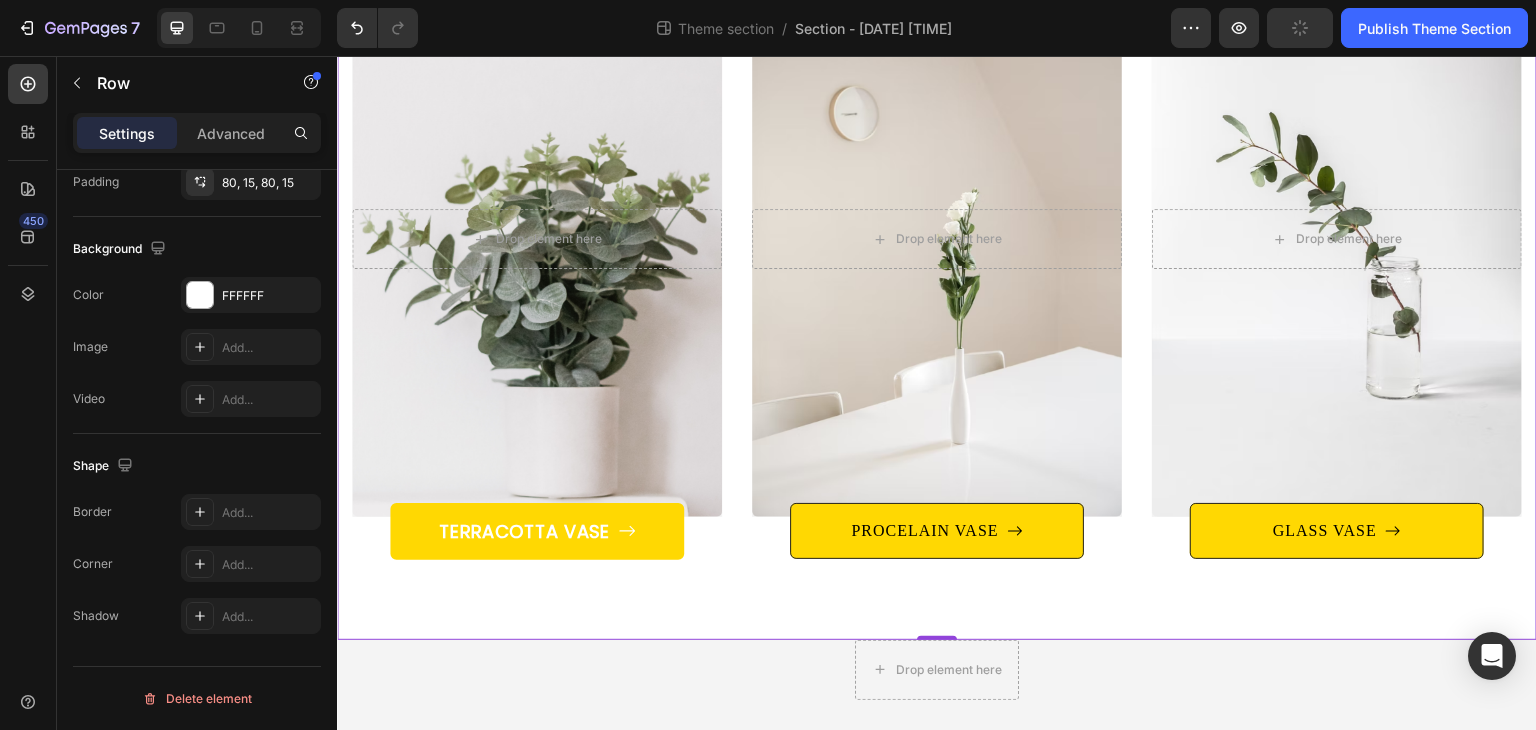 scroll, scrollTop: 0, scrollLeft: 0, axis: both 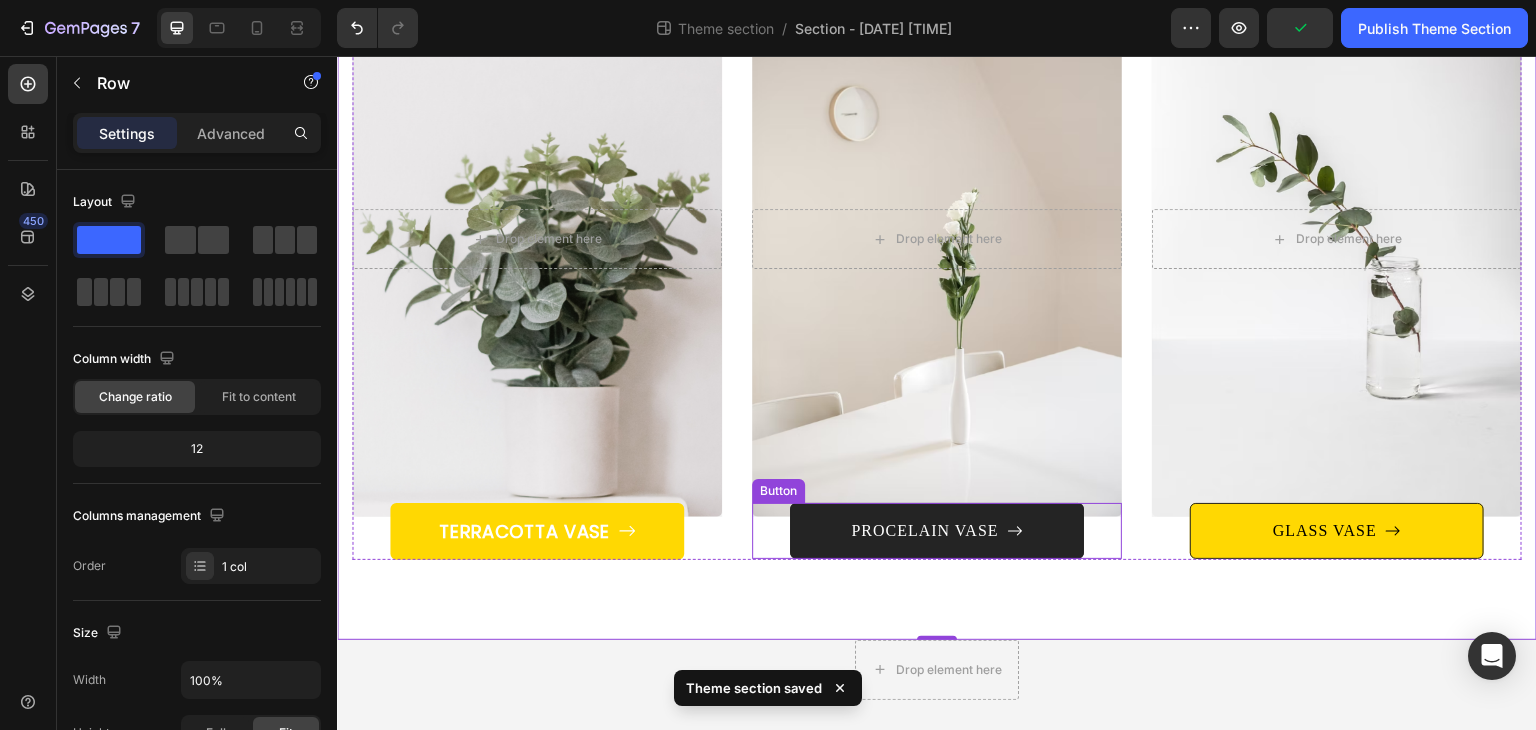 click on "PROCELAIN VASE" at bounding box center (937, 531) 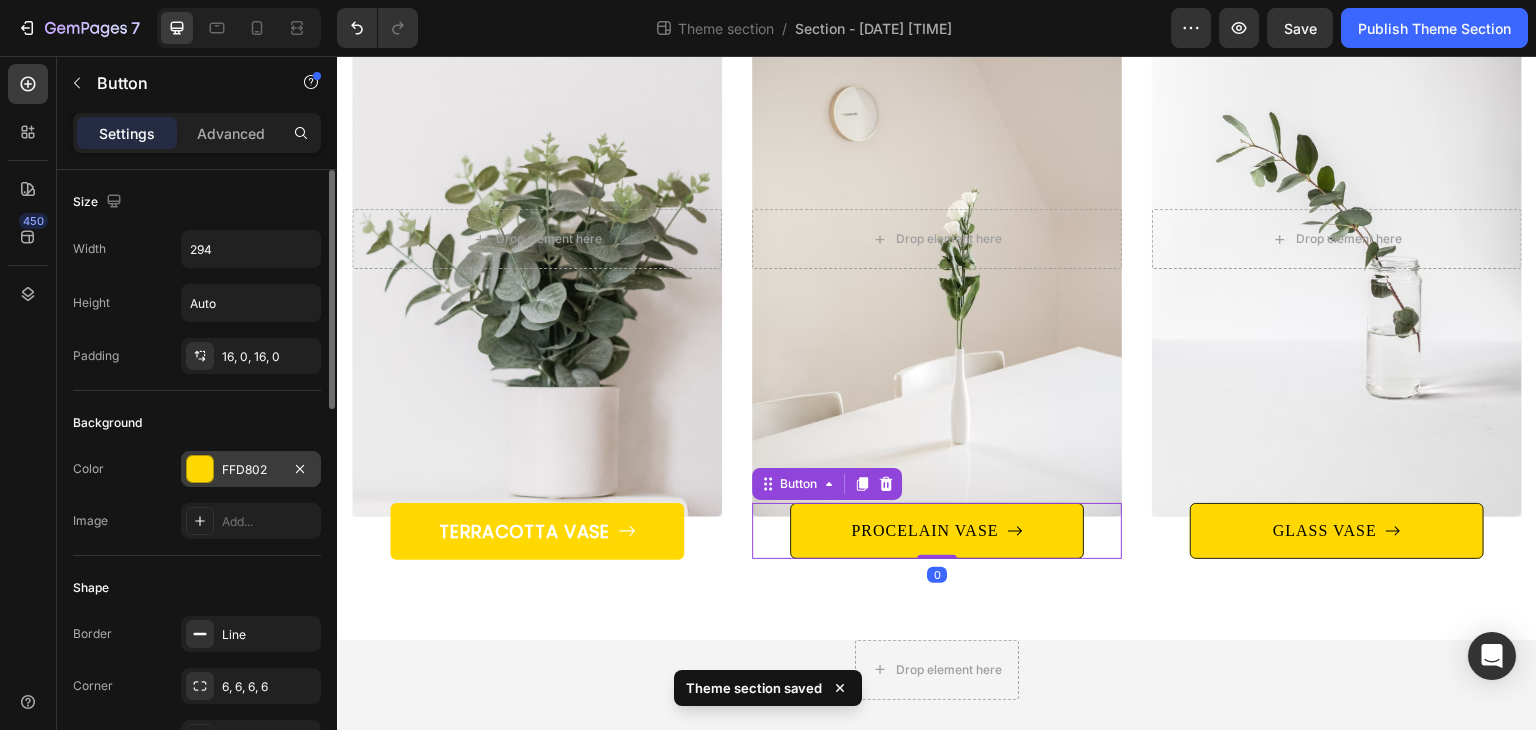 click on "FFD802" at bounding box center (251, 470) 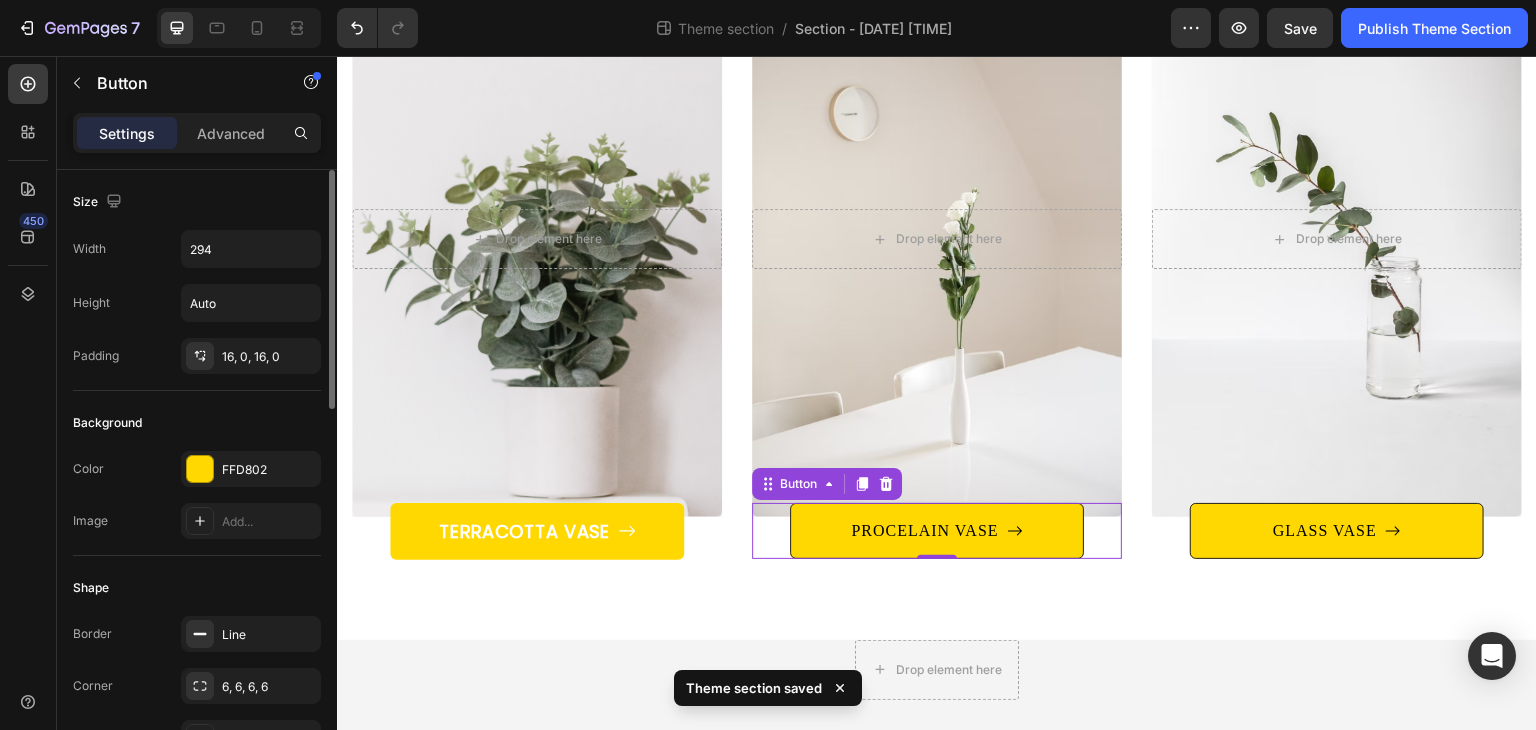 click on "Background" at bounding box center (197, 423) 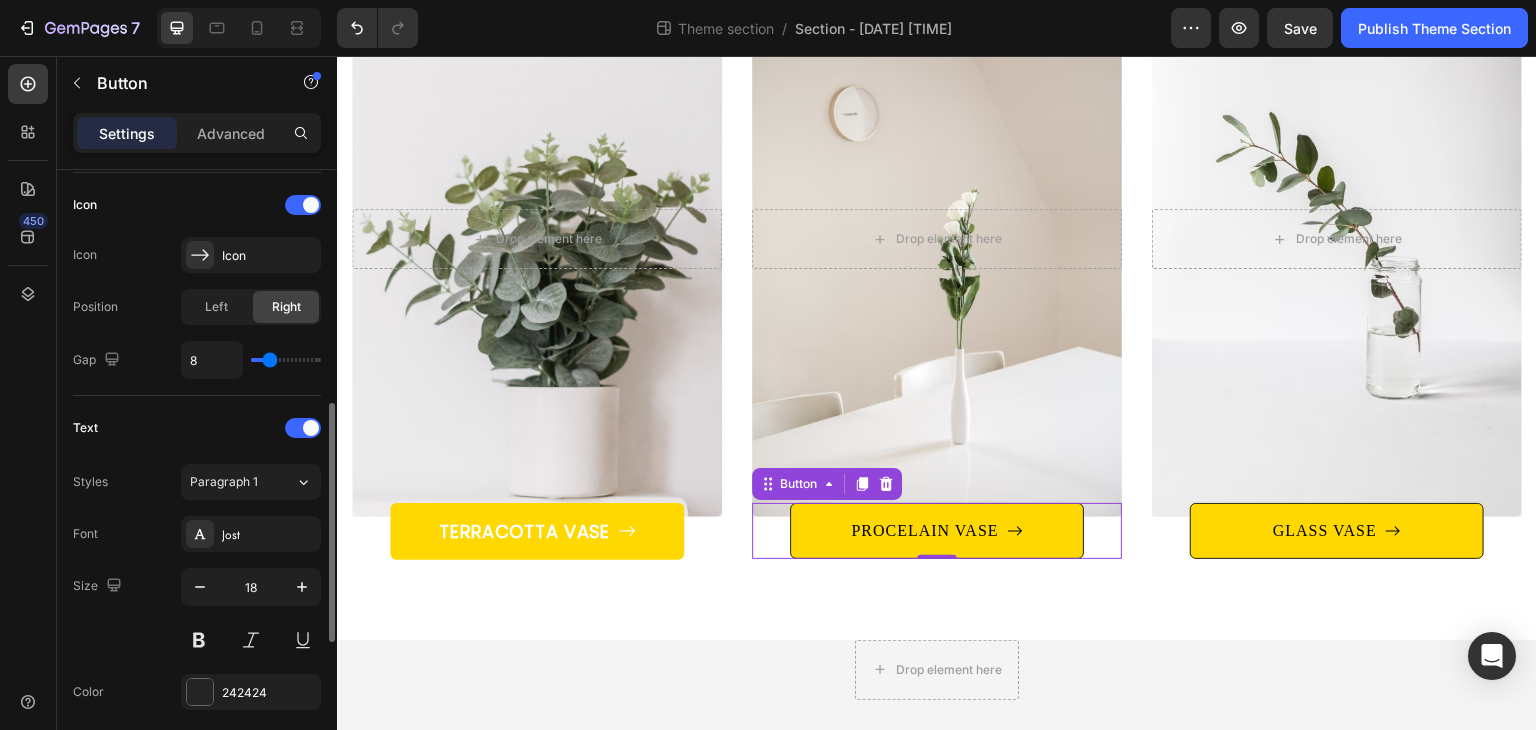scroll, scrollTop: 800, scrollLeft: 0, axis: vertical 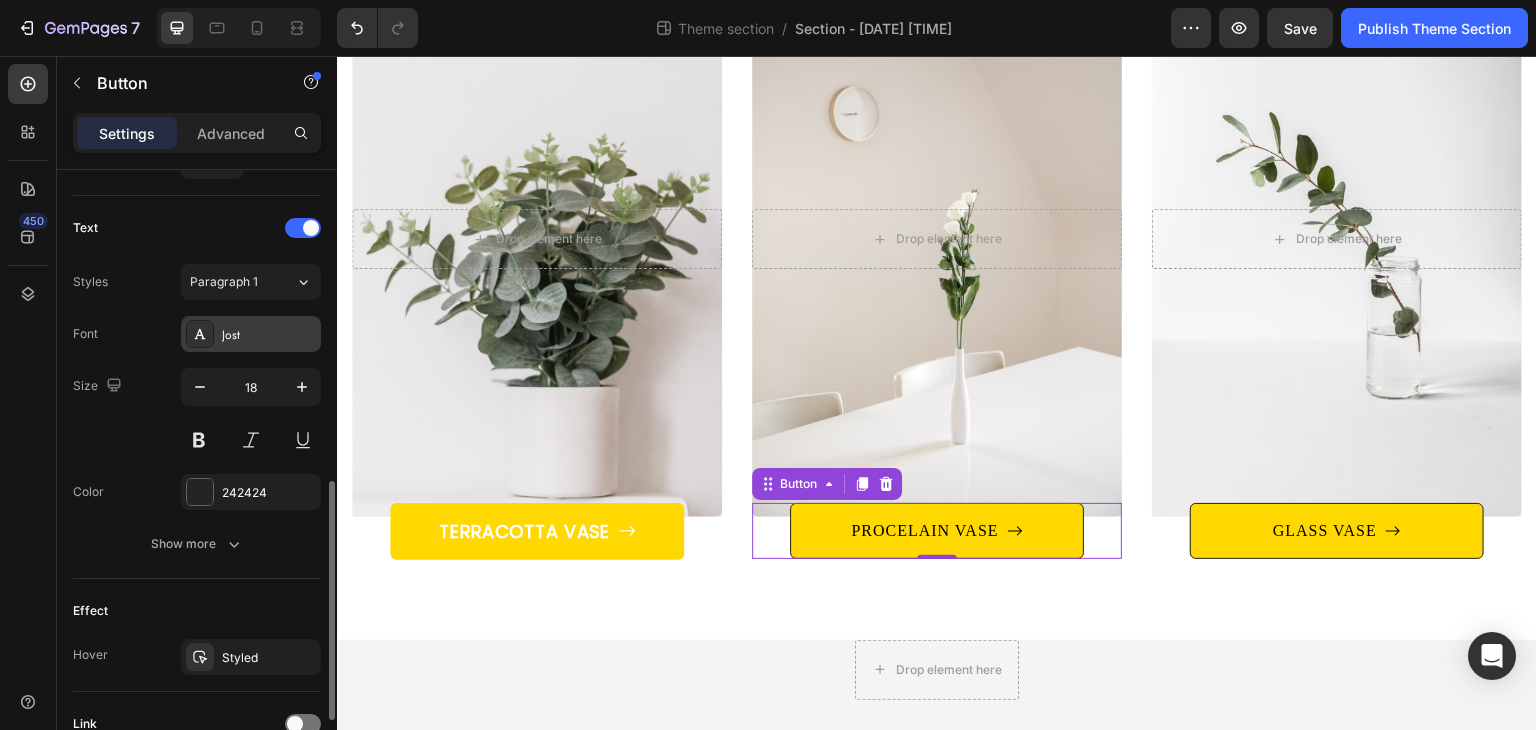 click on "Jost" at bounding box center (251, 334) 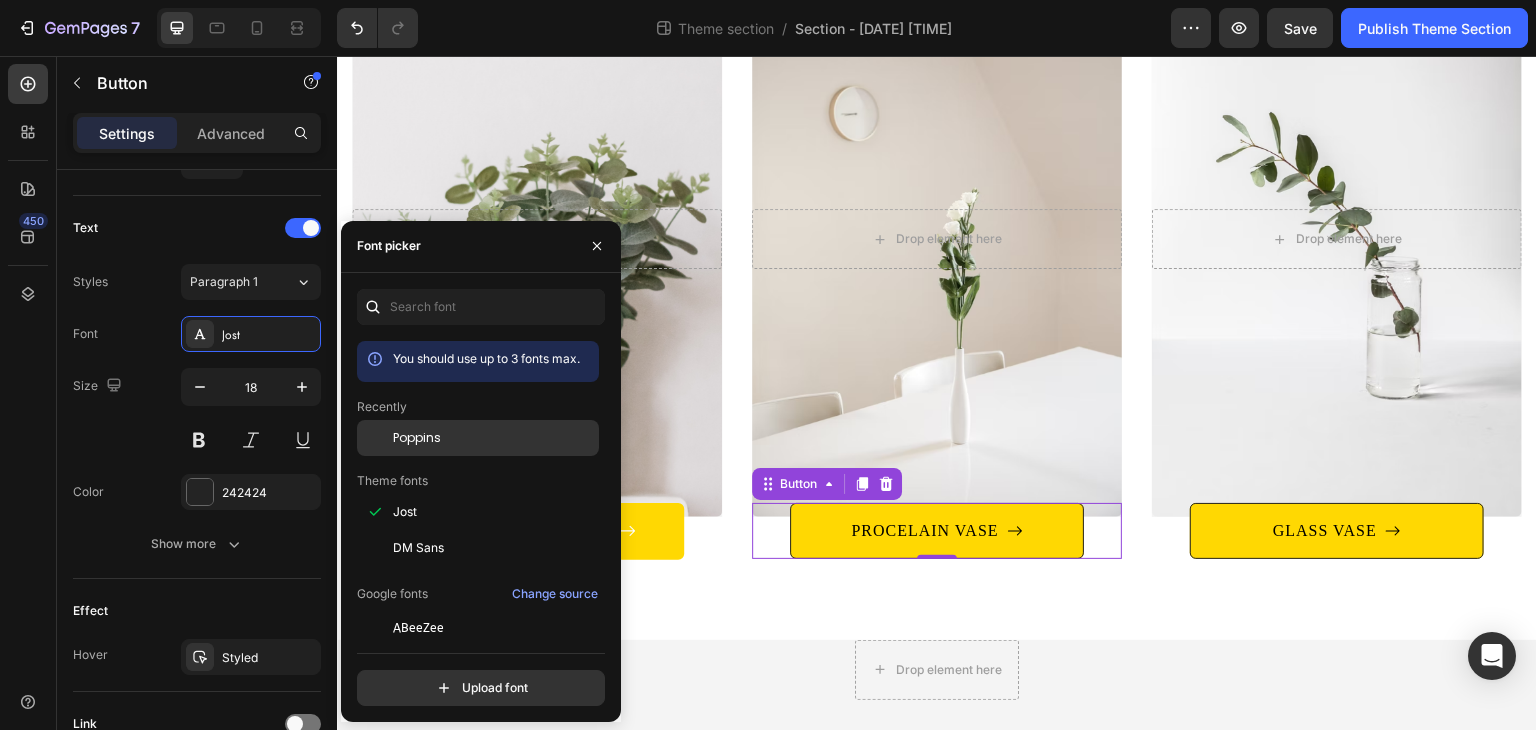 click on "Poppins" at bounding box center [417, 438] 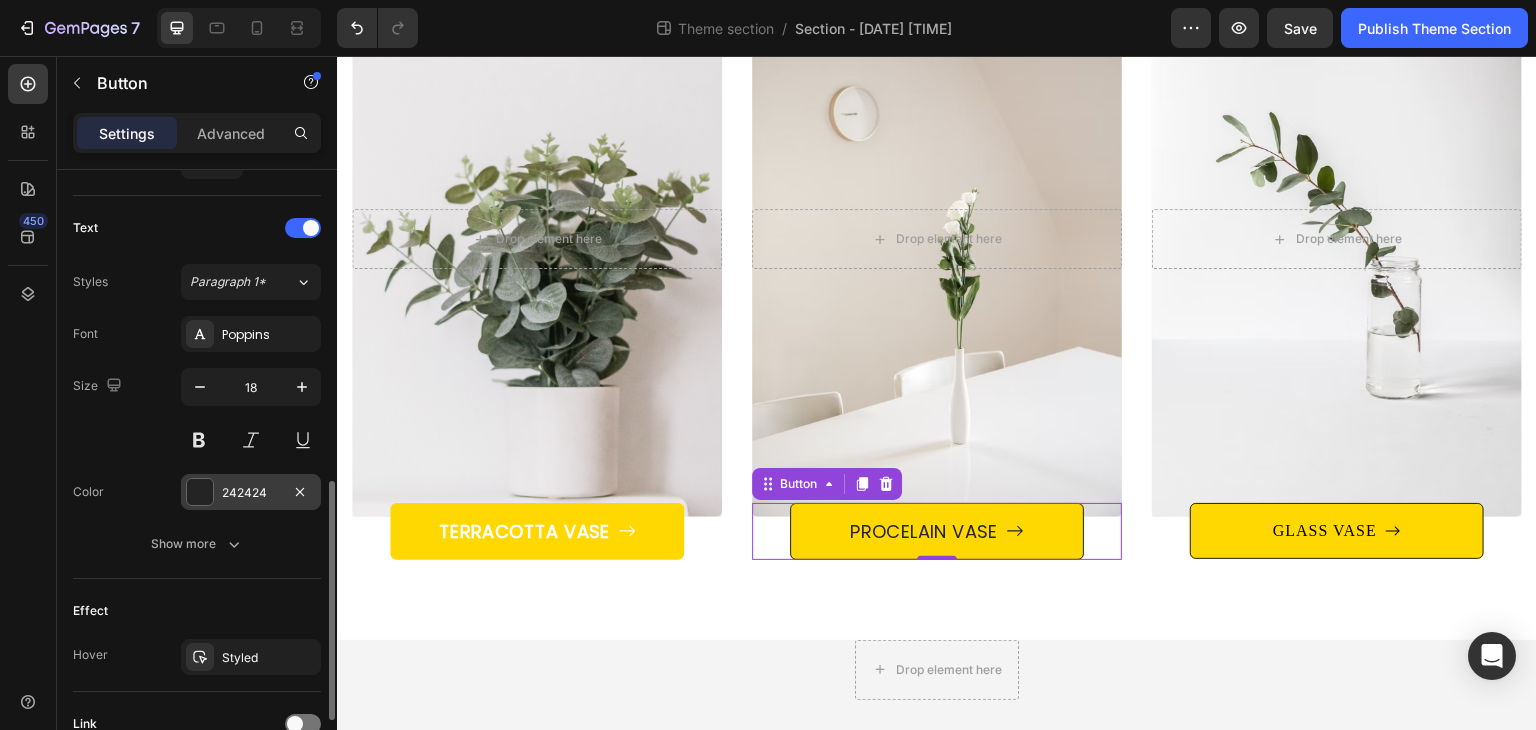 click on "242424" at bounding box center [251, 493] 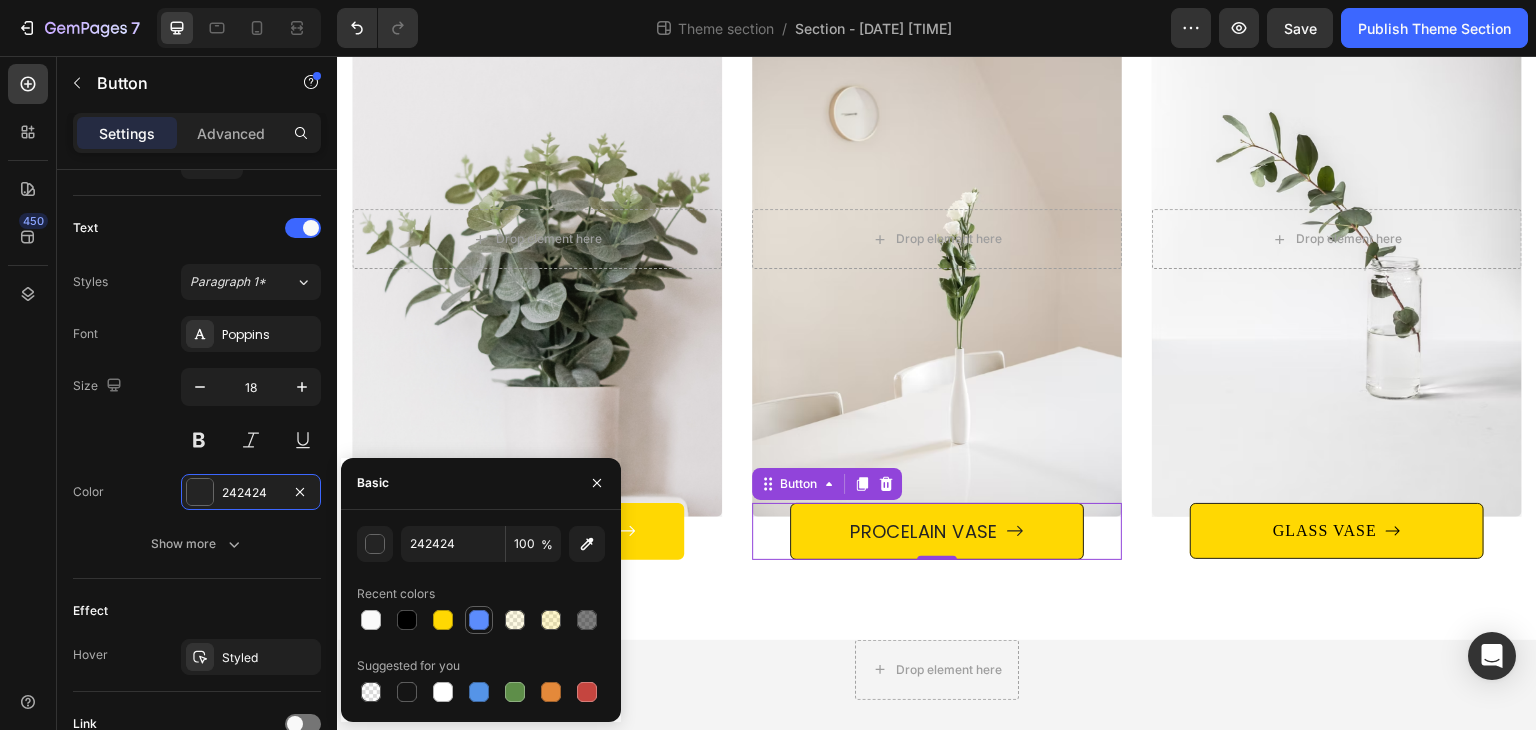 click at bounding box center [479, 620] 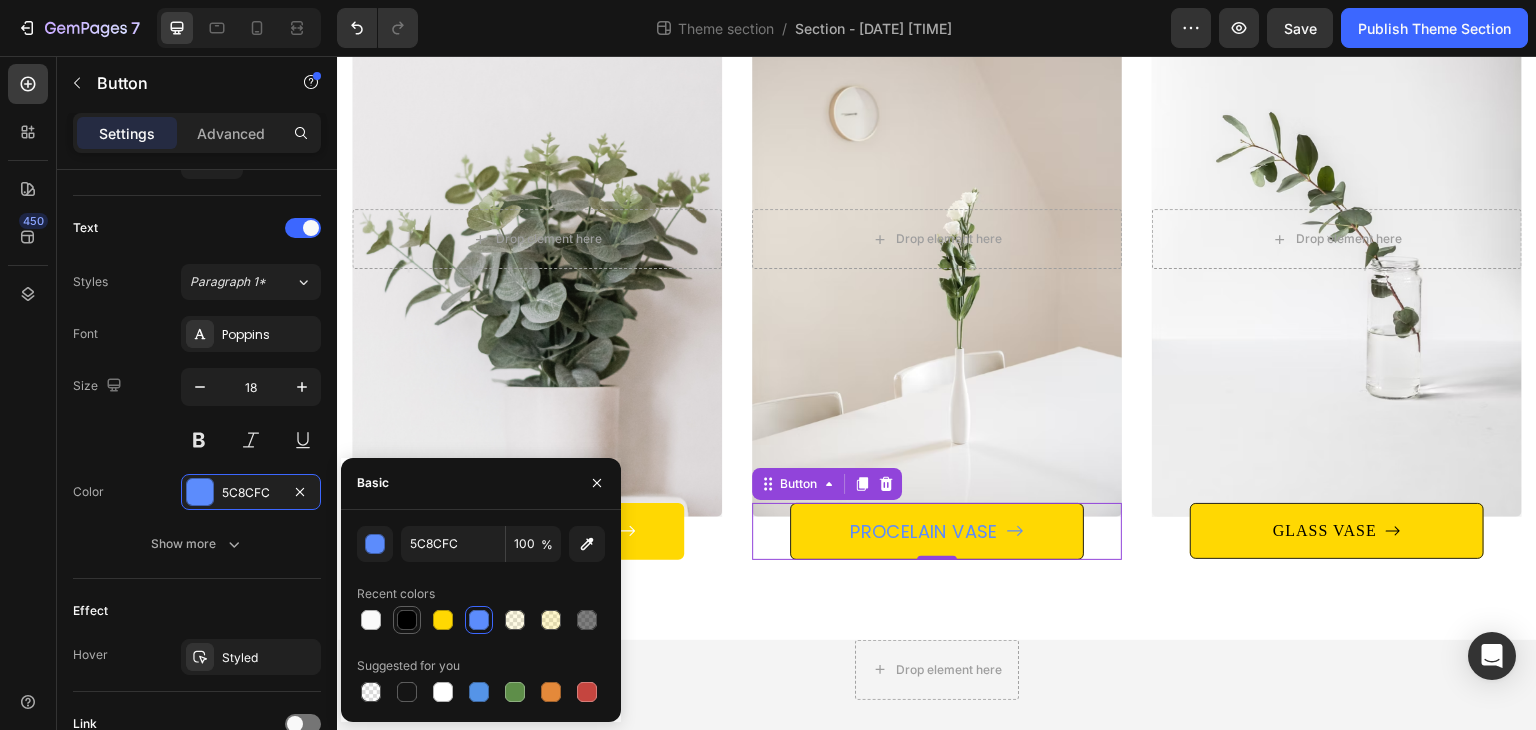 click at bounding box center [407, 620] 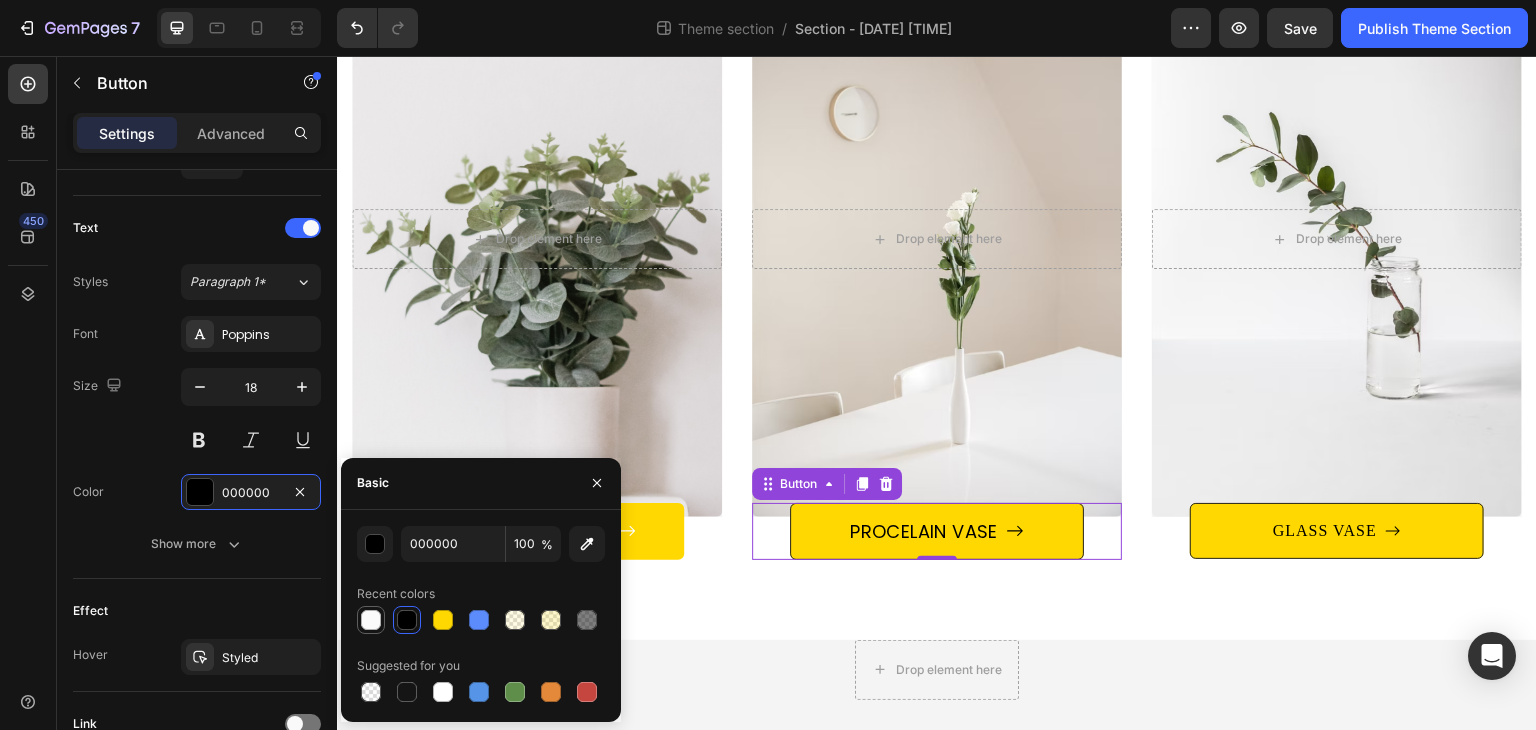 click at bounding box center [371, 620] 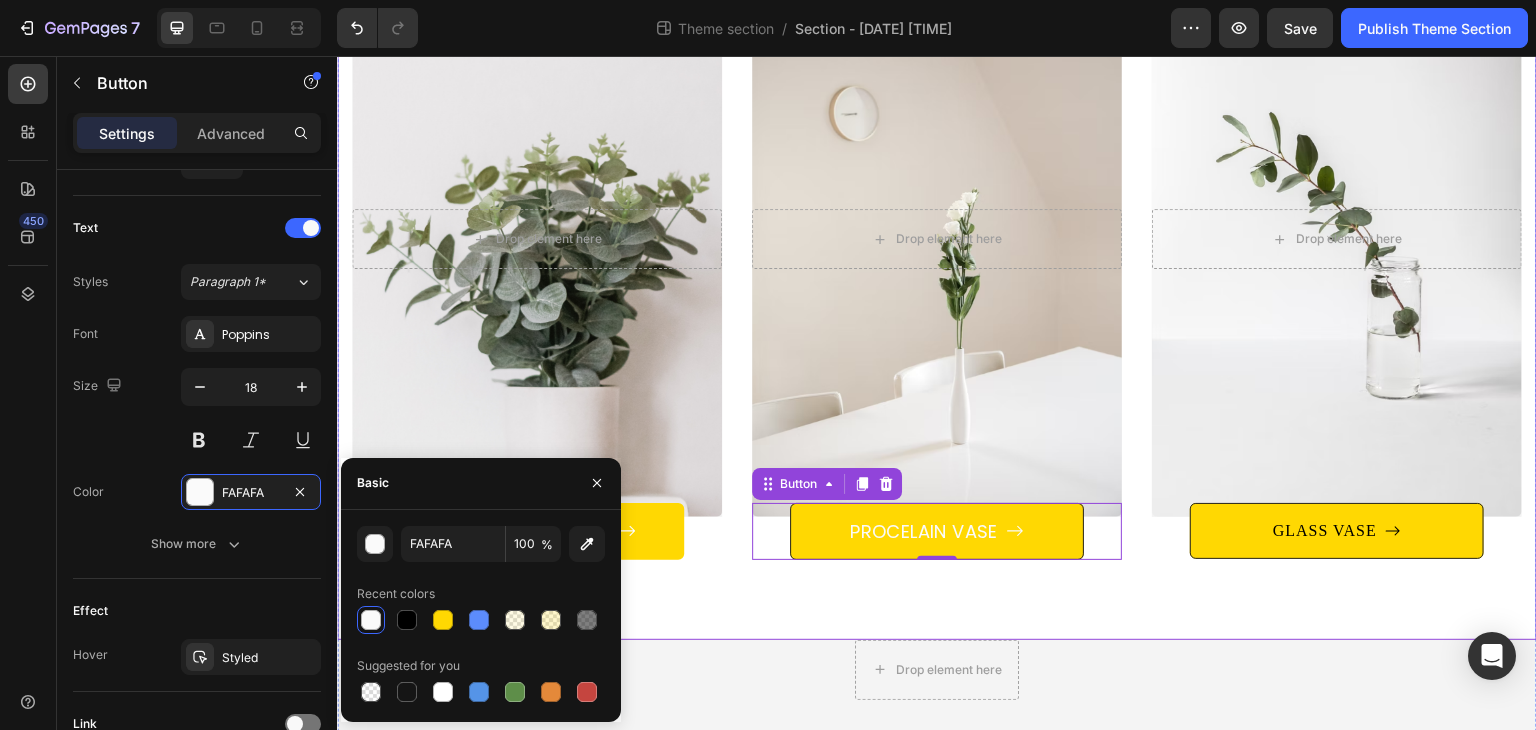 click on "Categories Heading Row After a long time of molding and crafting, our high-class ceramics, I always have the perfect beauty you need. Text block After a long time of molding and crafting, our high-class ceramics, I always have the perfect beauty you need. Text block Row                Title Line
Drop element here Hero Banner
TERRACOTTA VASE Button
Drop element here Hero Banner
PROCELAIN VASE Button   0 After a long time of molding and crafting, our high-class ceramics, I always have the perfect beauty you need. Text block Row                Title Line
Drop element here Hero Banner
GLASS VASE Button Row Row" at bounding box center (937, 173) 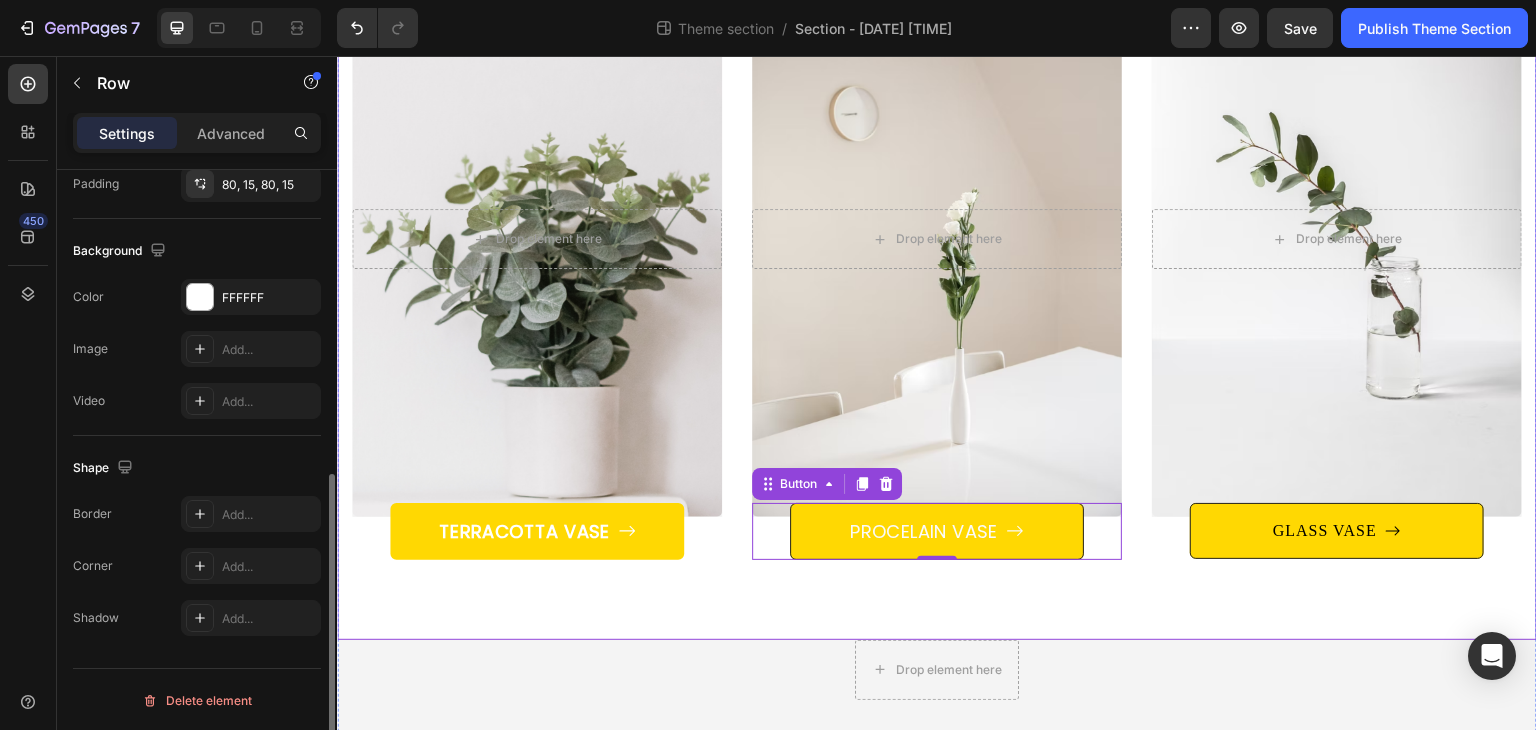 scroll, scrollTop: 0, scrollLeft: 0, axis: both 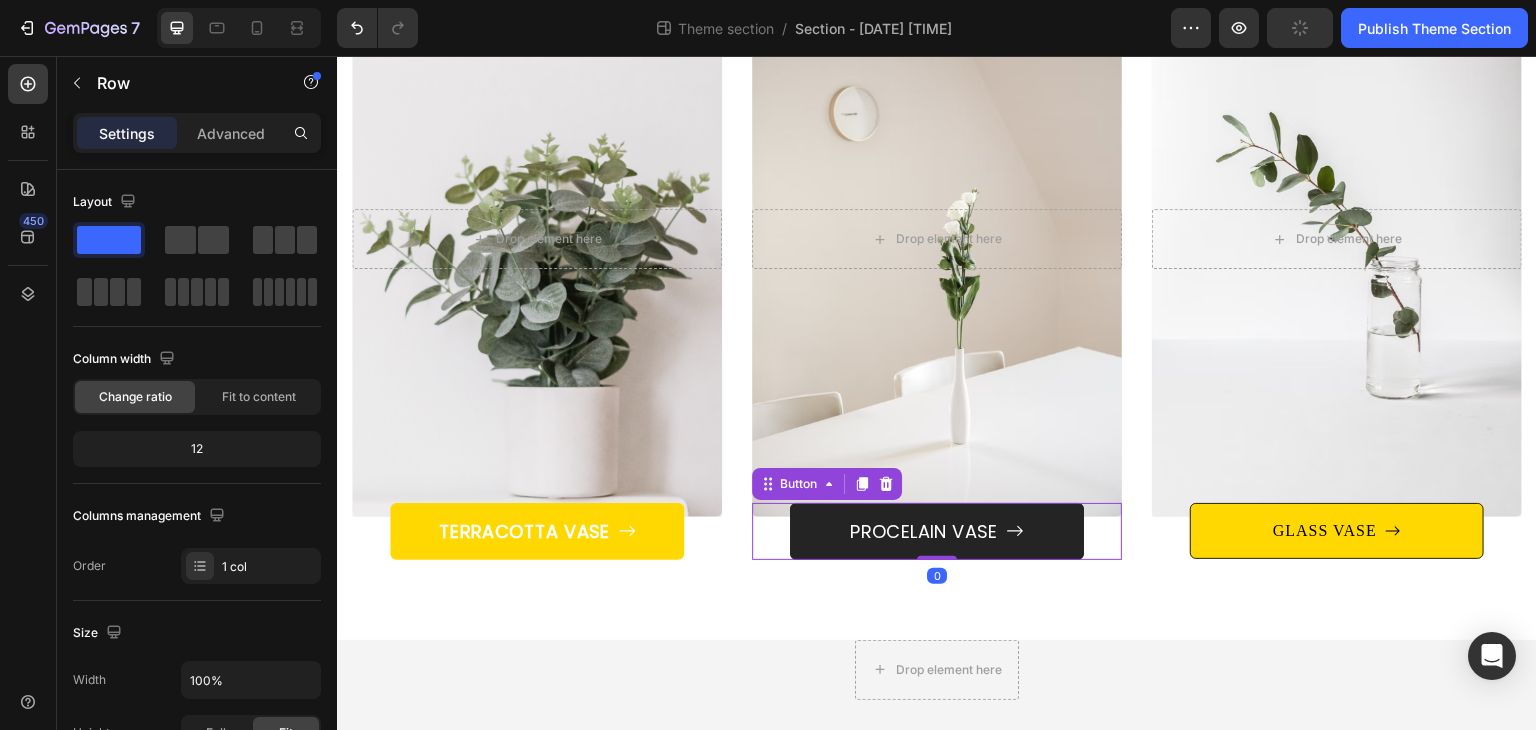 click on "PROCELAIN VASE" at bounding box center (937, 531) 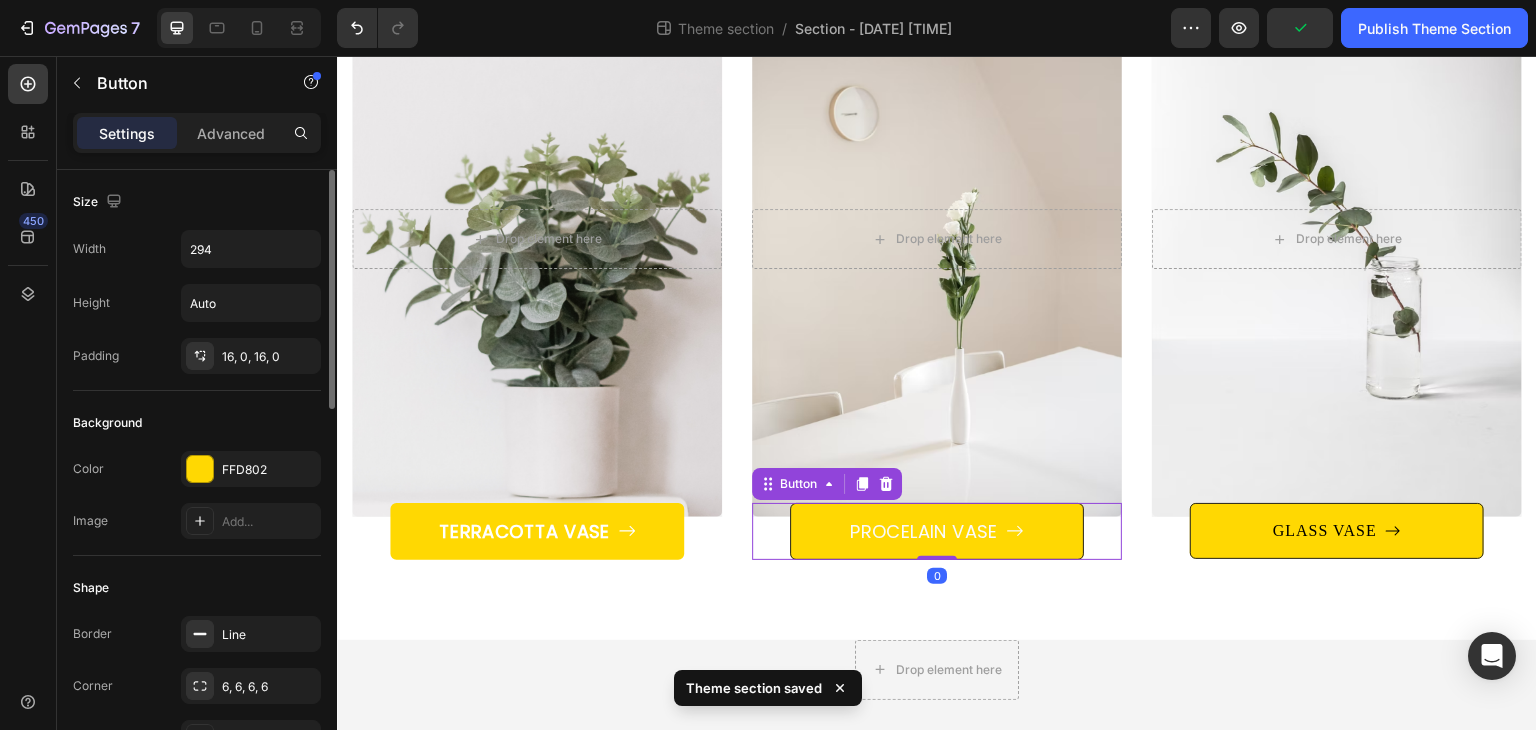 scroll, scrollTop: 100, scrollLeft: 0, axis: vertical 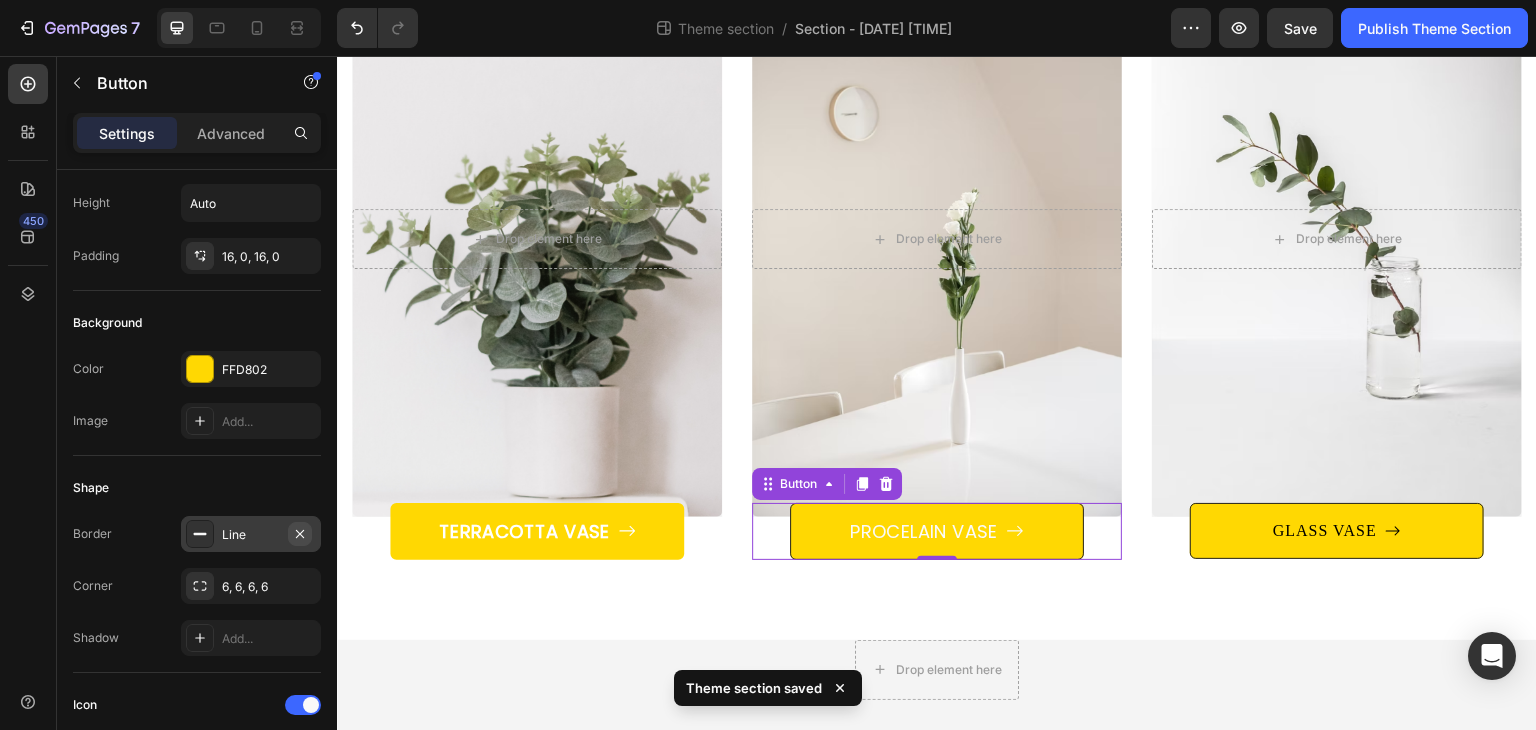 click 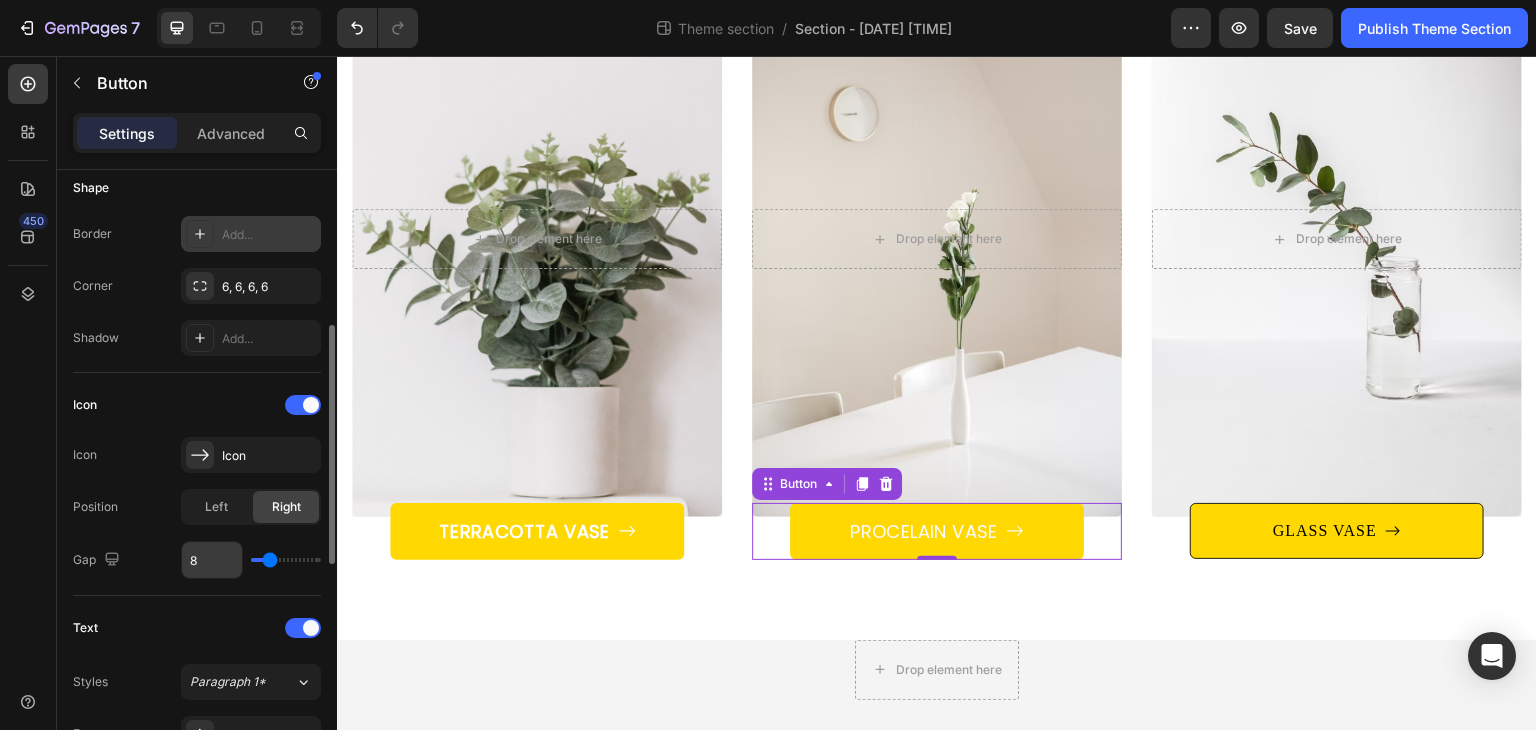 scroll, scrollTop: 700, scrollLeft: 0, axis: vertical 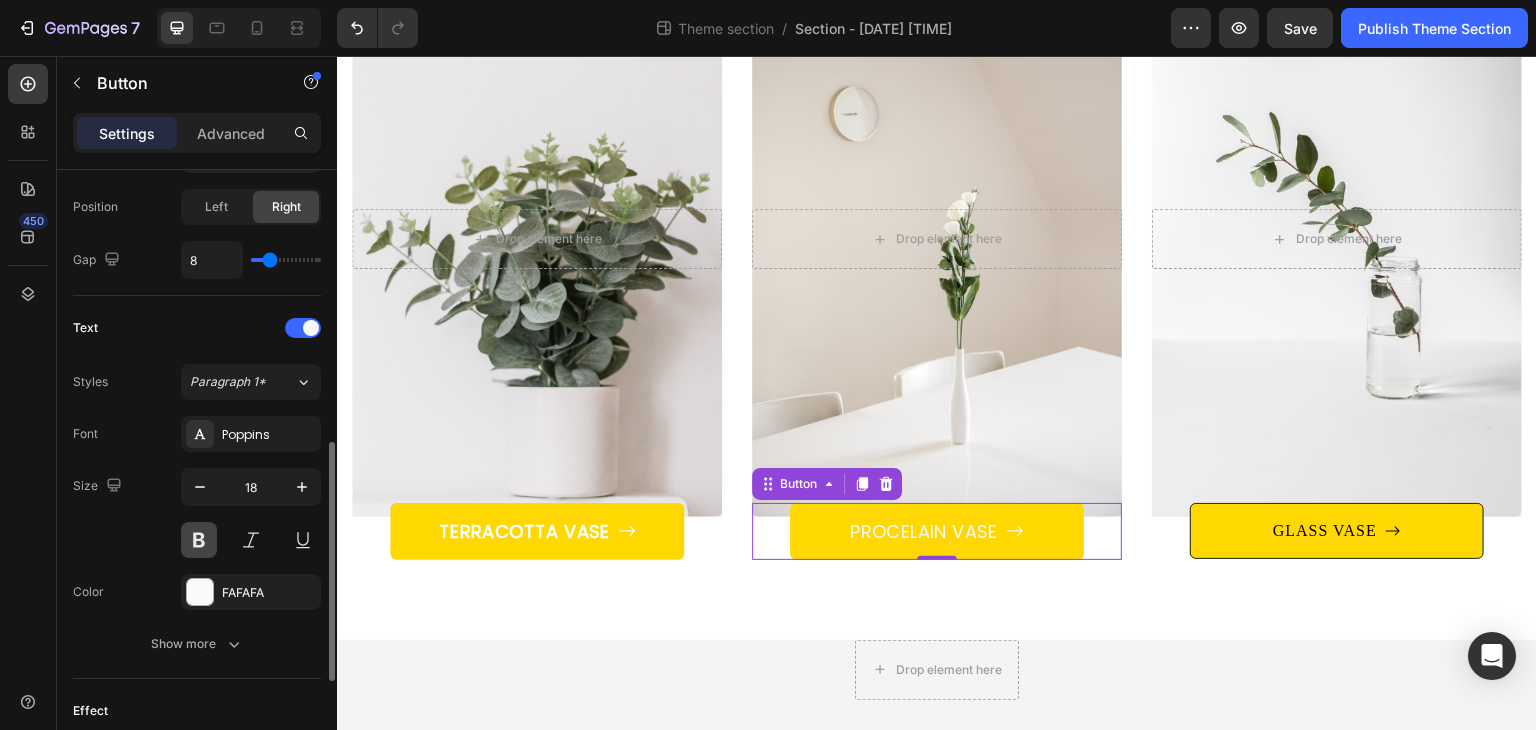click at bounding box center (199, 540) 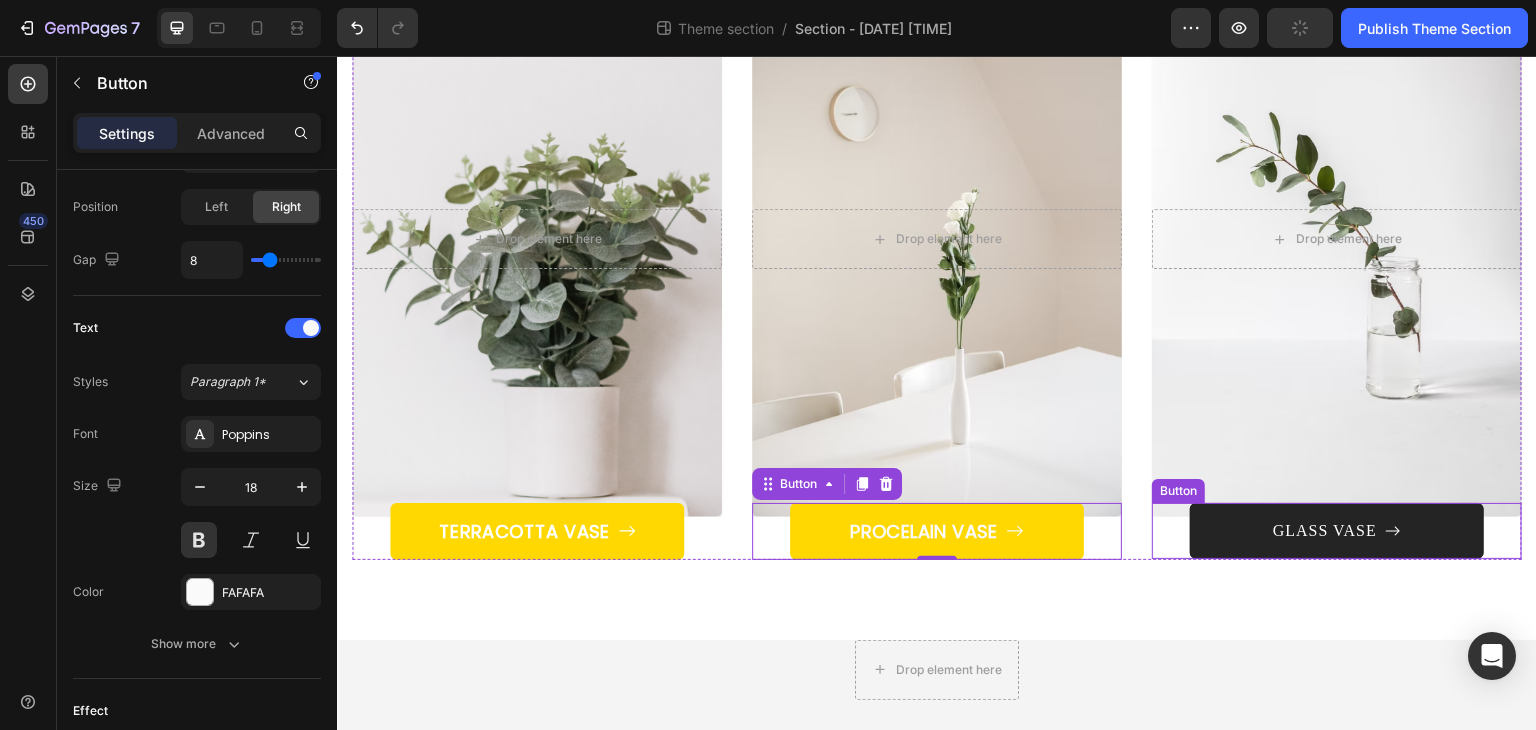 click on "GLASS VASE" at bounding box center (1337, 531) 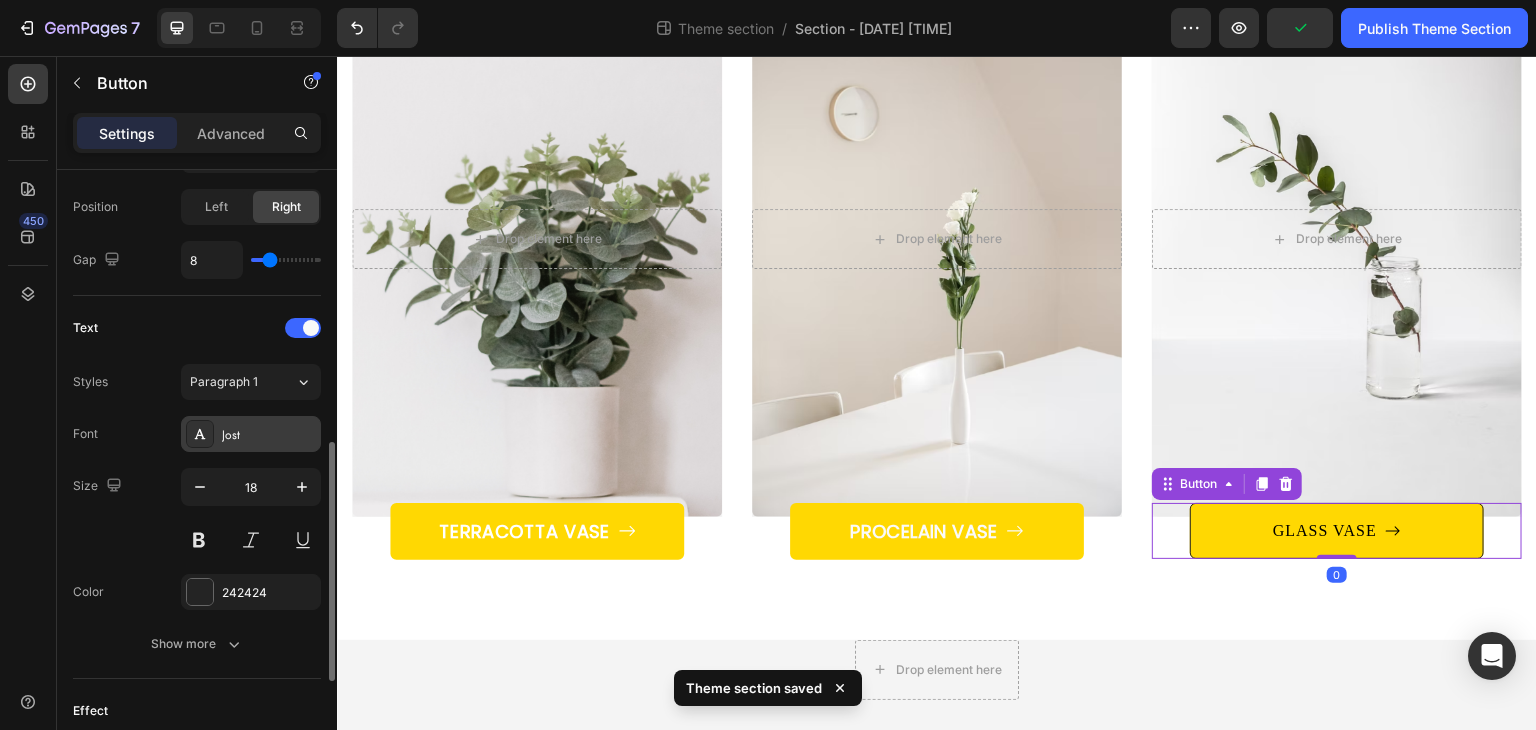 click on "Jost" at bounding box center [269, 435] 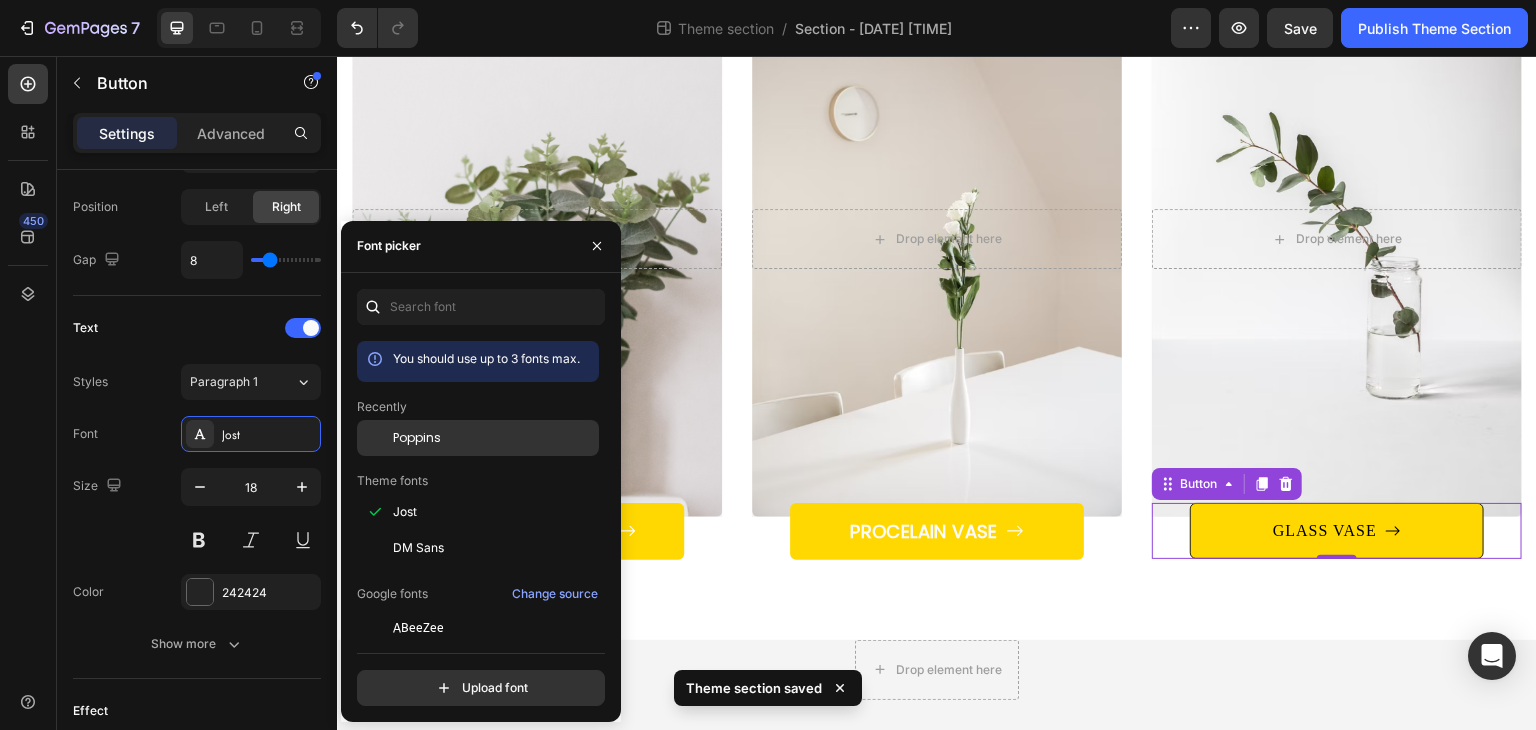 click on "Poppins" at bounding box center [417, 438] 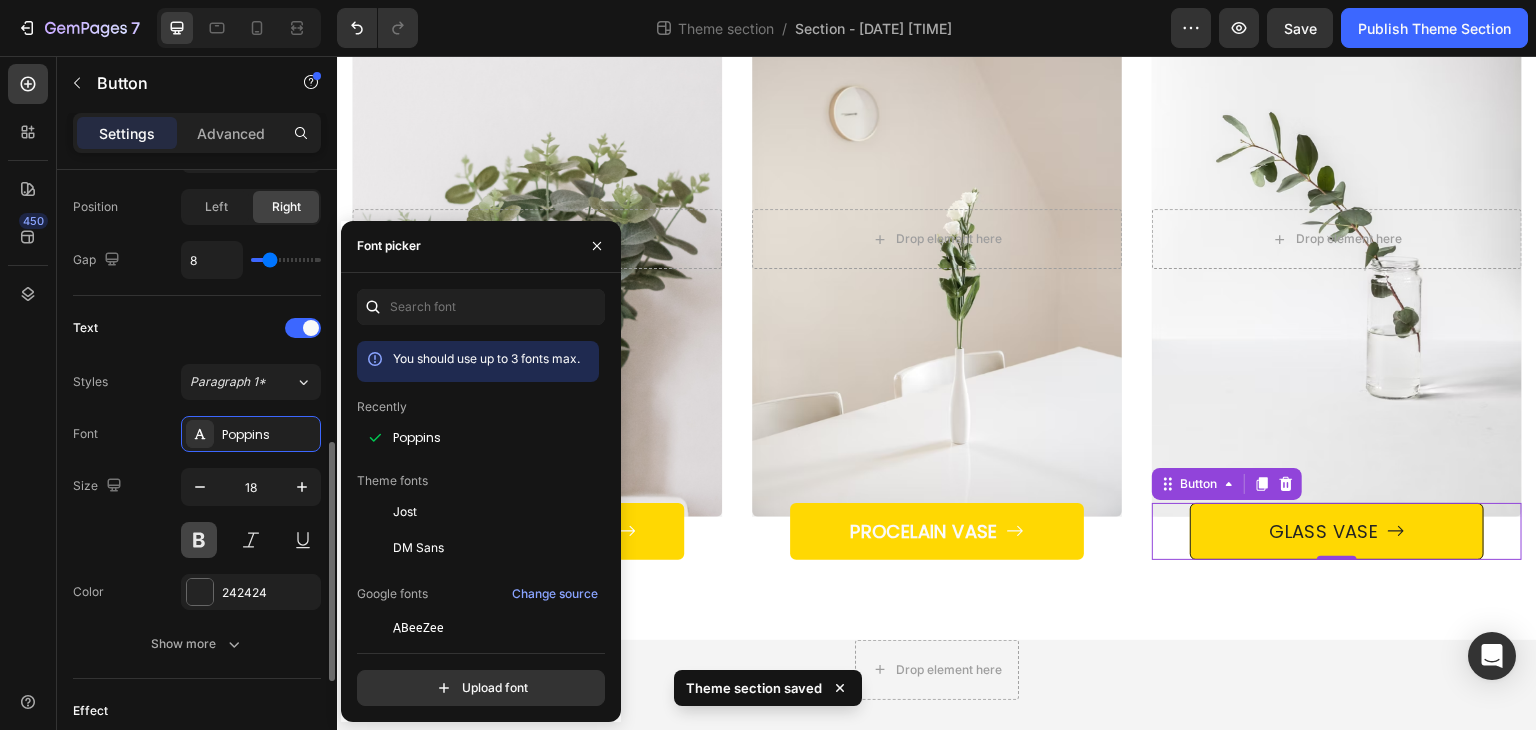 click at bounding box center [199, 540] 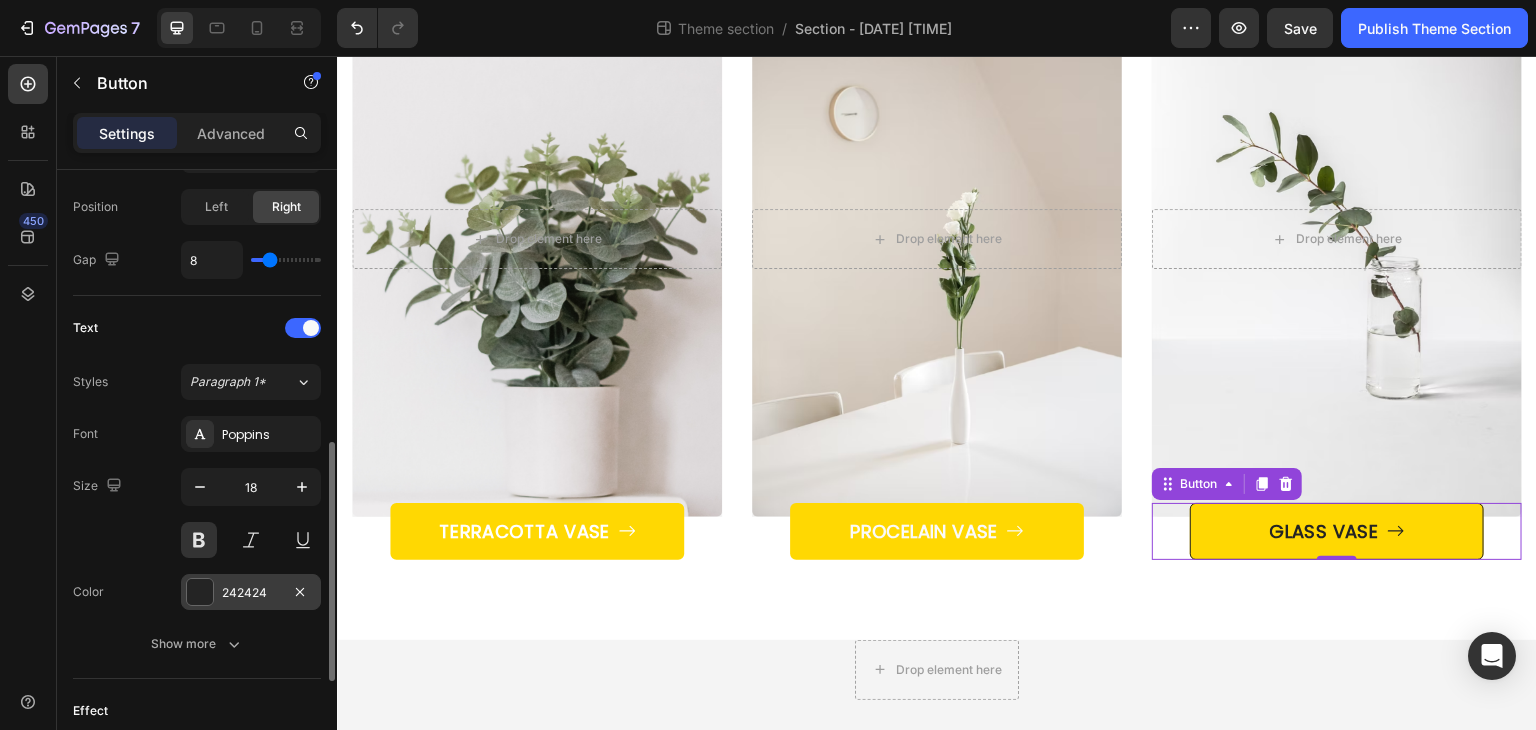 click on "242424" at bounding box center (251, 592) 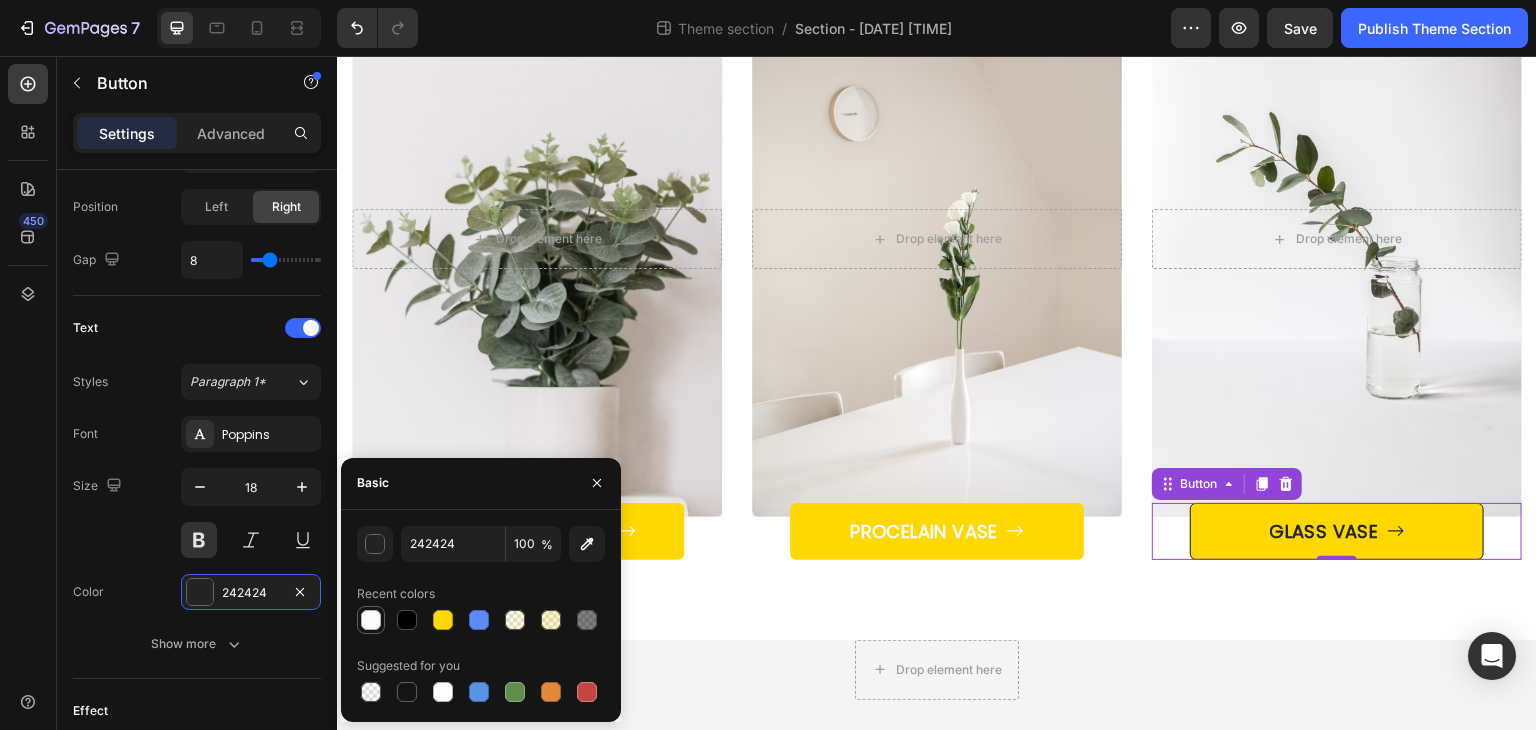 click at bounding box center (371, 620) 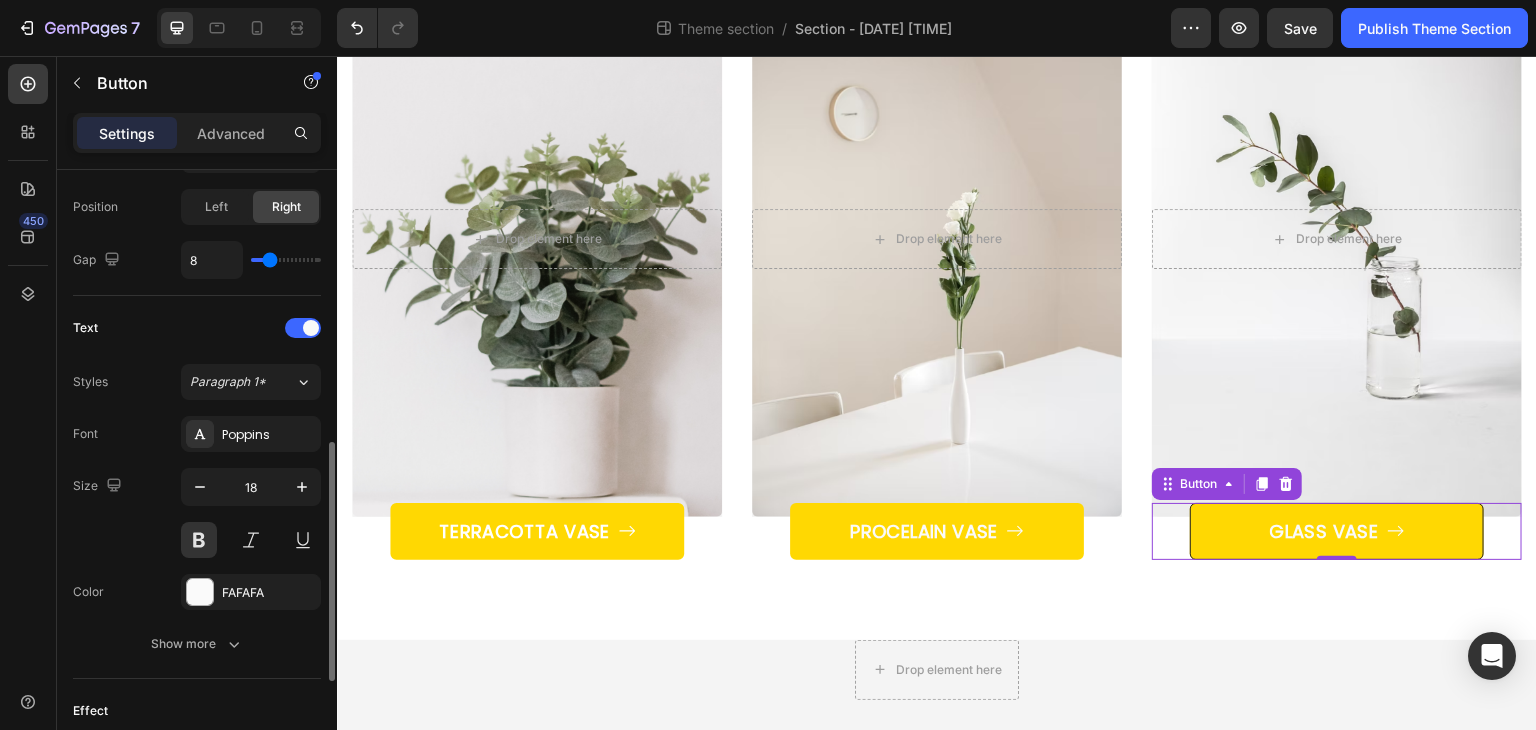 click on "Font Poppins Size 18 Color FAFAFA Show more" at bounding box center [197, 539] 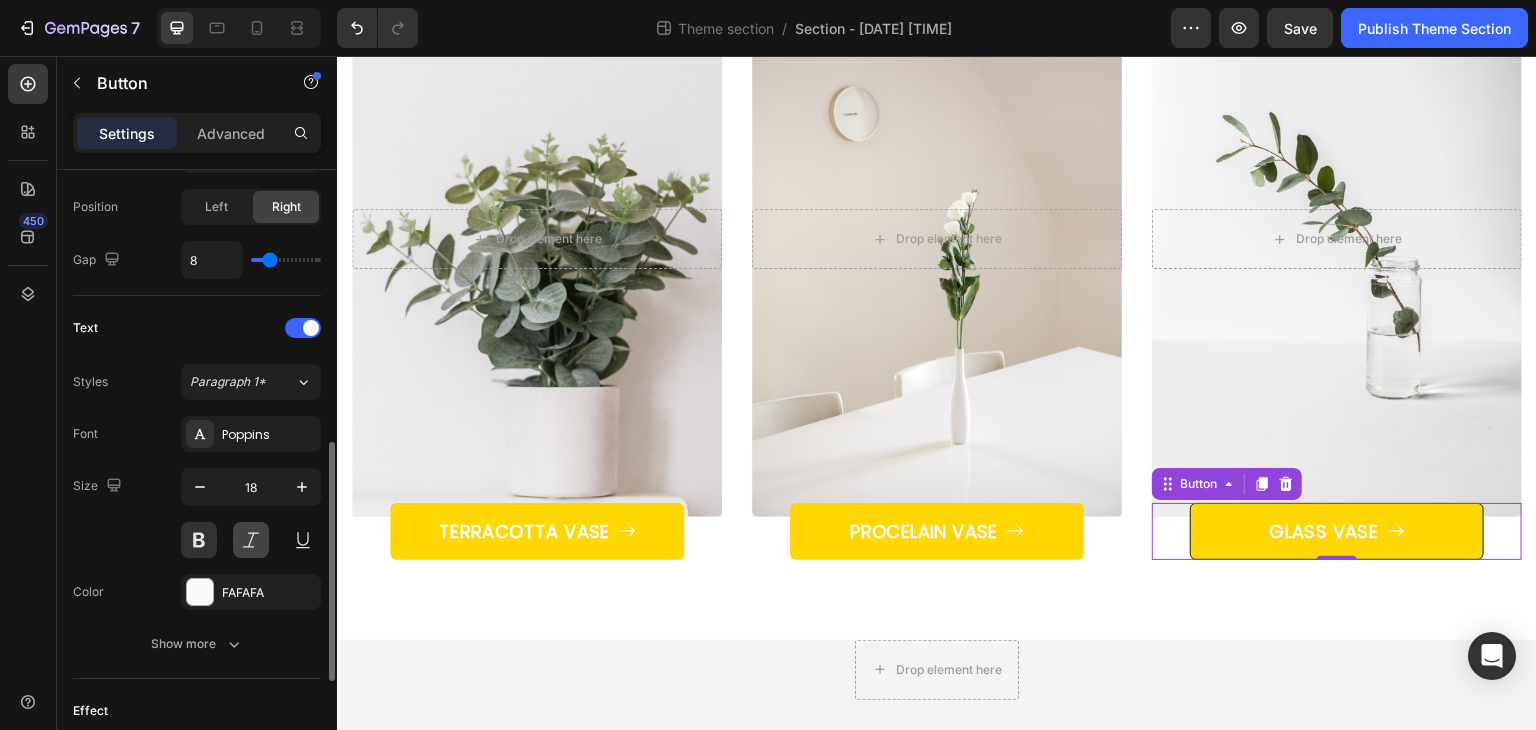 scroll, scrollTop: 972, scrollLeft: 0, axis: vertical 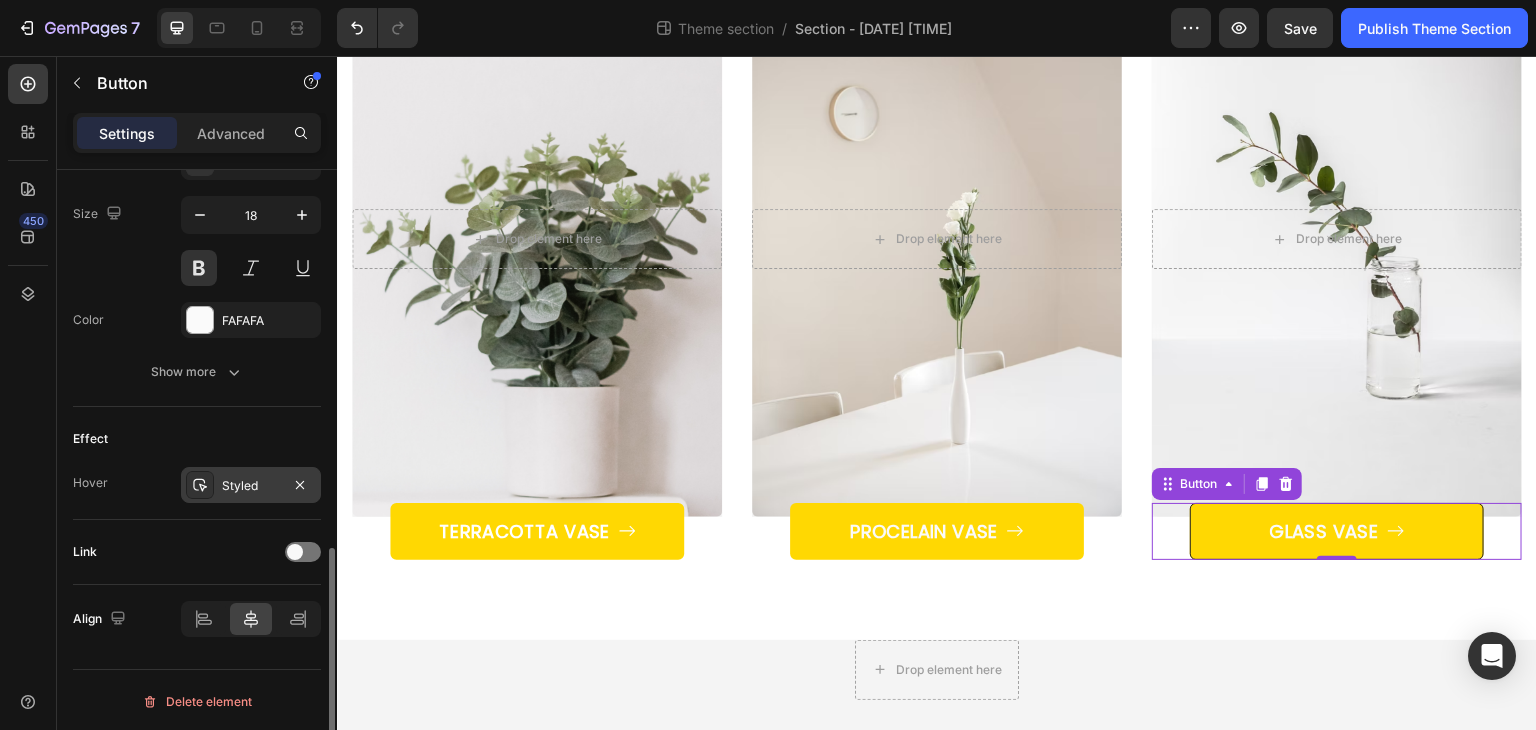 click on "Styled" at bounding box center (251, 486) 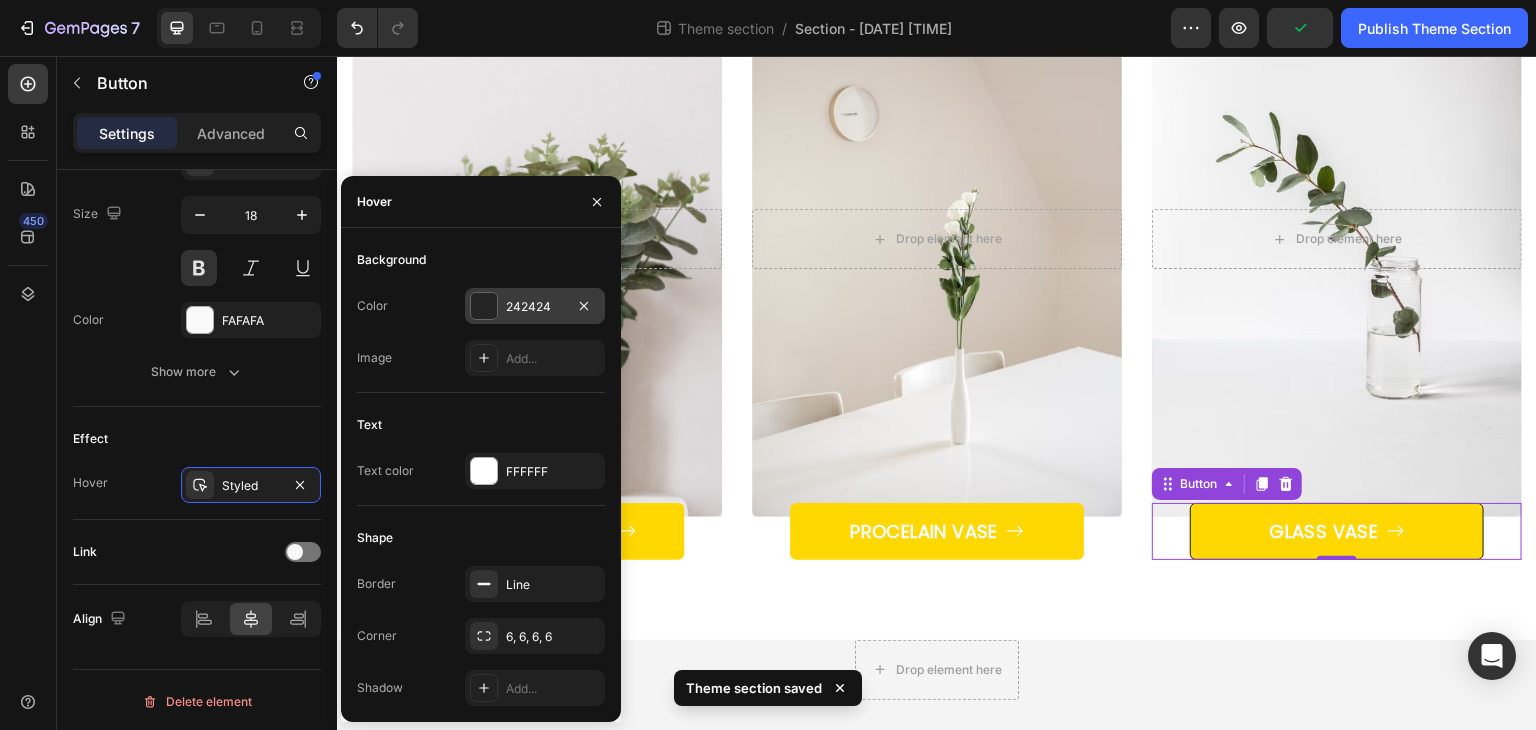 click on "242424" at bounding box center [535, 307] 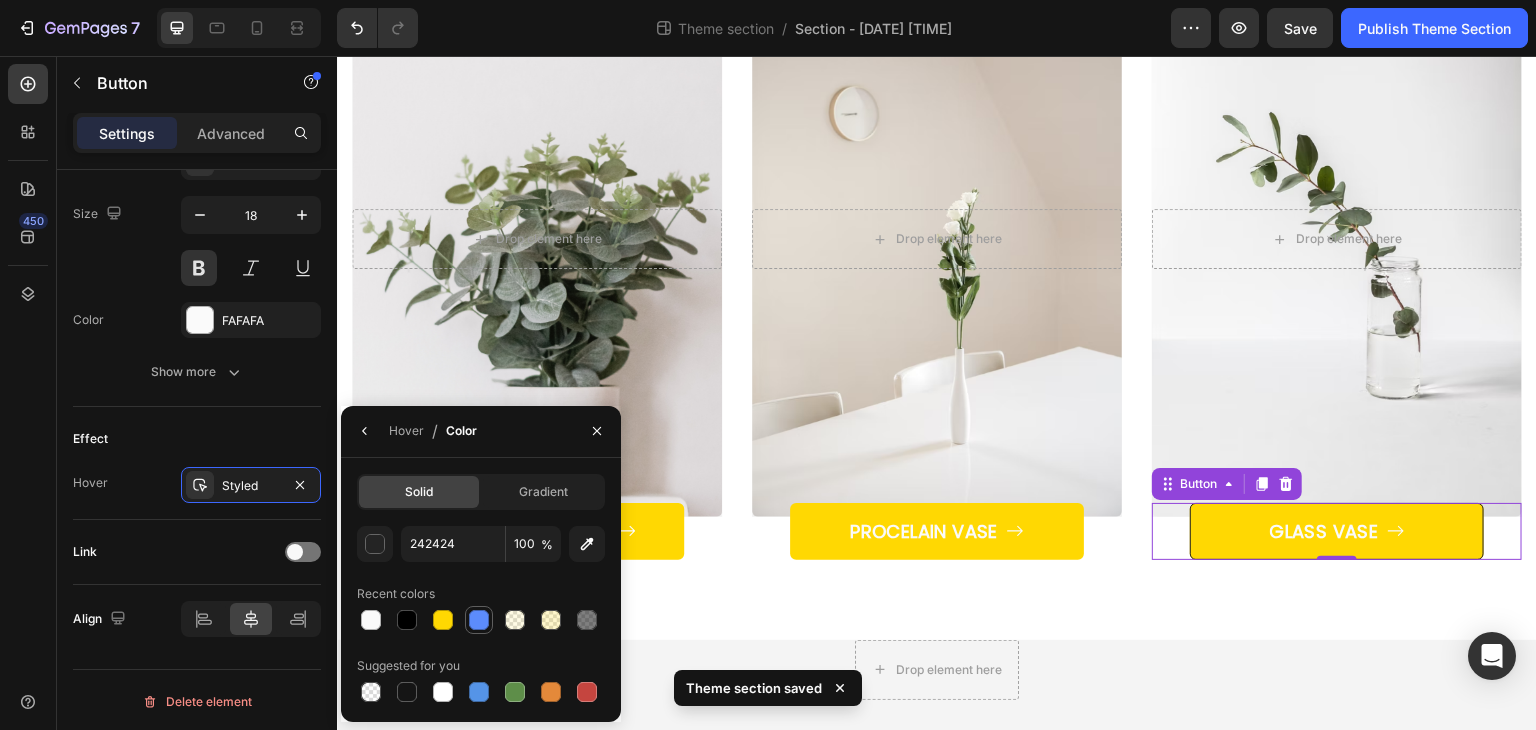 click at bounding box center [479, 620] 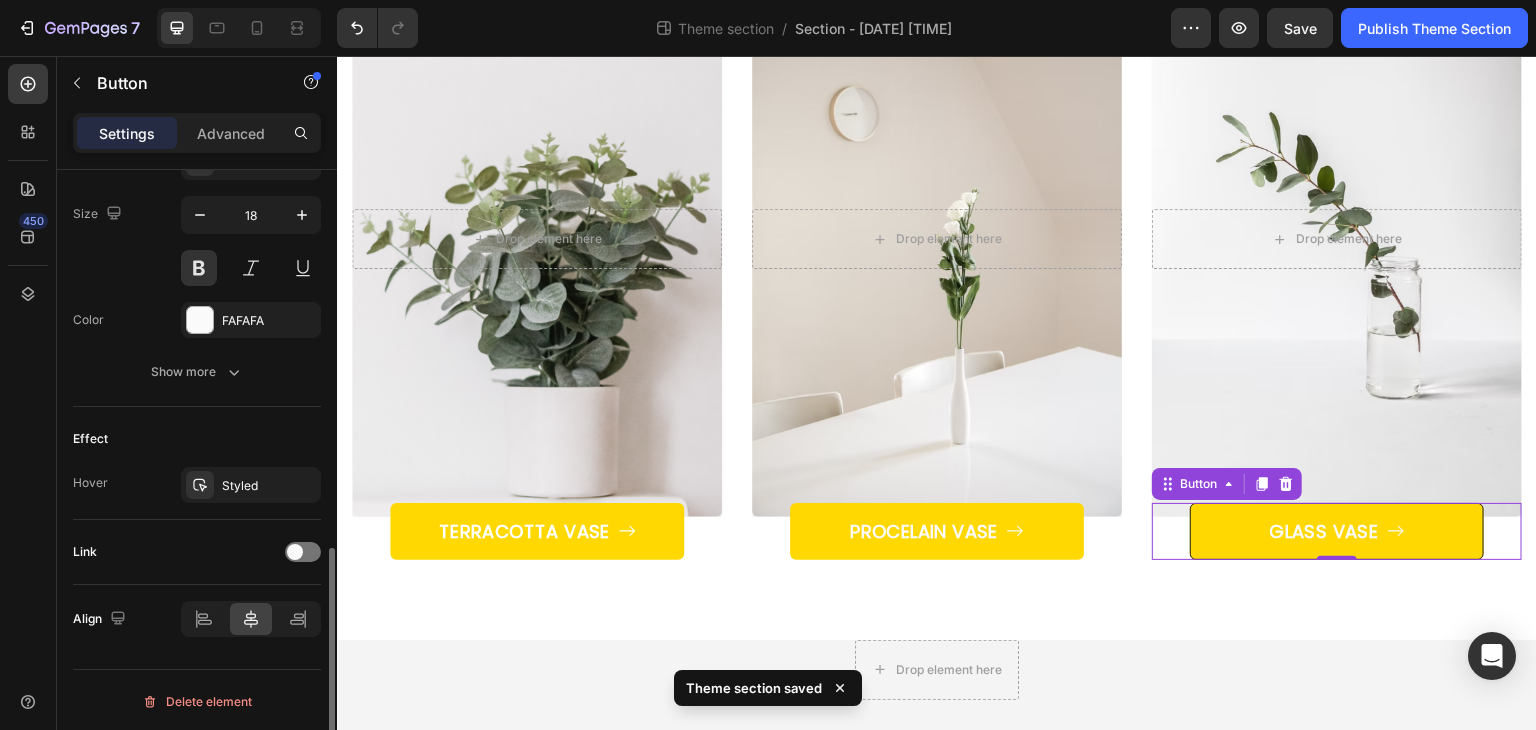 click on "Effect" at bounding box center (197, 439) 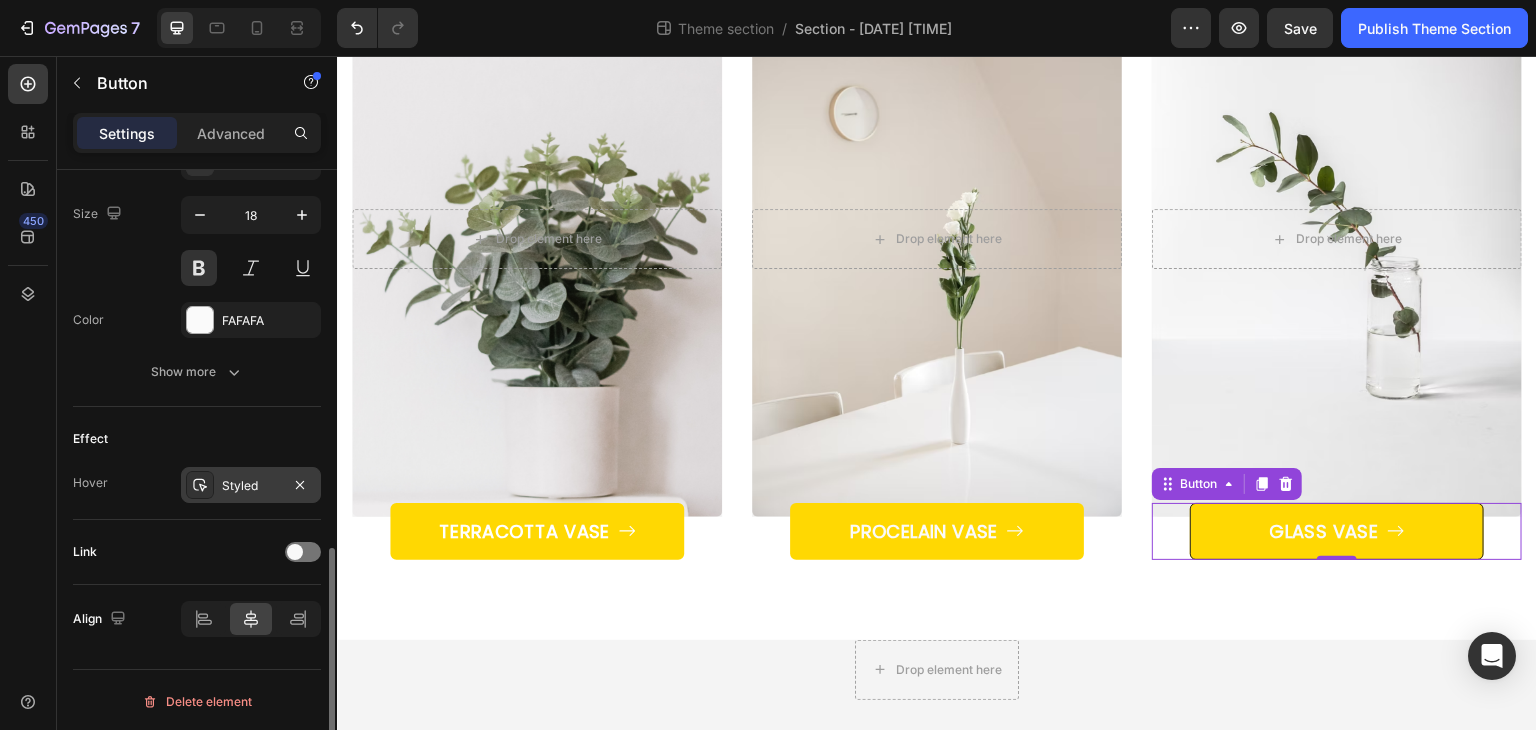 click on "Styled" at bounding box center (251, 486) 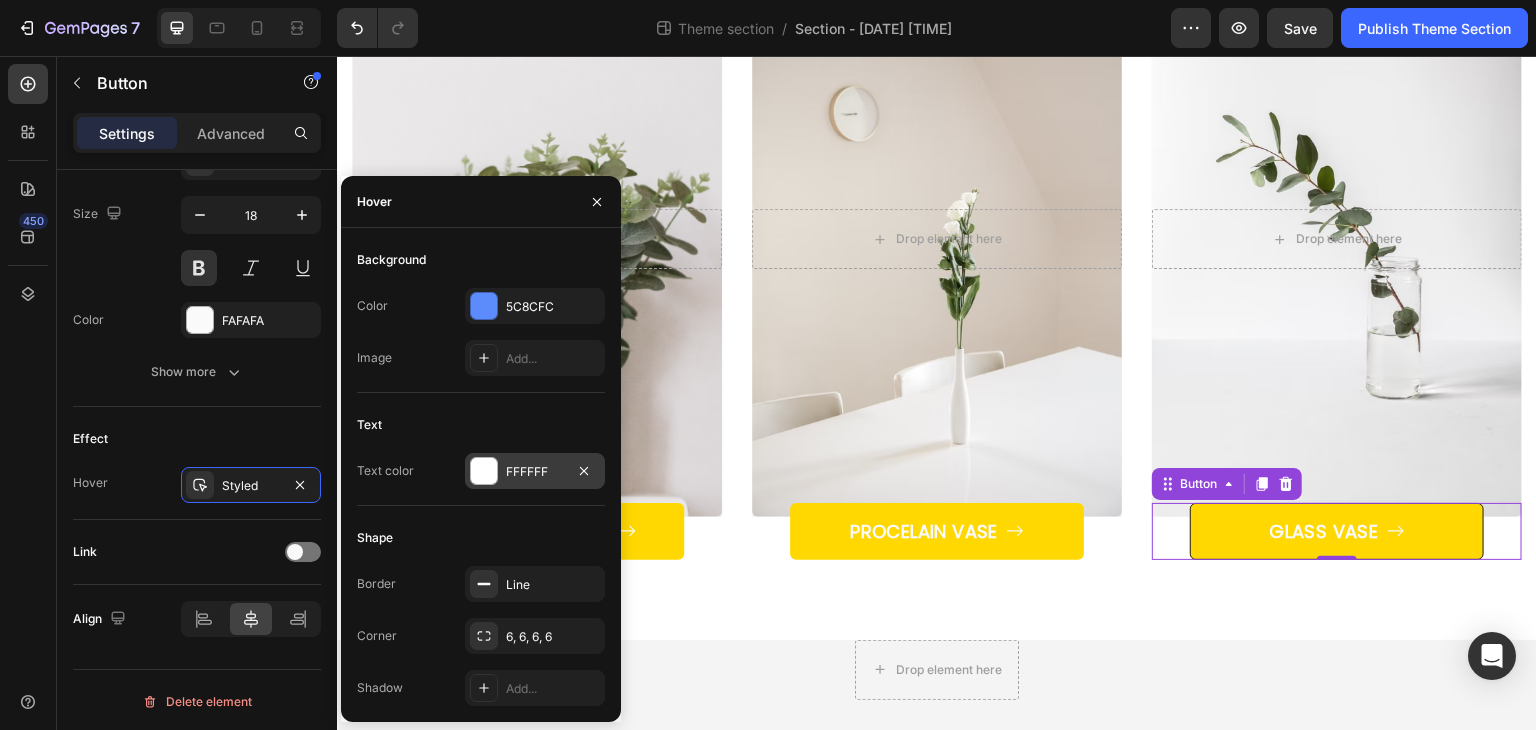 click on "FFFFFF" at bounding box center (535, 471) 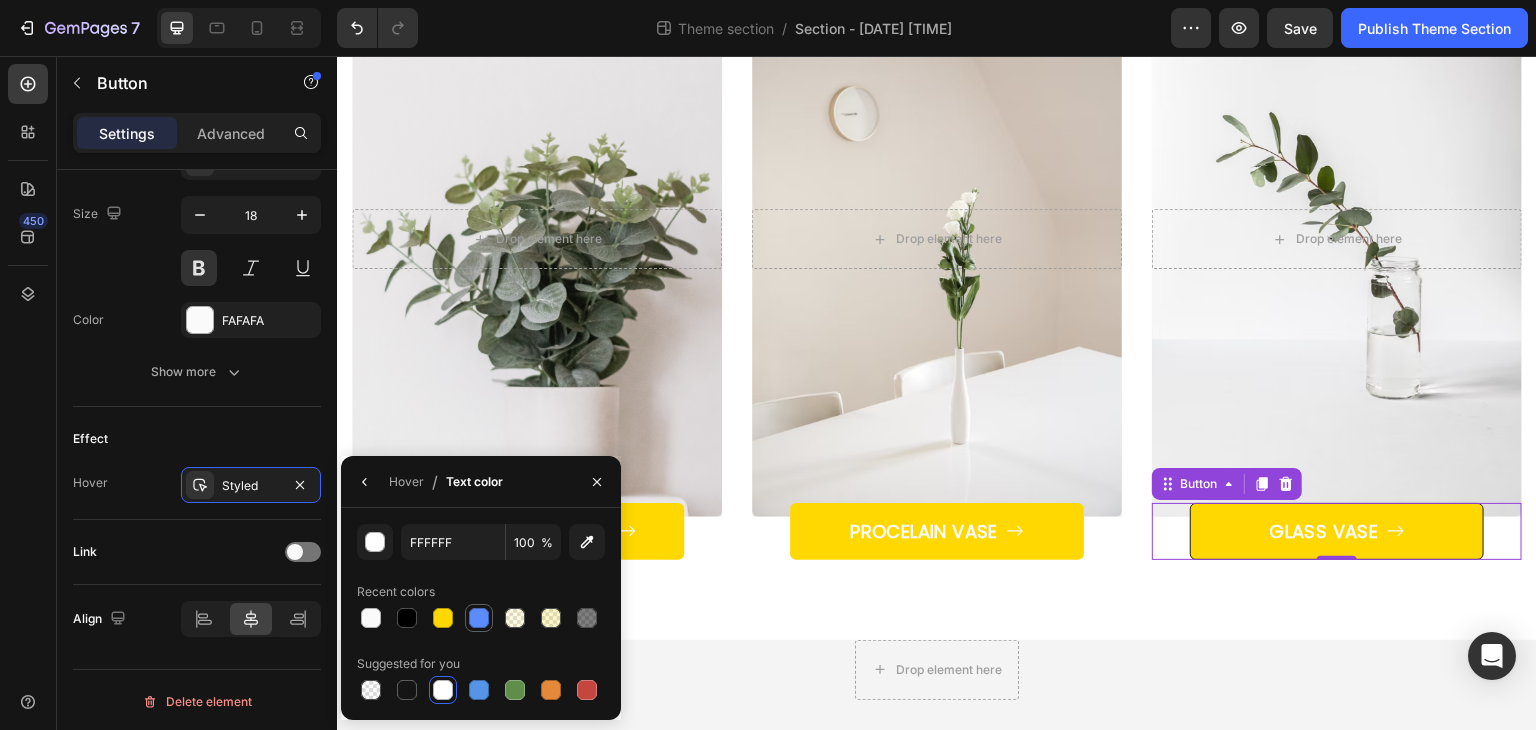 click at bounding box center (479, 618) 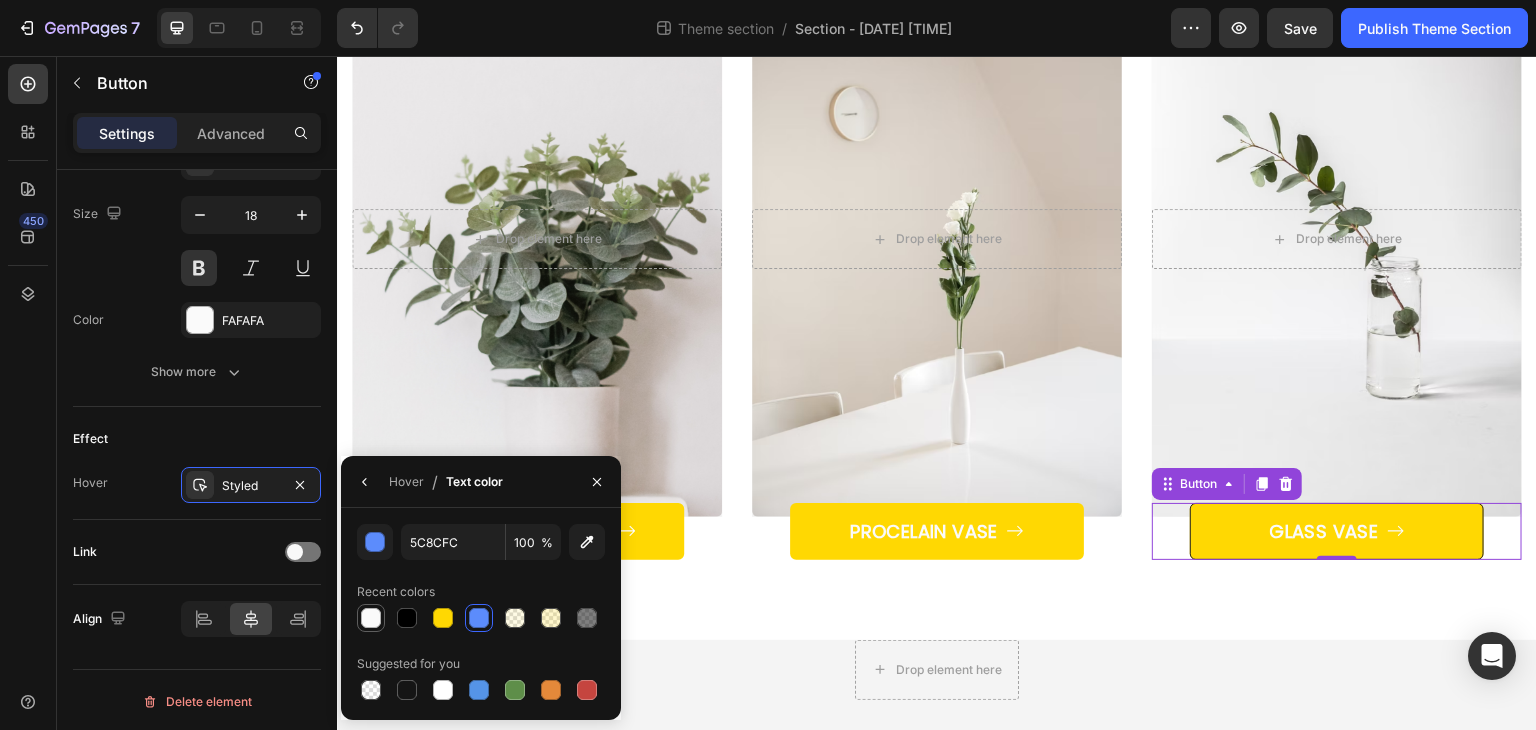 click at bounding box center [371, 618] 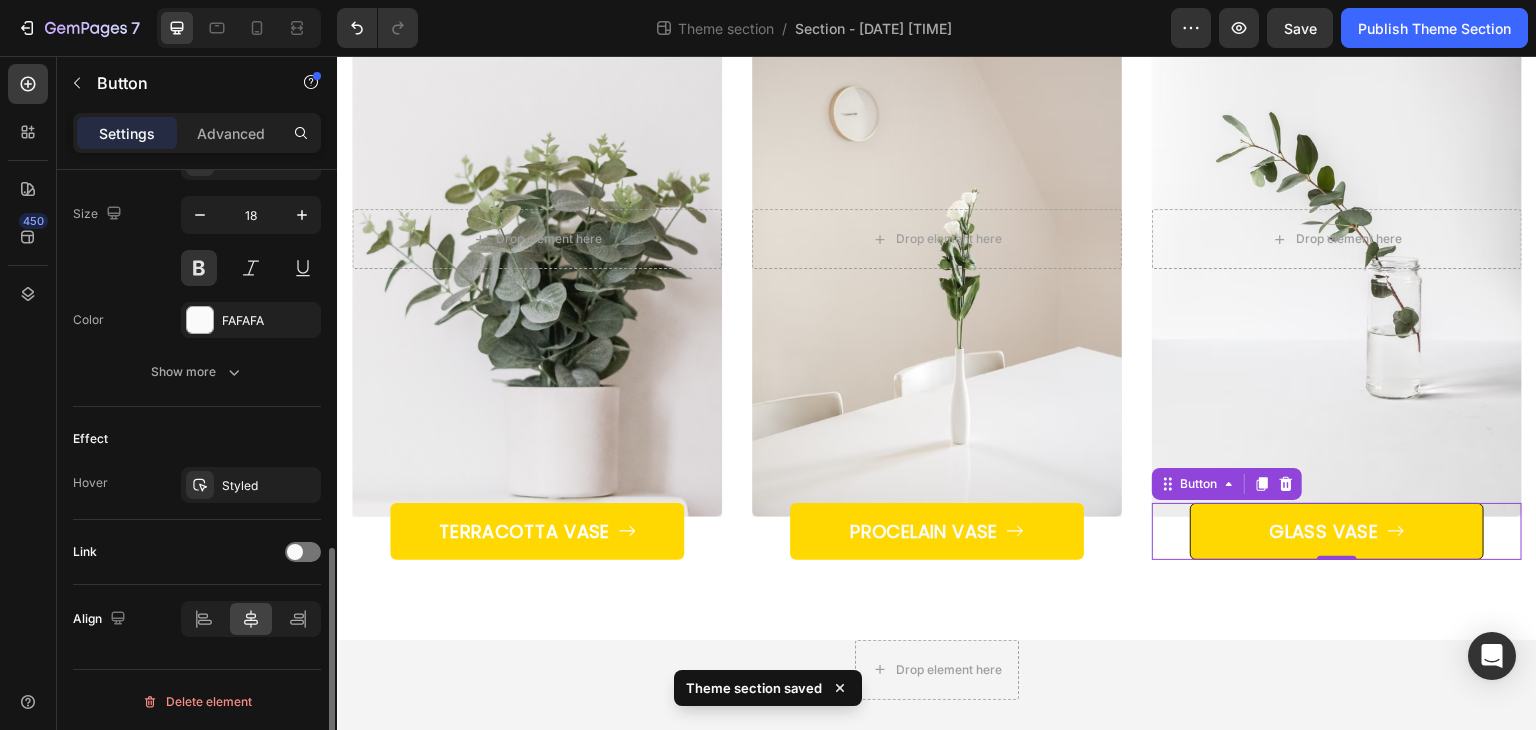 click on "Effect" at bounding box center [197, 439] 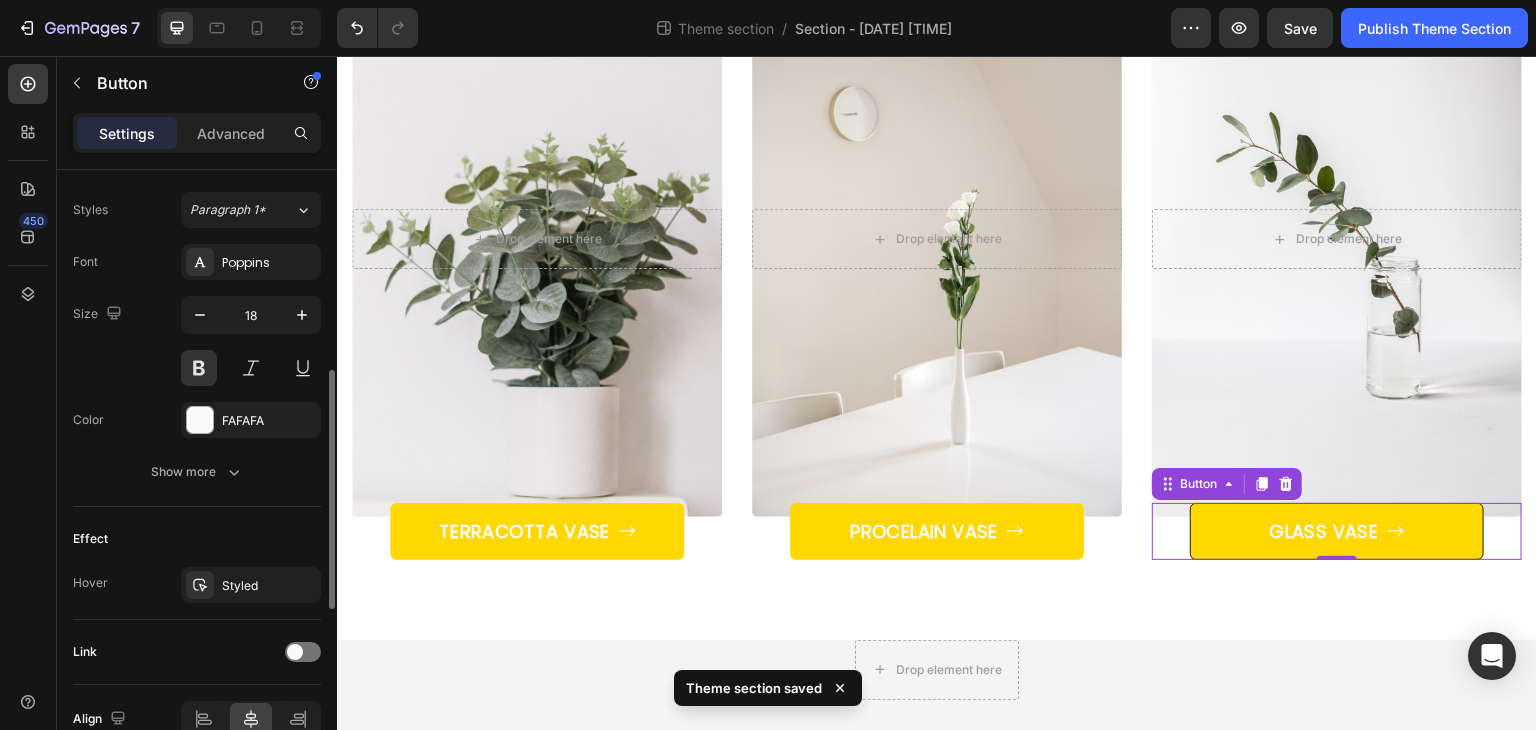 scroll, scrollTop: 772, scrollLeft: 0, axis: vertical 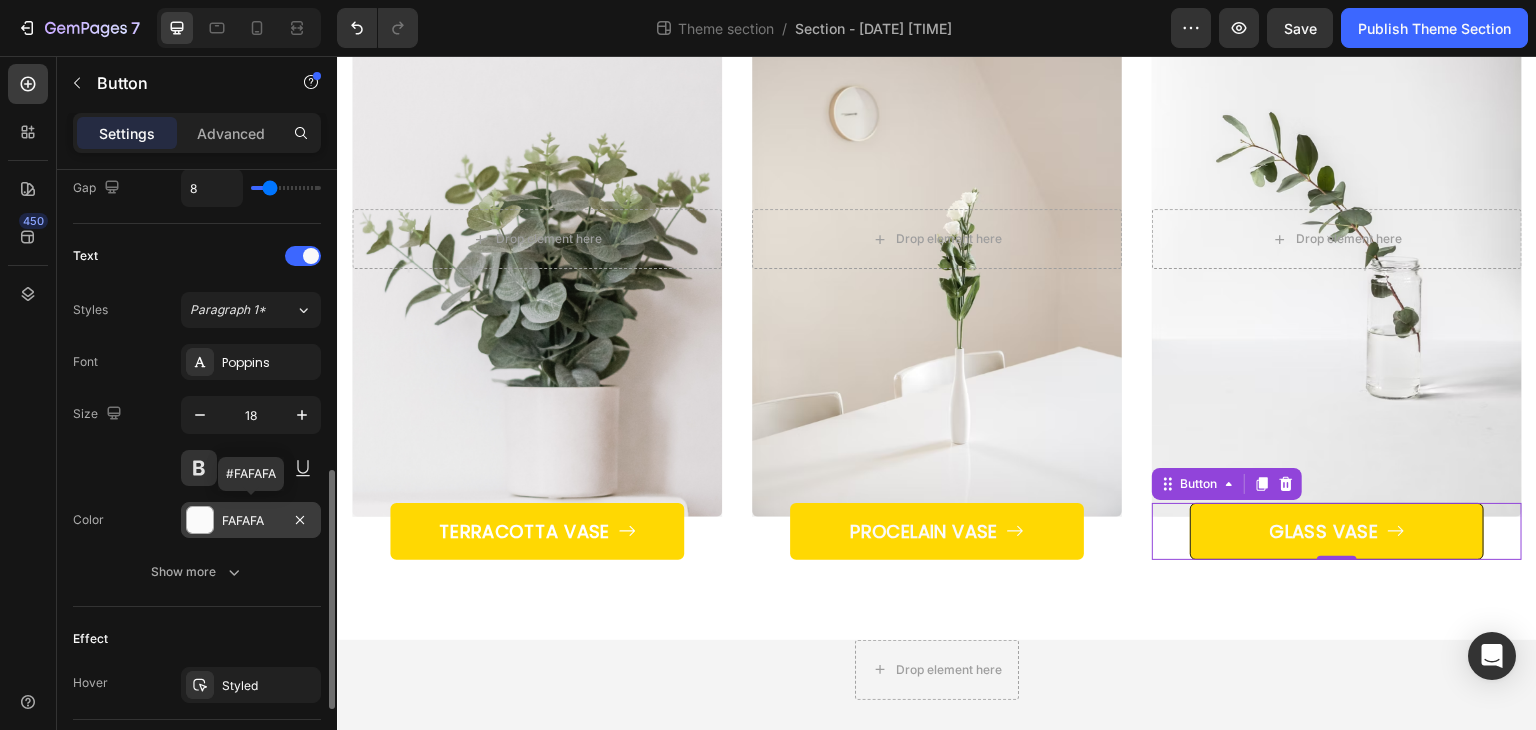 click on "FAFAFA" at bounding box center (251, 521) 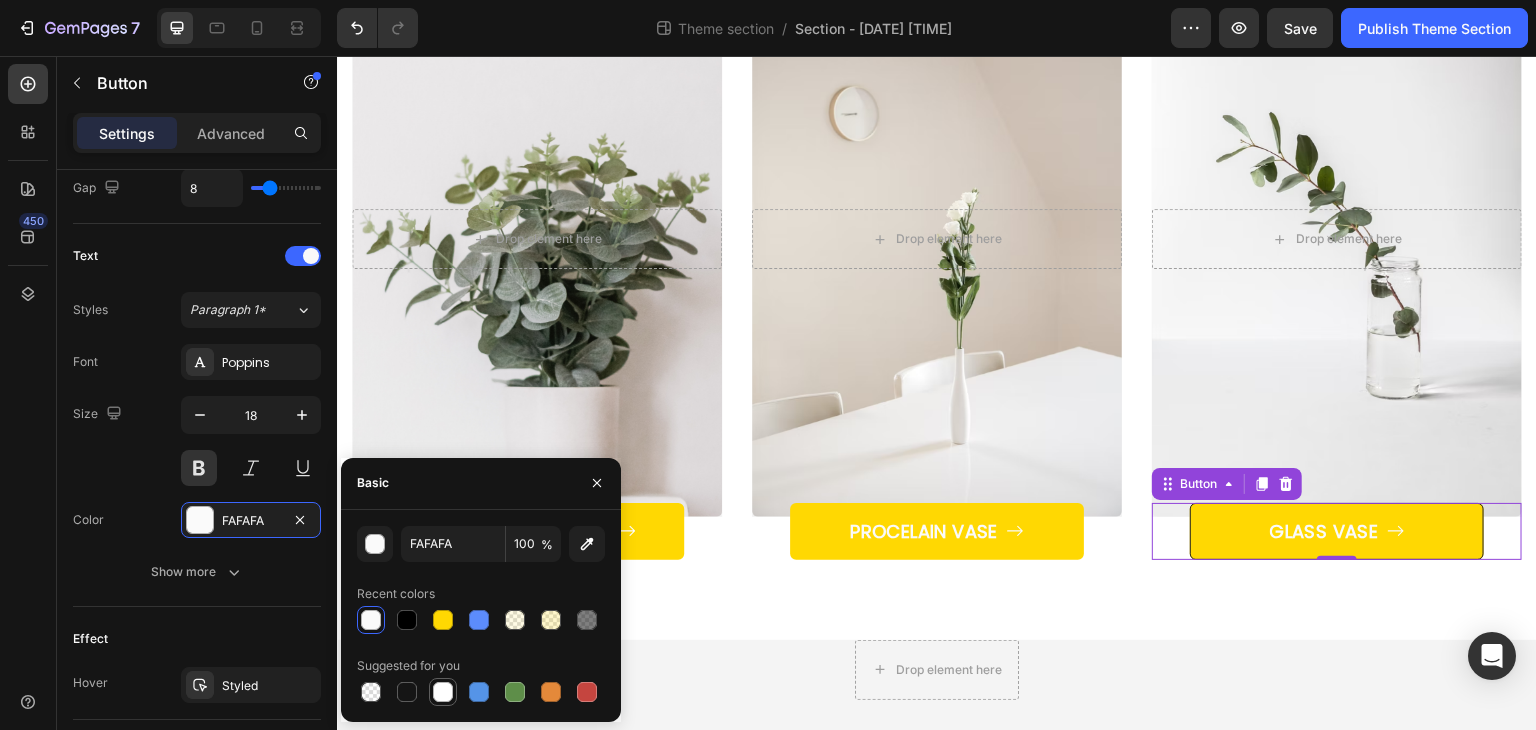 click at bounding box center (443, 692) 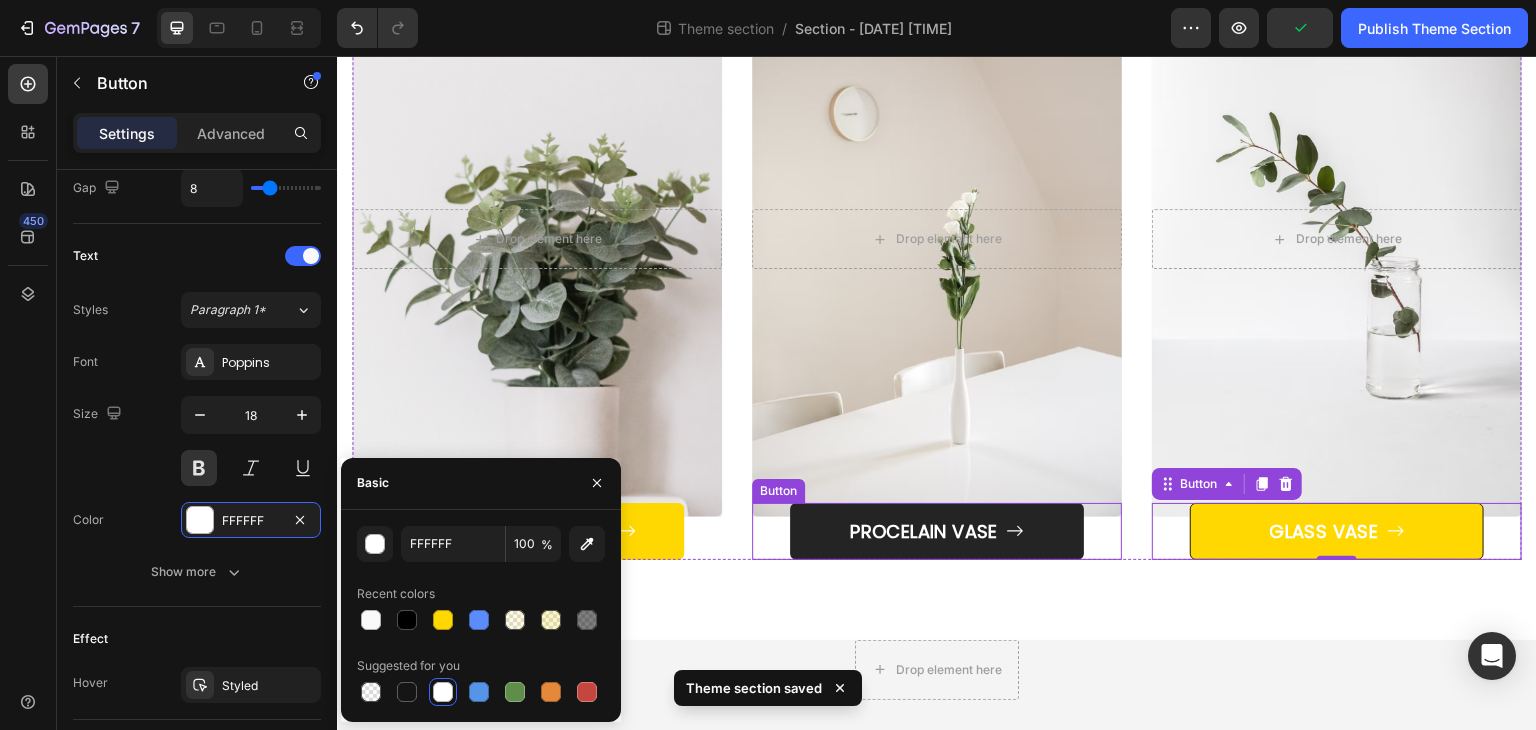 click on "PROCELAIN VASE" at bounding box center (937, 531) 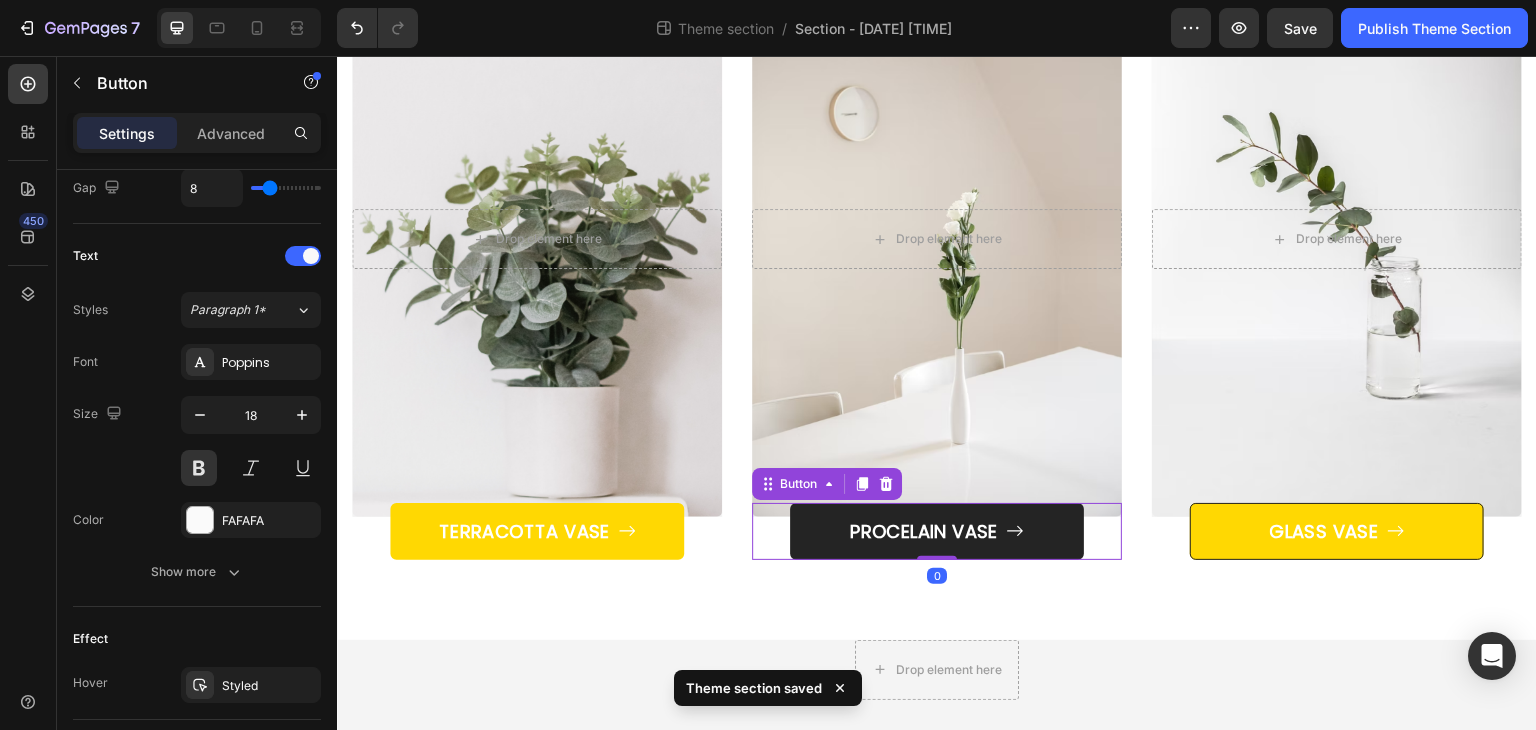 click on "PROCELAIN VASE" at bounding box center [937, 531] 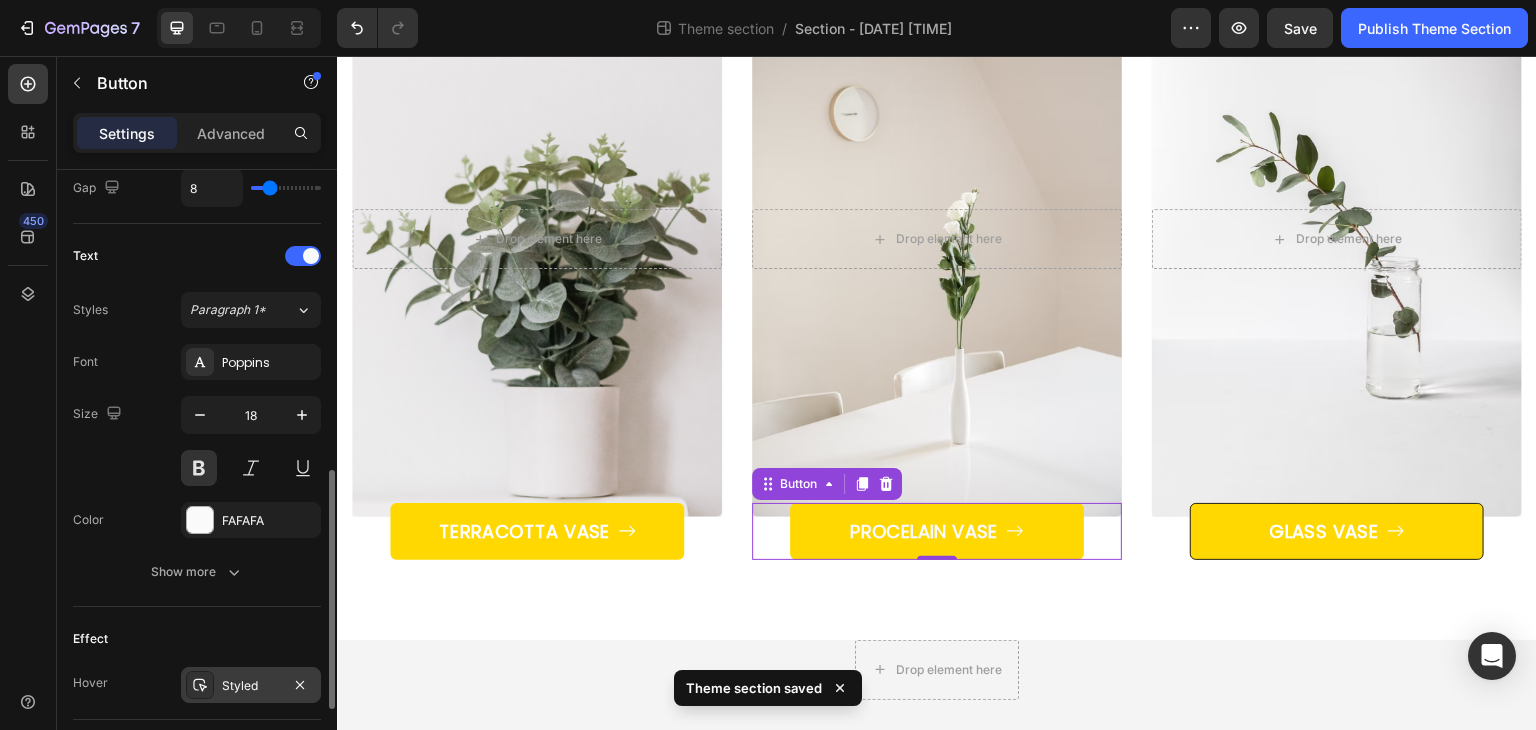 scroll, scrollTop: 972, scrollLeft: 0, axis: vertical 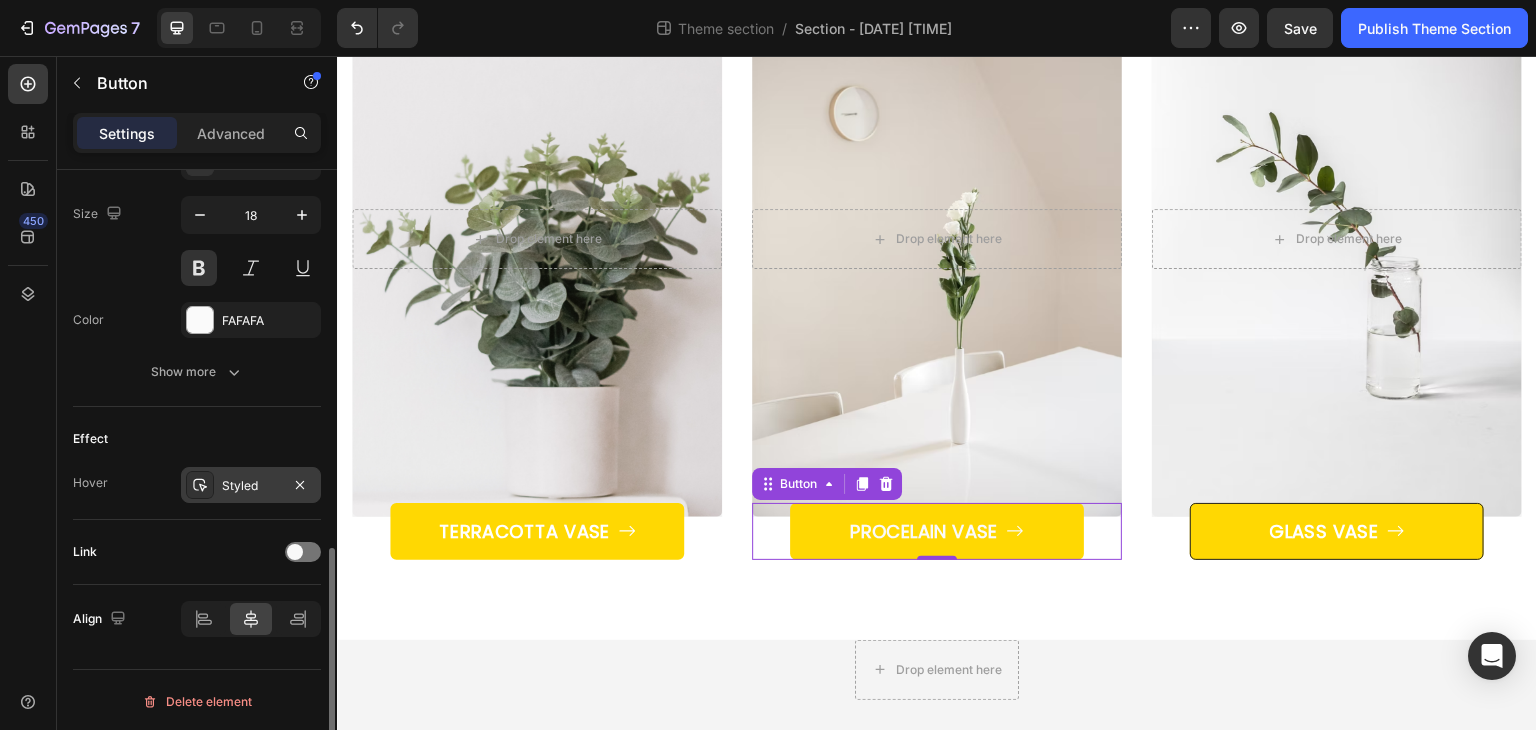 click on "Styled" at bounding box center (251, 486) 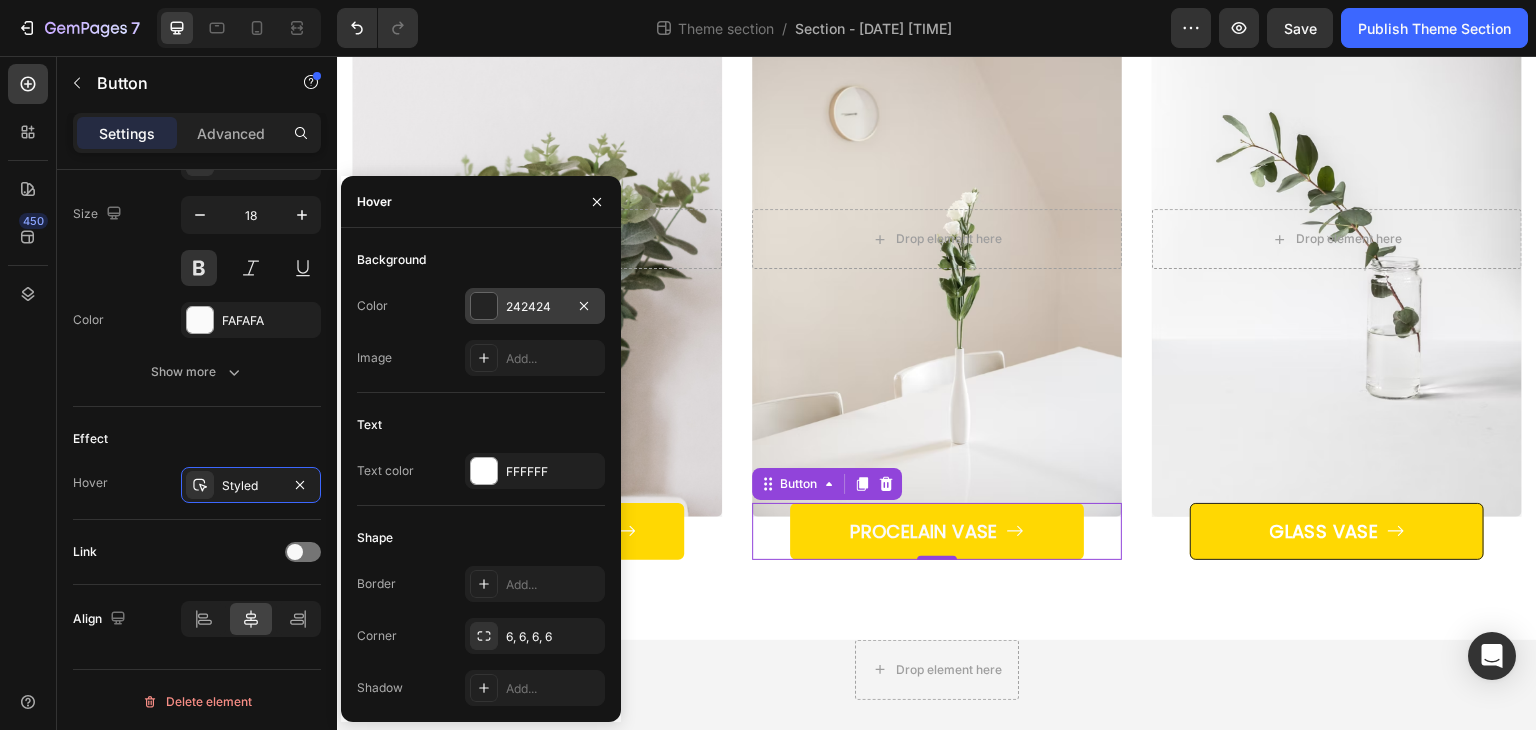 click on "242424" at bounding box center [535, 307] 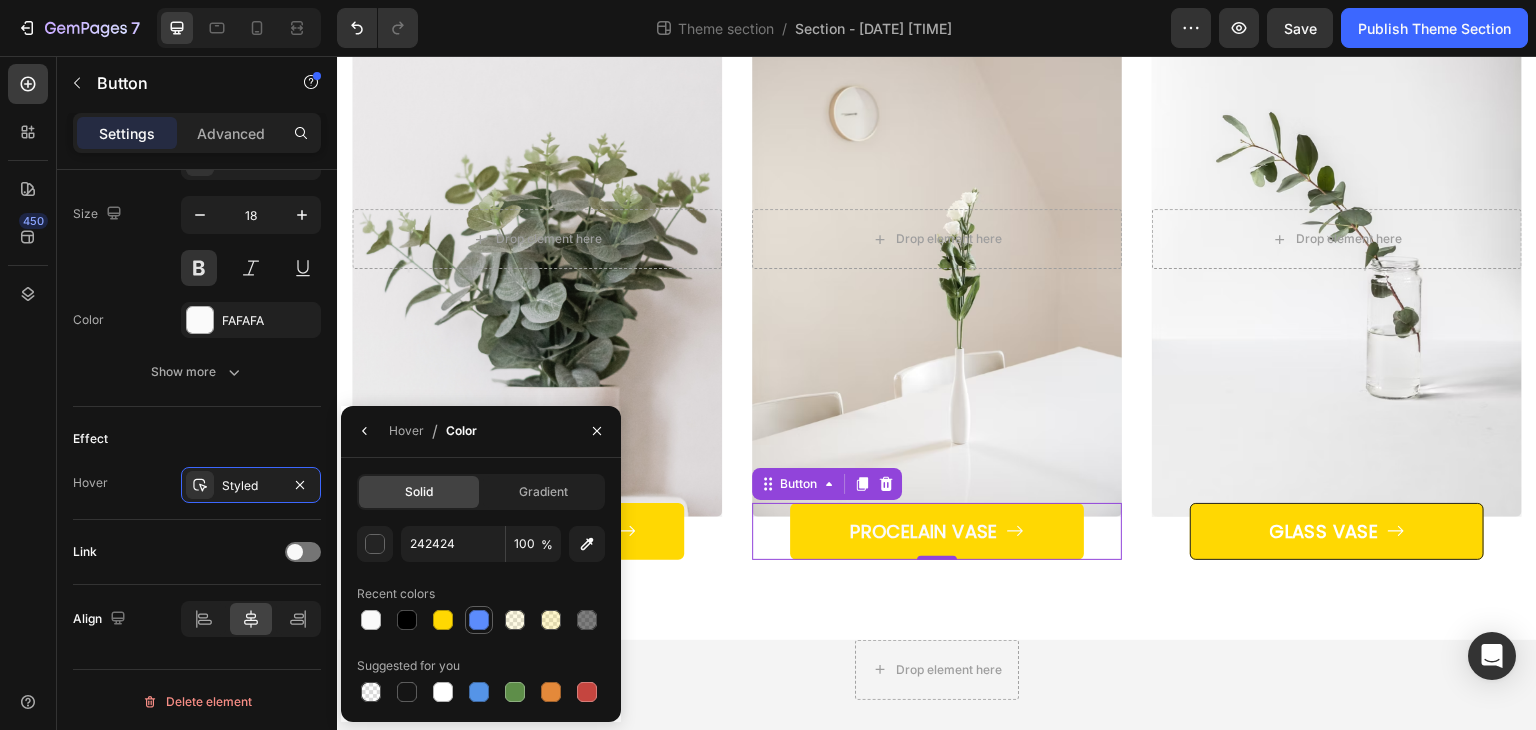 click at bounding box center [479, 620] 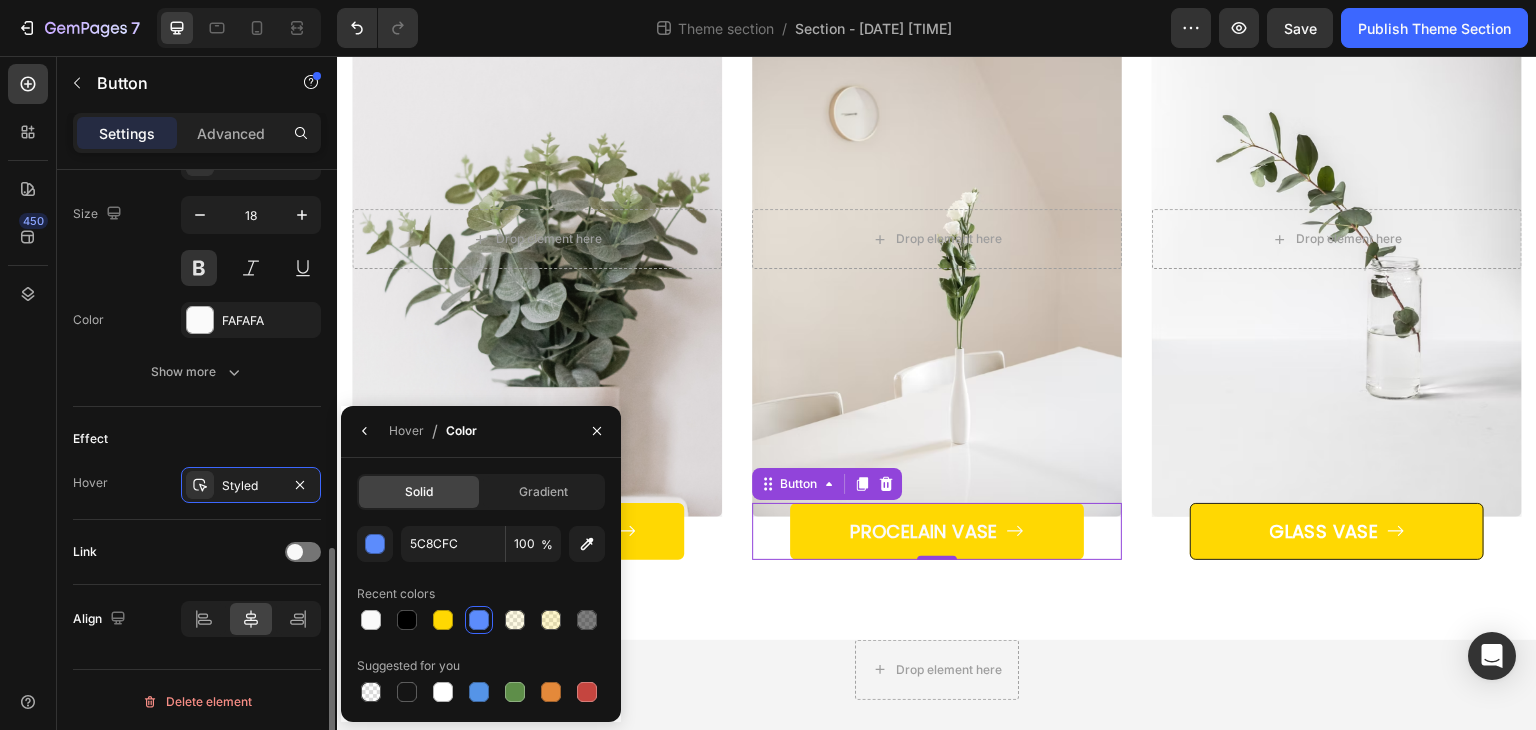 click on "Size Width 294 Height Auto Padding 16, 0, 16, 0 Background Color FFD802 Image Add... Shape Border Add... Corner 6, 6, 6, 6 Shadow Add... Icon Icon
Icon Position Left Right Gap 8 Text Styles Paragraph 1* Font Poppins Size 18 Color FAFAFA Show more Effect Hover Styled Link Align Delete element" at bounding box center (197, -6) 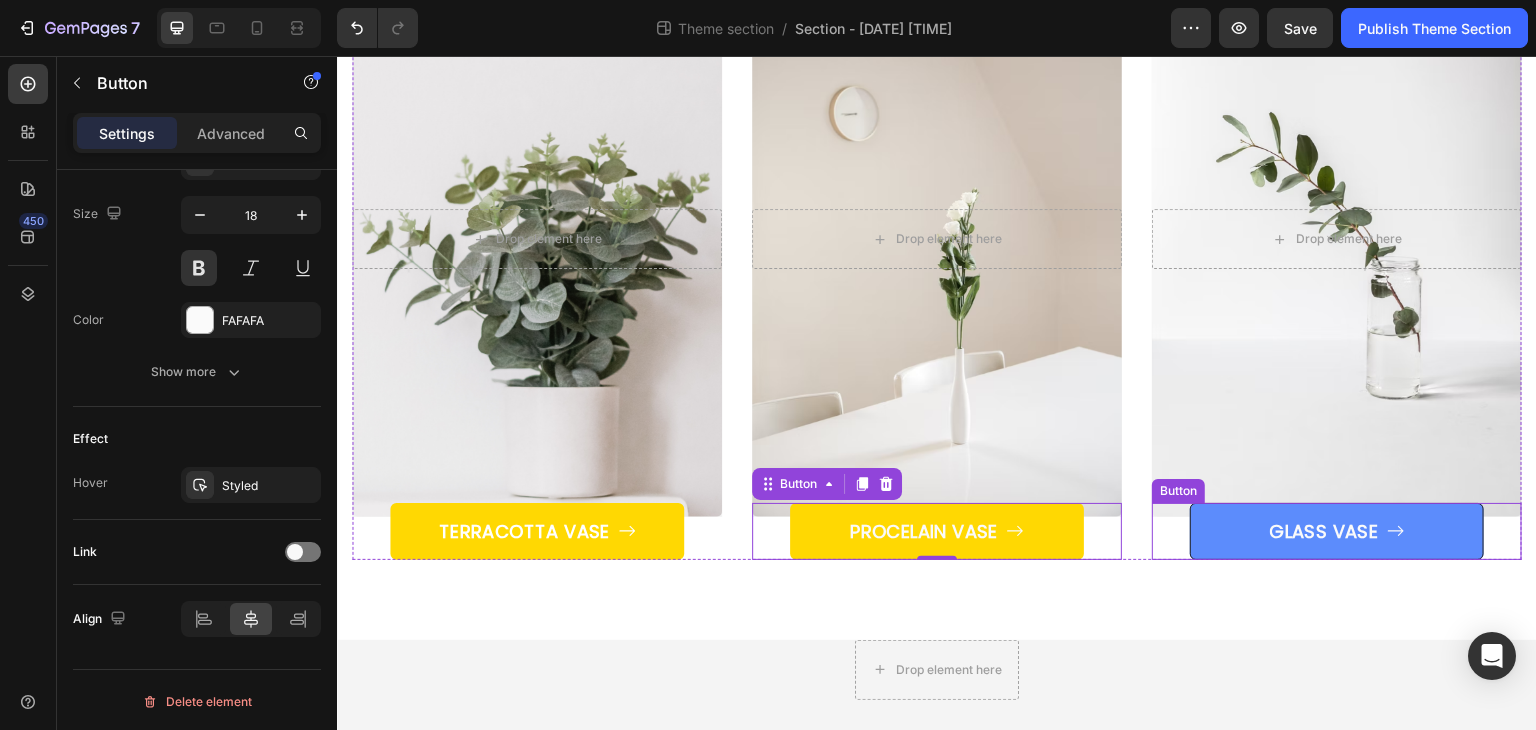 click on "GLASS VASE" at bounding box center [1337, 531] 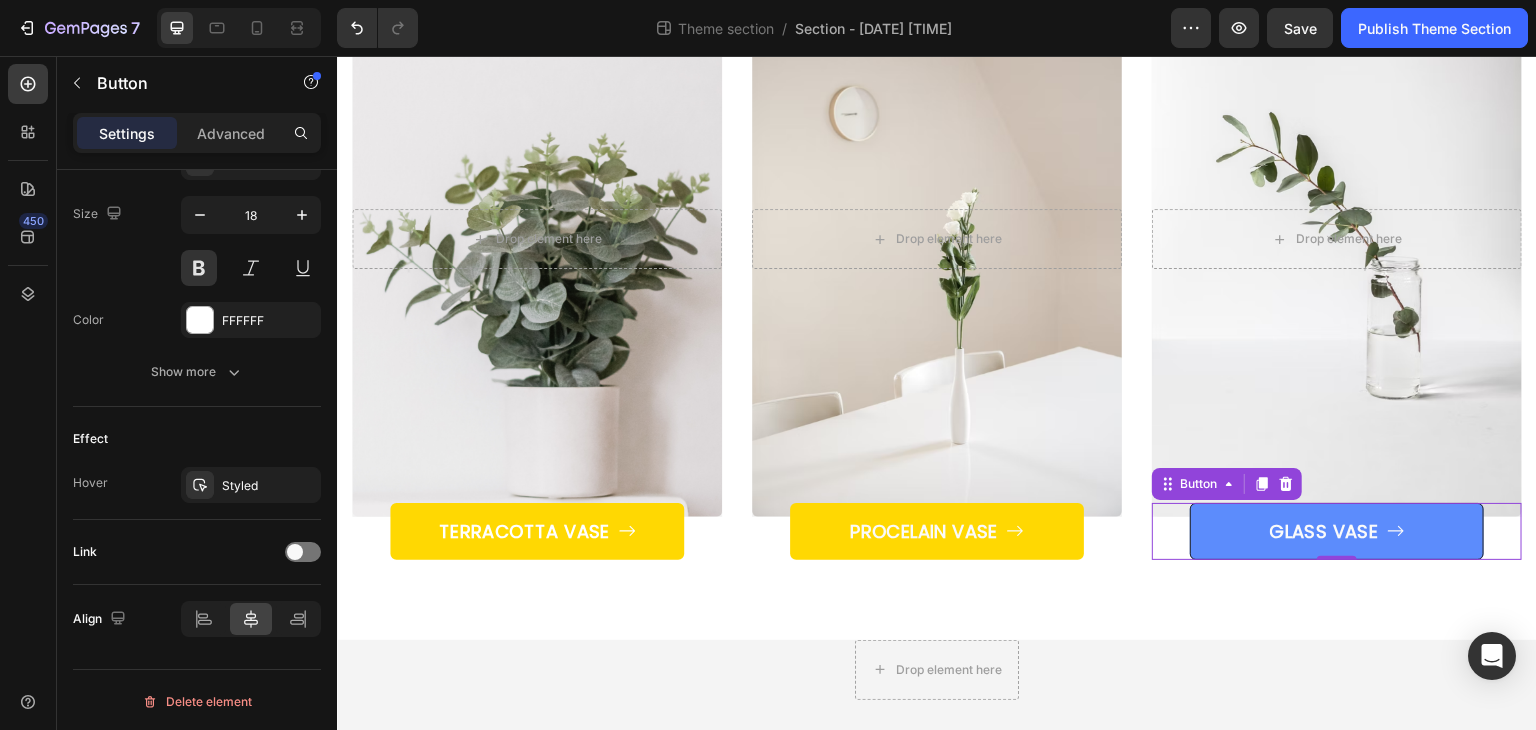 click on "GLASS VASE" at bounding box center [1337, 531] 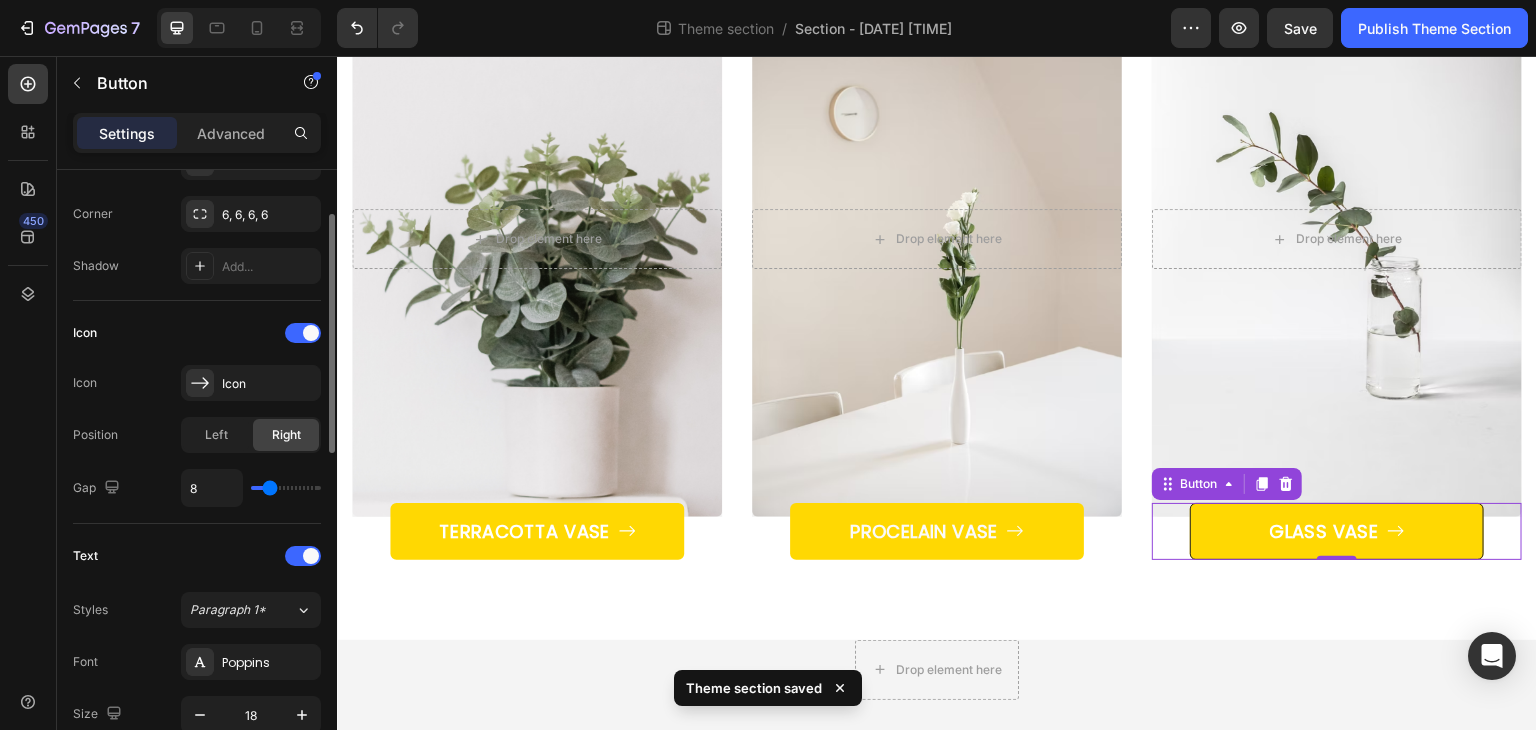 scroll, scrollTop: 372, scrollLeft: 0, axis: vertical 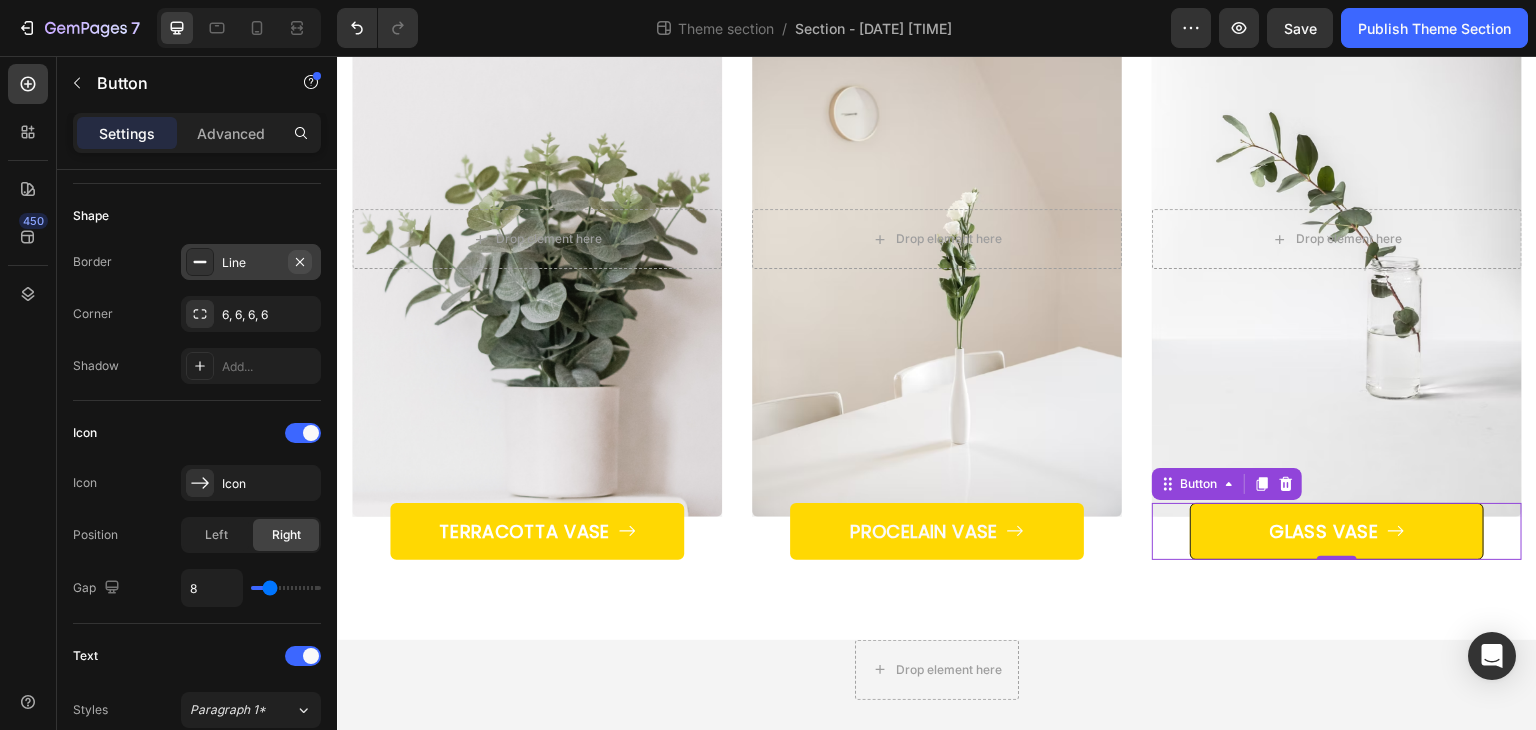 click 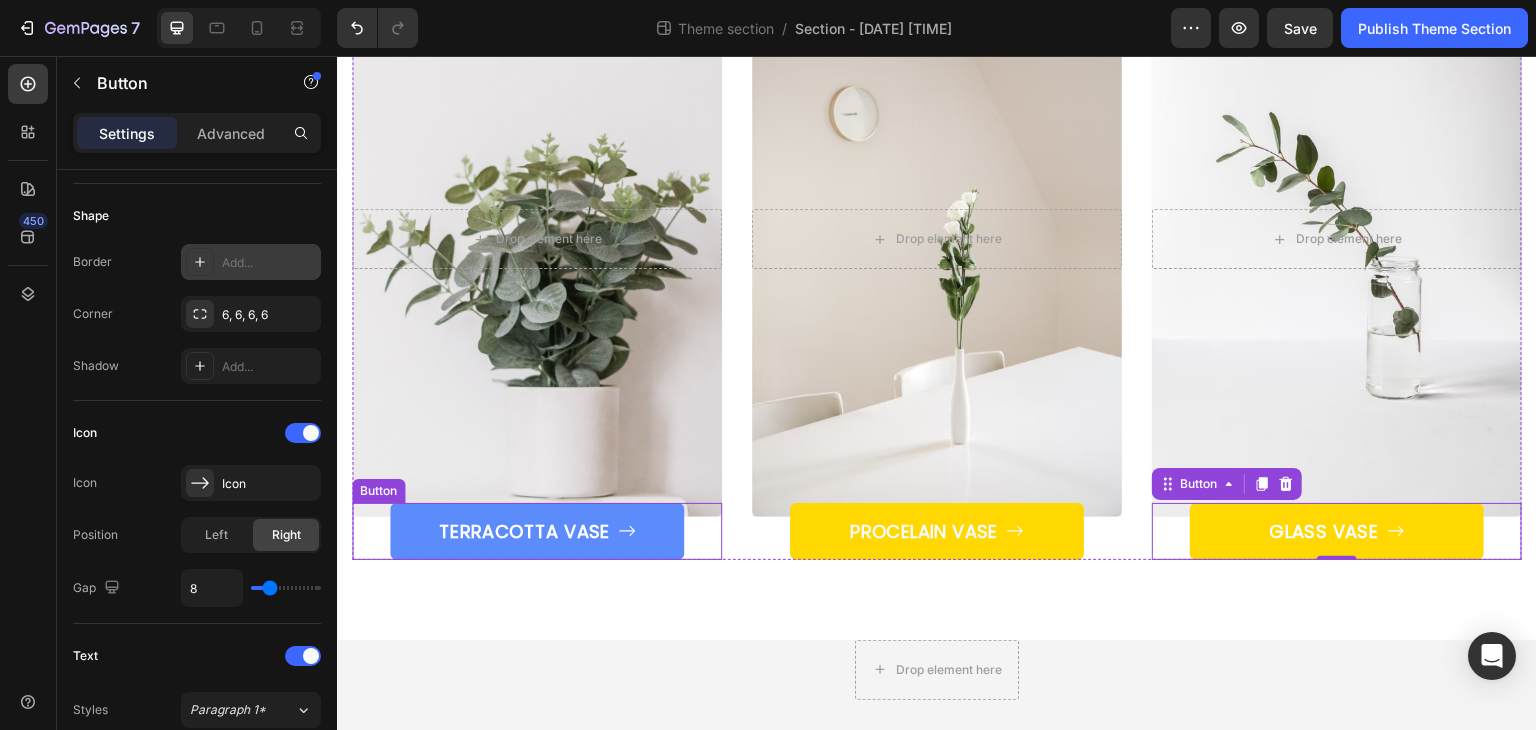 click on "TERRACOTTA VASE" at bounding box center [537, 531] 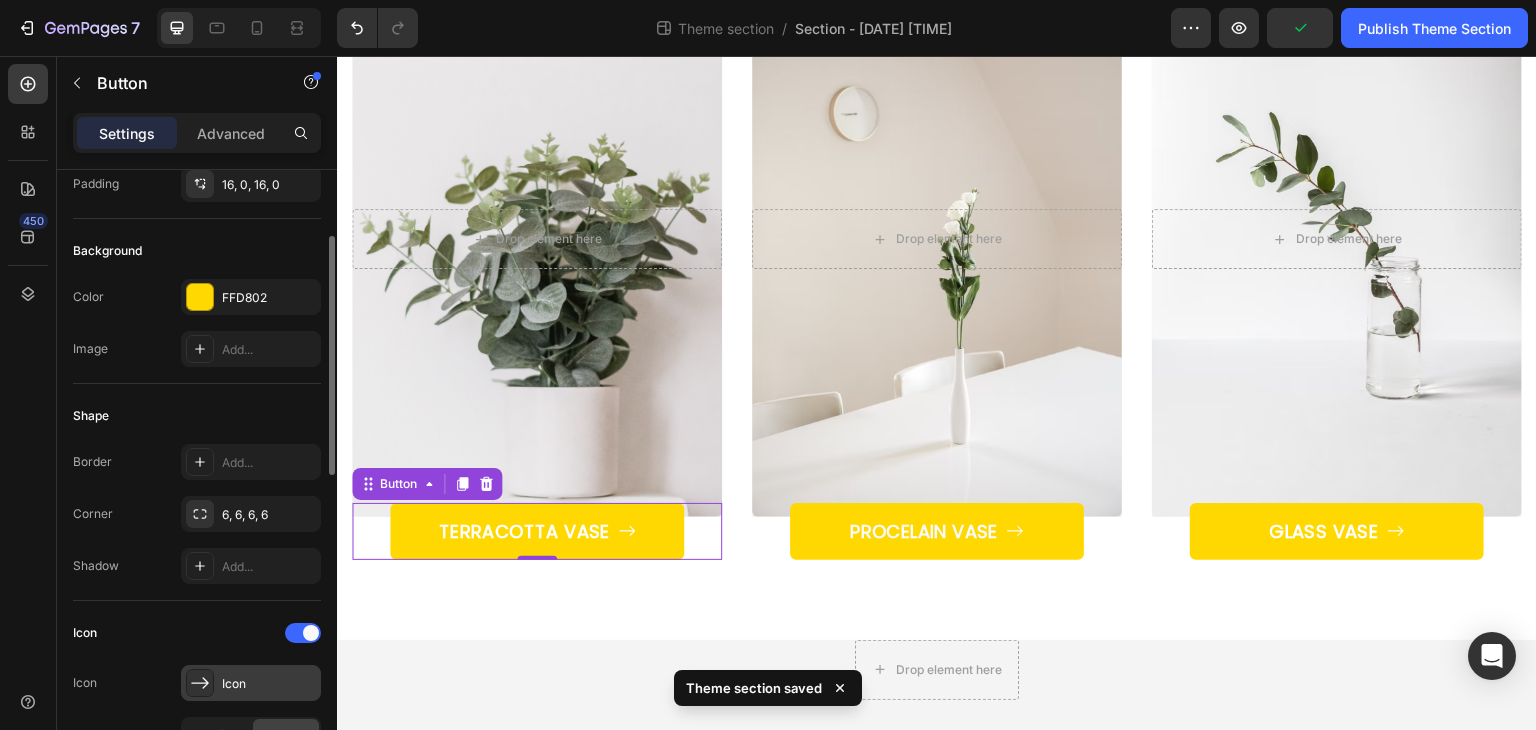 scroll, scrollTop: 0, scrollLeft: 0, axis: both 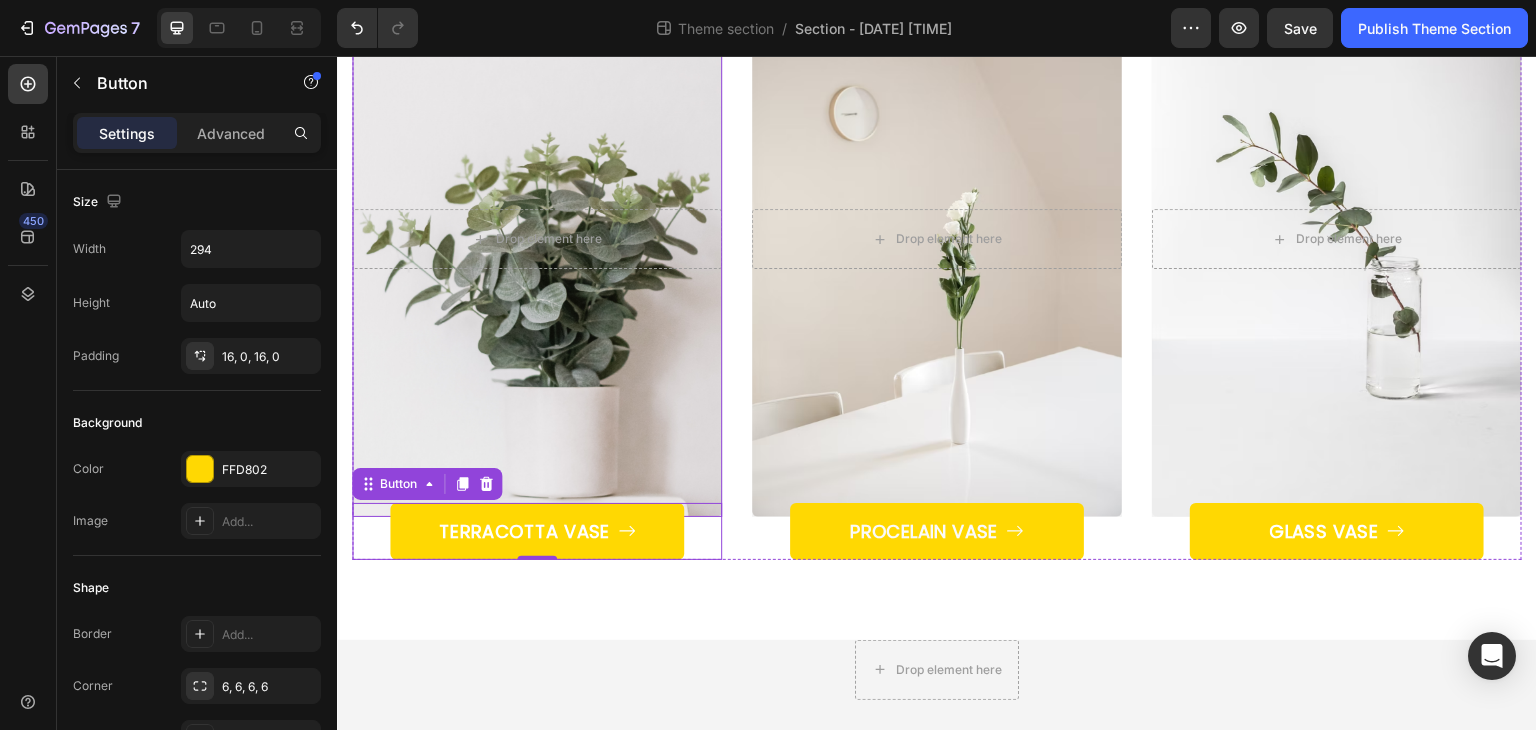 click at bounding box center (537, 239) 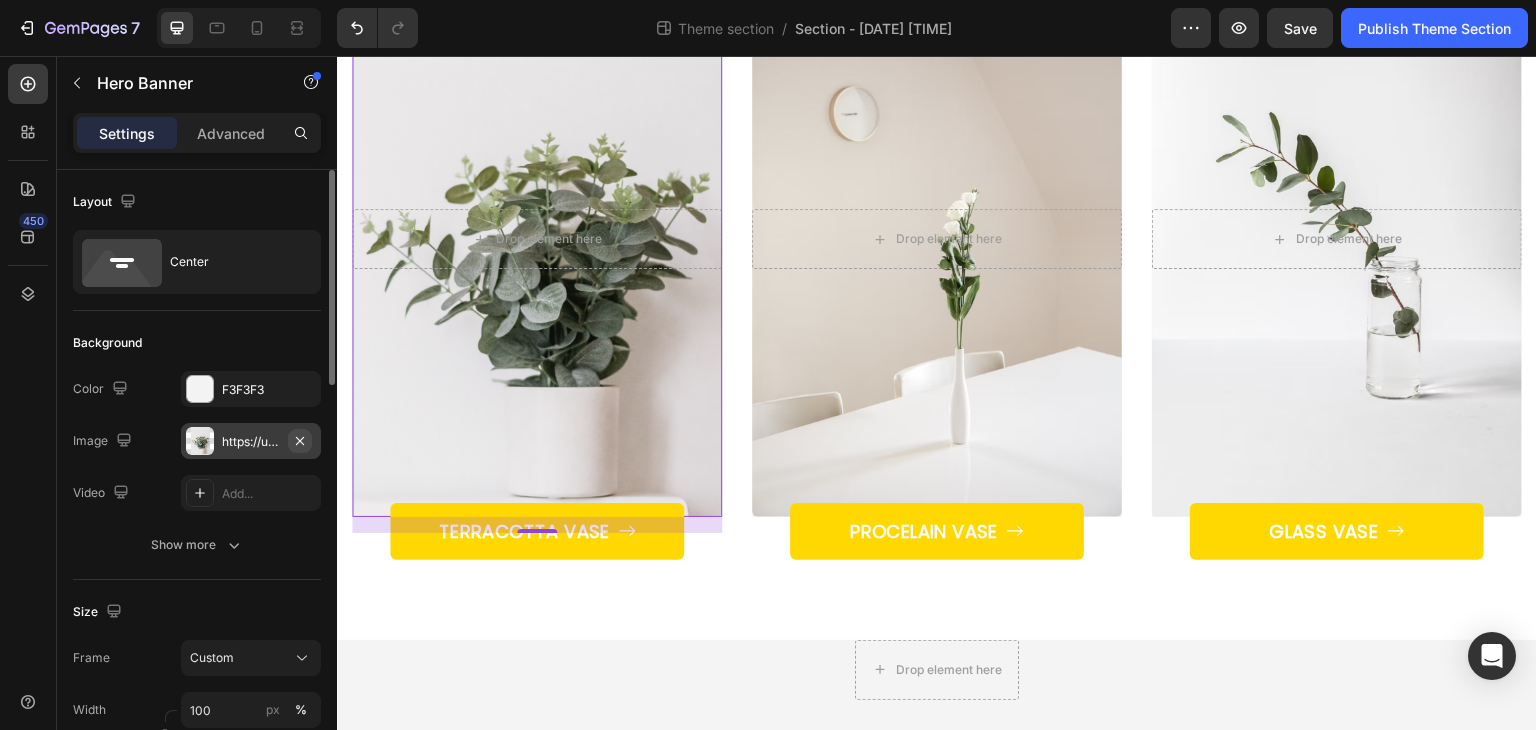 click 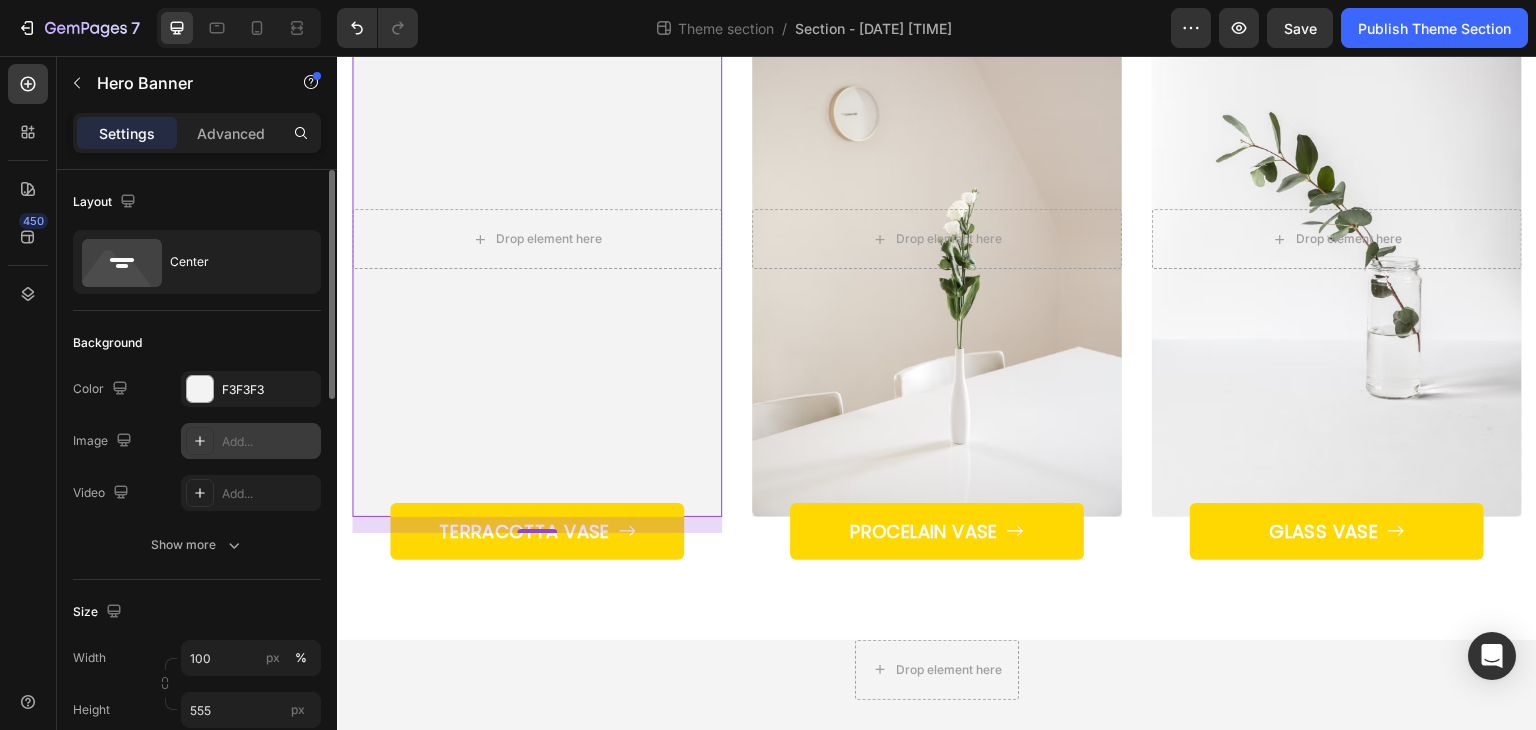 click on "Add..." at bounding box center [269, 442] 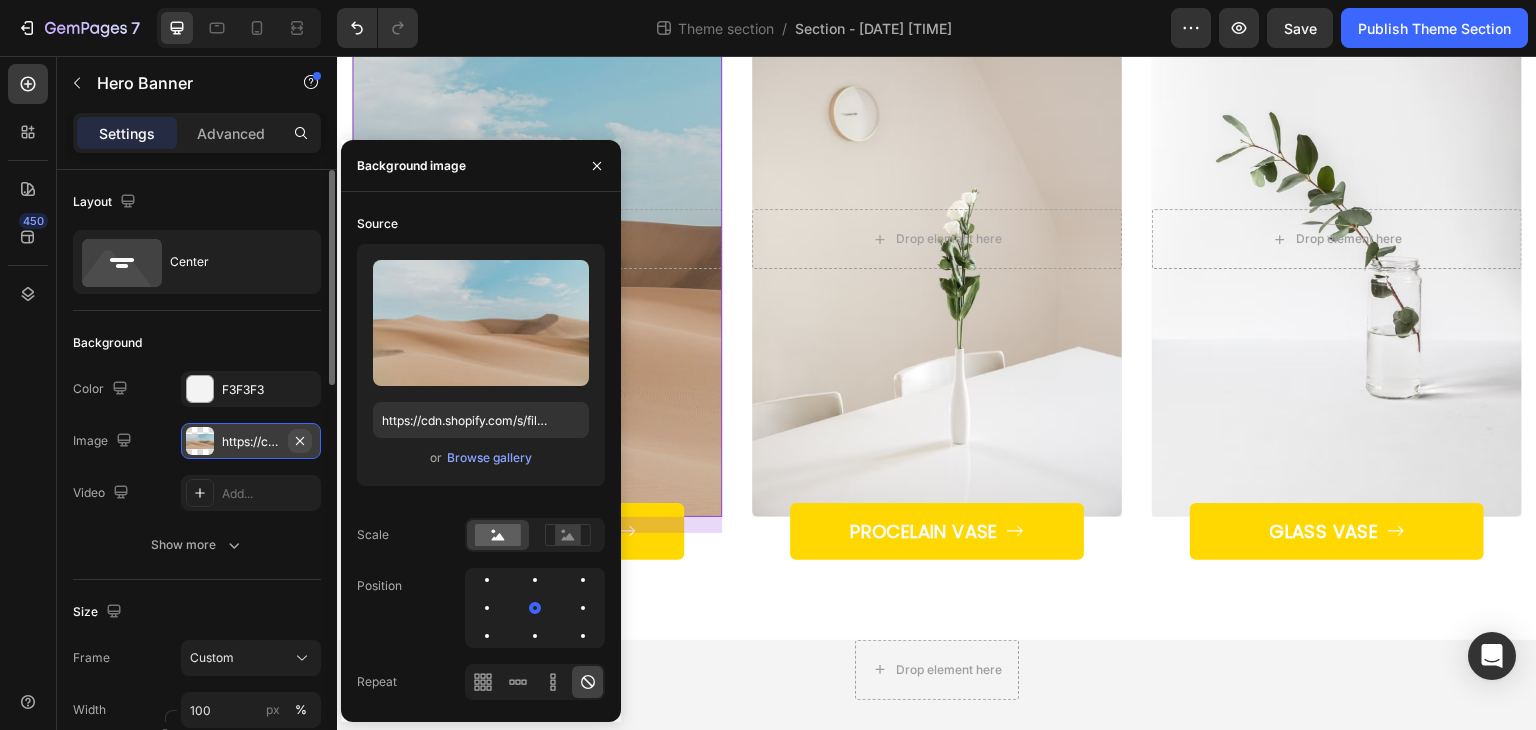 click 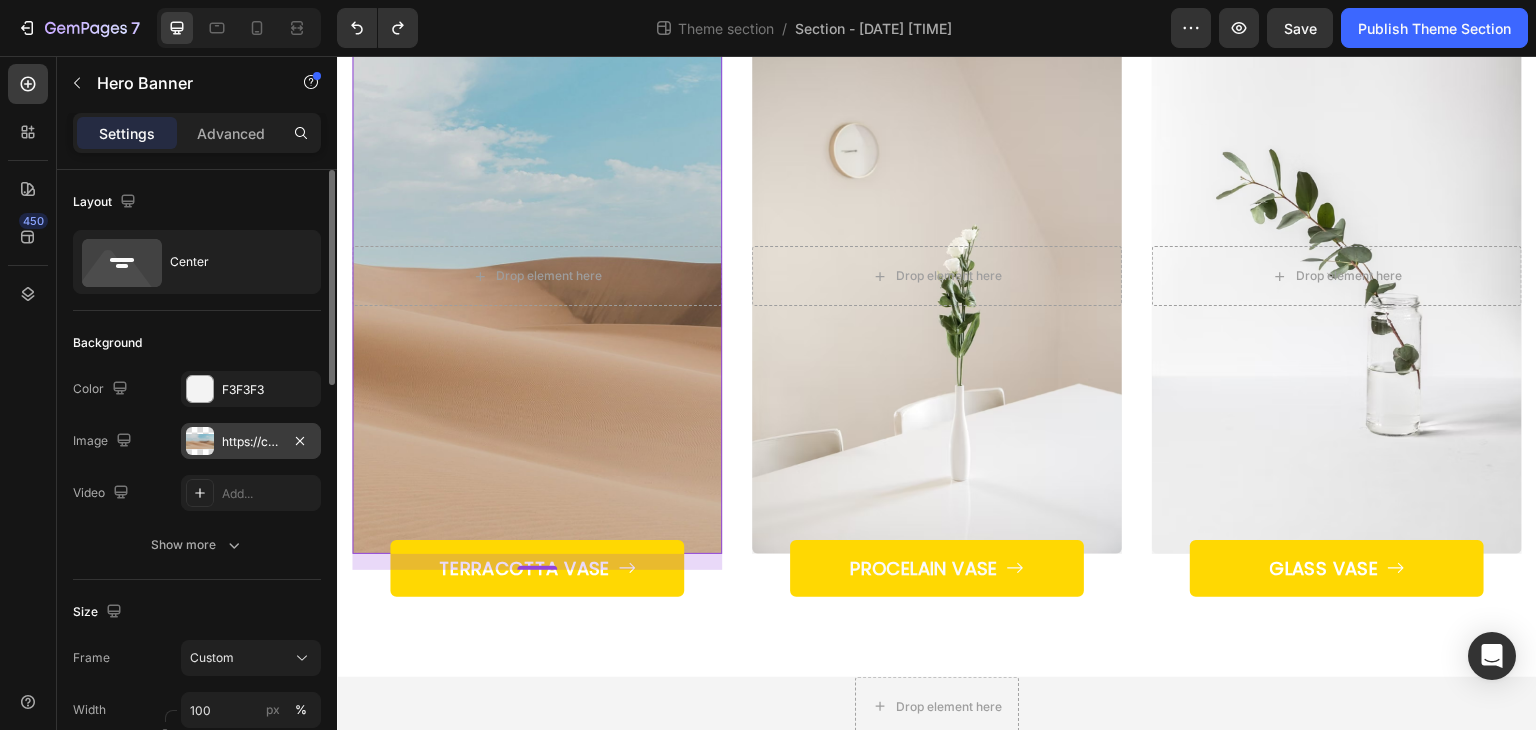 scroll, scrollTop: 423, scrollLeft: 0, axis: vertical 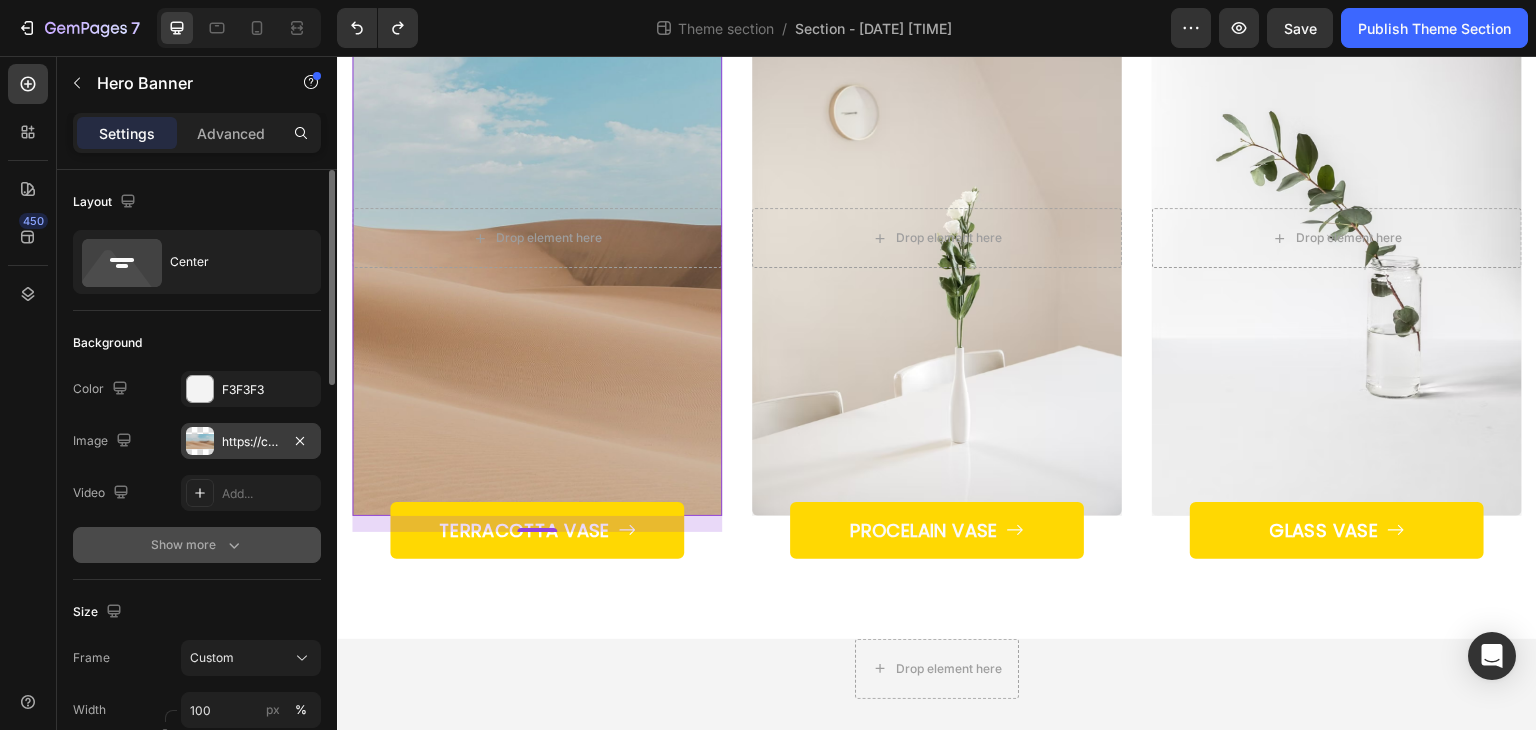 click on "Show more" at bounding box center [197, 545] 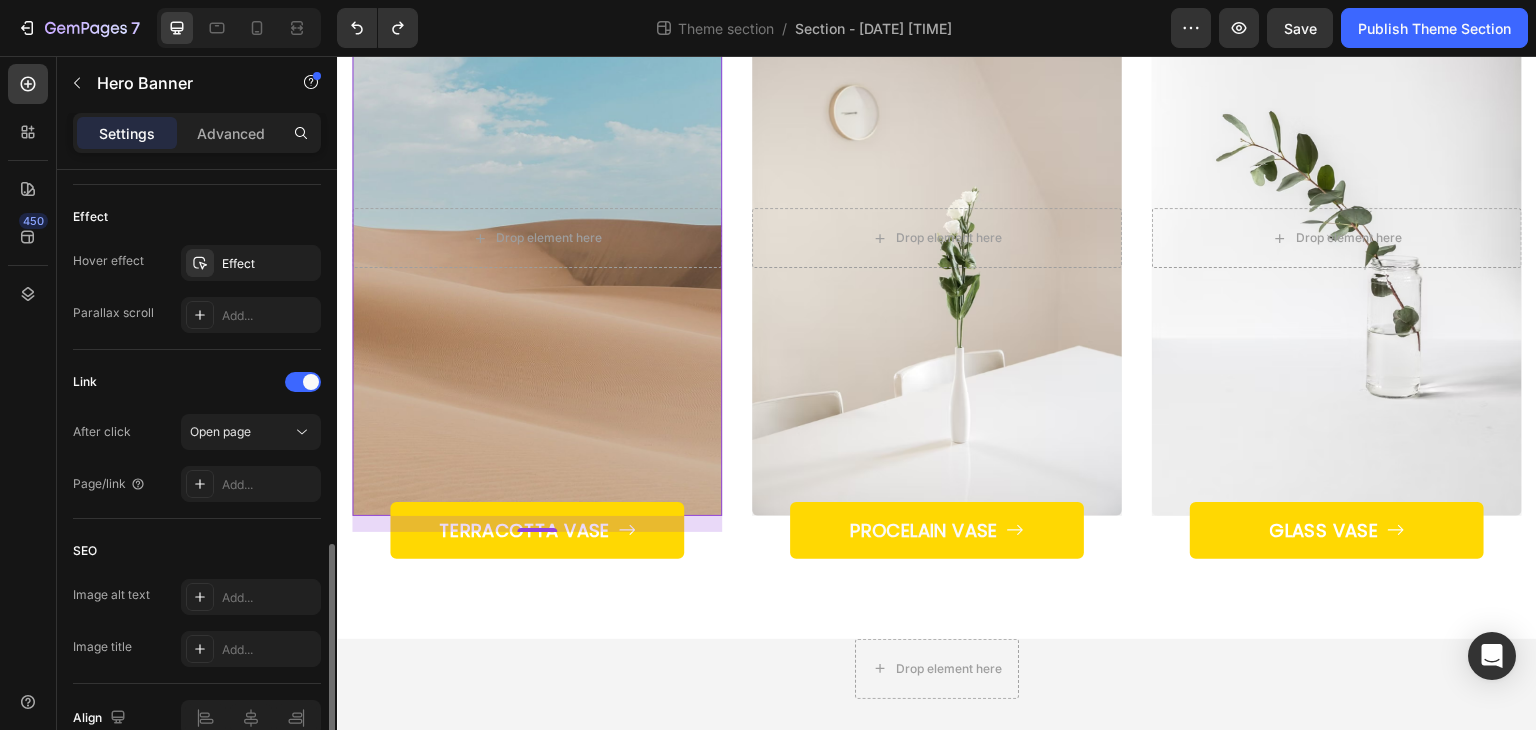 scroll, scrollTop: 1200, scrollLeft: 0, axis: vertical 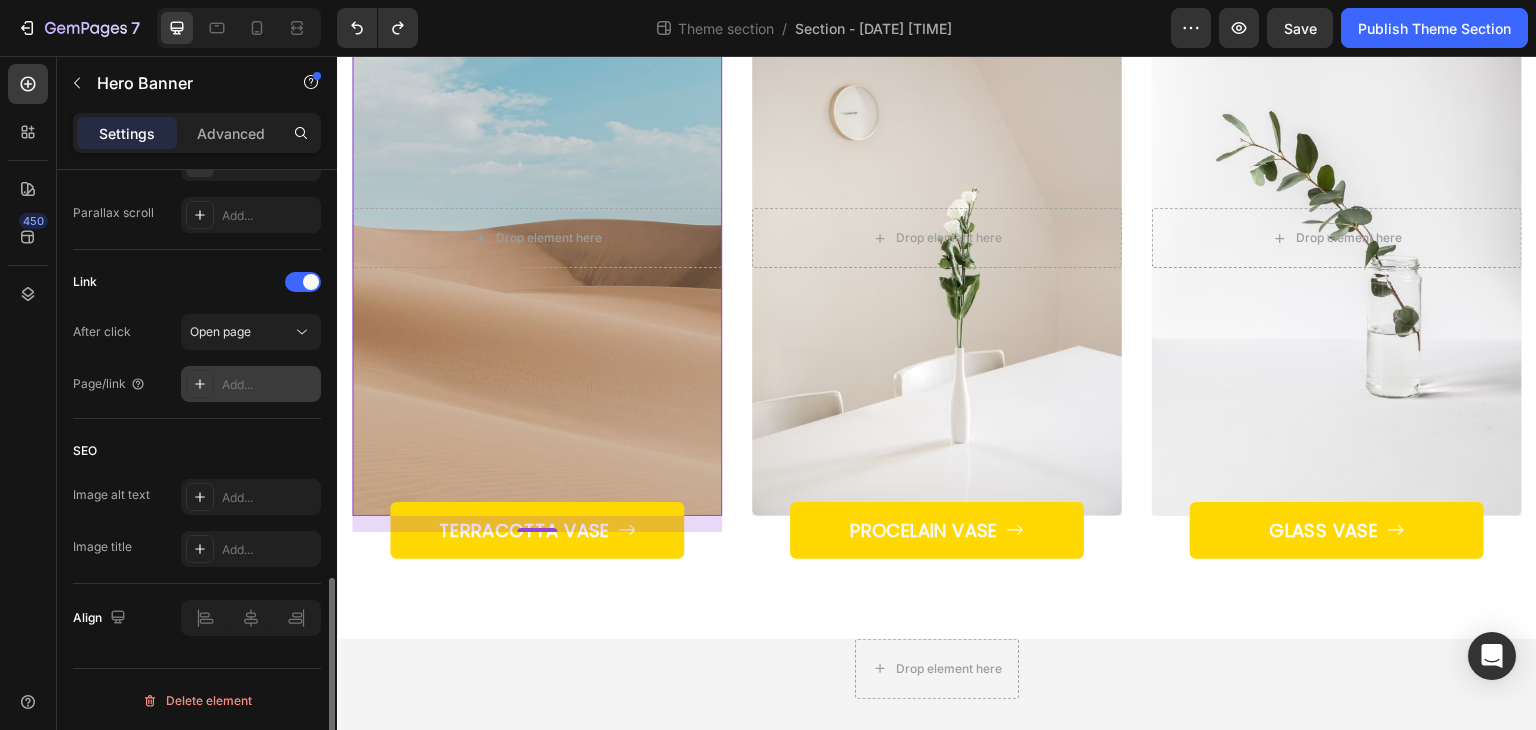 click on "Add..." at bounding box center (269, 385) 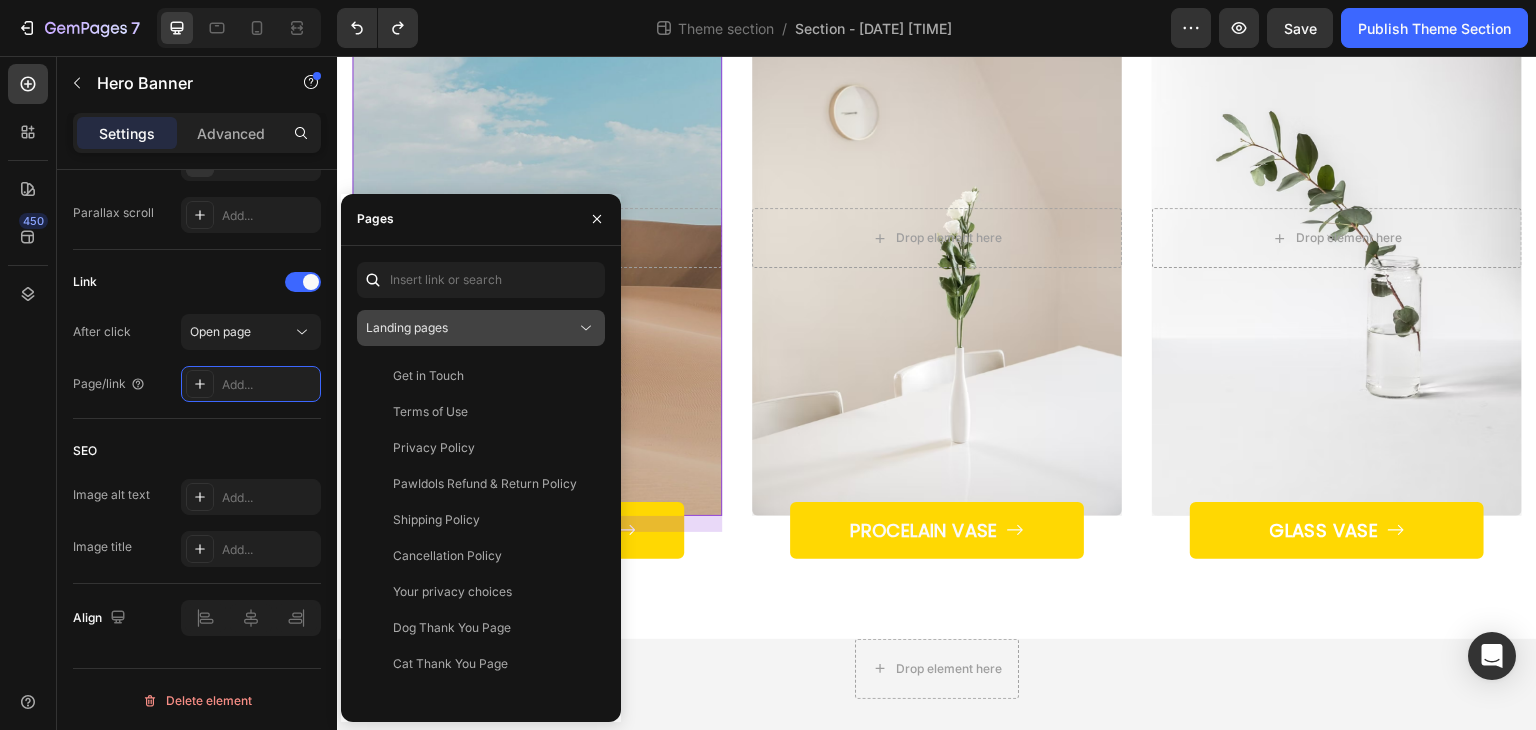 click on "Landing pages" at bounding box center (471, 328) 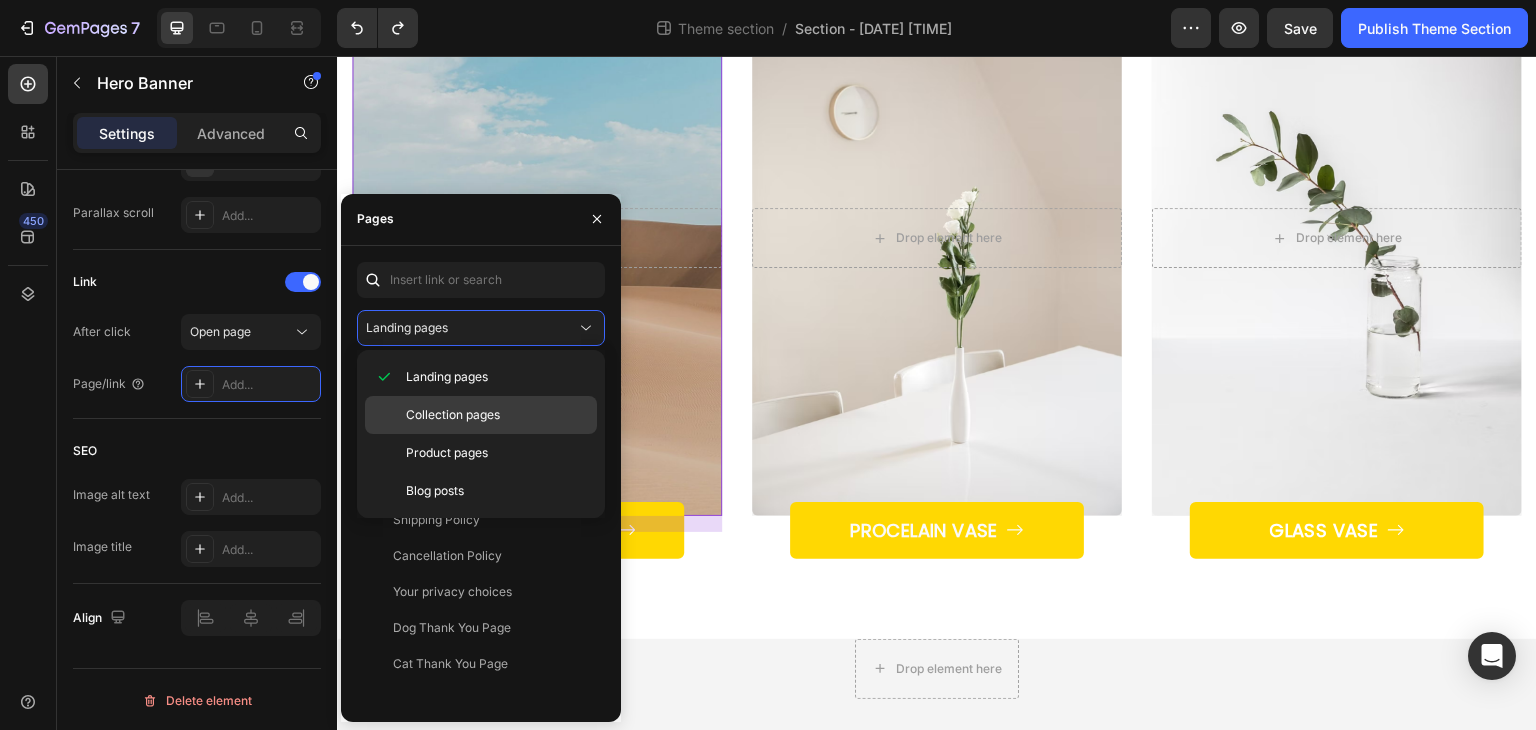 click on "Collection pages" at bounding box center [453, 415] 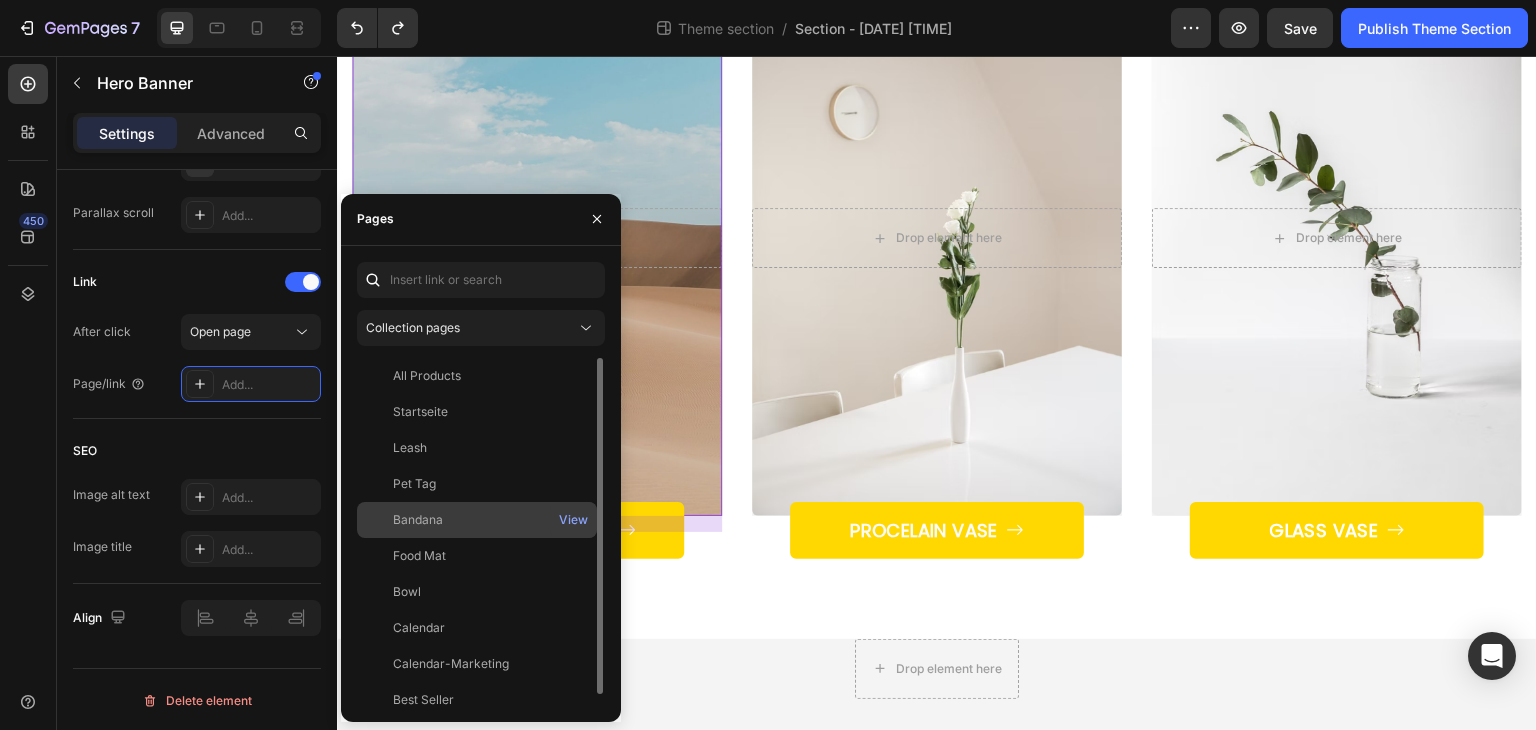 click on "Bandana" at bounding box center (477, 520) 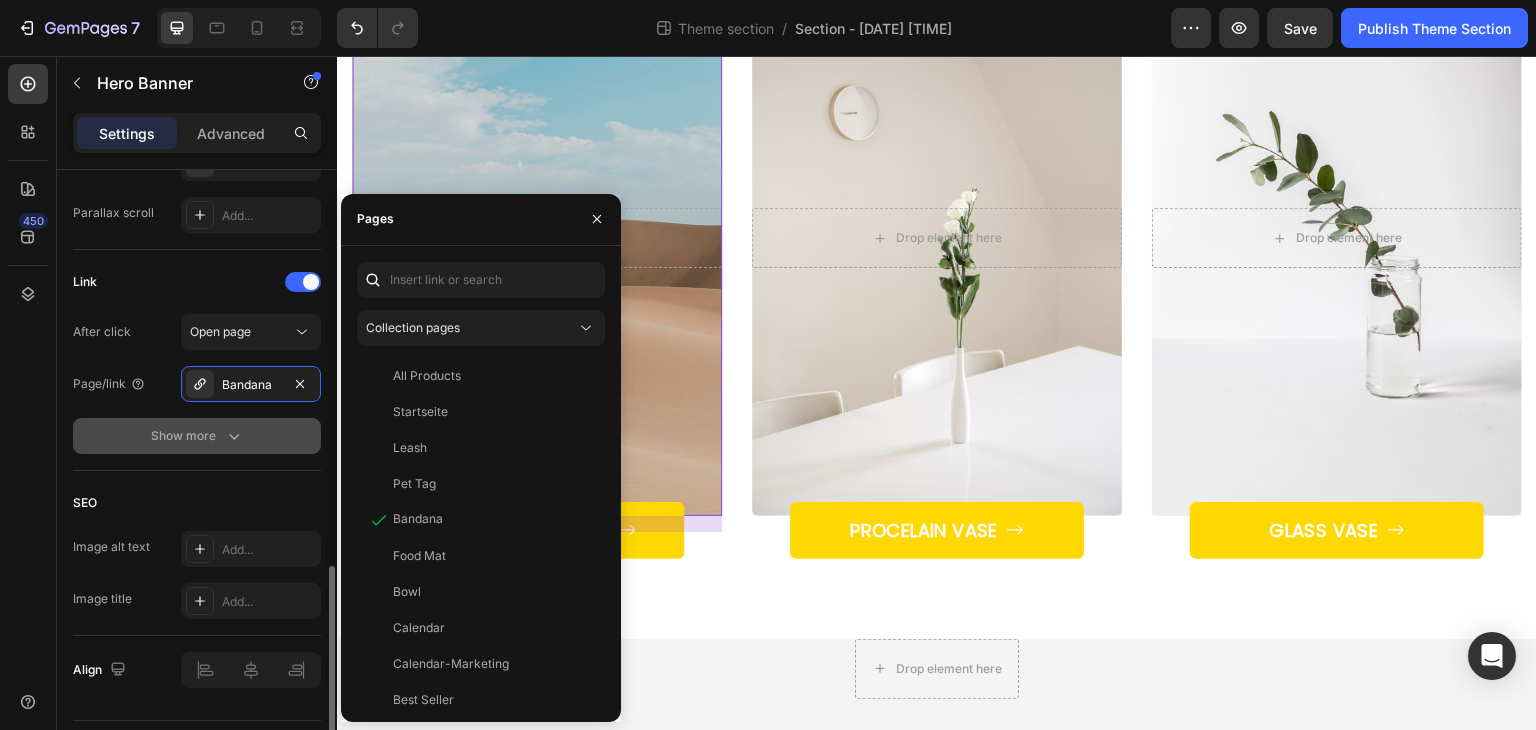 click on "Show more" 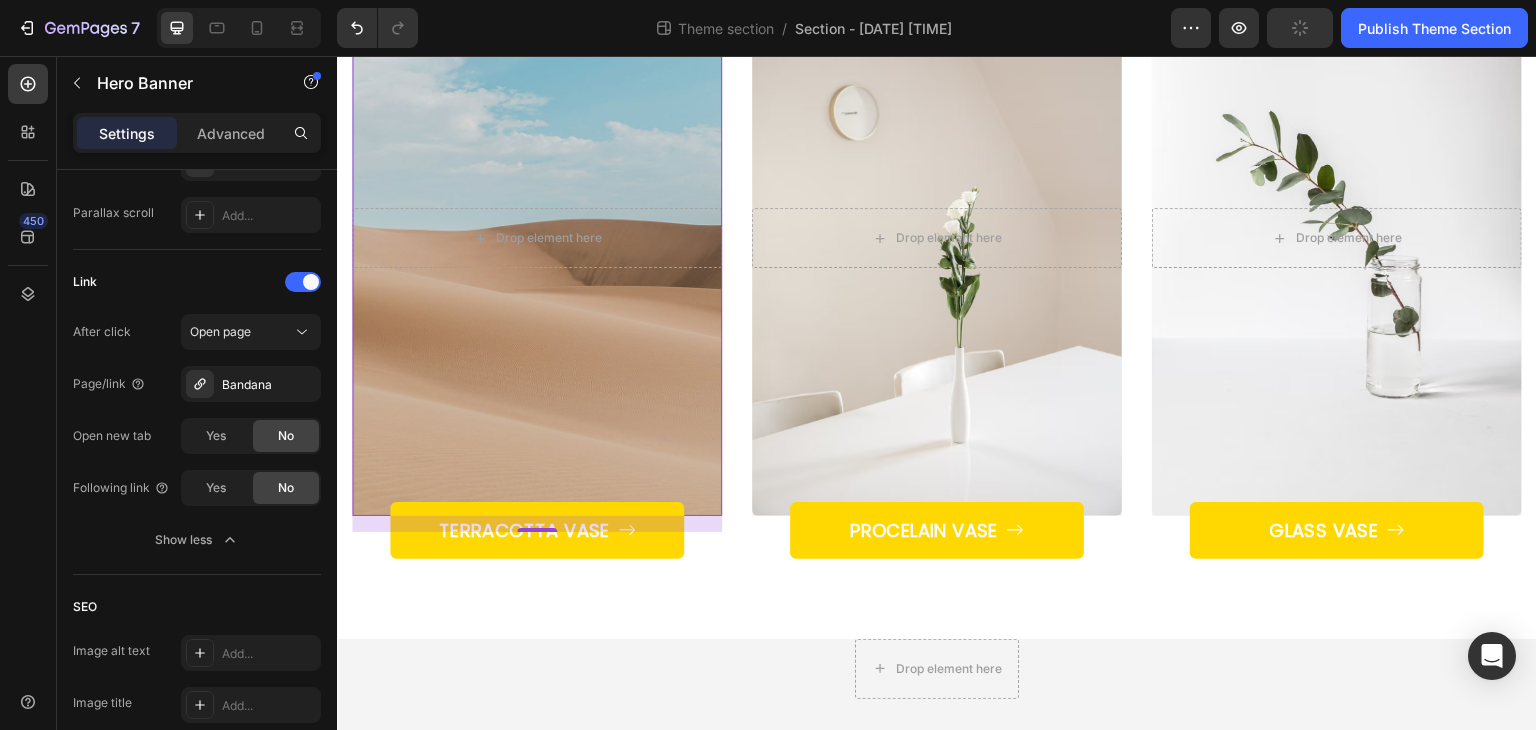 click on "16" at bounding box center (537, 524) 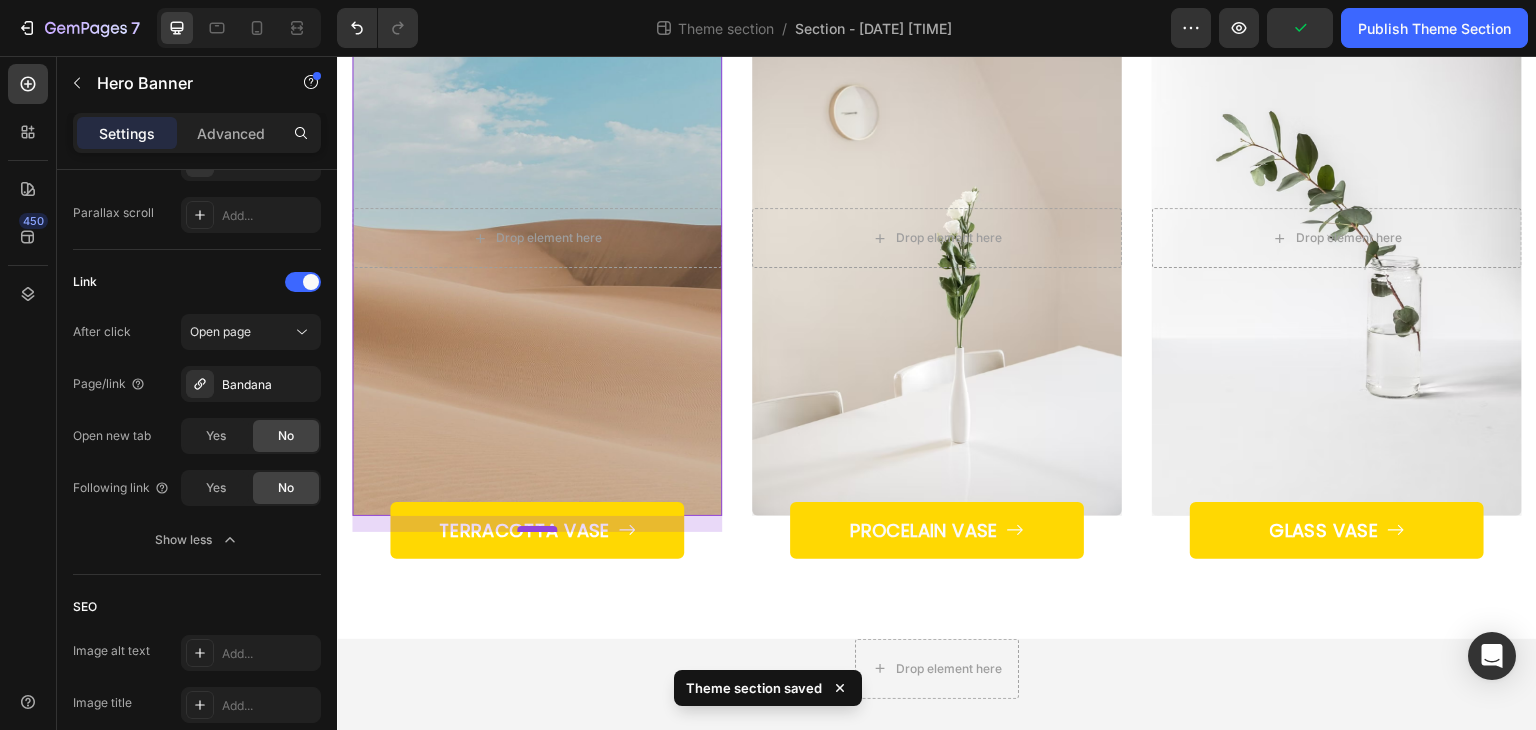 click at bounding box center (537, 529) 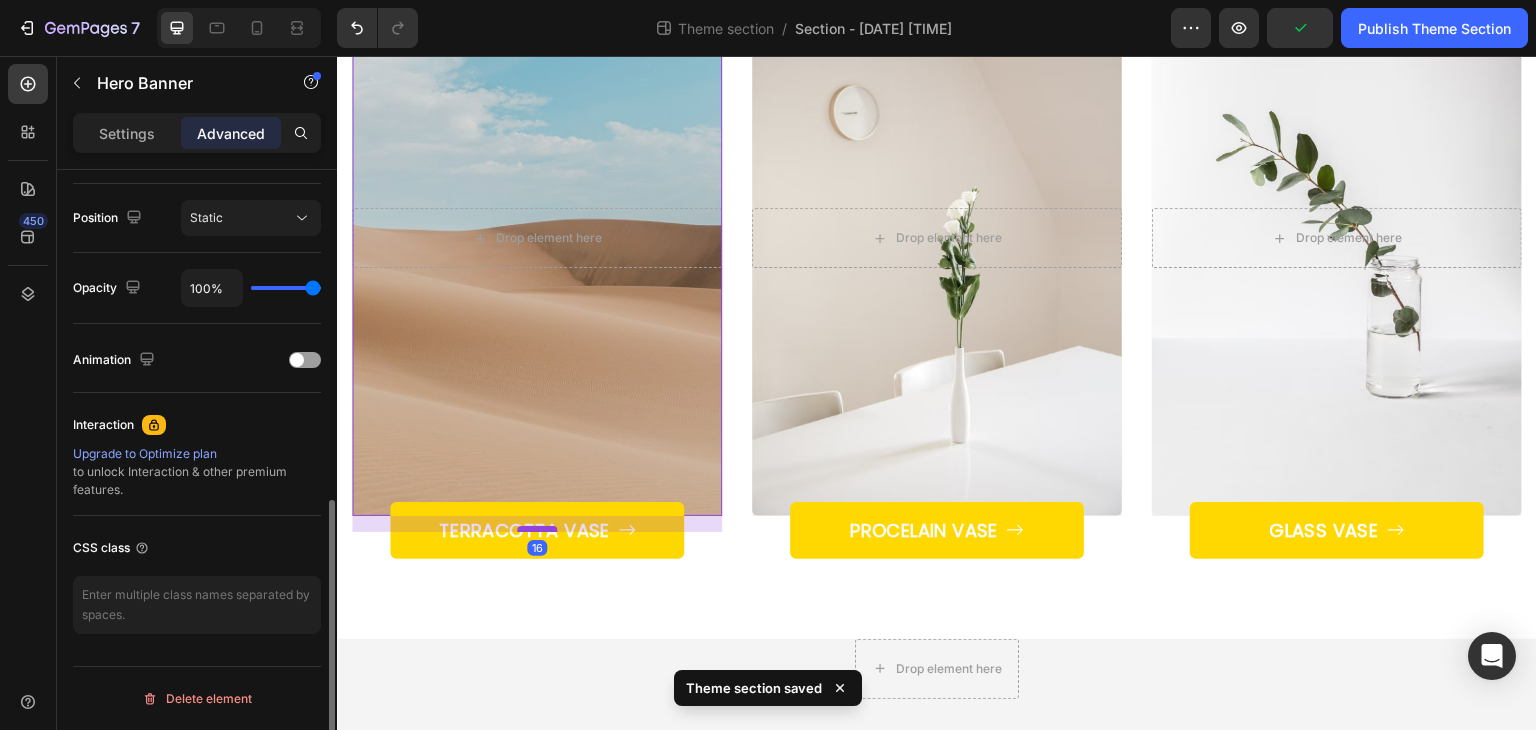 scroll, scrollTop: 715, scrollLeft: 0, axis: vertical 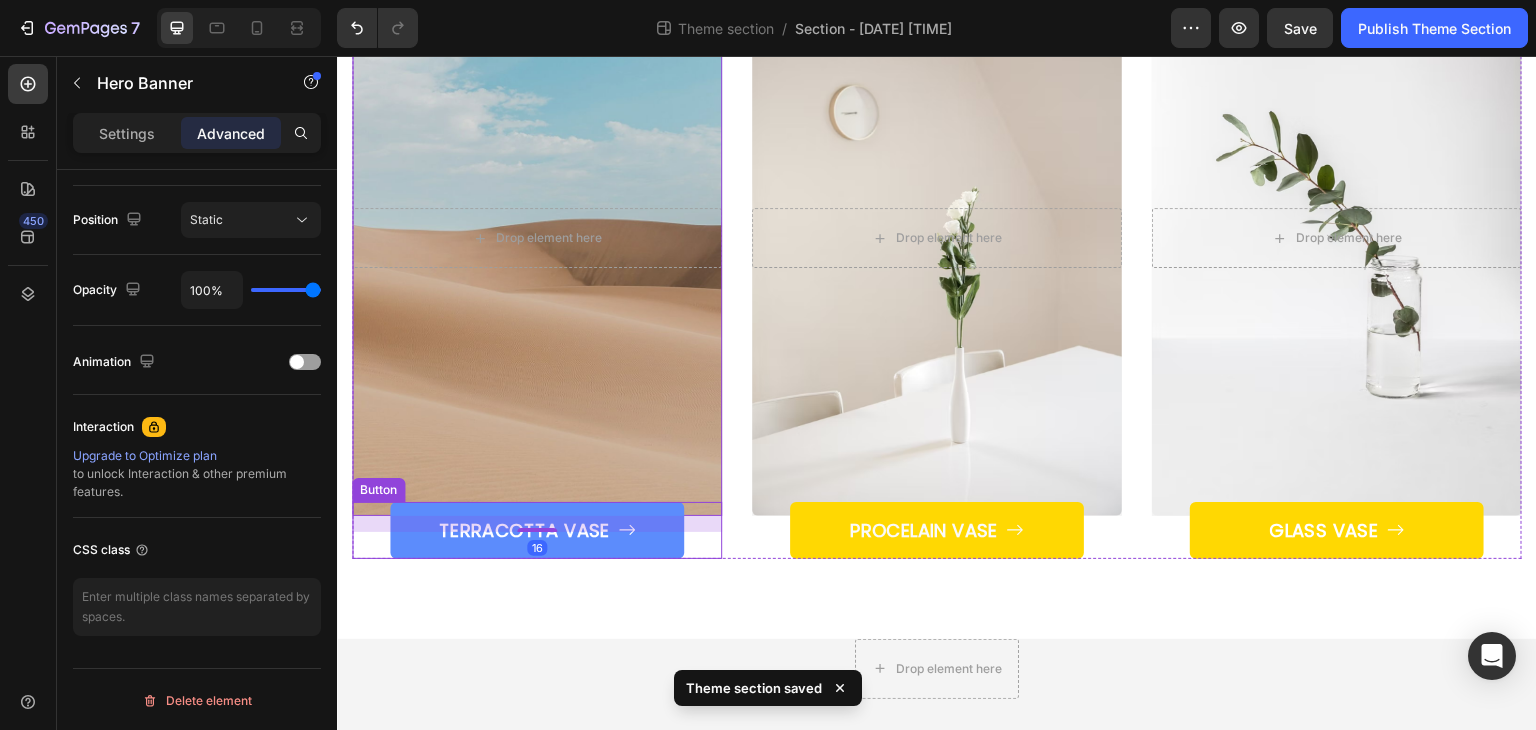 click on "TERRACOTTA VASE" at bounding box center [537, 530] 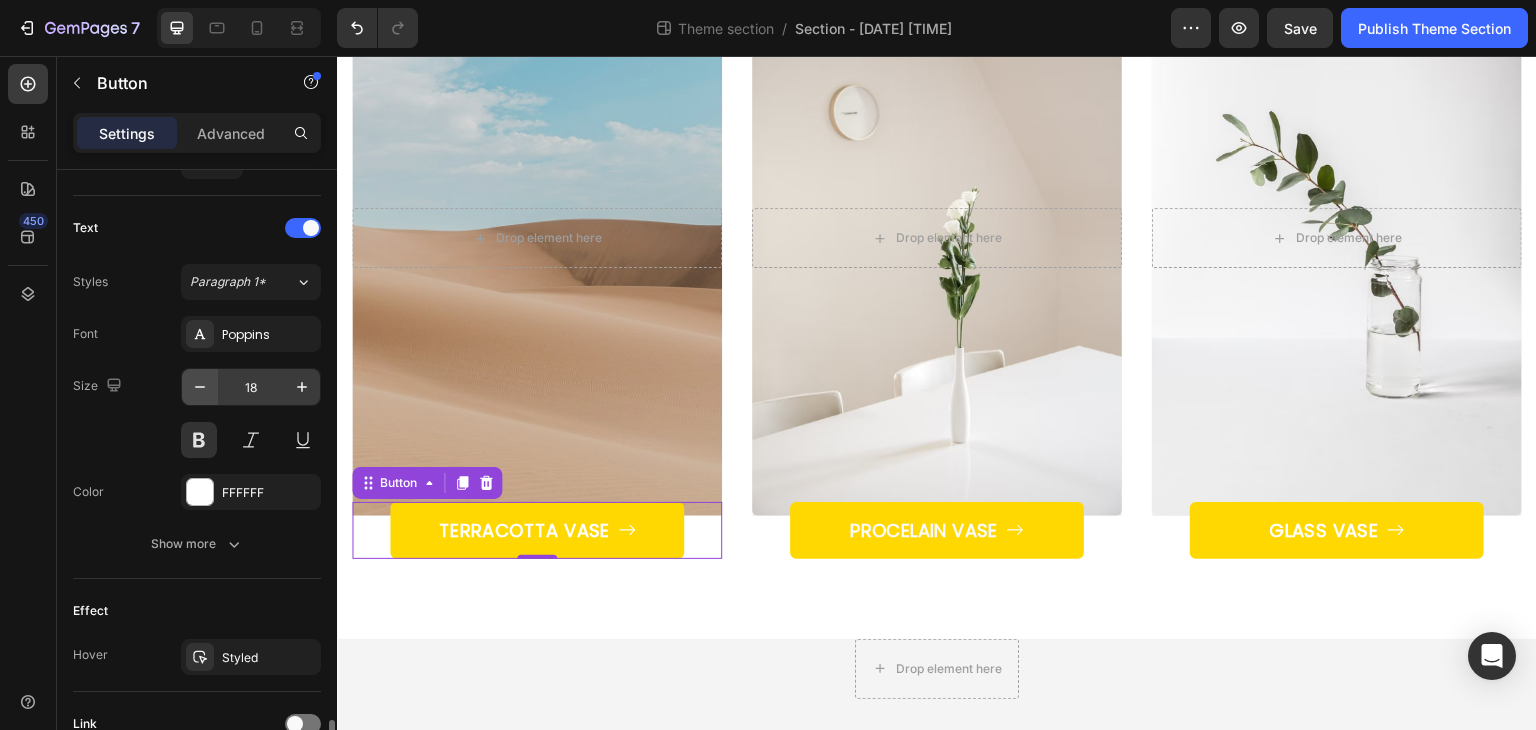 scroll, scrollTop: 972, scrollLeft: 0, axis: vertical 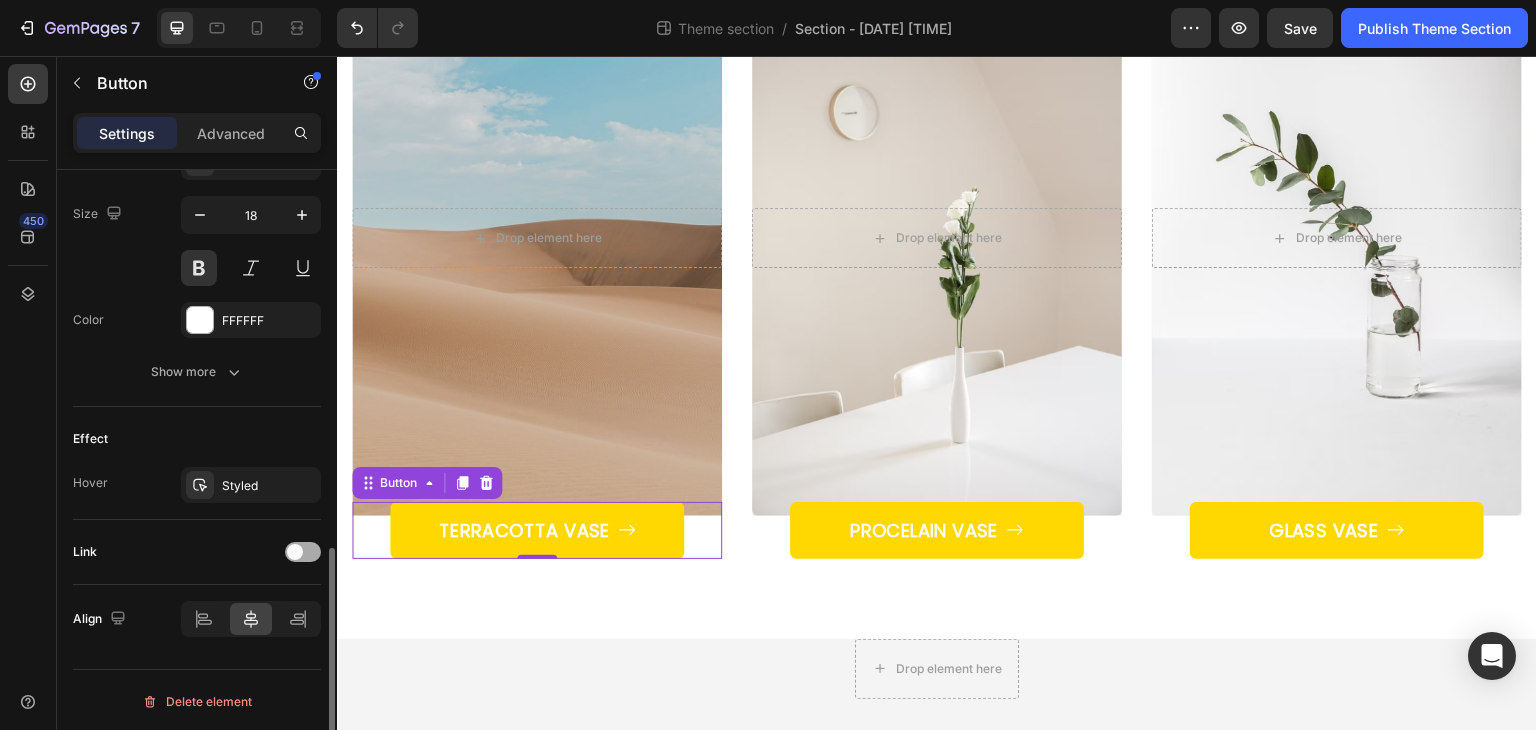click at bounding box center (303, 552) 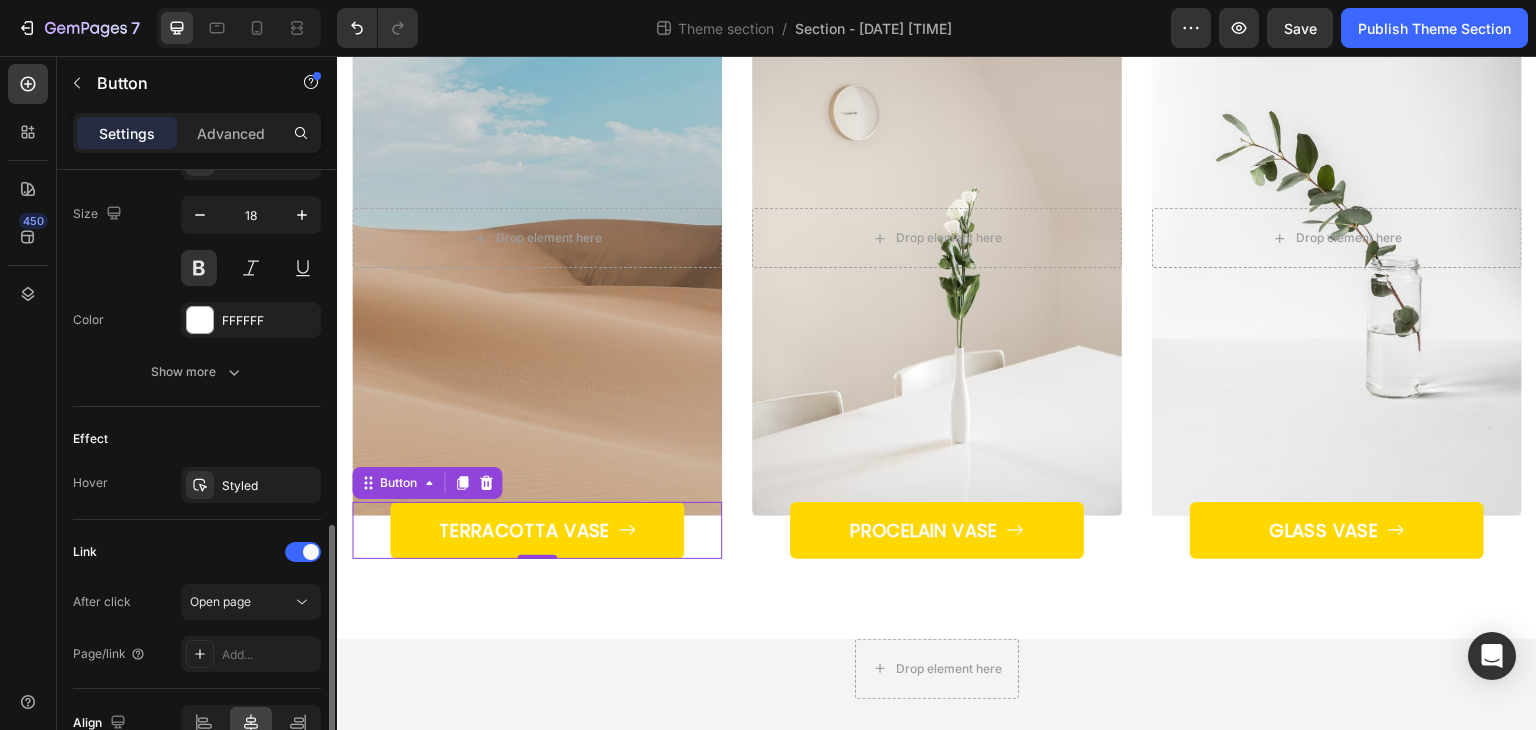 scroll, scrollTop: 1076, scrollLeft: 0, axis: vertical 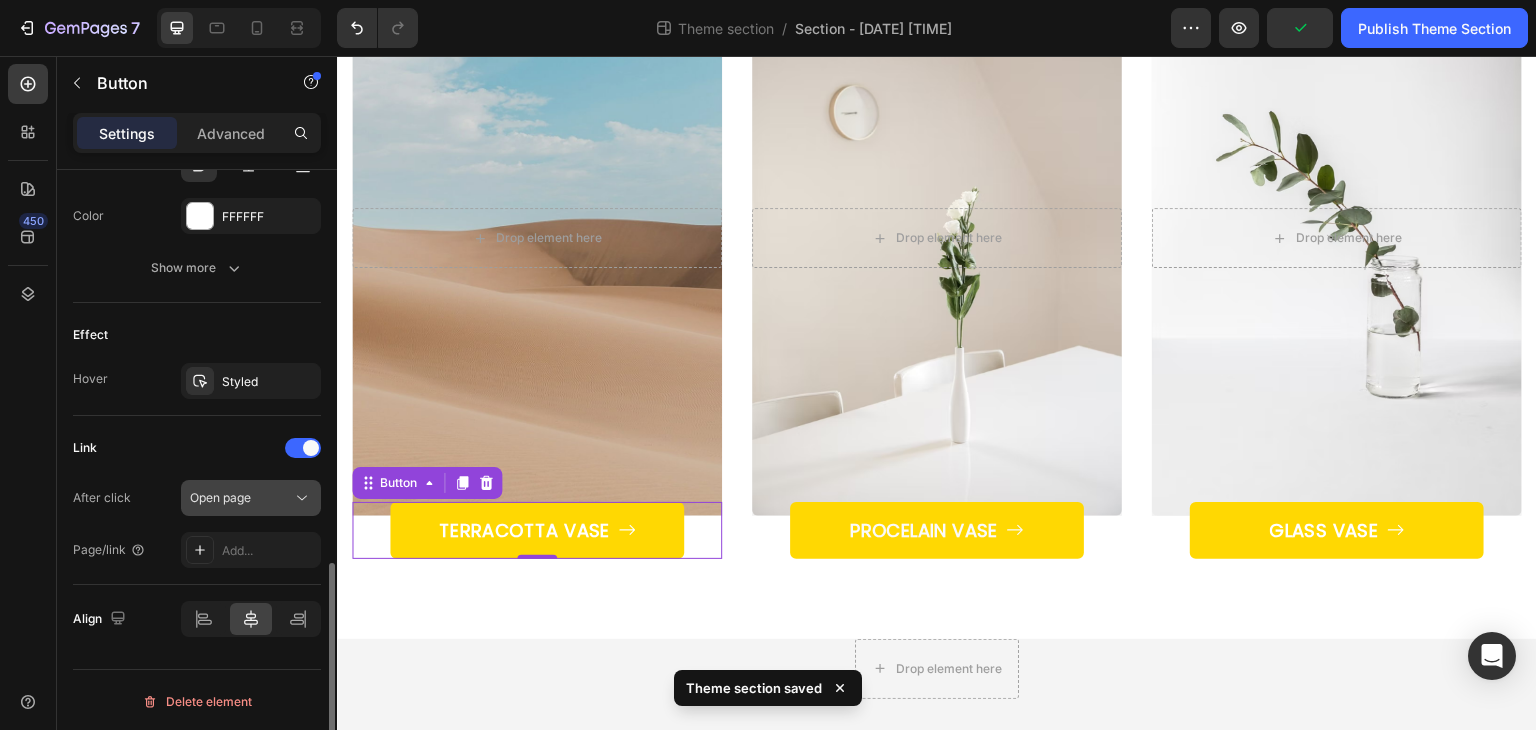 click on "Open page" at bounding box center (241, 498) 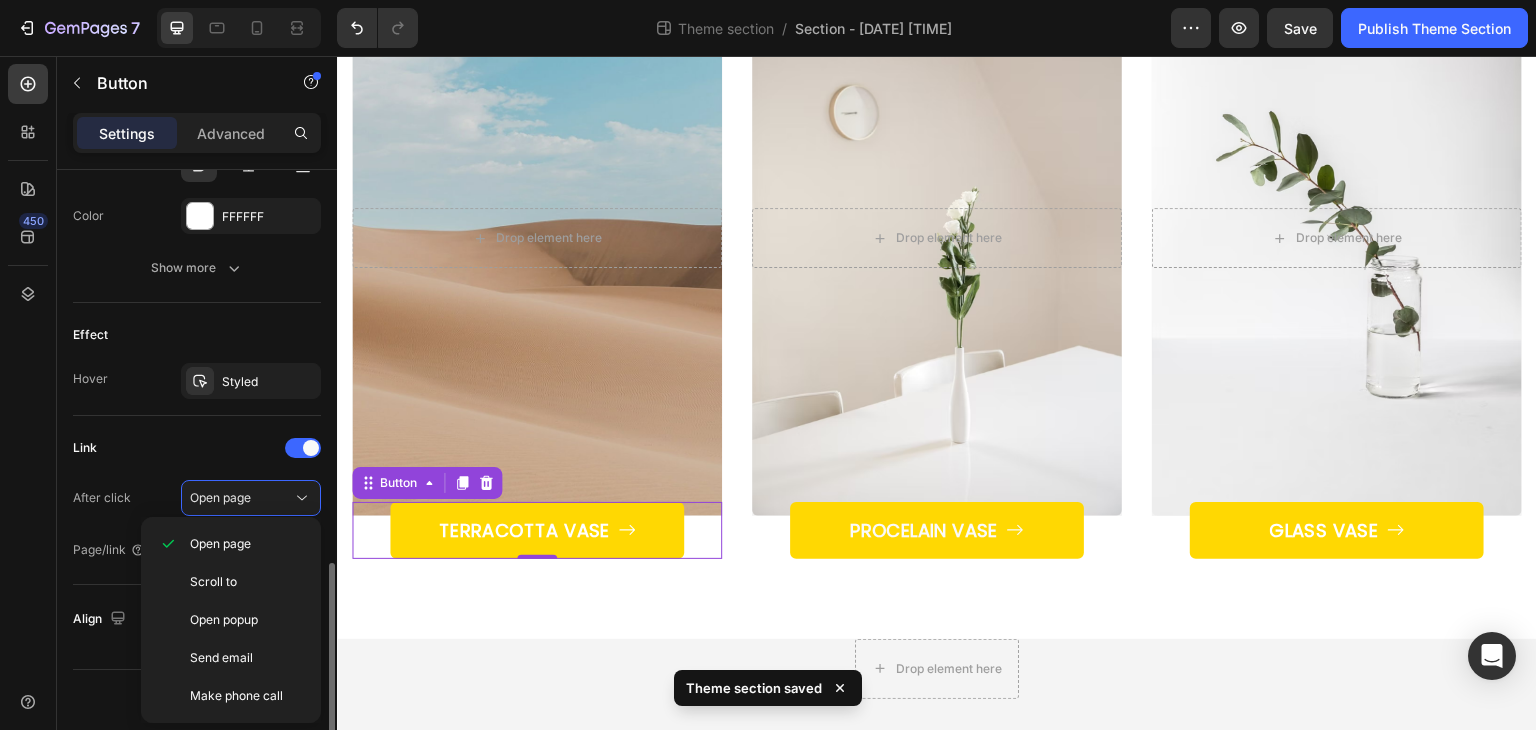 click on "Link" at bounding box center [197, 448] 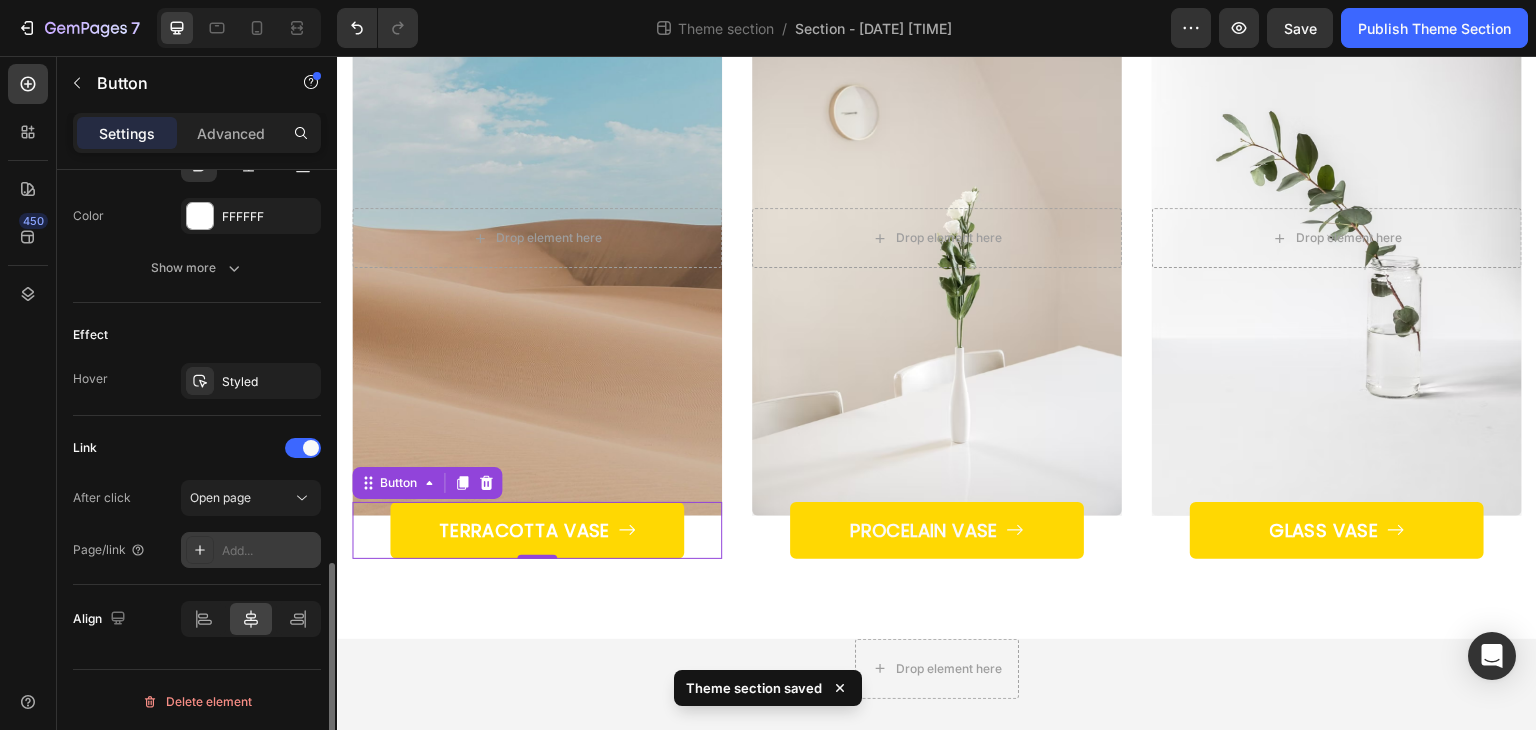 click on "Add..." at bounding box center (269, 551) 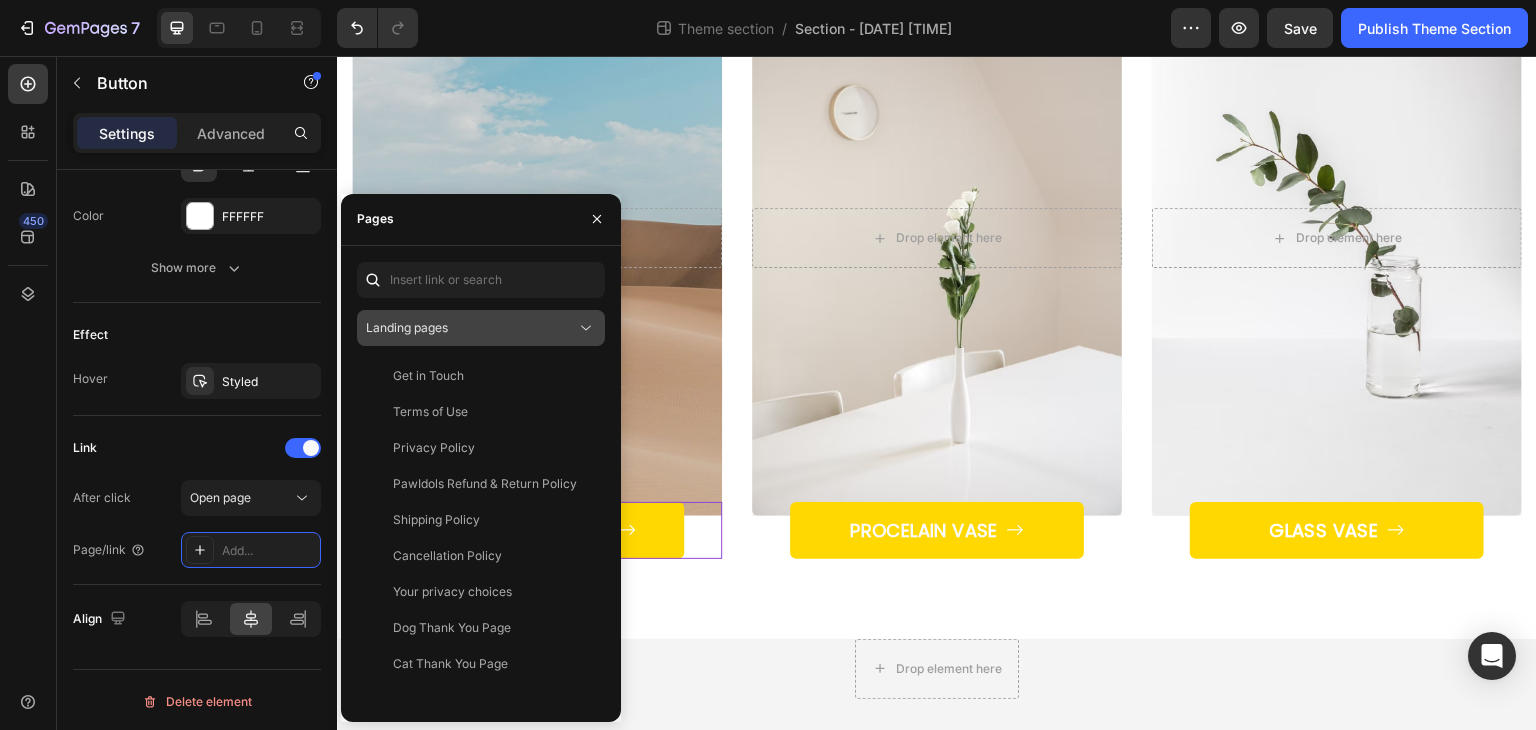 click on "Landing pages" at bounding box center (471, 328) 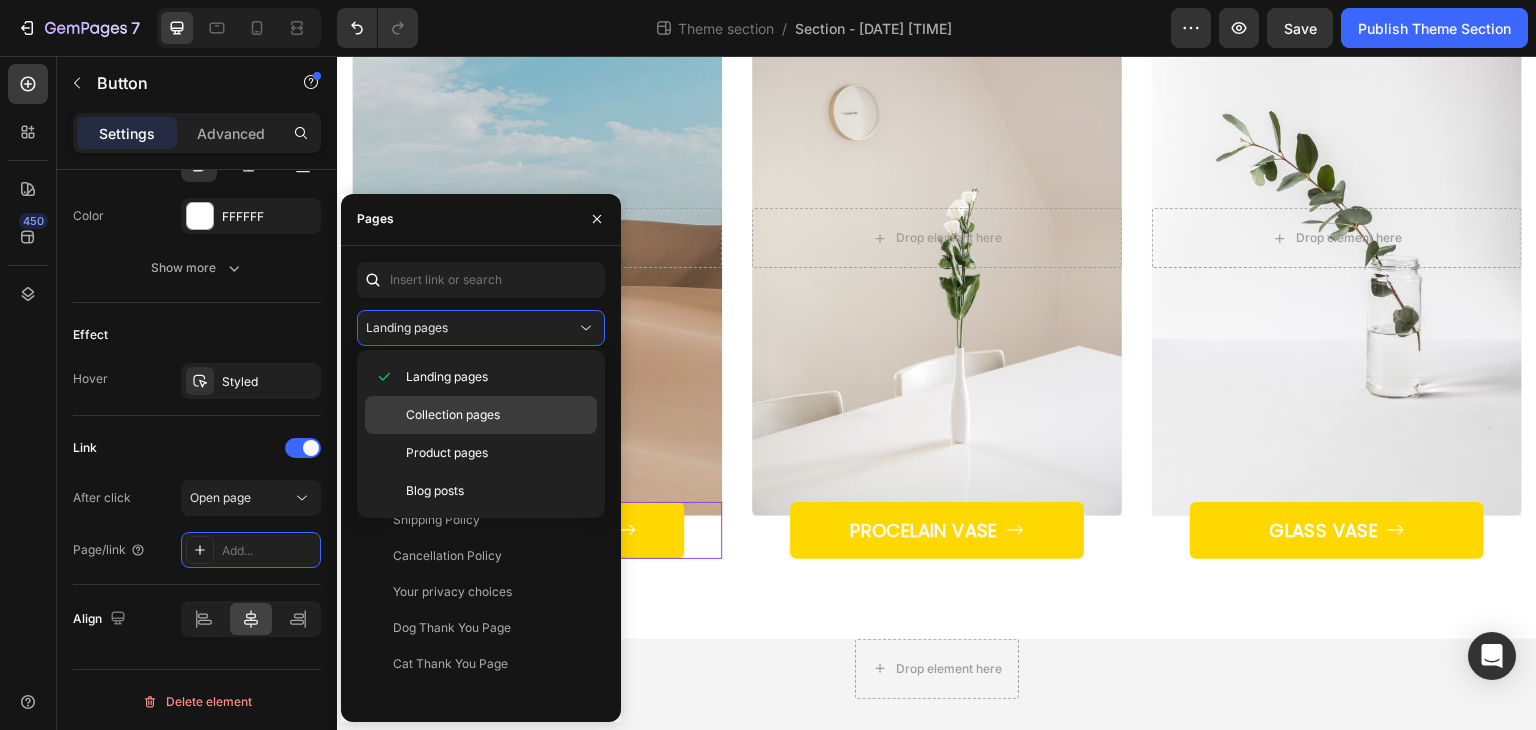 click on "Collection pages" at bounding box center (453, 415) 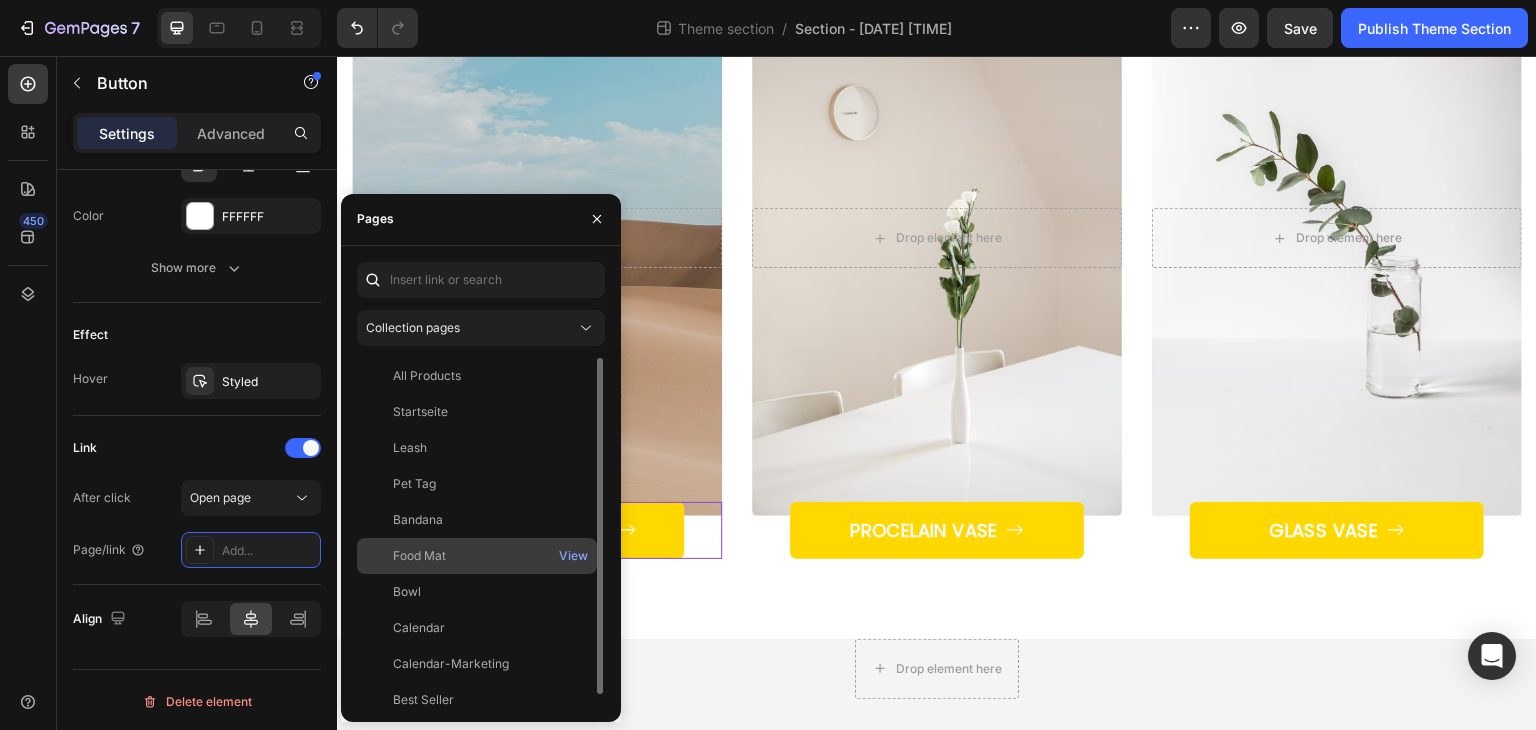 scroll, scrollTop: 12, scrollLeft: 0, axis: vertical 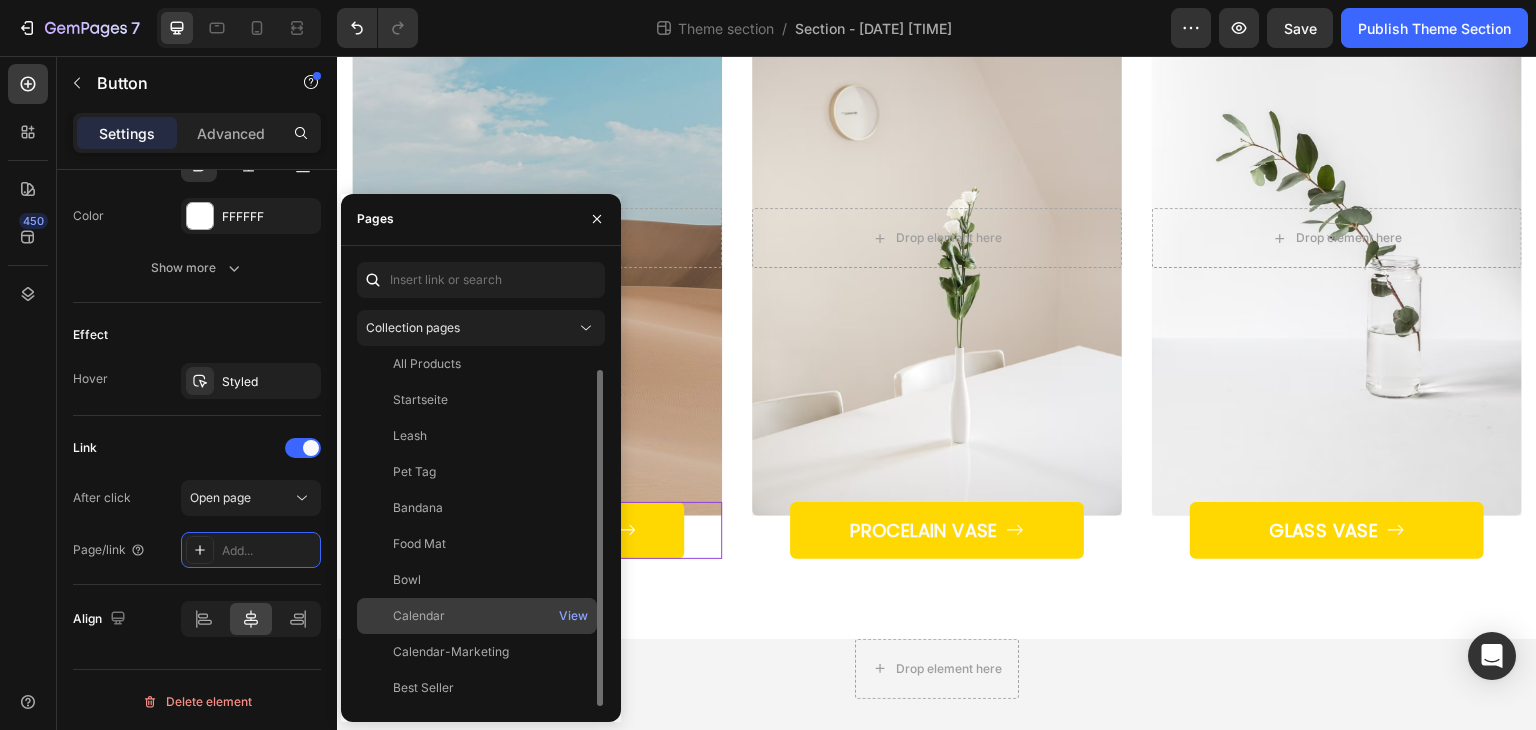 click on "Calendar" at bounding box center (477, 616) 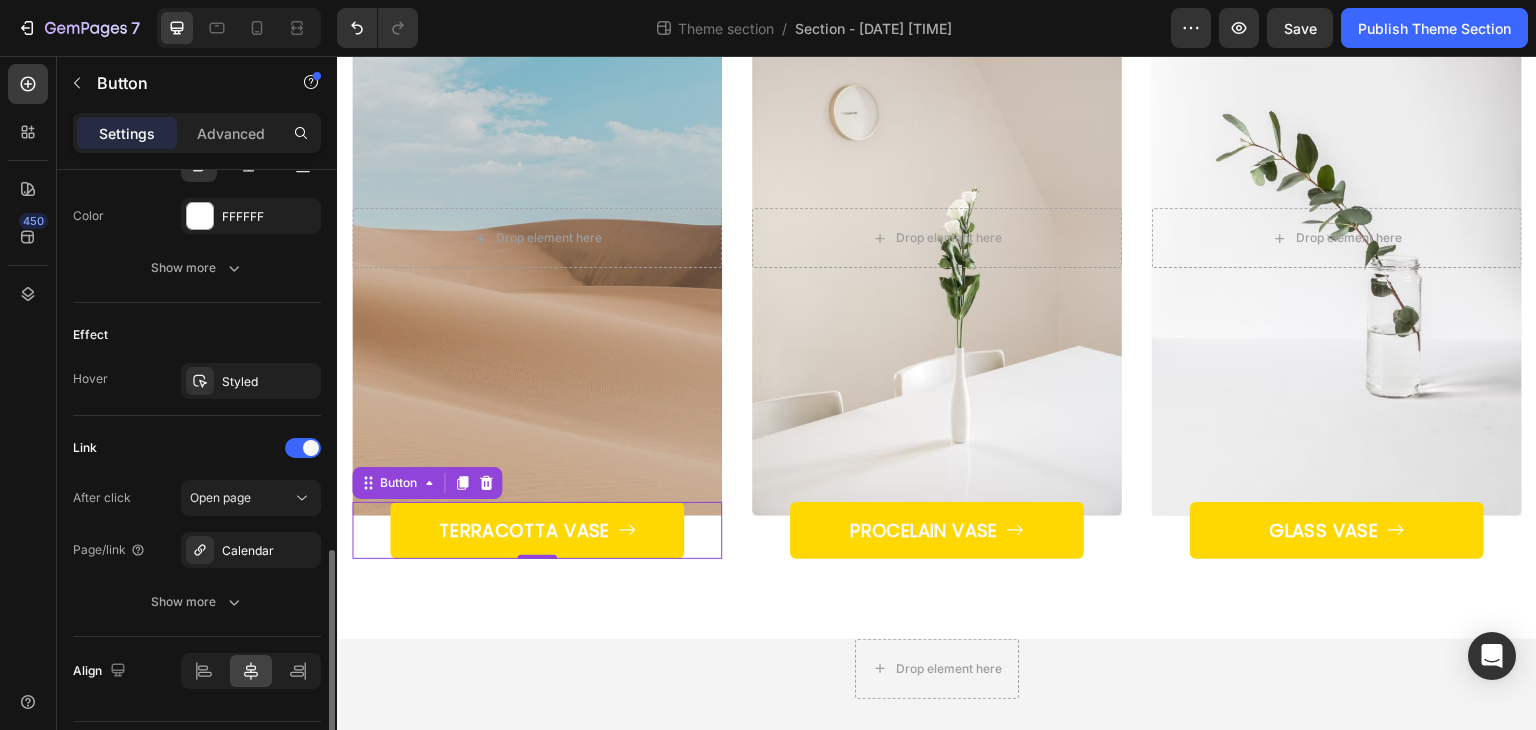 click on "Link" at bounding box center (197, 448) 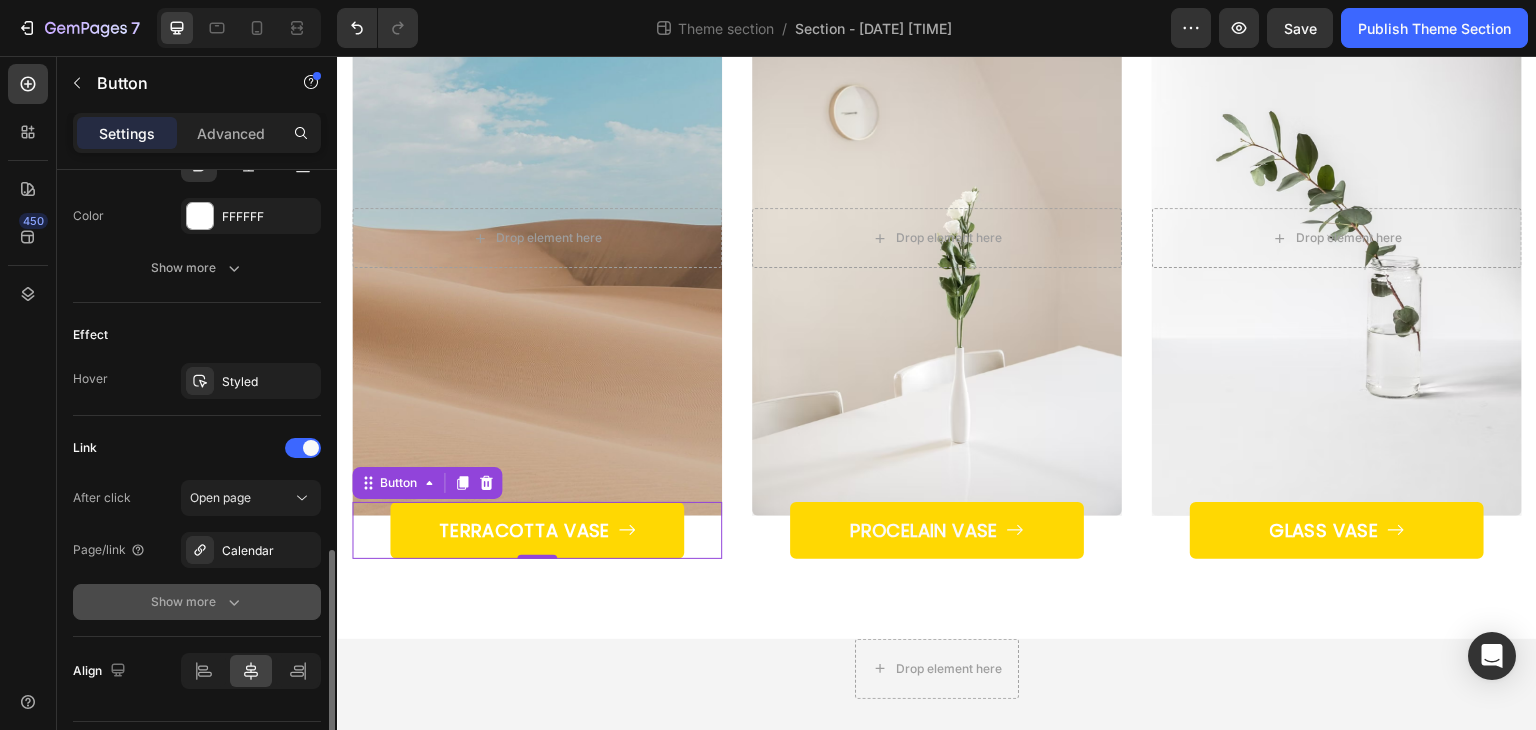click 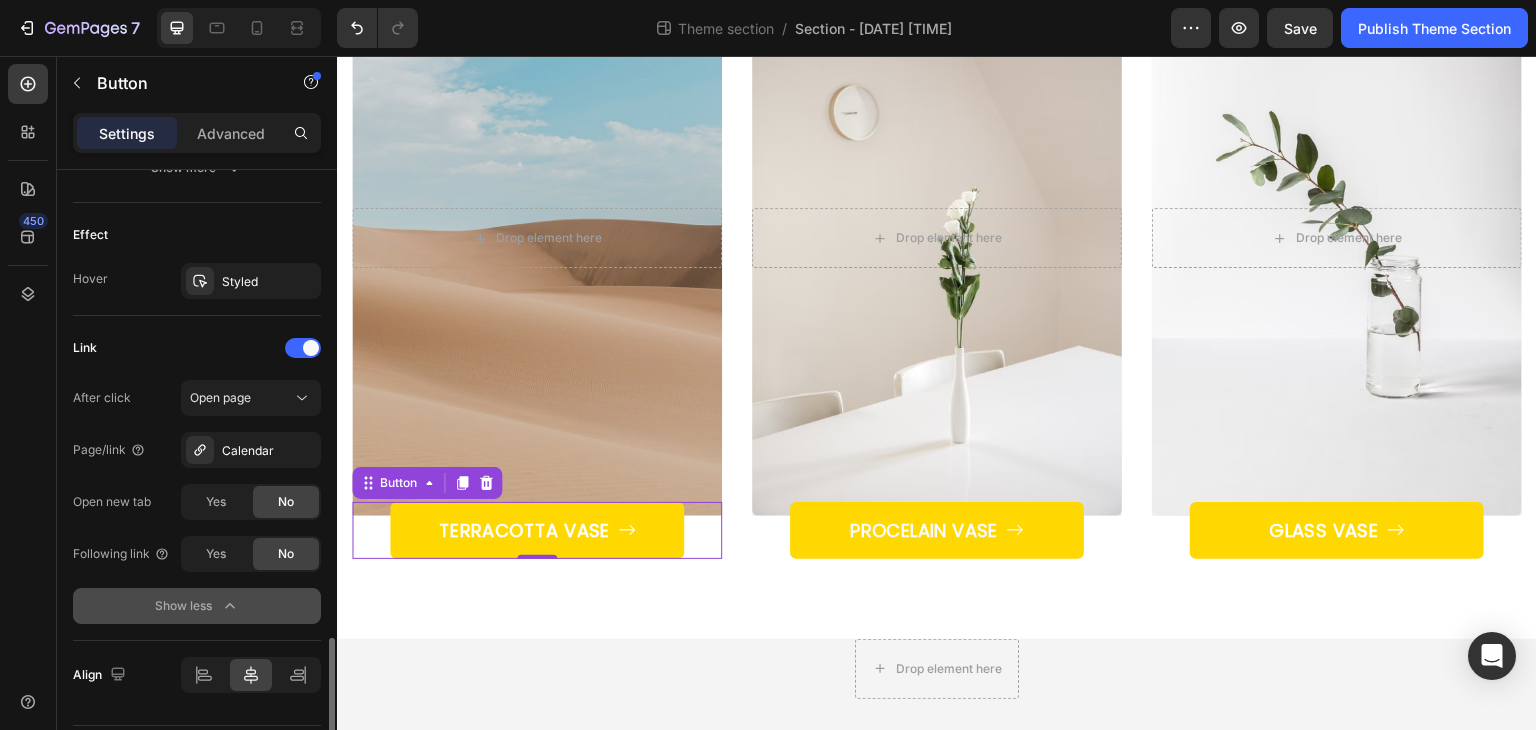 scroll, scrollTop: 1232, scrollLeft: 0, axis: vertical 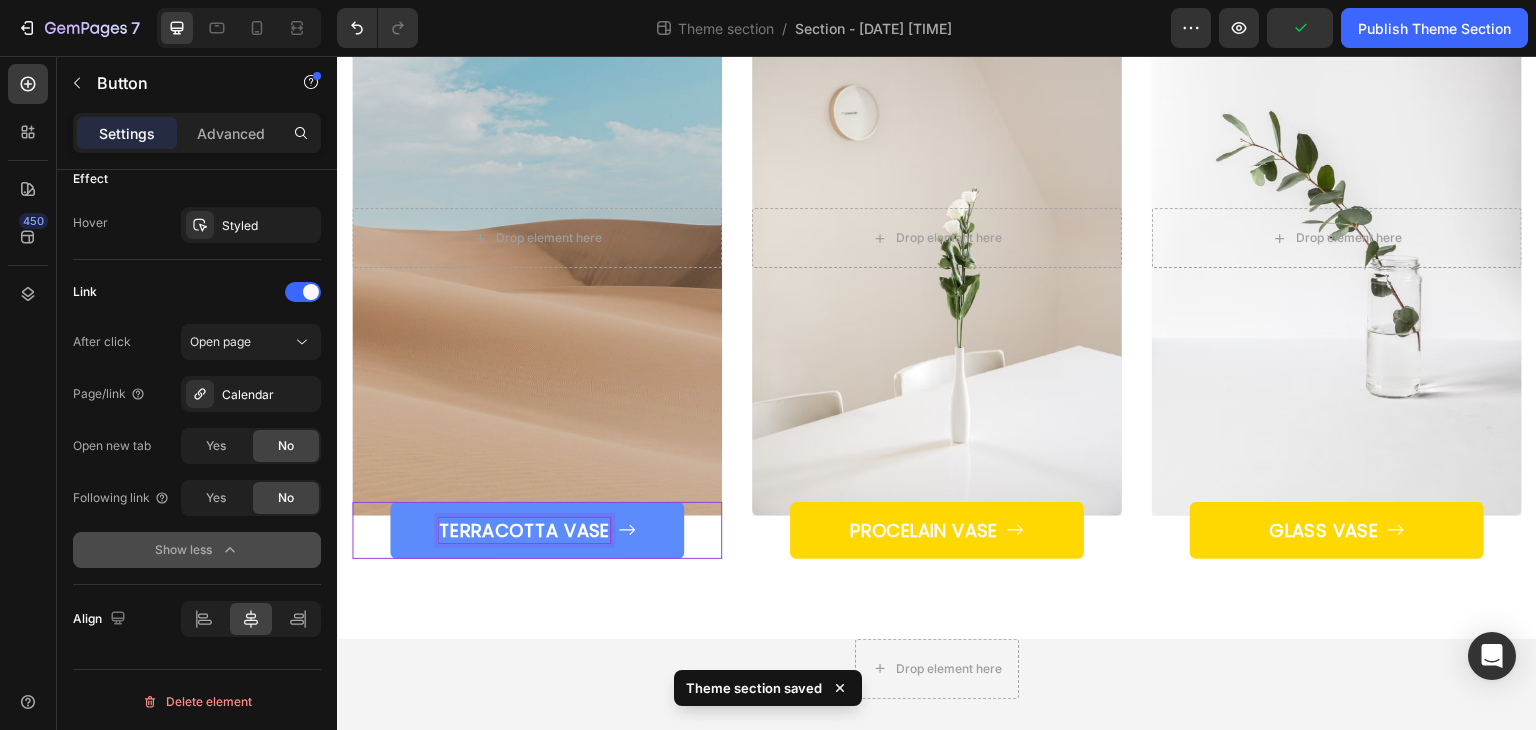 click on "TERRACOTTA VASE" at bounding box center [524, 530] 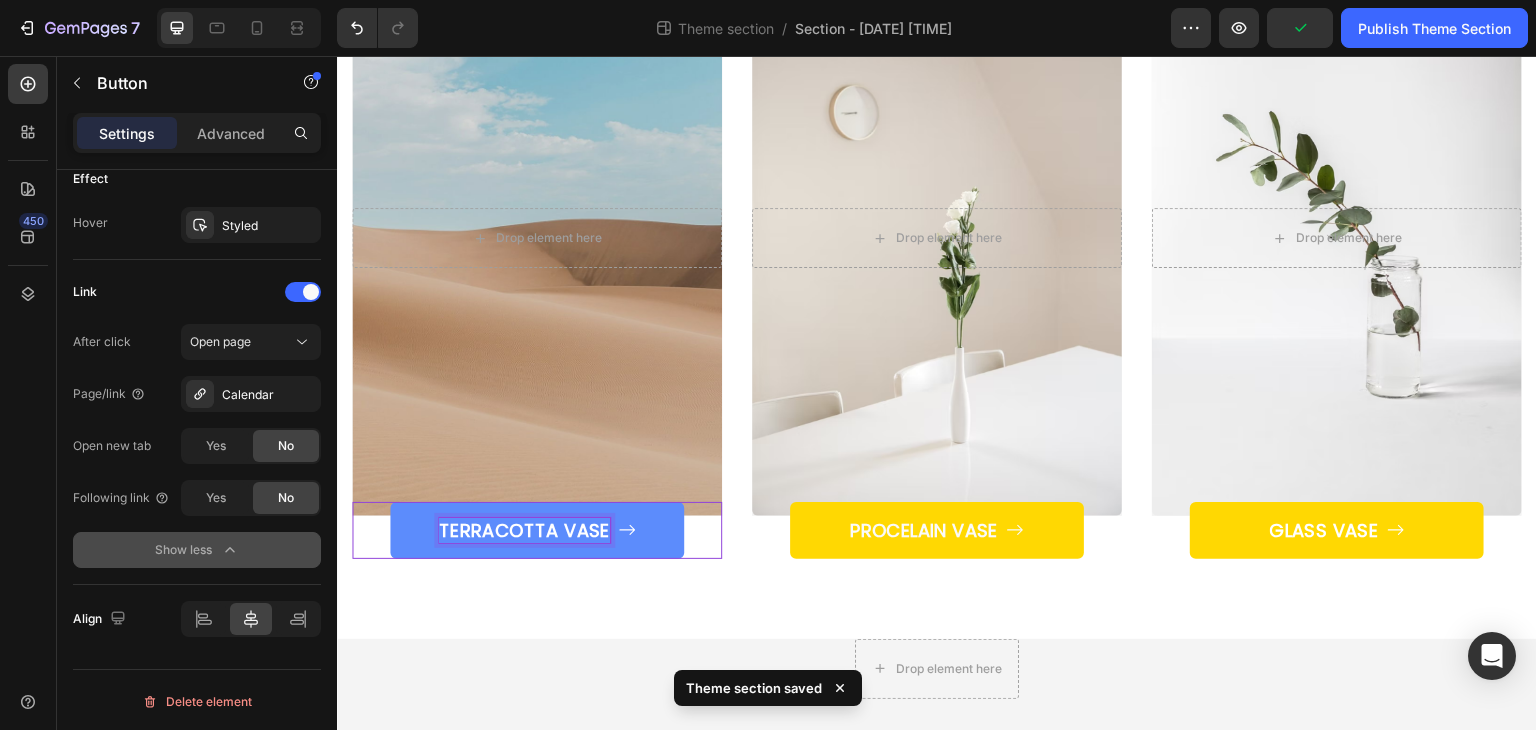 click on "TERRACOTTA VASE" at bounding box center [537, 530] 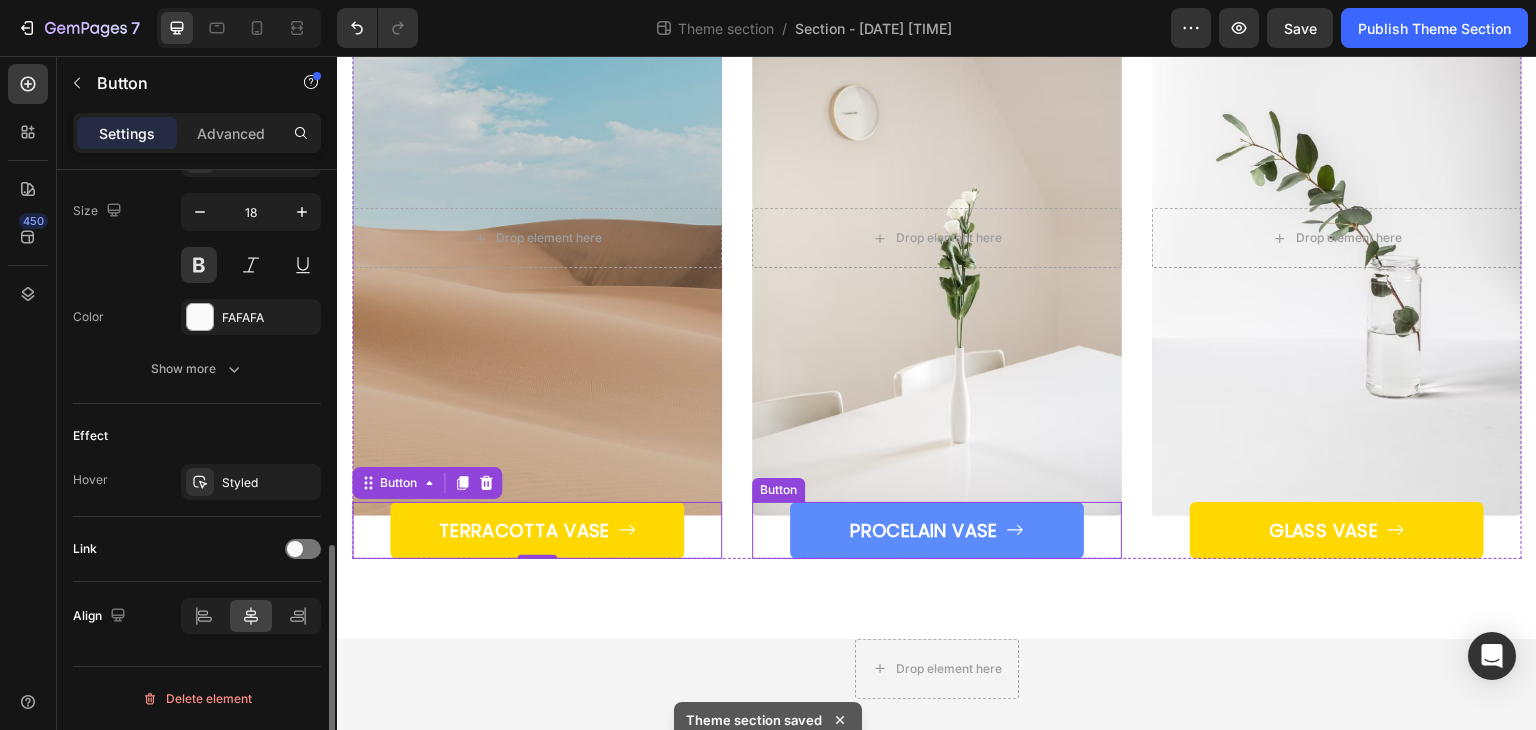 click on "PROCELAIN VASE" at bounding box center [937, 530] 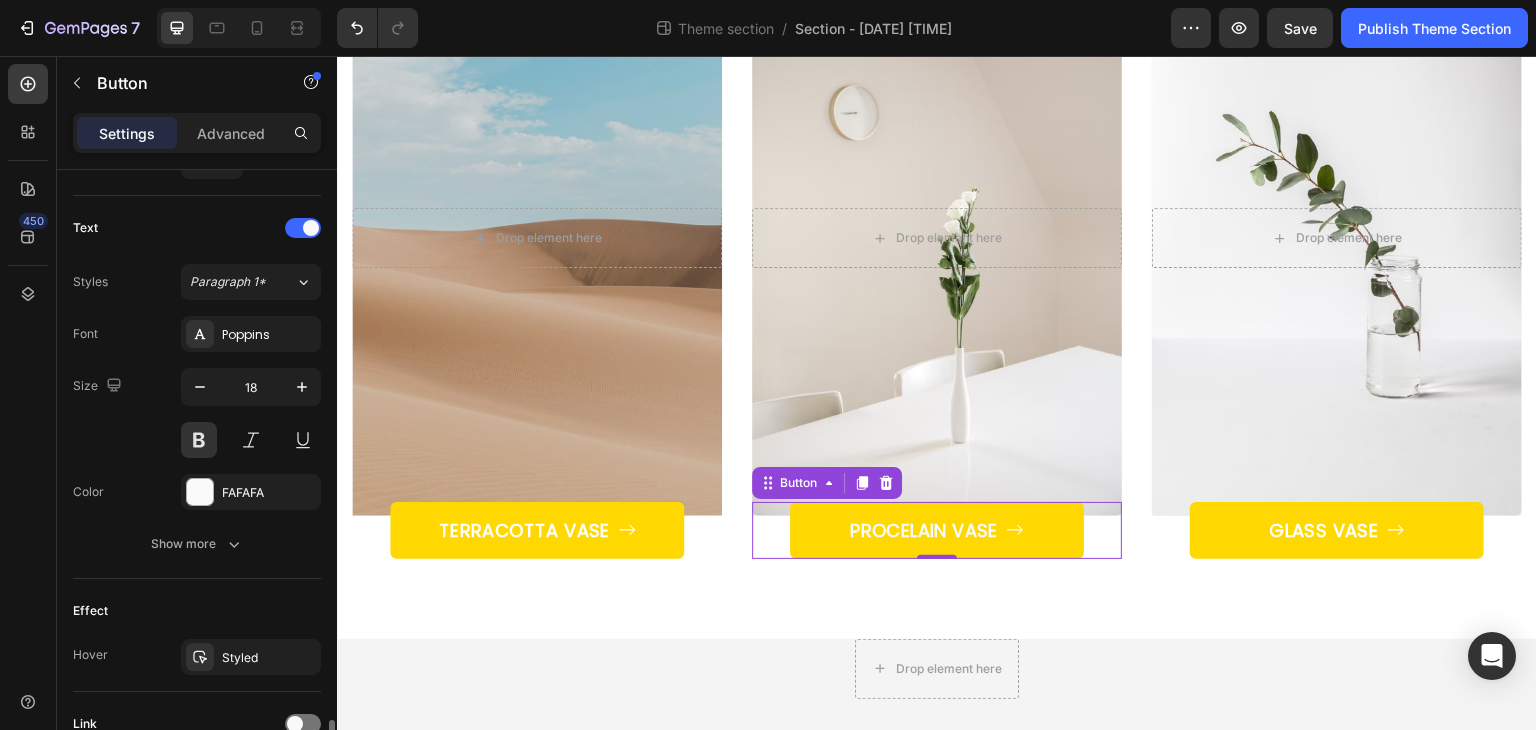 scroll, scrollTop: 972, scrollLeft: 0, axis: vertical 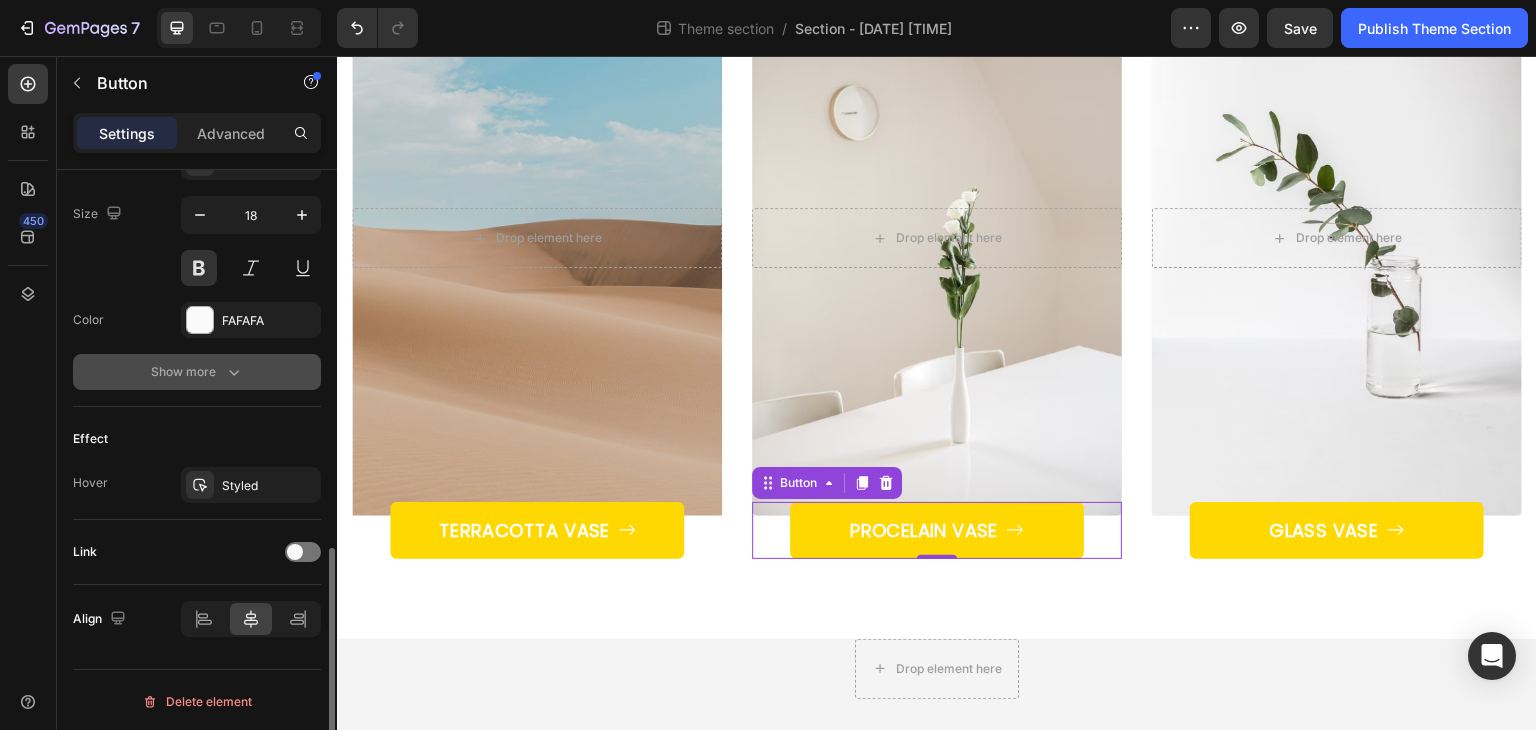 click on "Show more" at bounding box center (197, 372) 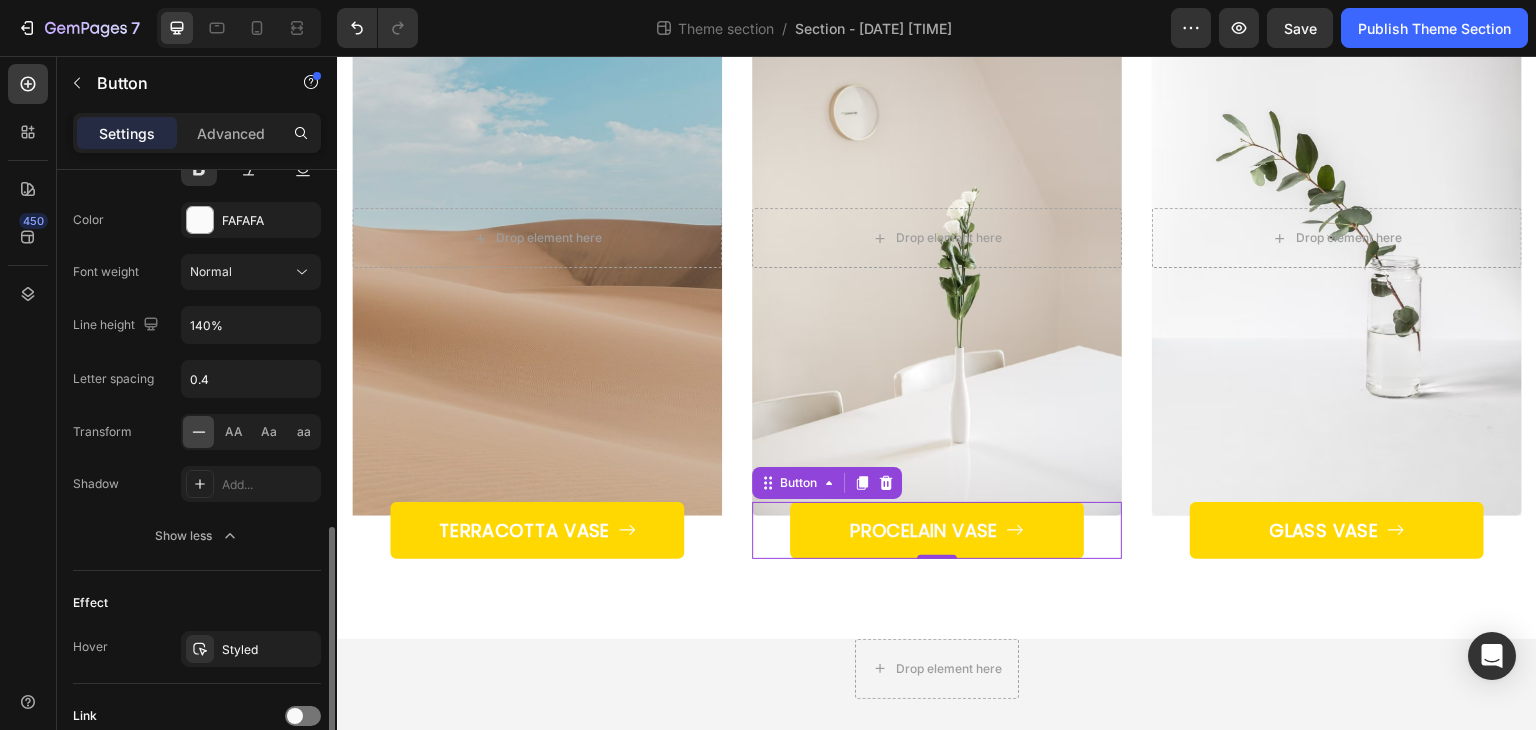 scroll, scrollTop: 1235, scrollLeft: 0, axis: vertical 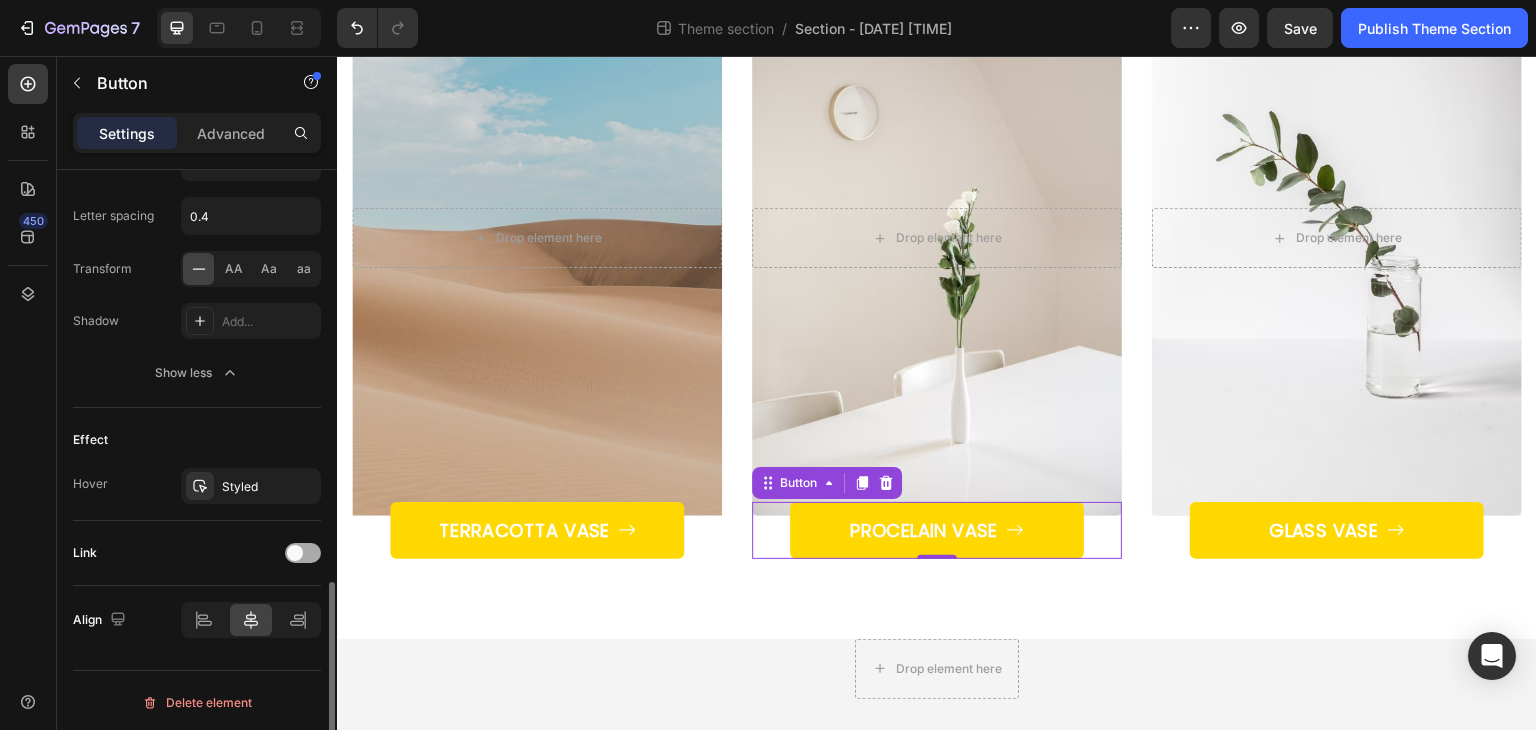 click at bounding box center [303, 553] 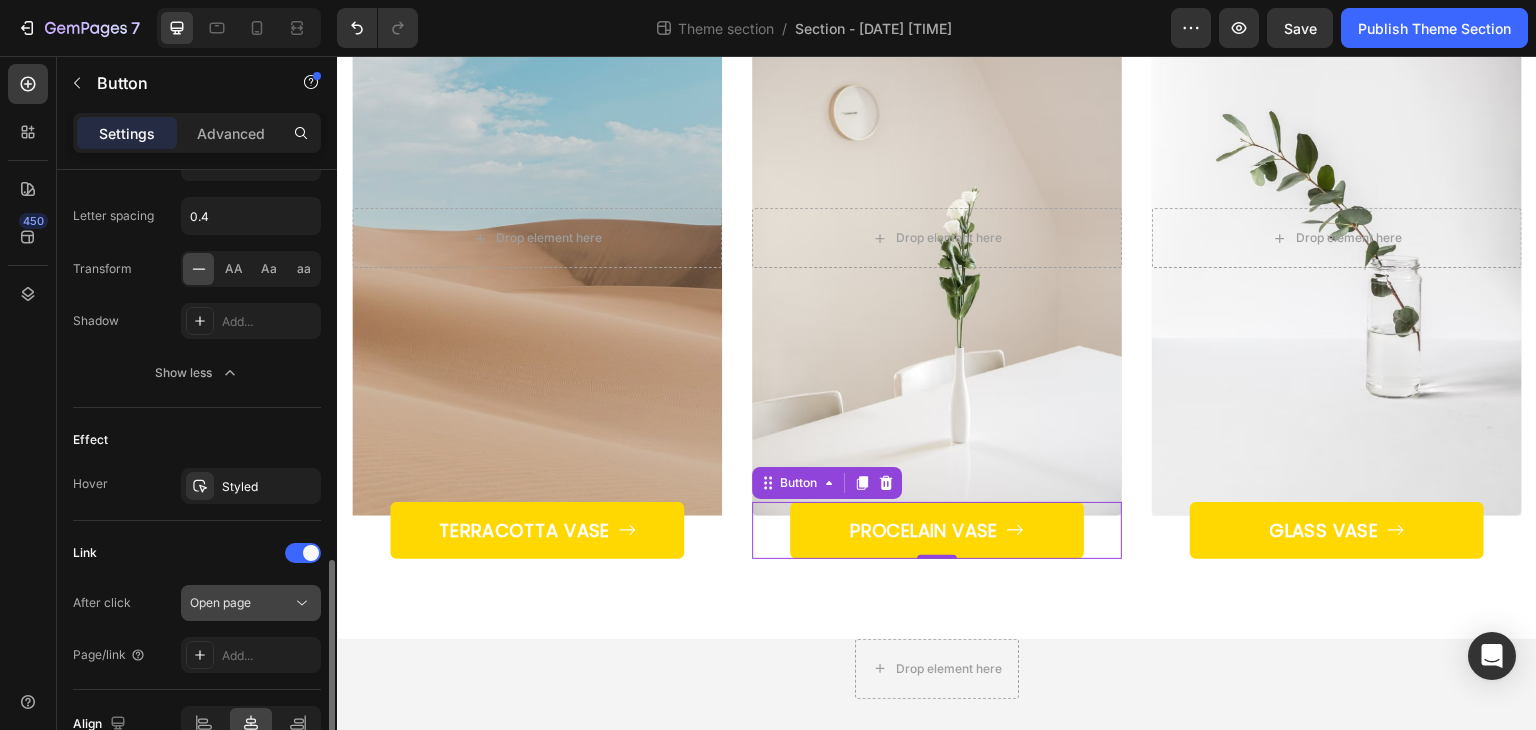 click on "Open page" at bounding box center (220, 602) 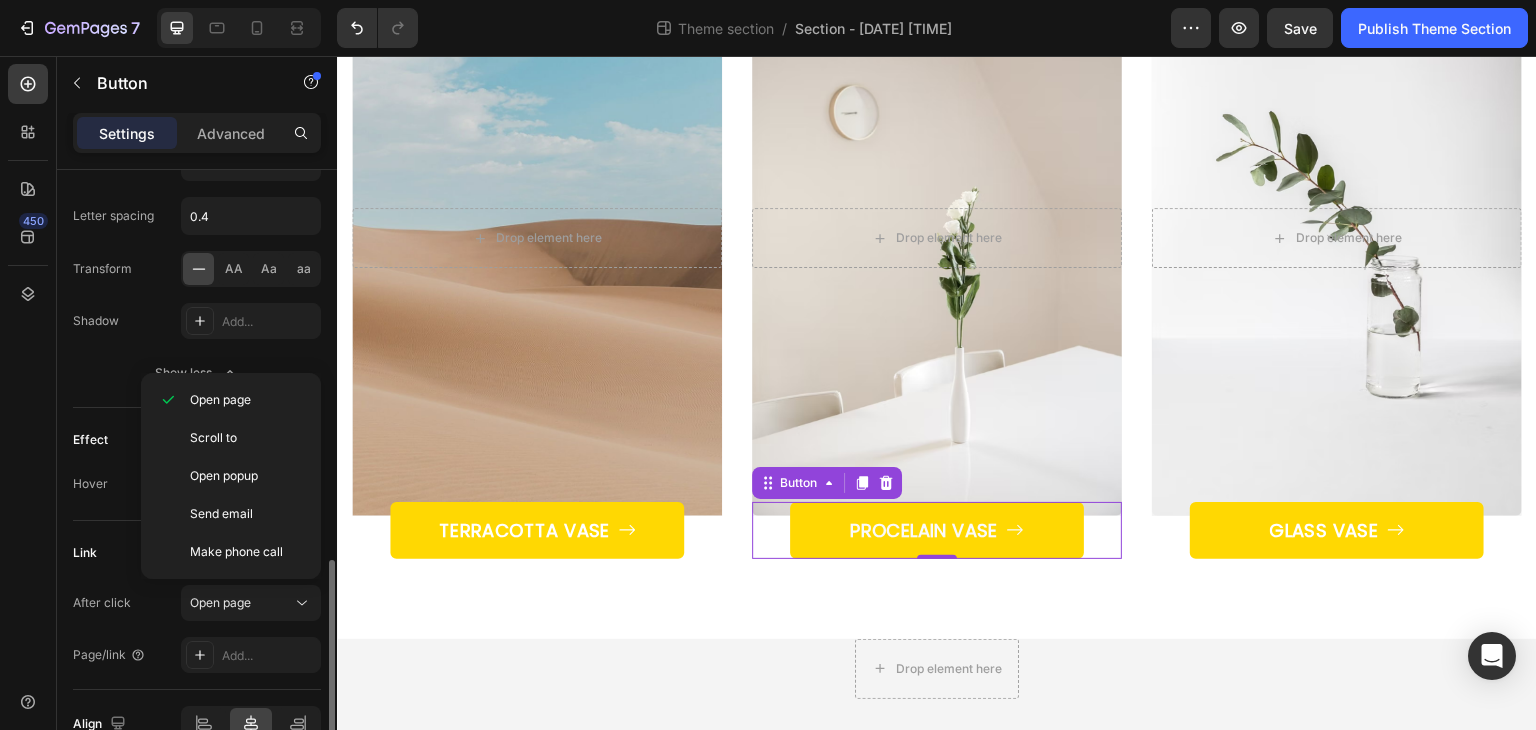 click on "Effect Hover Styled" 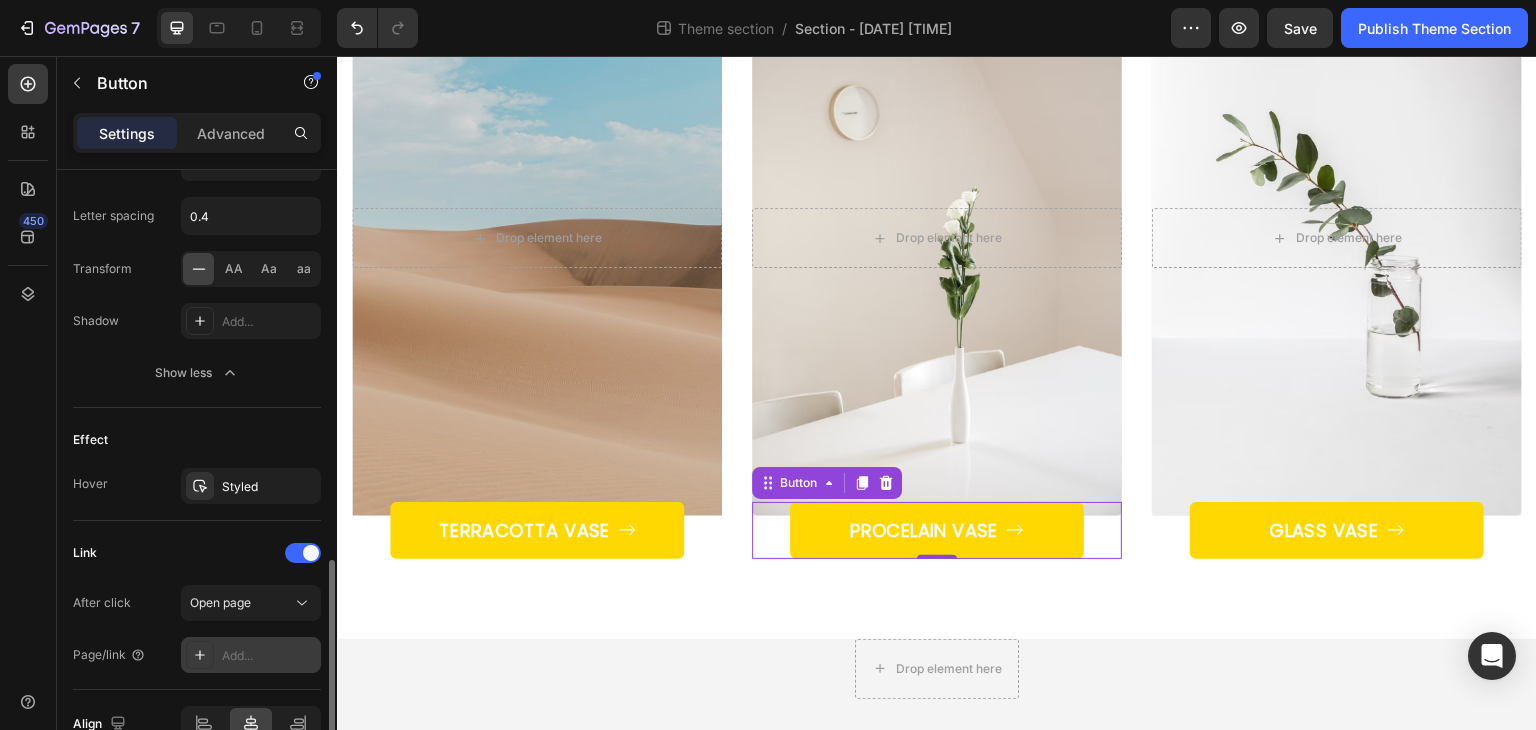 click on "Add..." at bounding box center (269, 656) 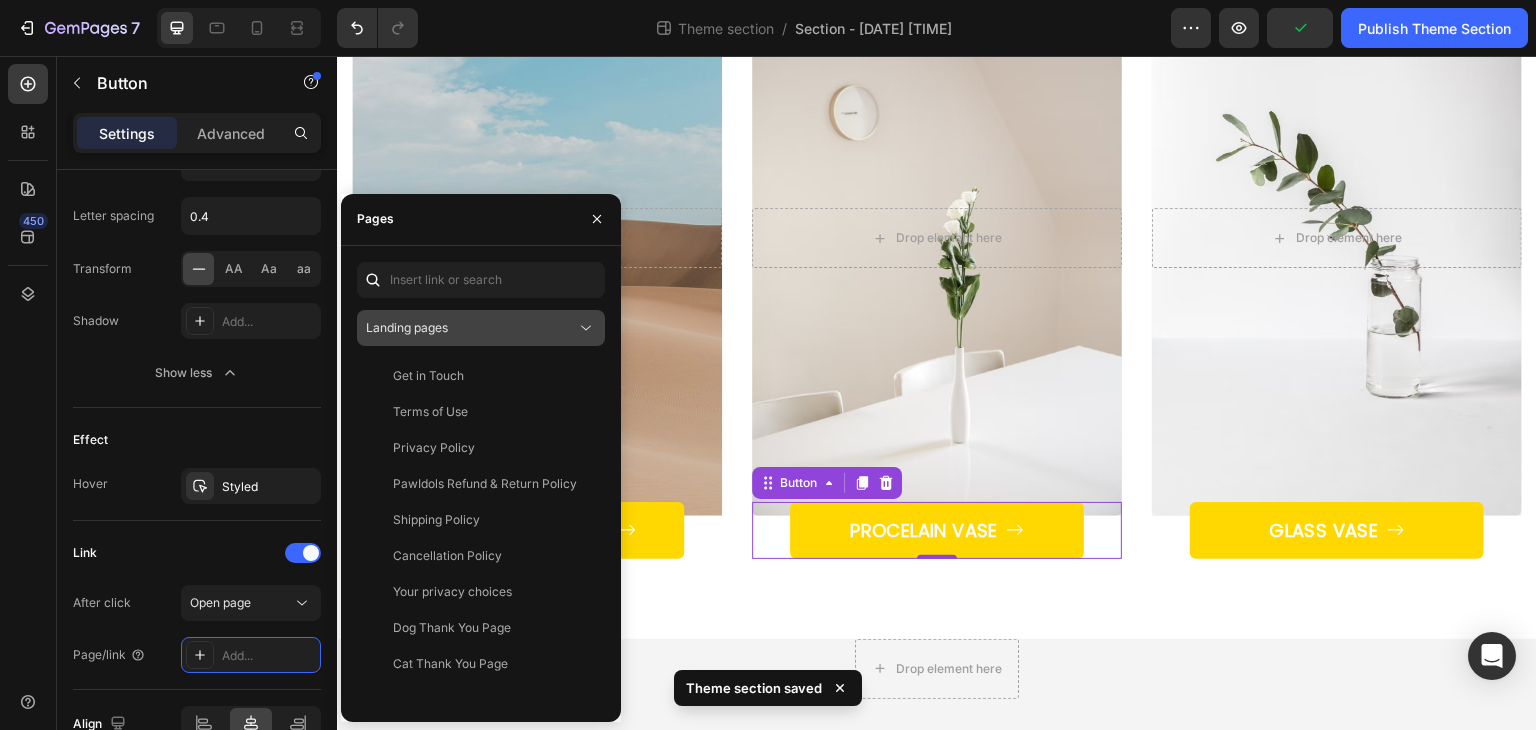 click on "Landing pages" at bounding box center (481, 328) 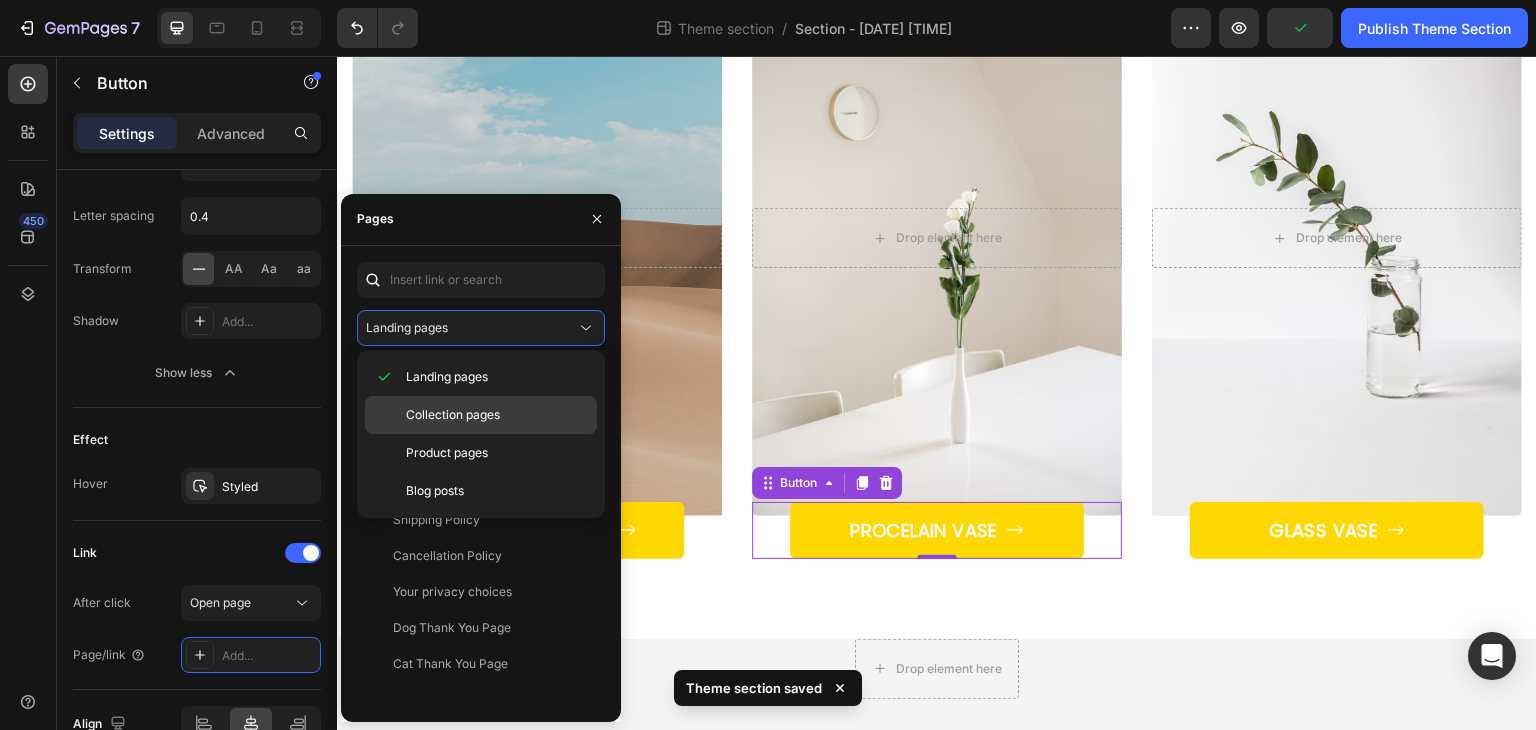 click on "Collection pages" at bounding box center (453, 415) 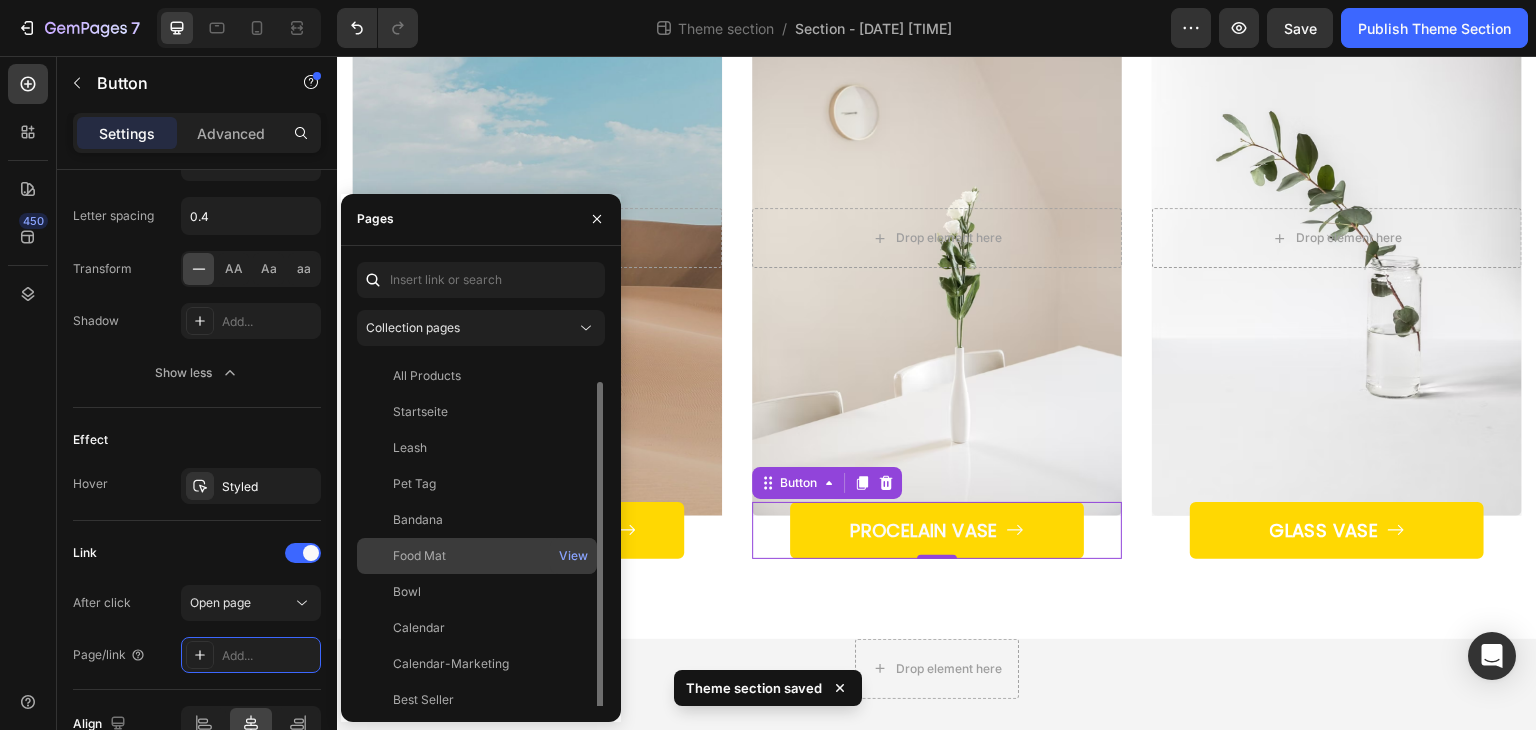 scroll, scrollTop: 12, scrollLeft: 0, axis: vertical 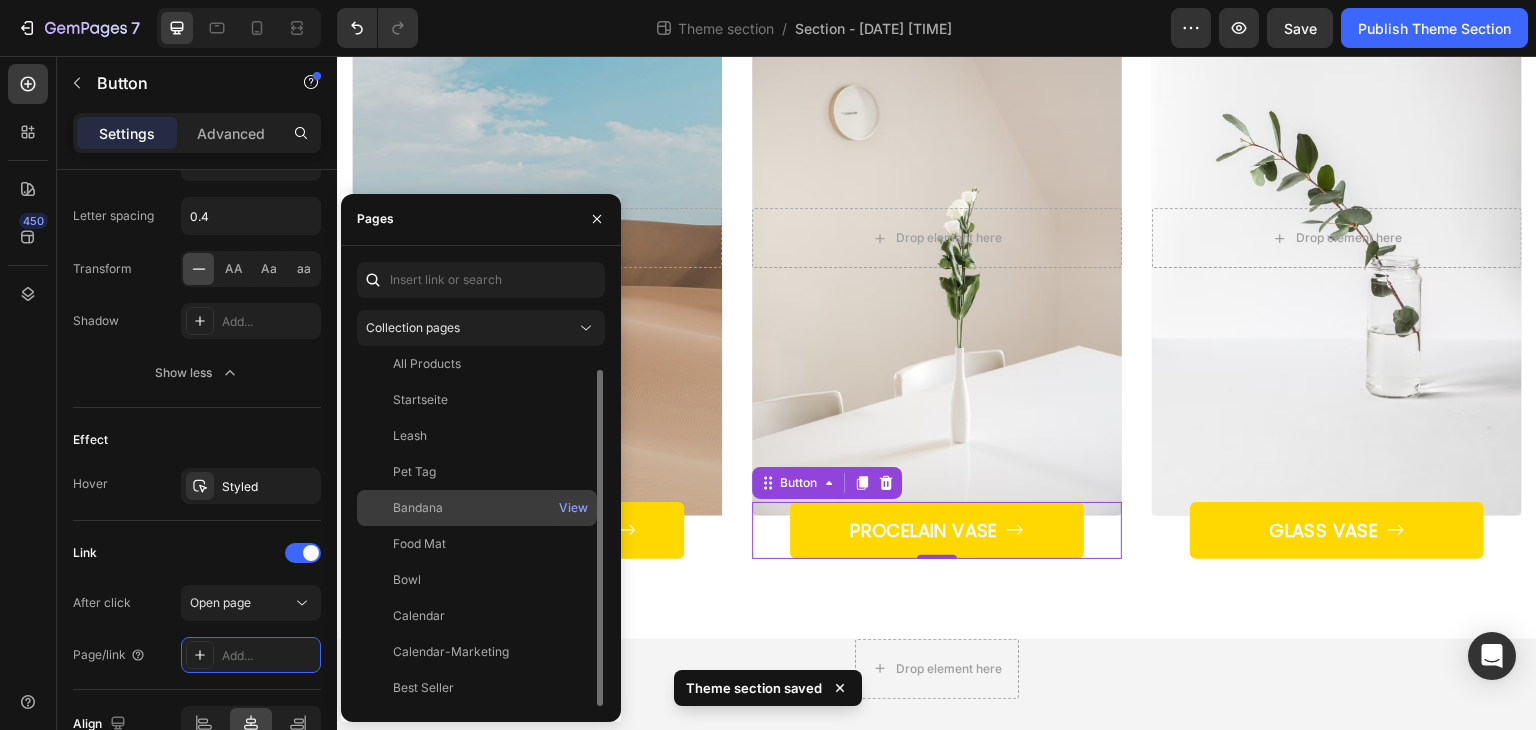 click on "Bandana" at bounding box center (477, 508) 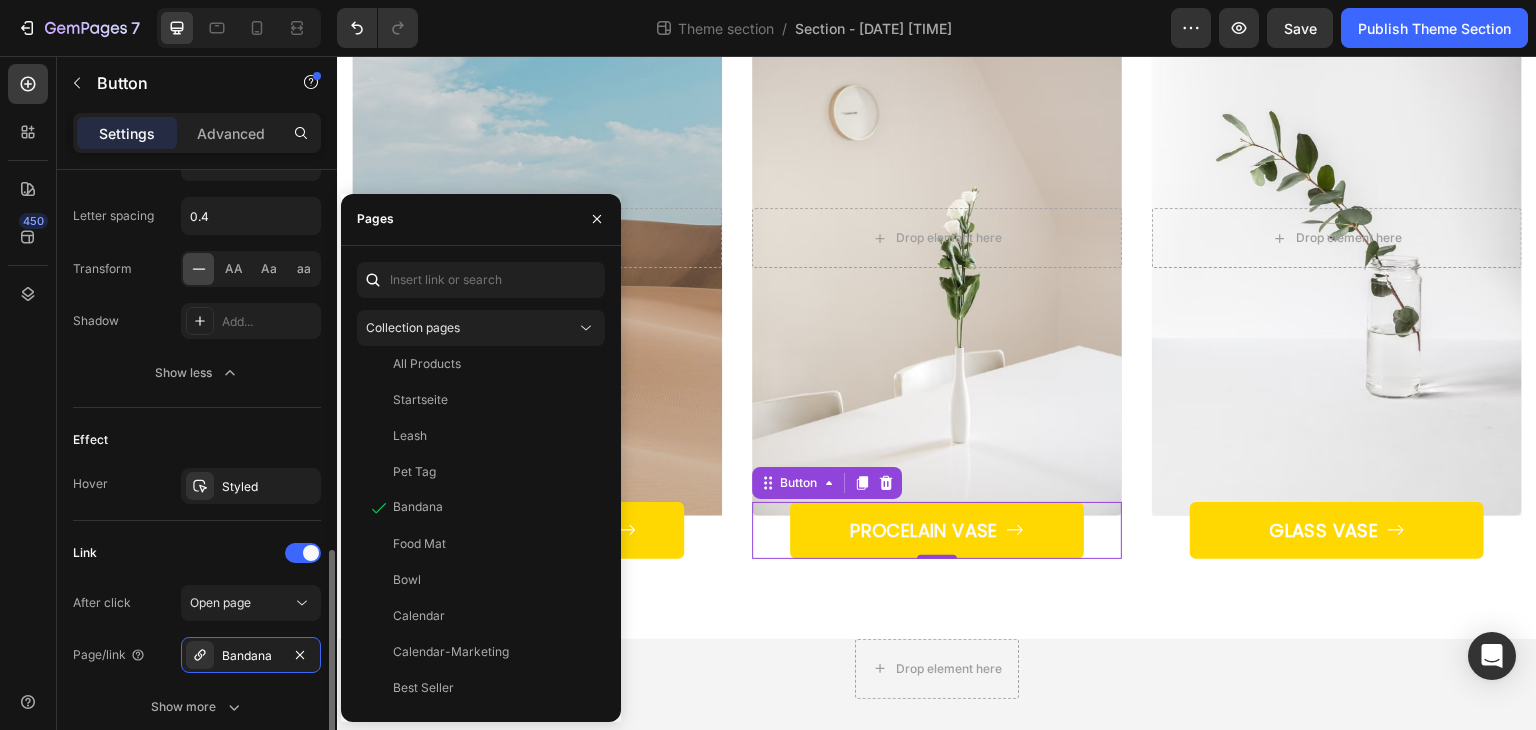 click on "Effect" at bounding box center [197, 440] 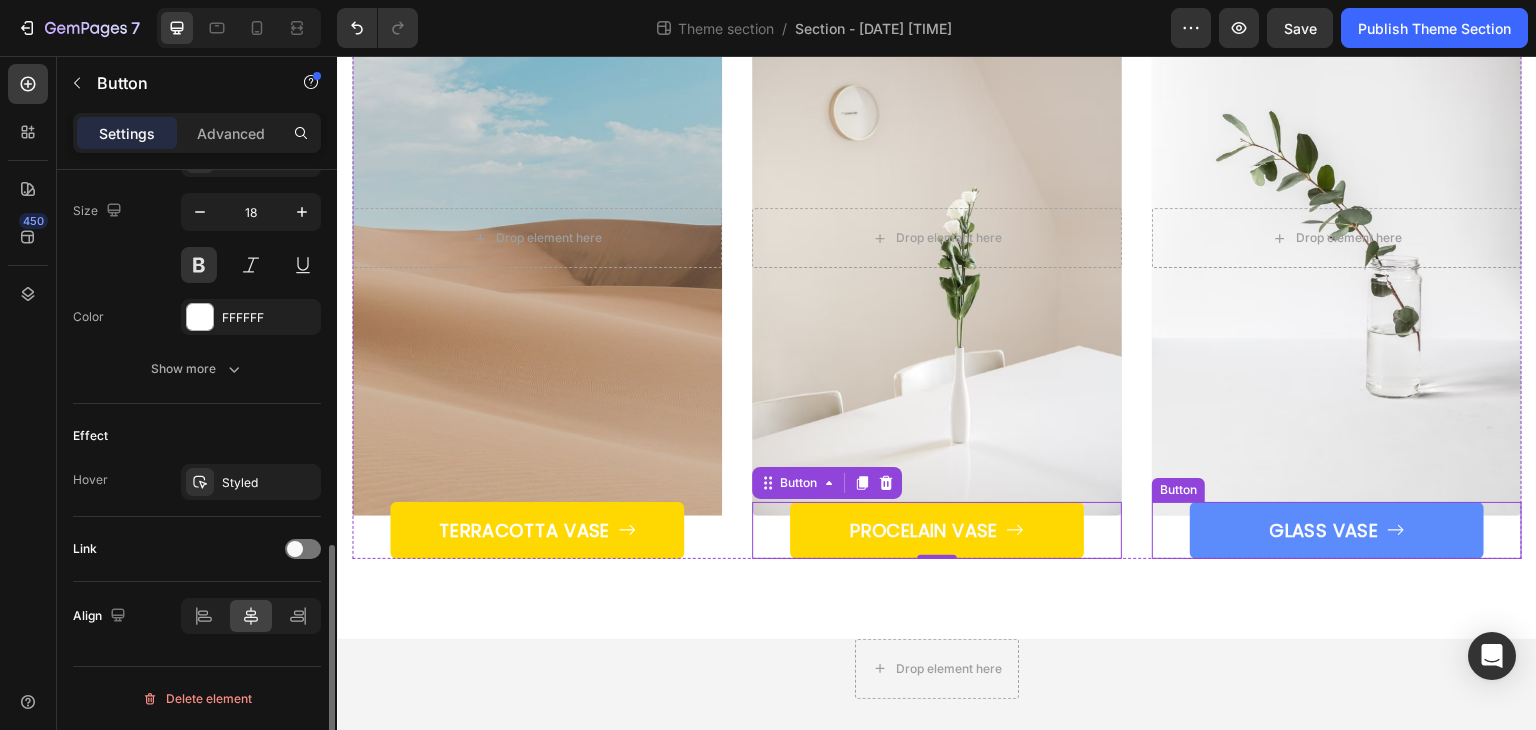 click on "GLASS VASE" at bounding box center [1337, 530] 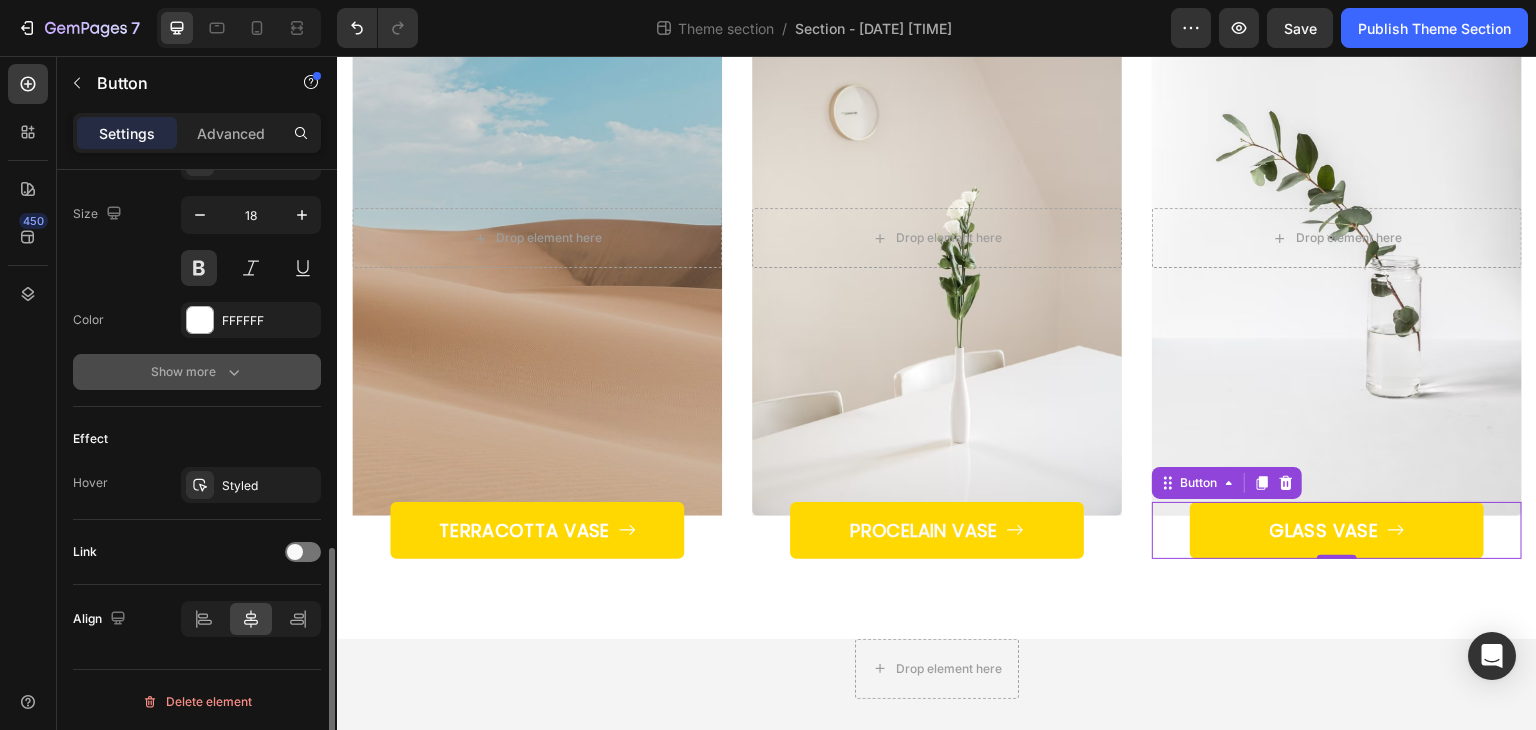click 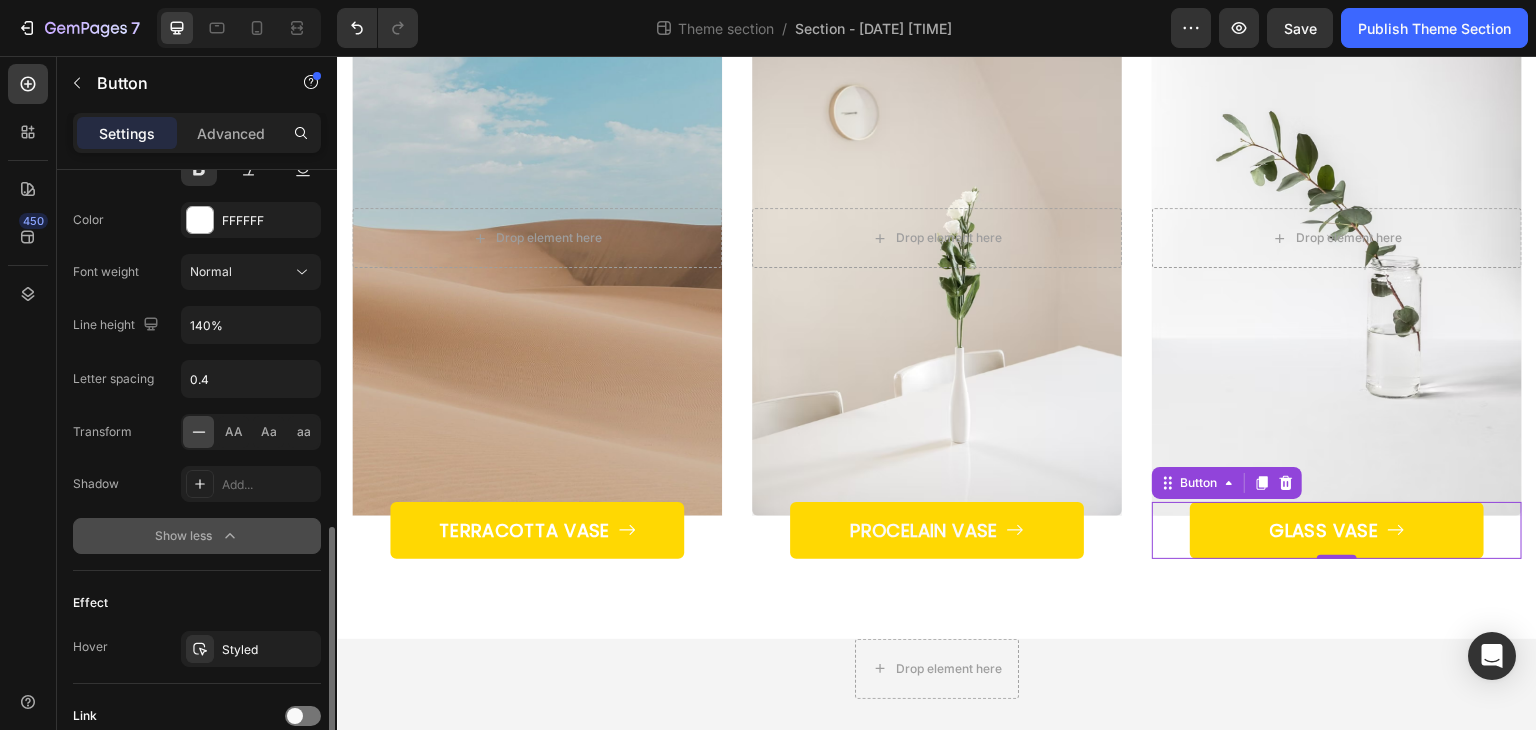 scroll, scrollTop: 1235, scrollLeft: 0, axis: vertical 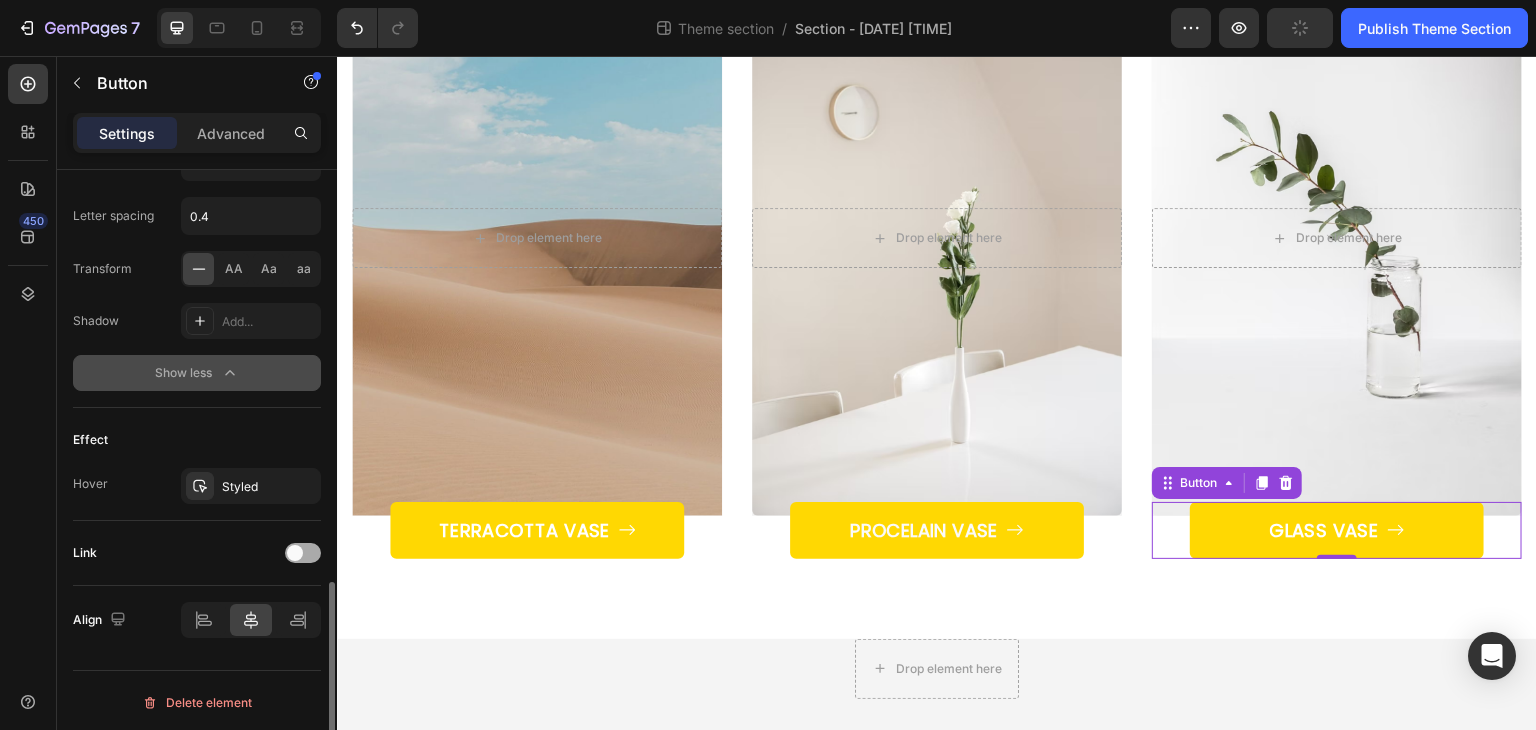 click at bounding box center (303, 553) 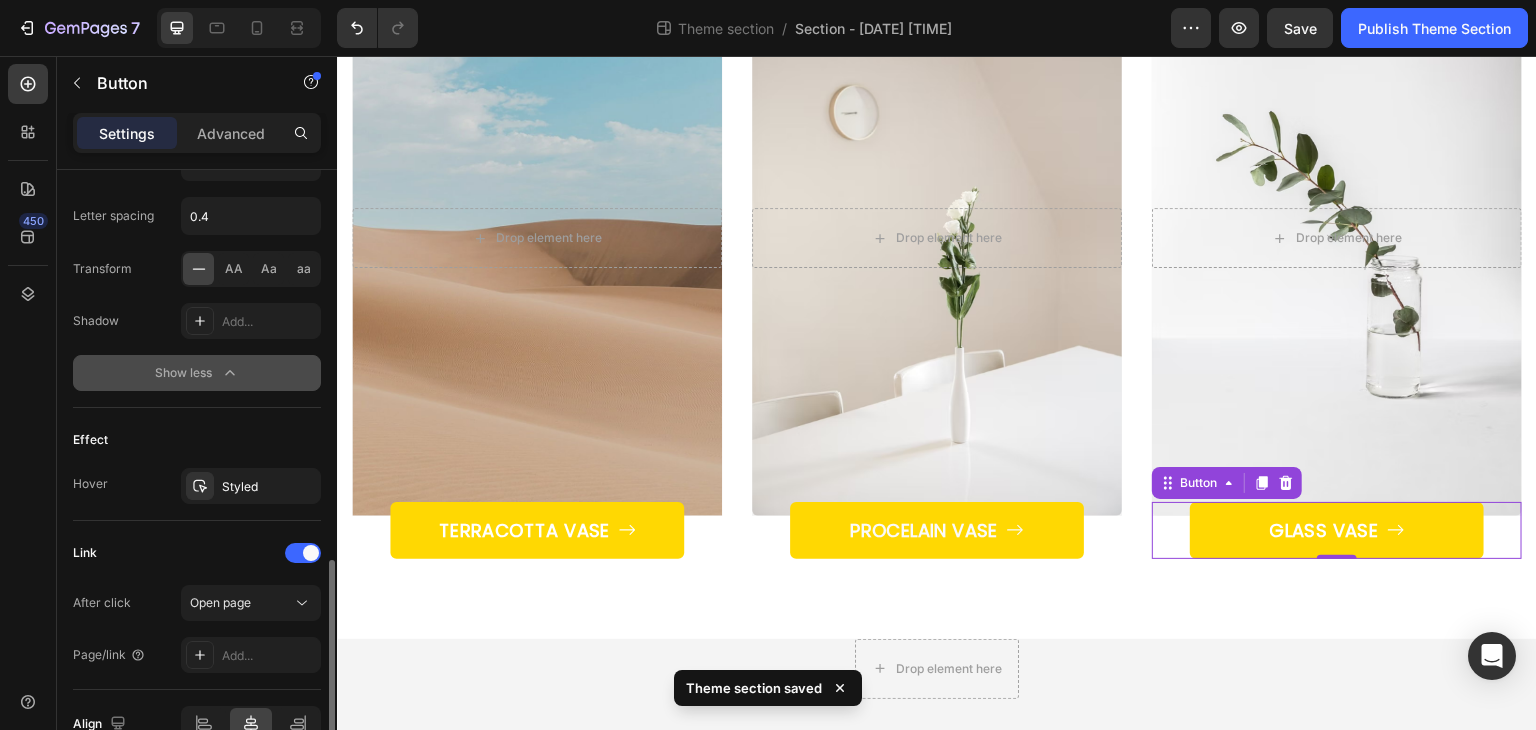 scroll, scrollTop: 1339, scrollLeft: 0, axis: vertical 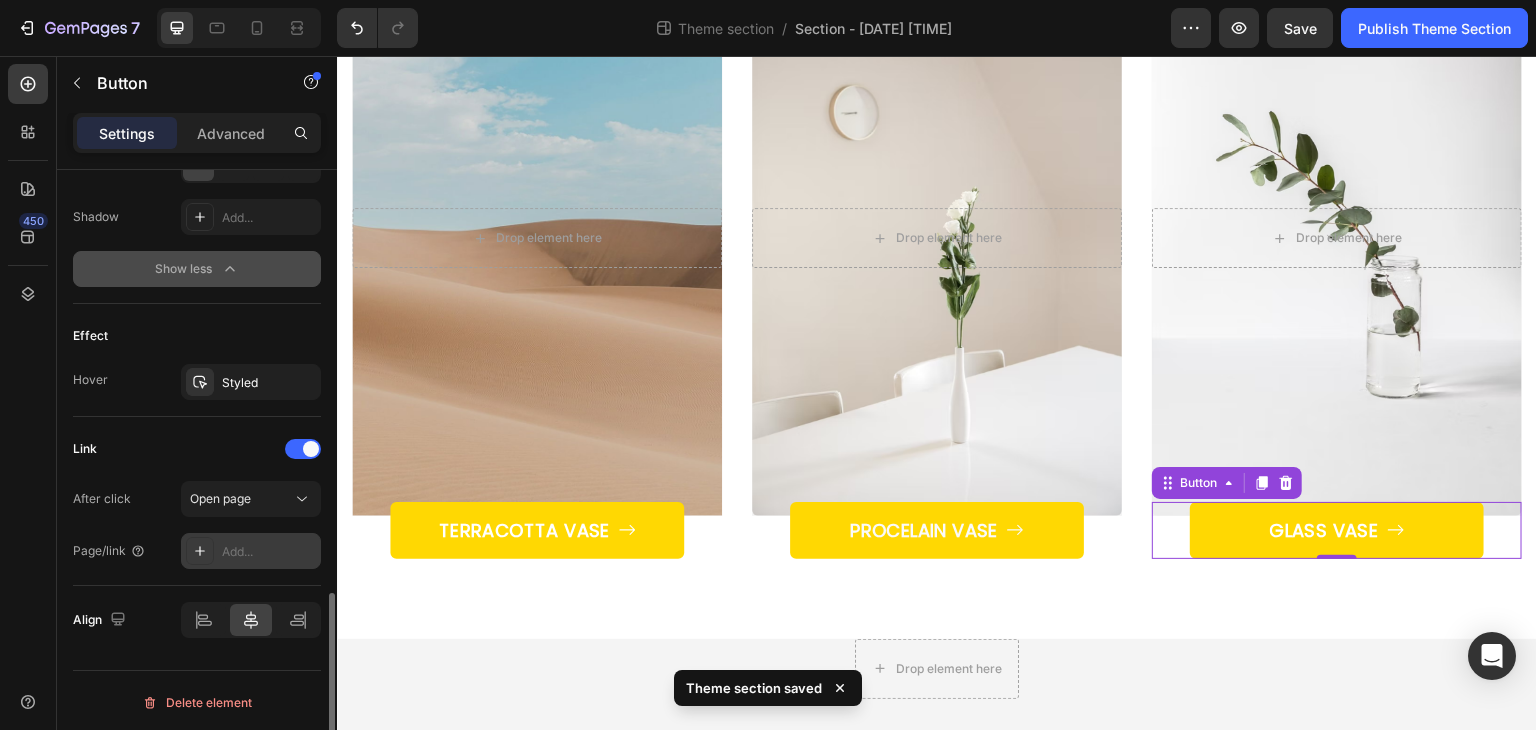 click on "Add..." at bounding box center [269, 552] 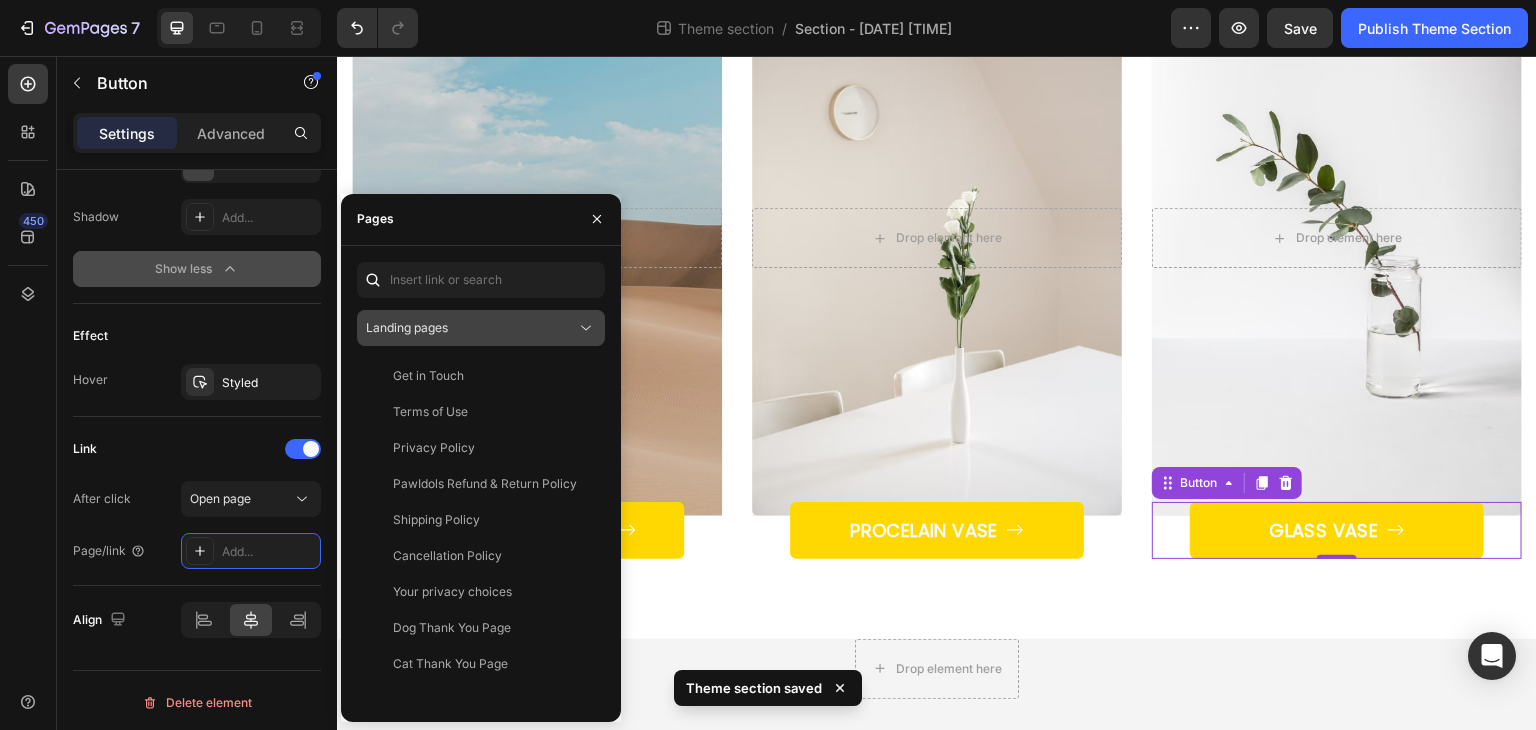 click on "Landing pages" 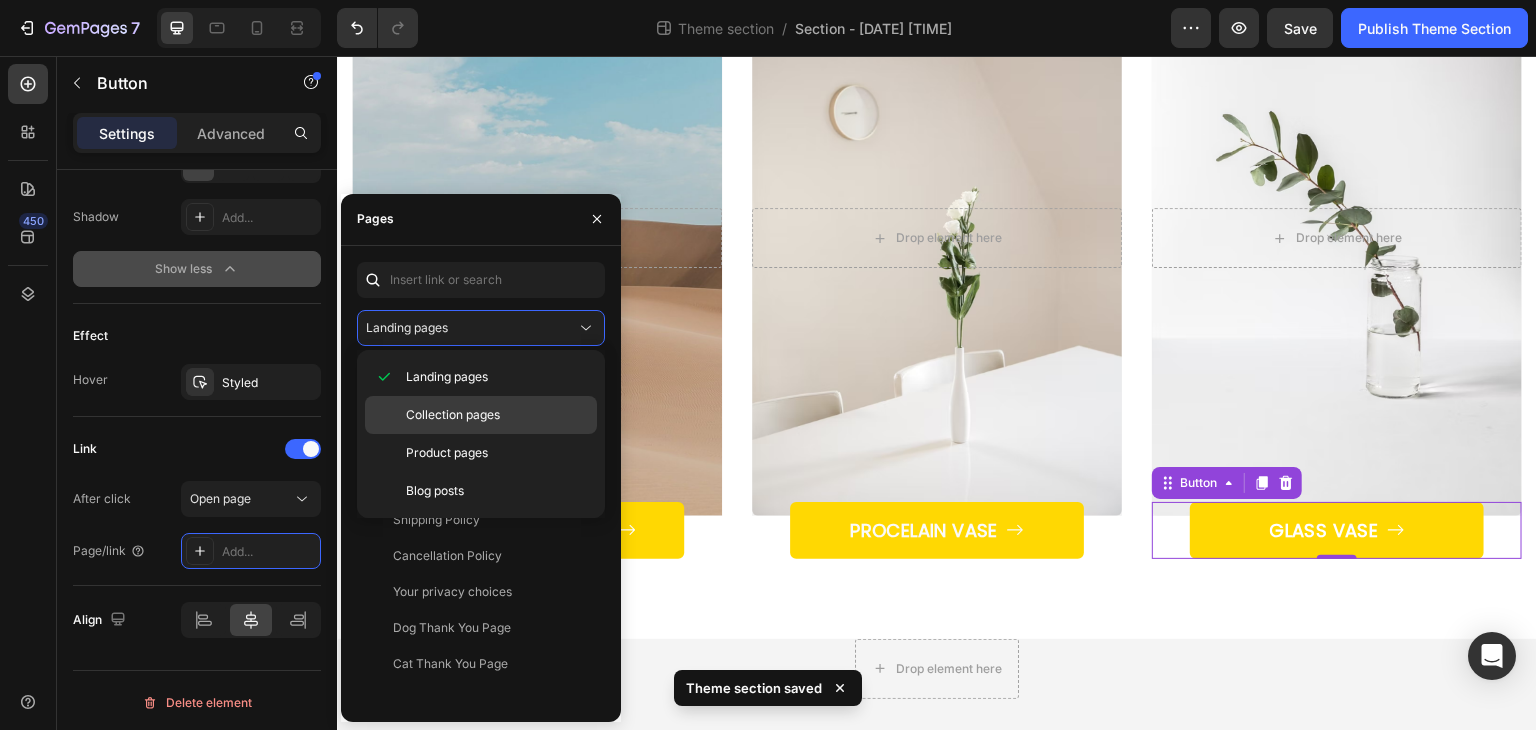 click on "Collection pages" at bounding box center [453, 415] 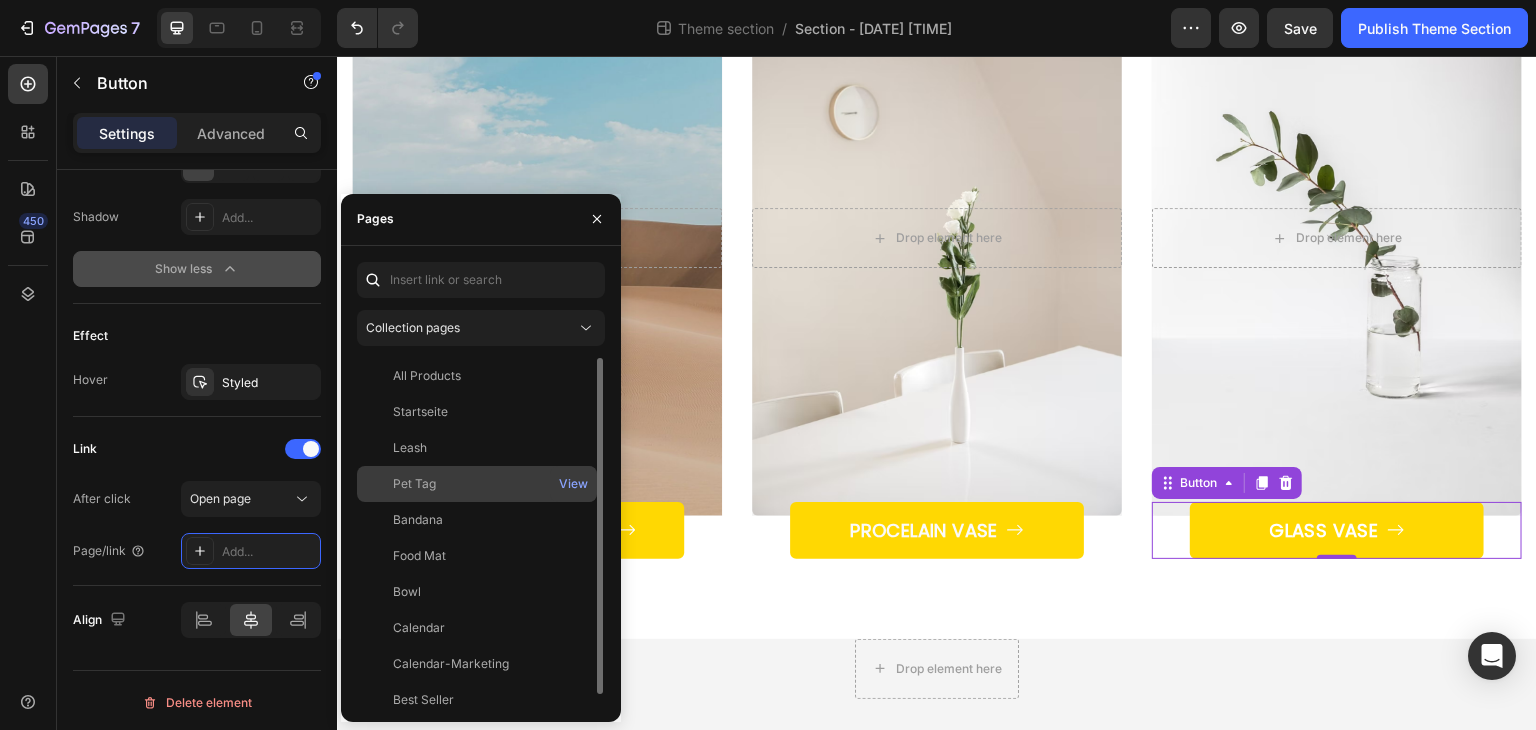 click on "Pet Tag" at bounding box center (477, 484) 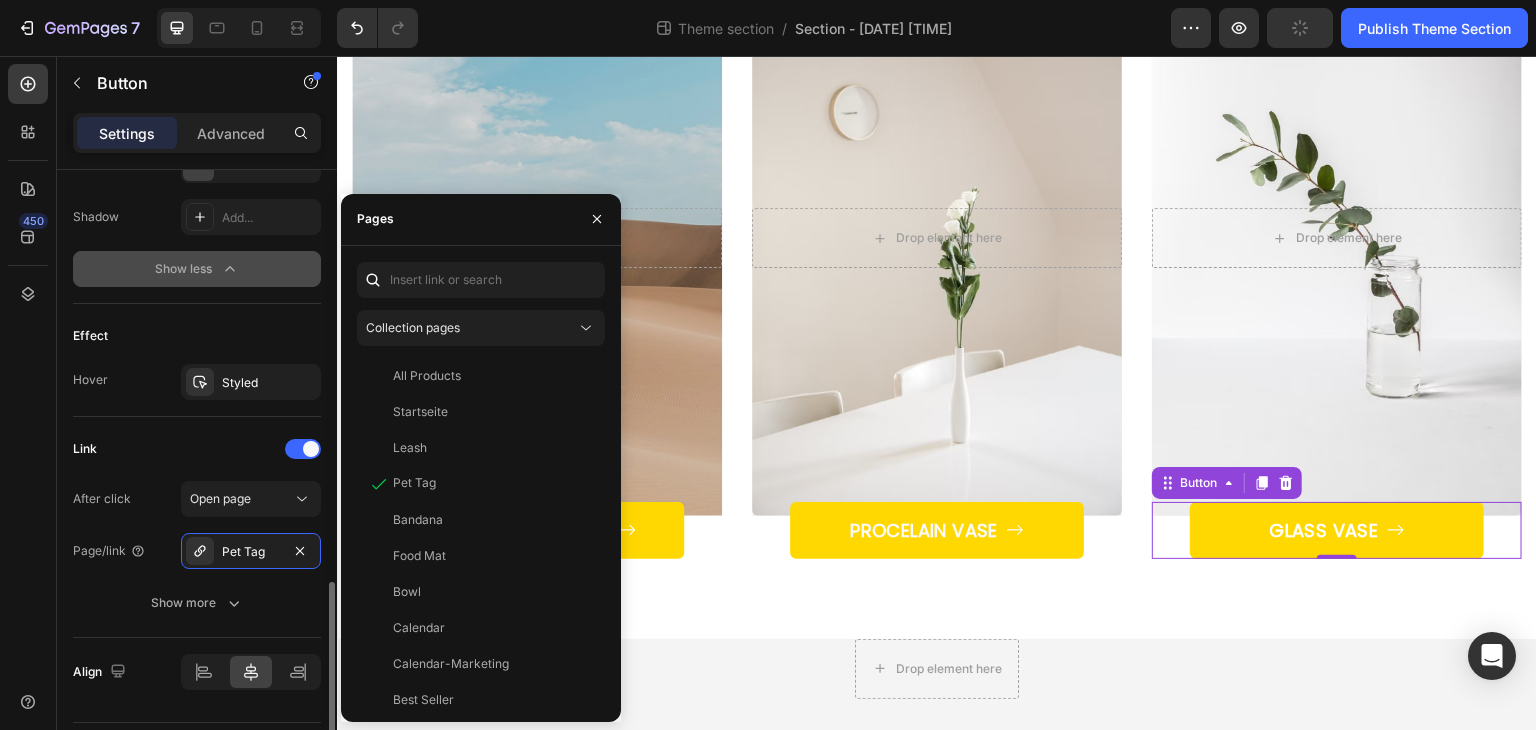 click on "Link" at bounding box center [197, 449] 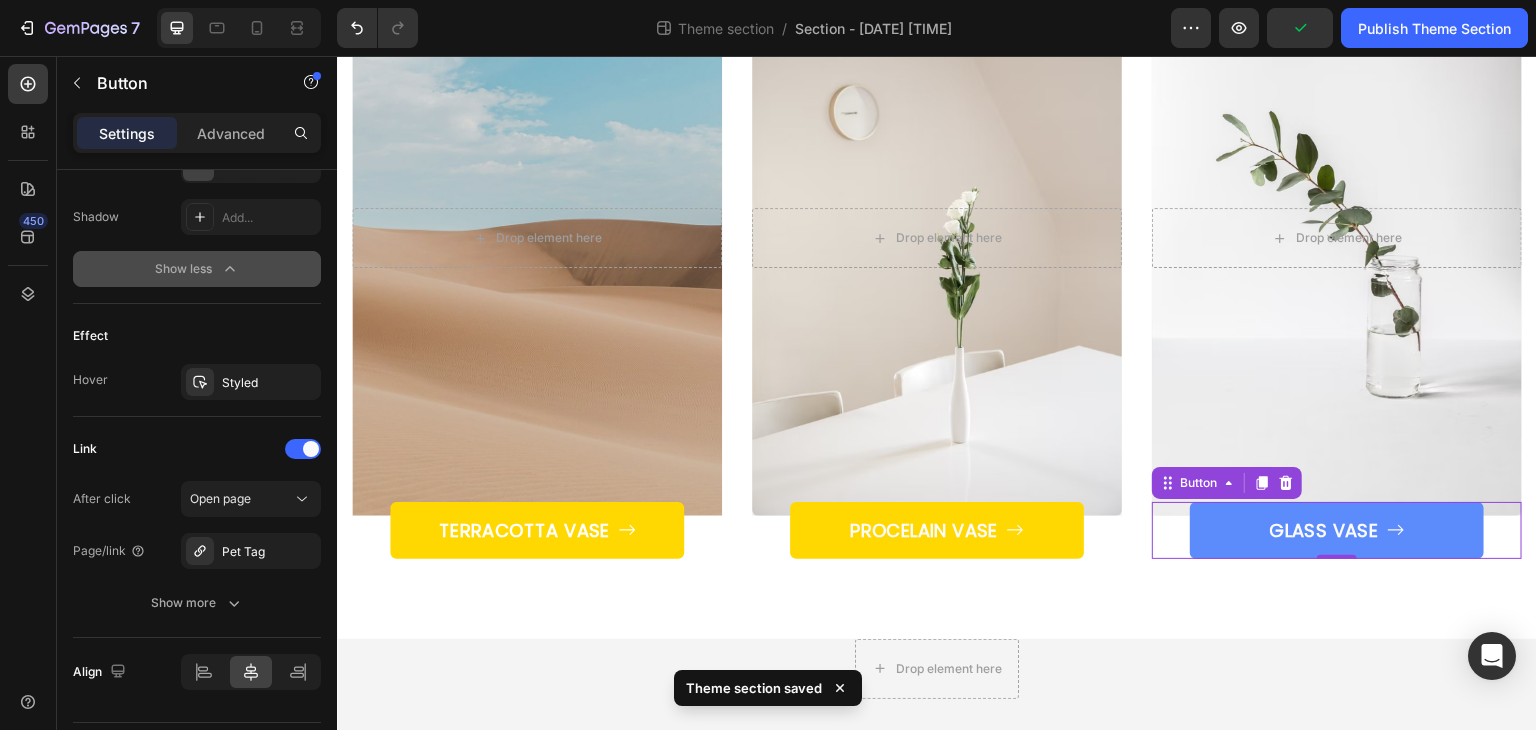 click on "GLASS VASE" at bounding box center [1337, 530] 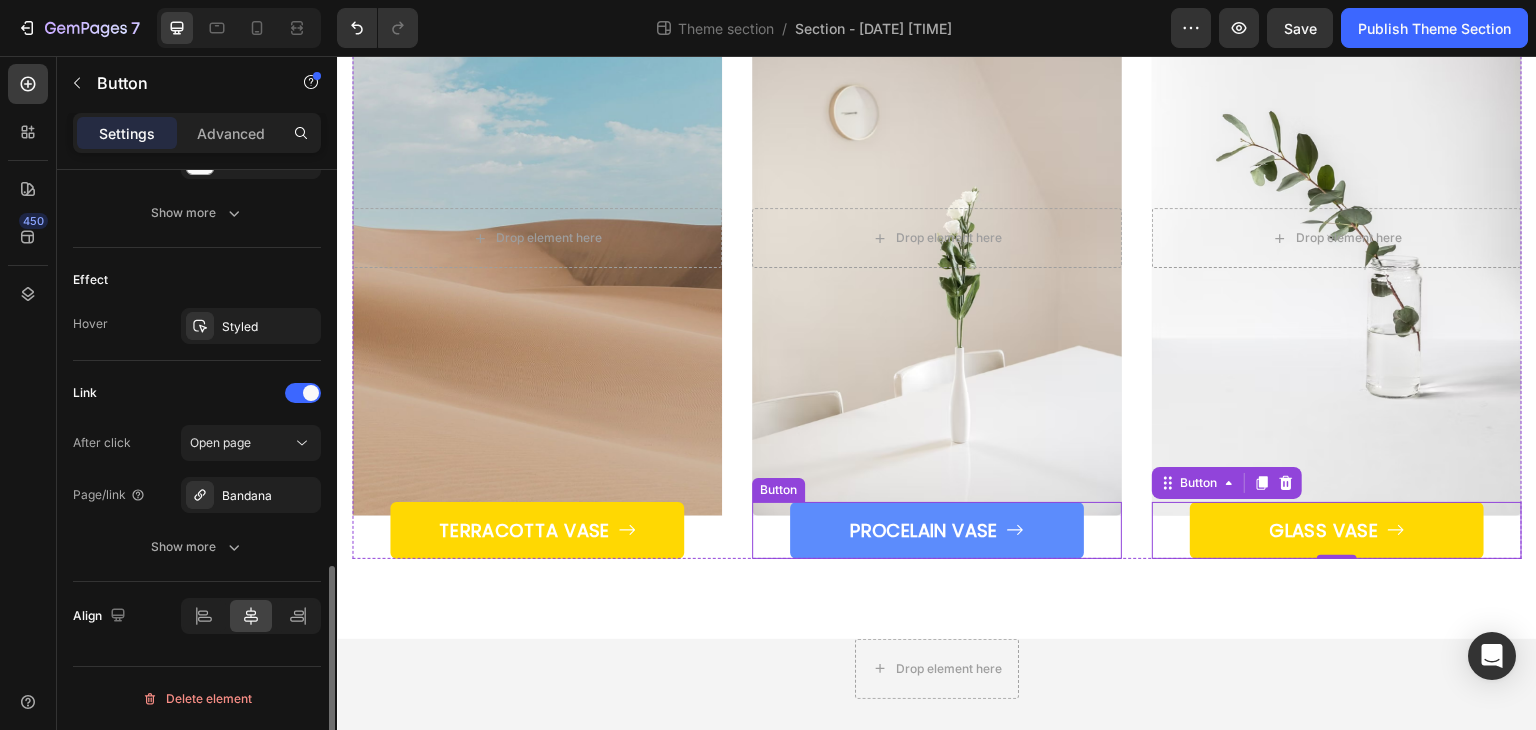 click on "PROCELAIN VASE" at bounding box center (937, 530) 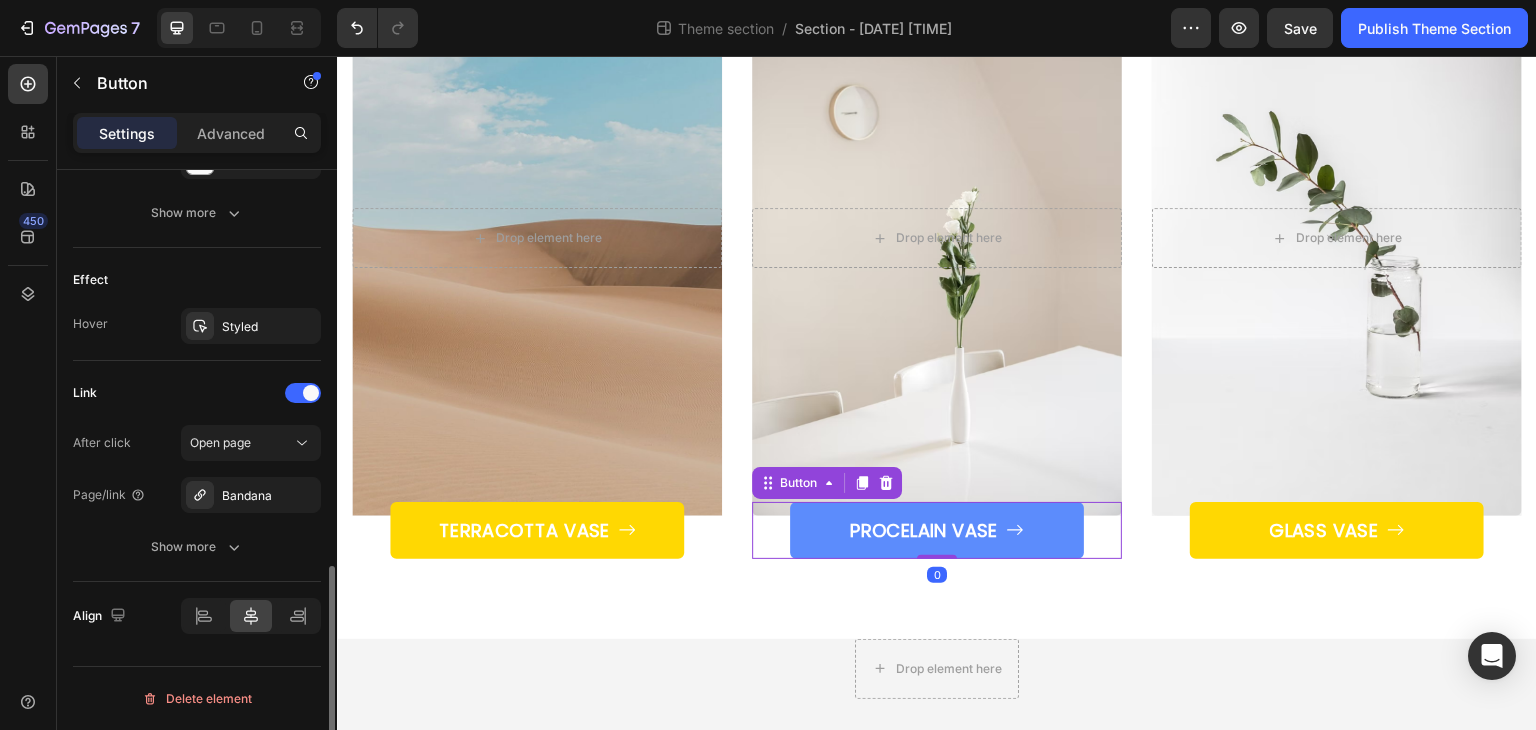 scroll, scrollTop: 1128, scrollLeft: 0, axis: vertical 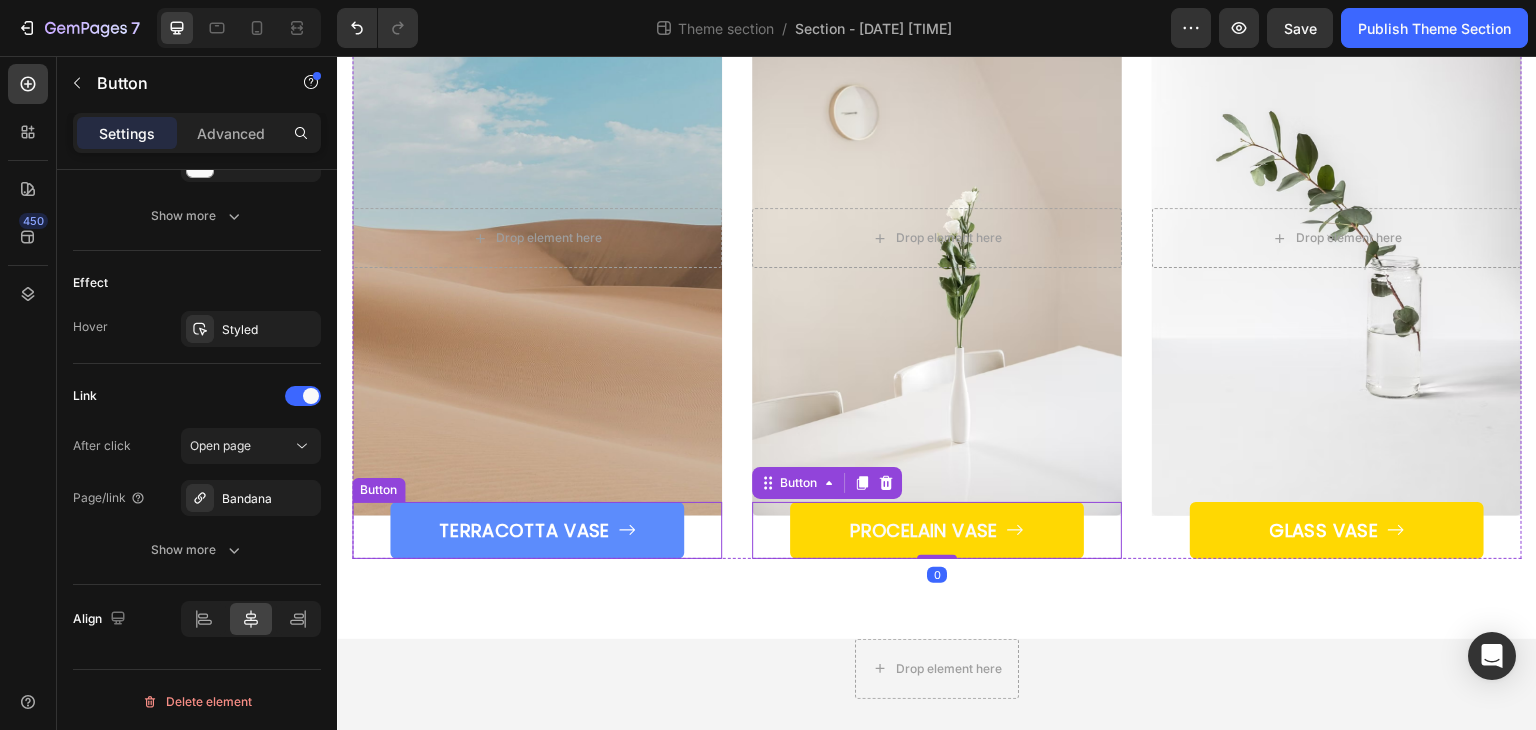 click on "TERRACOTTA VASE" at bounding box center [537, 530] 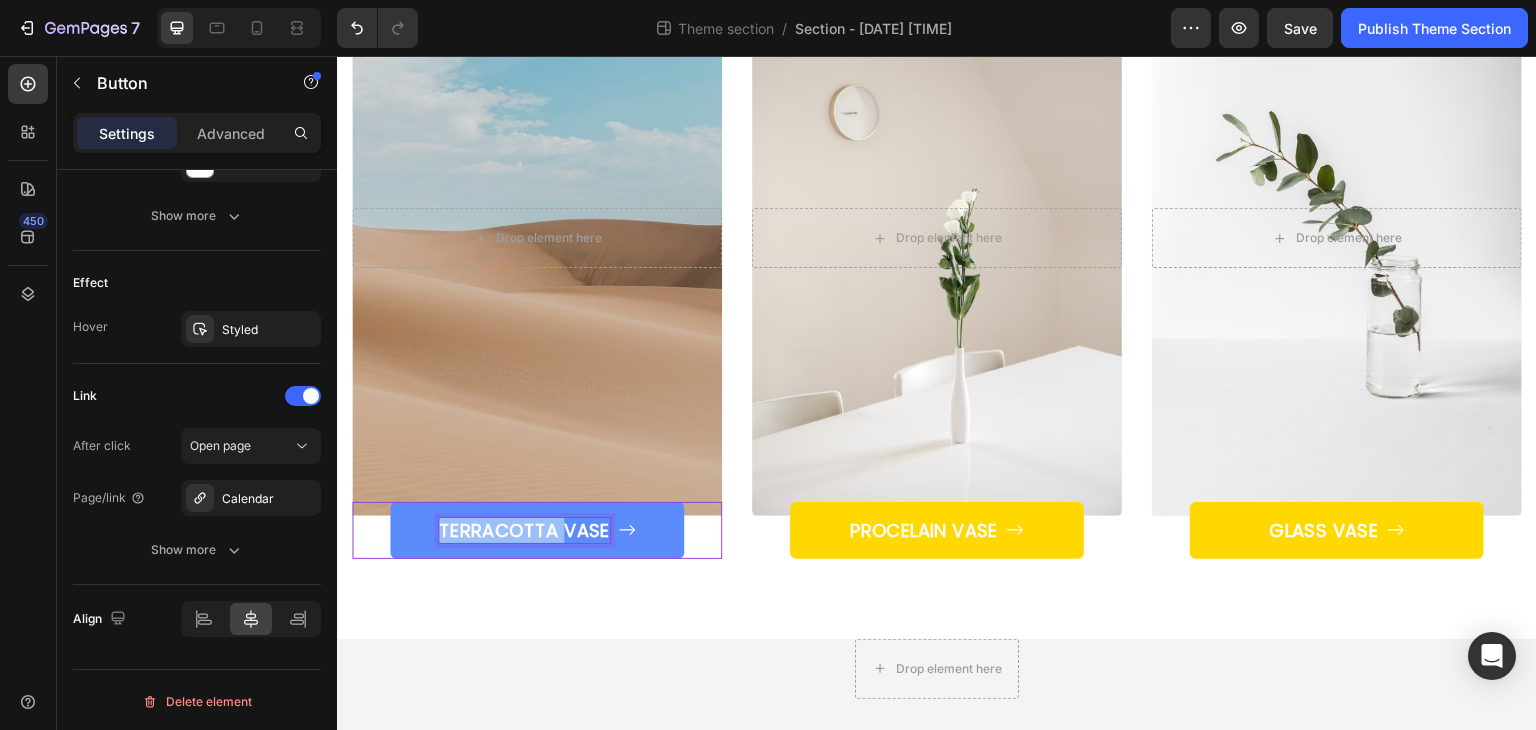 click on "TERRACOTTA VASE" at bounding box center [524, 530] 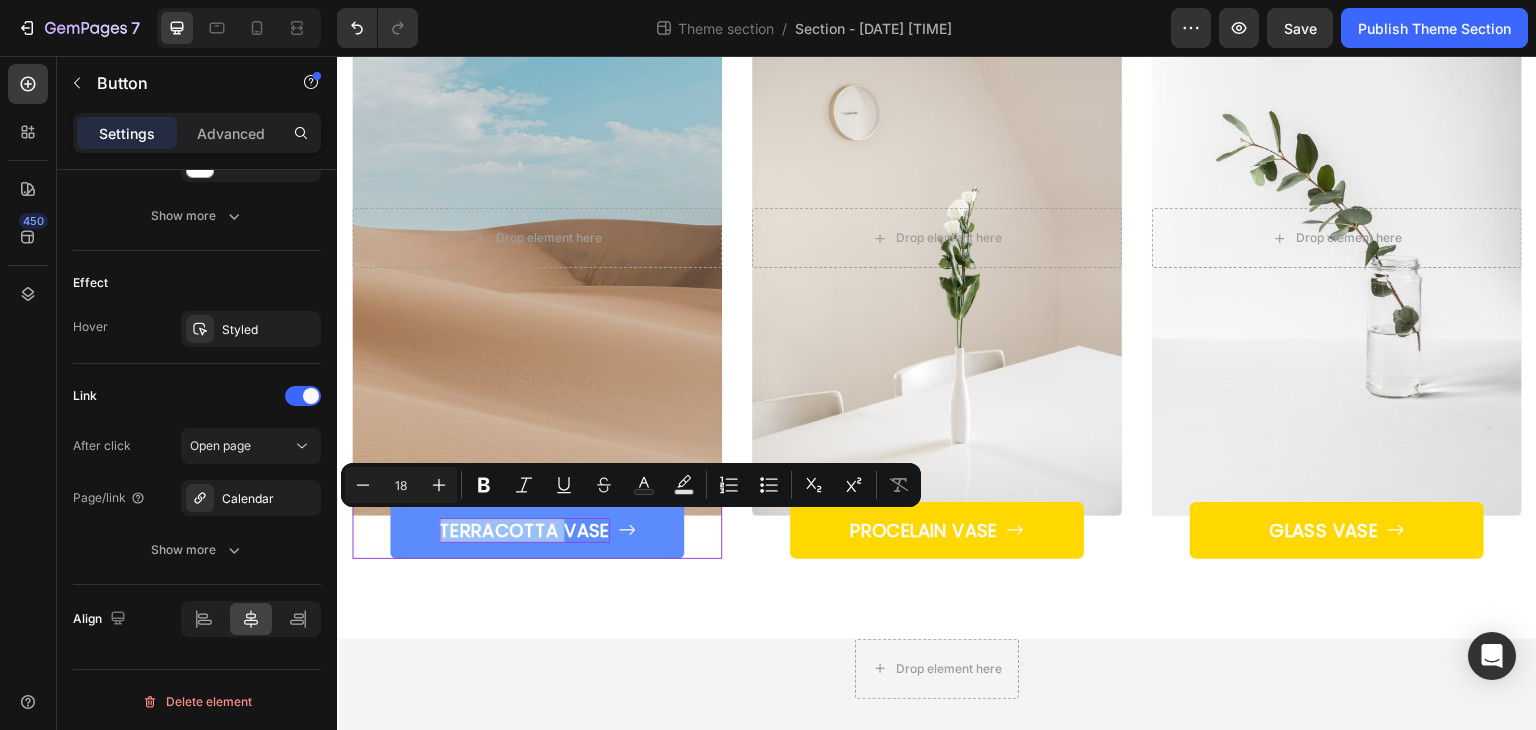 click on "TERRACOTTA VASE" at bounding box center [537, 530] 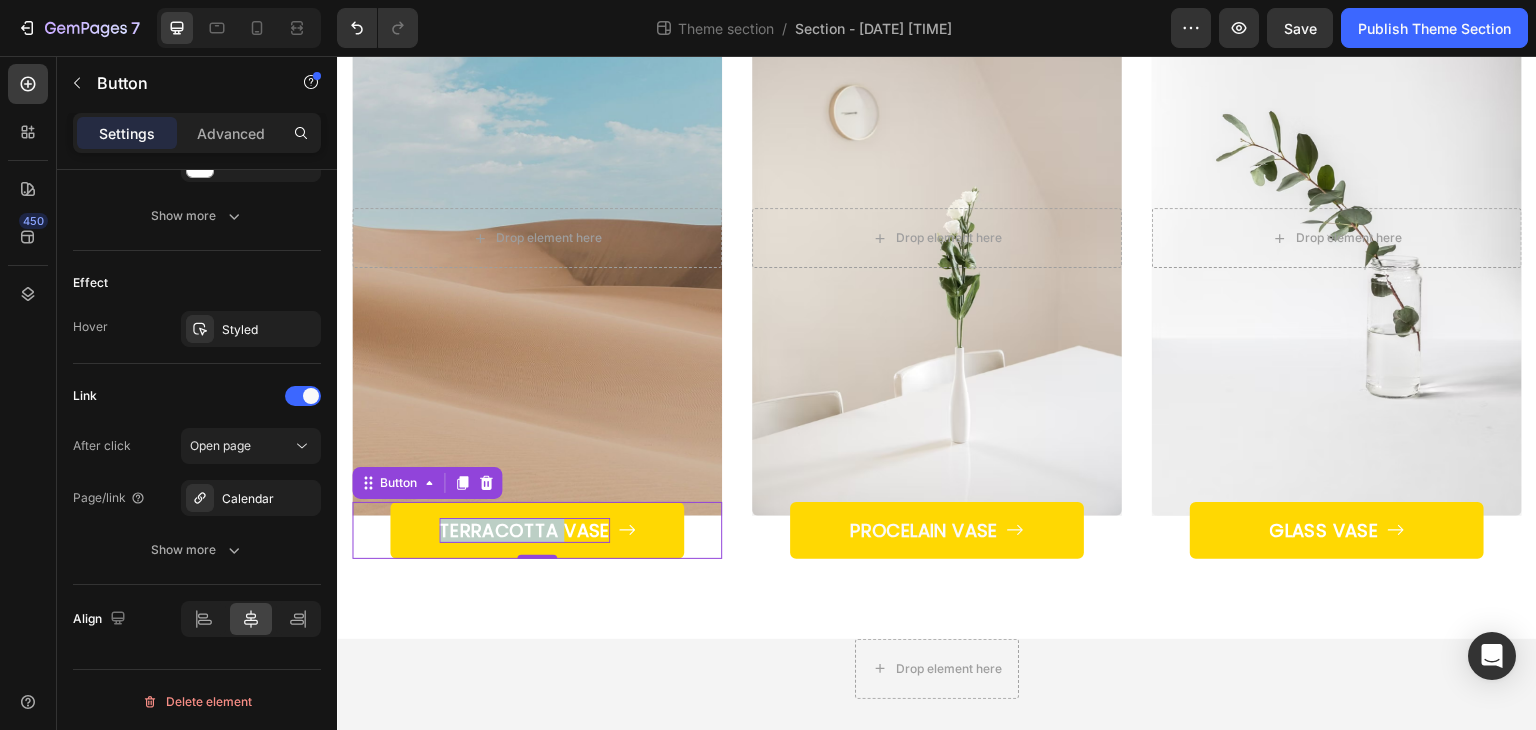 click on "TERRACOTTA VASE" at bounding box center (524, 530) 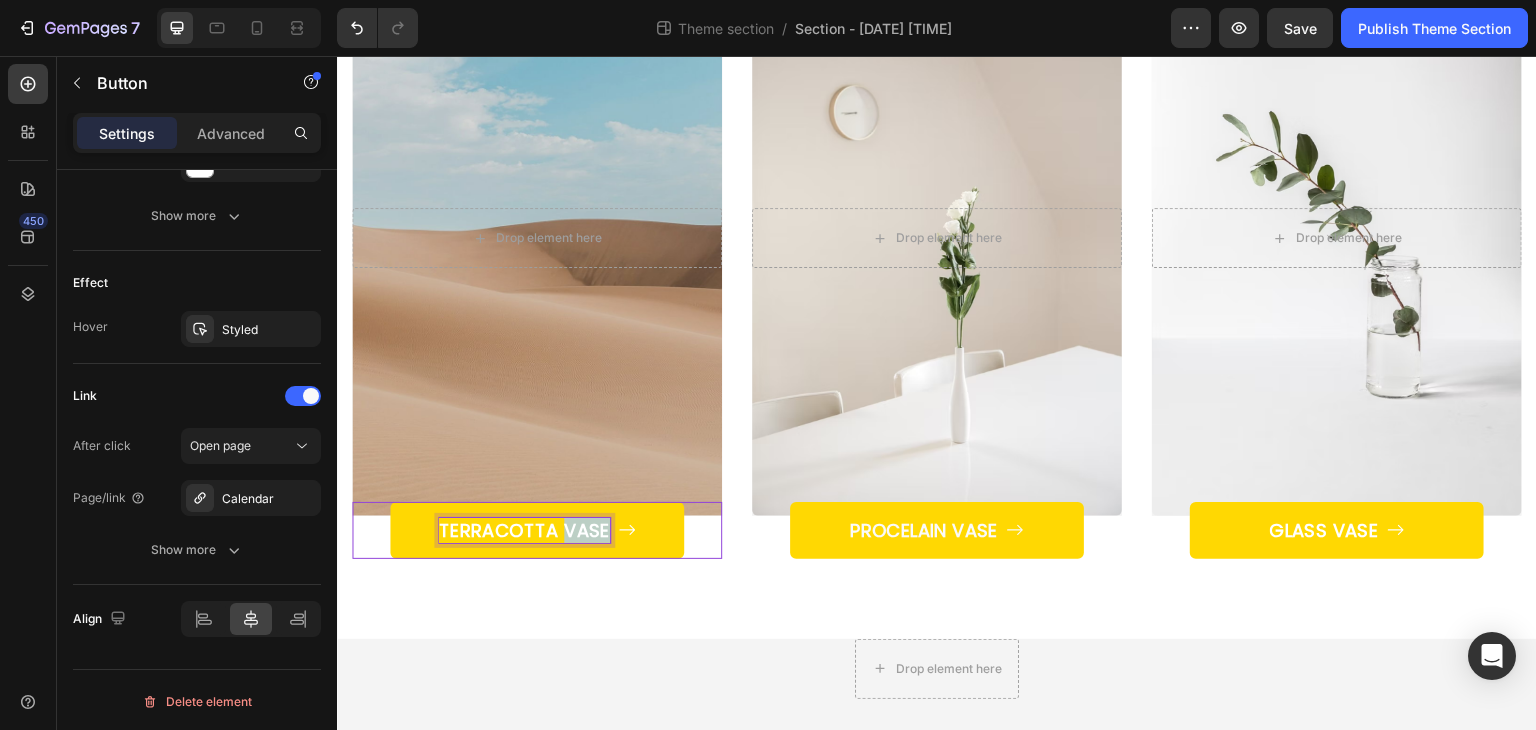 click on "TERRACOTTA VASE" at bounding box center (524, 530) 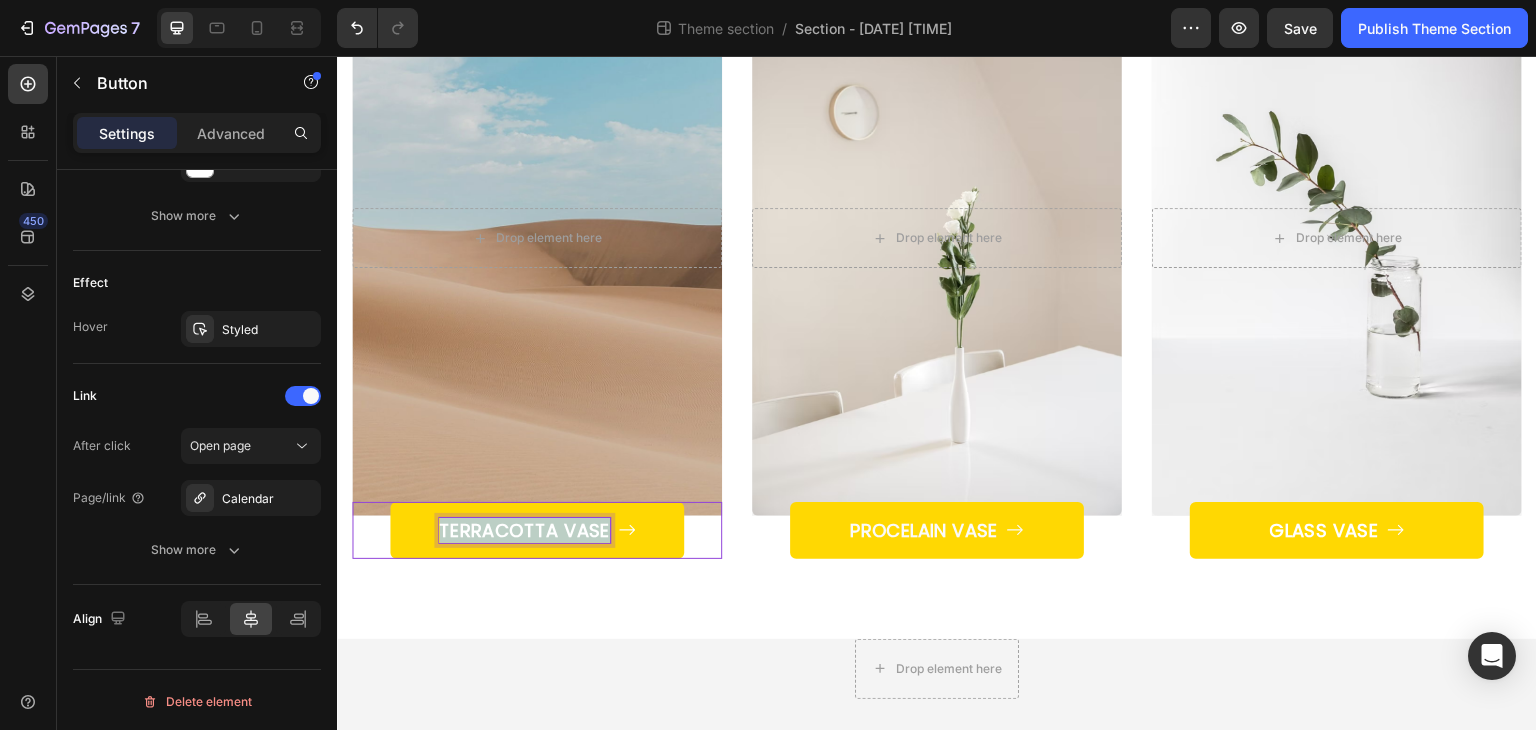 click on "TERRACOTTA VASE" at bounding box center [524, 530] 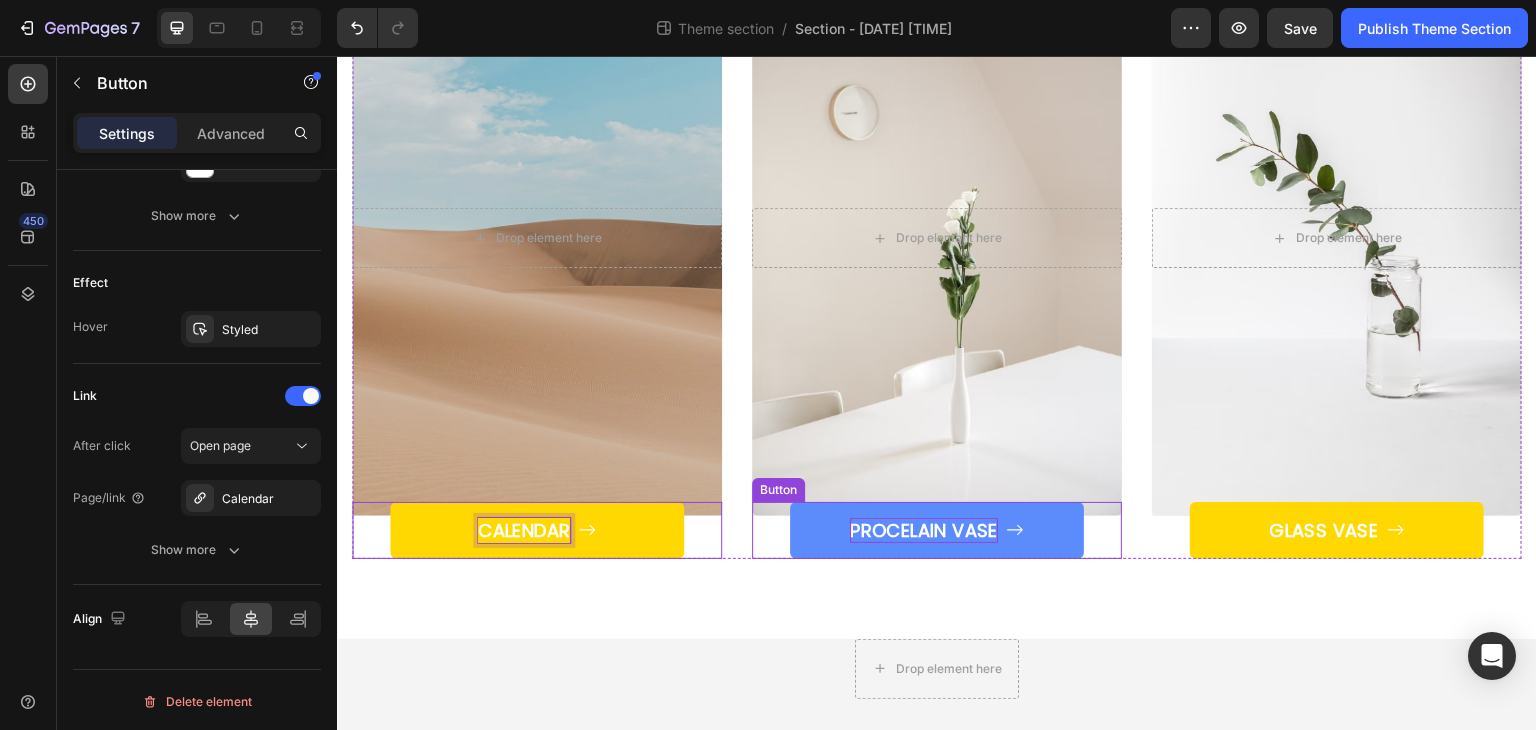 click on "PROCELAIN VASE" at bounding box center [924, 530] 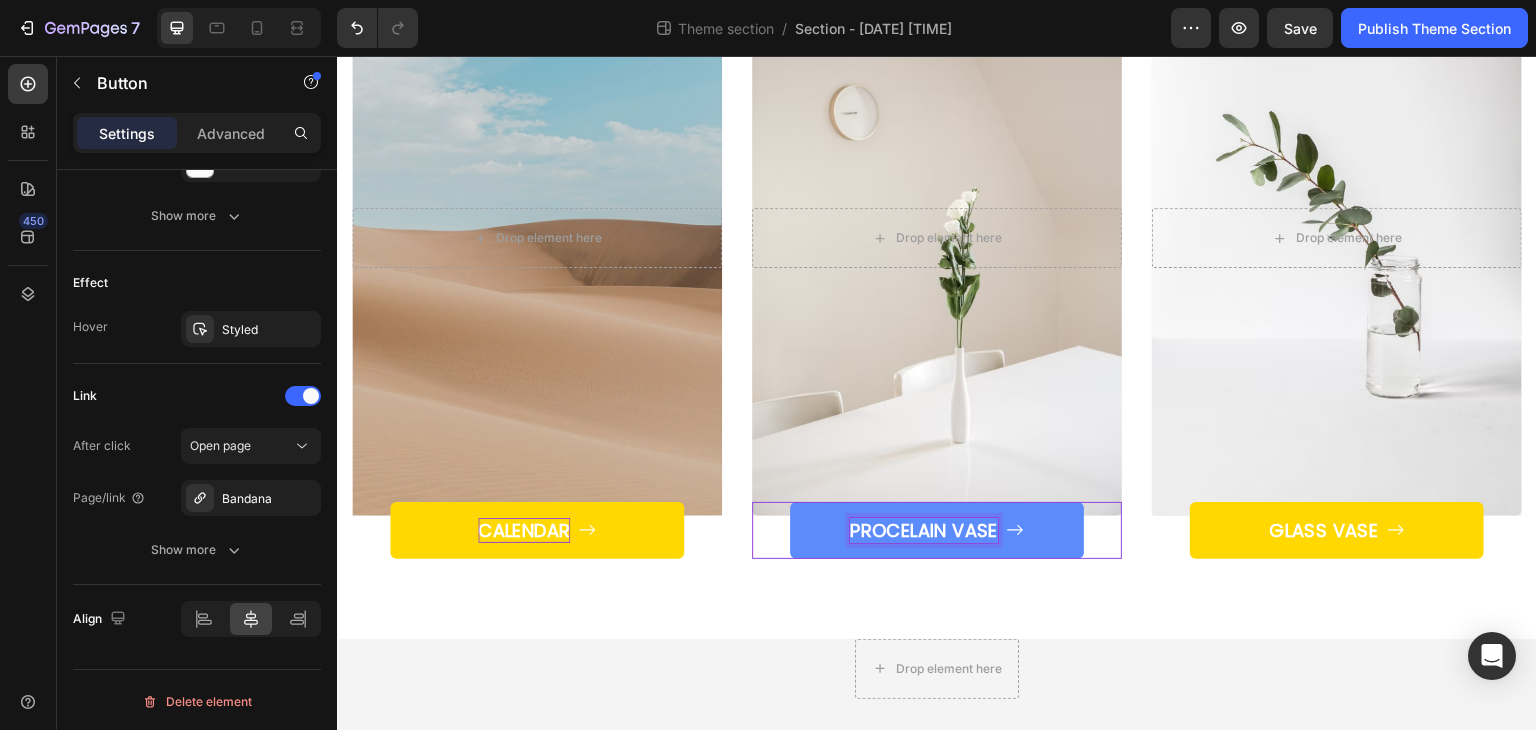 click on "PROCELAIN VASE" at bounding box center (924, 530) 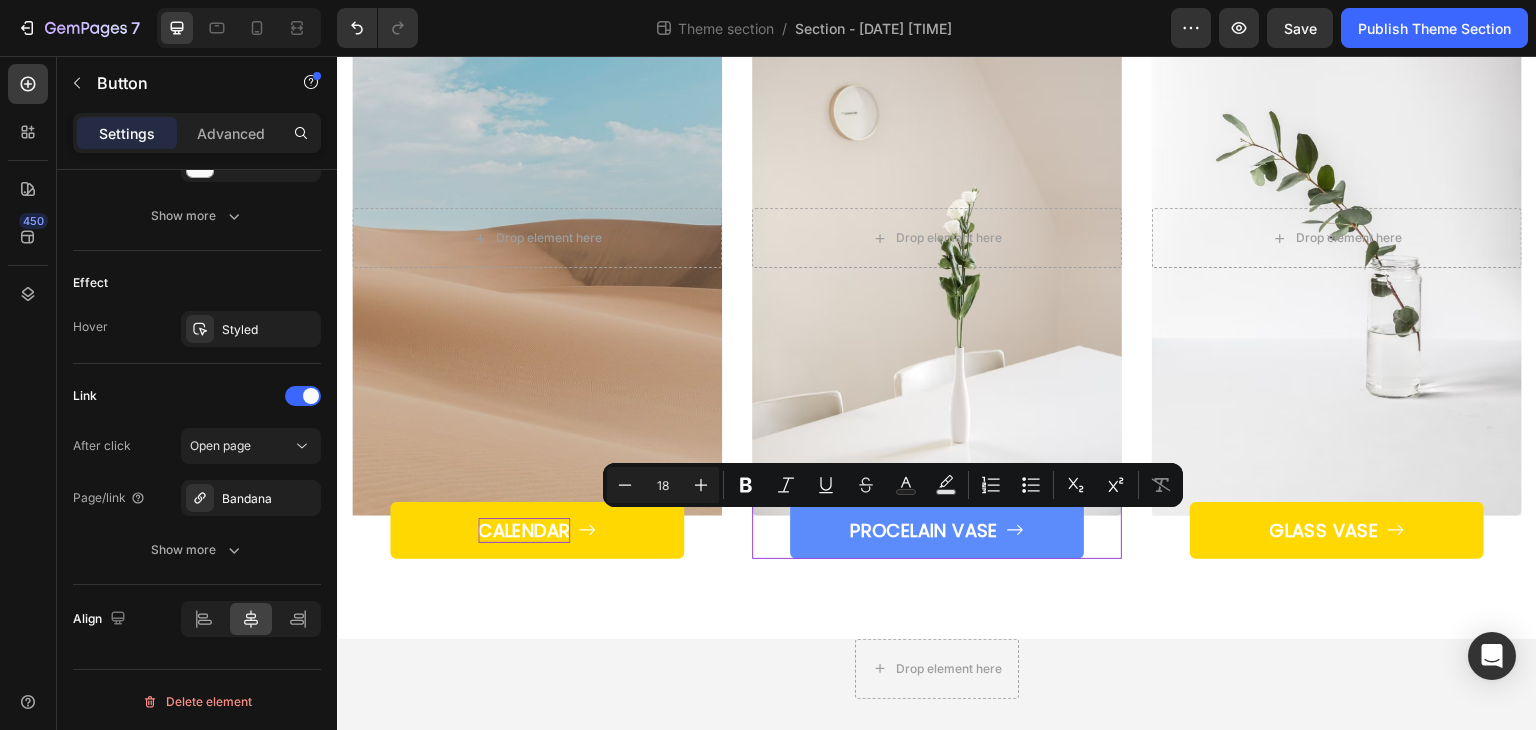 click on "PROCELAIN VASE" at bounding box center [937, 530] 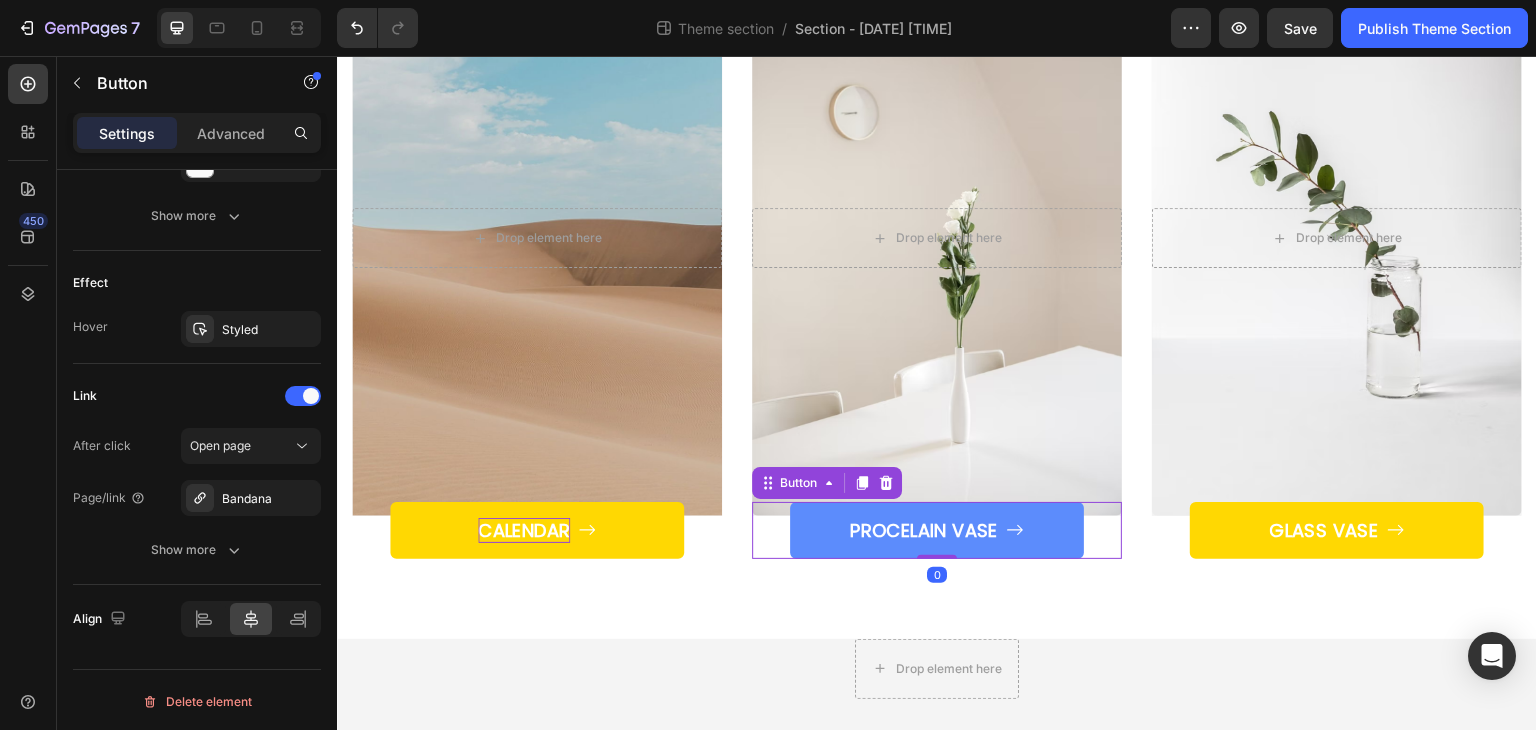 click on "PROCELAIN VASE" at bounding box center (937, 530) 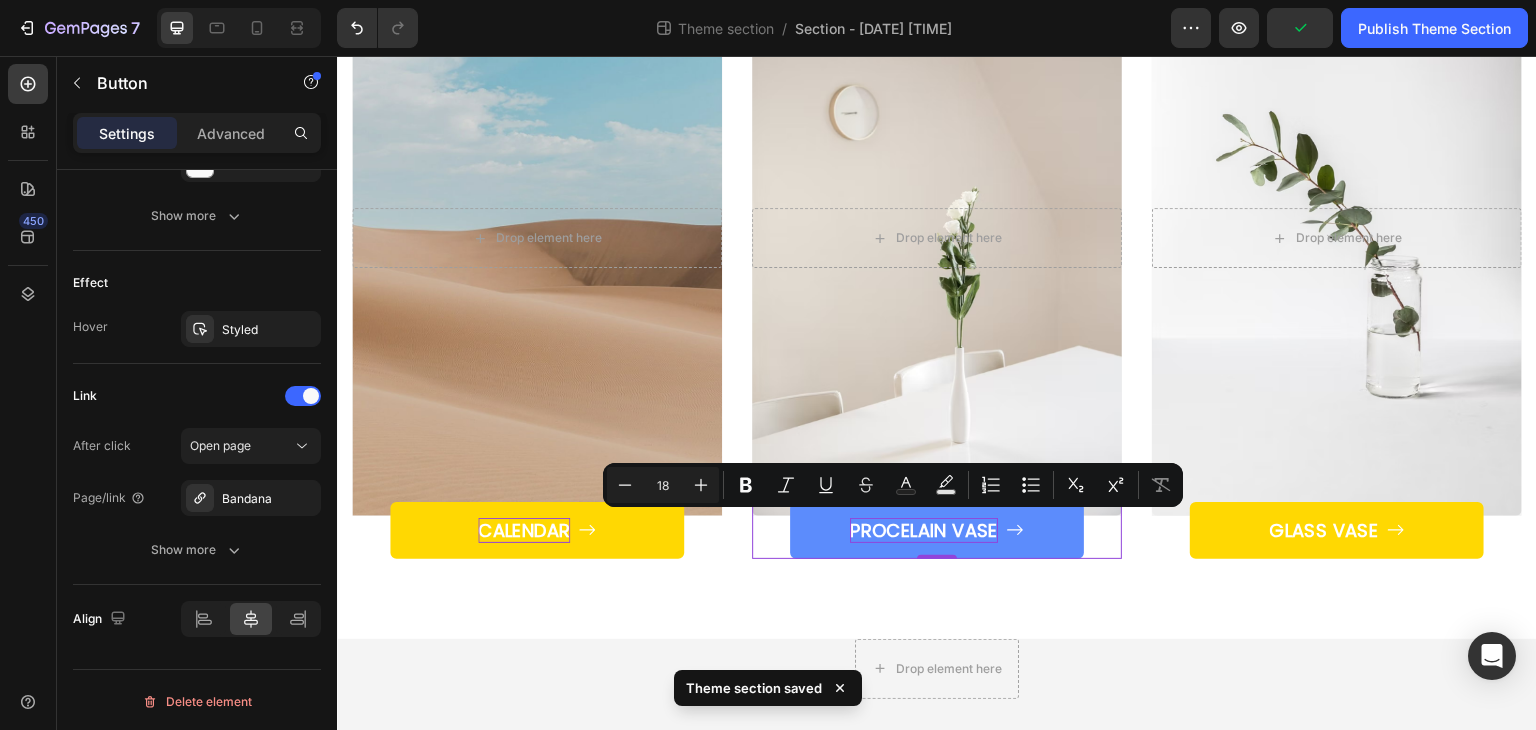 click on "PROCELAIN VASE" at bounding box center [924, 530] 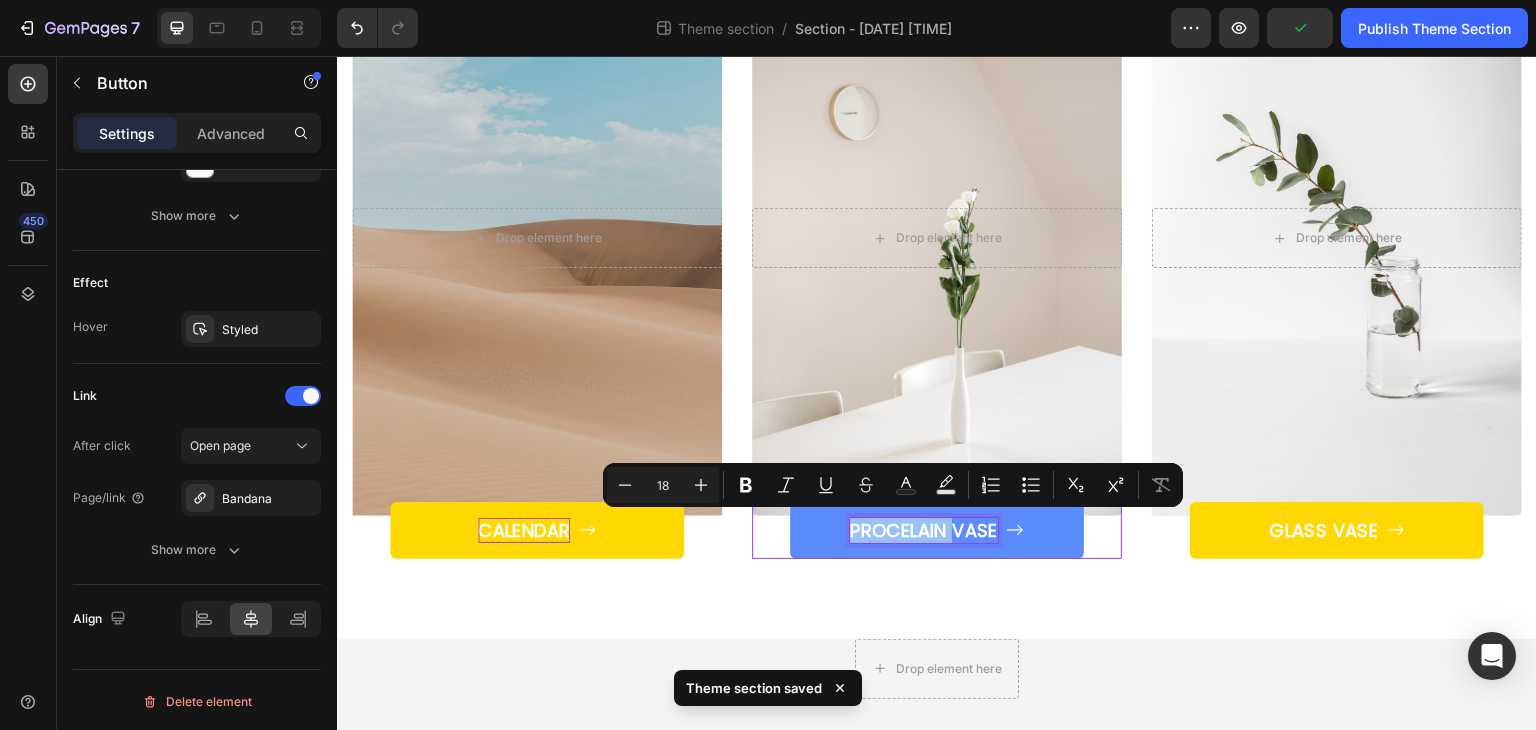 click on "PROCELAIN VASE" at bounding box center [924, 530] 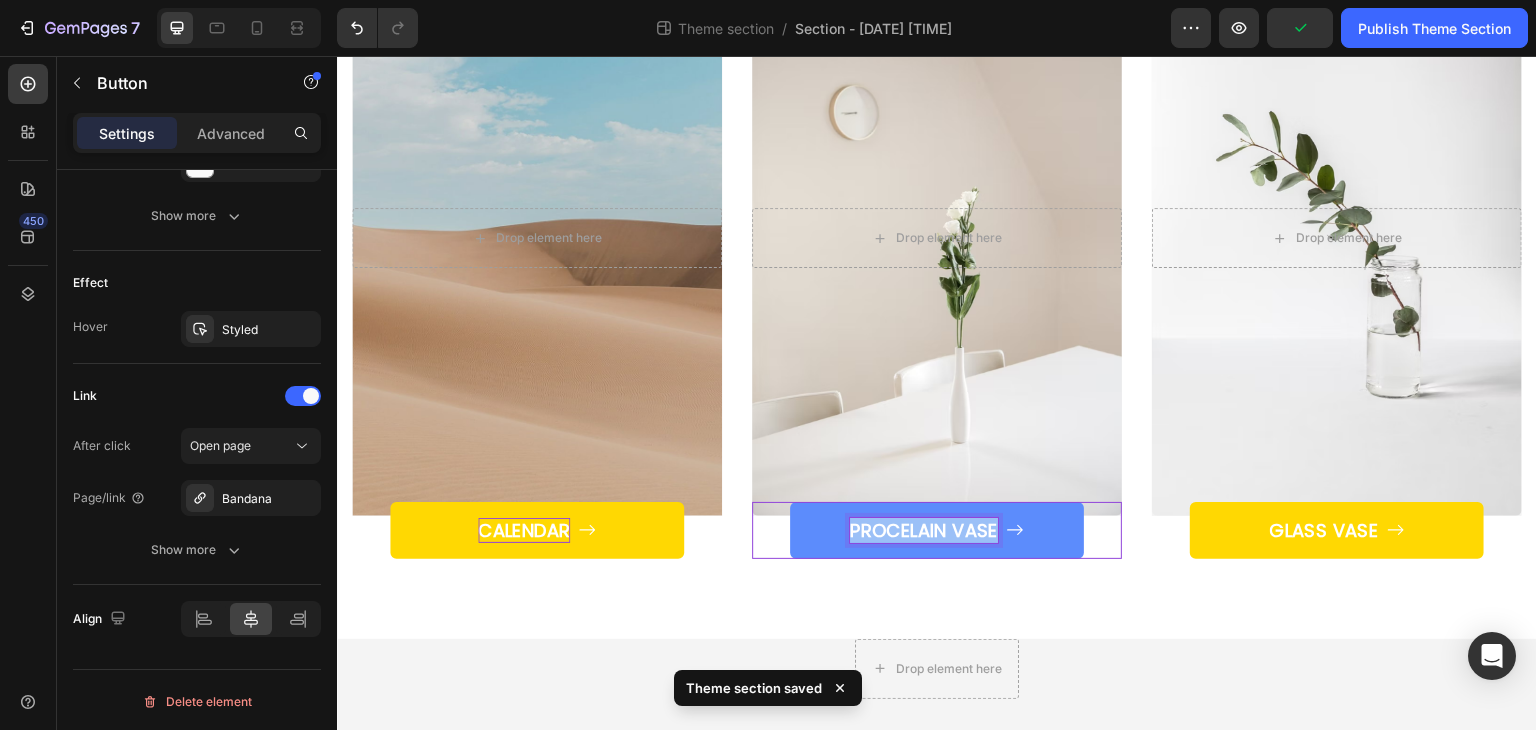 click on "PROCELAIN VASE" at bounding box center (924, 530) 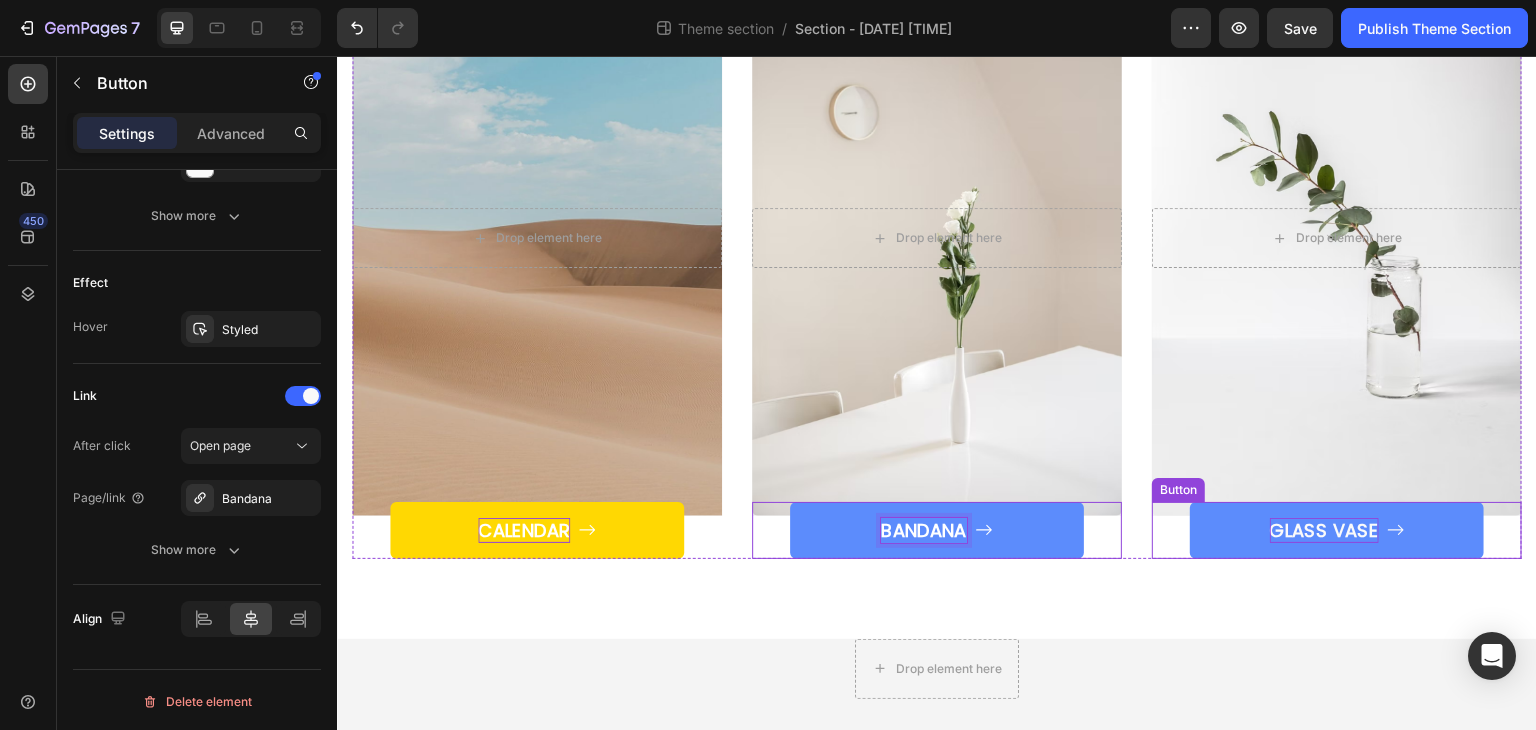 click on "GLASS VASE" at bounding box center (1324, 530) 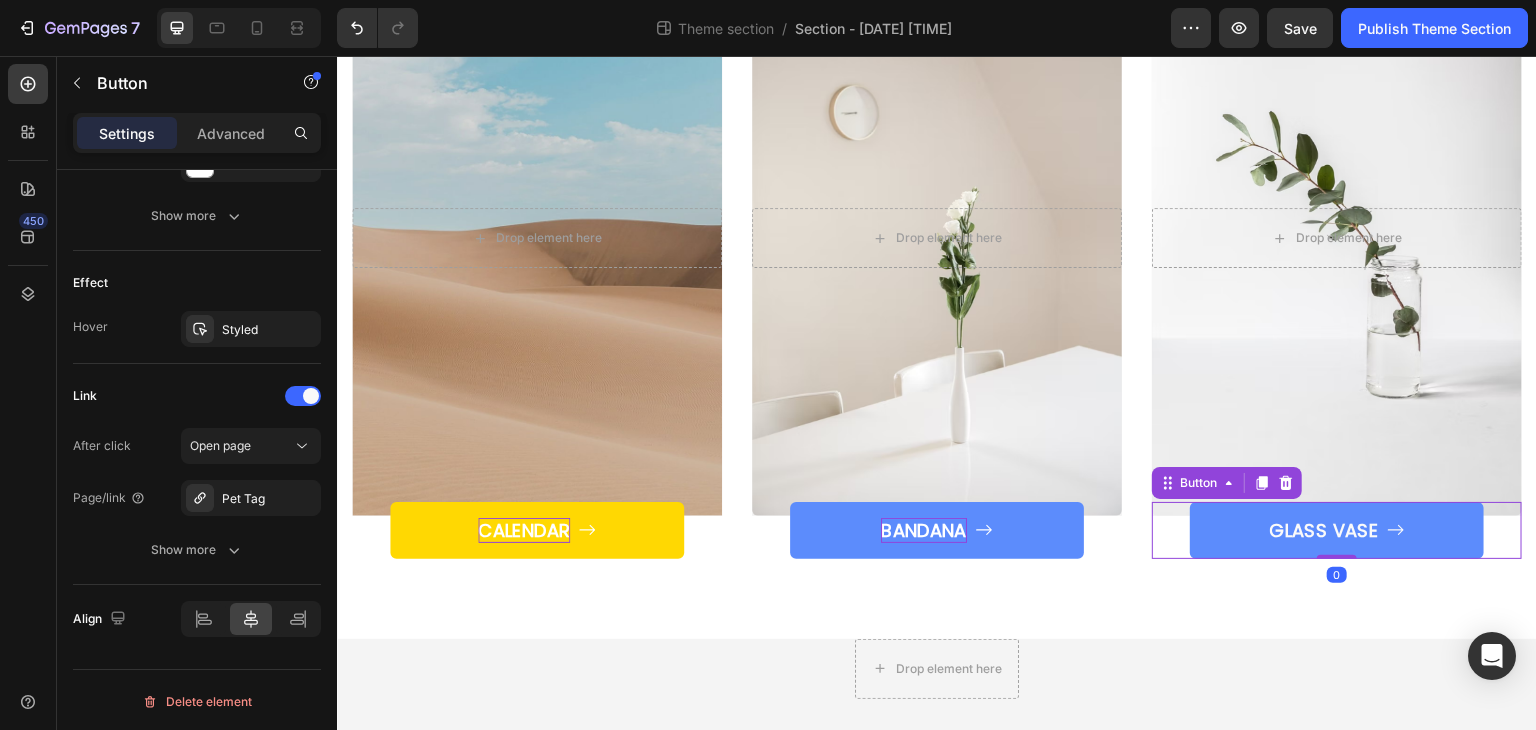 click on "GLASS VASE" at bounding box center (1337, 530) 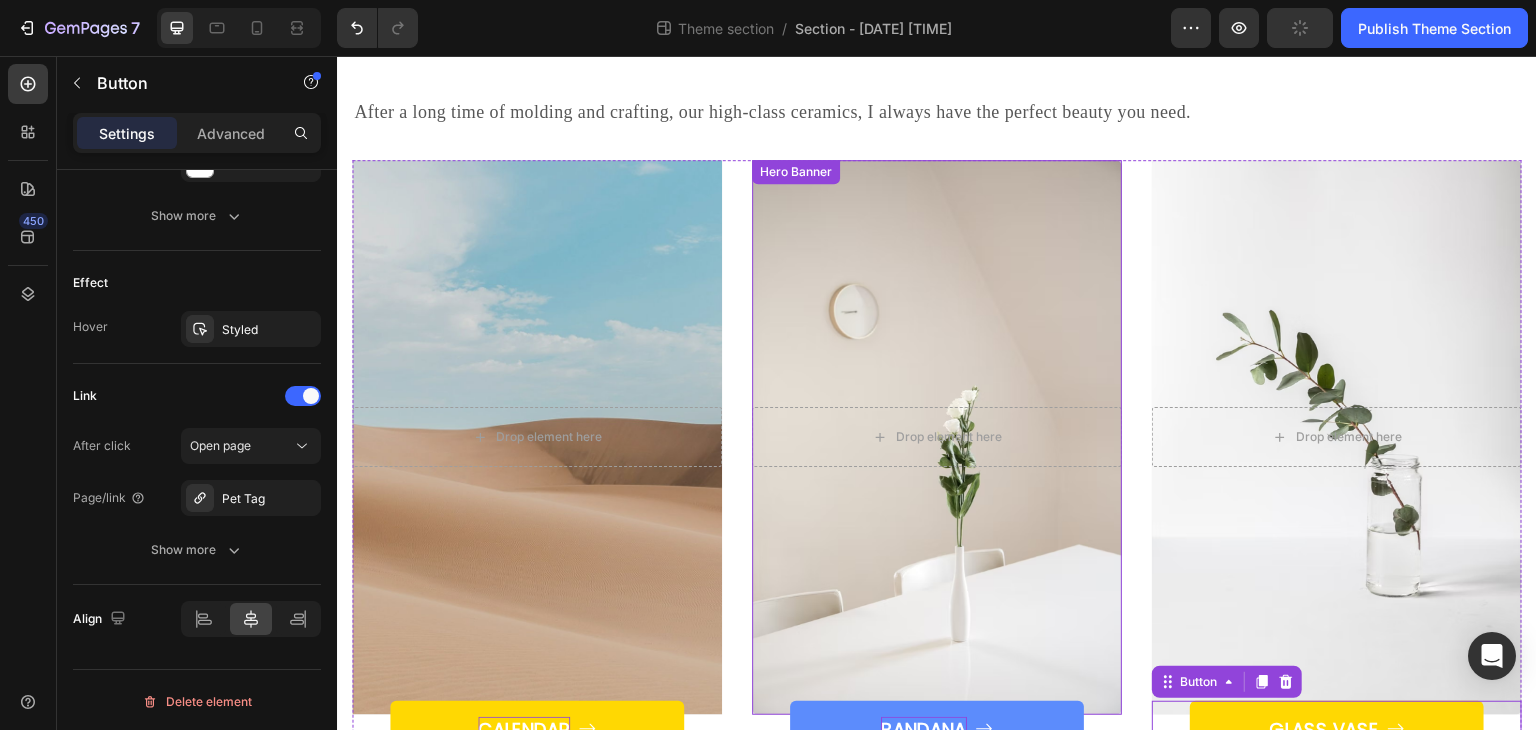 scroll, scrollTop: 423, scrollLeft: 0, axis: vertical 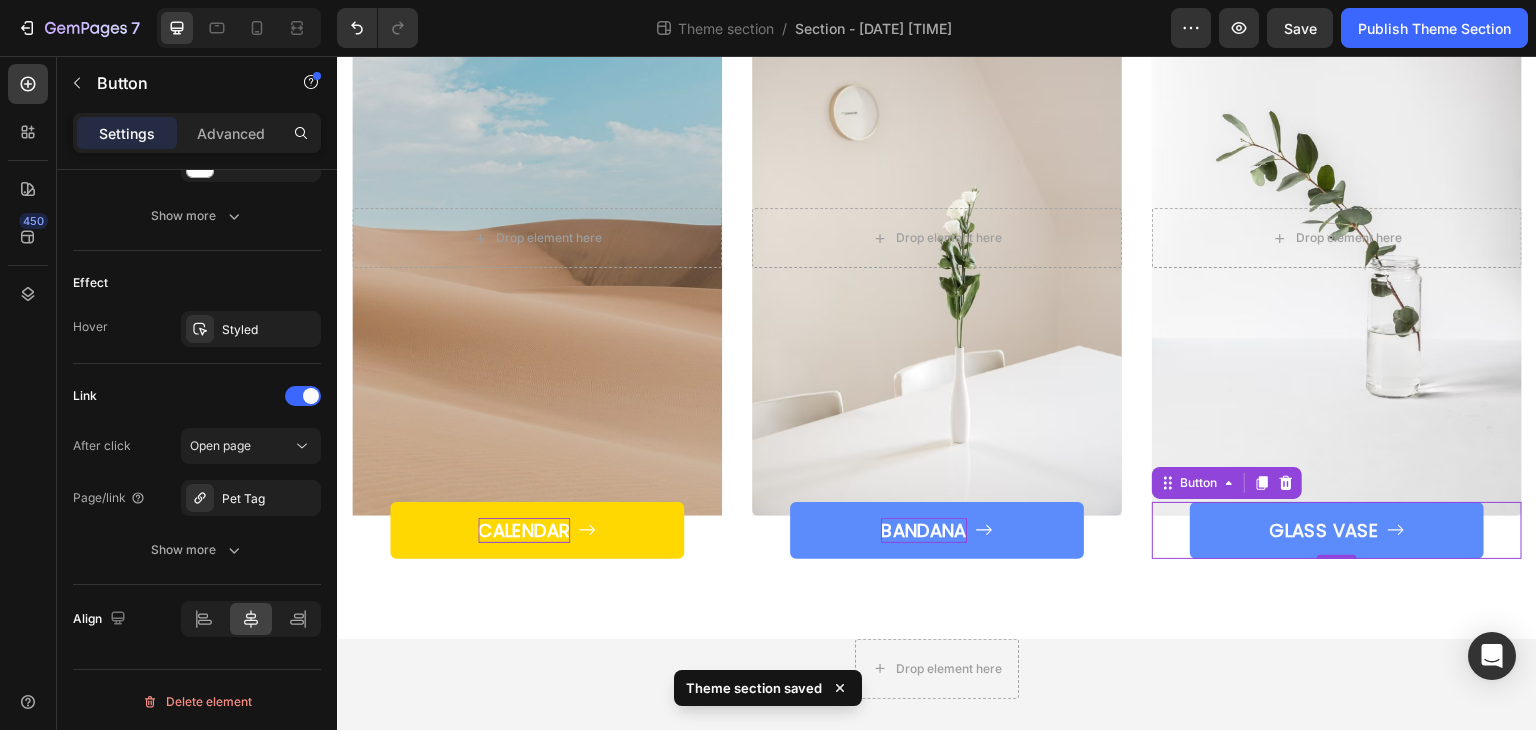 click on "GLASS VASE" at bounding box center (1337, 530) 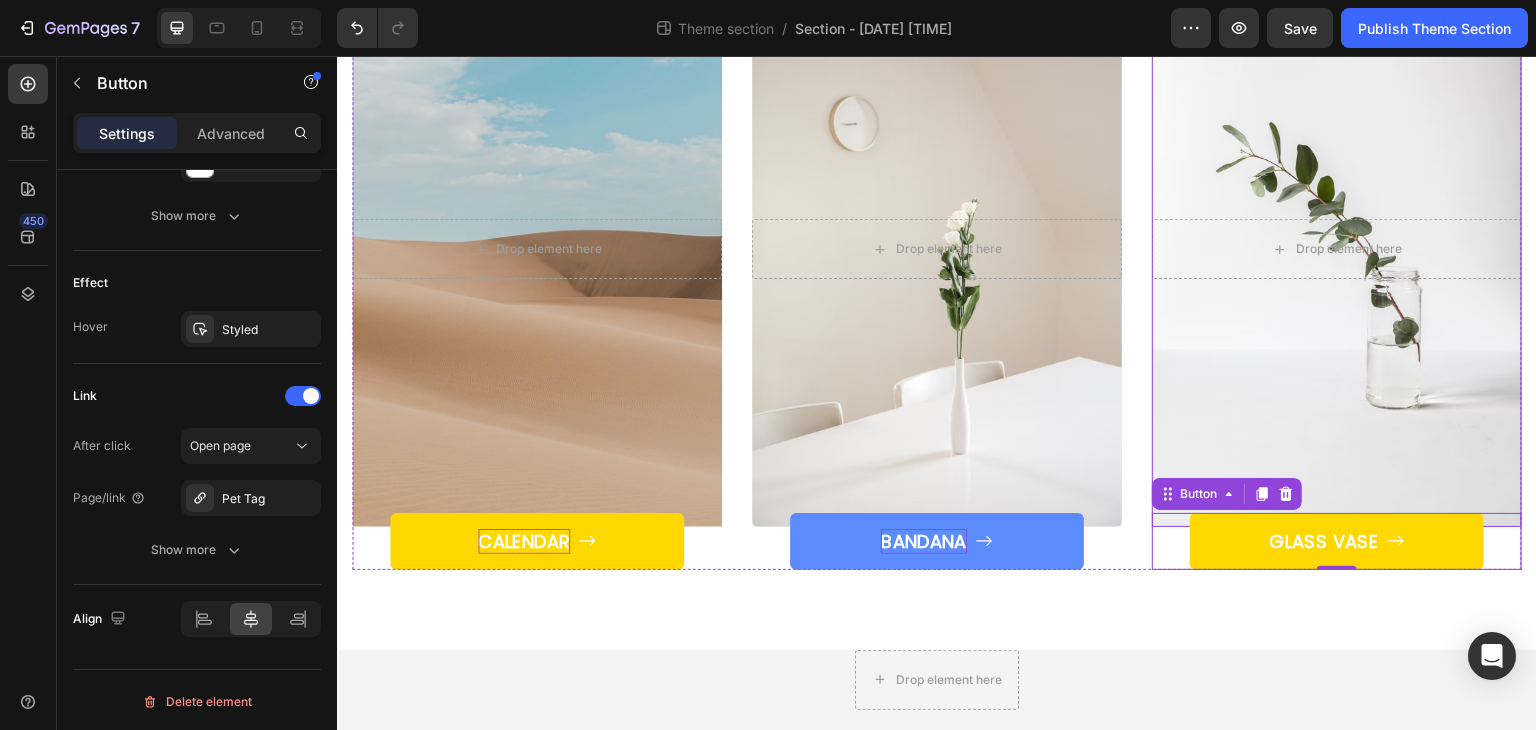 scroll, scrollTop: 423, scrollLeft: 0, axis: vertical 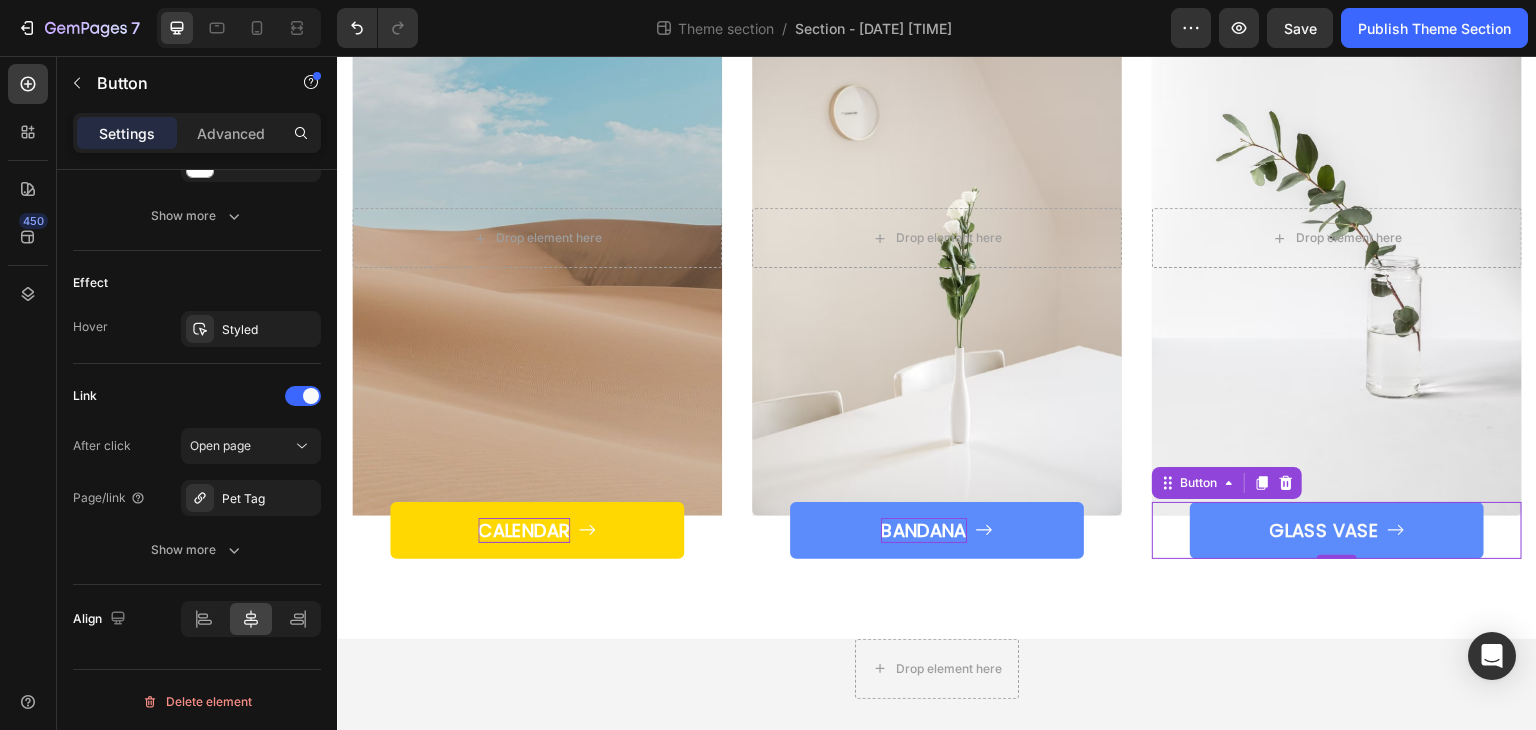 click on "GLASS VASE" at bounding box center [1337, 530] 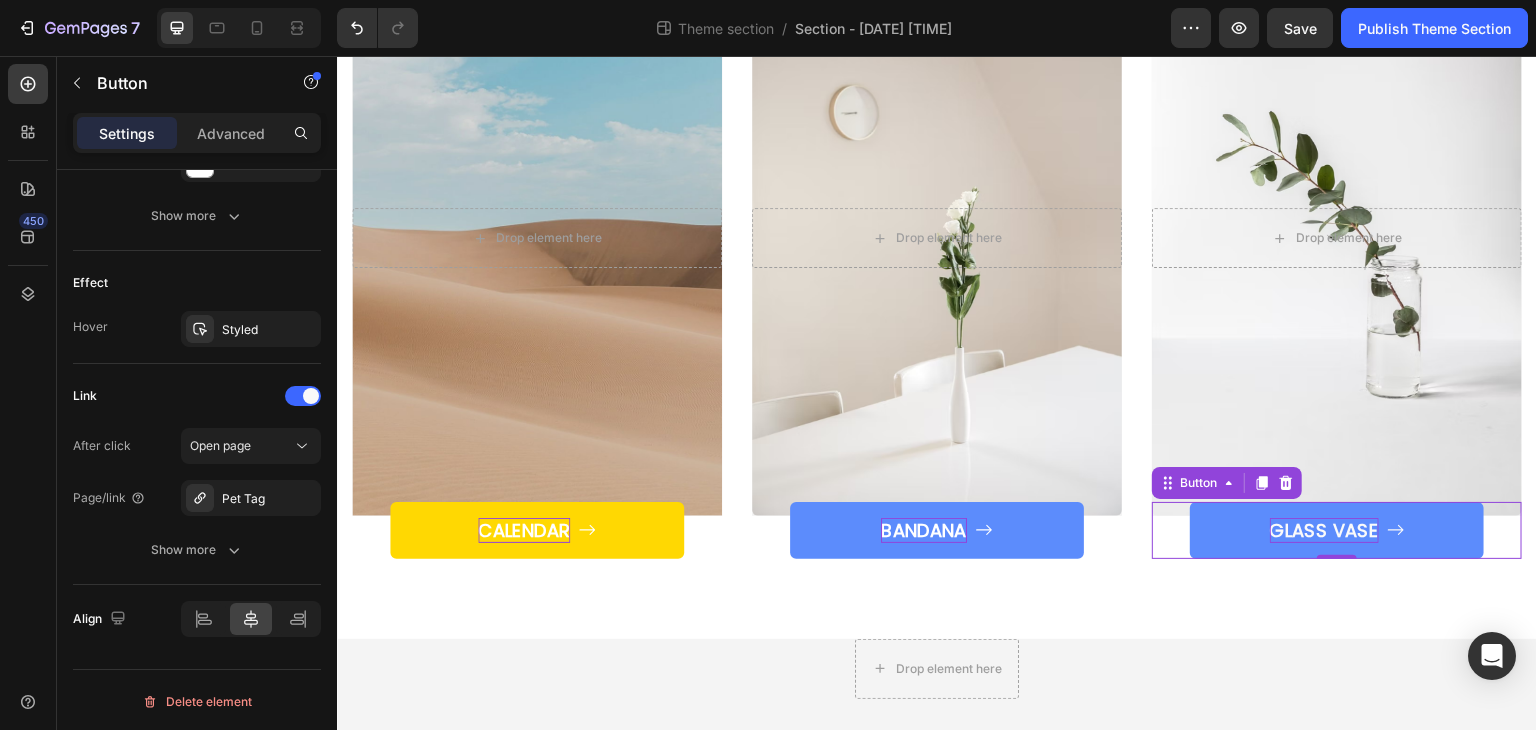 click on "GLASS VASE" at bounding box center (1324, 530) 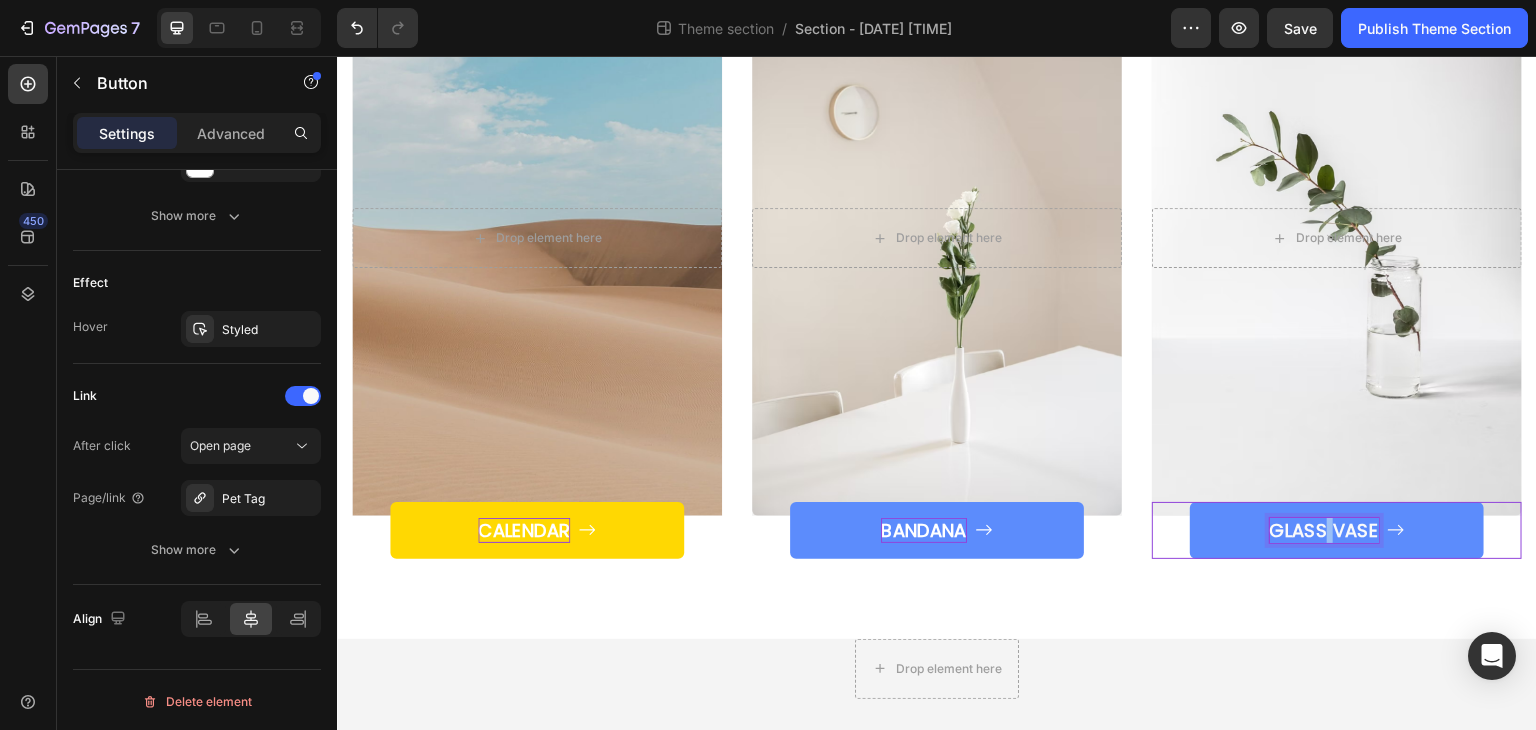click on "GLASS VASE" at bounding box center [1324, 530] 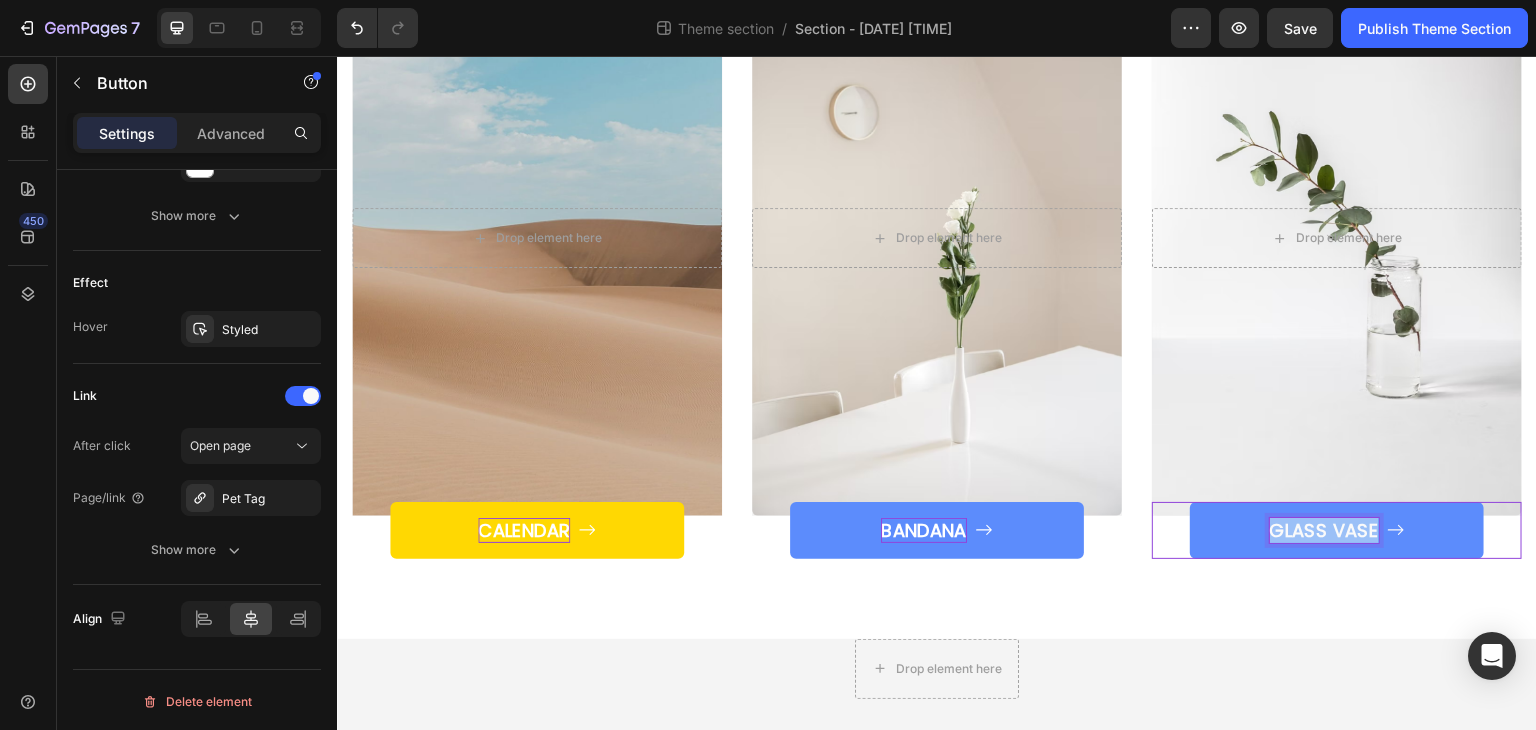 click on "GLASS VASE" at bounding box center [1324, 530] 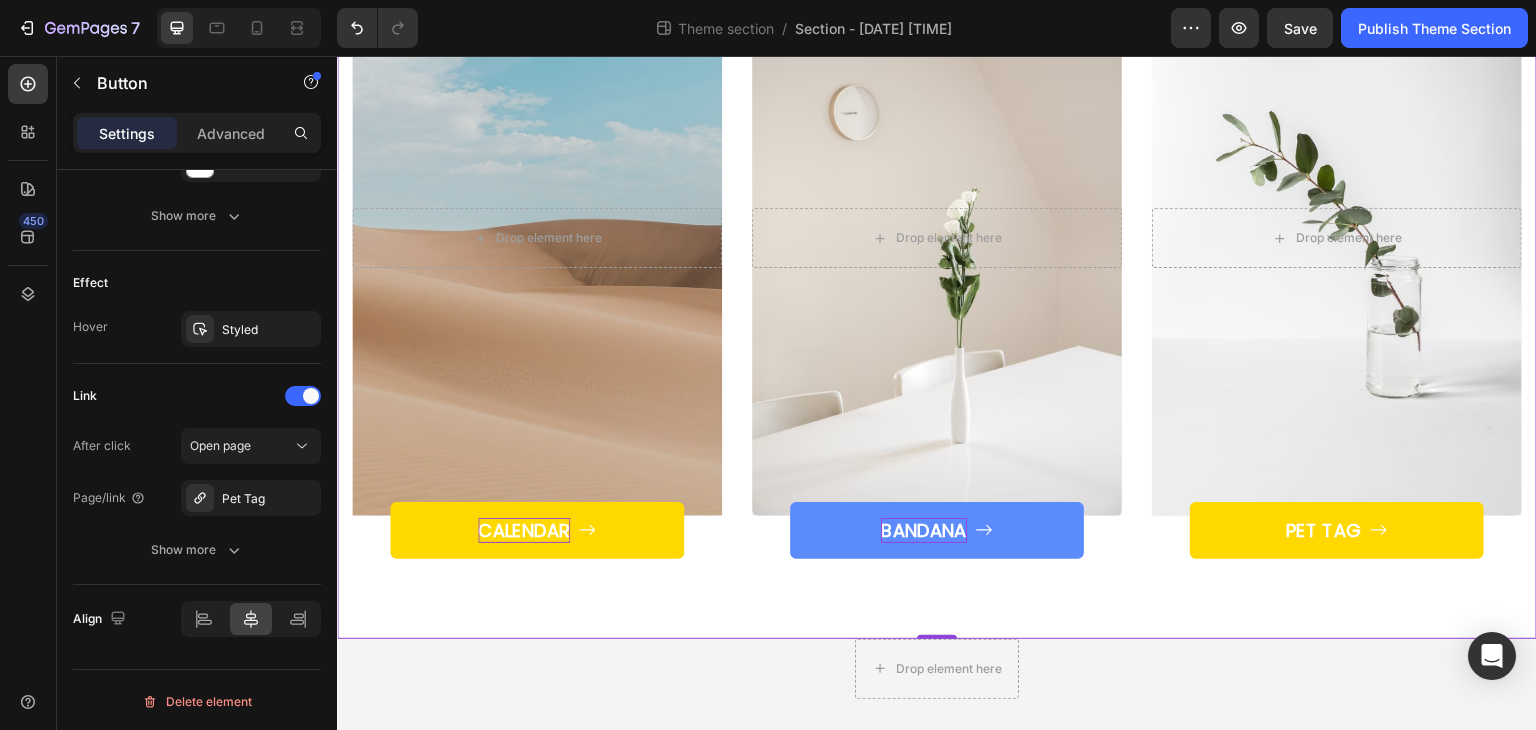 click on "Categories Heading Row After a long time of molding and crafting, our high-class ceramics, I always have the perfect beauty you need. Text block After a long time of molding and crafting, our high-class ceramics, I always have the perfect beauty you need. Text block Row                Title Line
Drop element here Hero Banner
CALENDAR Button
Drop element here Hero Banner
BANDANA Button After a long time of molding and crafting, our high-class ceramics, I always have the perfect beauty you need. Text block Row                Title Line
Drop element here Hero Banner
PET TAG Button Row Row   0" at bounding box center [937, 172] 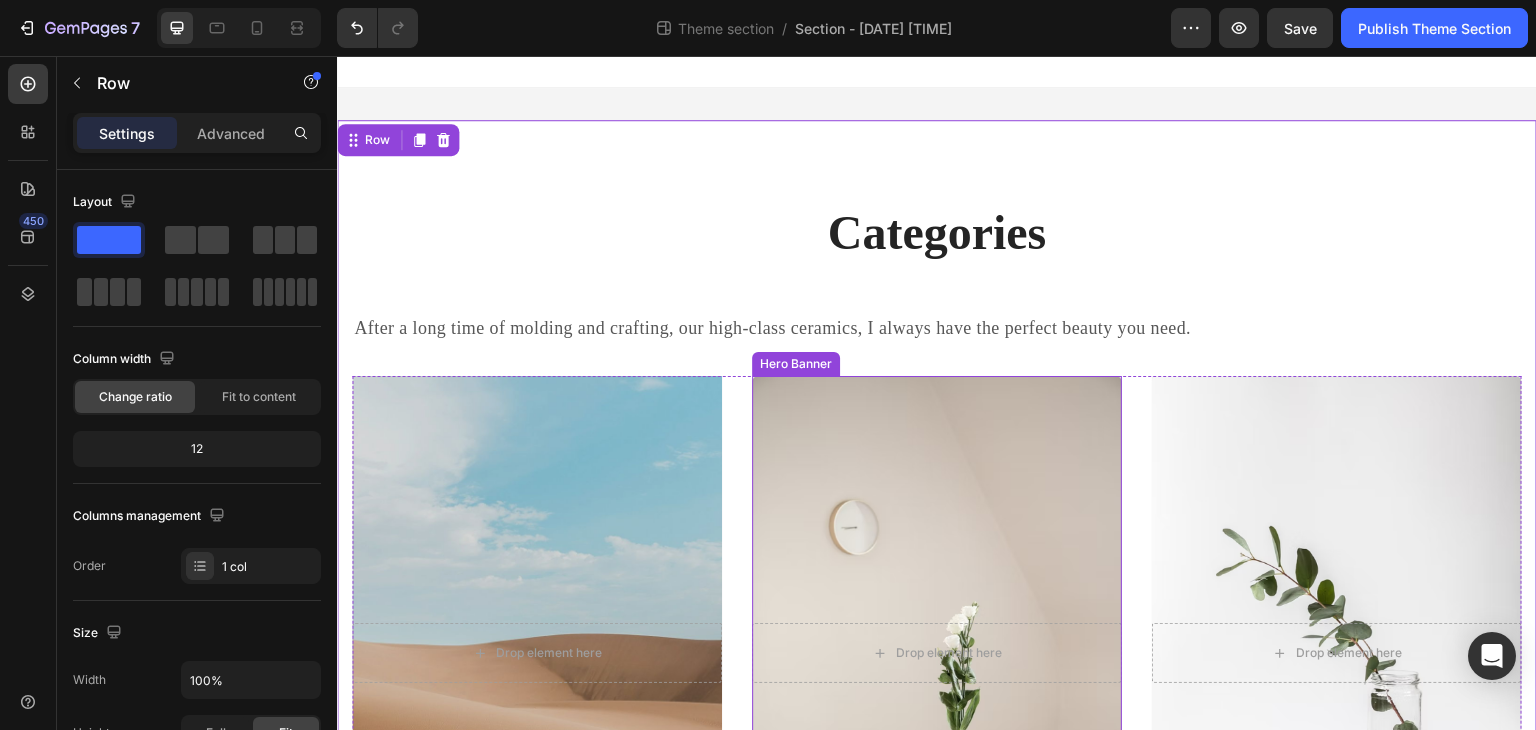 scroll, scrollTop: 0, scrollLeft: 0, axis: both 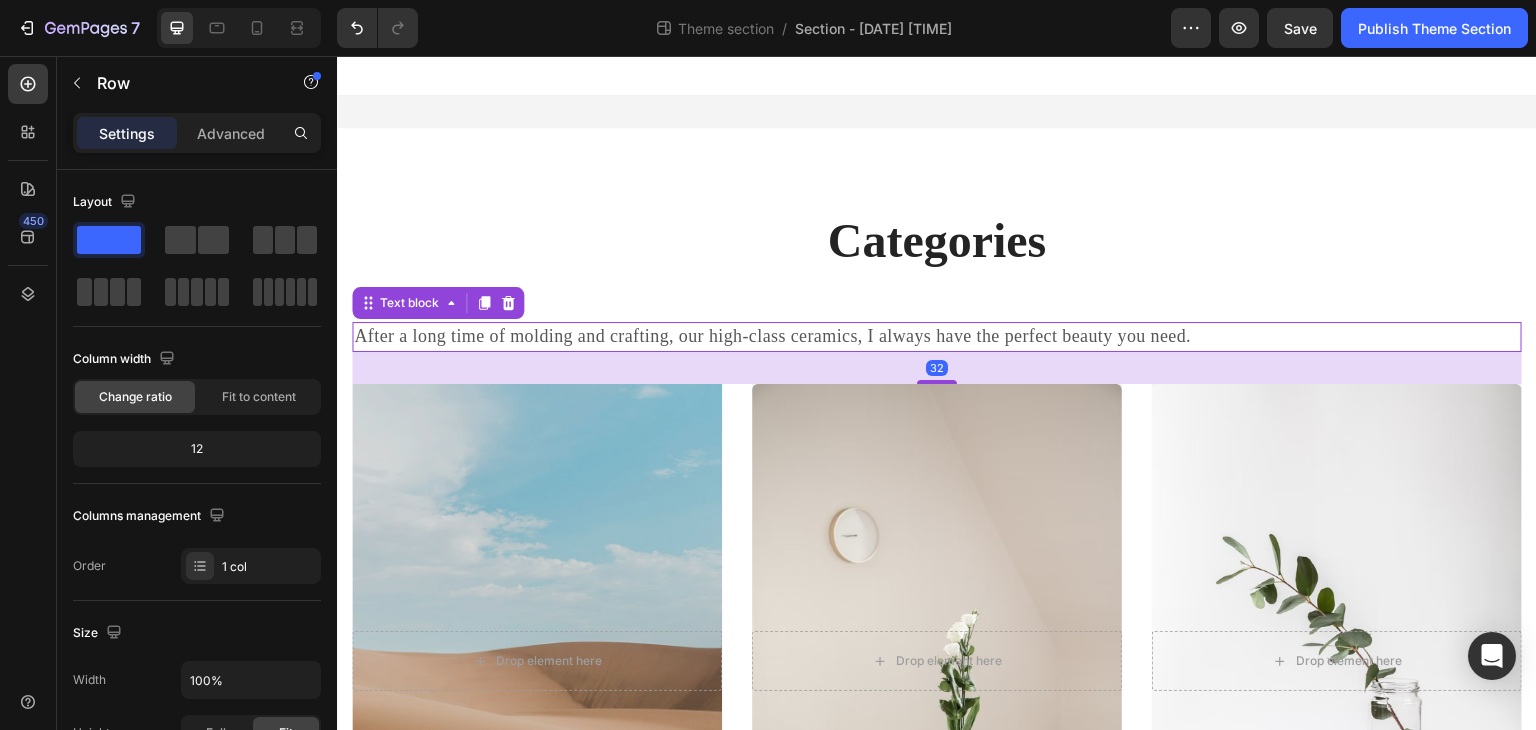 click on "After a long time of molding and crafting, our high-class ceramics, I always have the perfect beauty you need." at bounding box center (937, 336) 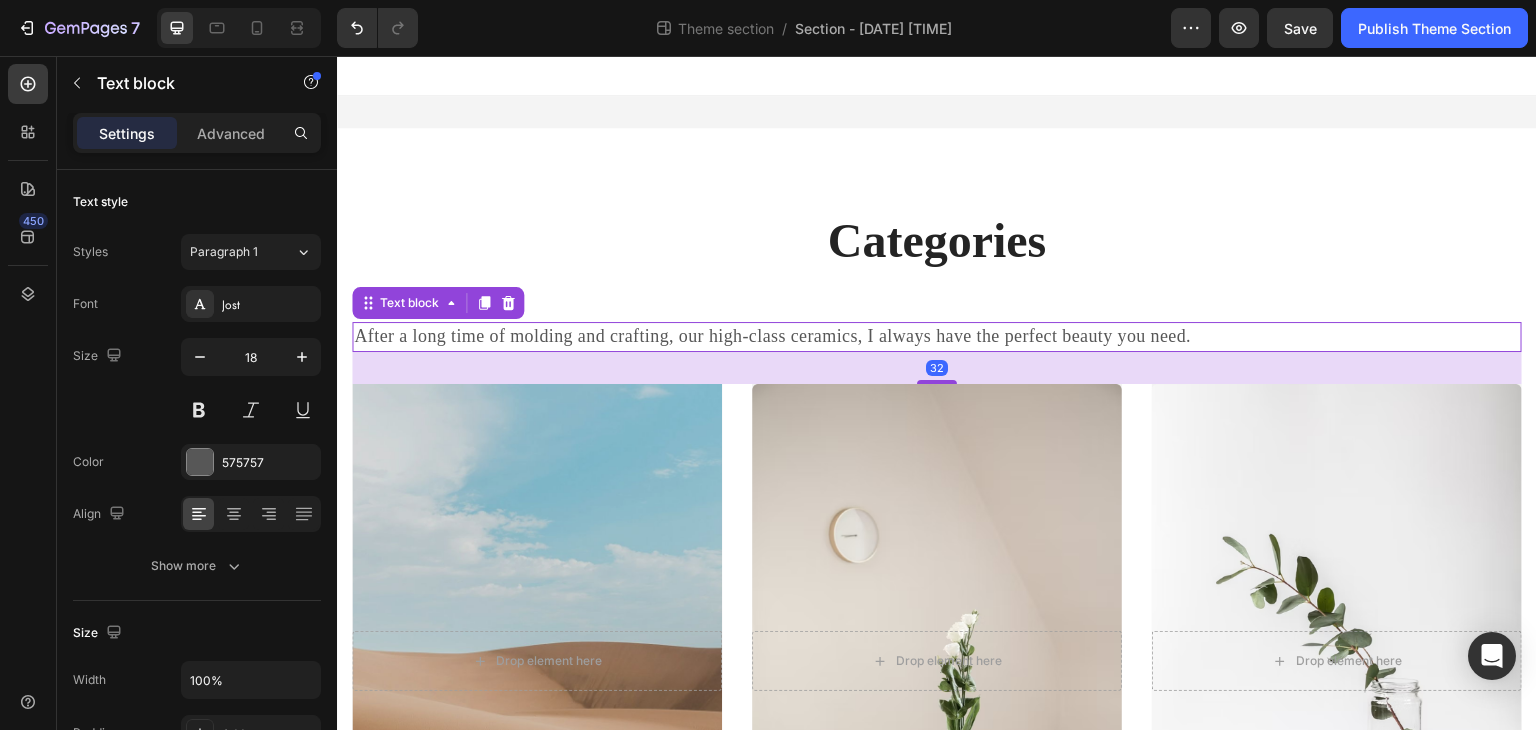 click at bounding box center [508, 303] 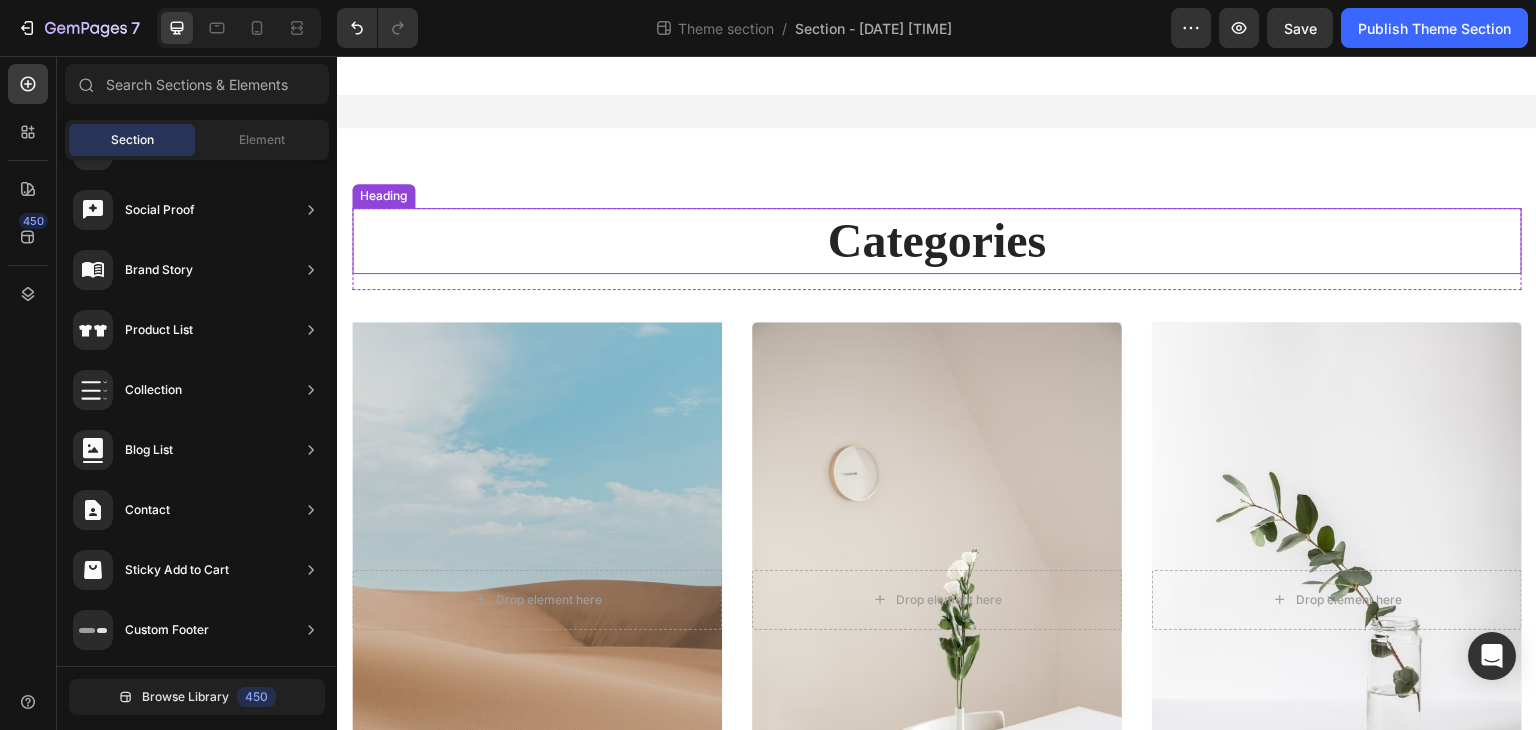 click on "Categories" at bounding box center [937, 241] 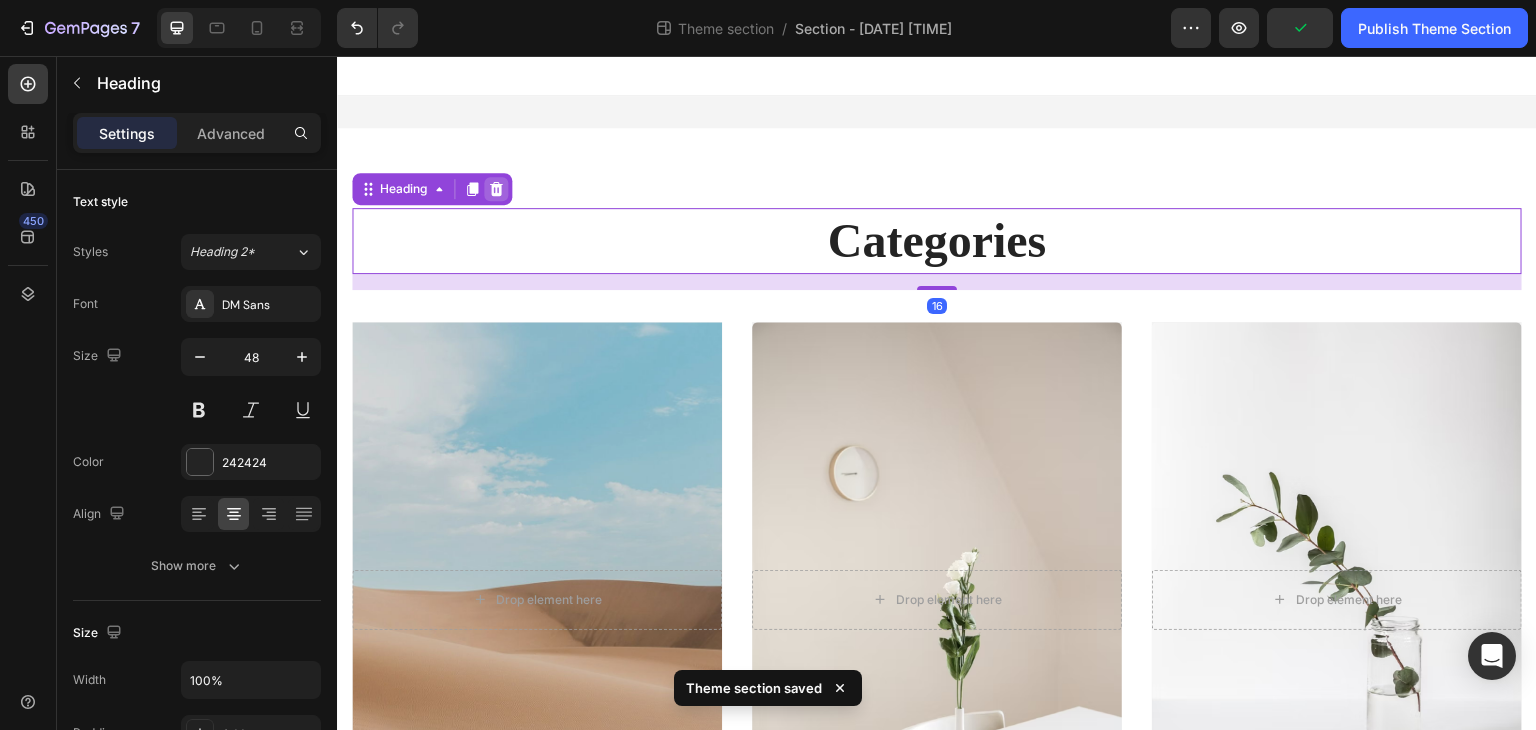click 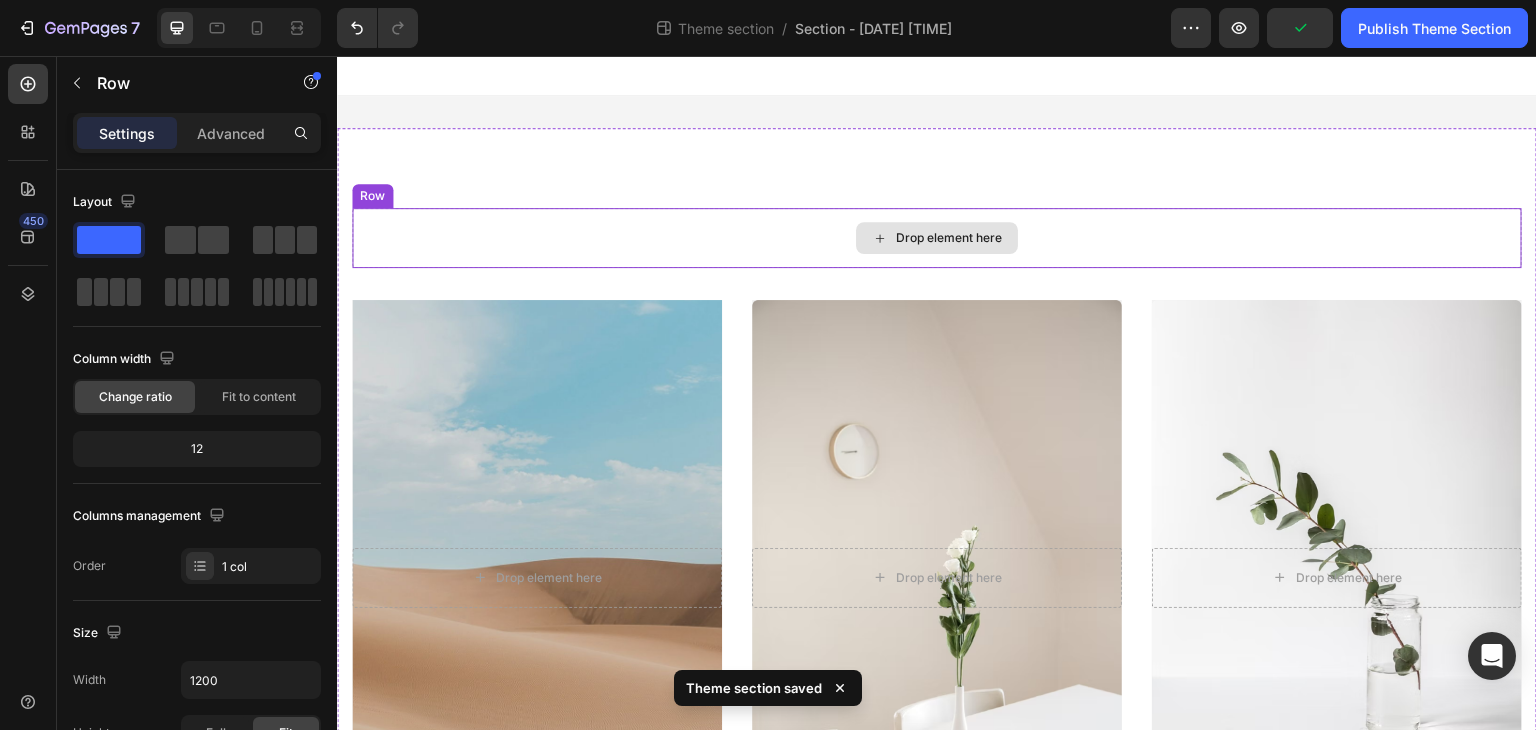 click on "Drop element here" at bounding box center [937, 238] 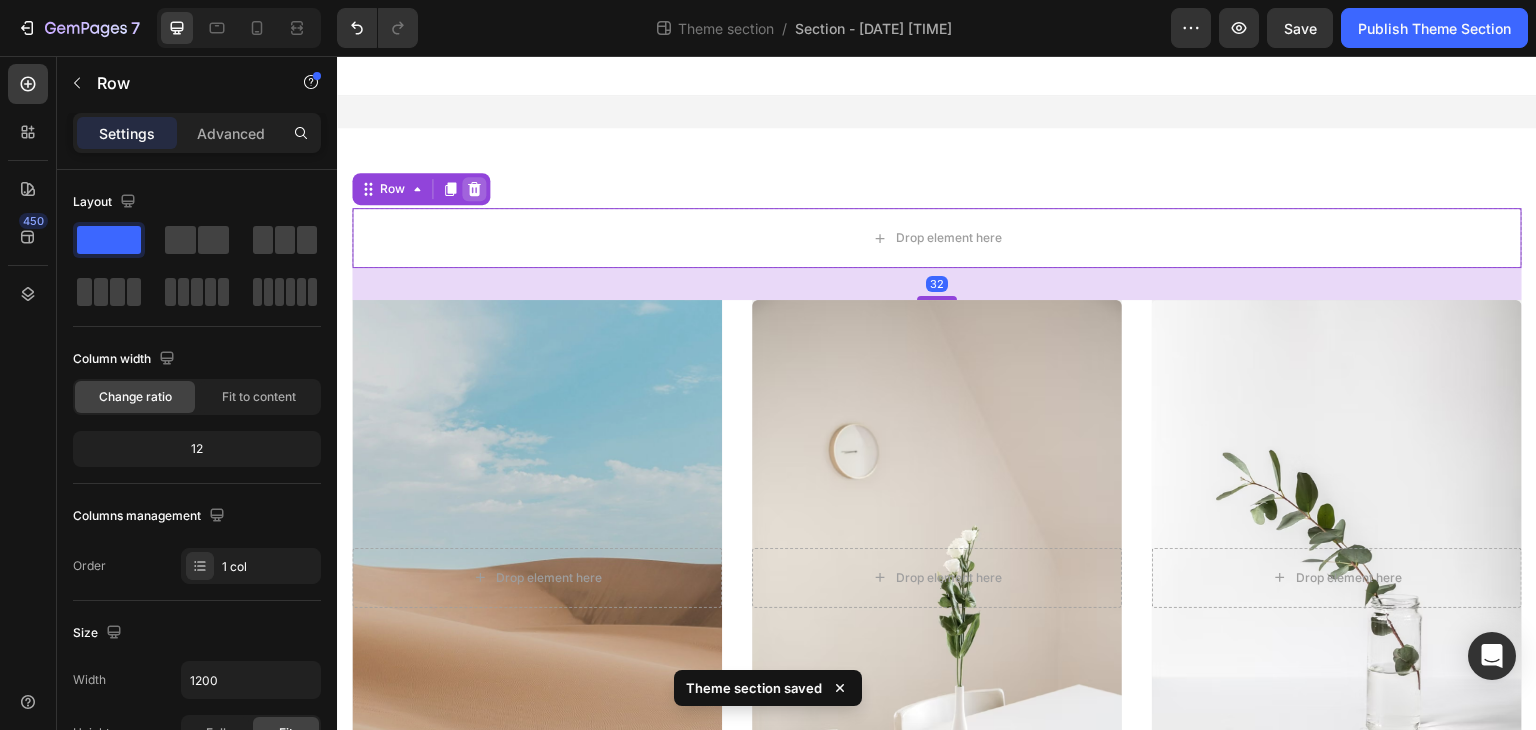 click 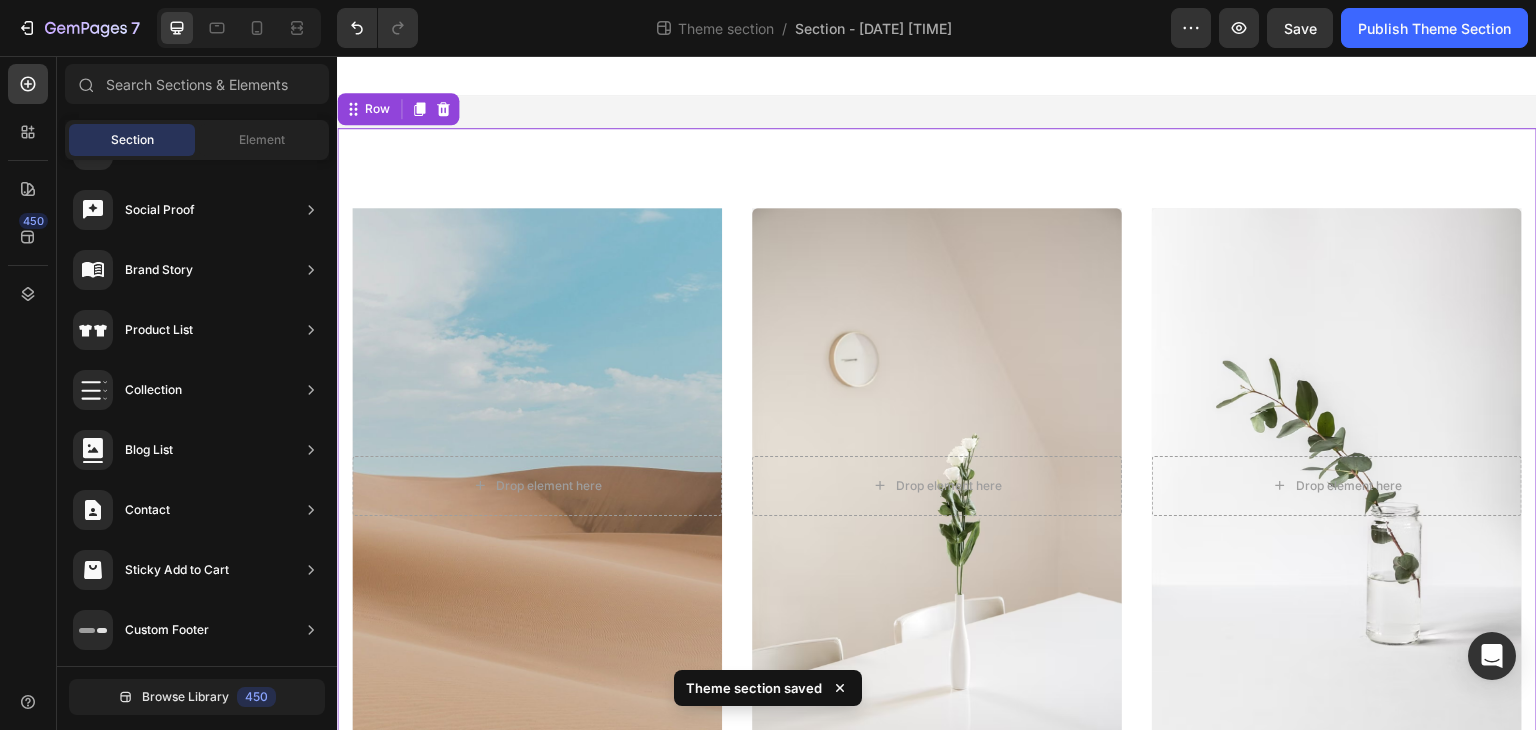 click on "After a long time of molding and crafting, our high-class ceramics, I always have the perfect beauty you need. Text block Row                Title Line
Drop element here Hero Banner
CALENDAR Button
Drop element here Hero Banner
BANDANA Button After a long time of molding and crafting, our high-class ceramics, I always have the perfect beauty you need. Text block Row                Title Line
Drop element here Hero Banner
PET TAG Button Row Row   0" at bounding box center [937, 507] 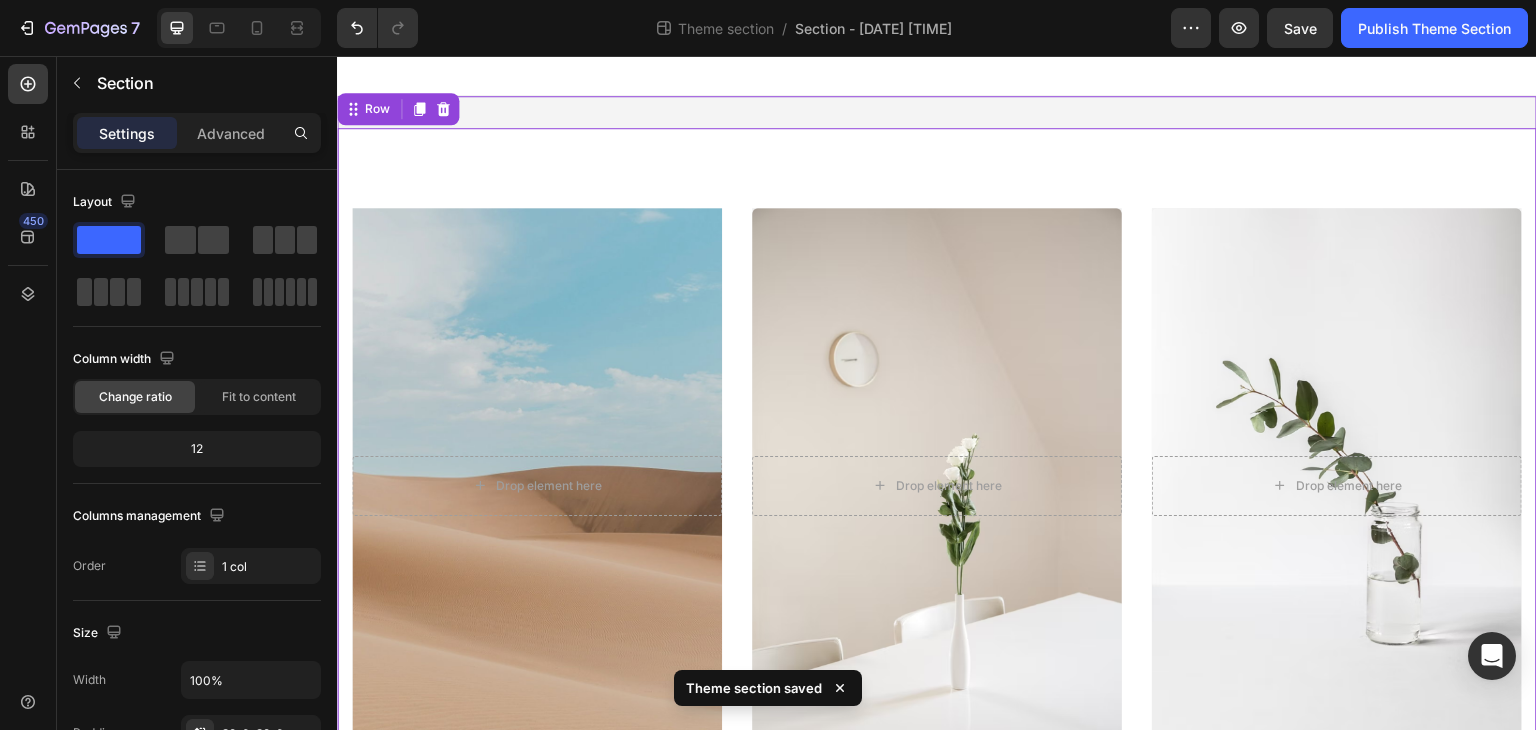 click on "After a long time of molding and crafting, our high-class ceramics, I always have the perfect beauty you need. Text block Row                Title Line
Drop element here Hero Banner
CALENDAR Button
Drop element here Hero Banner
BANDANA Button After a long time of molding and crafting, our high-class ceramics, I always have the perfect beauty you need. Text block Row                Title Line
Drop element here Hero Banner
PET TAG Button Row Row   0
Drop element here Row" at bounding box center (937, 537) 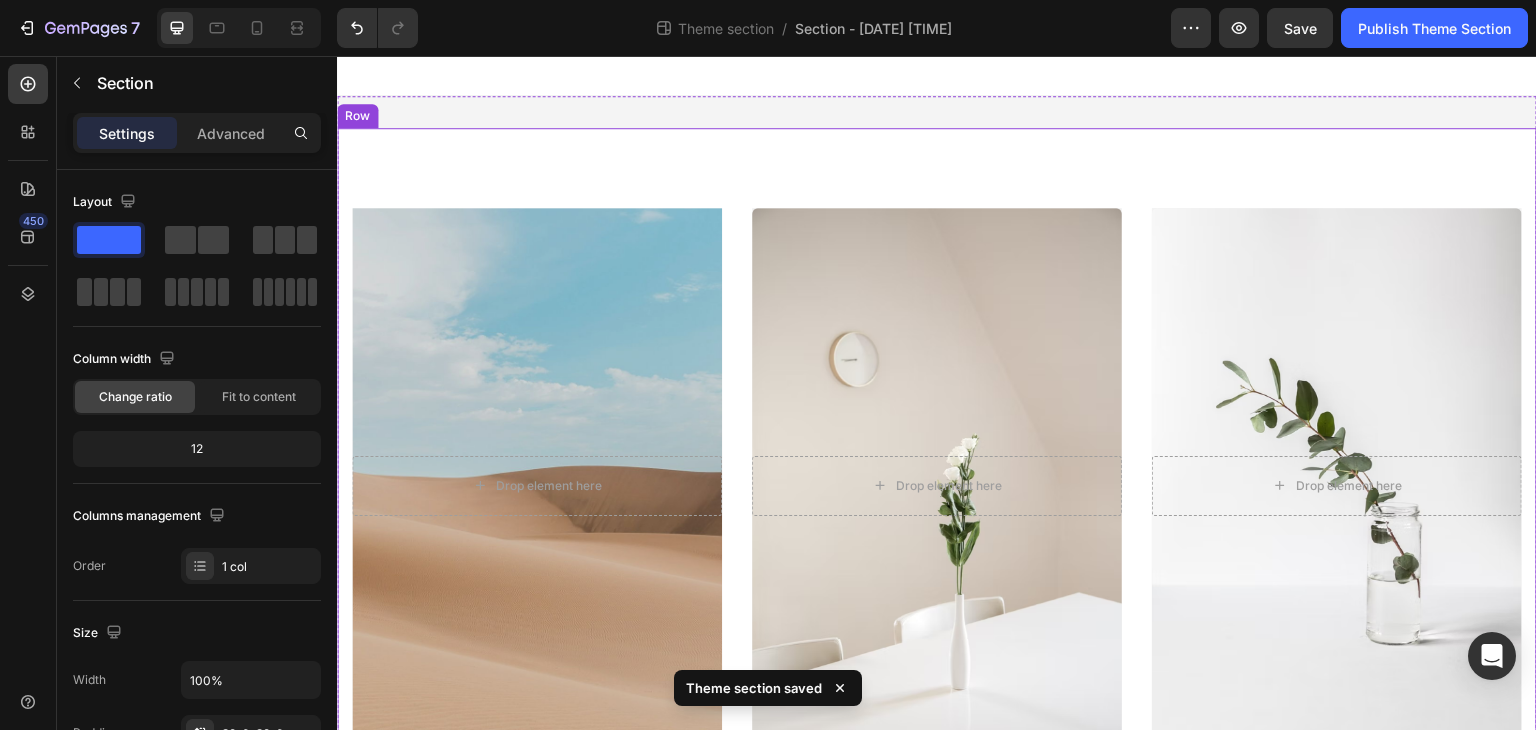 click on "After a long time of molding and crafting, our high-class ceramics, I always have the perfect beauty you need. Text block Row                Title Line
Drop element here Hero Banner
CALENDAR Button
Drop element here Hero Banner
BANDANA Button After a long time of molding and crafting, our high-class ceramics, I always have the perfect beauty you need. Text block Row                Title Line
Drop element here Hero Banner
PET TAG Button Row Row" at bounding box center [937, 507] 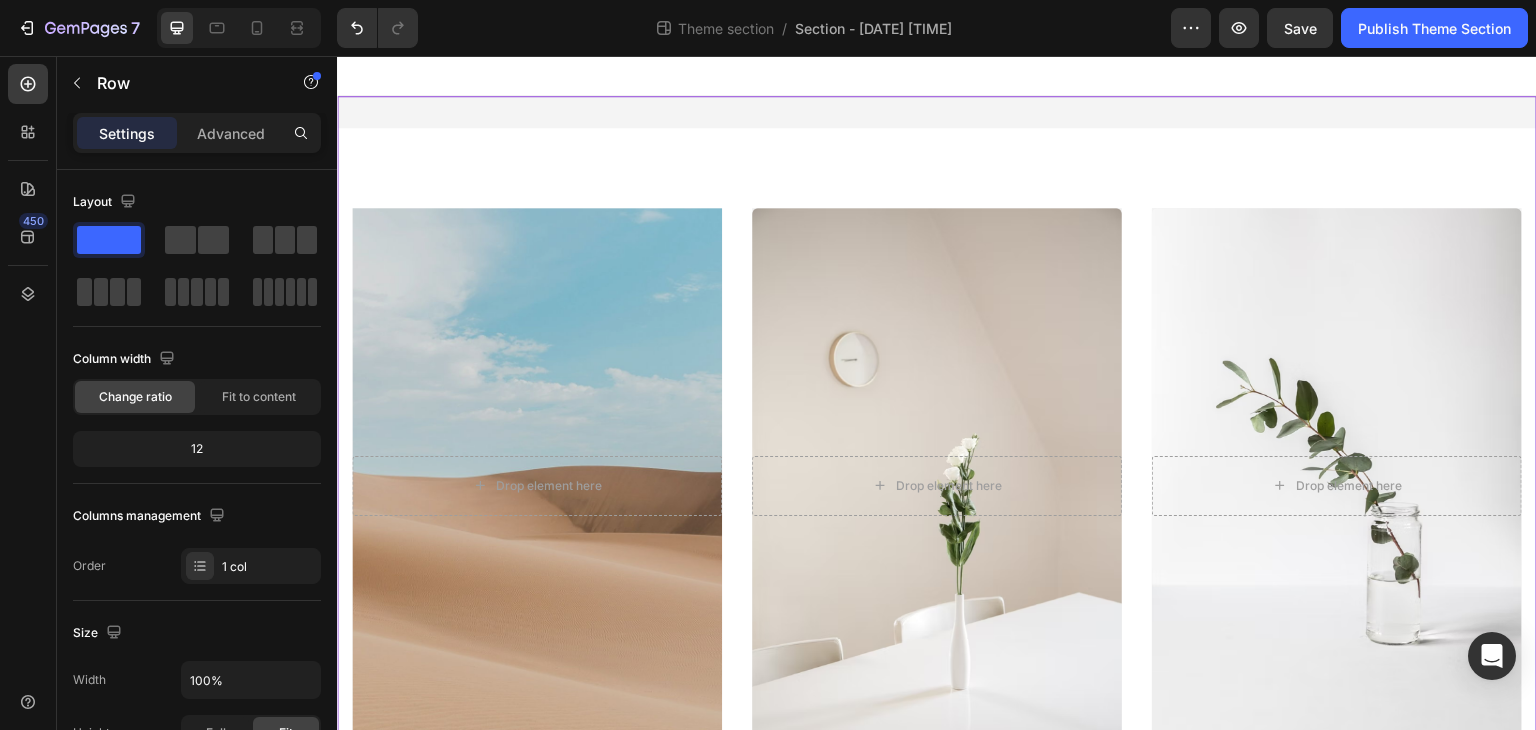 click on "After a long time of molding and crafting, our high-class ceramics, I always have the perfect beauty you need. Text block Row                Title Line
Drop element here Hero Banner
CALENDAR Button
Drop element here Hero Banner
BANDANA Button After a long time of molding and crafting, our high-class ceramics, I always have the perfect beauty you need. Text block Row                Title Line
Drop element here Hero Banner
PET TAG Button Row Row
Drop element here Row" at bounding box center [937, 537] 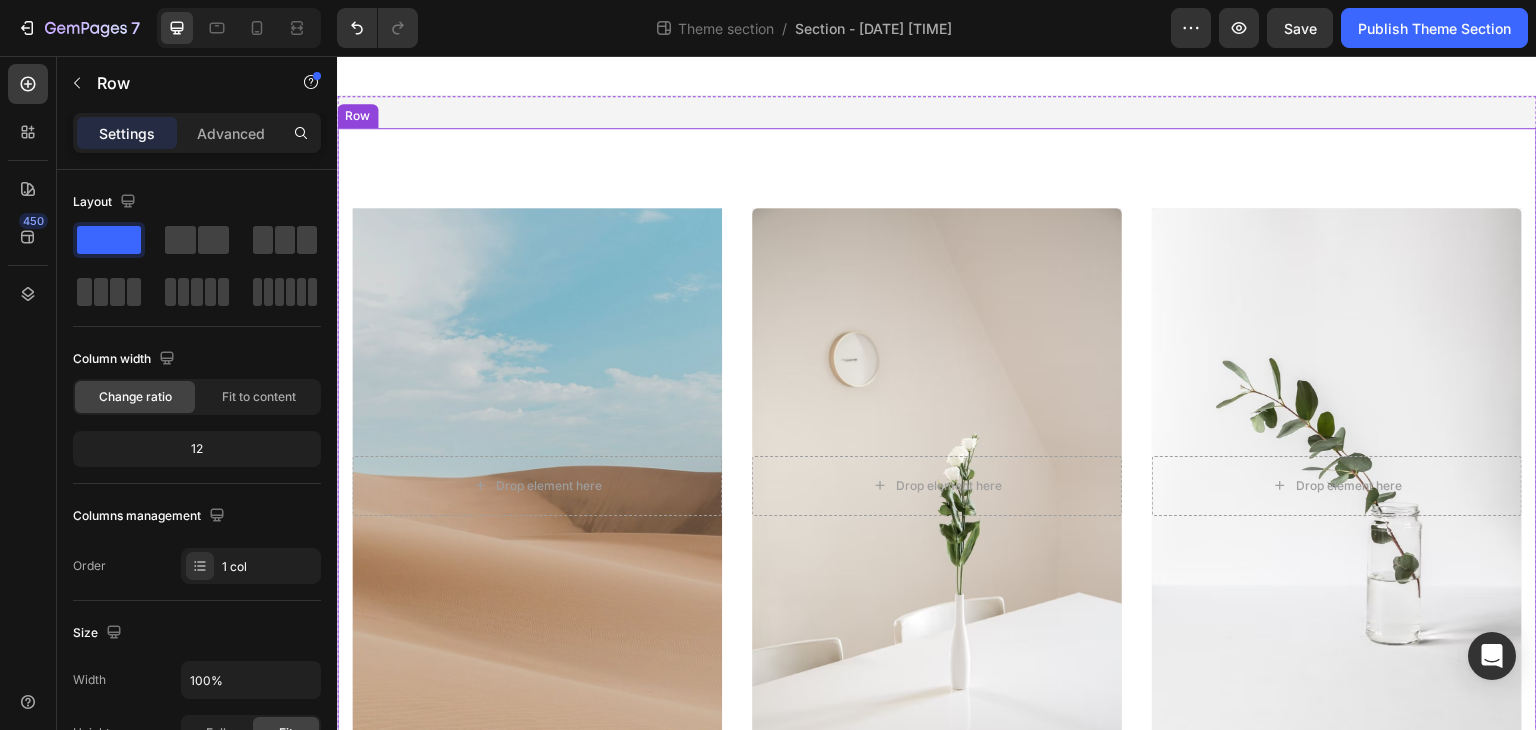 click on "After a long time of molding and crafting, our high-class ceramics, I always have the perfect beauty you need. Text block Row                Title Line
Drop element here Hero Banner
CALENDAR Button
Drop element here Hero Banner
BANDANA Button After a long time of molding and crafting, our high-class ceramics, I always have the perfect beauty you need. Text block Row                Title Line
Drop element here Hero Banner
PET TAG Button Row Row" at bounding box center [937, 507] 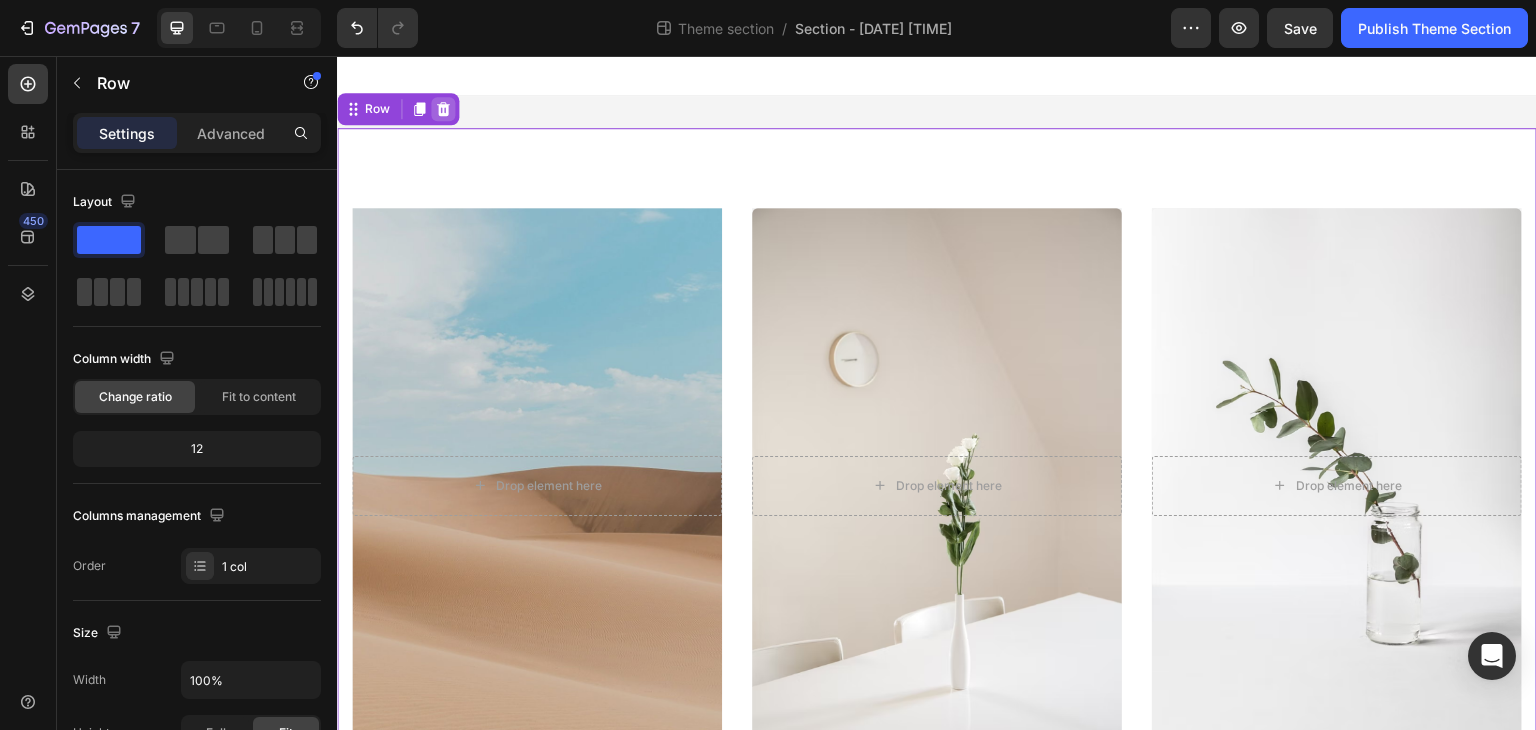 click at bounding box center (443, 109) 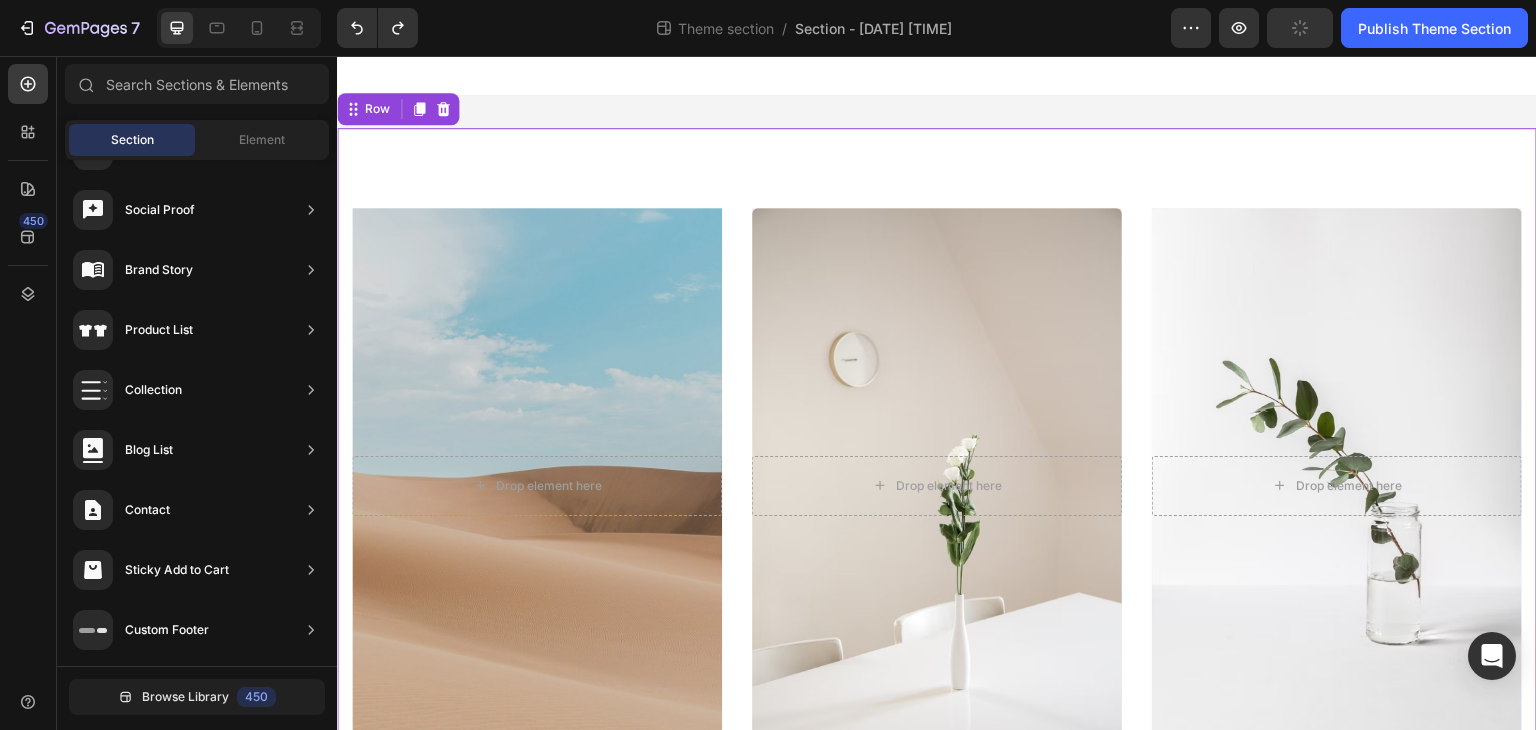 click on "After a long time of molding and crafting, our high-class ceramics, I always have the perfect beauty you need. Text block Row                Title Line
Drop element here Hero Banner
CALENDAR Button
Drop element here Hero Banner
BANDANA Button After a long time of molding and crafting, our high-class ceramics, I always have the perfect beauty you need. Text block Row                Title Line
Drop element here Hero Banner
PET TAG Button Row Row   0" at bounding box center [937, 507] 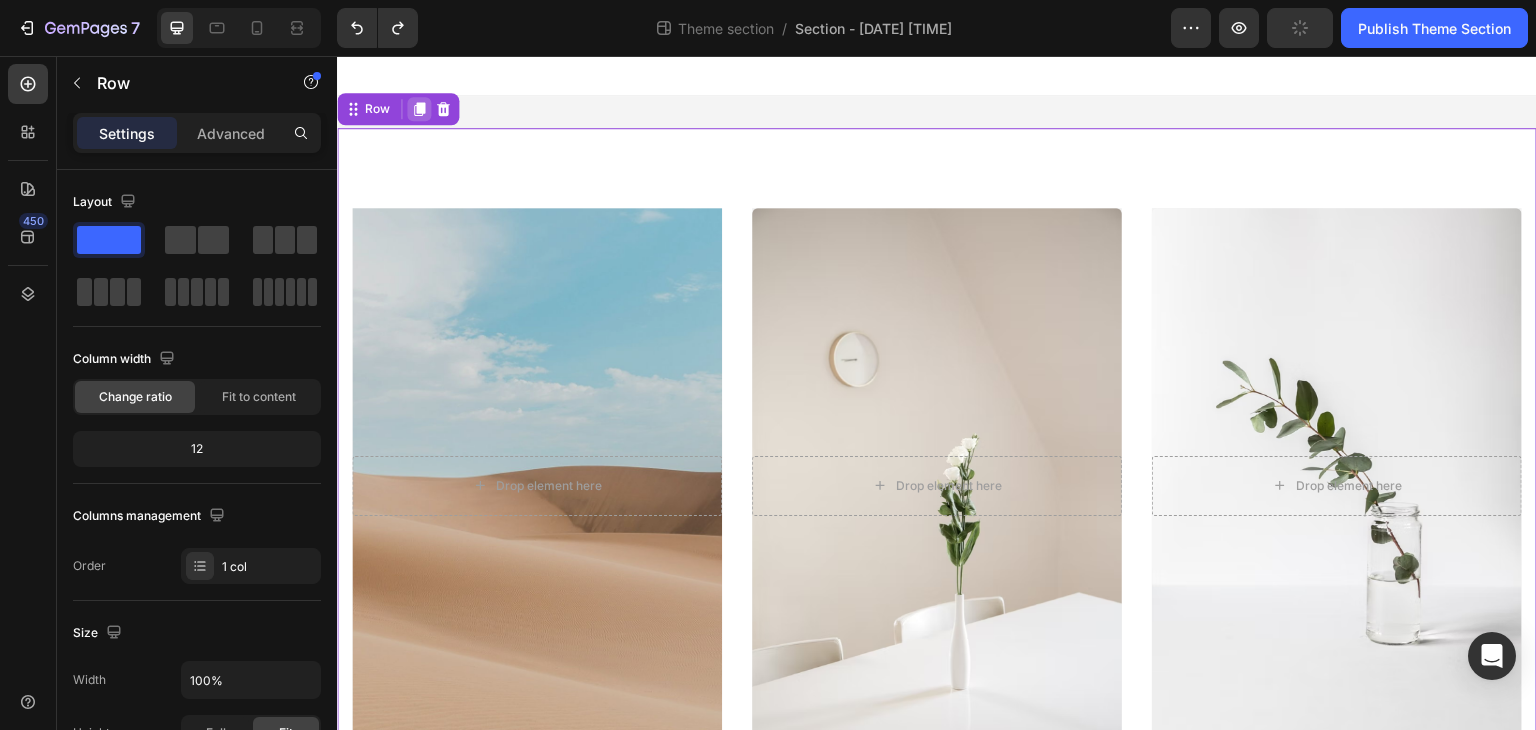 click 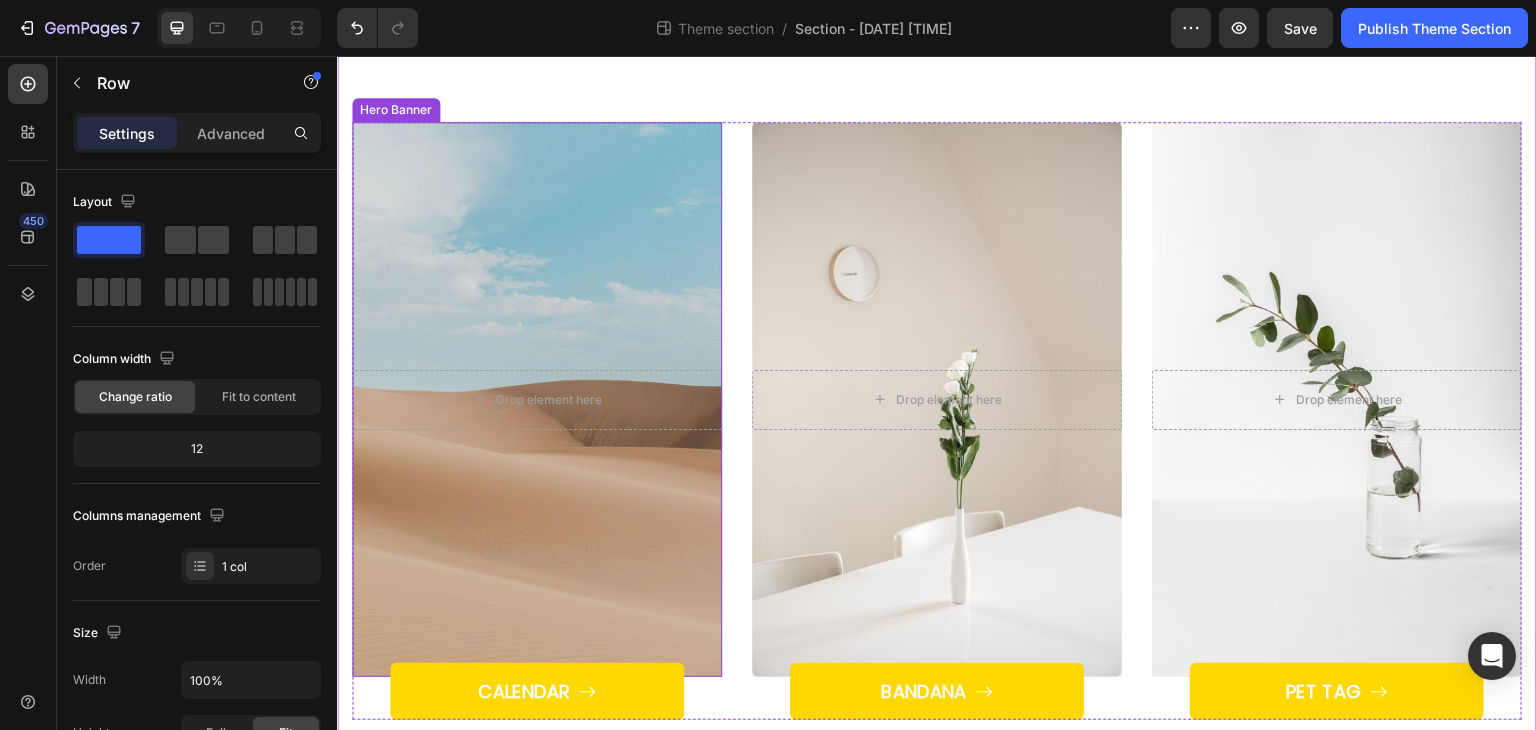 scroll, scrollTop: 906, scrollLeft: 0, axis: vertical 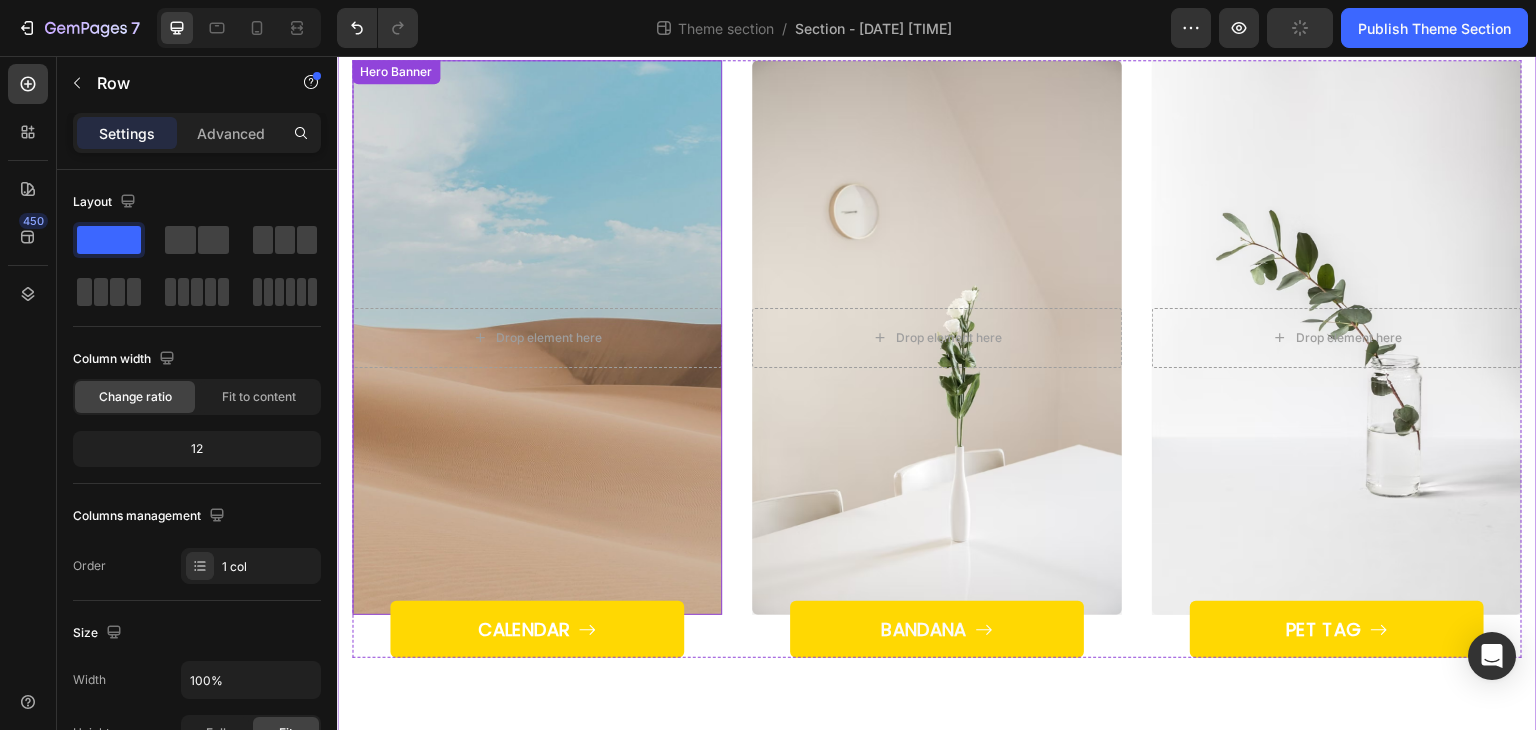 click on "Drop element here" at bounding box center (537, 338) 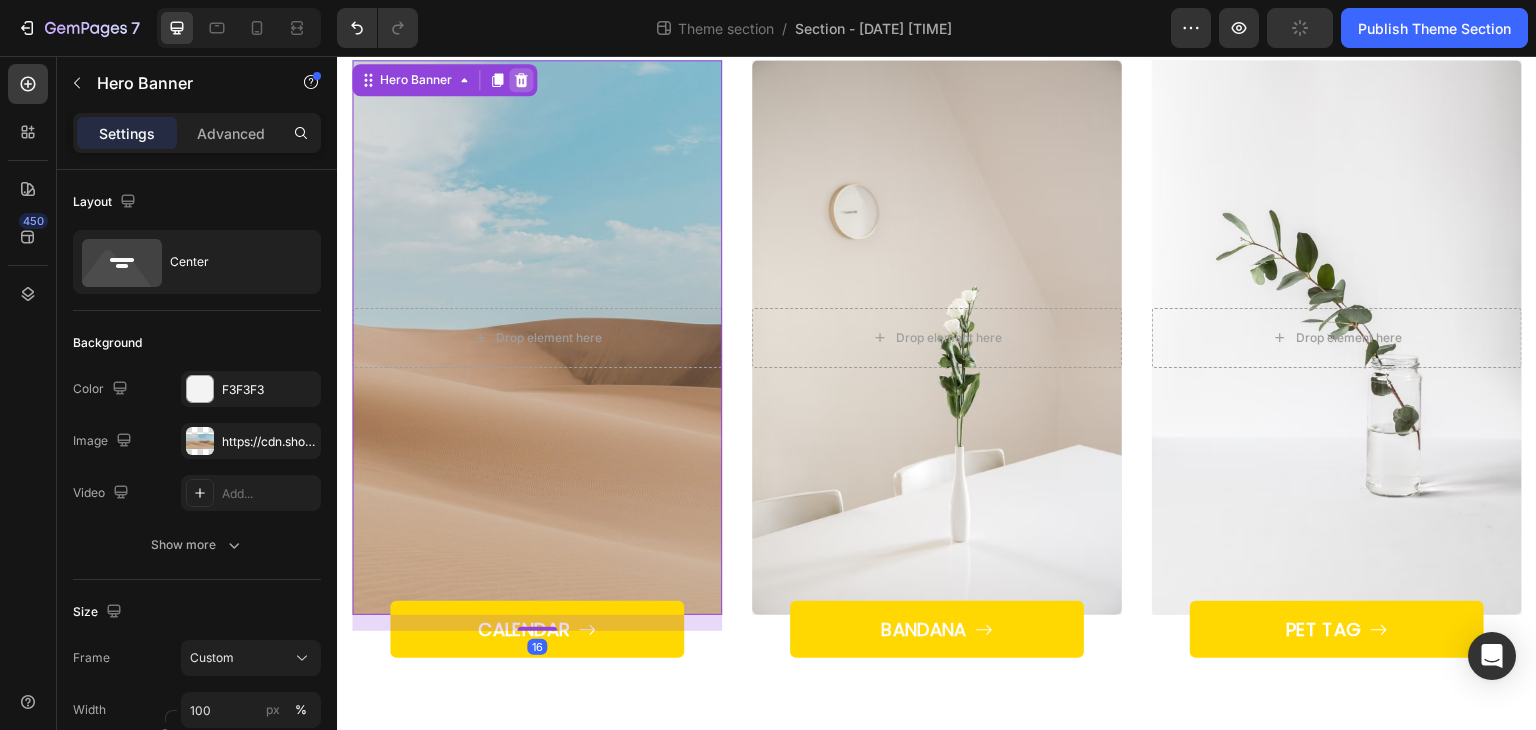 click 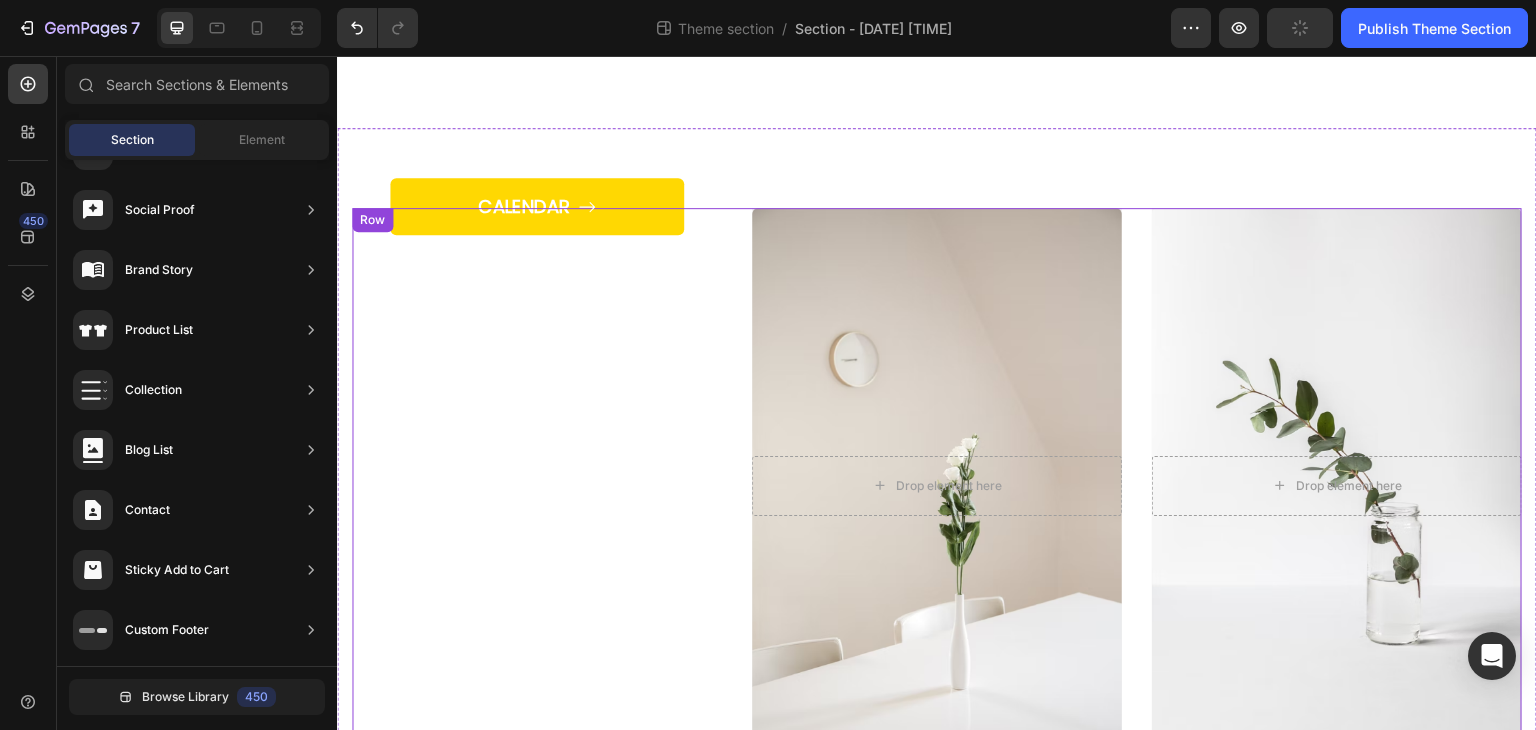 scroll, scrollTop: 806, scrollLeft: 0, axis: vertical 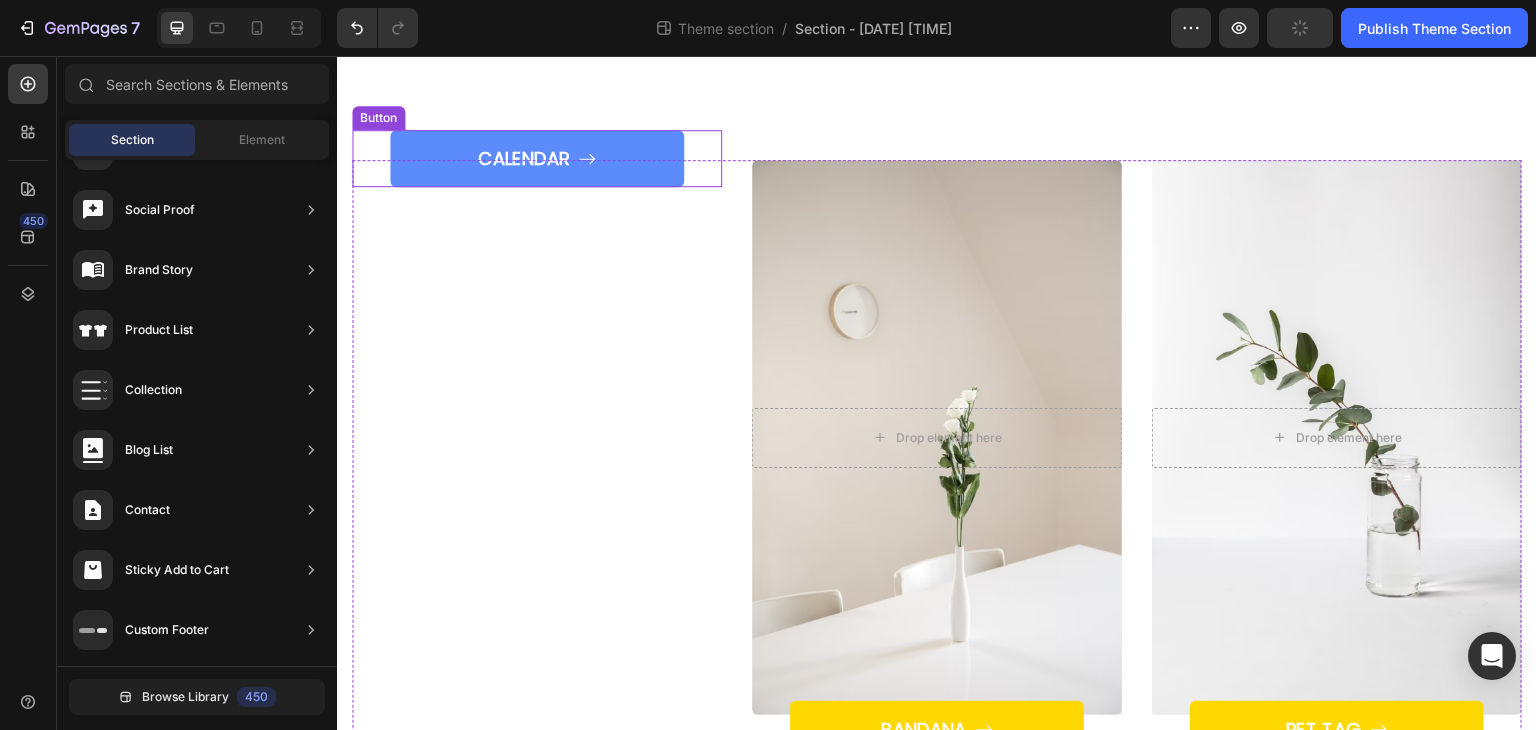click on "CALENDAR" at bounding box center [537, 158] 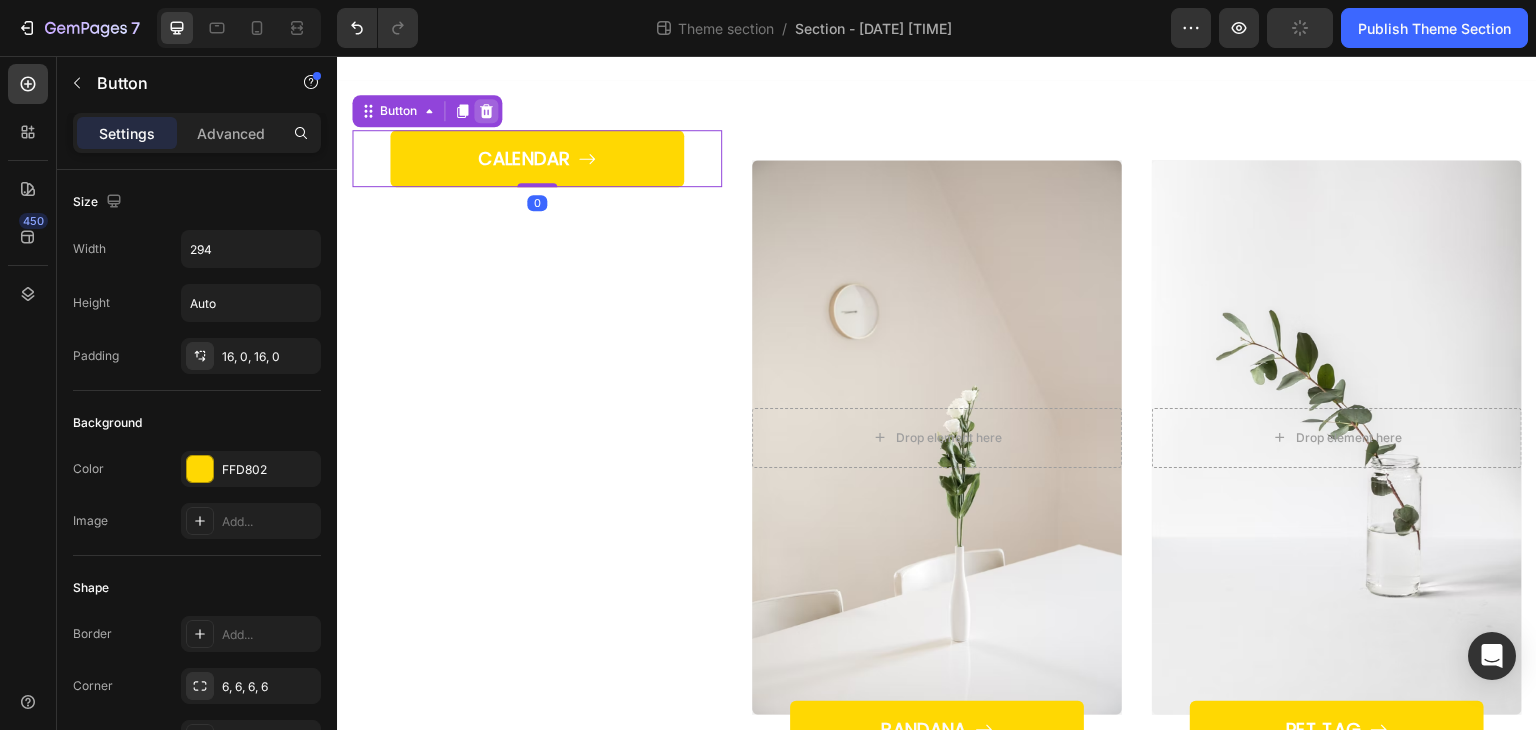 click 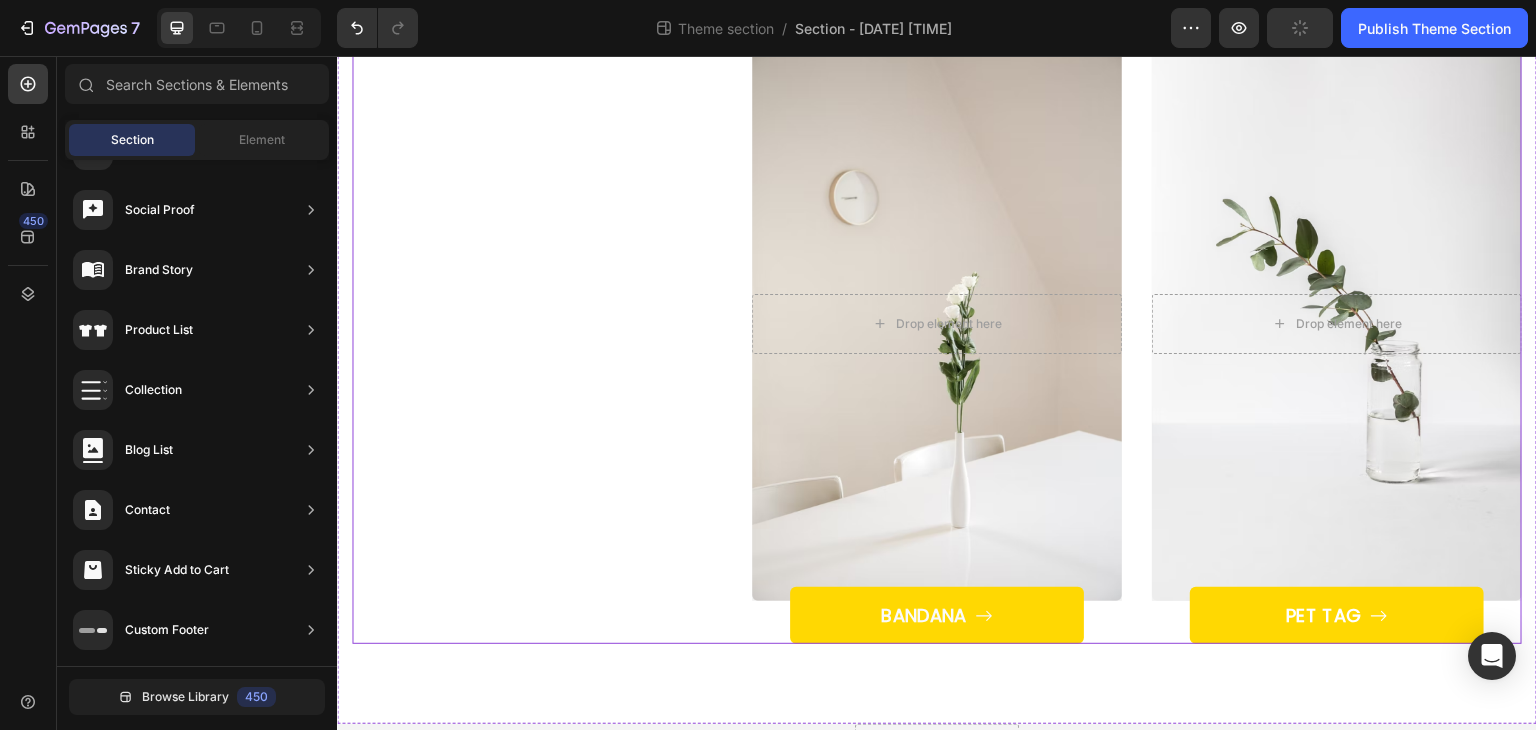 scroll, scrollTop: 1006, scrollLeft: 0, axis: vertical 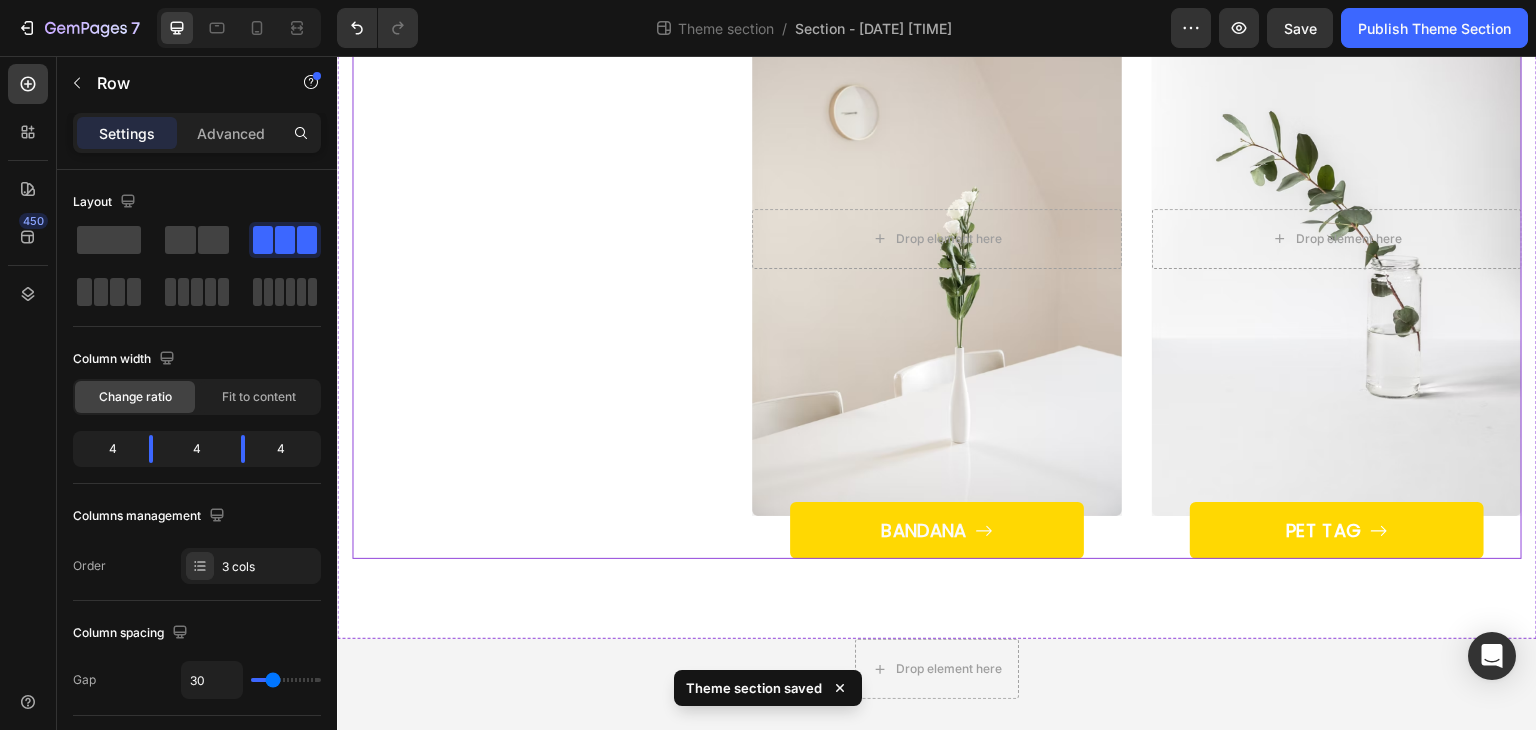 click on "After a long time of molding and crafting, our high-class ceramics, I always have the perfect beauty you need. Text block Row                Title Line" at bounding box center [537, 260] 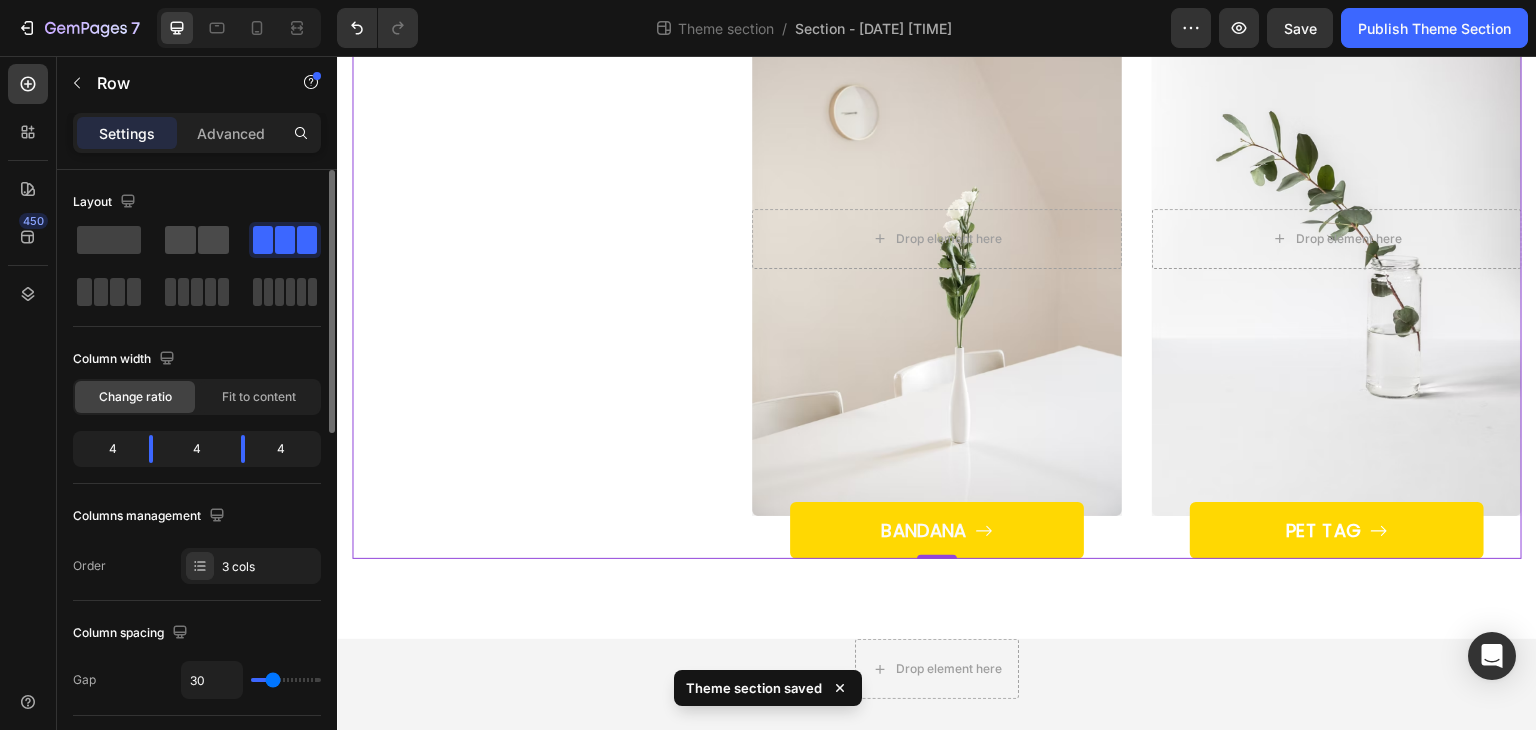 click 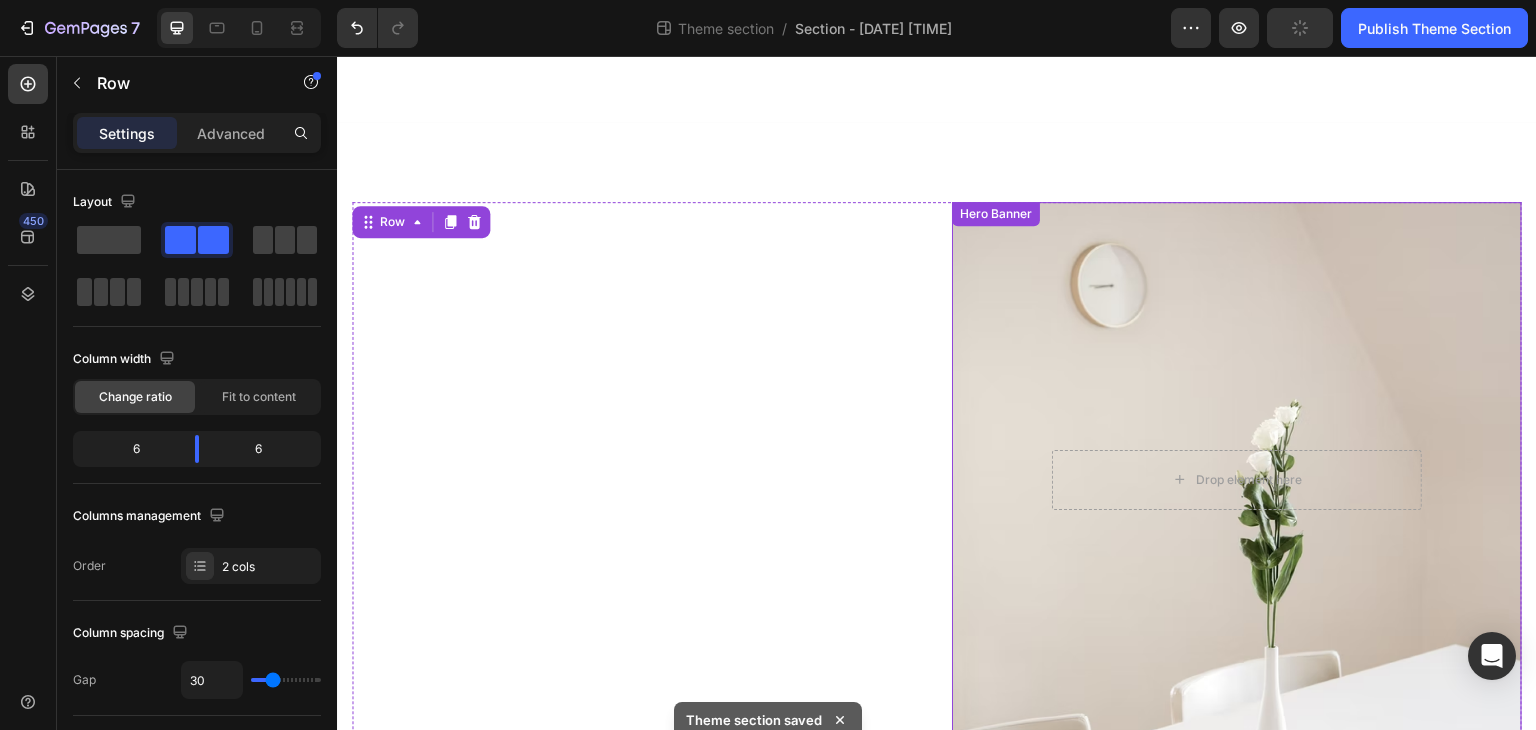 scroll, scrollTop: 706, scrollLeft: 0, axis: vertical 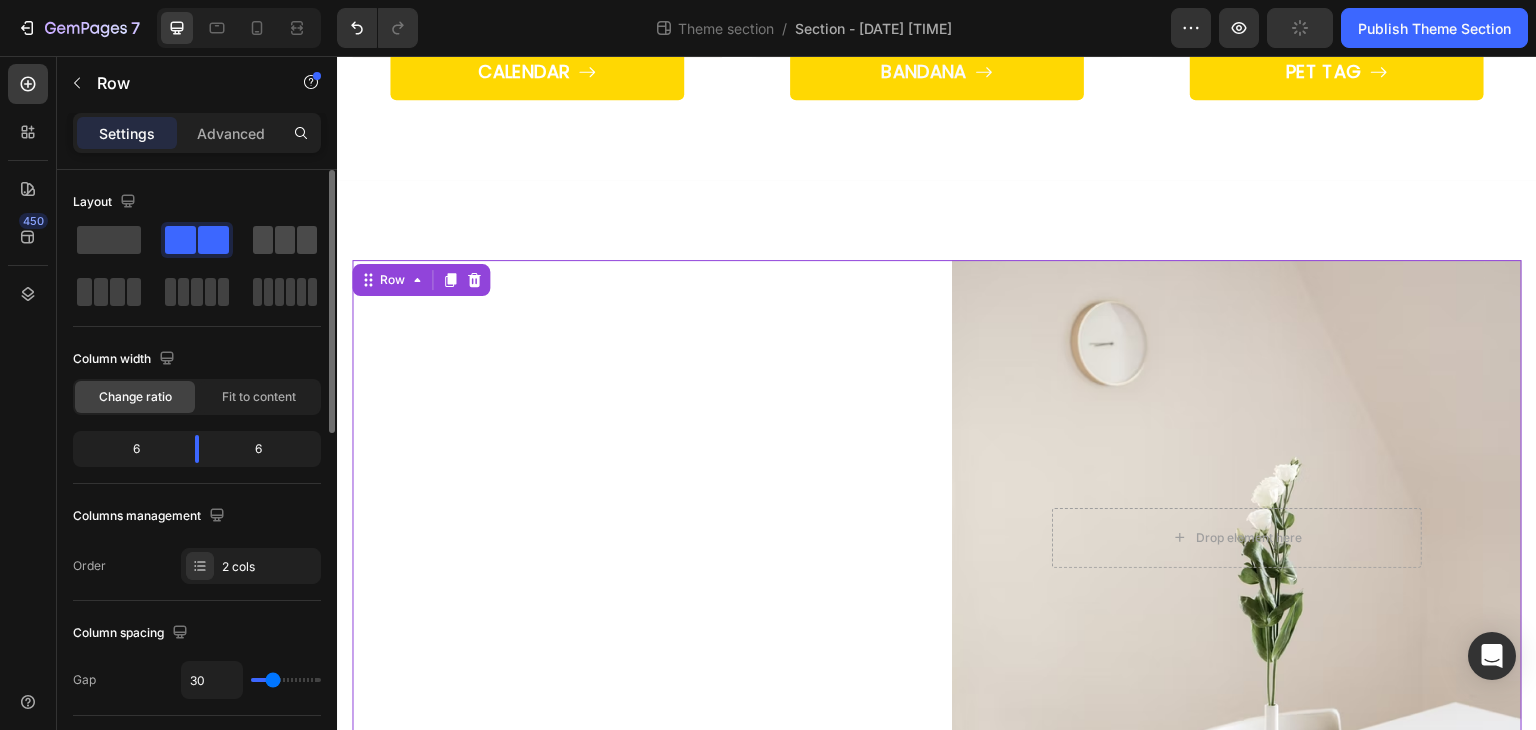 click 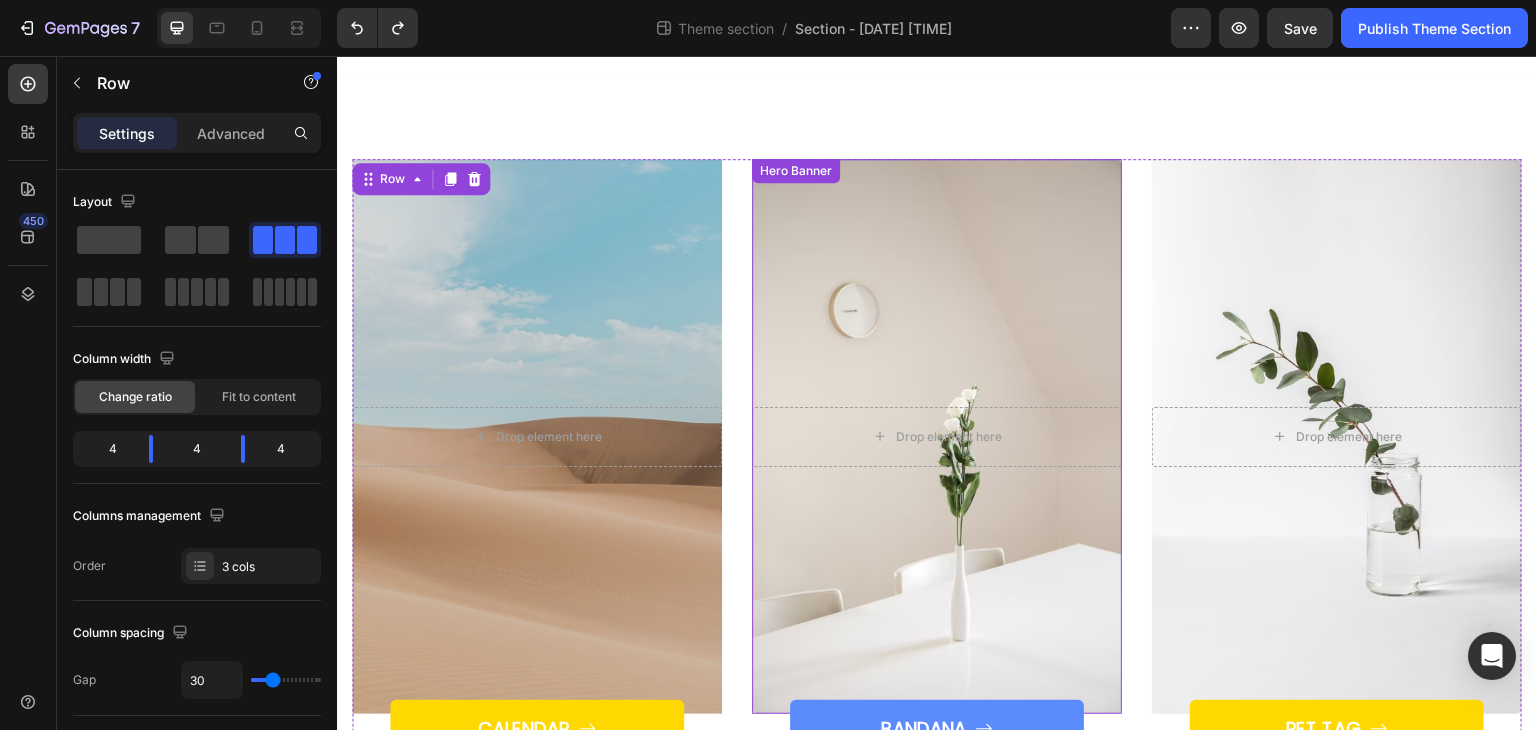 scroll, scrollTop: 806, scrollLeft: 0, axis: vertical 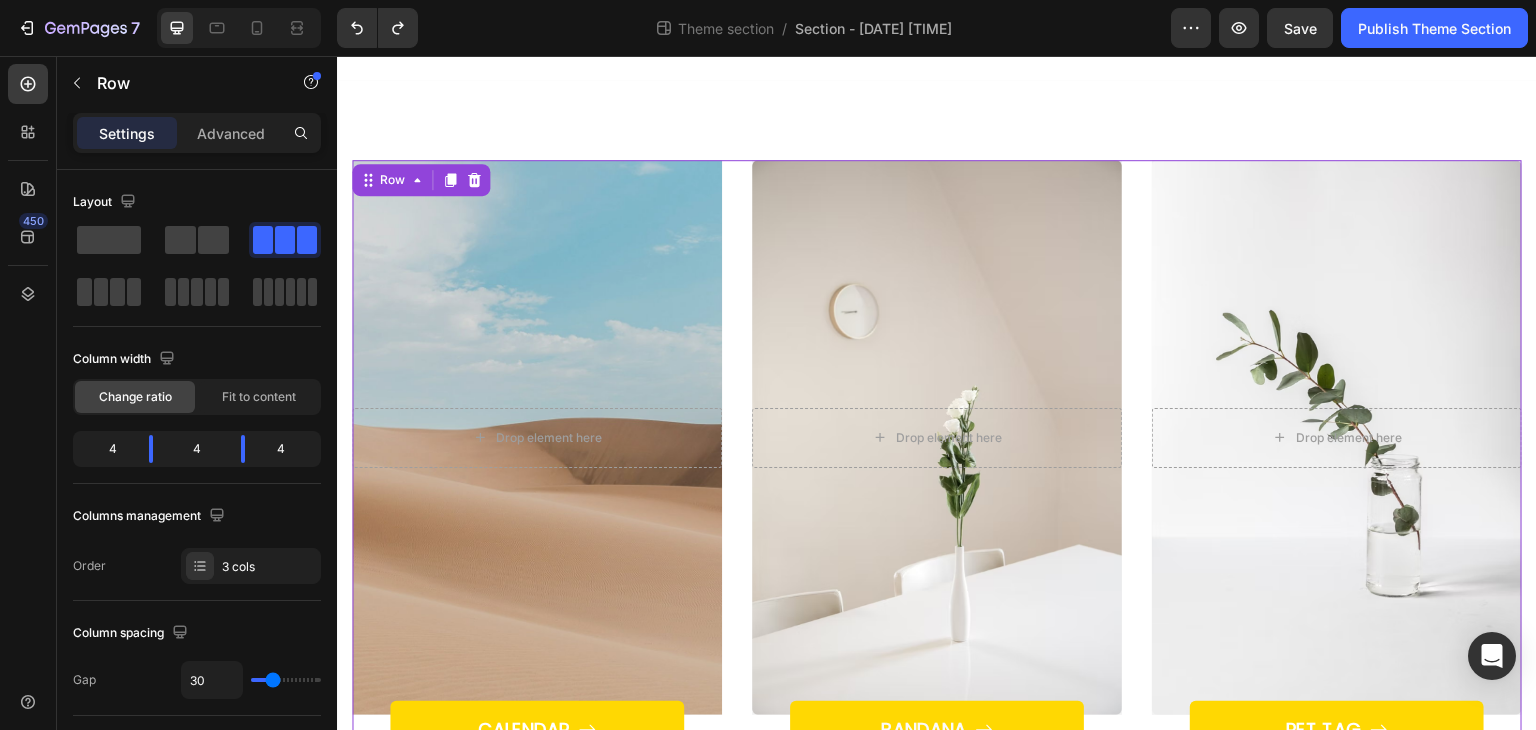 click on "Theme section  /  Section - Aug 4 05:39:04" 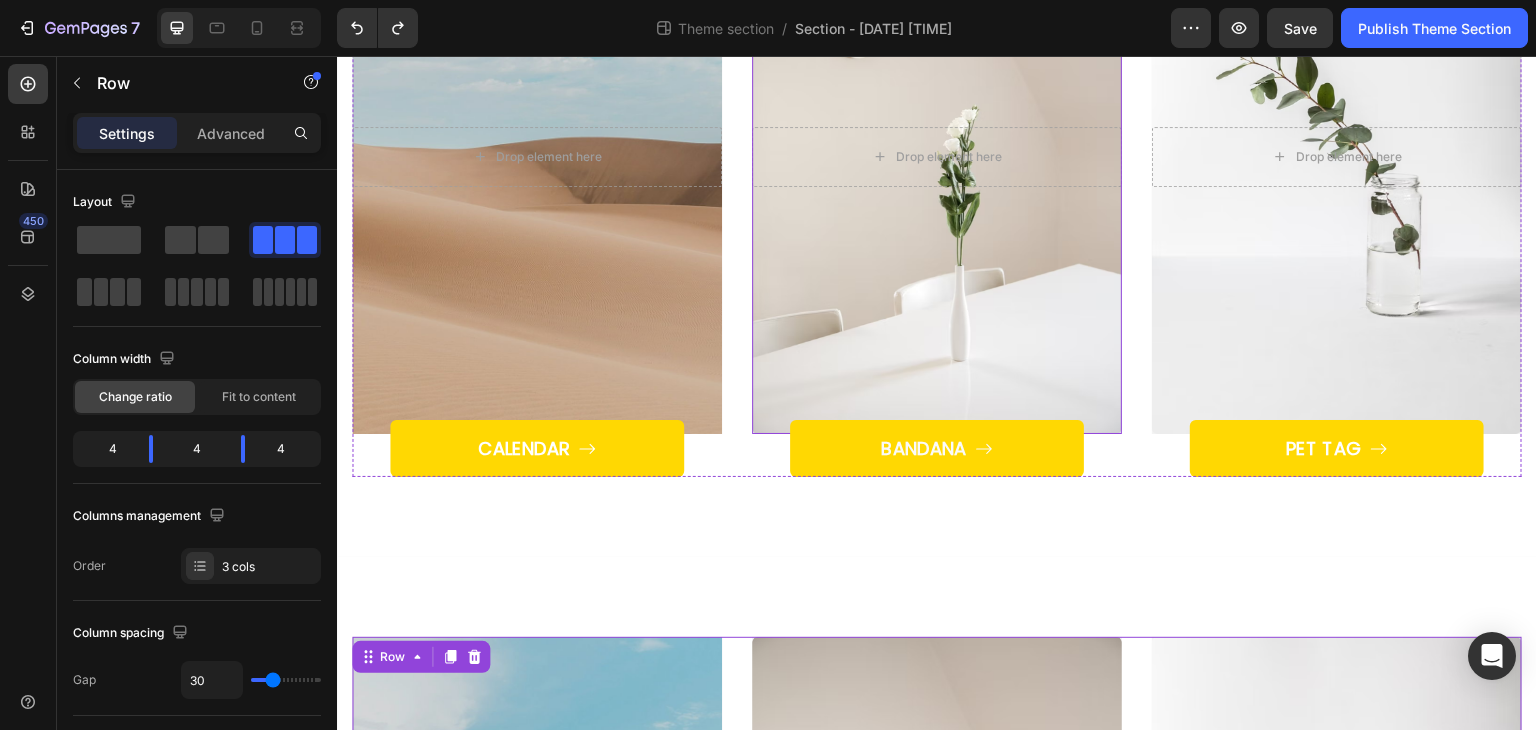 scroll, scrollTop: 606, scrollLeft: 0, axis: vertical 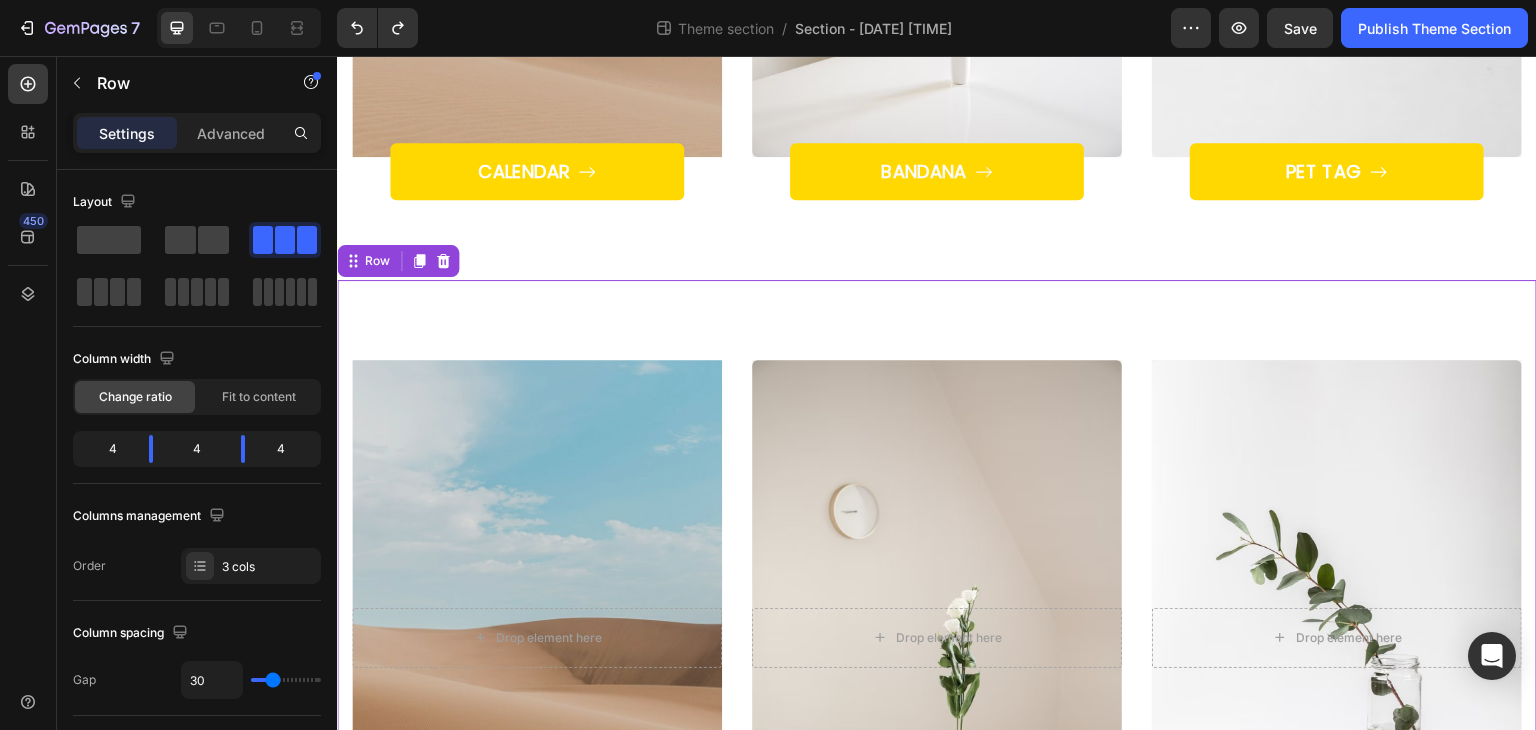 click on "After a long time of molding and crafting, our high-class ceramics, I always have the perfect beauty you need. Text block Row                Title Line
Drop element here Hero Banner
CALENDAR Button
Drop element here Hero Banner
BANDANA Button After a long time of molding and crafting, our high-class ceramics, I always have the perfect beauty you need. Text block Row                Title Line
Drop element here Hero Banner
PET TAG Button Row Row   0" at bounding box center [937, 659] 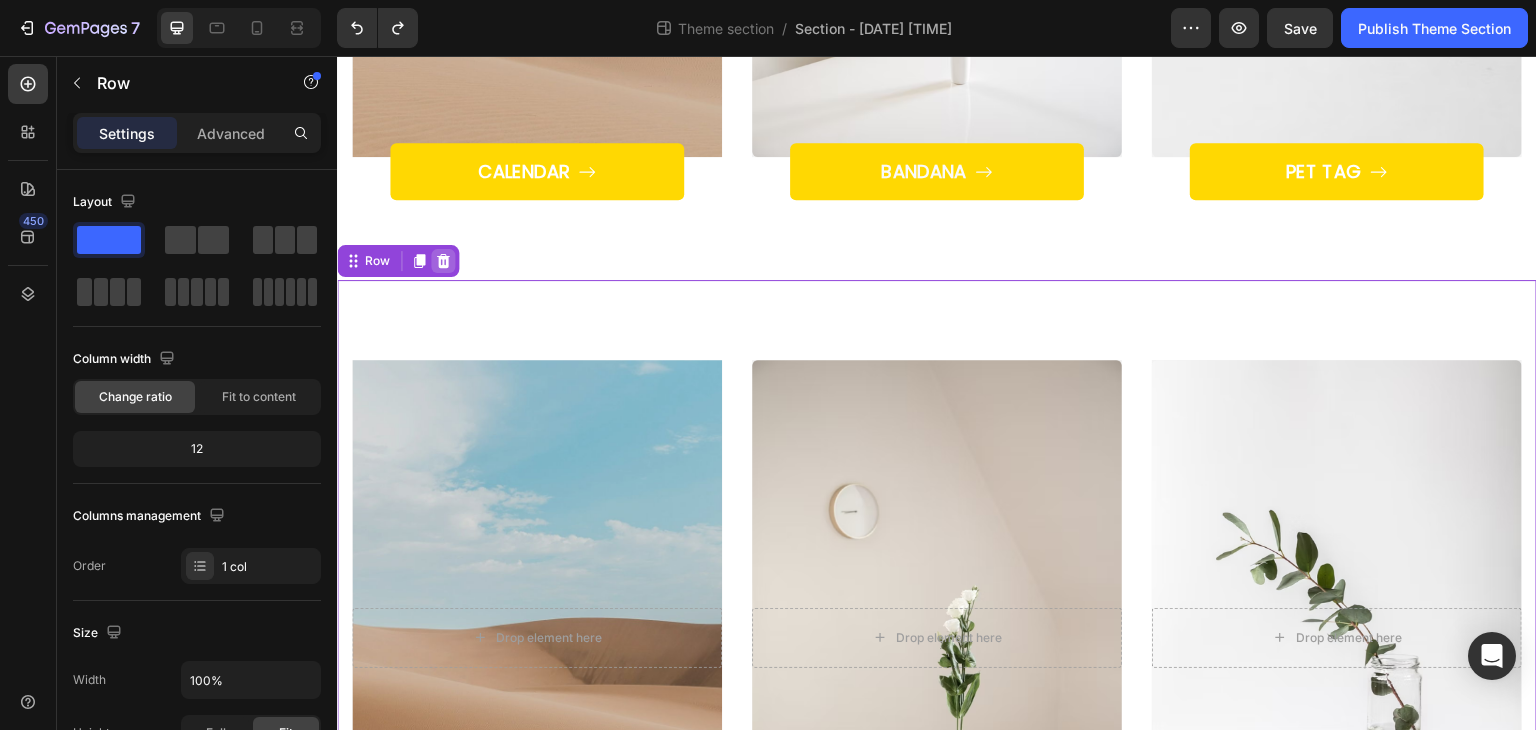 click 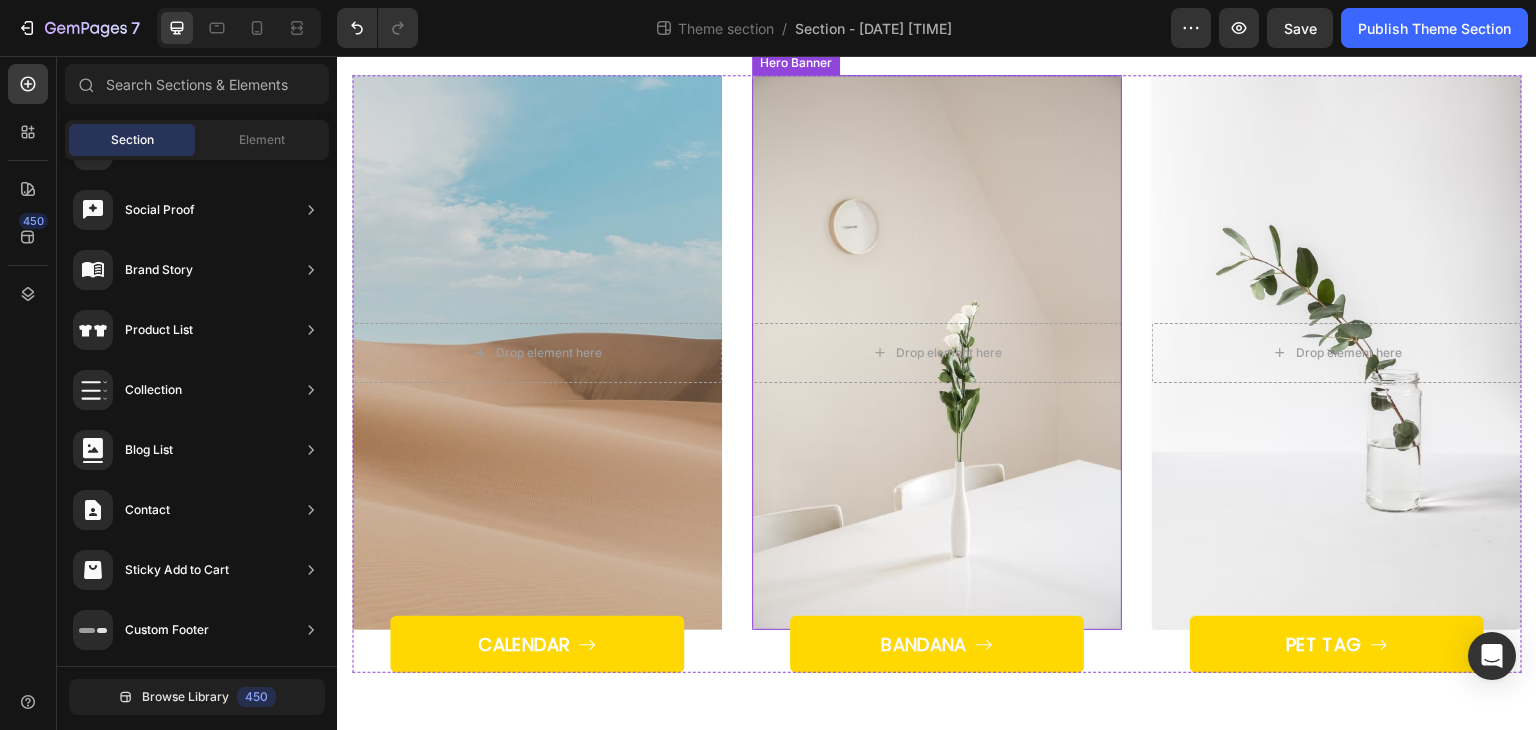 scroll, scrollTop: 248, scrollLeft: 0, axis: vertical 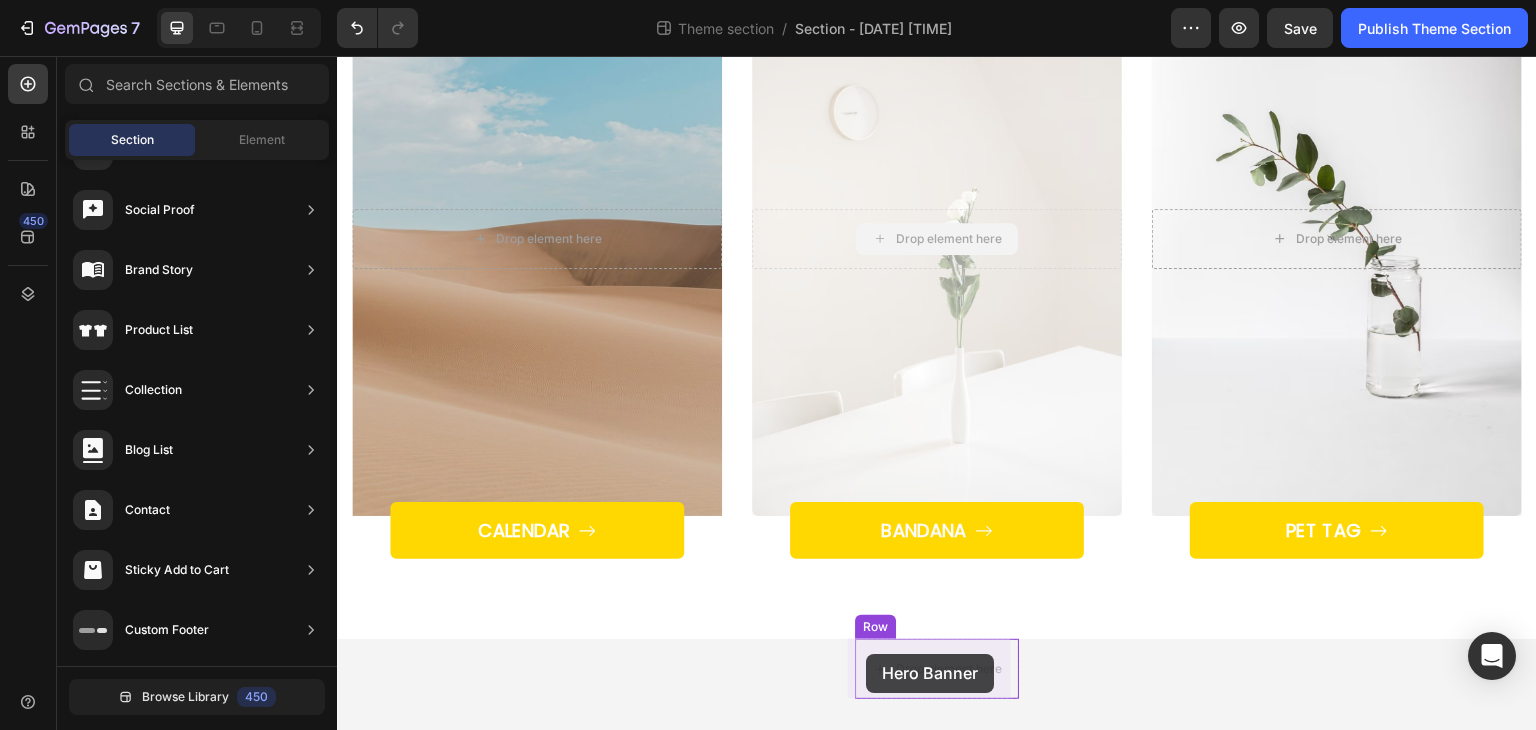 drag, startPoint x: 880, startPoint y: 238, endPoint x: 866, endPoint y: 654, distance: 416.2355 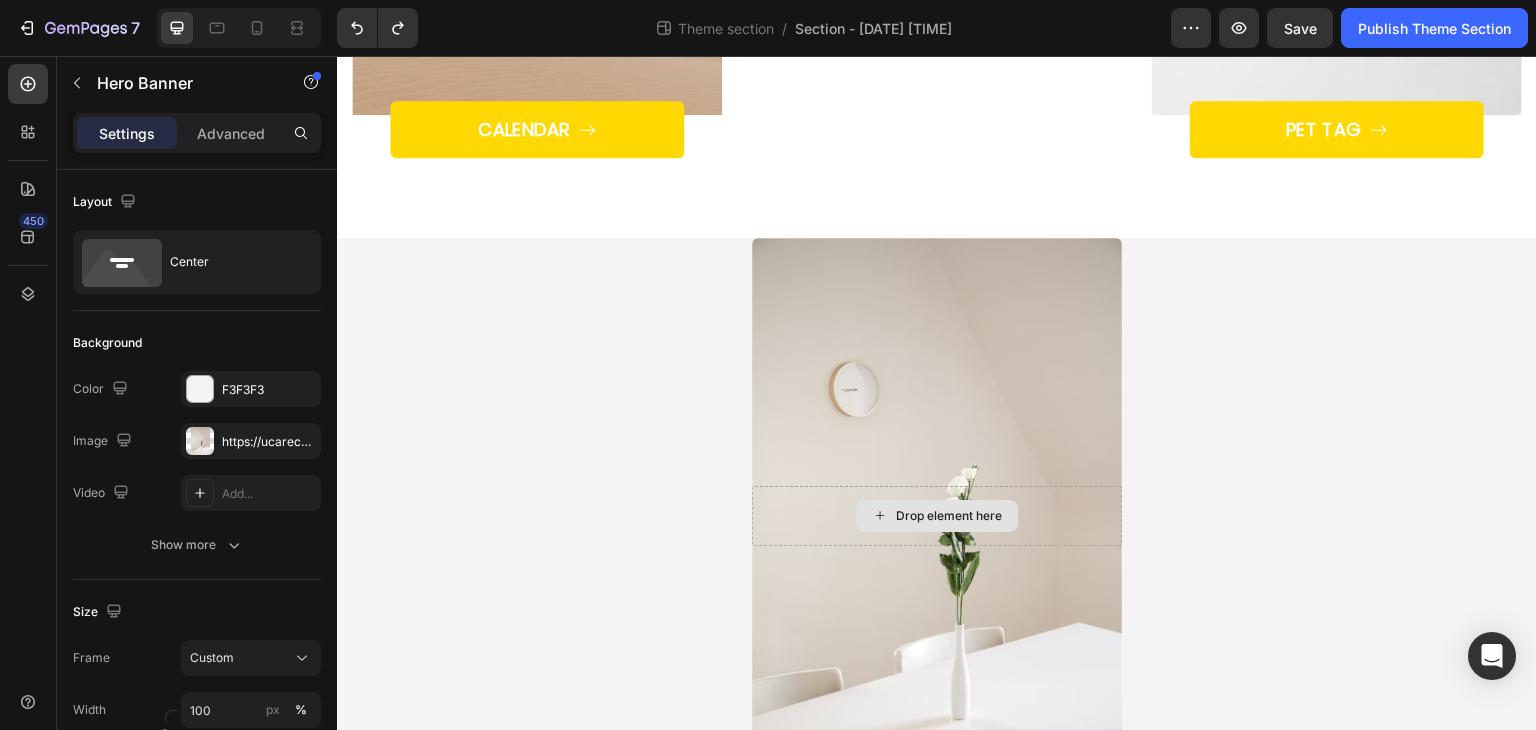 scroll, scrollTop: 248, scrollLeft: 0, axis: vertical 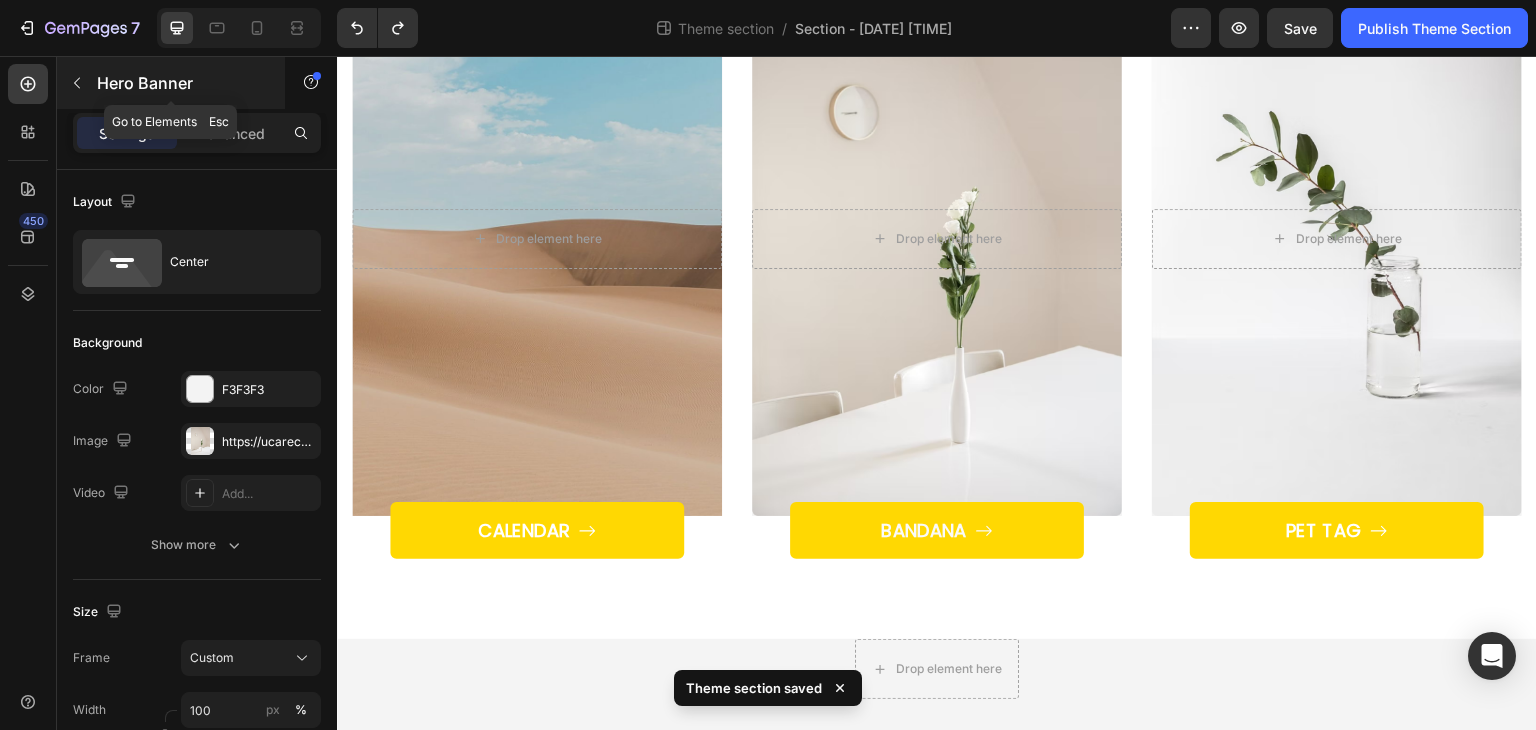 click 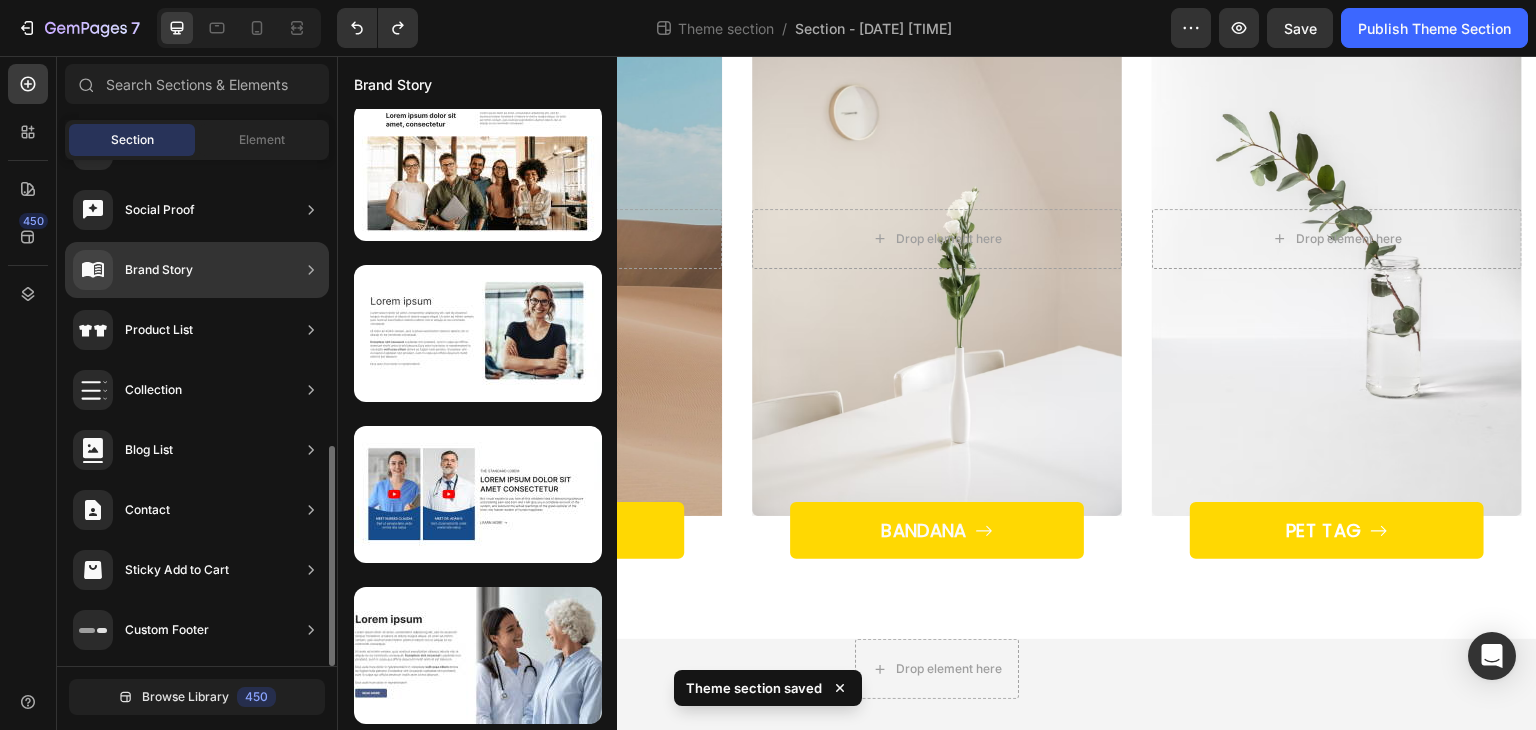 scroll, scrollTop: 354, scrollLeft: 0, axis: vertical 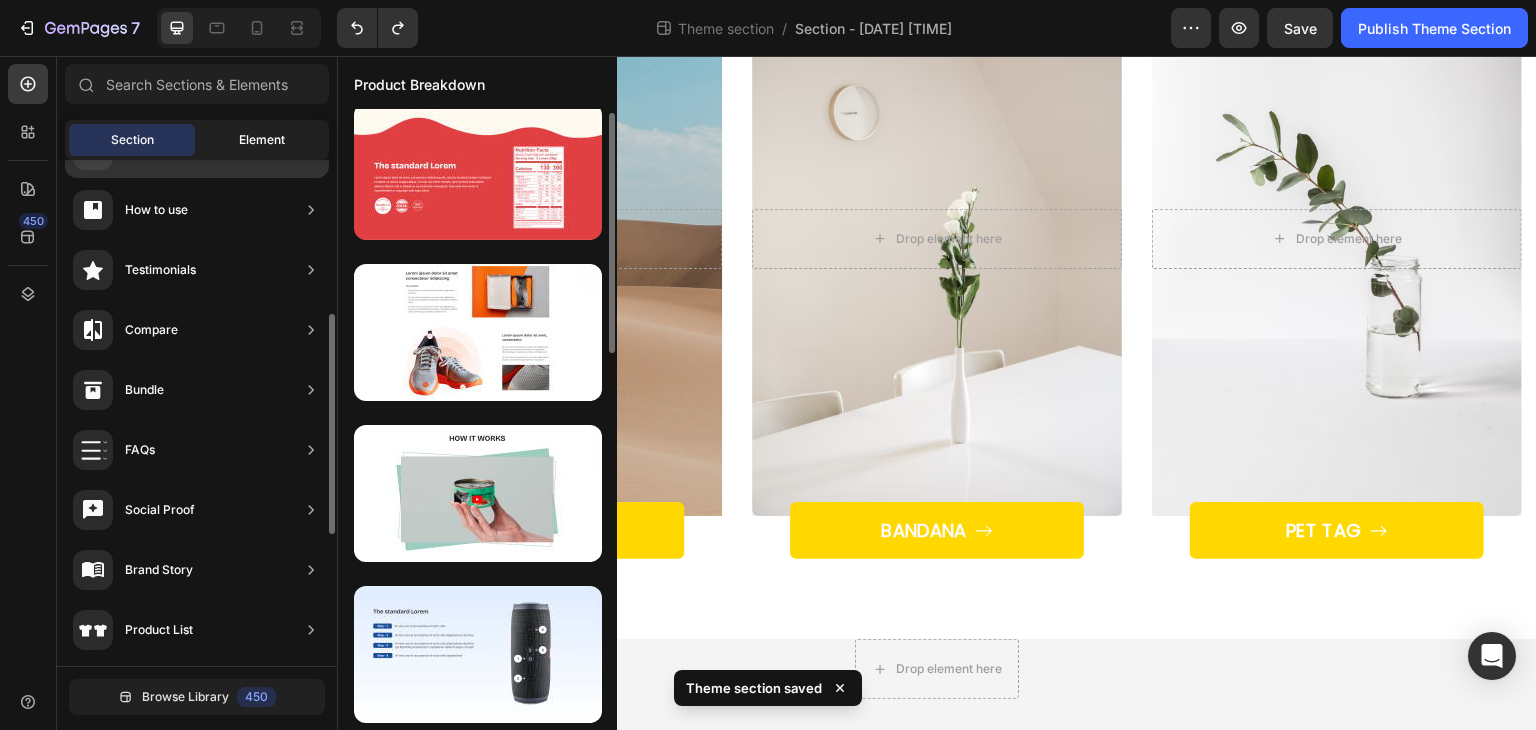 click on "Element" 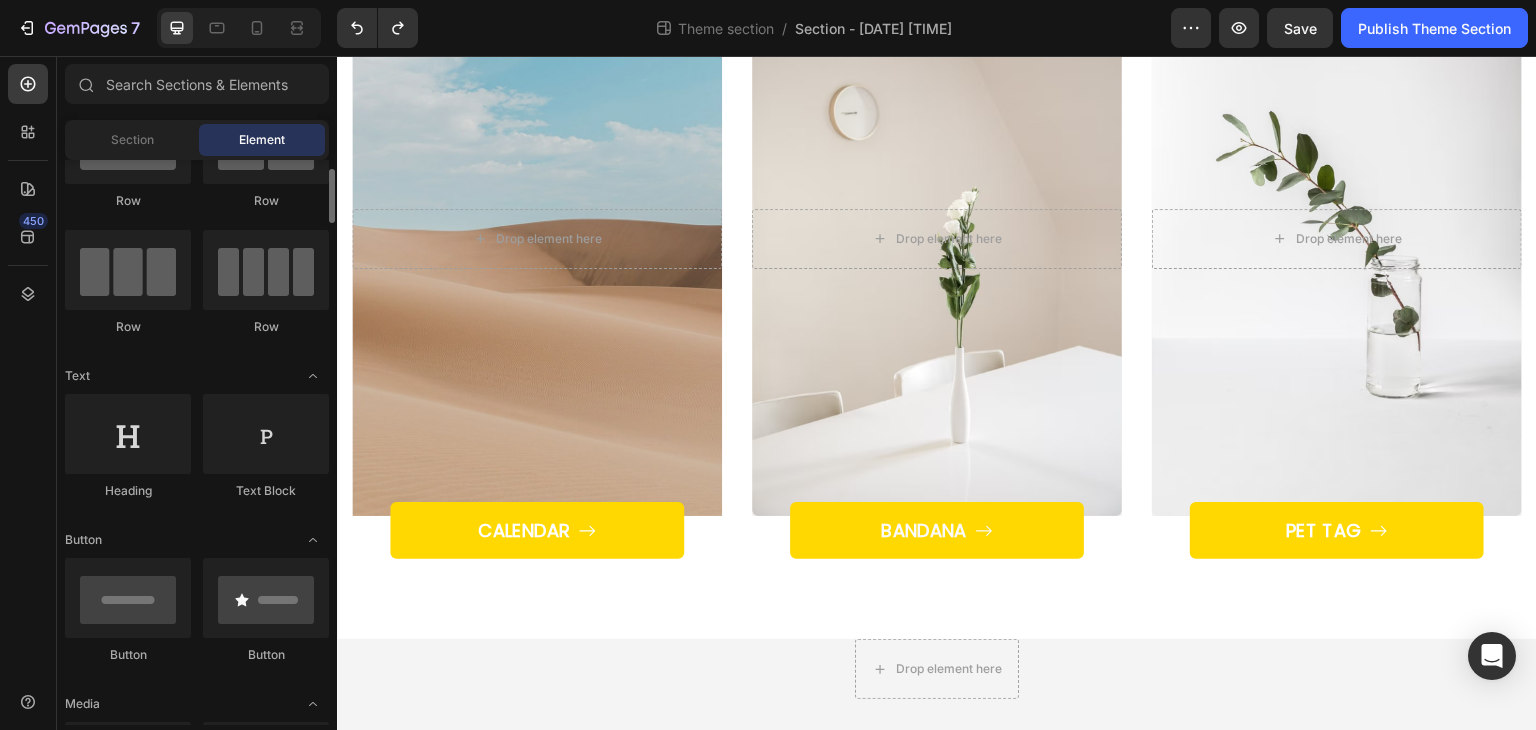 scroll, scrollTop: 0, scrollLeft: 0, axis: both 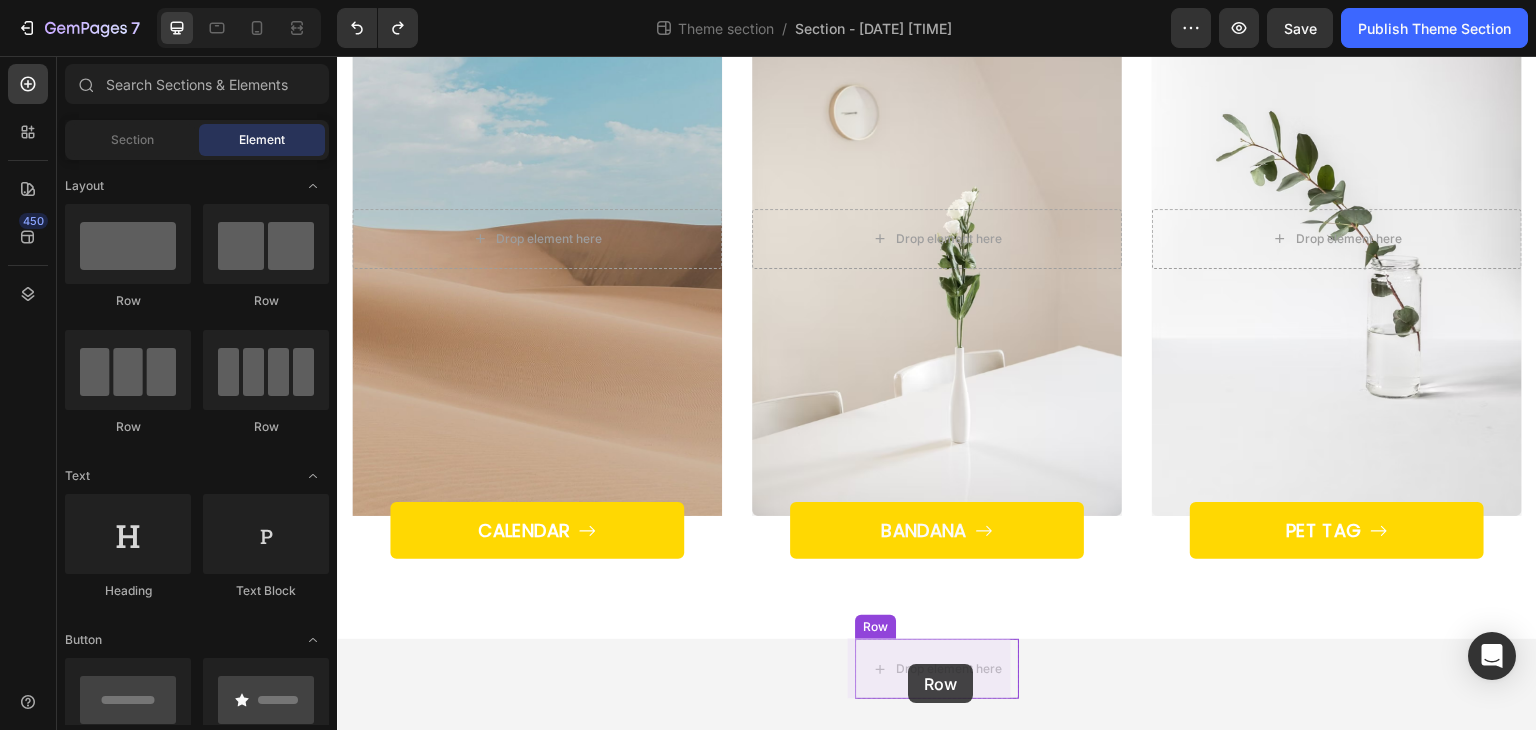 drag, startPoint x: 592, startPoint y: 316, endPoint x: 908, endPoint y: 665, distance: 470.80463 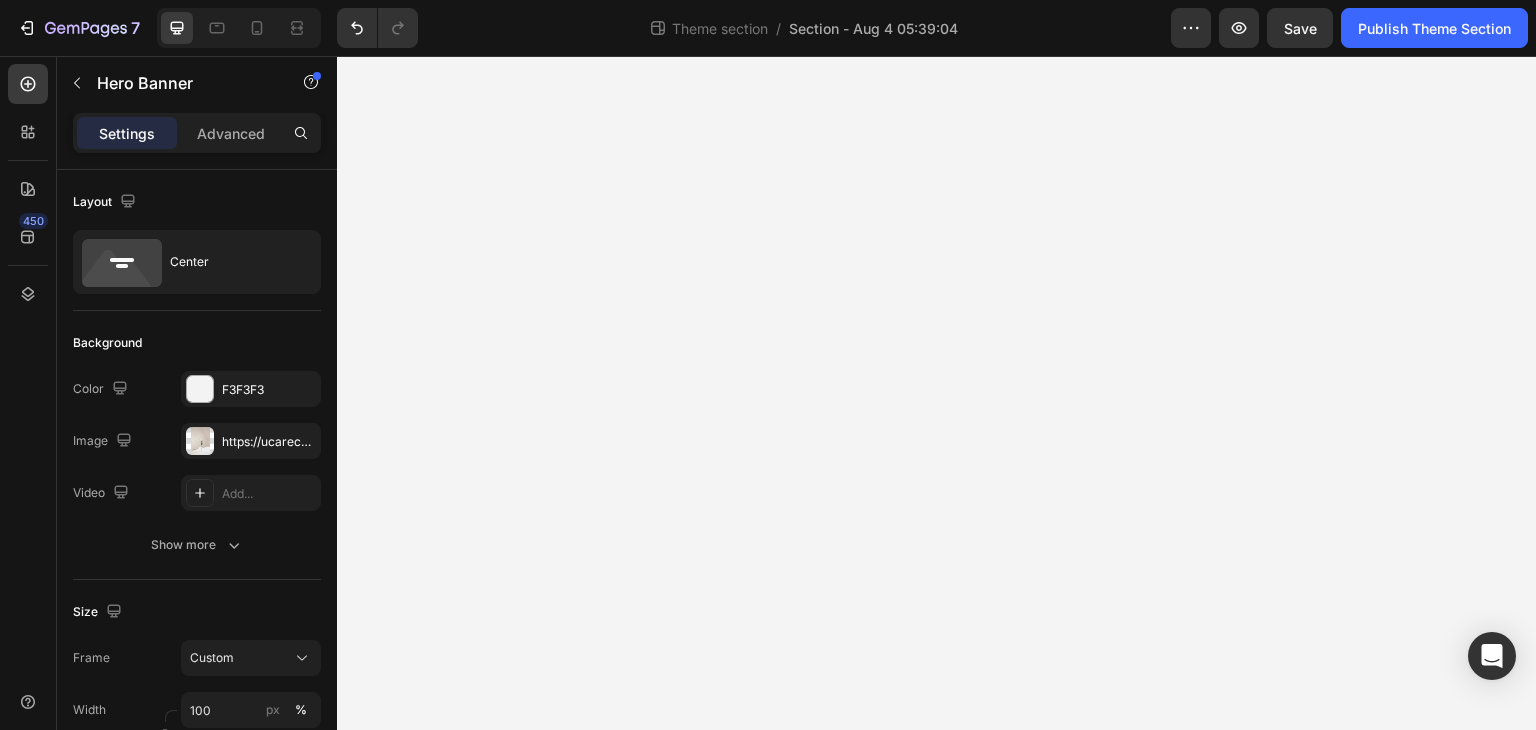 scroll, scrollTop: 0, scrollLeft: 0, axis: both 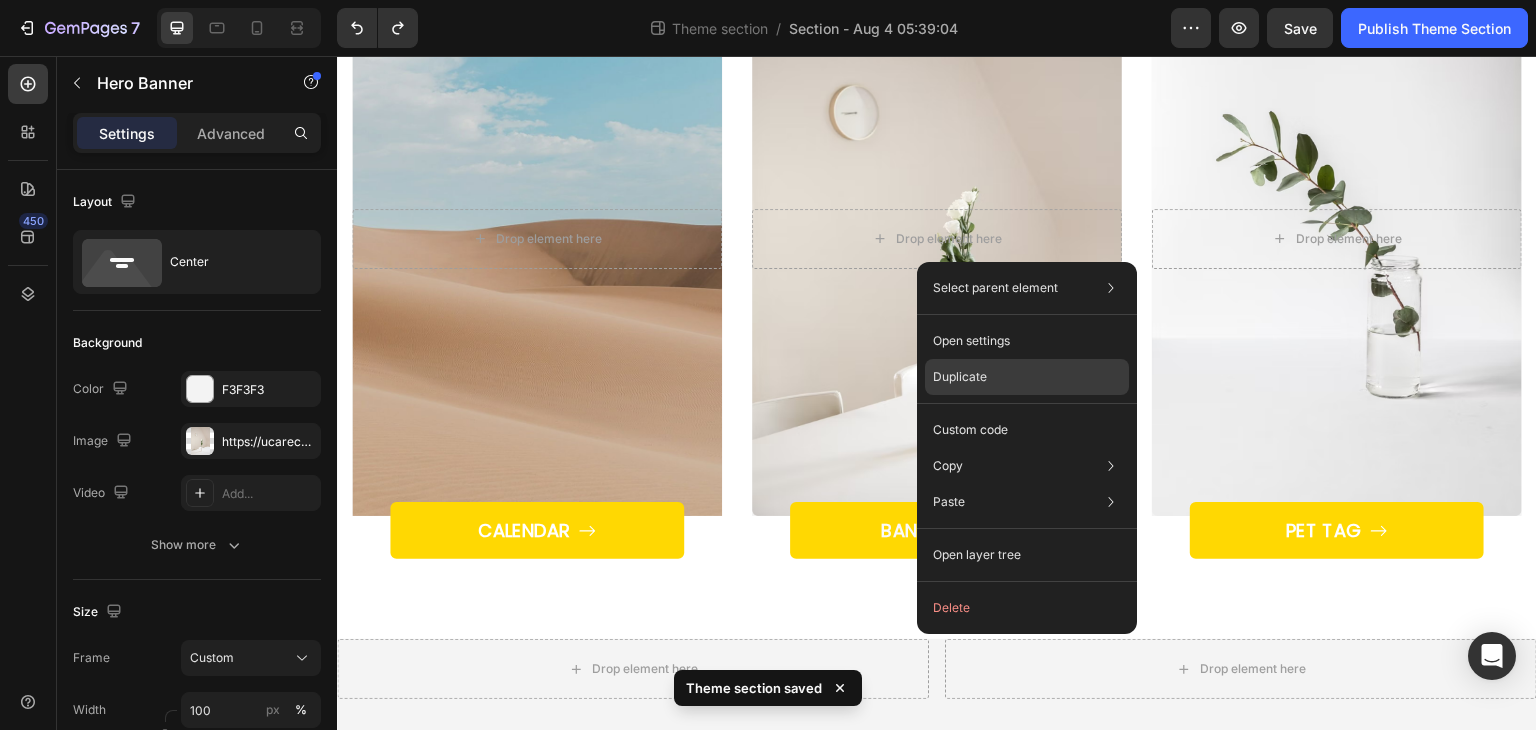 drag, startPoint x: 984, startPoint y: 372, endPoint x: 647, endPoint y: 310, distance: 342.6558 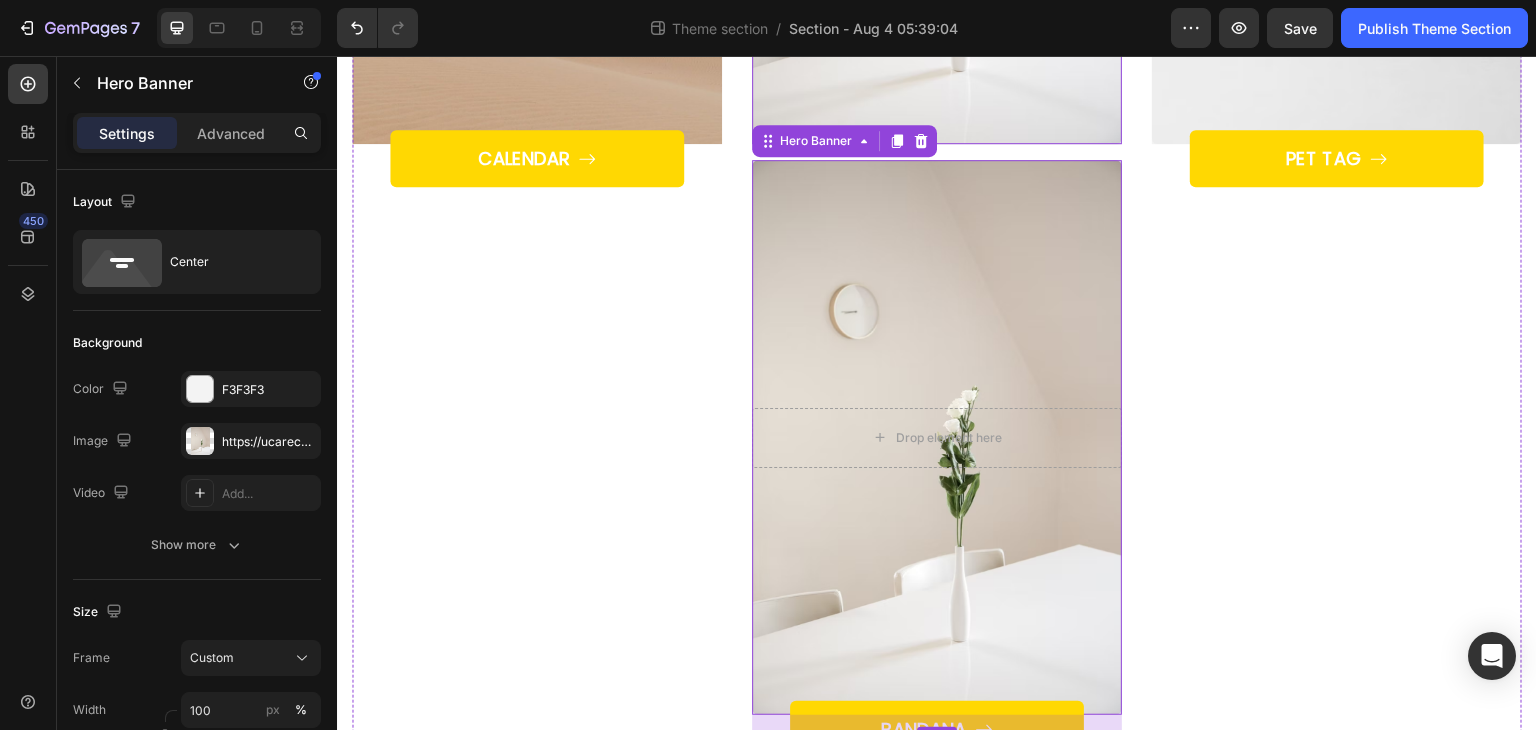 scroll, scrollTop: 819, scrollLeft: 0, axis: vertical 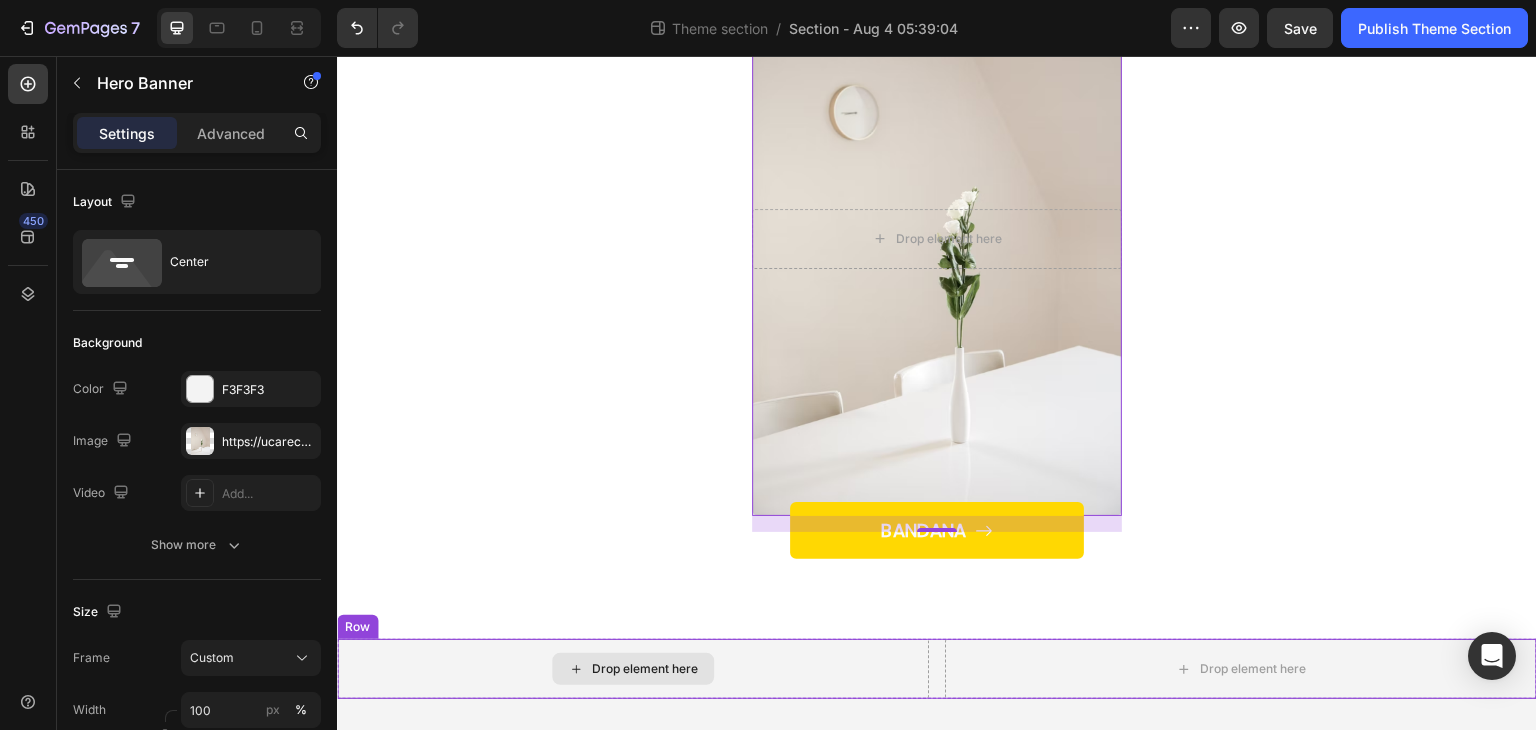 click on "Drop element here" at bounding box center (633, 669) 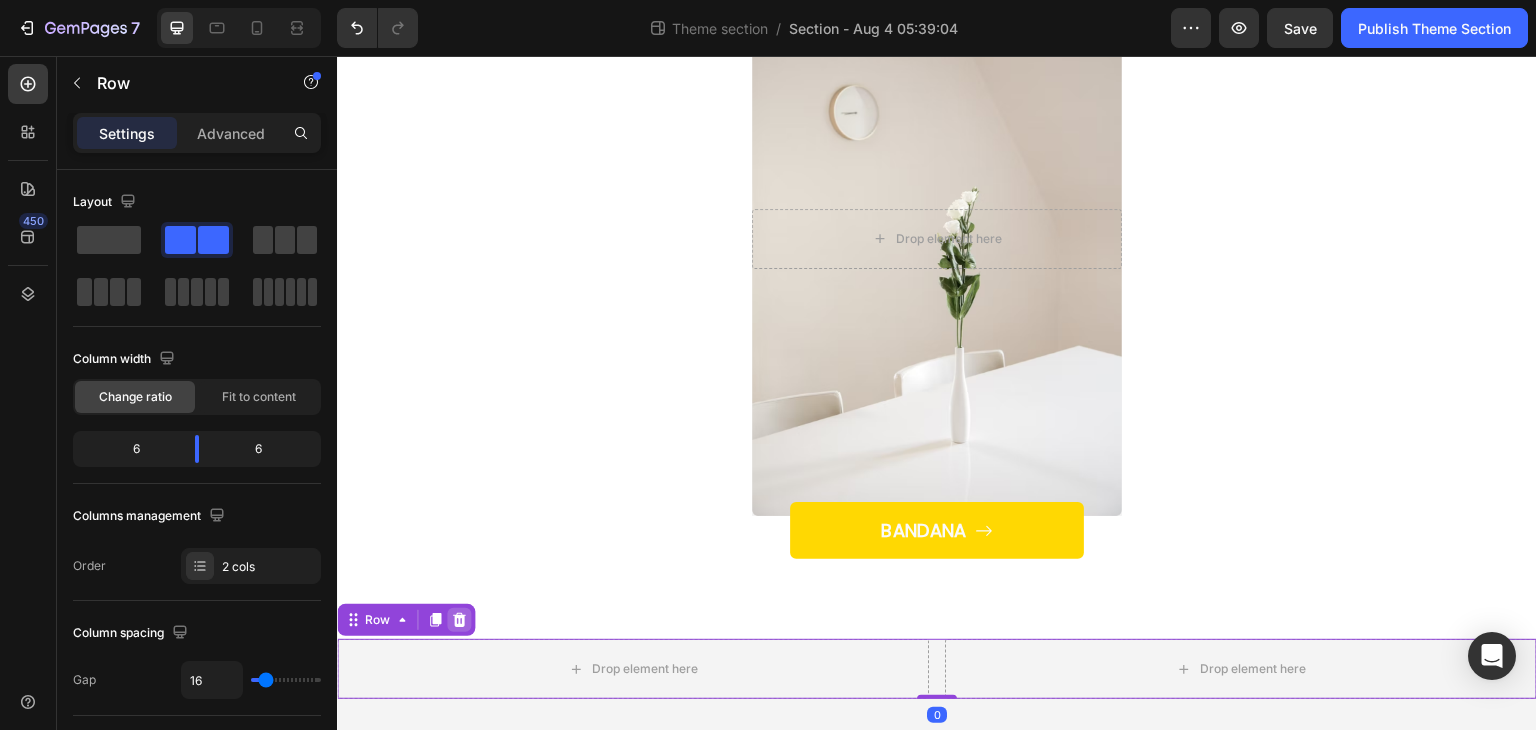 click 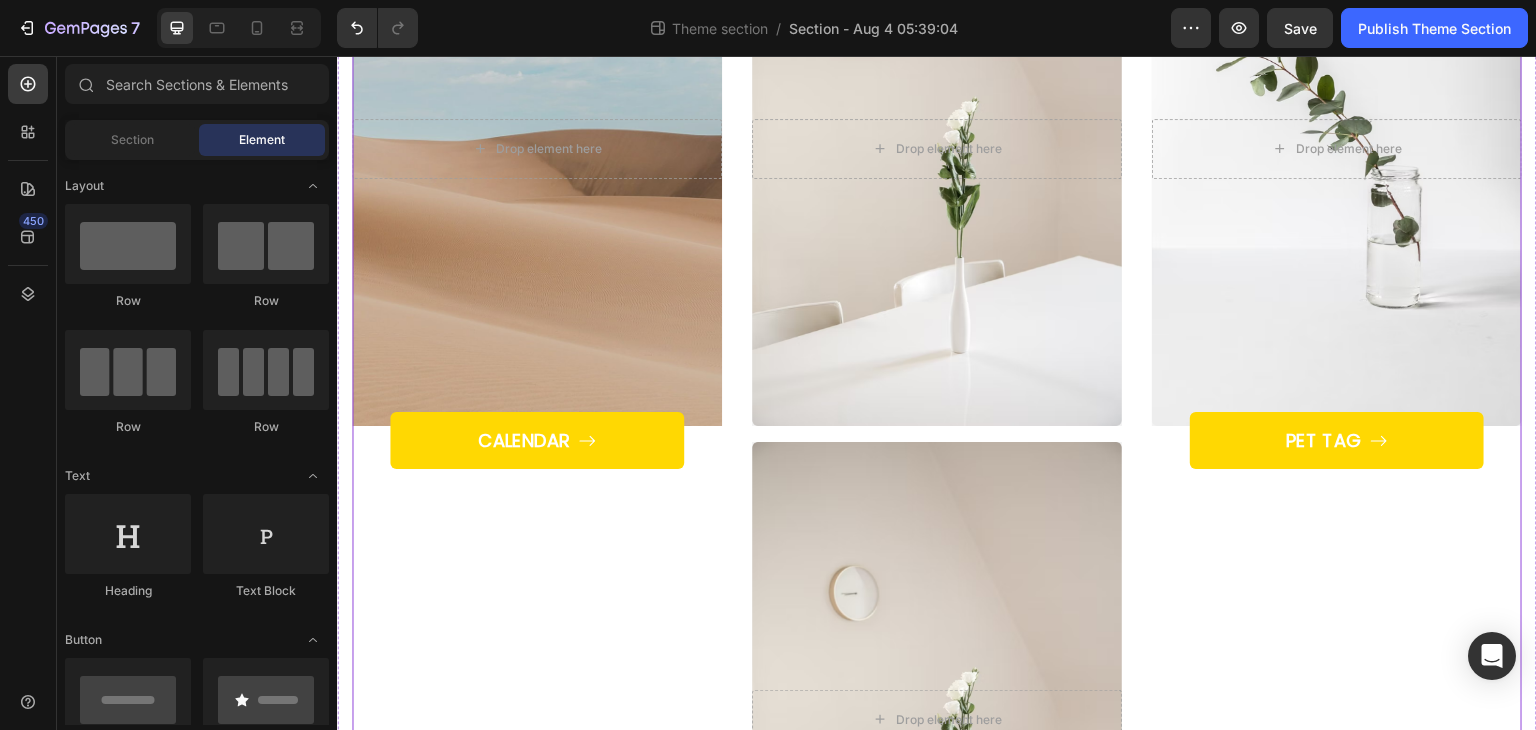 scroll, scrollTop: 319, scrollLeft: 0, axis: vertical 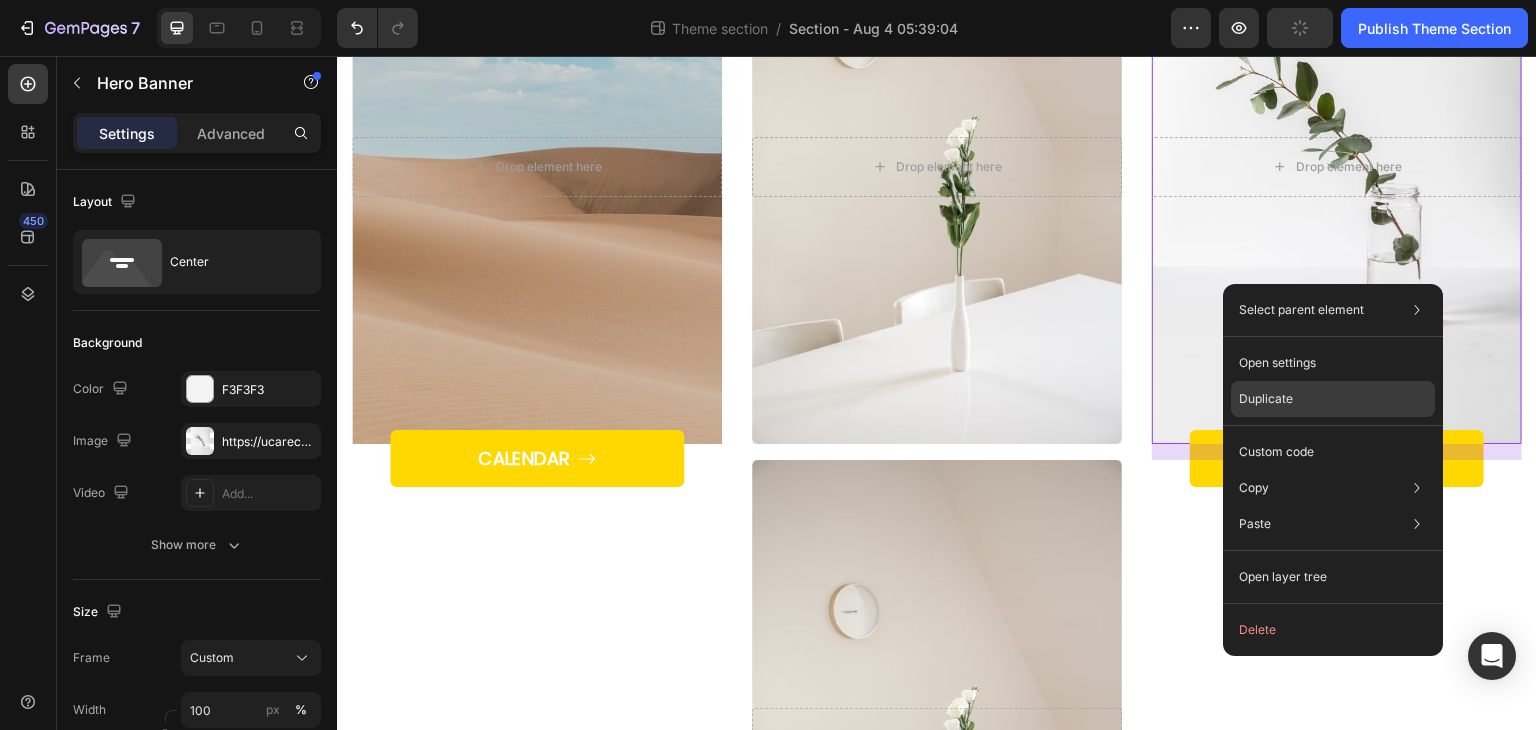 drag, startPoint x: 1274, startPoint y: 390, endPoint x: 938, endPoint y: 335, distance: 340.47174 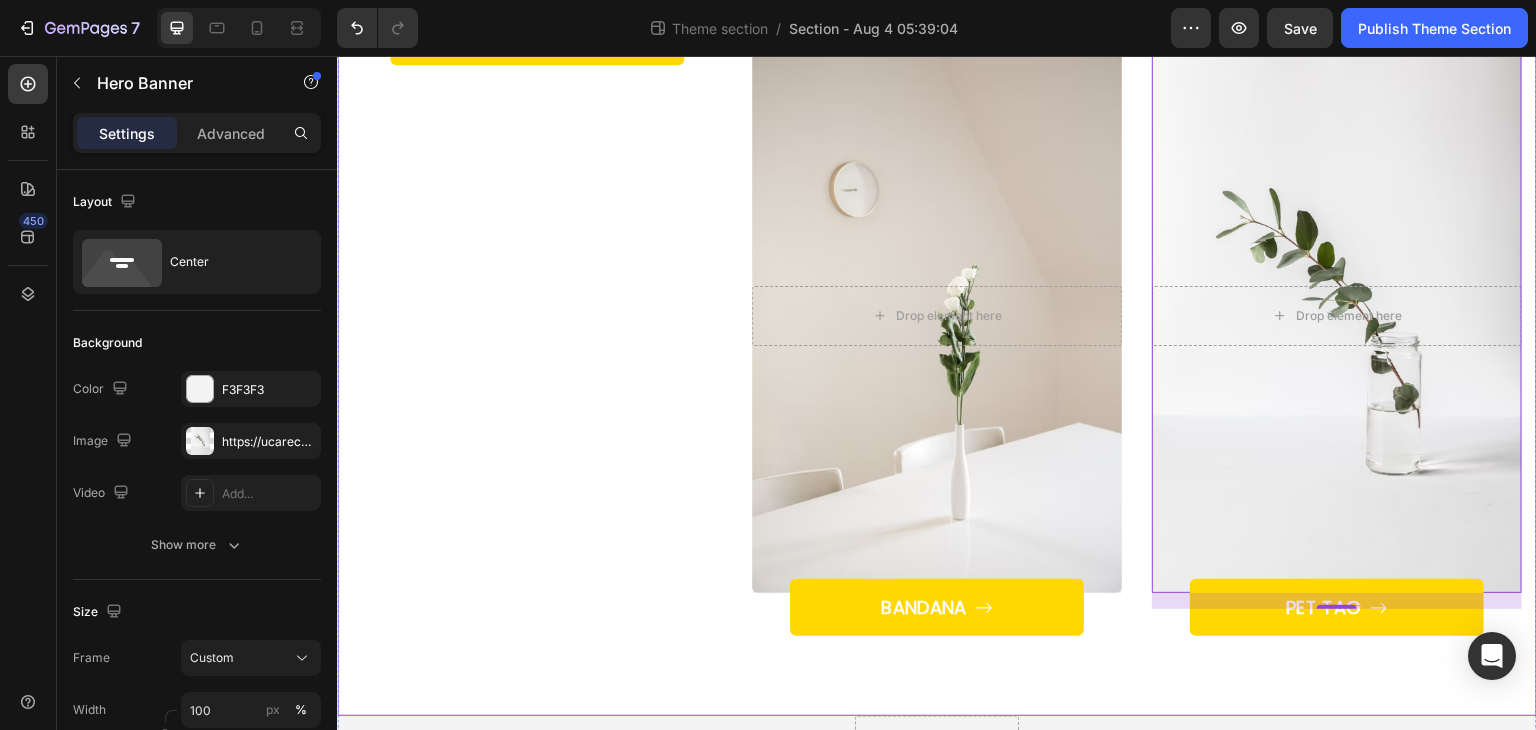 scroll, scrollTop: 719, scrollLeft: 0, axis: vertical 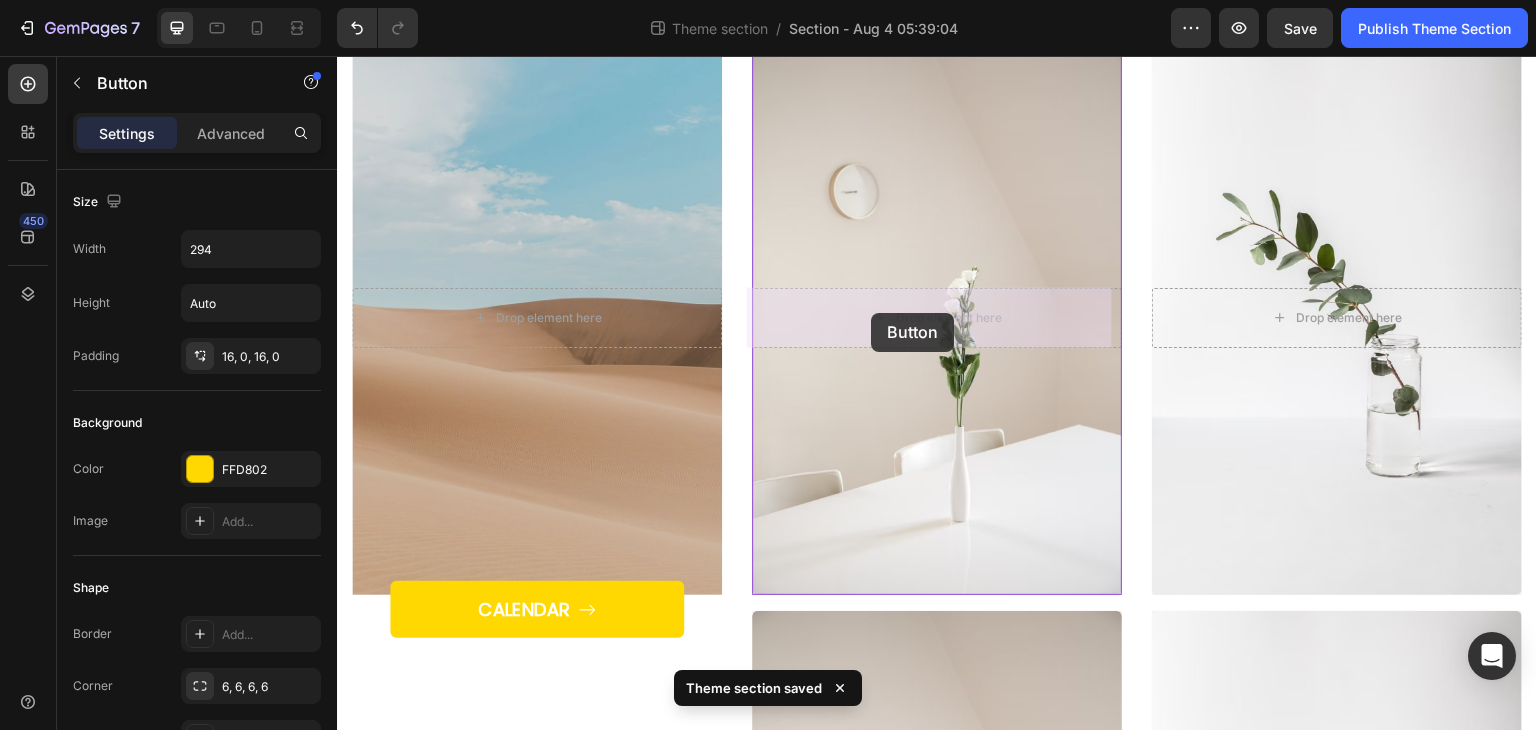 drag, startPoint x: 904, startPoint y: 651, endPoint x: 871, endPoint y: 313, distance: 339.60712 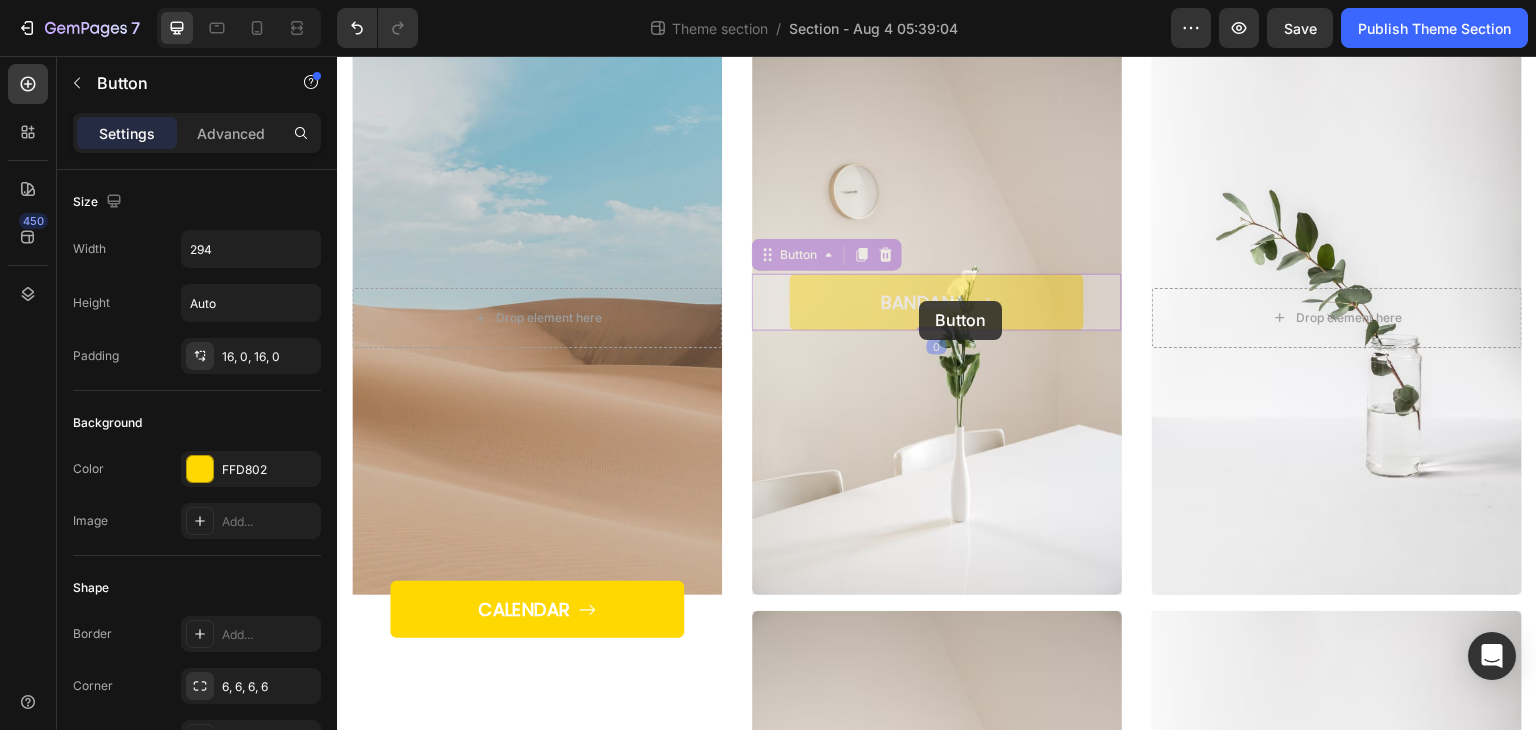 drag, startPoint x: 1005, startPoint y: 302, endPoint x: 919, endPoint y: 301, distance: 86.00581 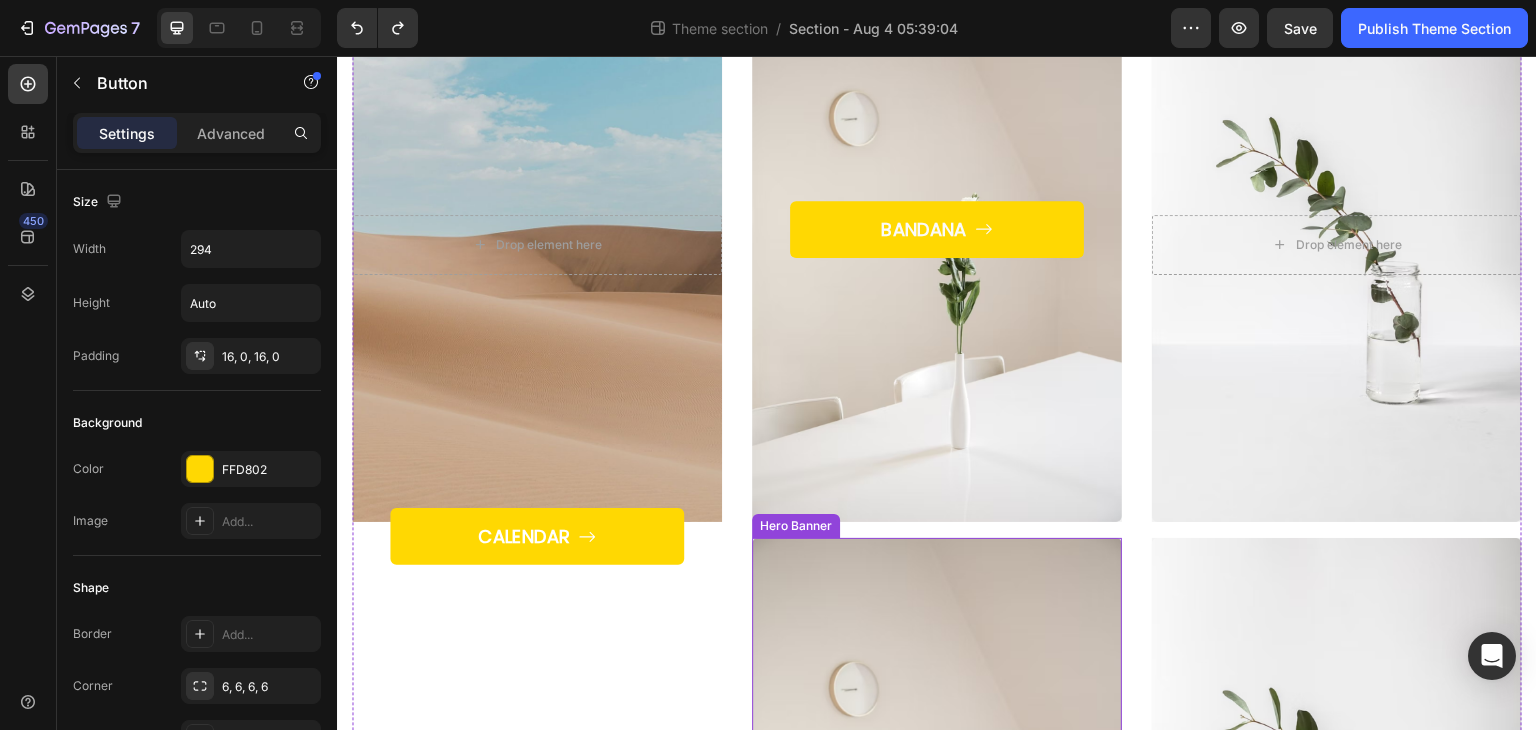 scroll, scrollTop: 200, scrollLeft: 0, axis: vertical 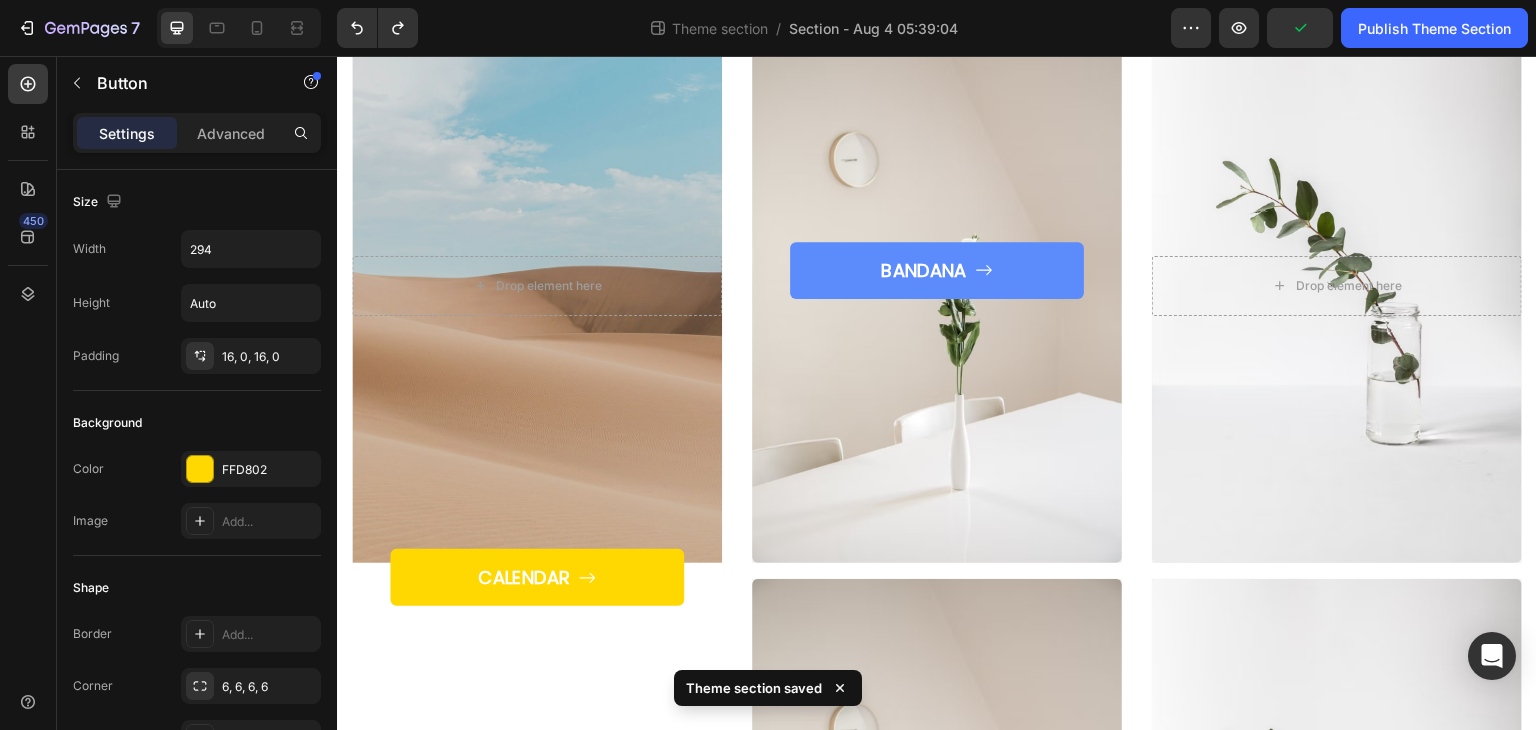 click on "BANDANA" at bounding box center [937, 270] 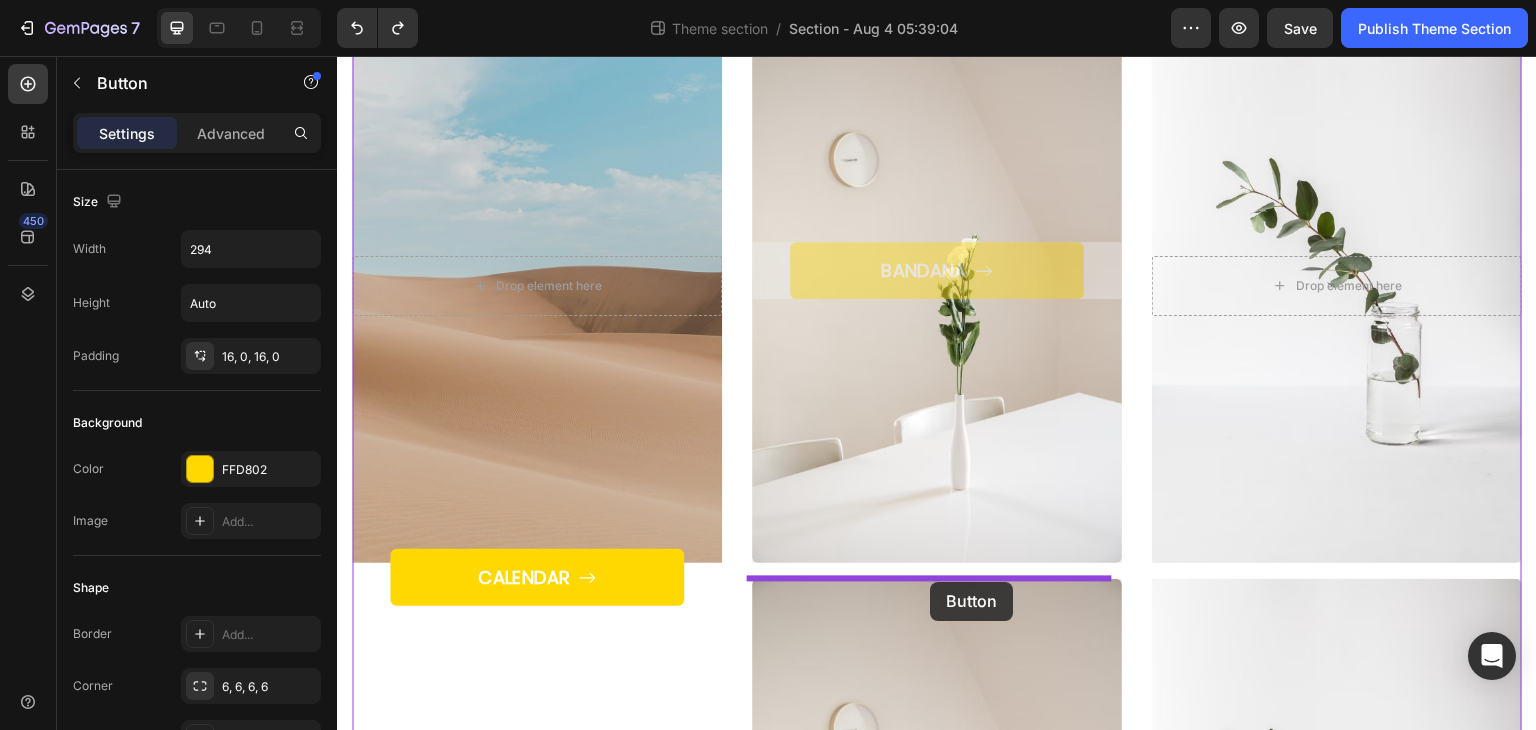 drag, startPoint x: 1031, startPoint y: 297, endPoint x: 930, endPoint y: 582, distance: 302.36734 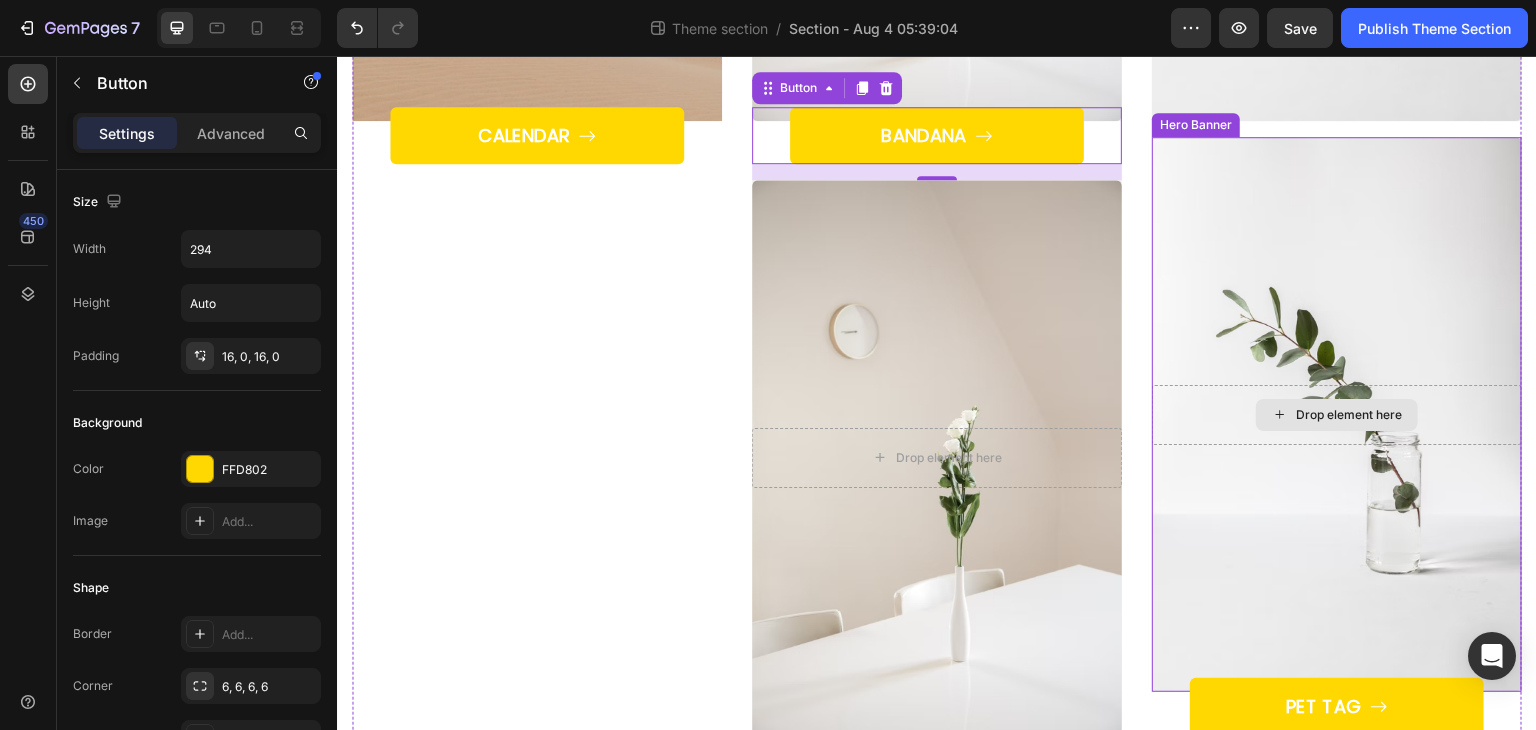 scroll, scrollTop: 800, scrollLeft: 0, axis: vertical 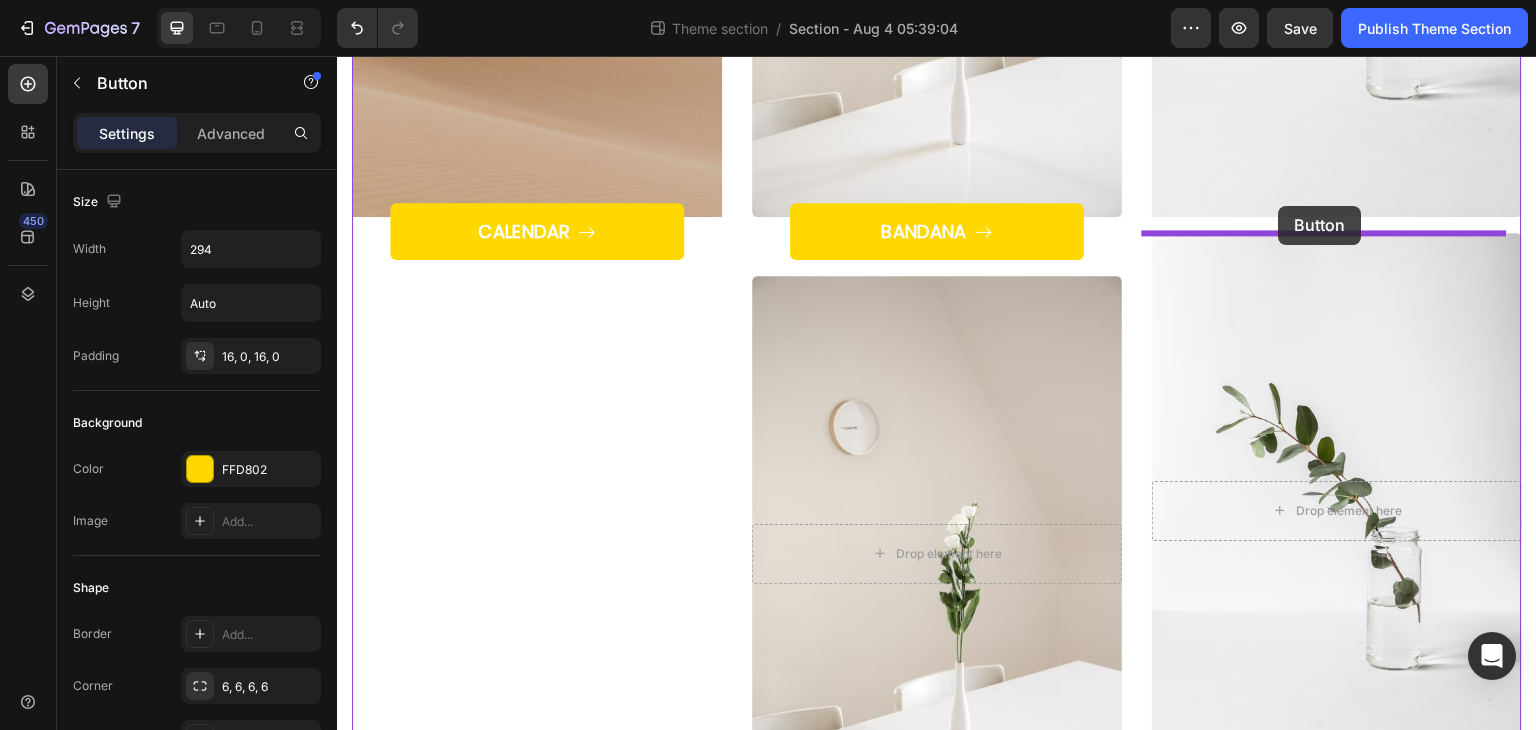 drag, startPoint x: 1368, startPoint y: 562, endPoint x: 1279, endPoint y: 206, distance: 366.9564 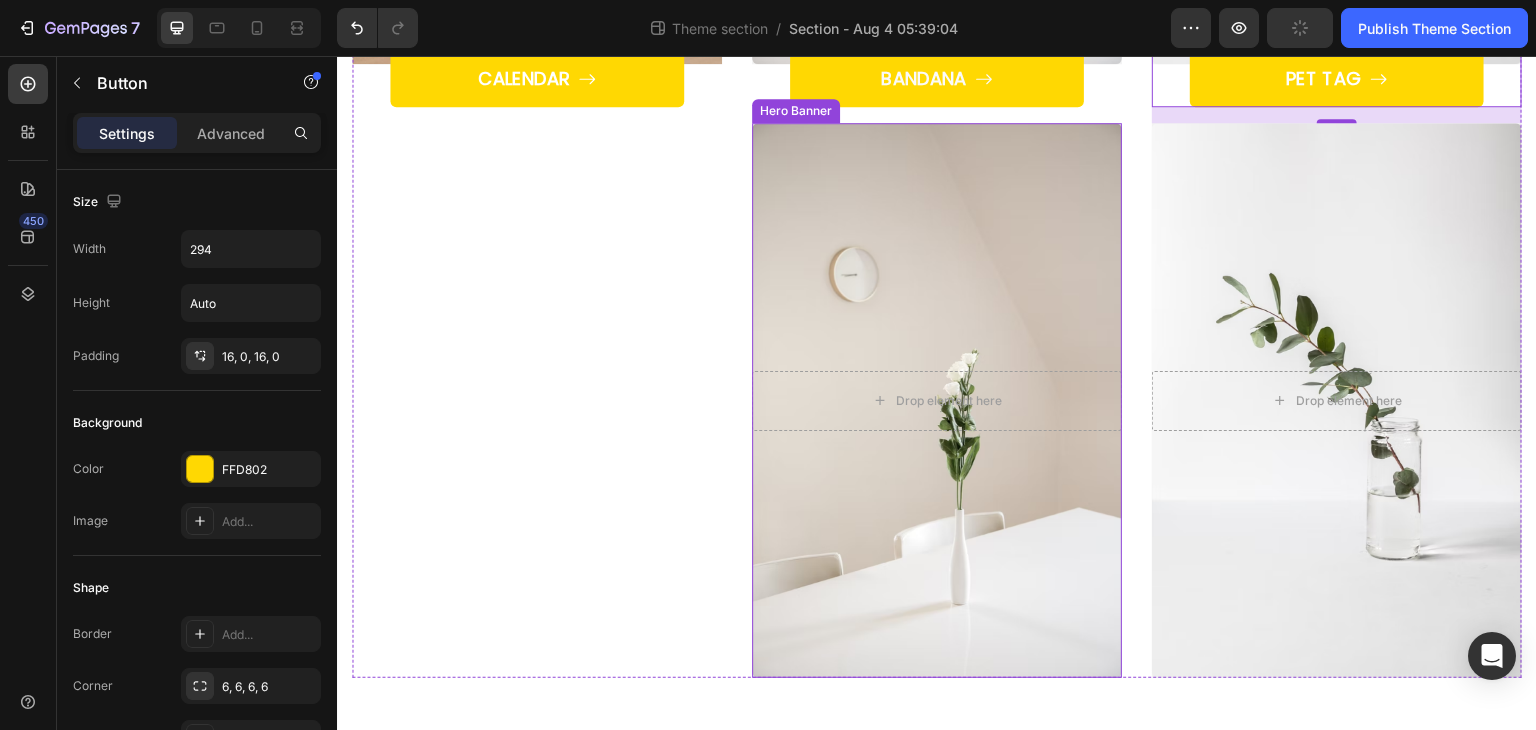 scroll, scrollTop: 819, scrollLeft: 0, axis: vertical 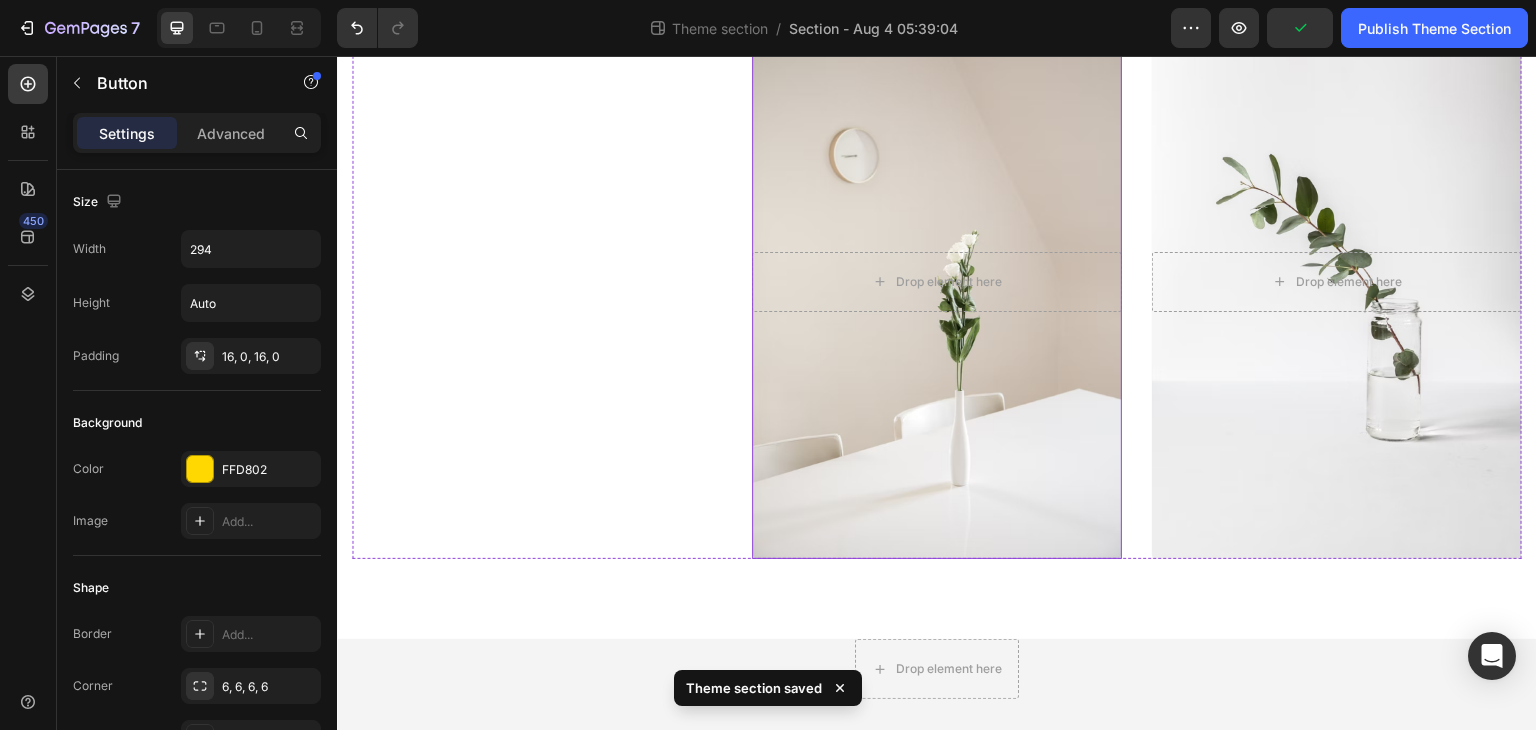 click at bounding box center [937, 281] 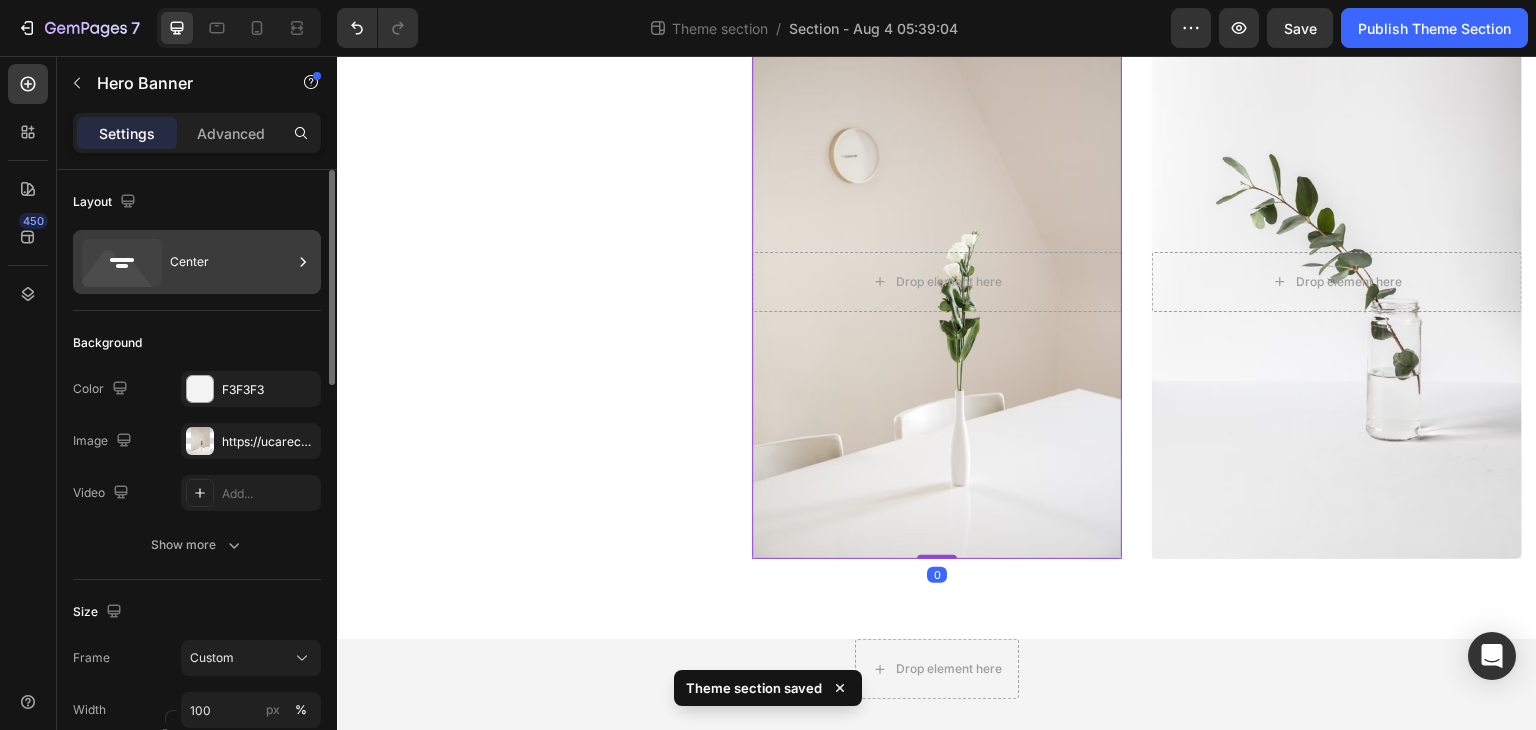 click on "Center" at bounding box center [231, 262] 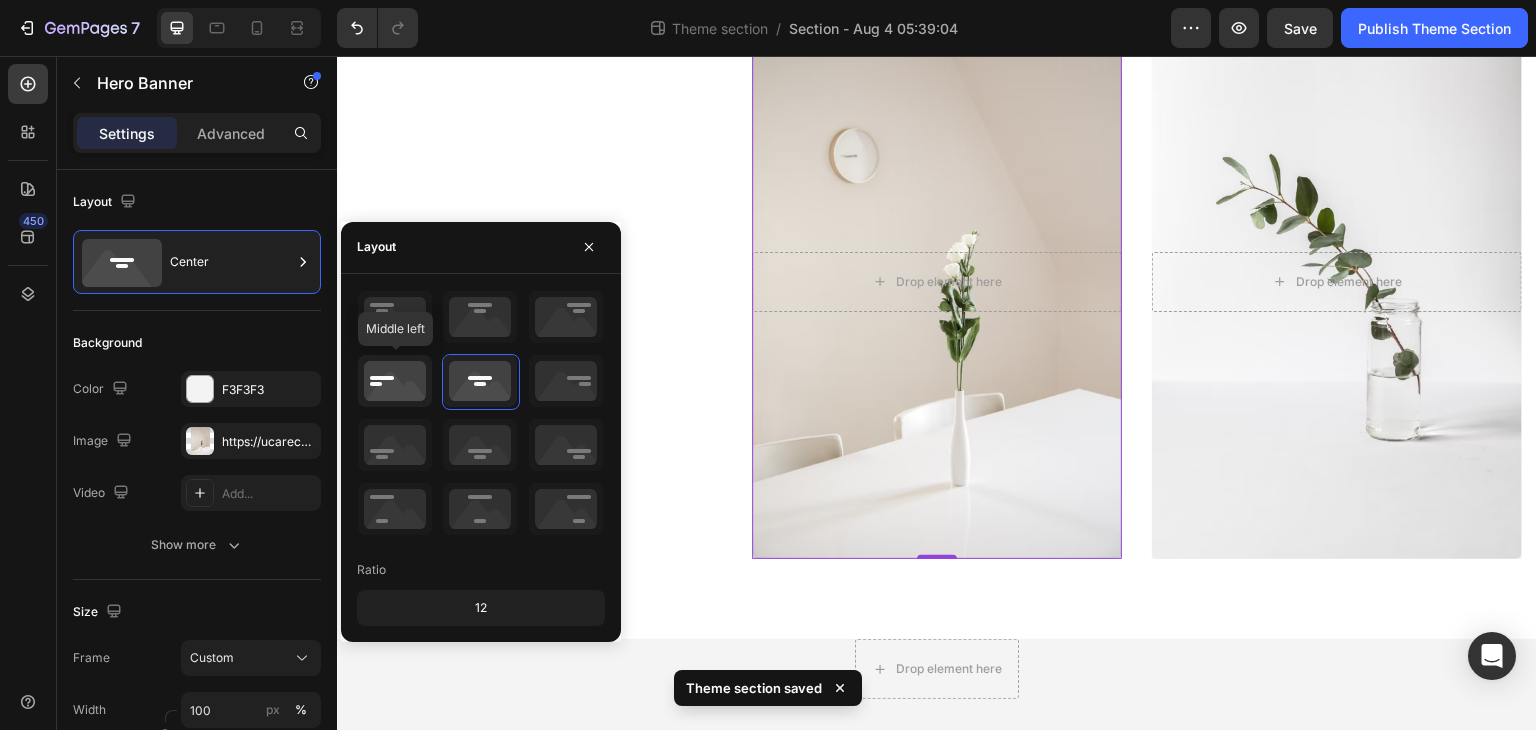 click 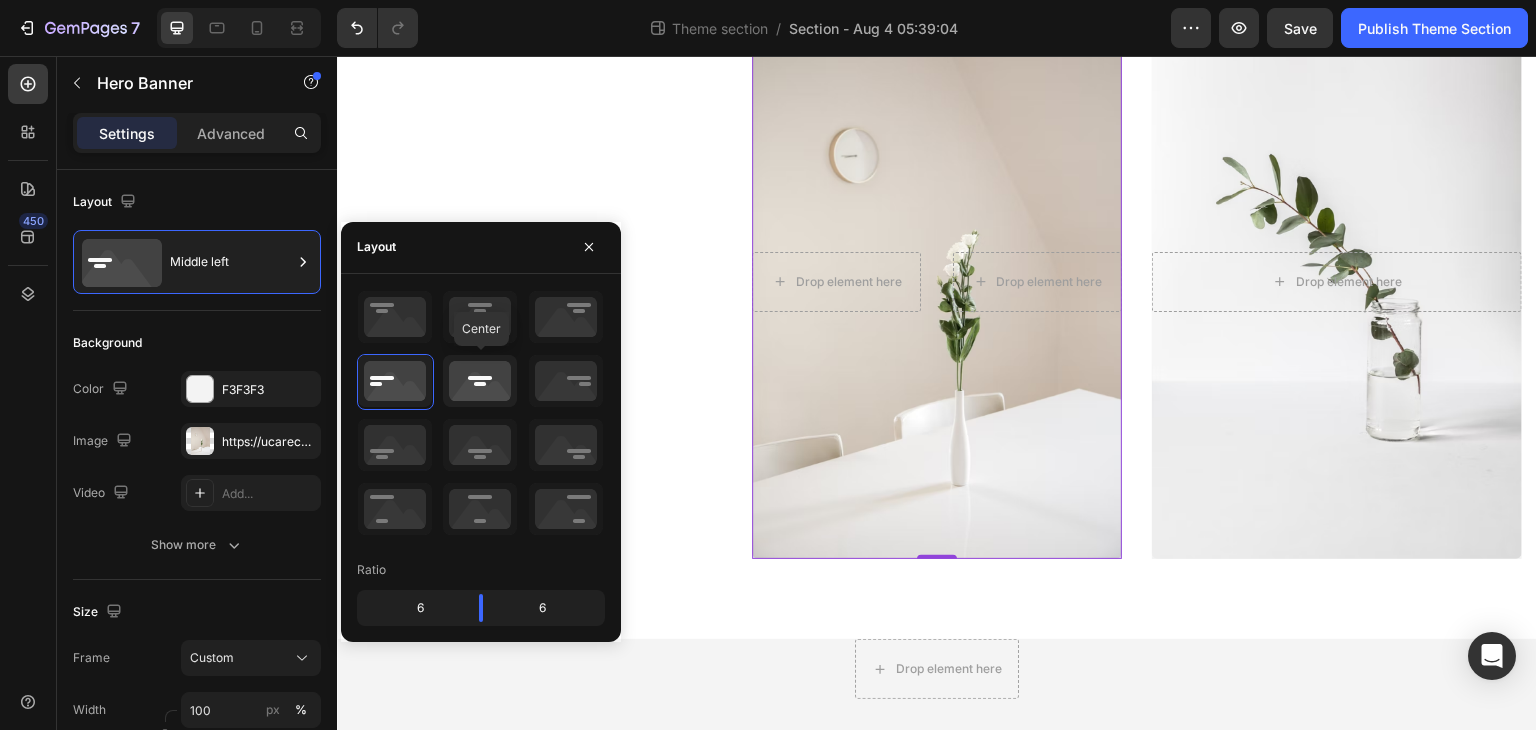 click 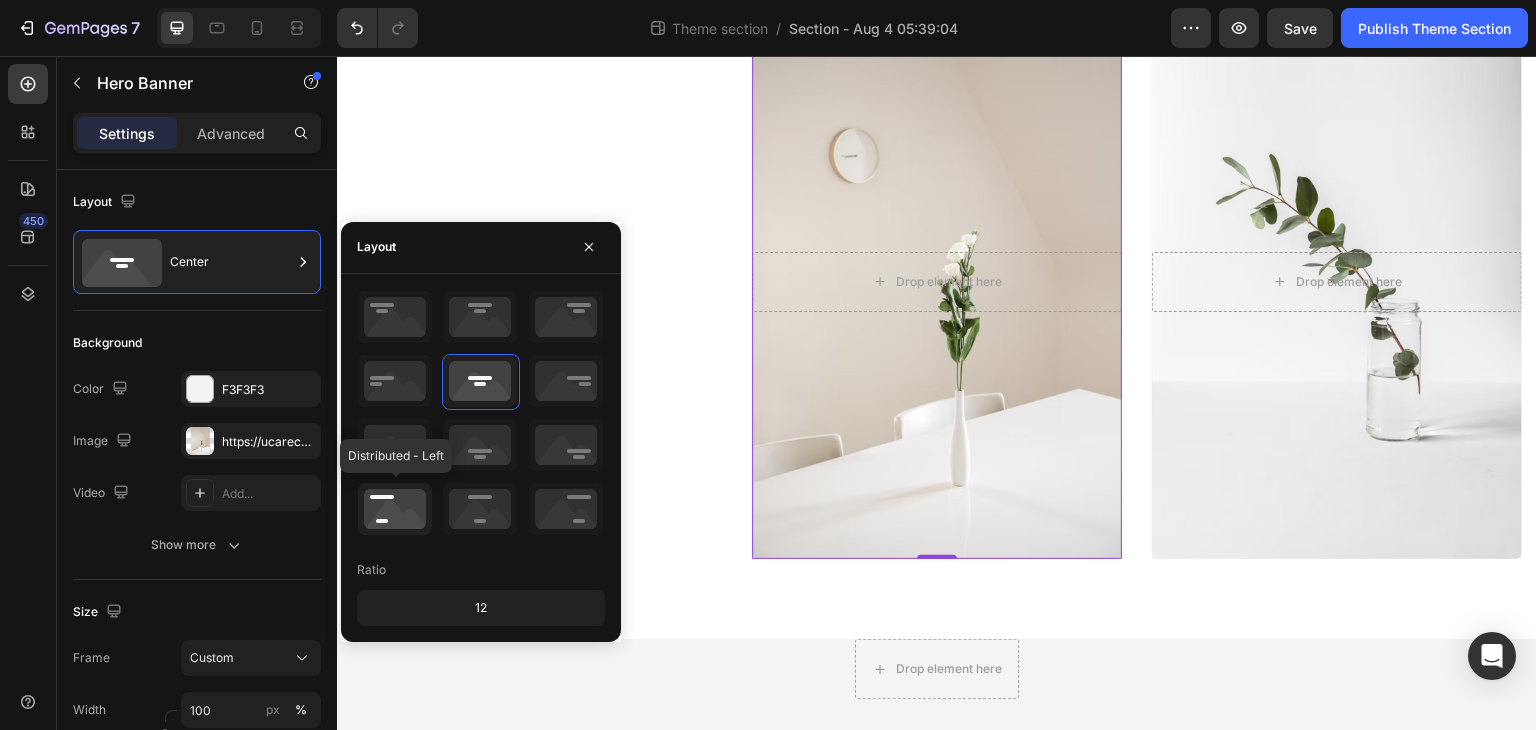 click 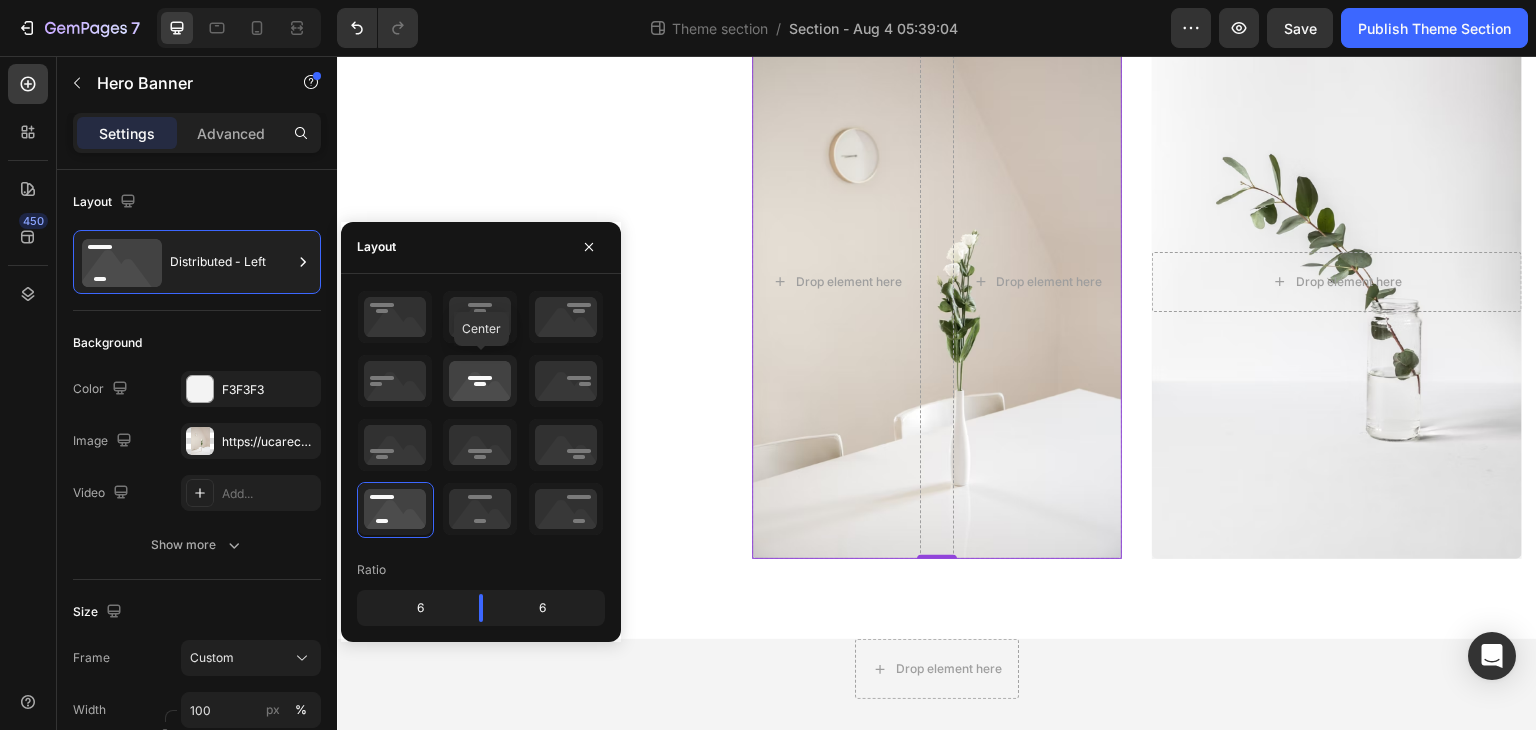 click 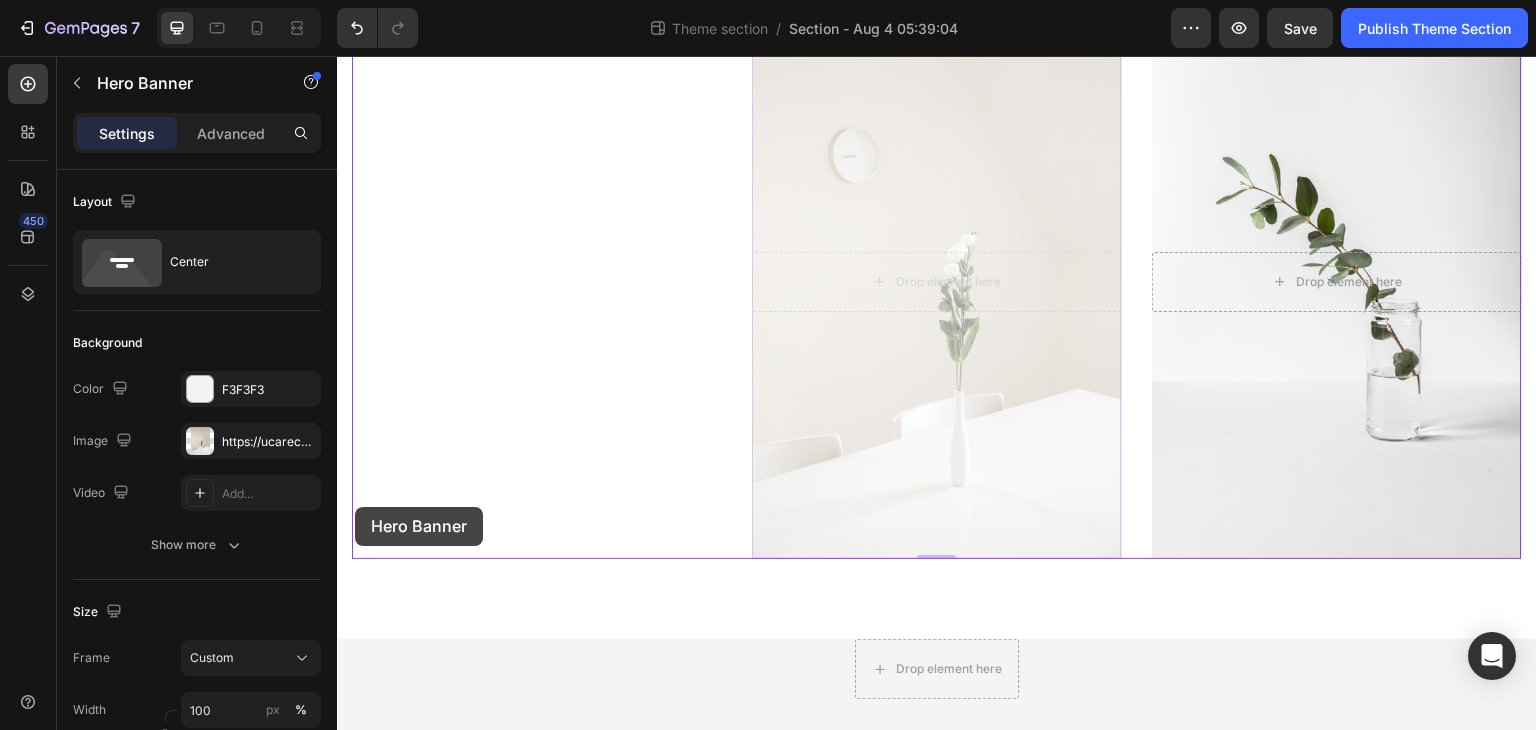 drag, startPoint x: 860, startPoint y: 352, endPoint x: 373, endPoint y: 509, distance: 511.68155 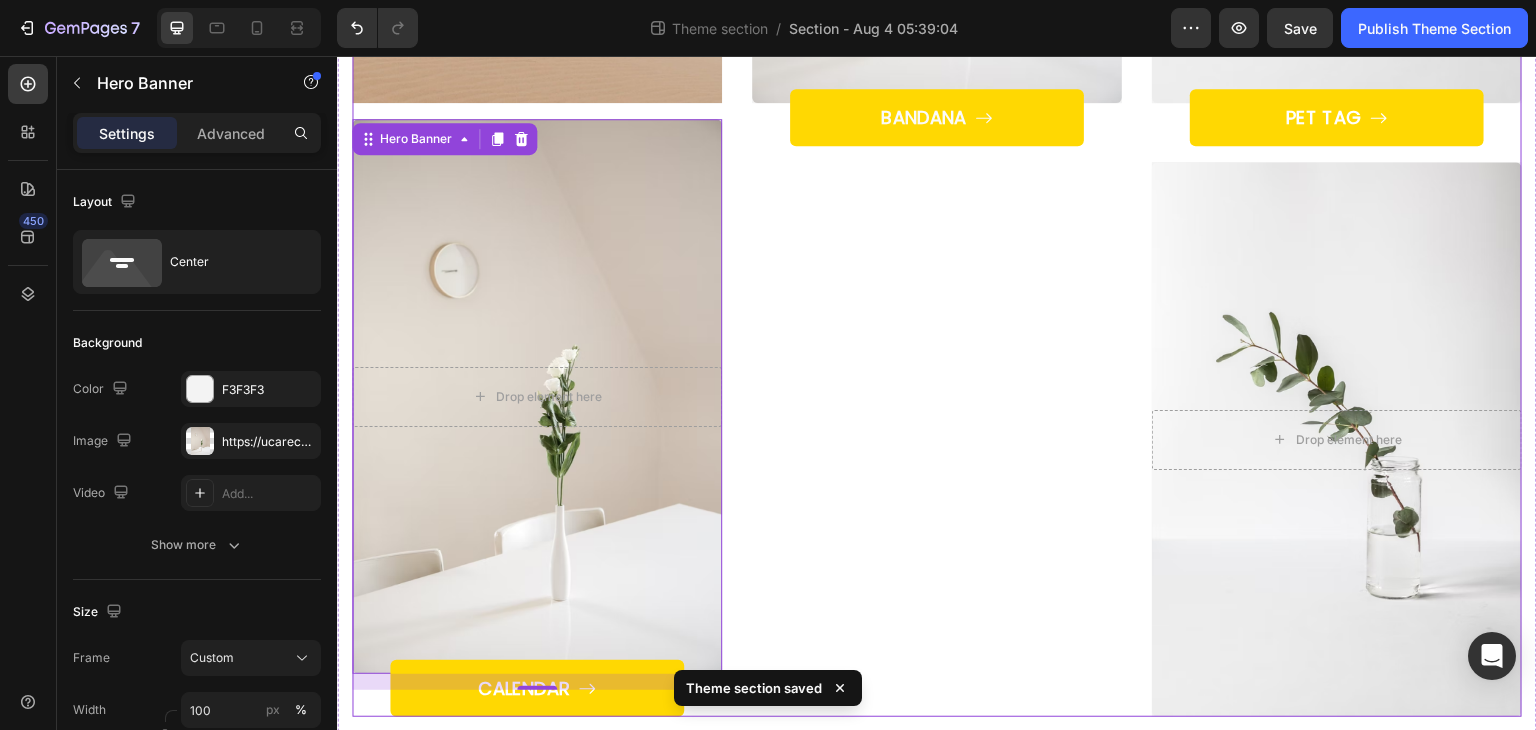 scroll, scrollTop: 719, scrollLeft: 0, axis: vertical 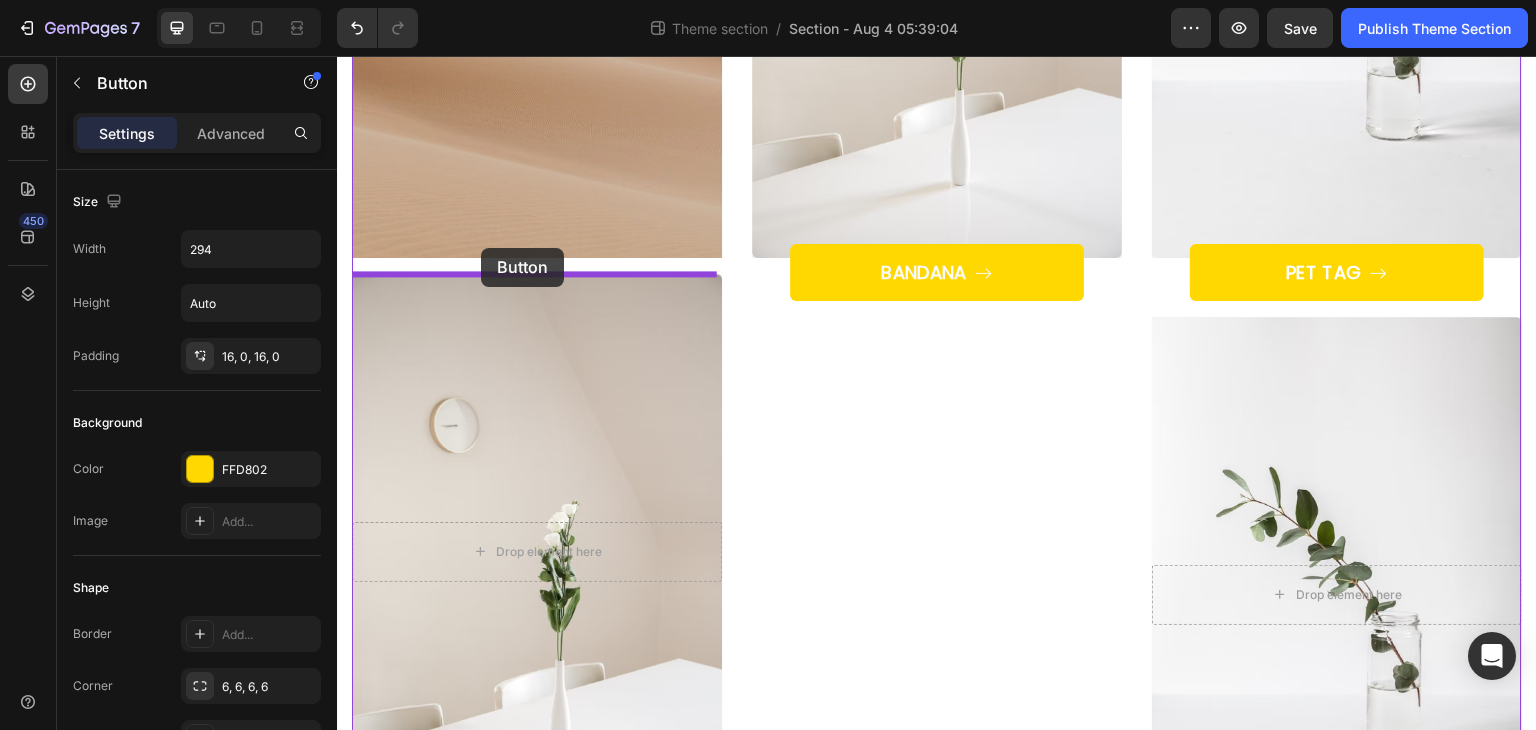 drag, startPoint x: 571, startPoint y: 636, endPoint x: 481, endPoint y: 248, distance: 398.3014 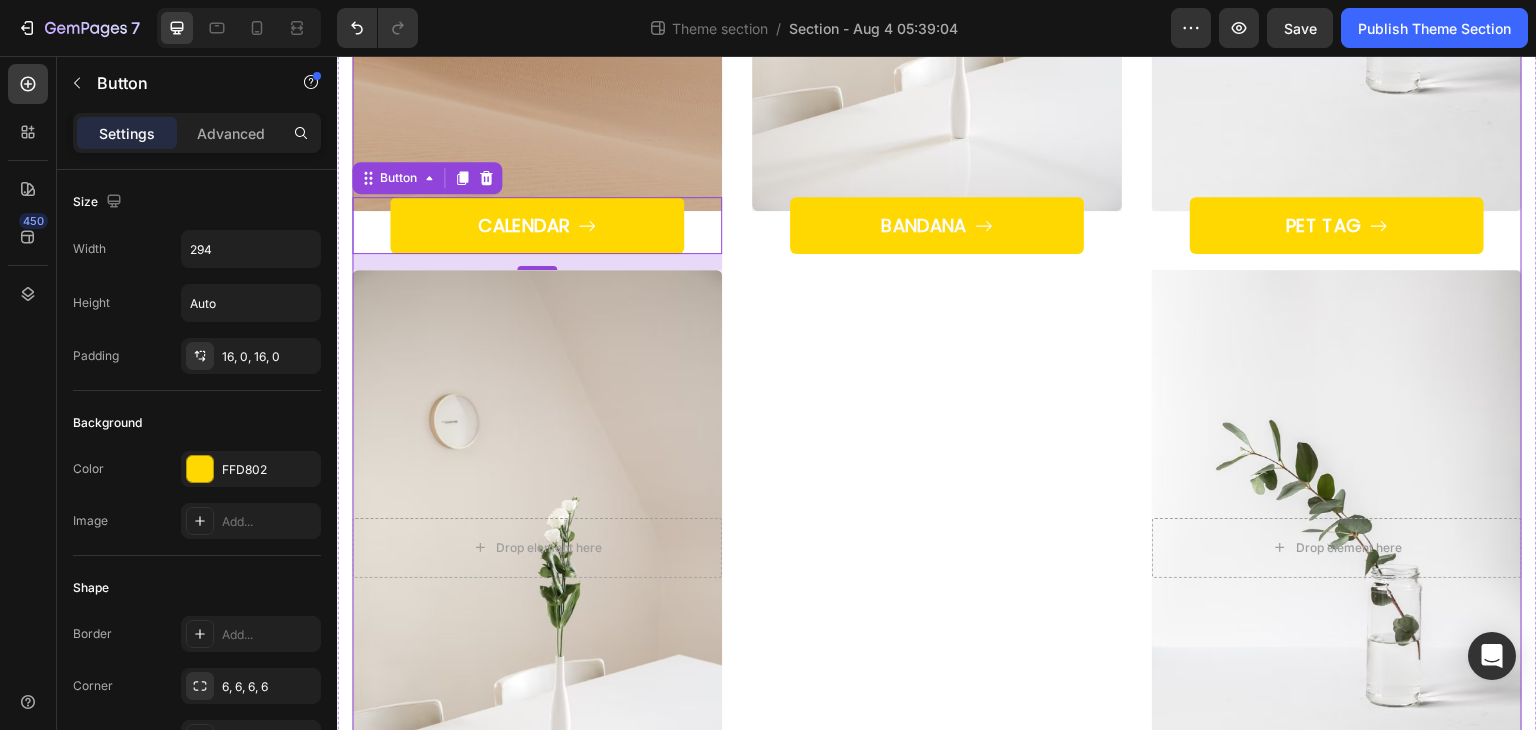 scroll, scrollTop: 505, scrollLeft: 0, axis: vertical 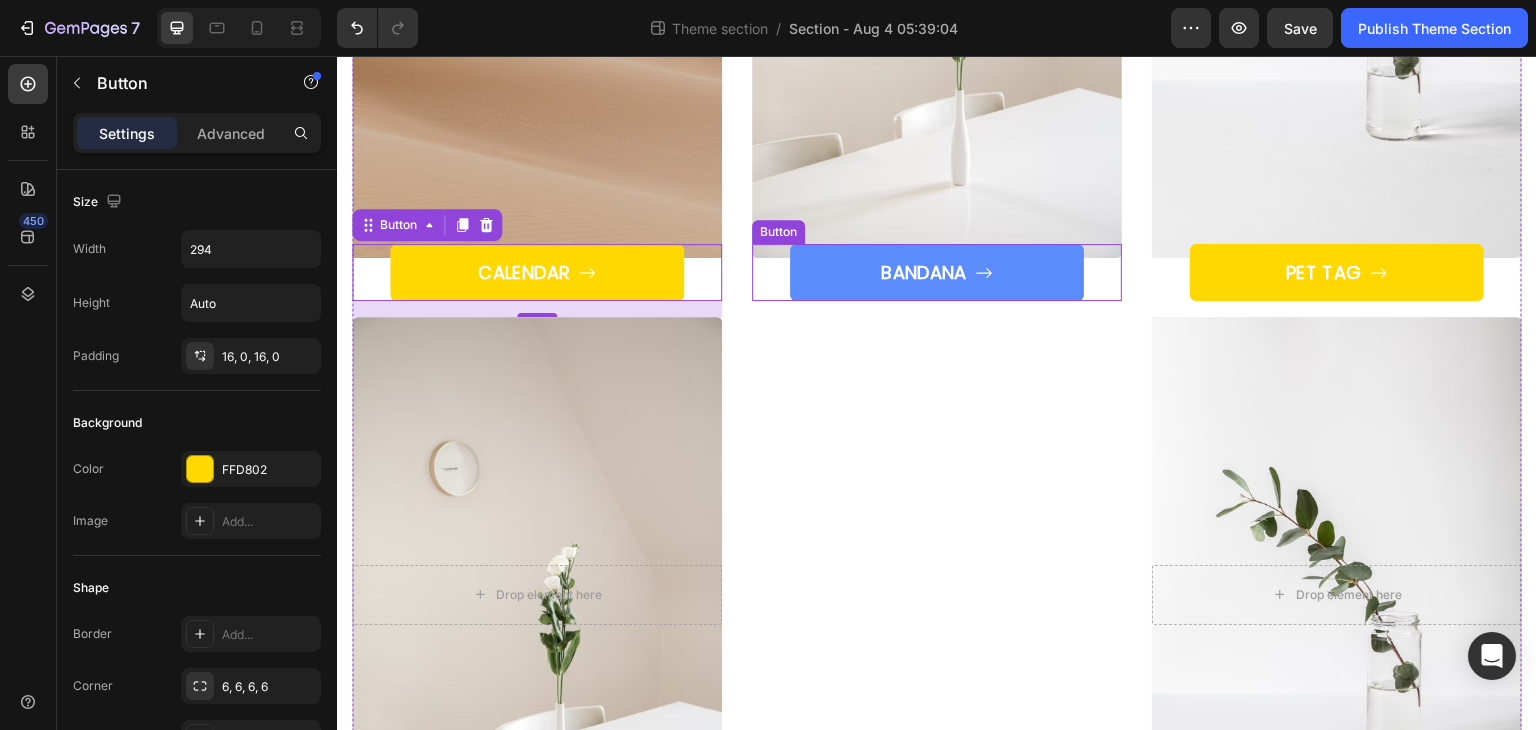 click on "BANDANA" at bounding box center (937, 272) 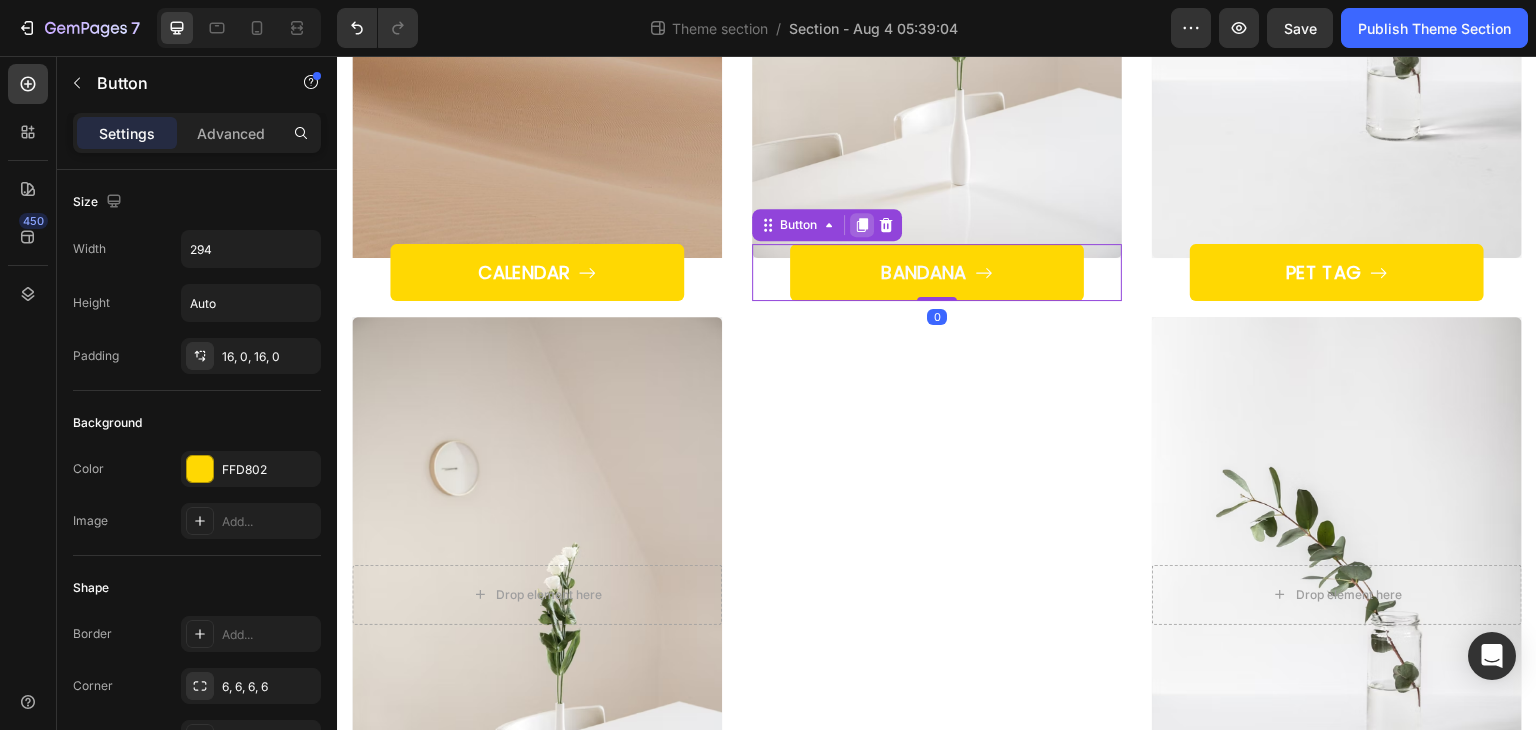 click 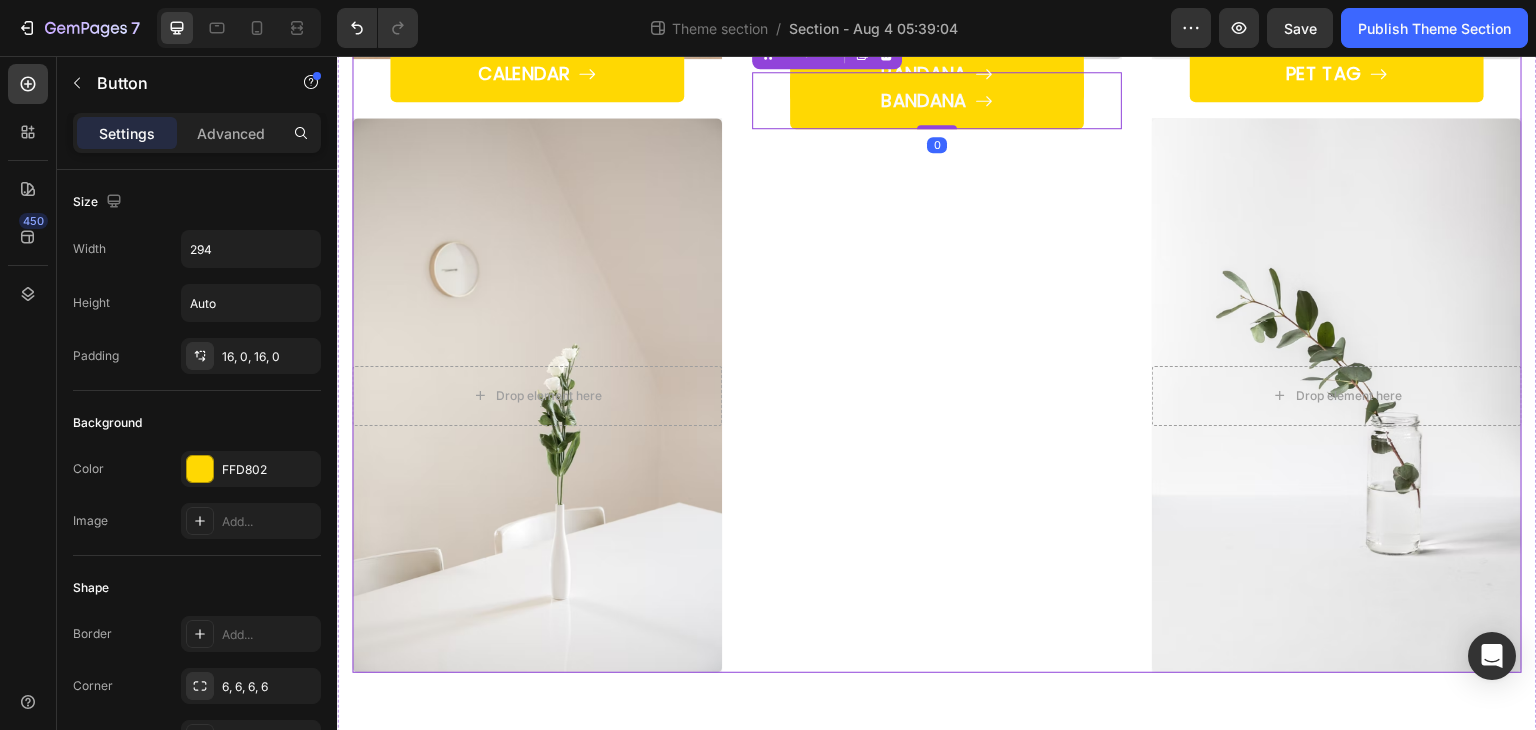 scroll, scrollTop: 705, scrollLeft: 0, axis: vertical 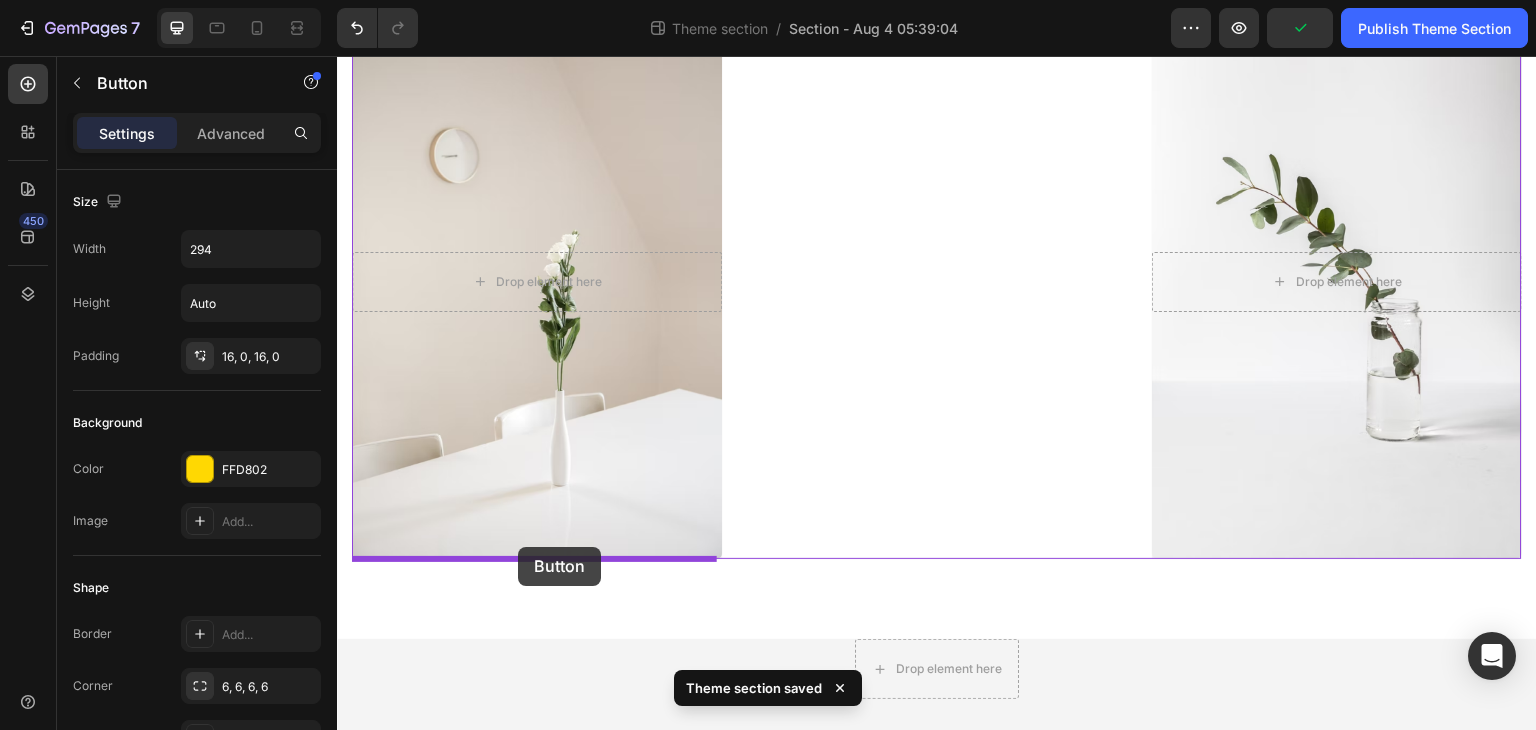 drag, startPoint x: 1025, startPoint y: 102, endPoint x: 518, endPoint y: 547, distance: 674.59174 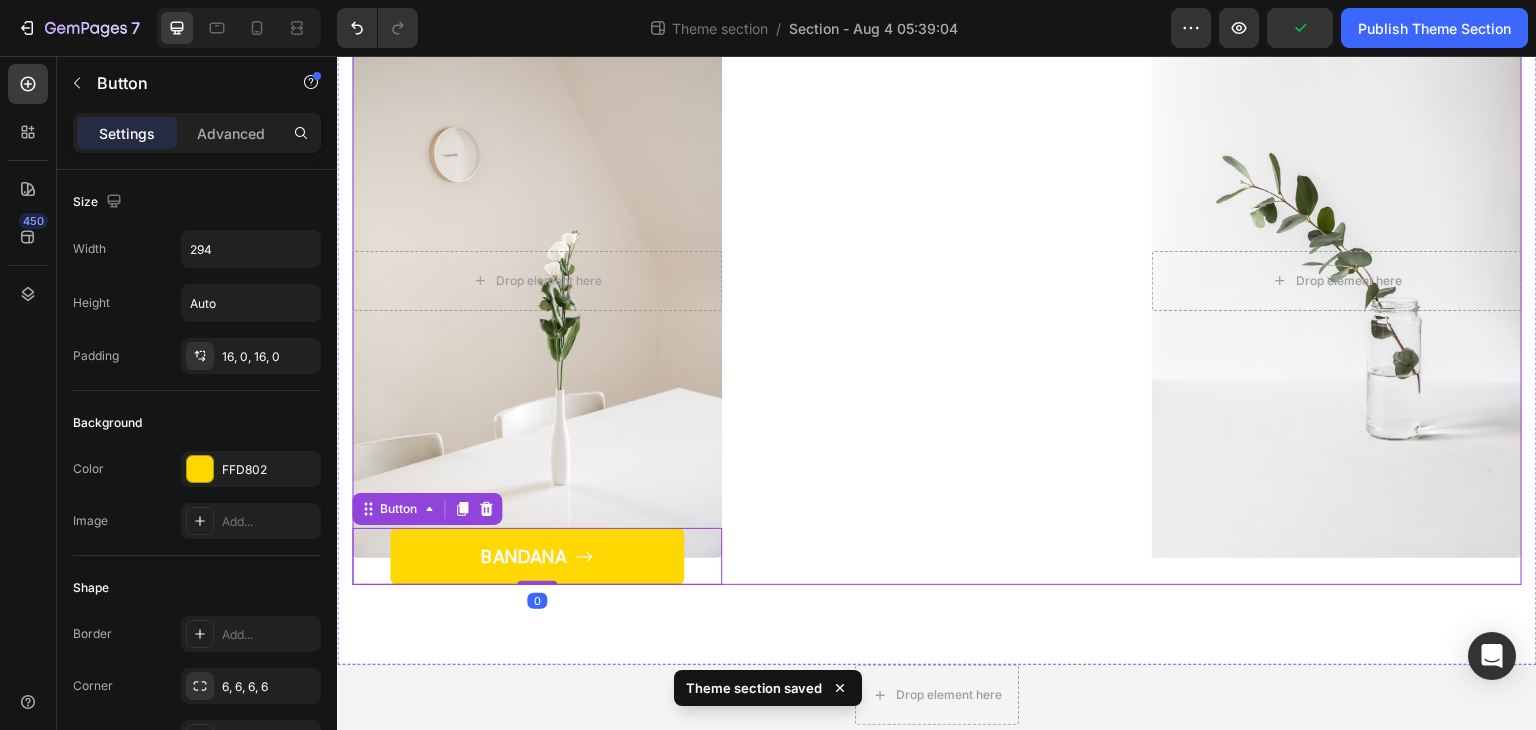 scroll, scrollTop: 619, scrollLeft: 0, axis: vertical 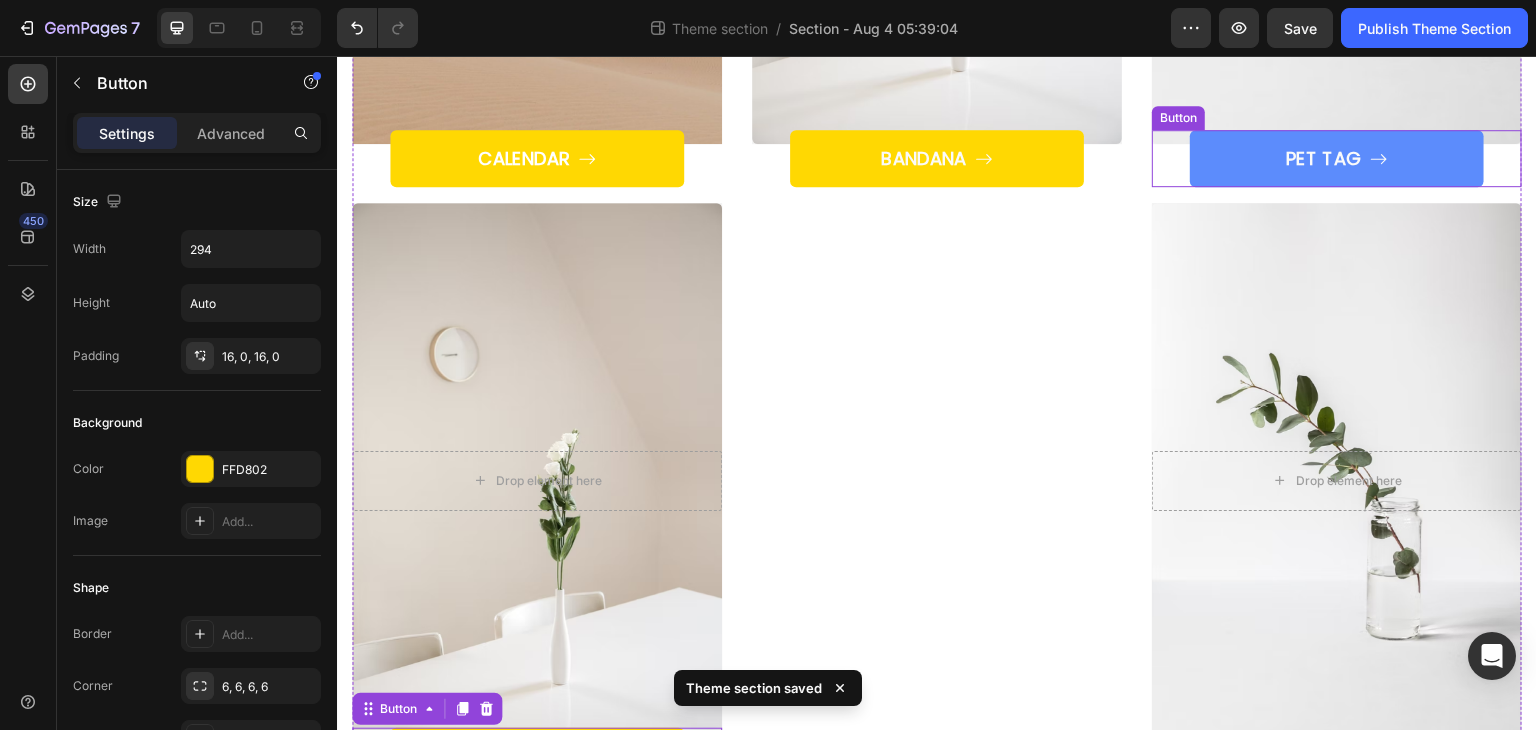 click on "PET TAG" at bounding box center [1337, 158] 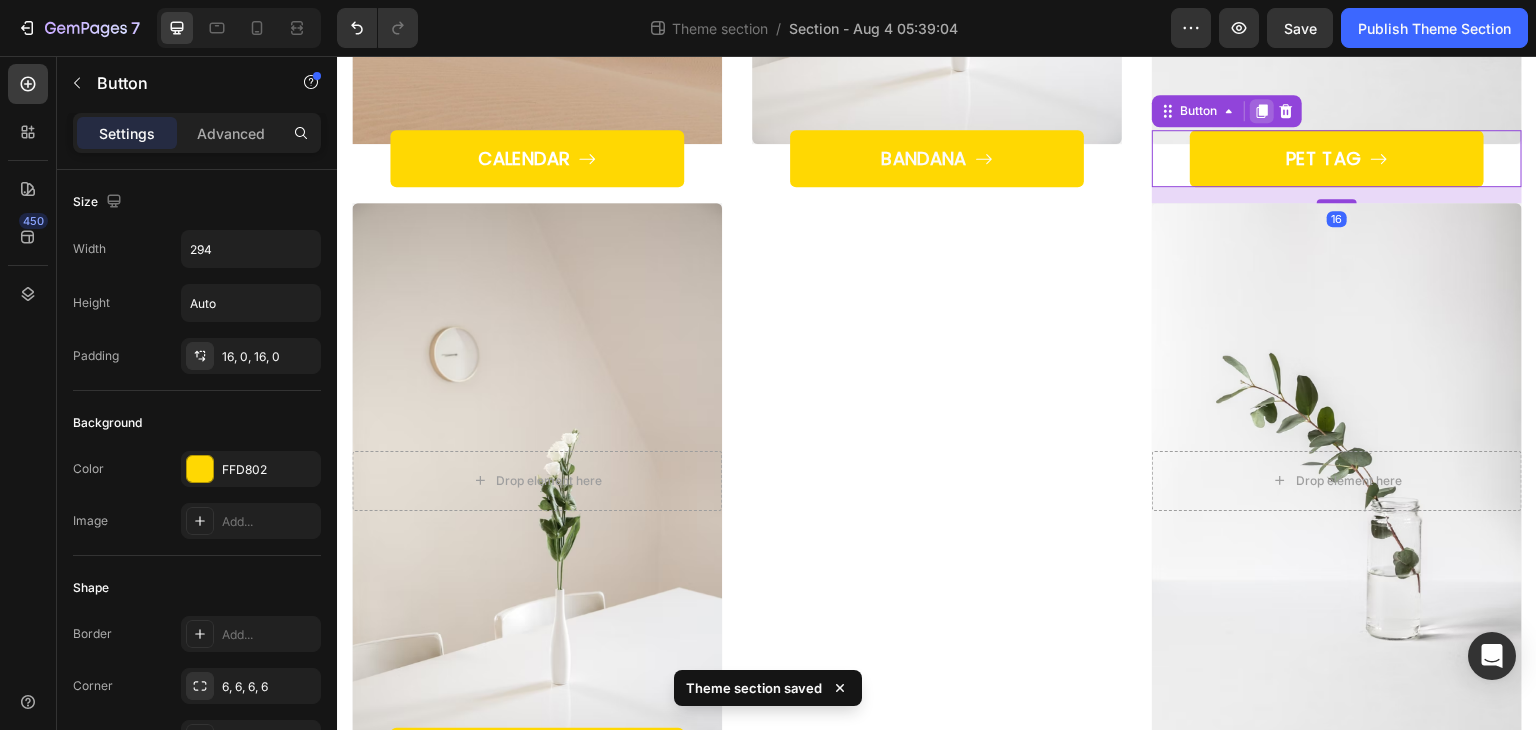 click 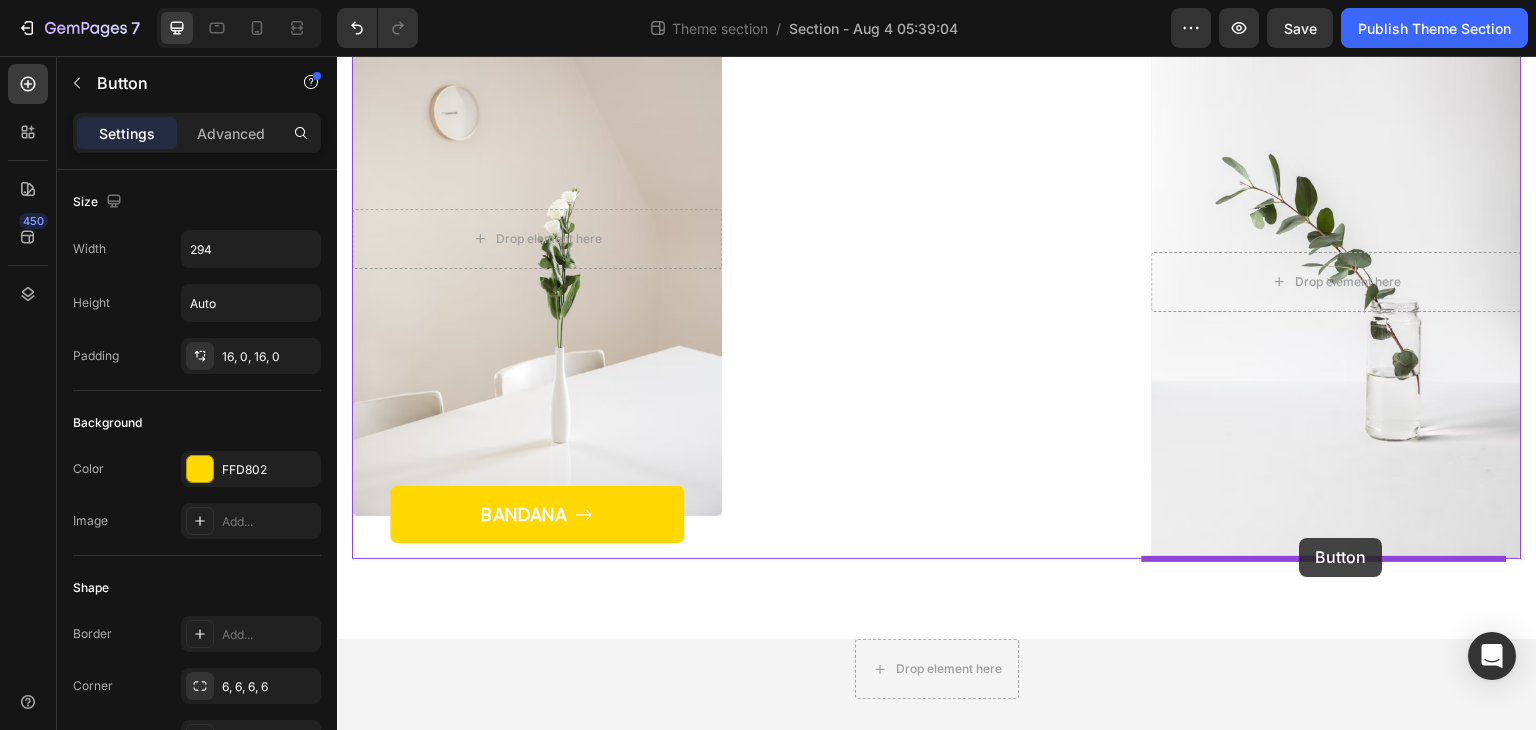 drag, startPoint x: 1404, startPoint y: 201, endPoint x: 1300, endPoint y: 538, distance: 352.6826 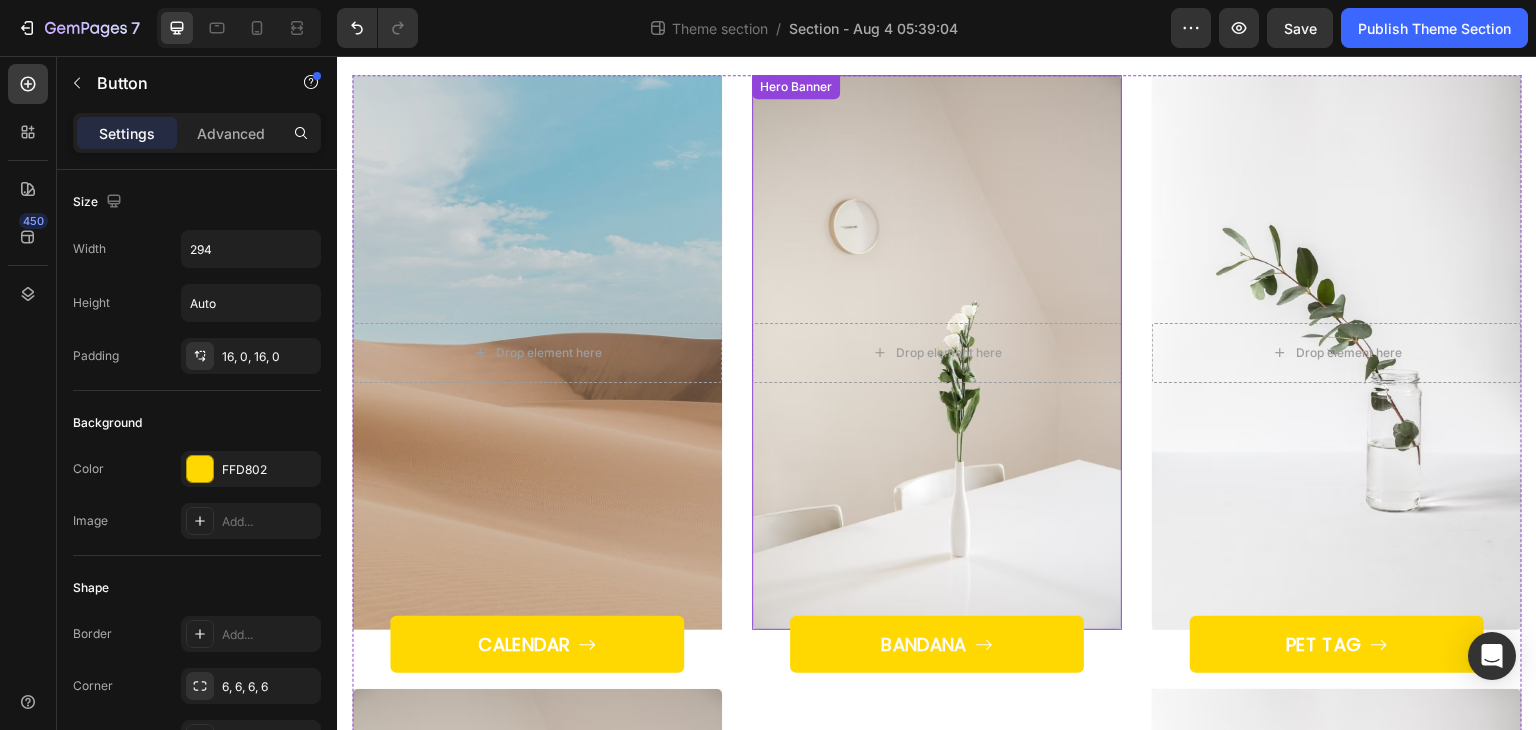 scroll, scrollTop: 300, scrollLeft: 0, axis: vertical 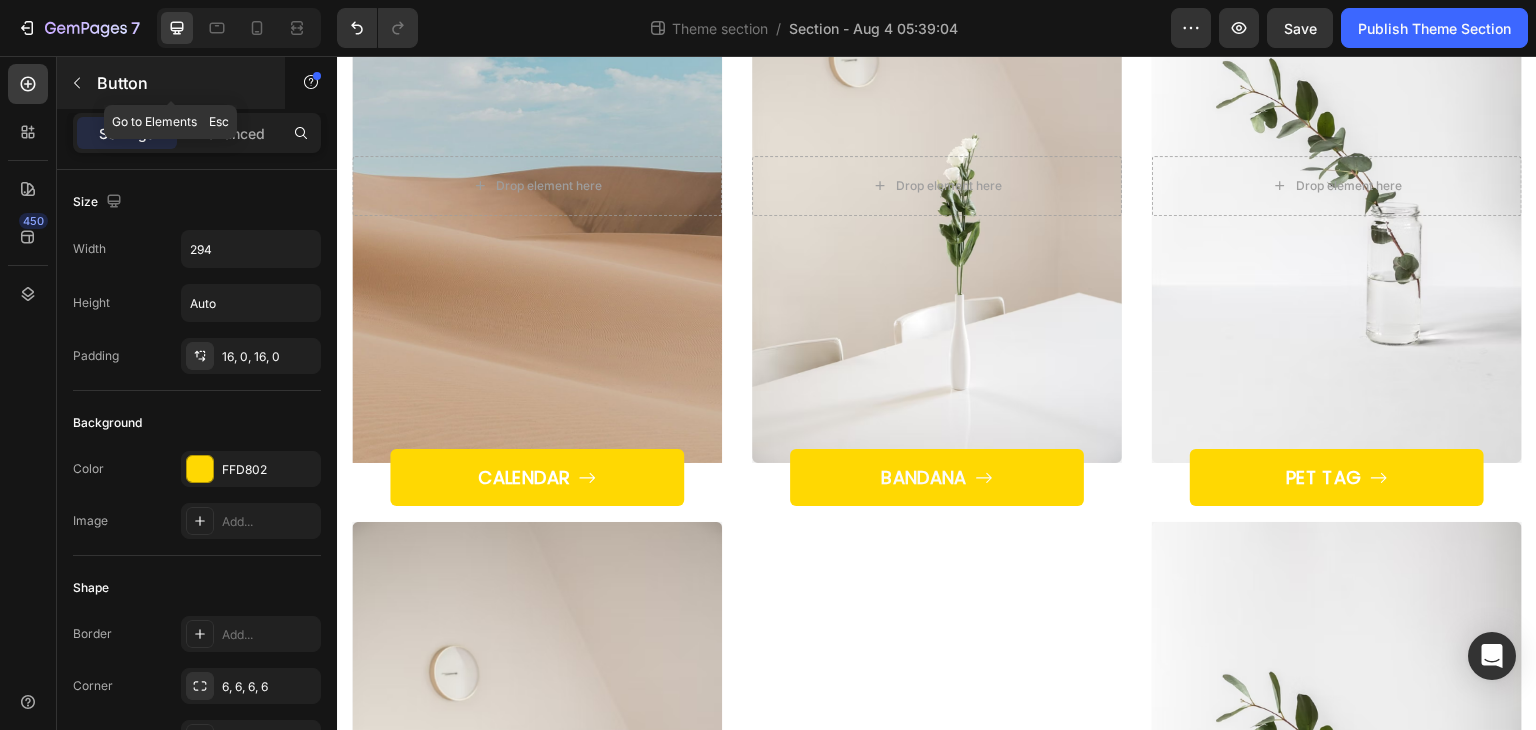 click 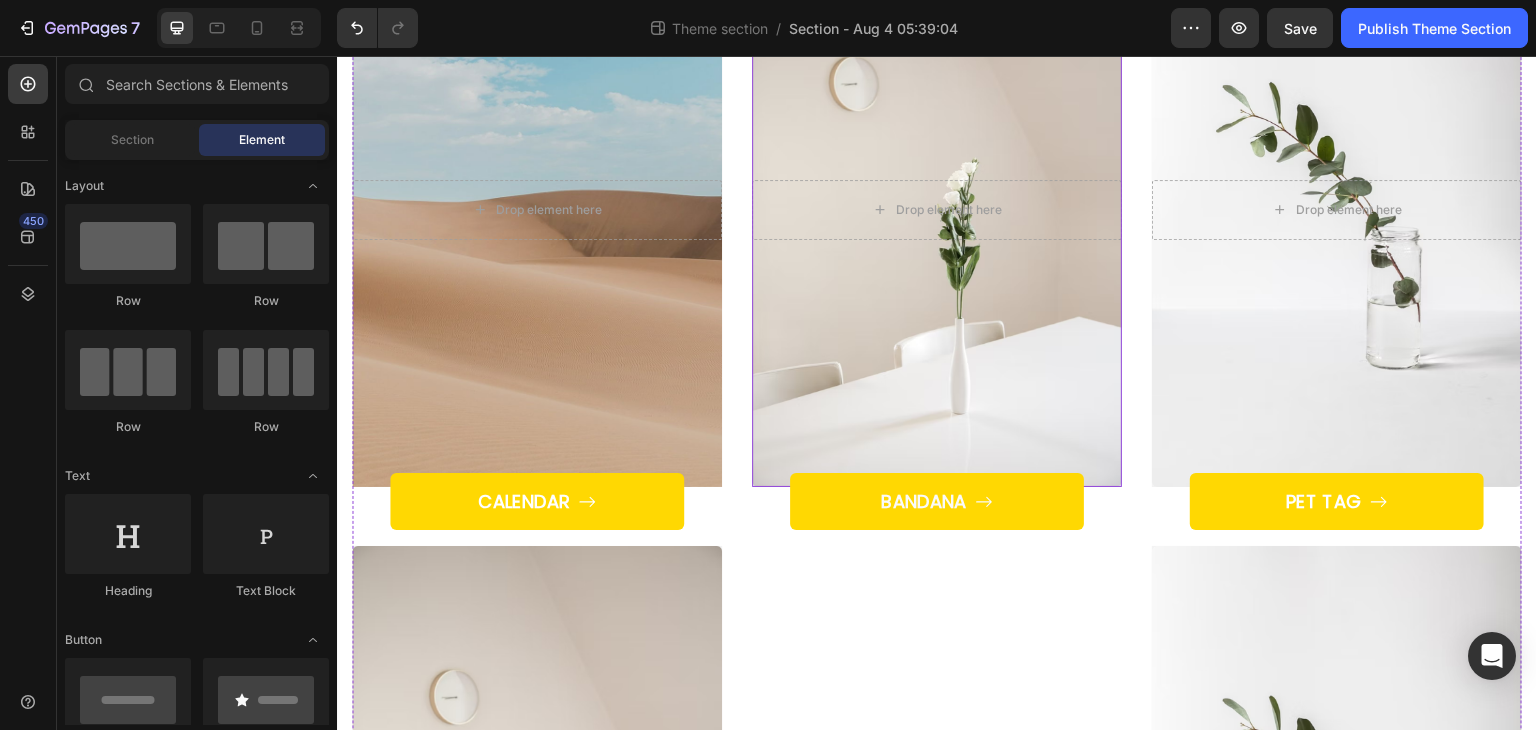 scroll, scrollTop: 300, scrollLeft: 0, axis: vertical 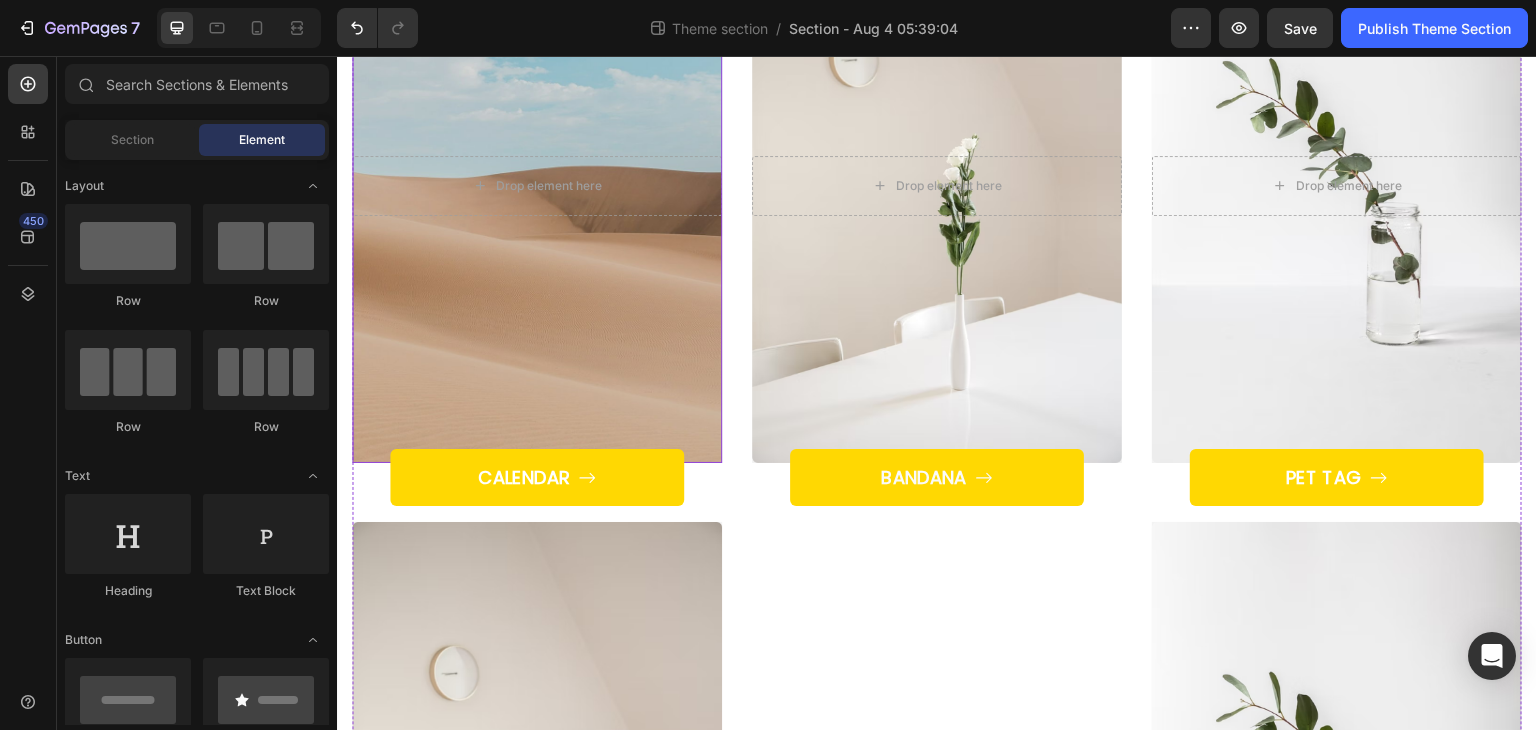 click at bounding box center (537, 185) 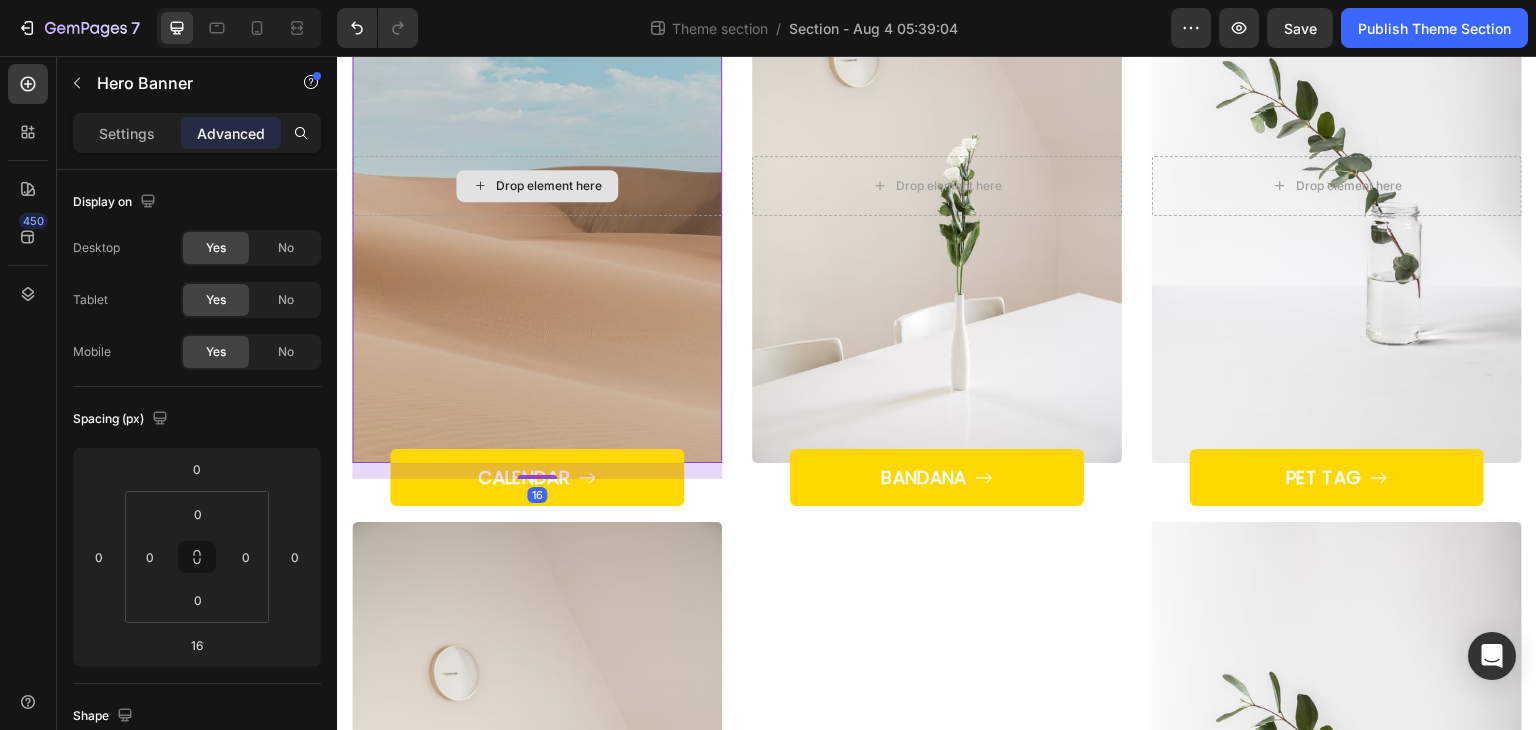 click on "Drop element here" at bounding box center [537, 186] 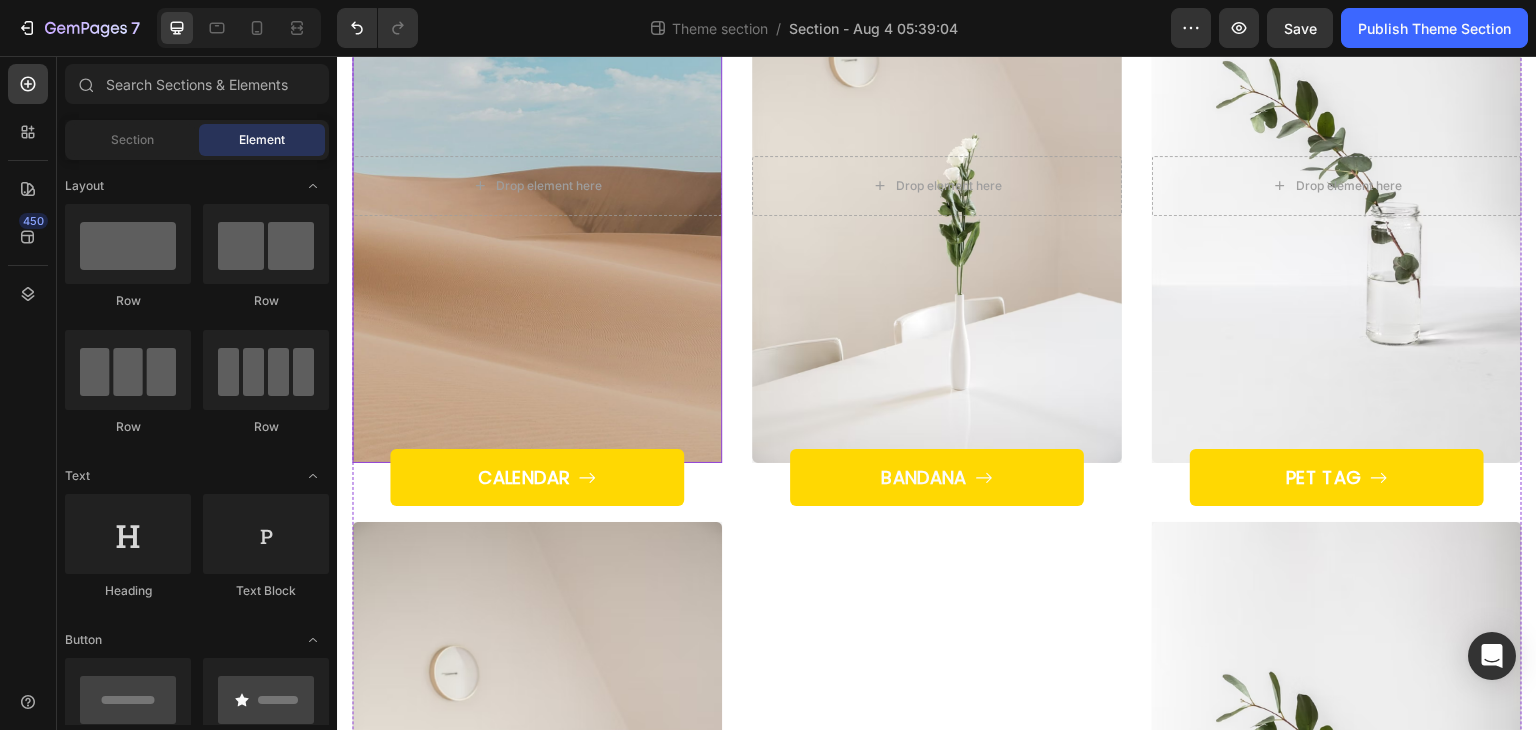 click at bounding box center [537, 185] 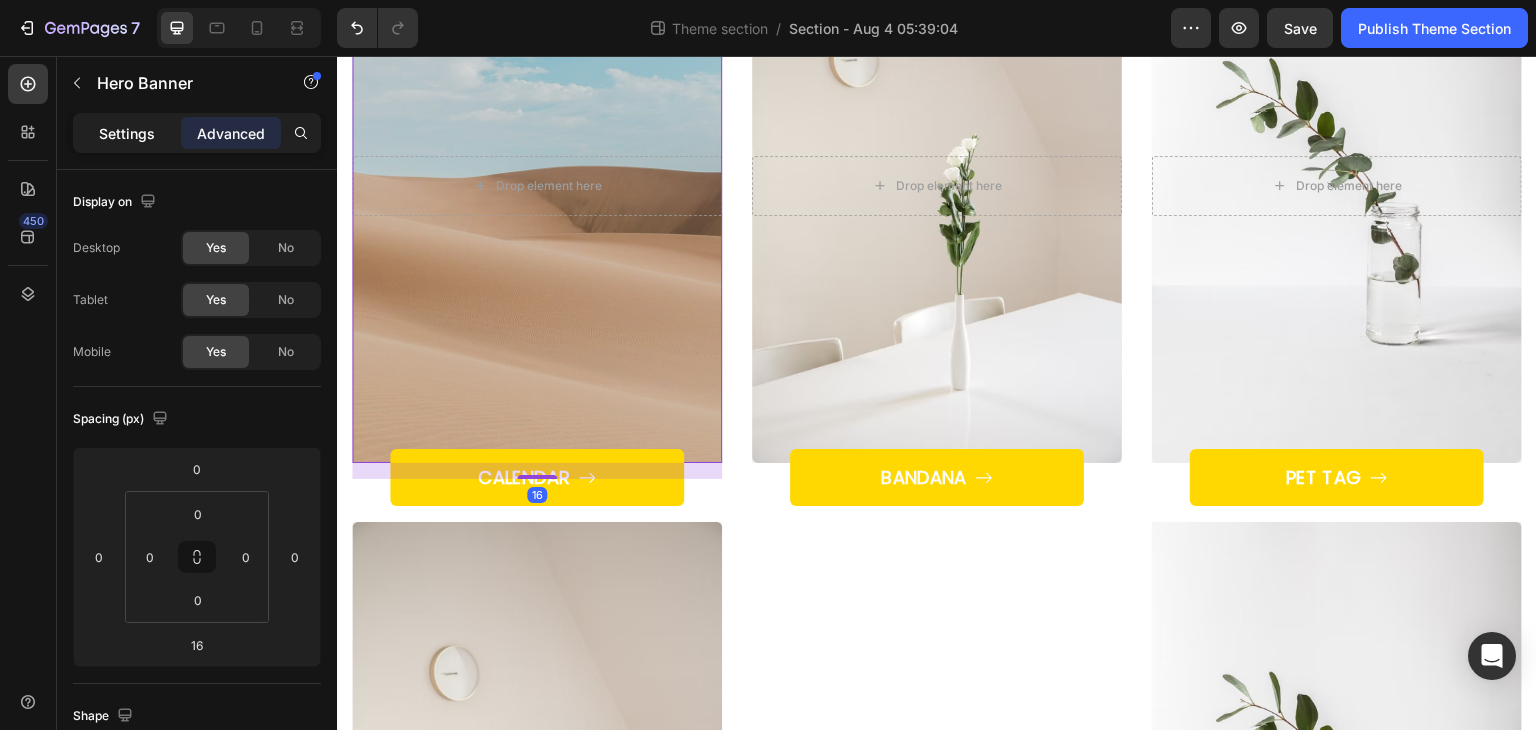 click on "Settings" at bounding box center (127, 133) 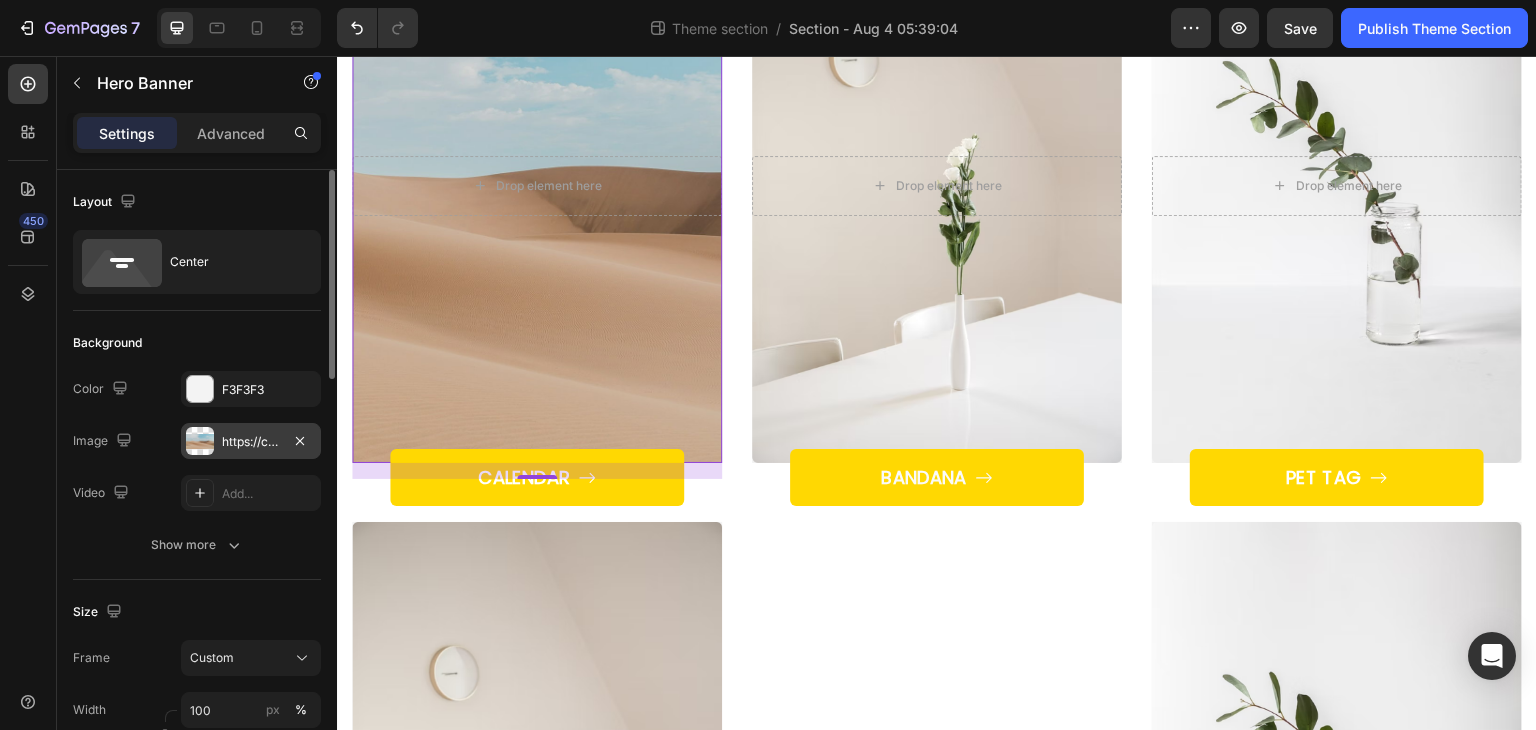 click on "https://cdn.shopify.com/s/files/1/2005/9307/files/background_settings.jpg" at bounding box center [251, 442] 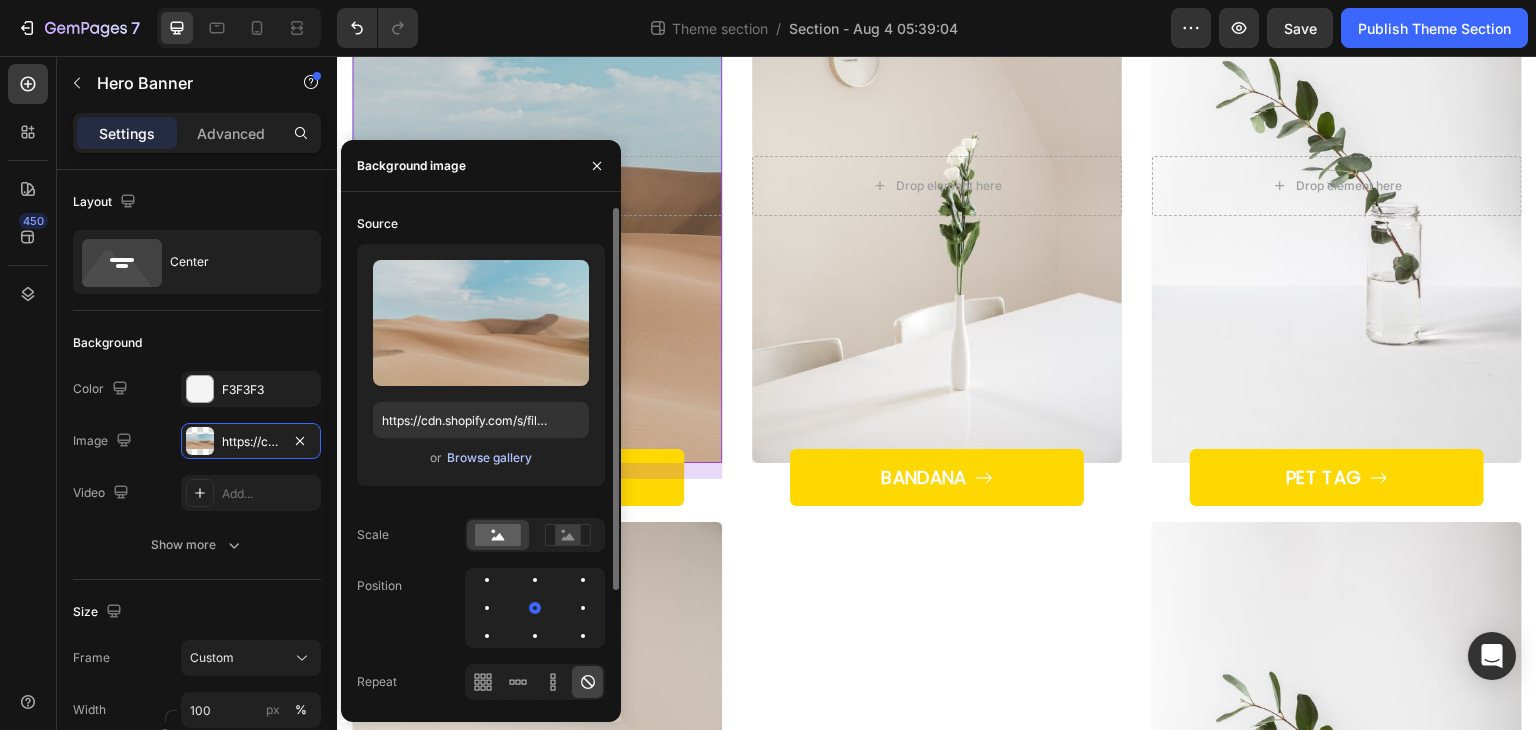 click on "Browse gallery" at bounding box center [489, 458] 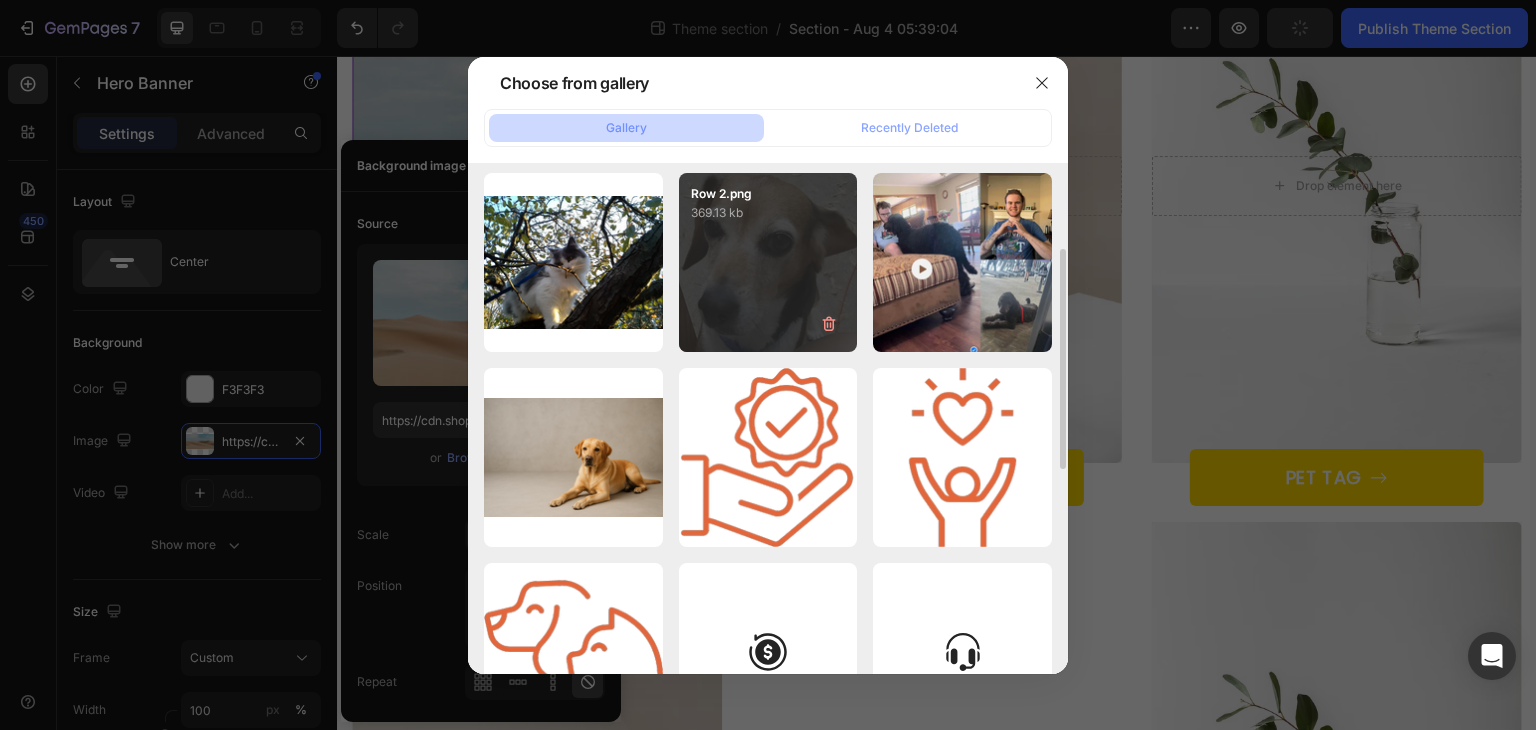 scroll, scrollTop: 0, scrollLeft: 0, axis: both 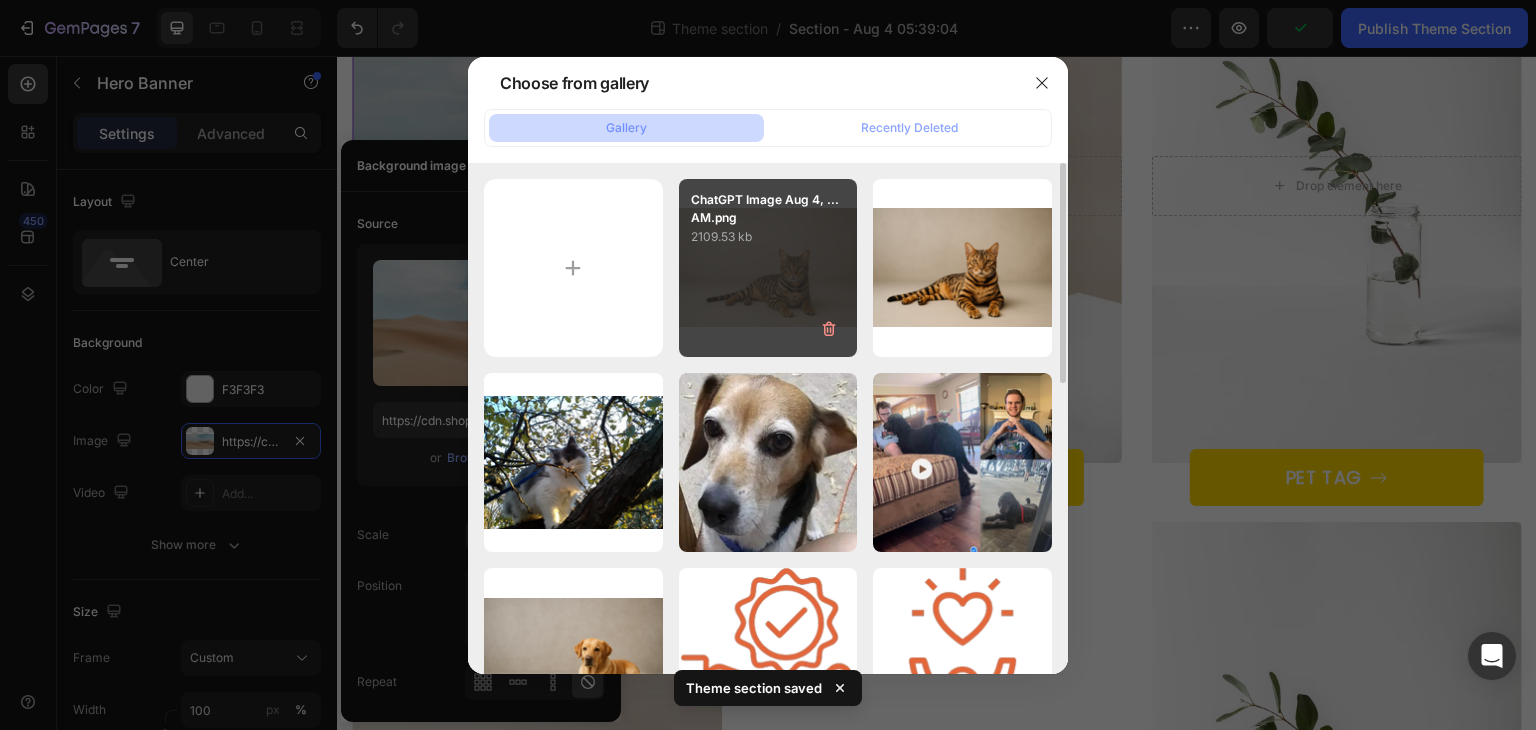 click on "ChatGPT Image Aug 4, ...AM.png 2109.53 kb" at bounding box center (768, 268) 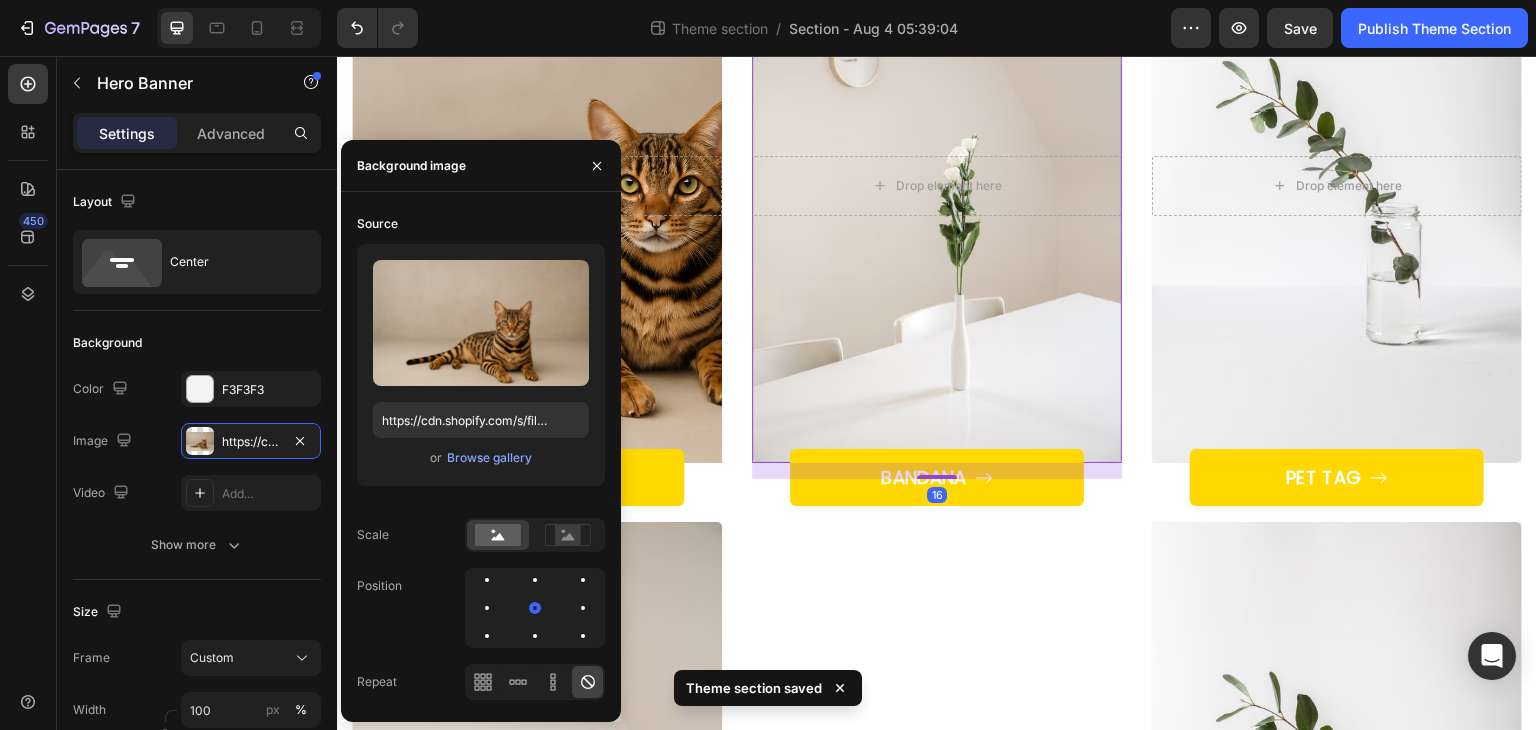 click at bounding box center (937, 185) 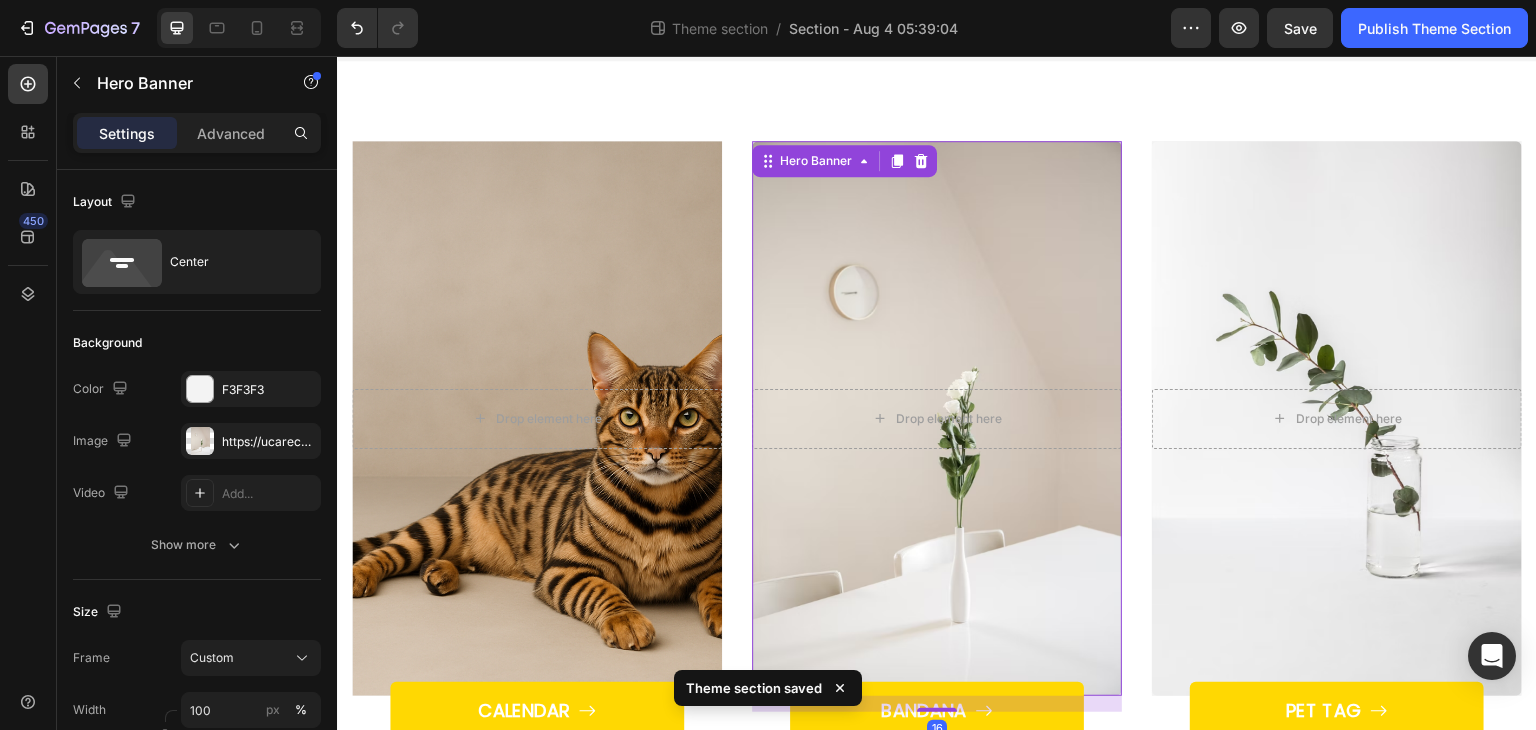 scroll, scrollTop: 200, scrollLeft: 0, axis: vertical 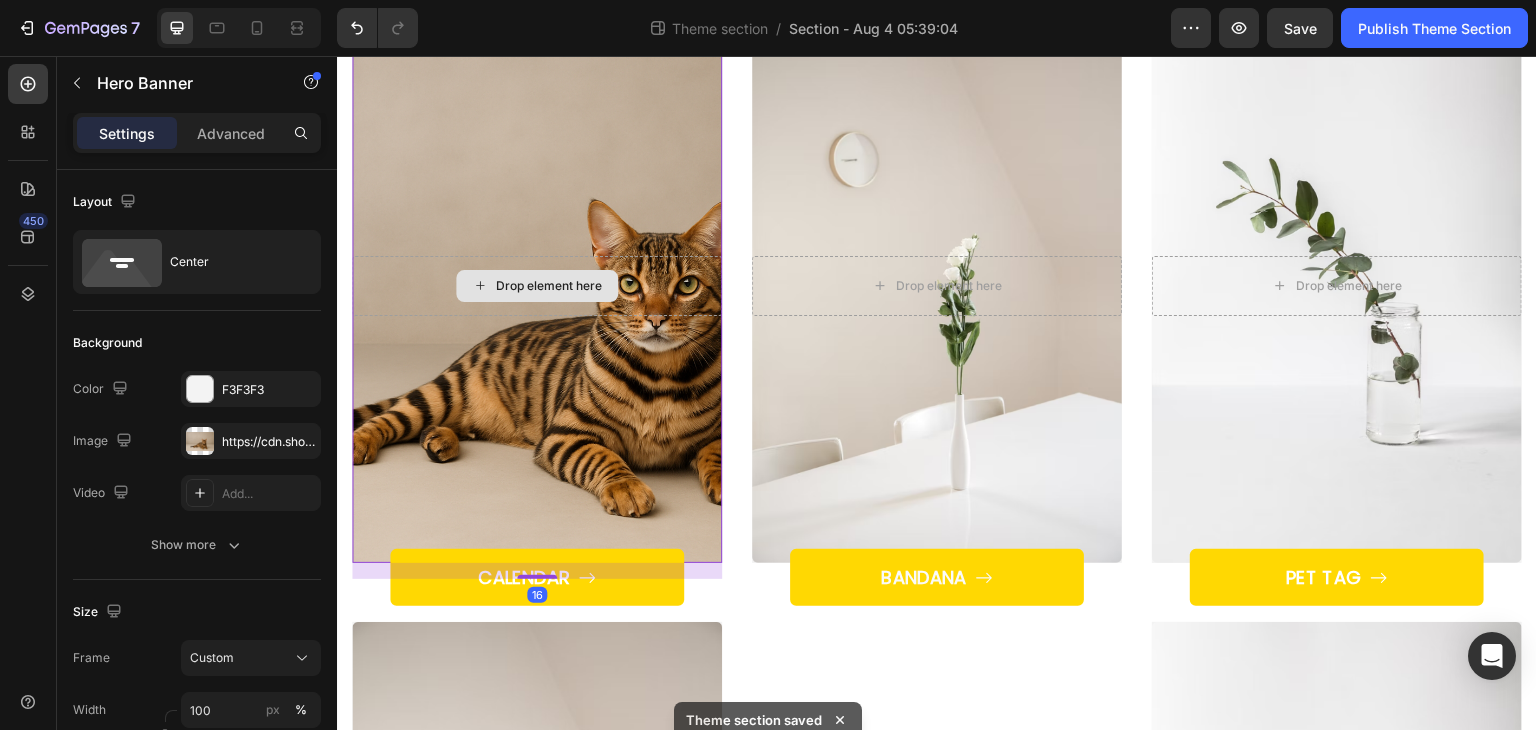 click on "Drop element here" at bounding box center [537, 286] 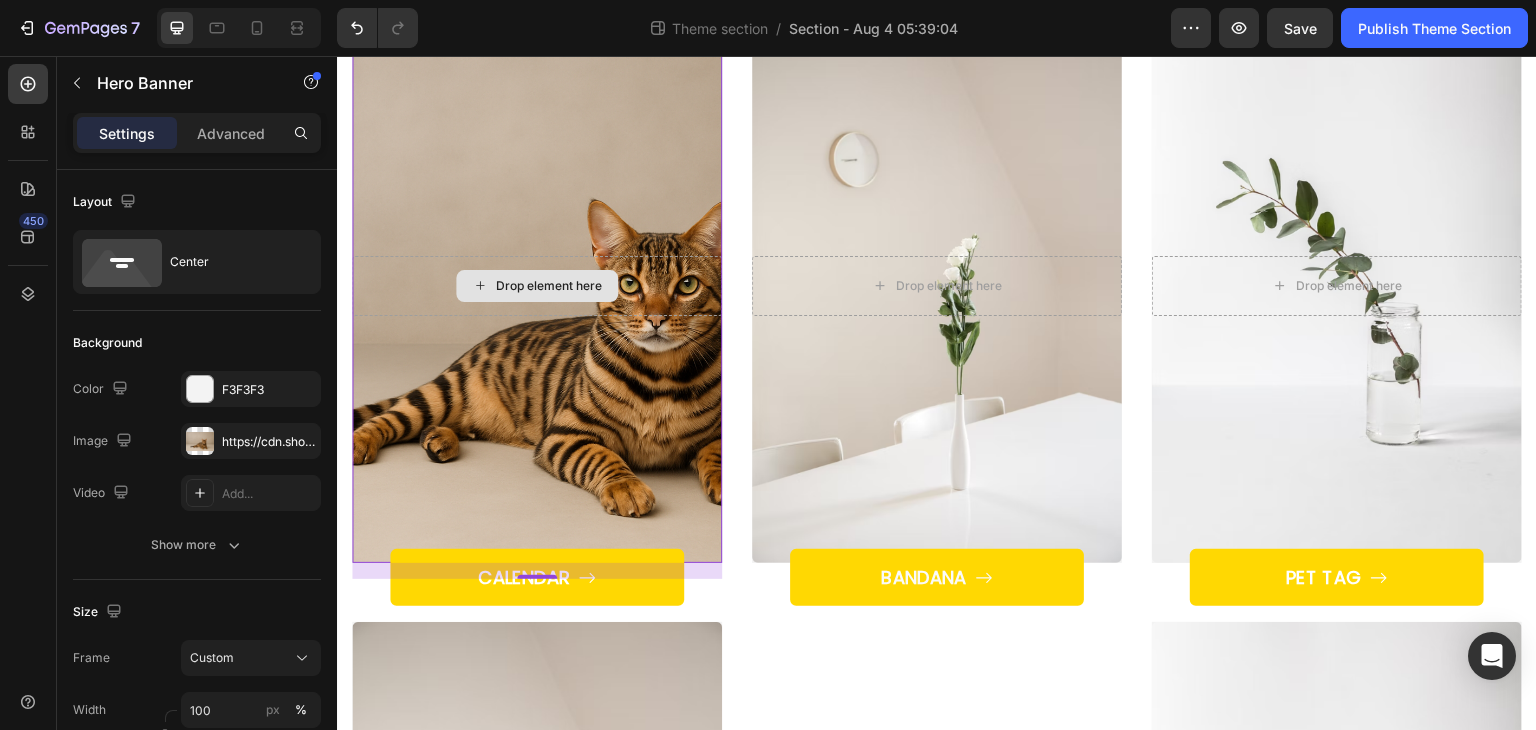click on "Drop element here" at bounding box center [537, 286] 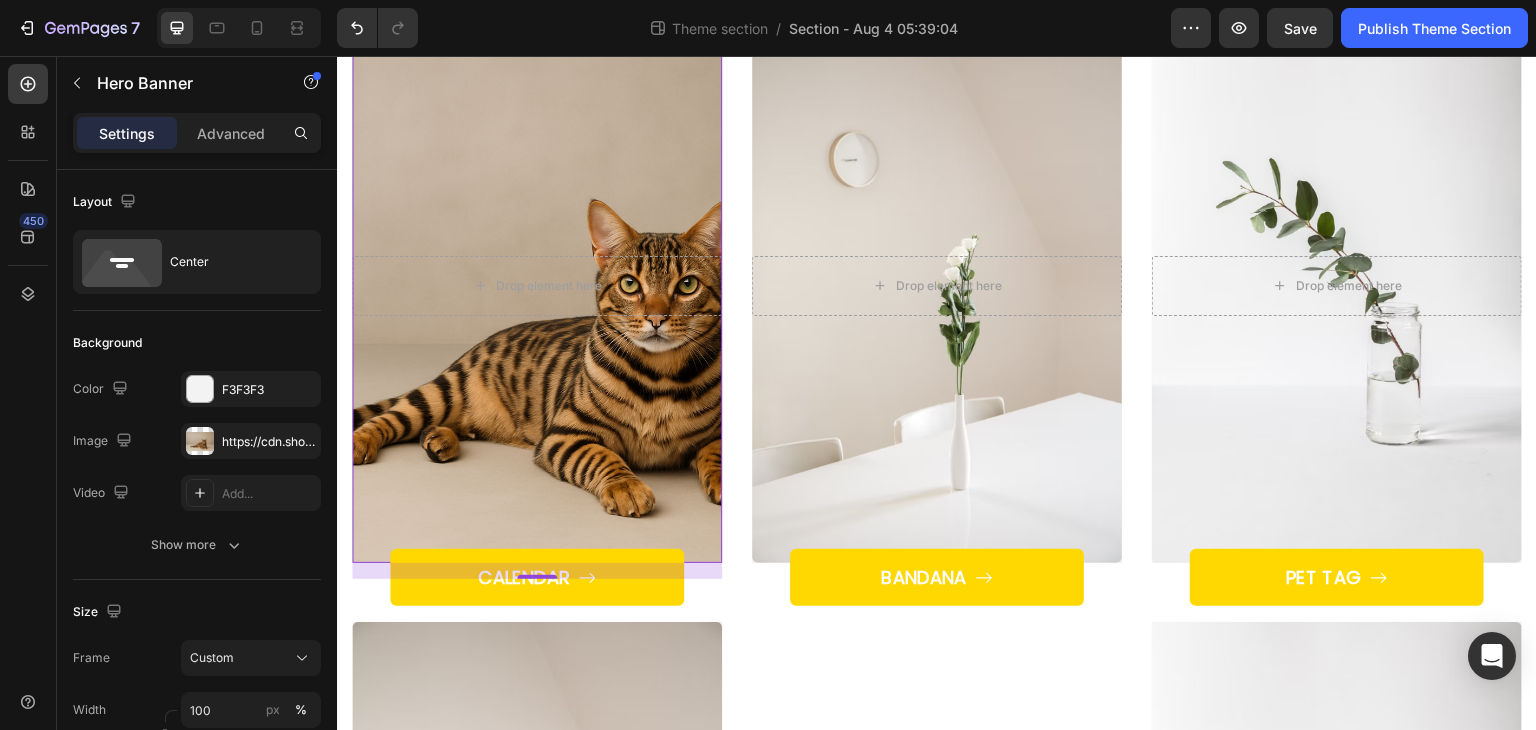 click at bounding box center (537, 285) 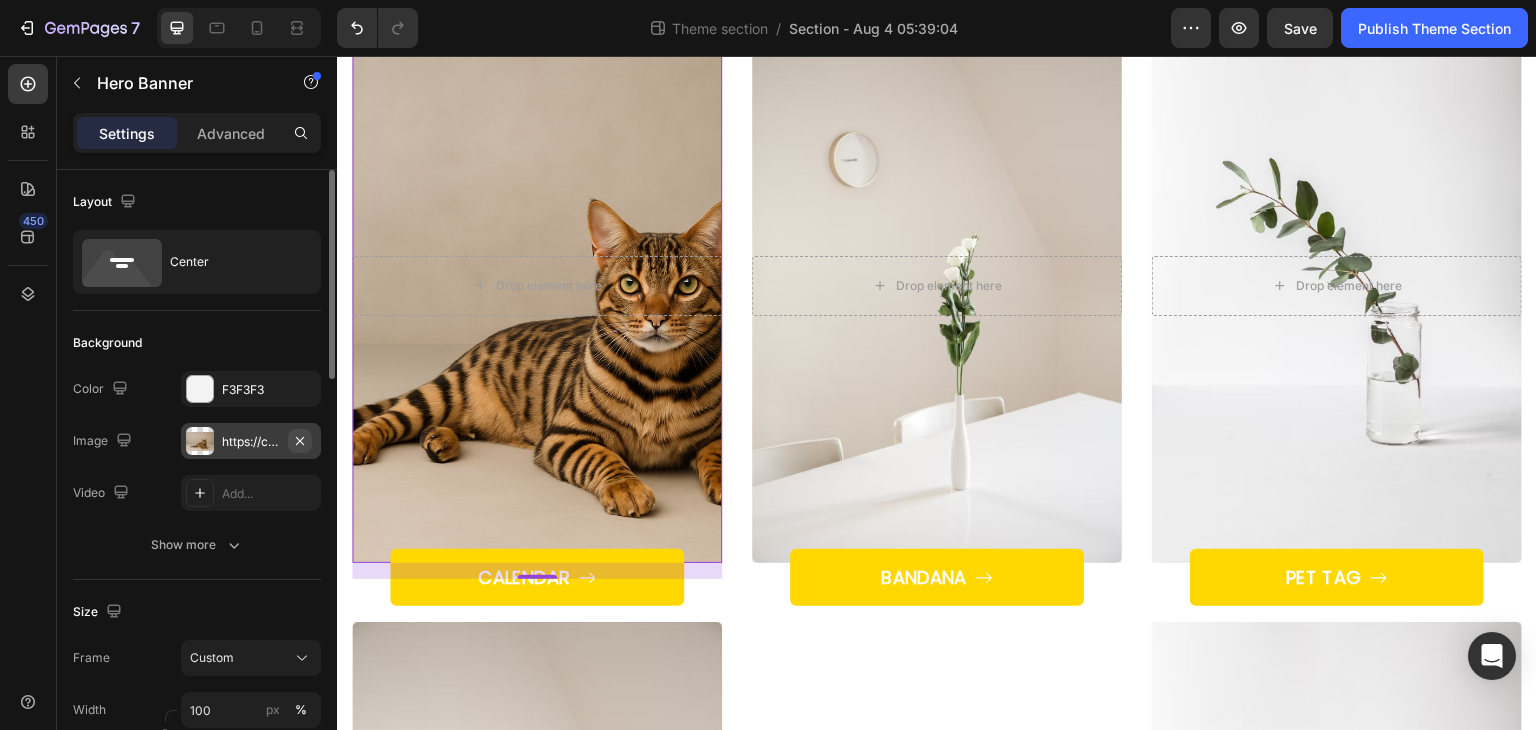 click 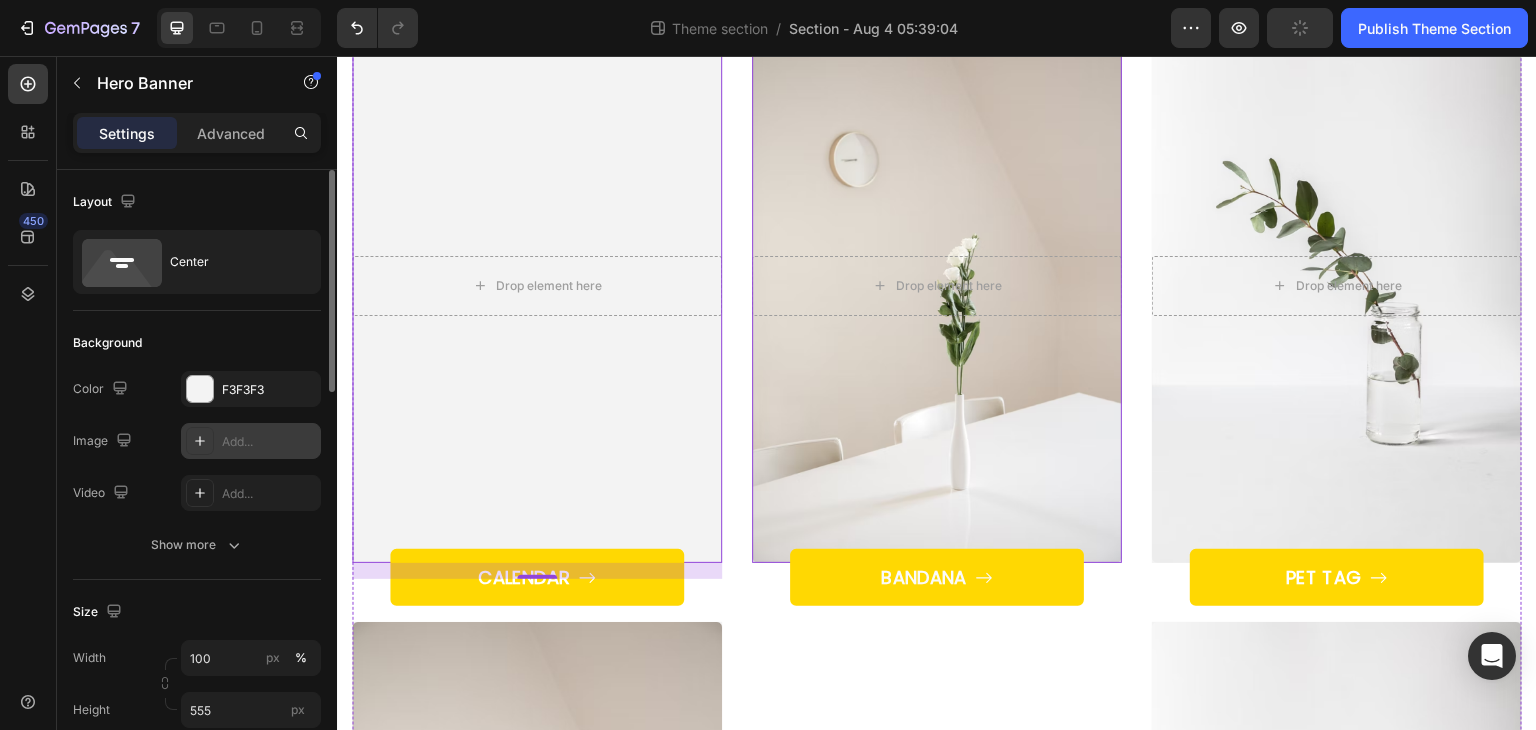 click at bounding box center [937, 285] 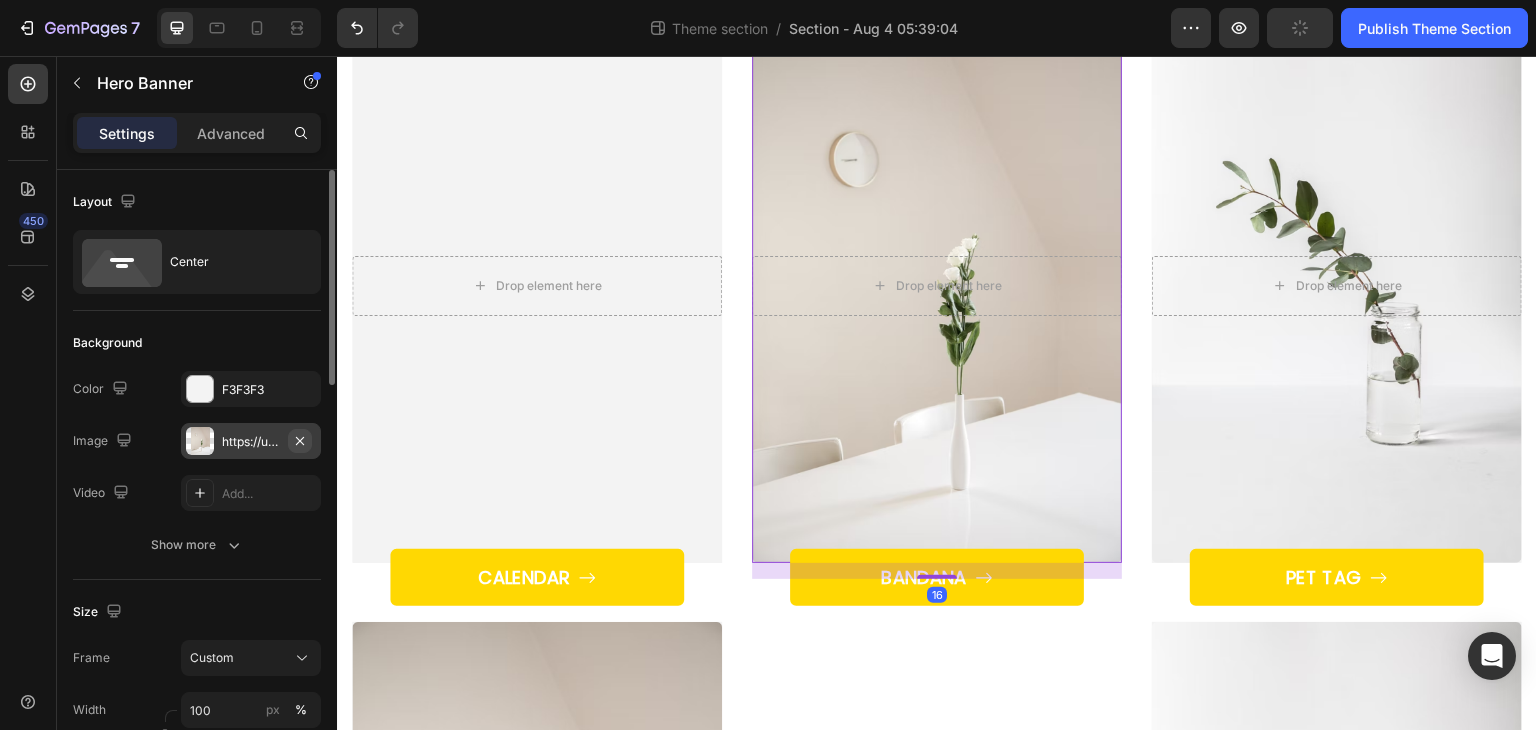 click 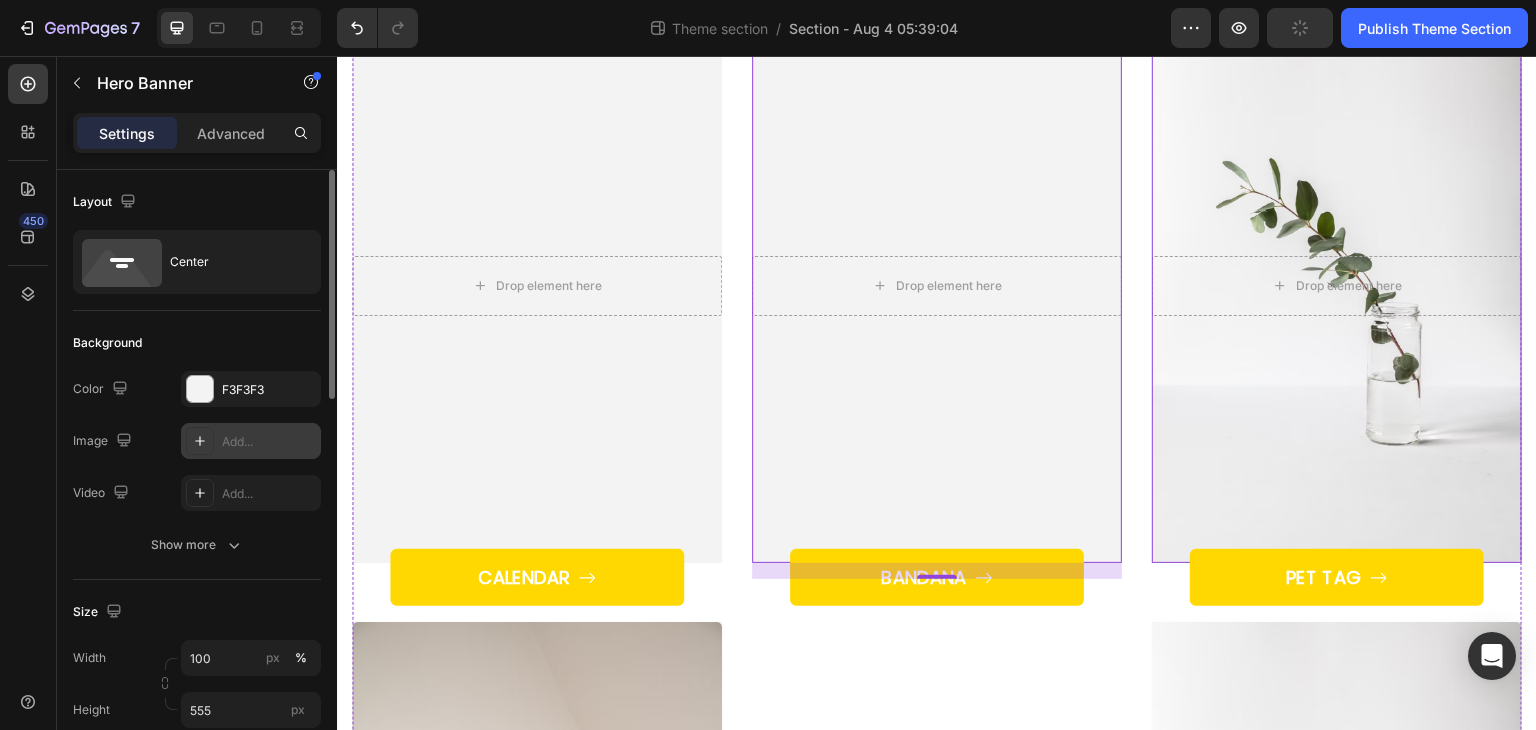 click at bounding box center [1337, 285] 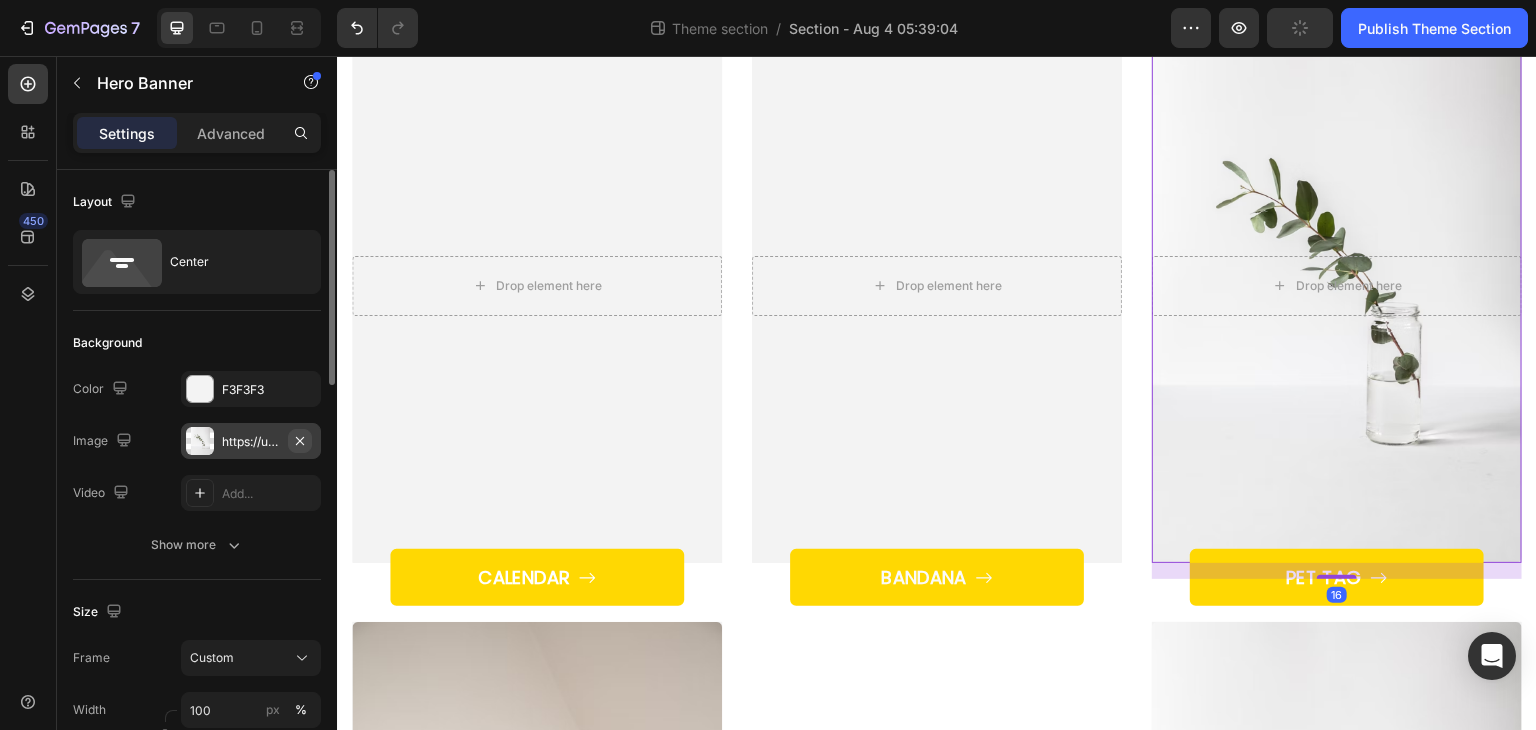 click 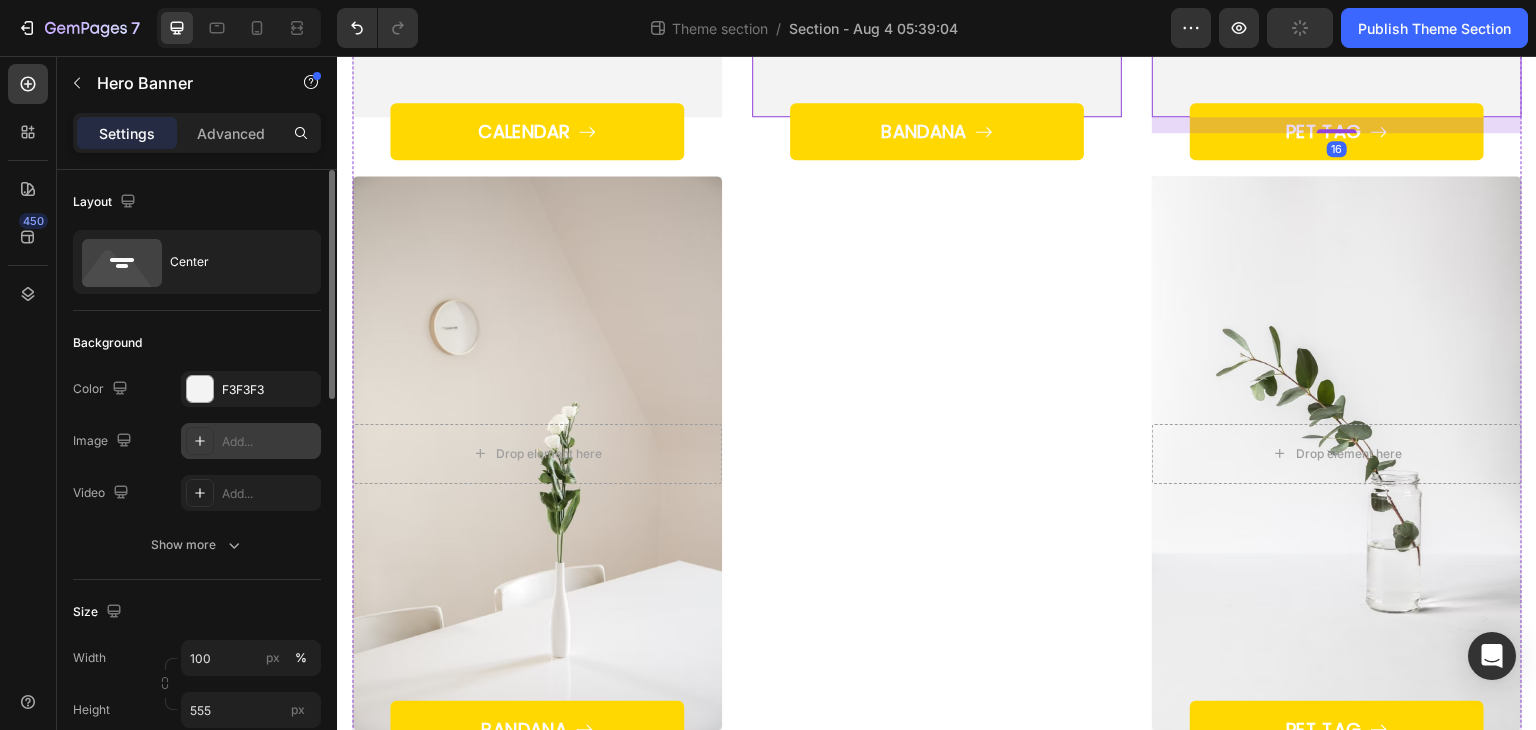 scroll, scrollTop: 700, scrollLeft: 0, axis: vertical 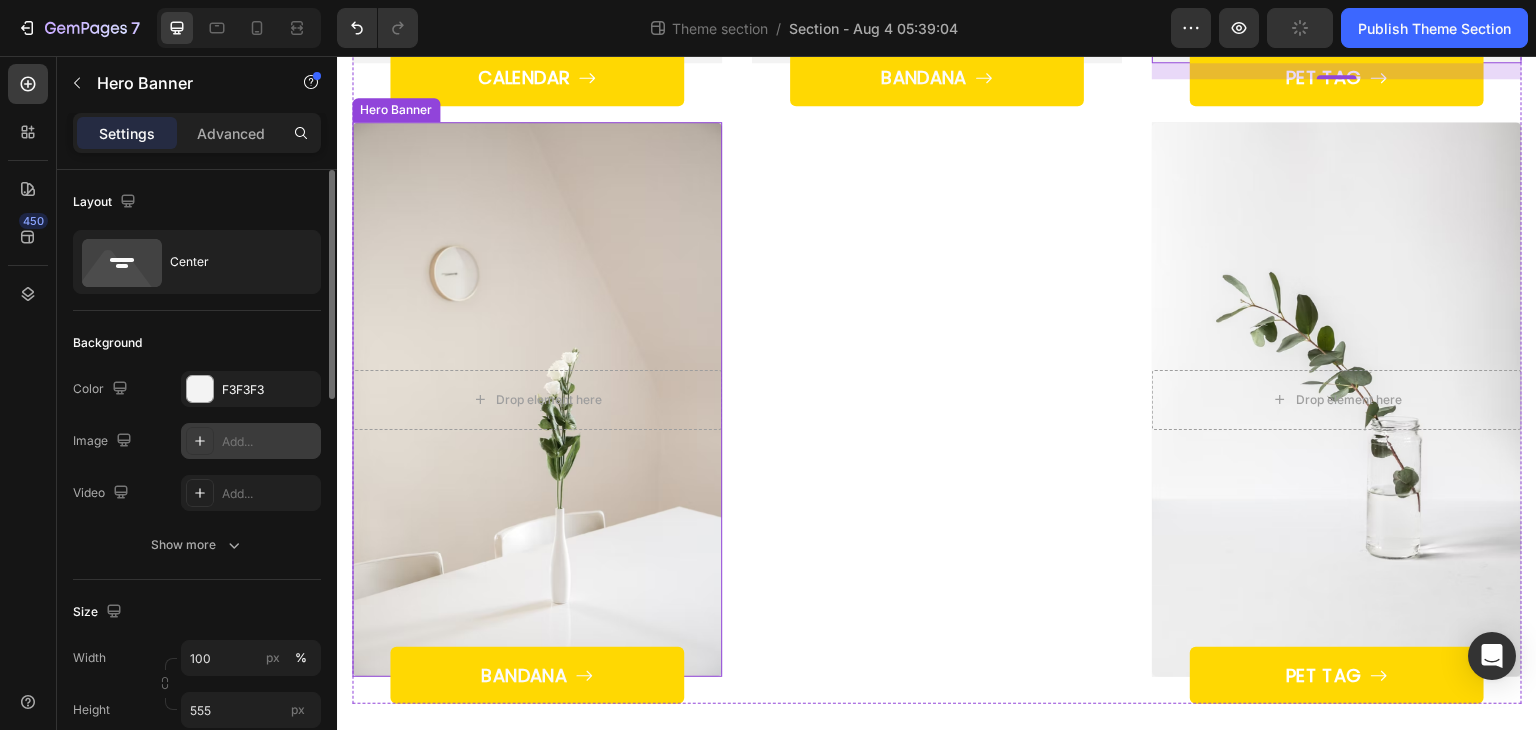 click at bounding box center [537, 399] 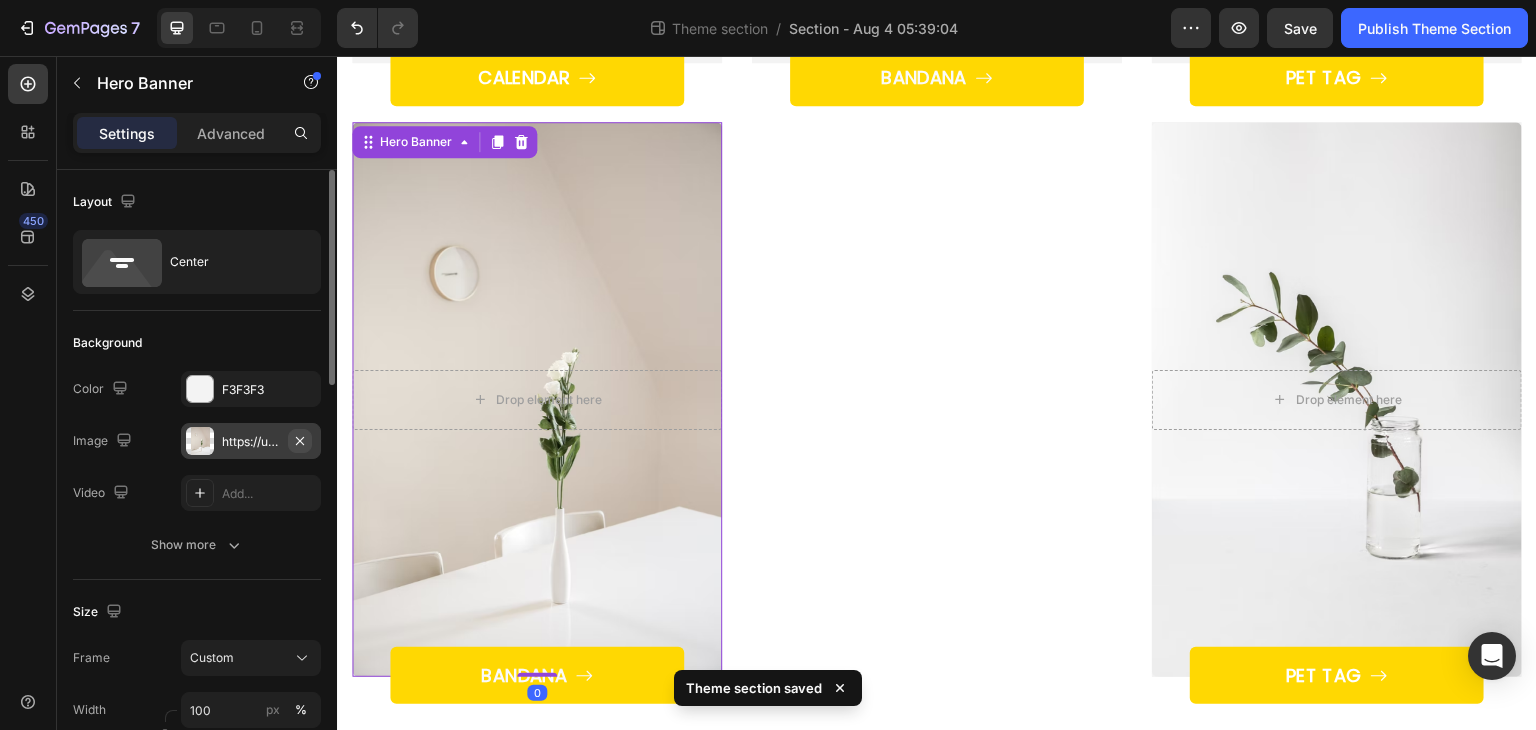 click 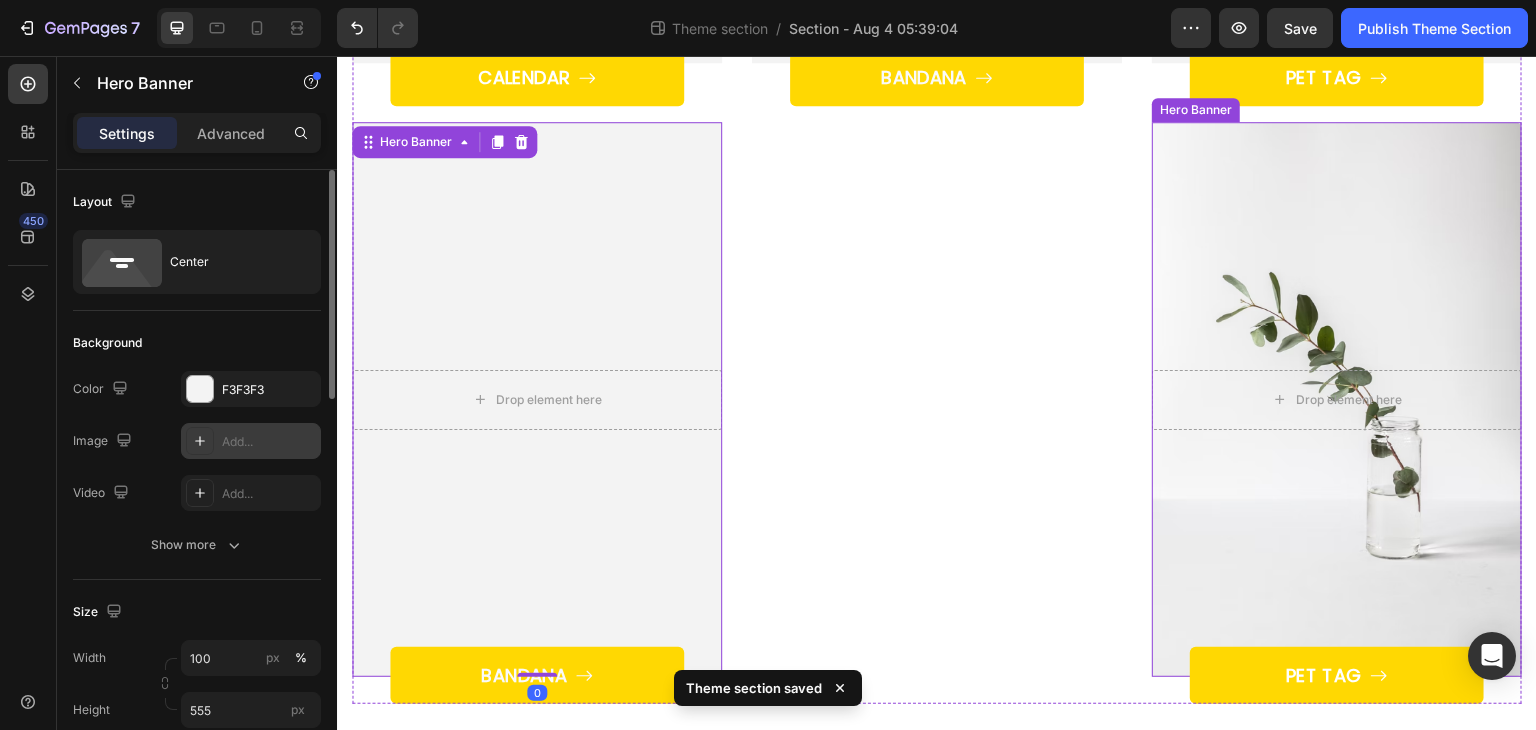 click at bounding box center (1337, 399) 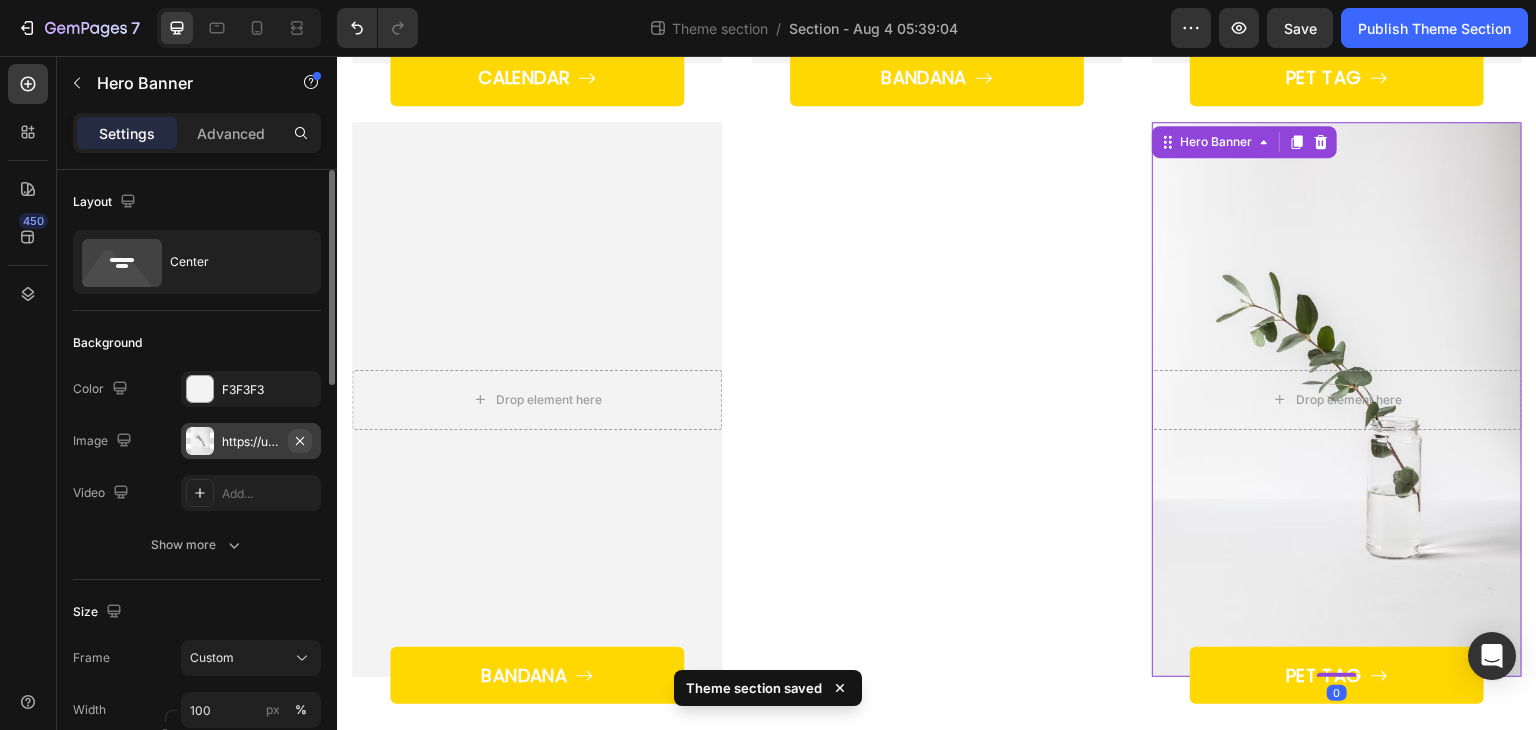 click 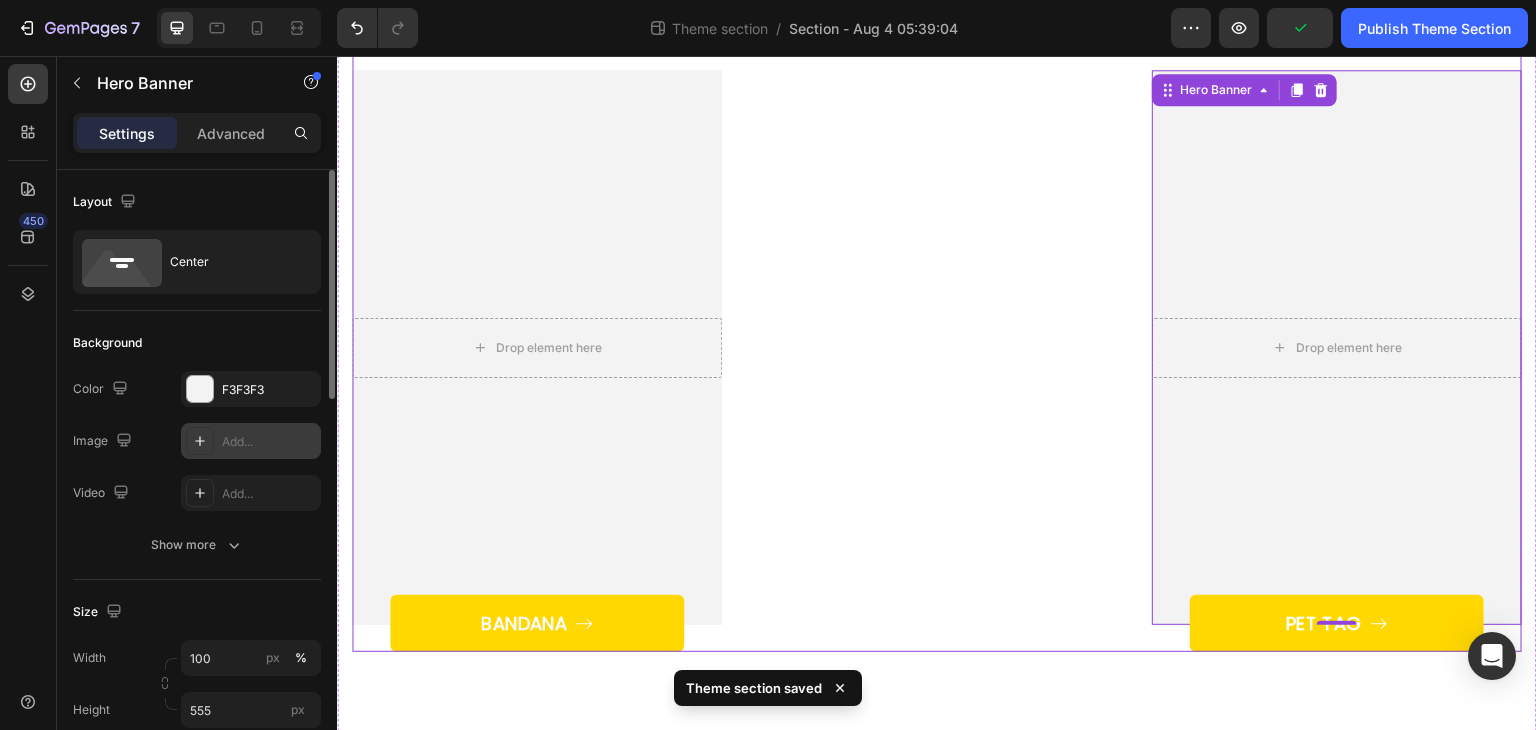 scroll, scrollTop: 846, scrollLeft: 0, axis: vertical 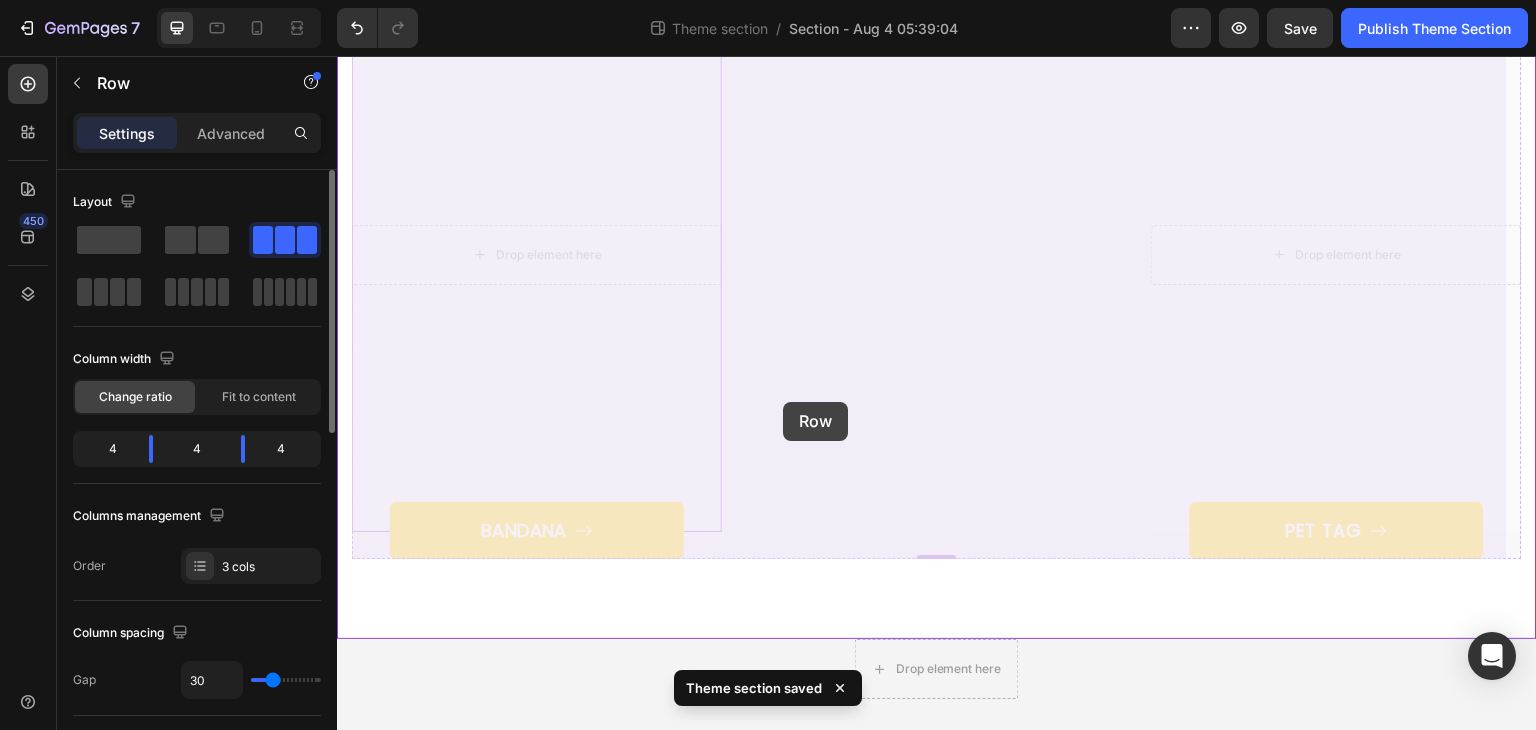 drag, startPoint x: 918, startPoint y: 359, endPoint x: 783, endPoint y: 402, distance: 141.68274 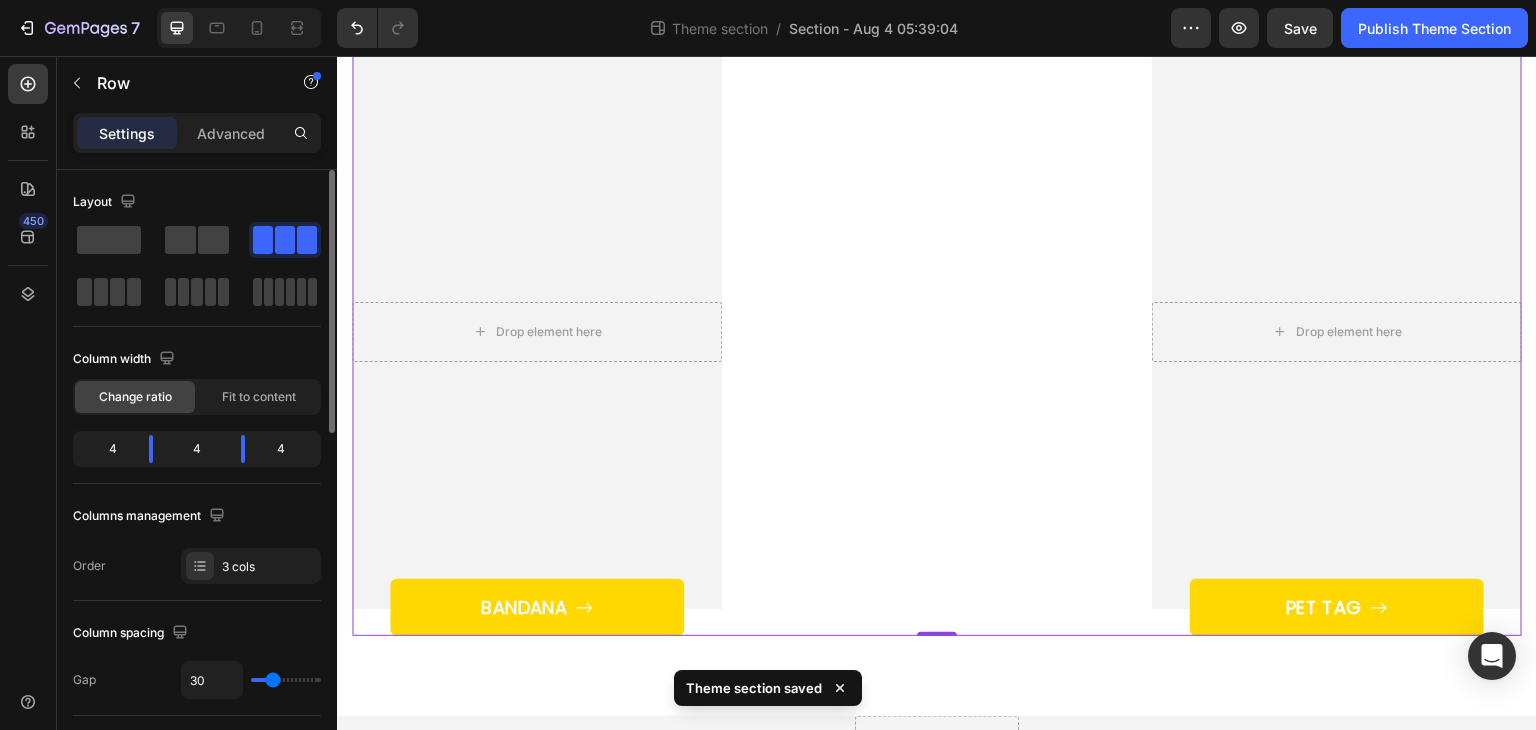 scroll, scrollTop: 646, scrollLeft: 0, axis: vertical 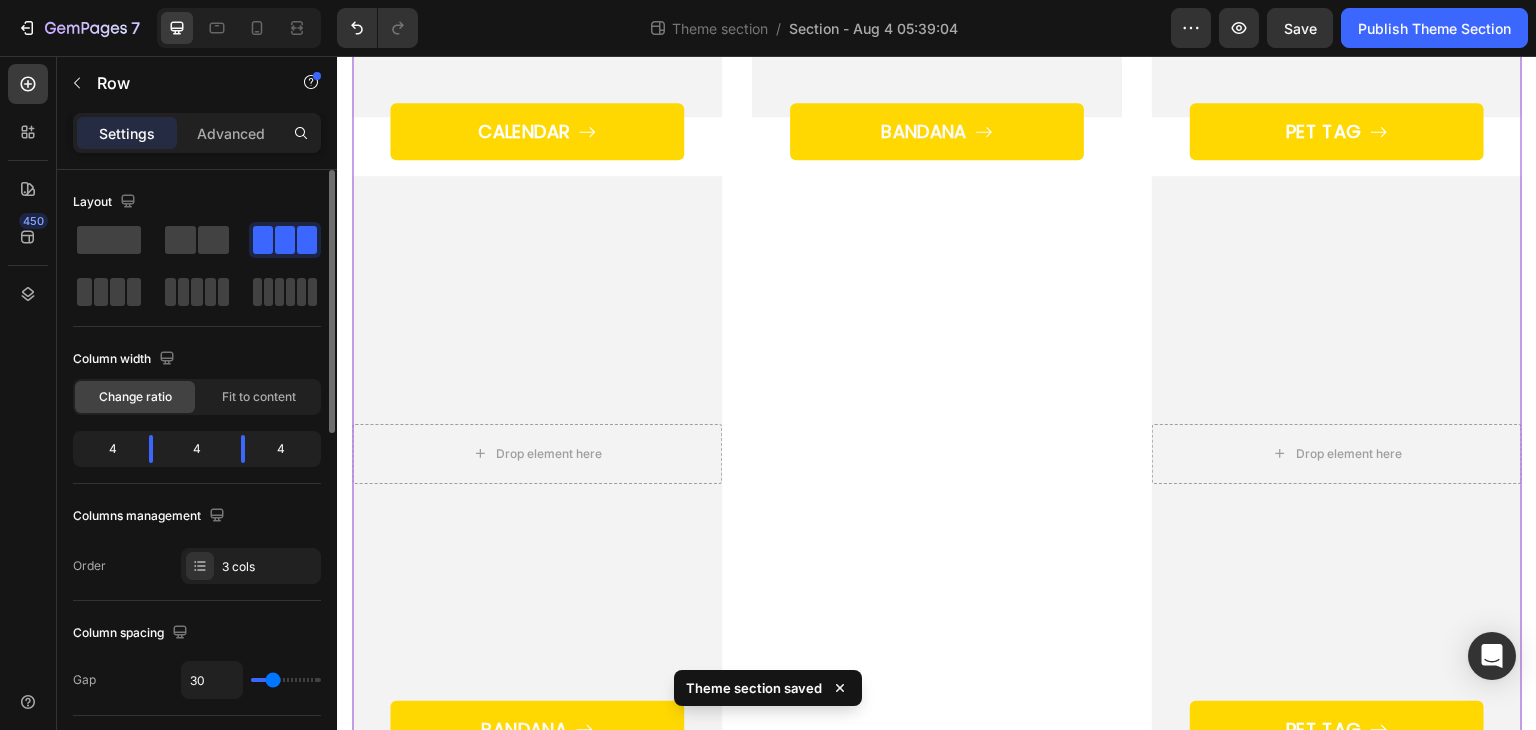 click on "Drop element here Hero Banner
BANDANA Button" at bounding box center [937, 160] 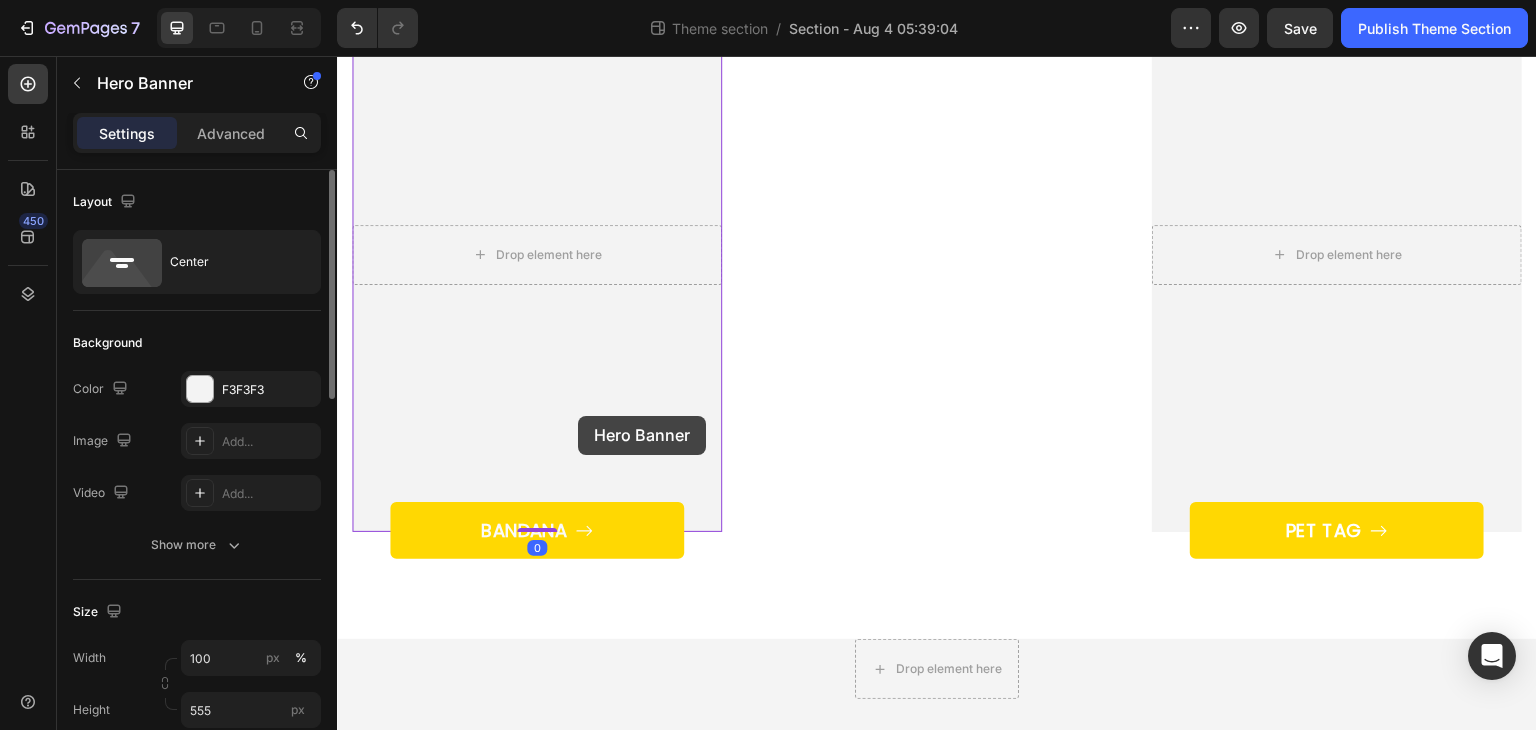 scroll, scrollTop: 291, scrollLeft: 0, axis: vertical 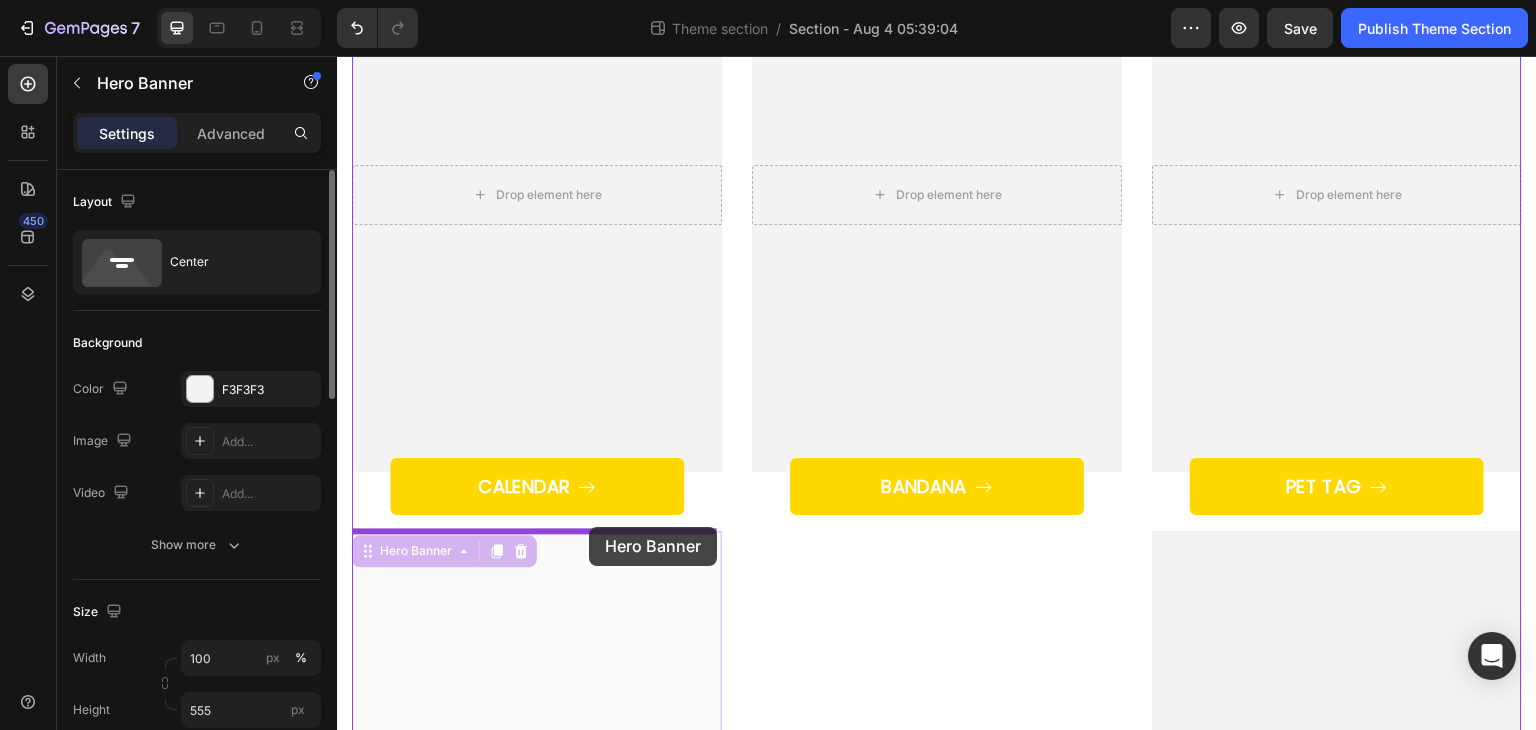 drag, startPoint x: 581, startPoint y: 290, endPoint x: 594, endPoint y: 530, distance: 240.35182 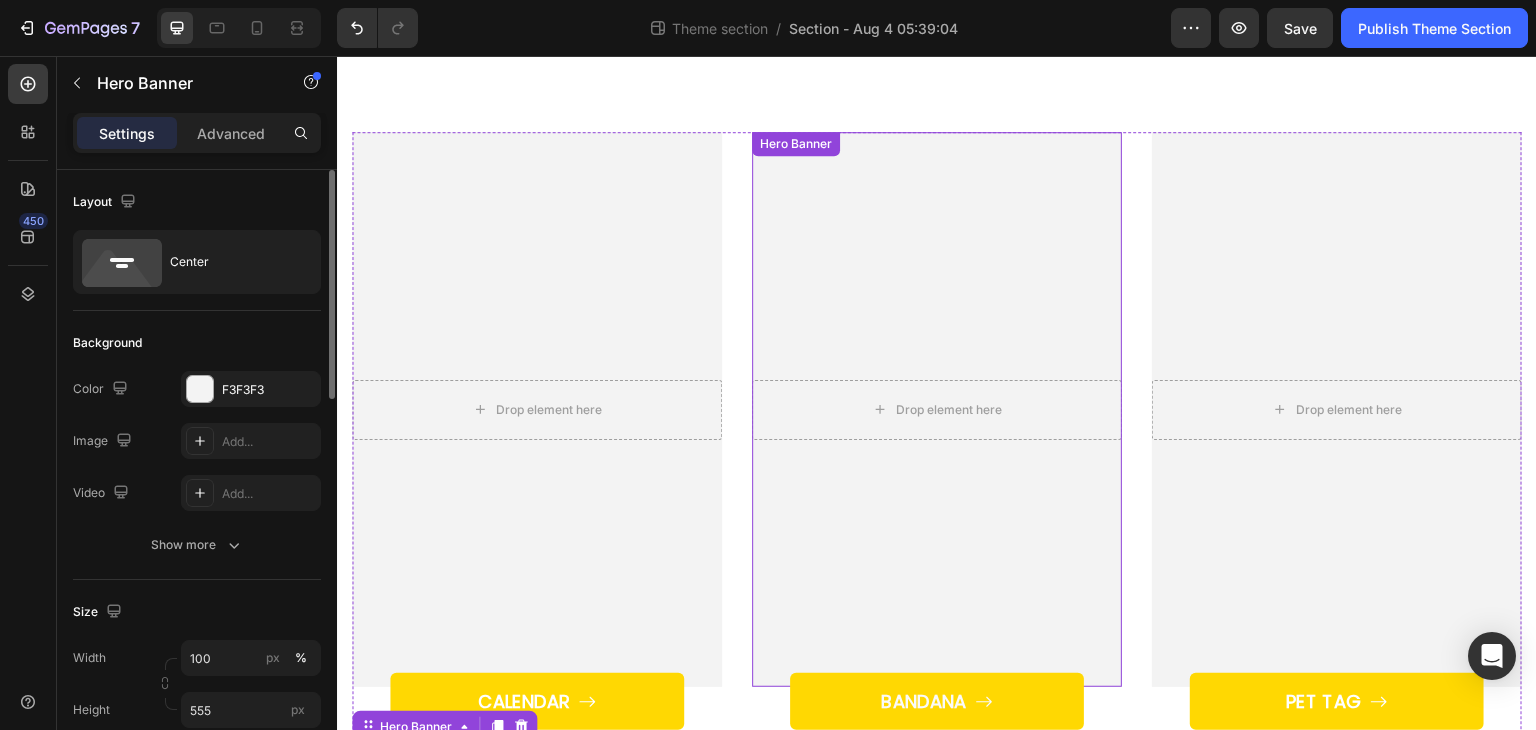 scroll, scrollTop: 0, scrollLeft: 0, axis: both 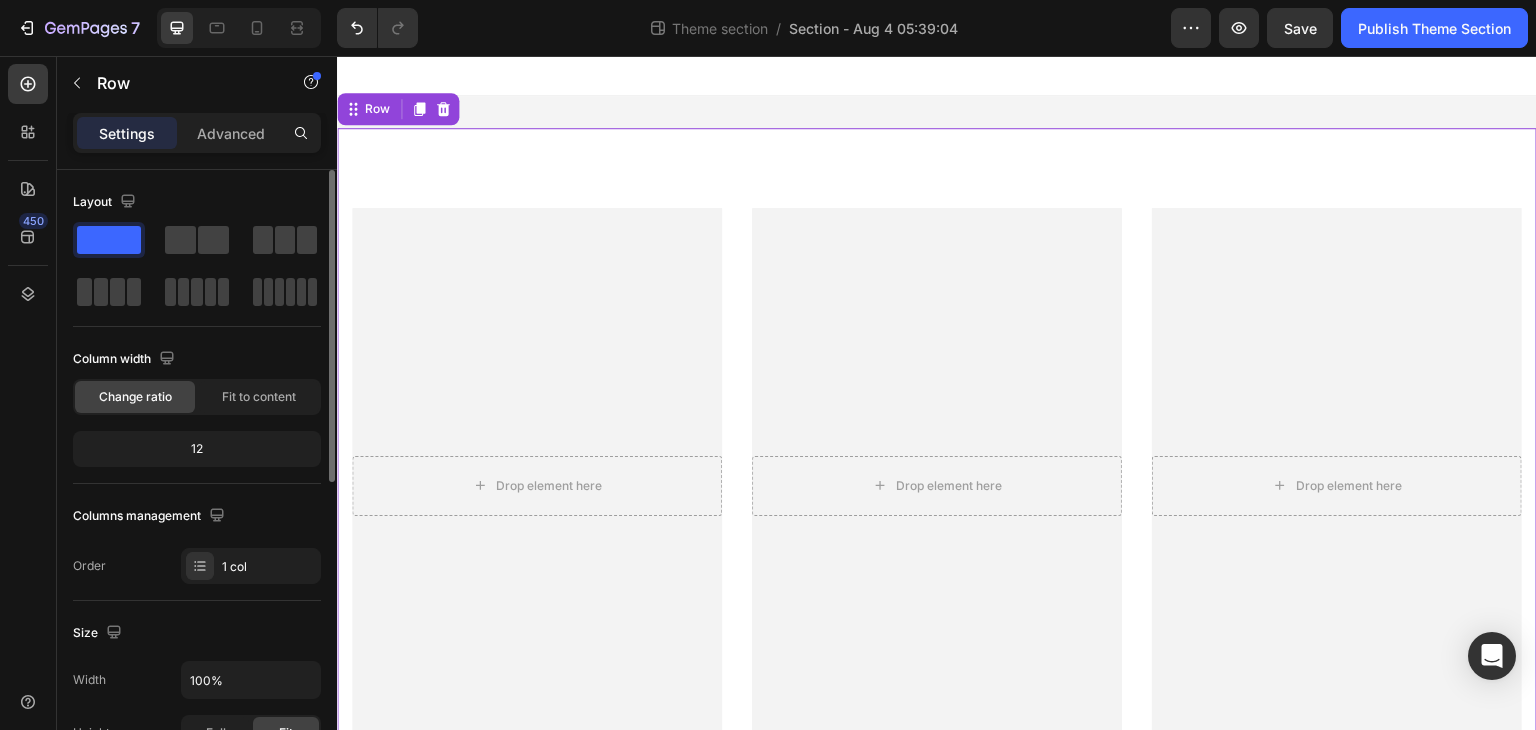 click on "After a long time of molding and crafting, our high-class ceramics, I always have the perfect beauty you need. Text block Row                Title Line
Drop element here Hero Banner
CALENDAR Button
Drop element here Hero Banner
BANDANA Button
Drop element here Hero Banner
BANDANA Button After a long time of molding and crafting, our high-class ceramics, I always have the perfect beauty you need. Text block Row                Title Line
Drop element here Hero Banner
PET TAG Button
Drop element here Hero Banner
PET TAG Button Row Row   0" at bounding box center [937, 814] 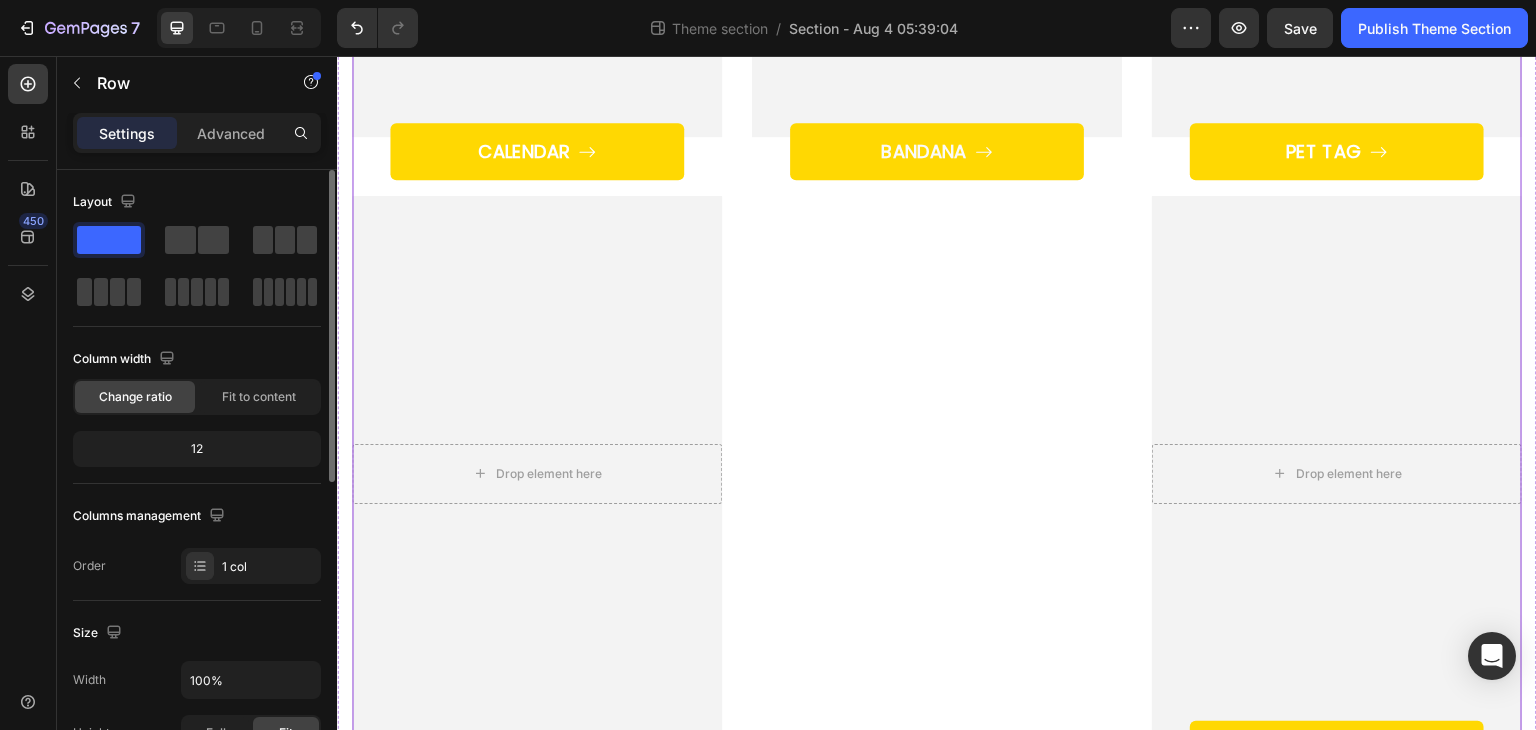 scroll, scrollTop: 562, scrollLeft: 0, axis: vertical 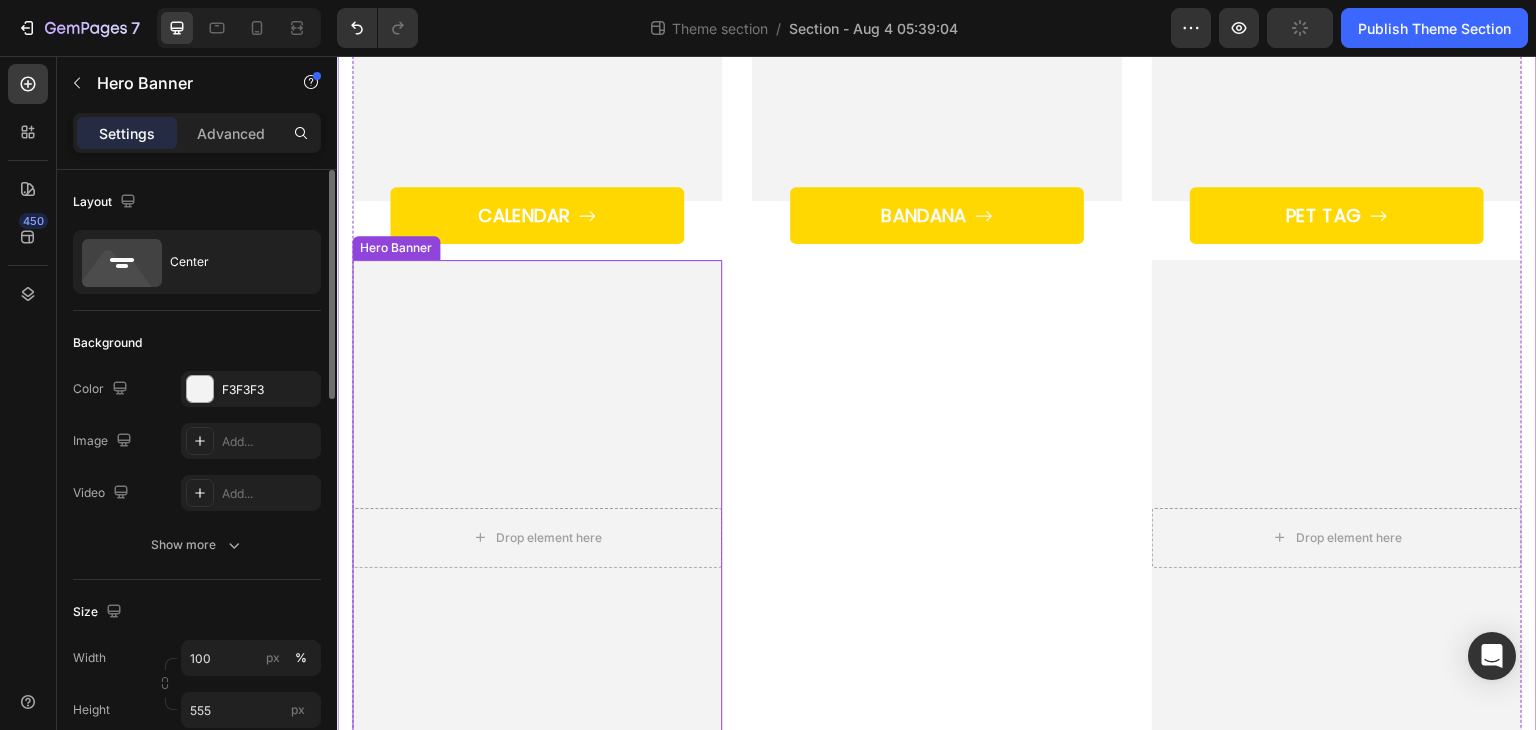 click at bounding box center (537, 537) 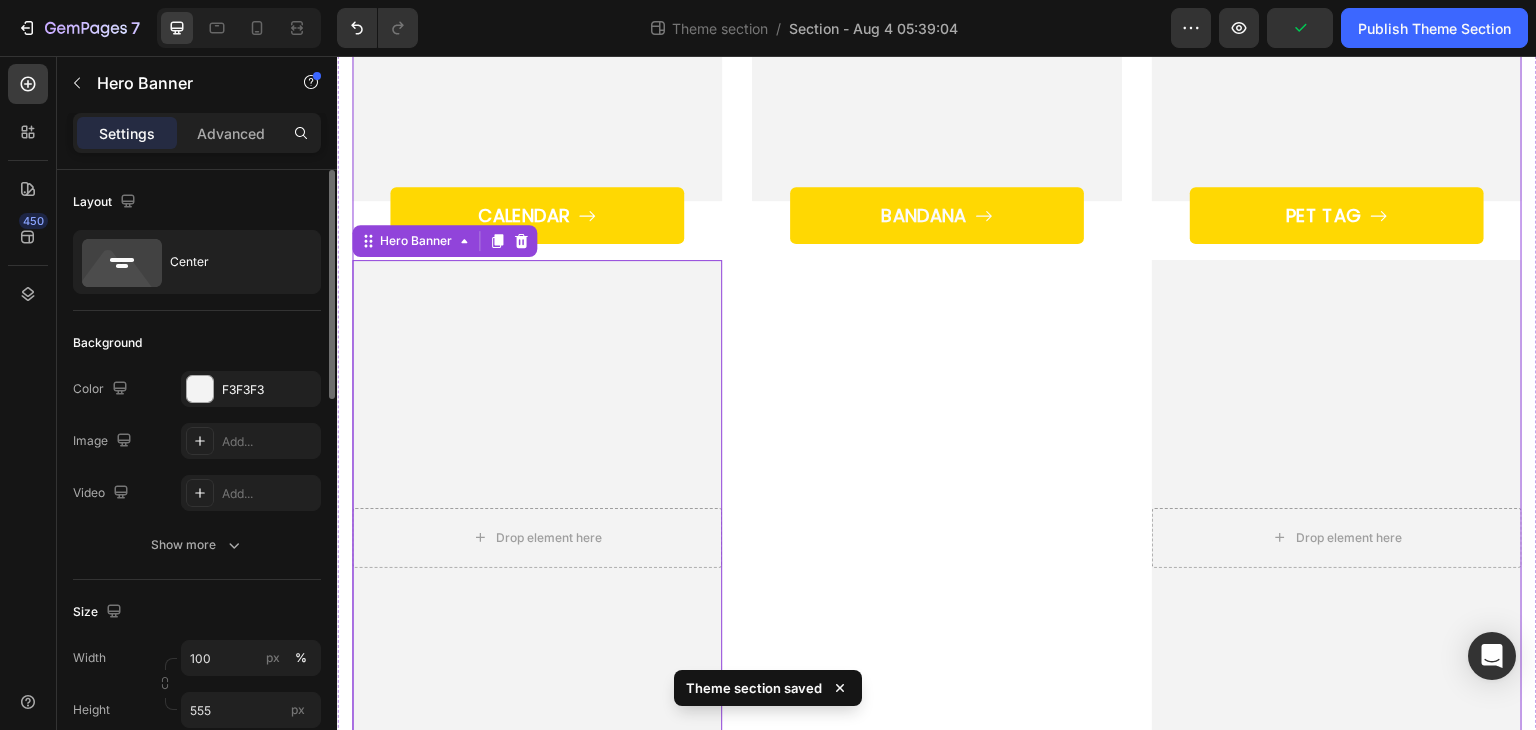 scroll, scrollTop: 662, scrollLeft: 0, axis: vertical 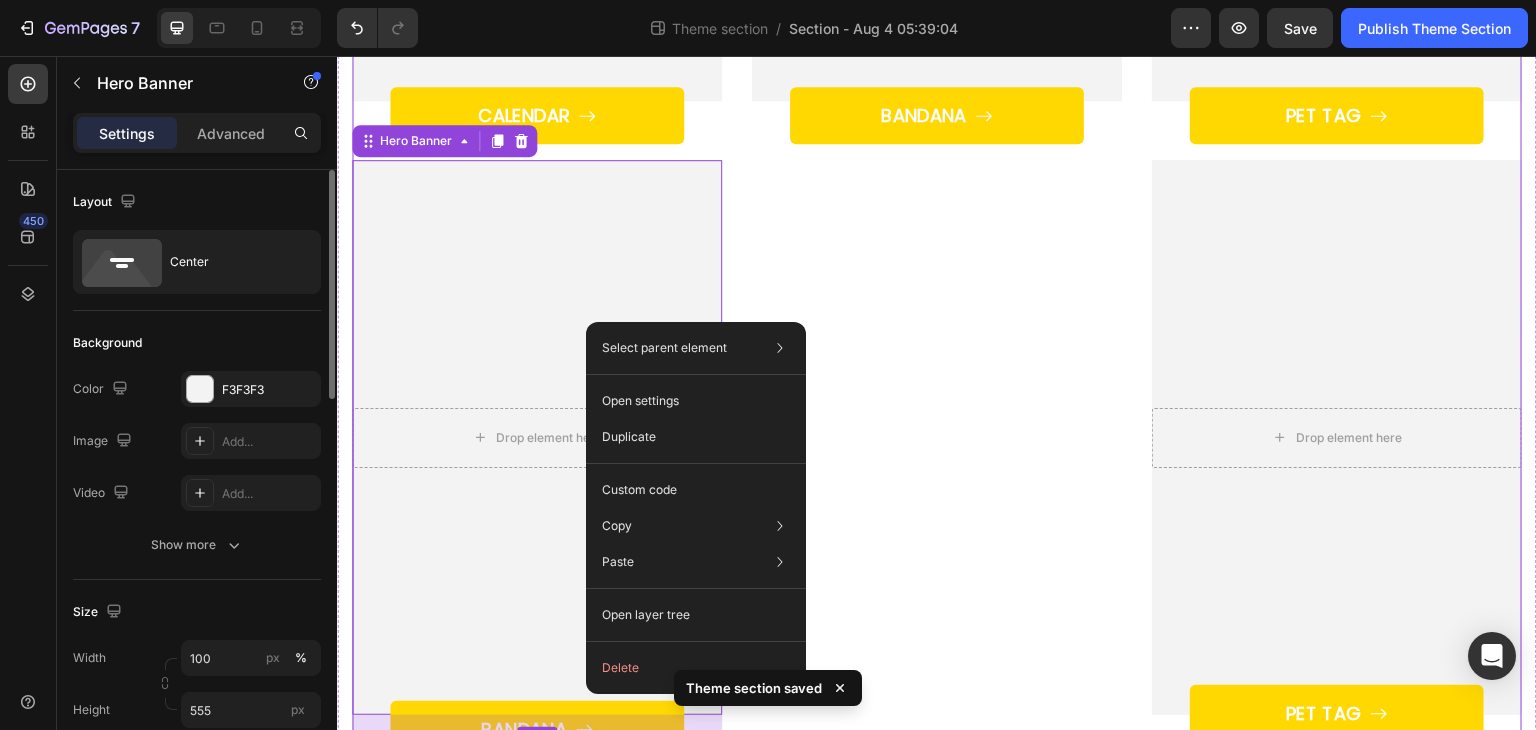 click on "Drop element here Hero Banner
BANDANA Button" at bounding box center [937, 152] 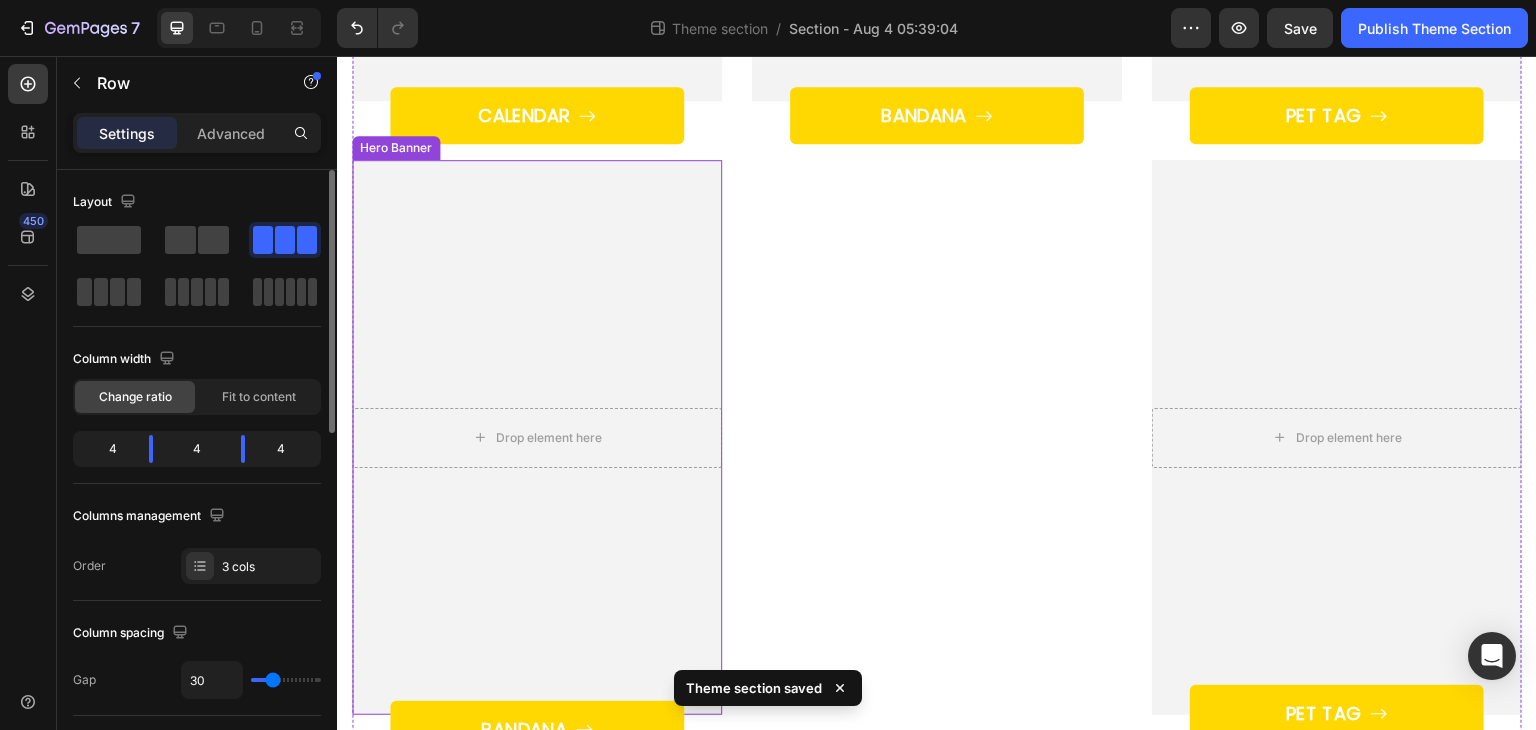 click at bounding box center (537, 437) 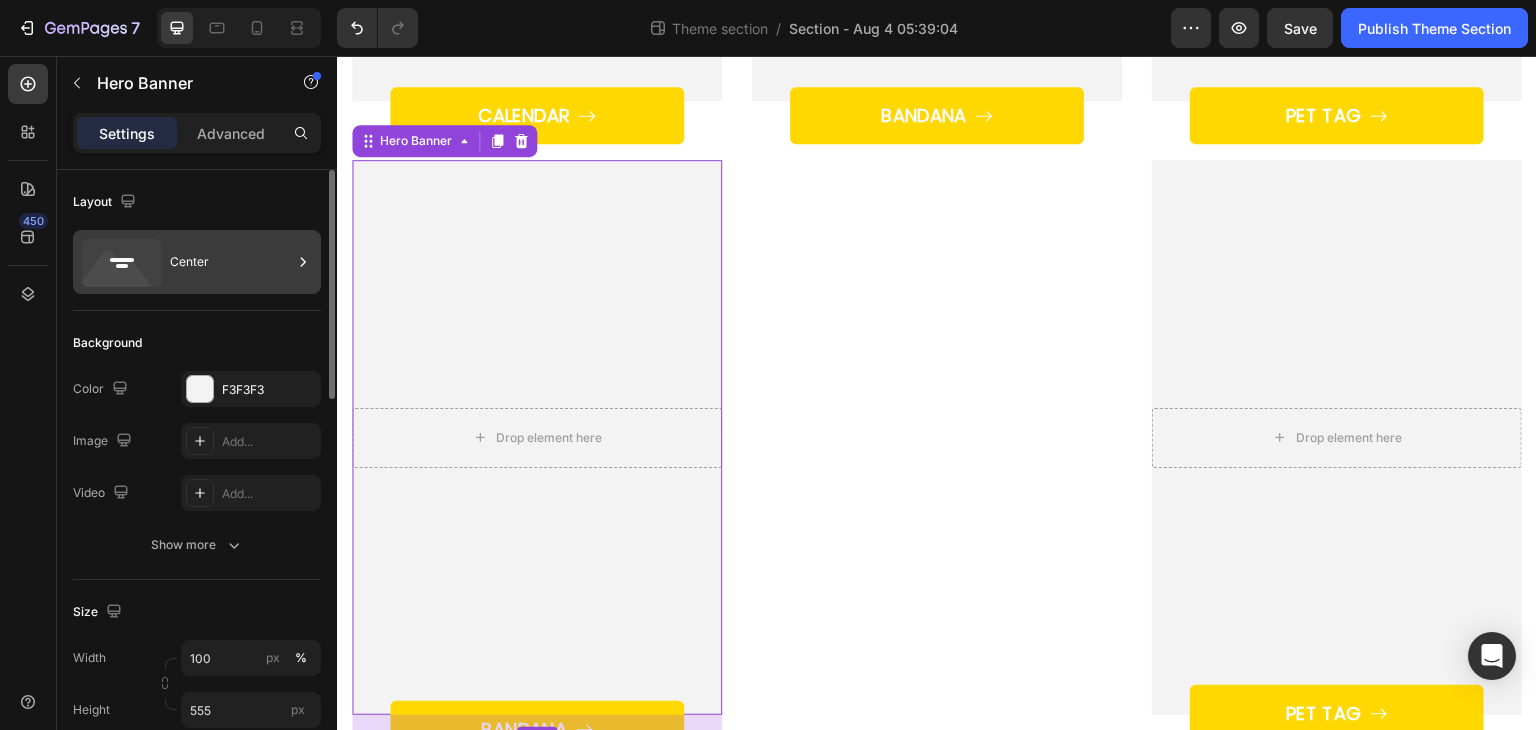 click on "Center" at bounding box center (231, 262) 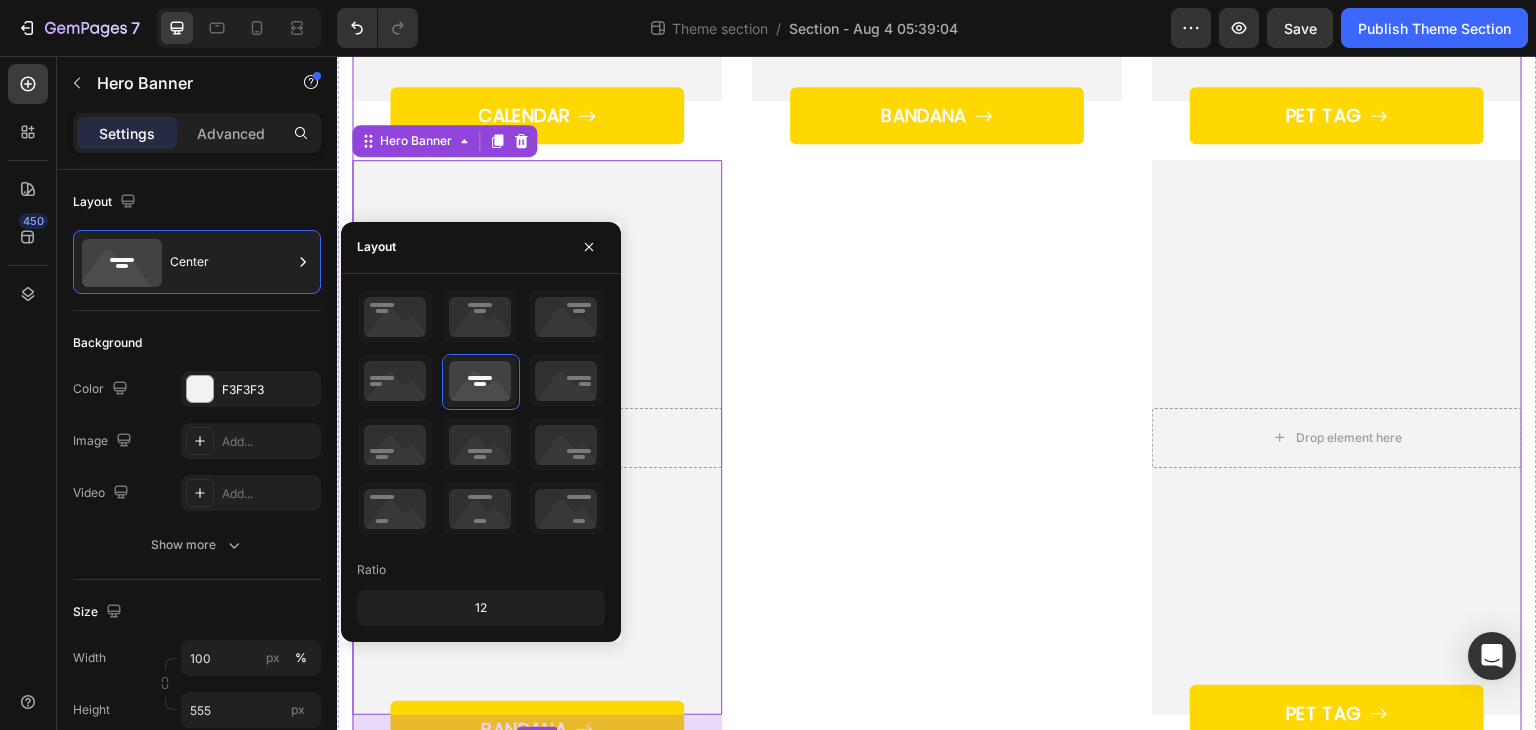 click on "Drop element here Hero Banner
BANDANA Button" at bounding box center [937, 152] 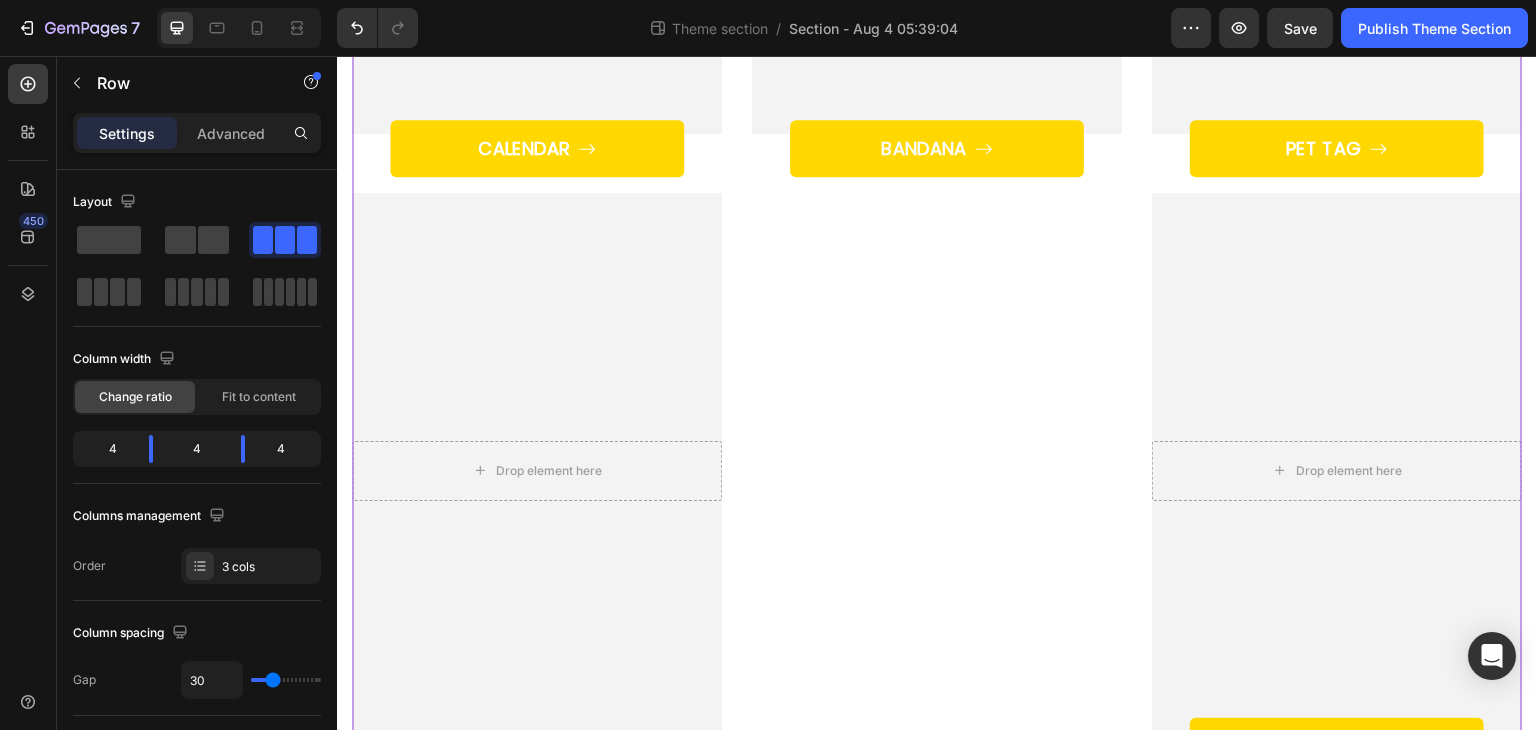 scroll, scrollTop: 662, scrollLeft: 0, axis: vertical 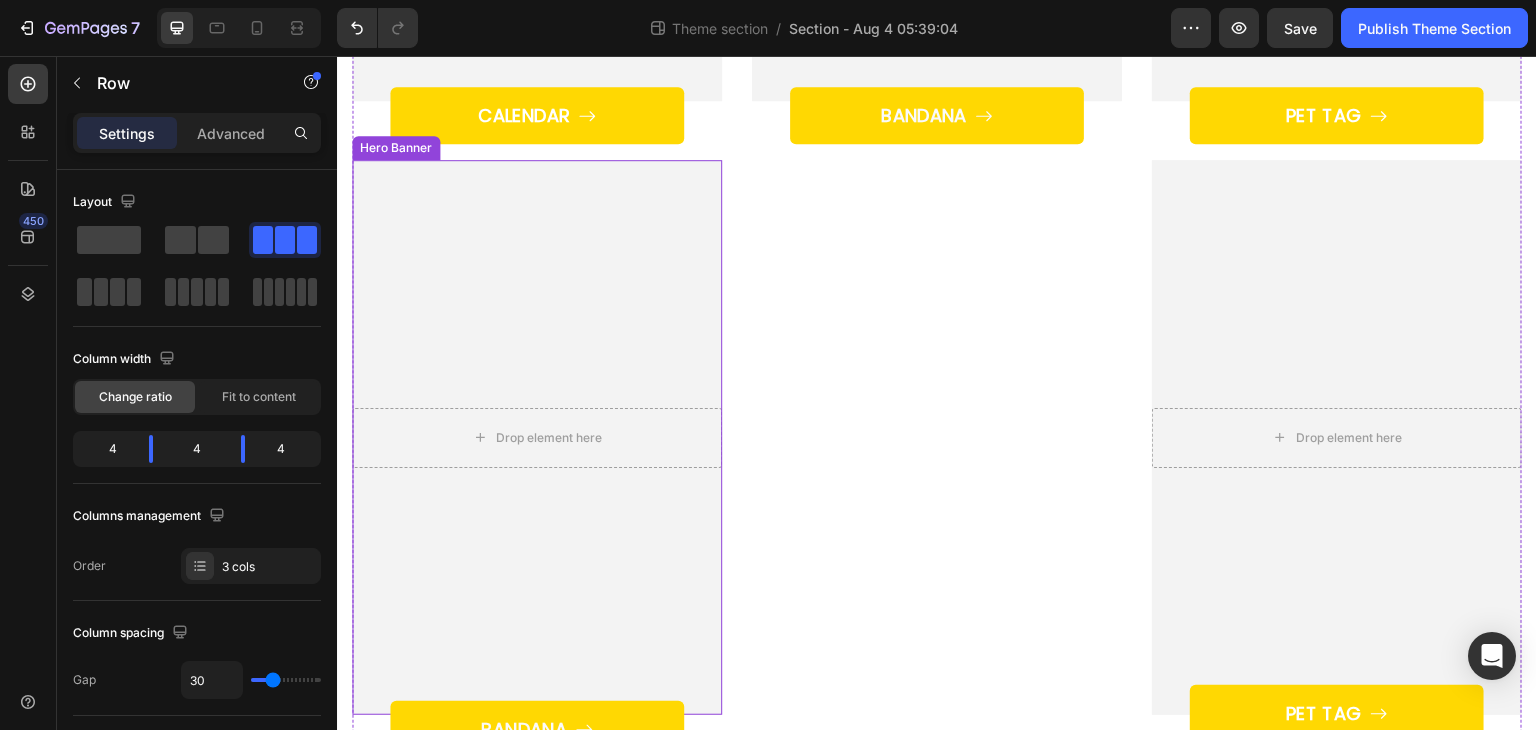 click at bounding box center (537, 437) 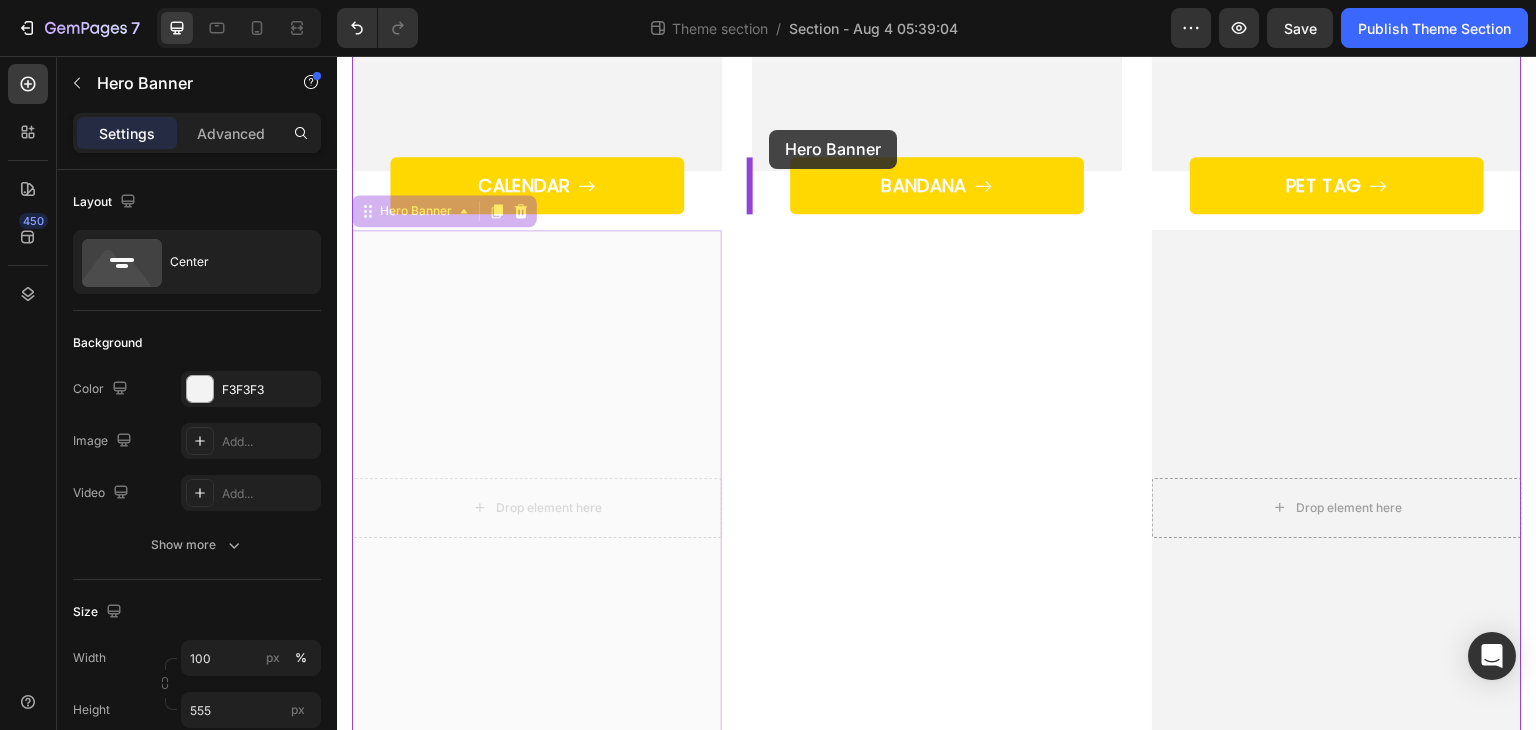 scroll, scrollTop: 588, scrollLeft: 0, axis: vertical 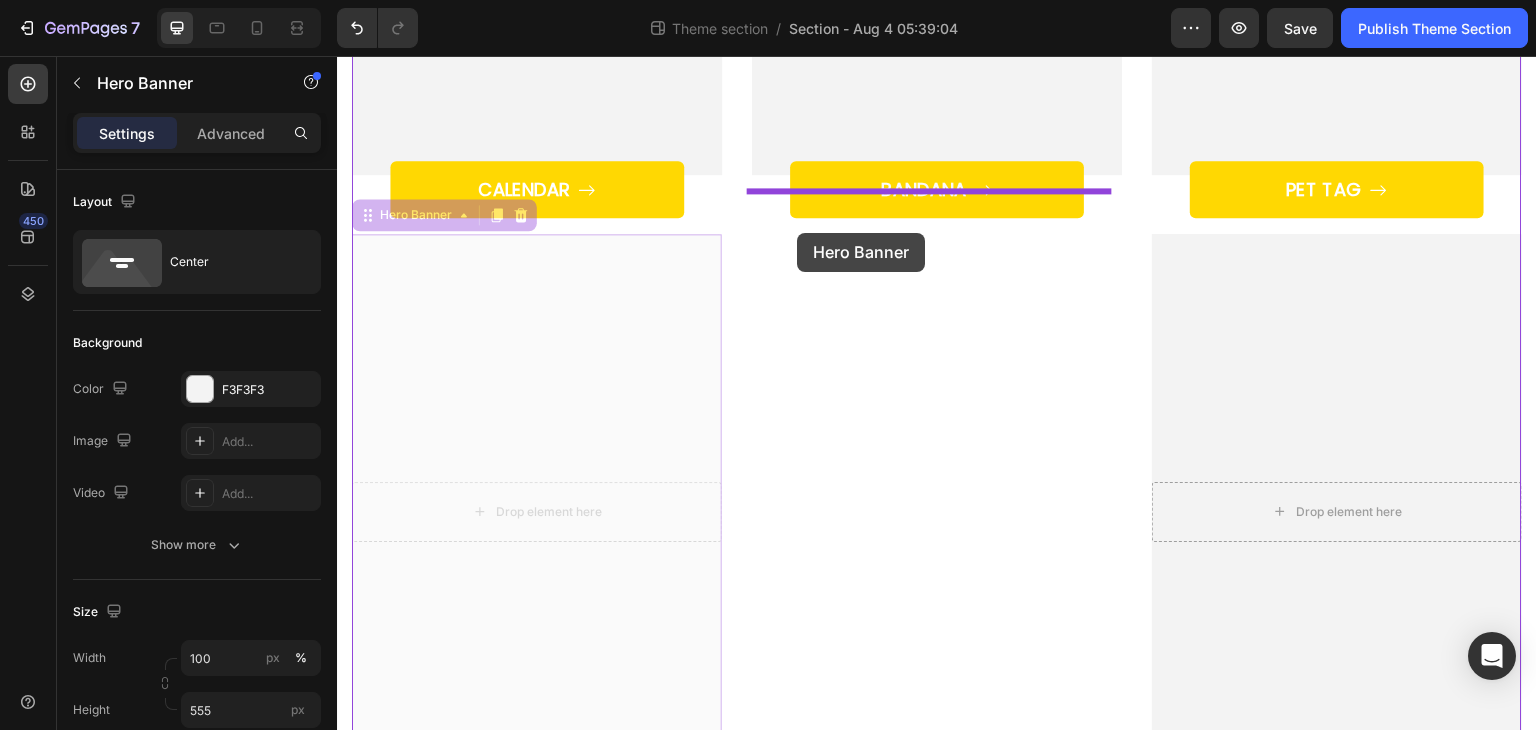 drag, startPoint x: 412, startPoint y: 142, endPoint x: 797, endPoint y: 233, distance: 395.6084 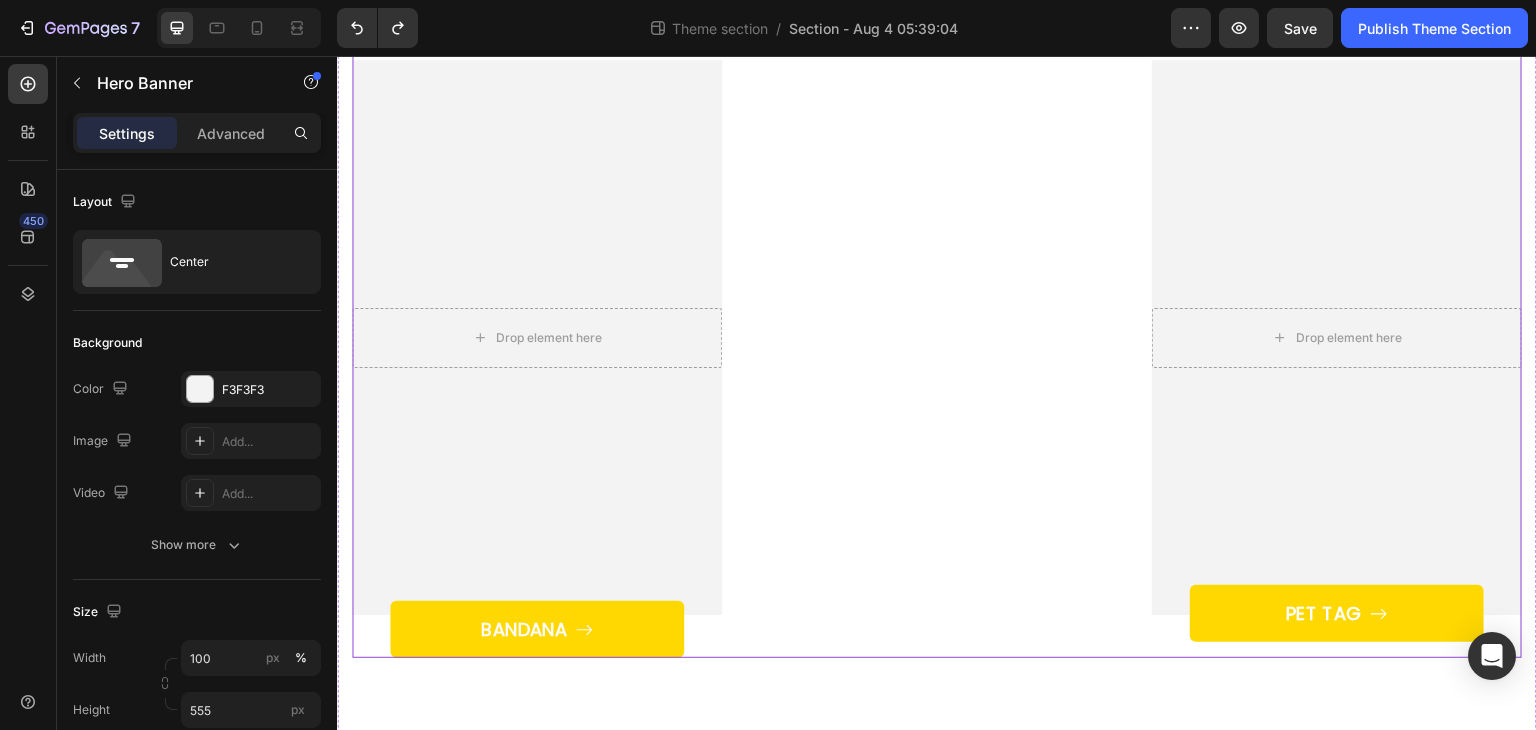 scroll, scrollTop: 562, scrollLeft: 0, axis: vertical 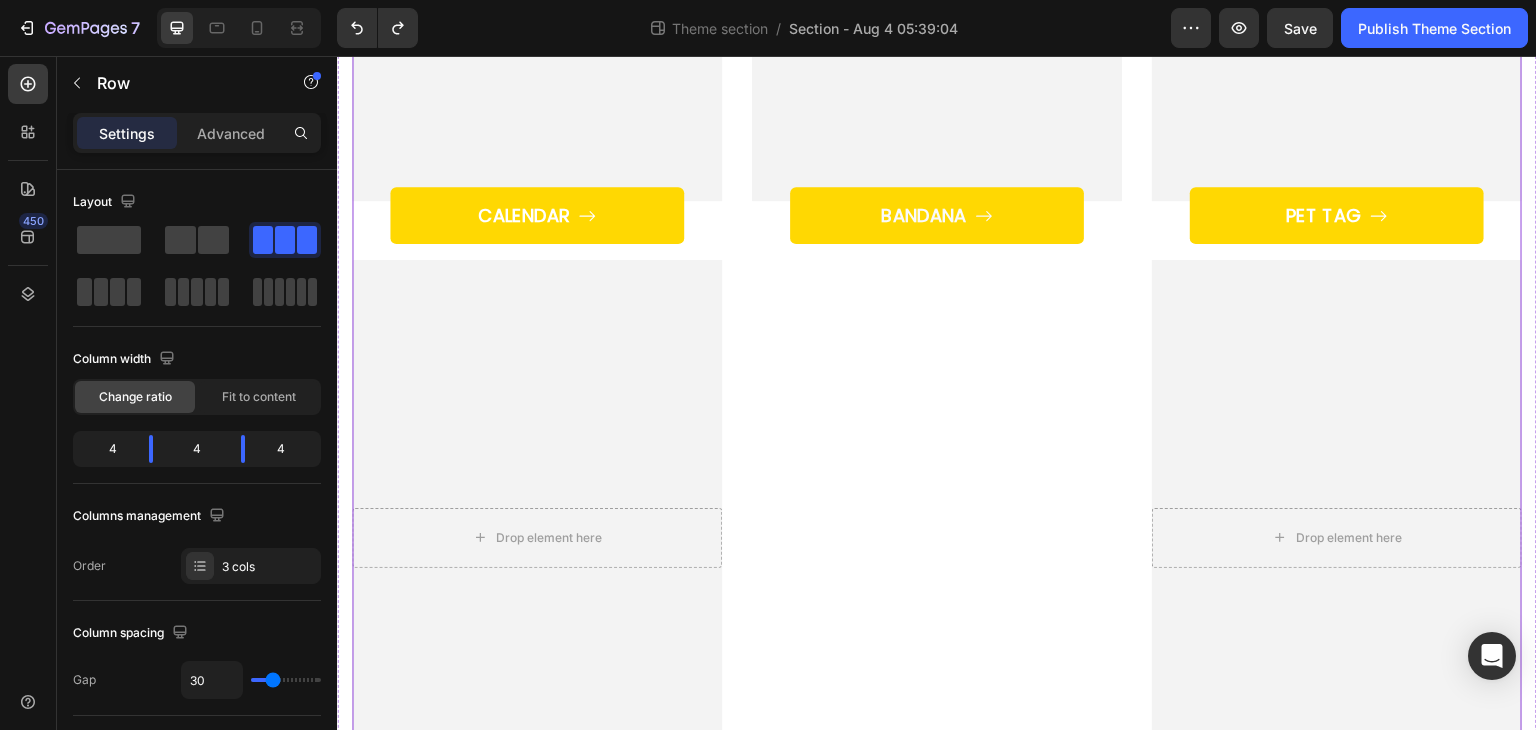 click on "Drop element here Hero Banner
BANDANA Button" at bounding box center (937, 252) 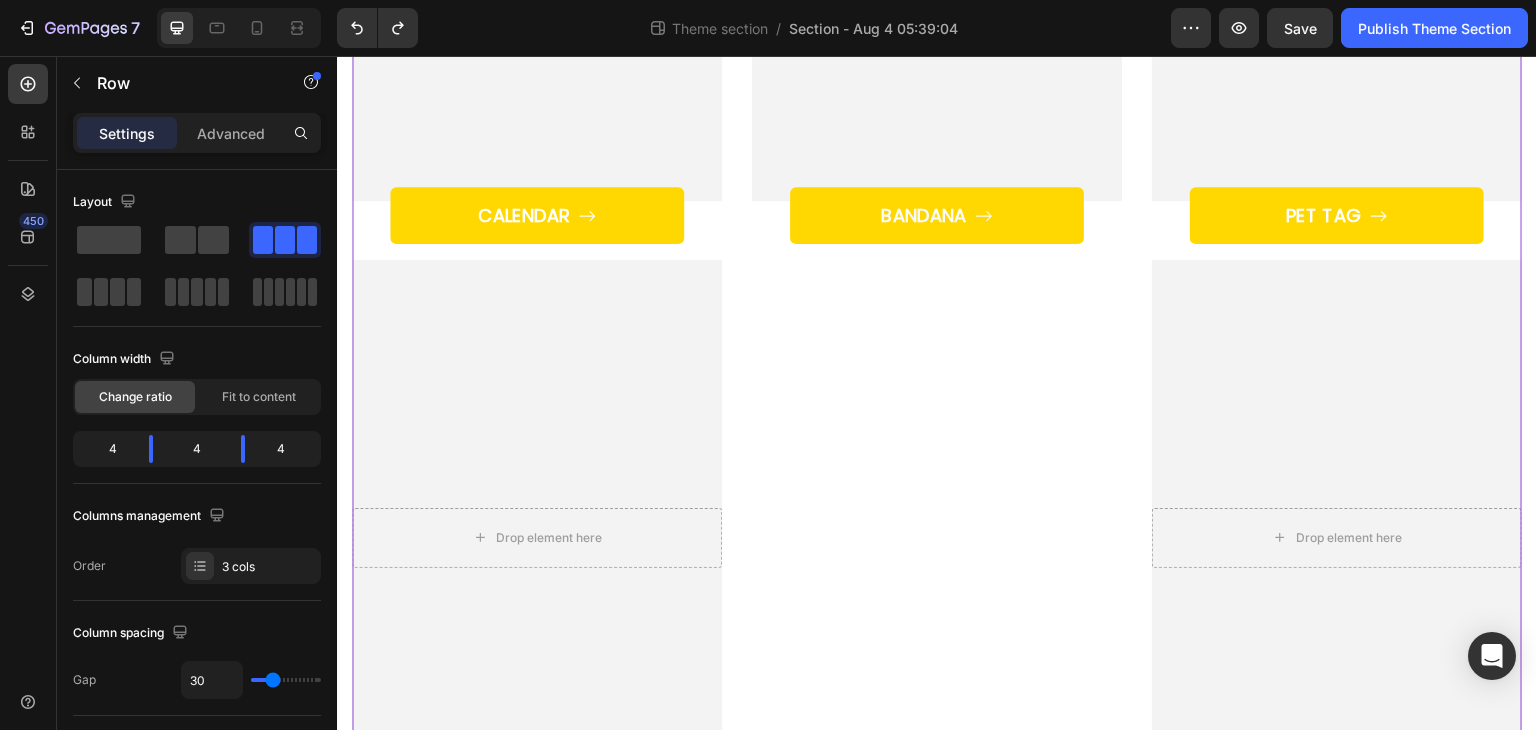 click on "Drop element here Hero Banner
BANDANA Button" at bounding box center [937, 252] 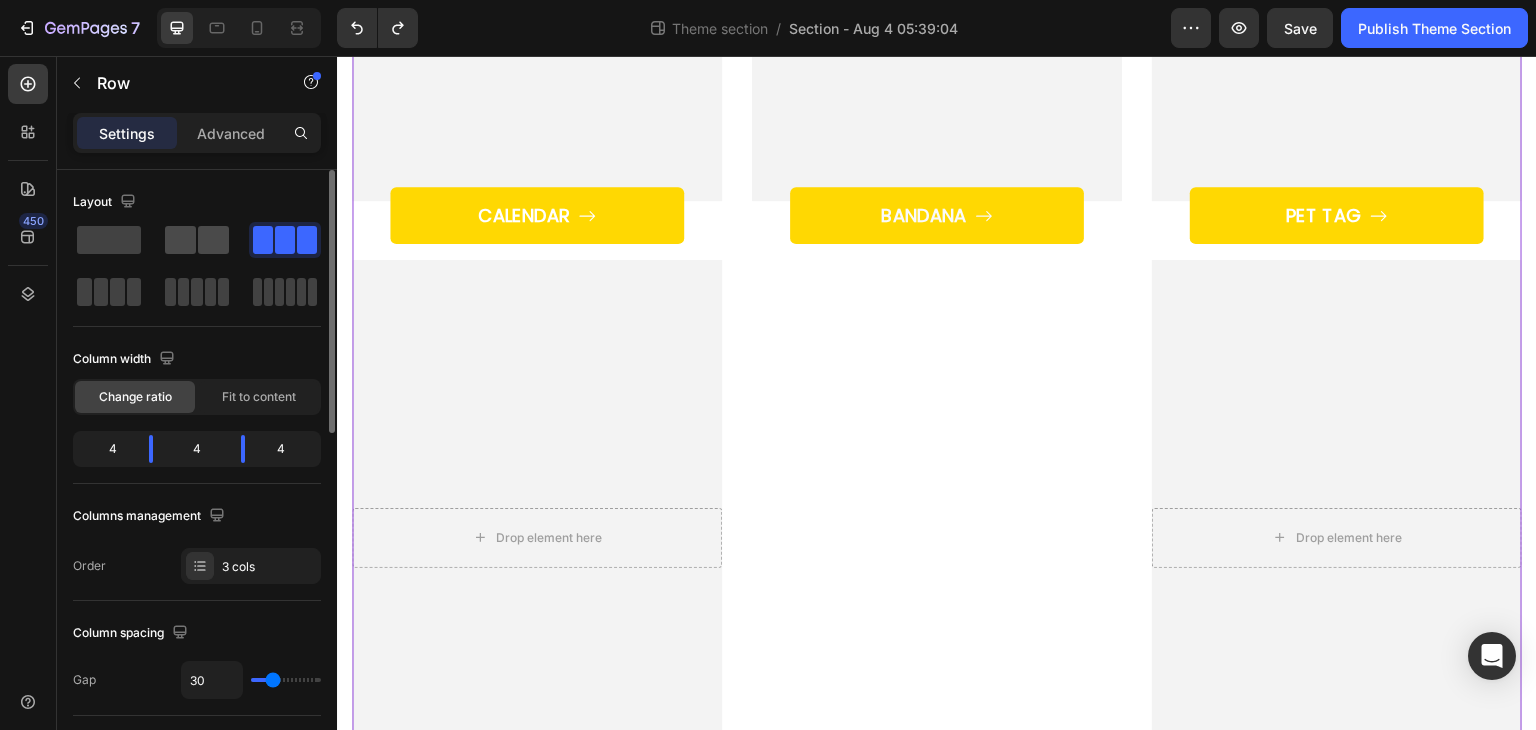 click at bounding box center [197, 240] 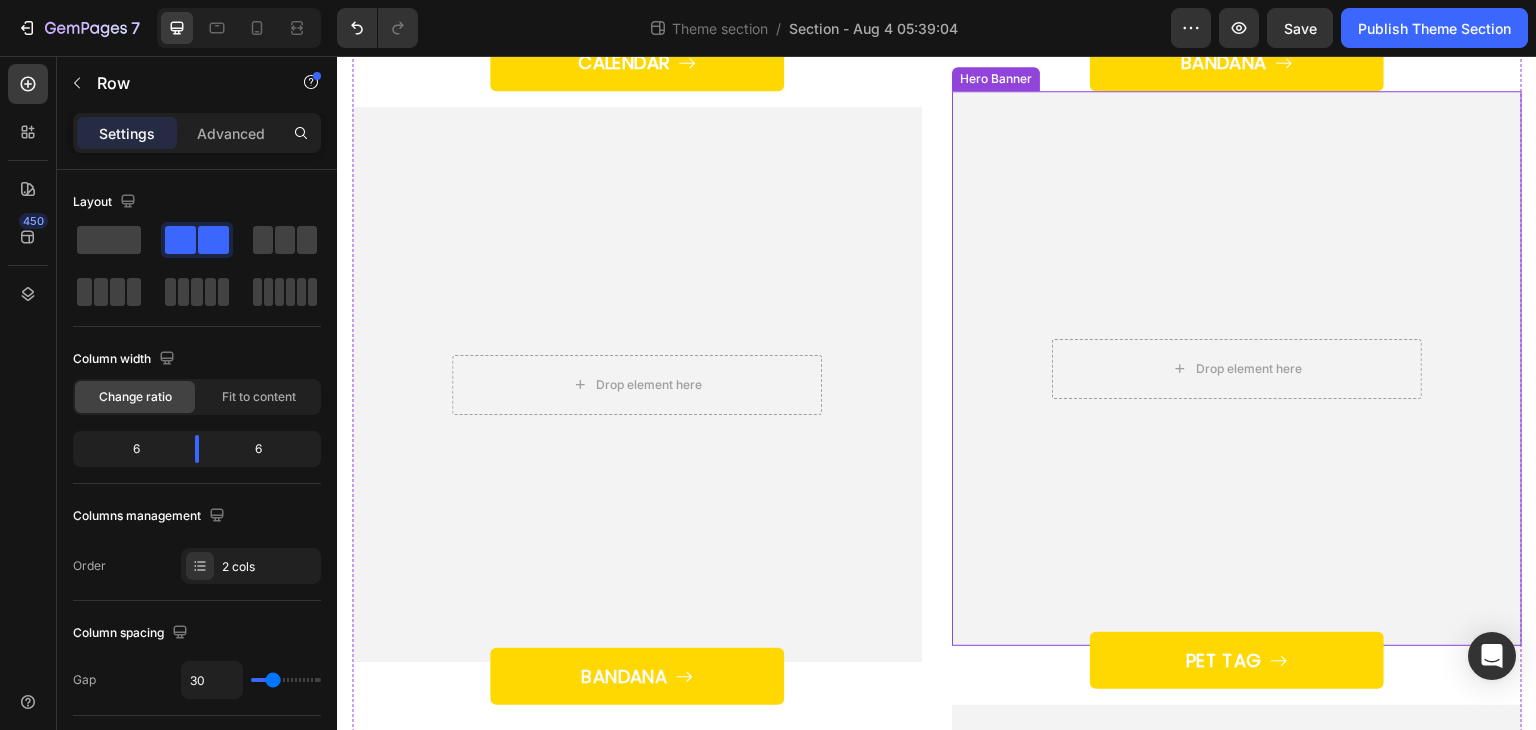 scroll, scrollTop: 962, scrollLeft: 0, axis: vertical 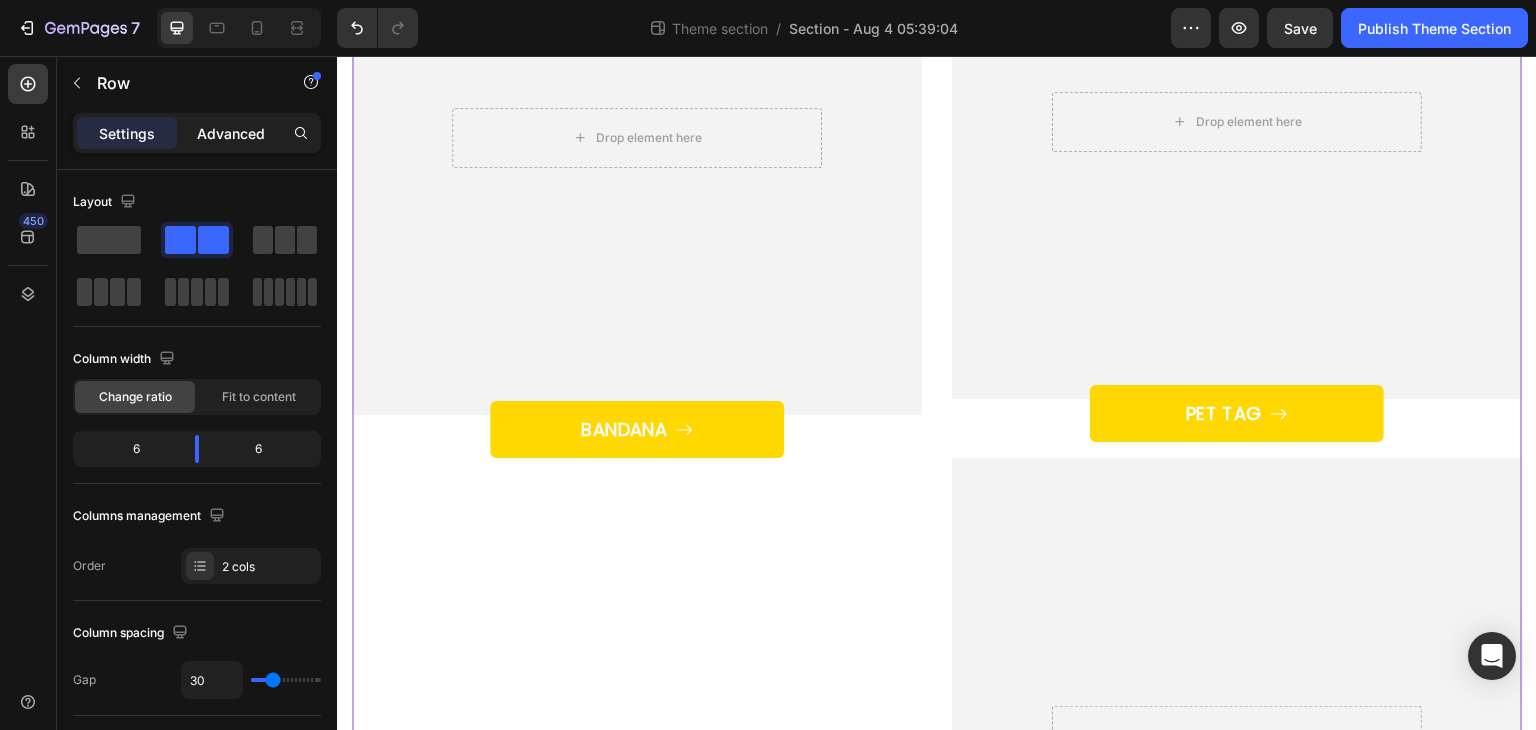 click on "Advanced" at bounding box center (231, 133) 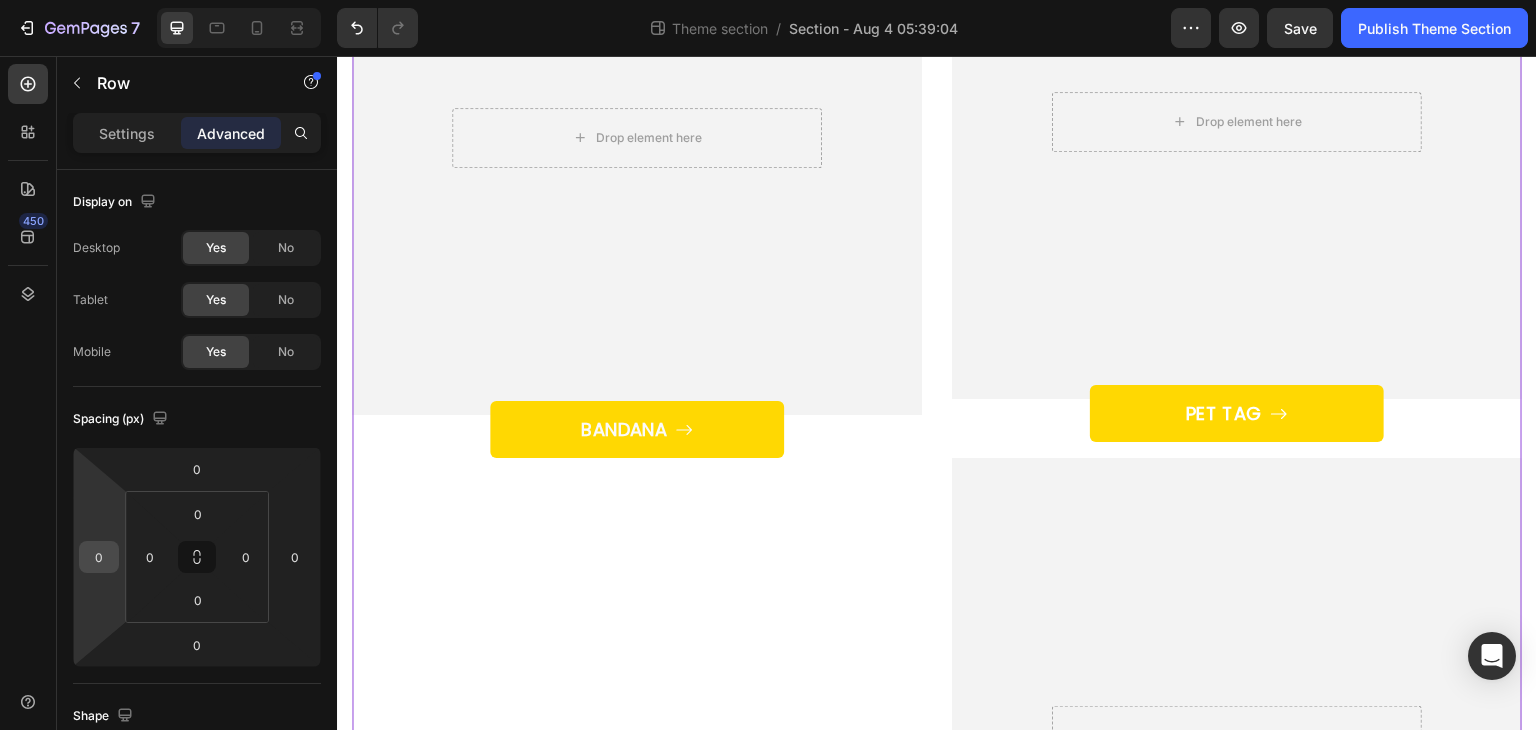 click on "0" at bounding box center [99, 557] 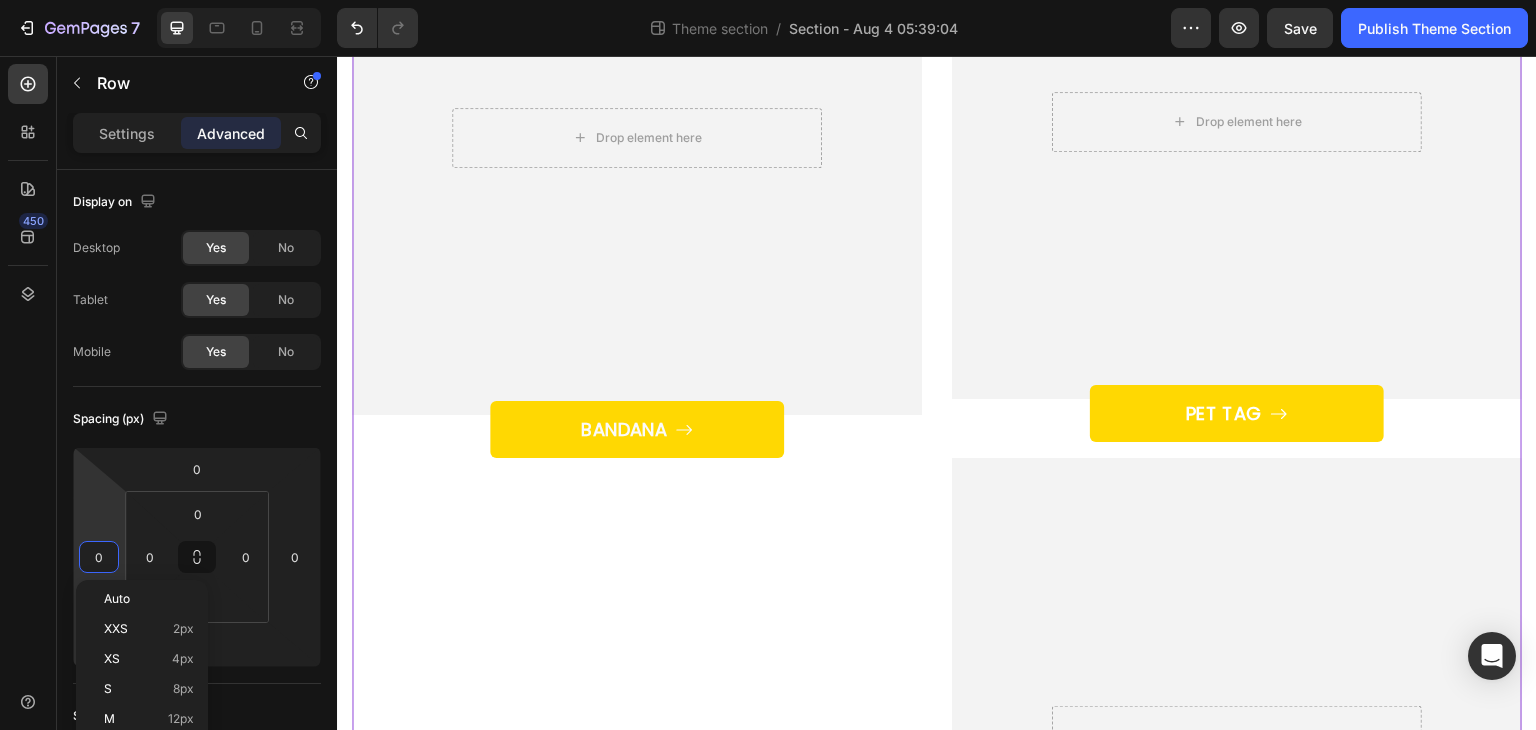 click on "0" at bounding box center [99, 557] 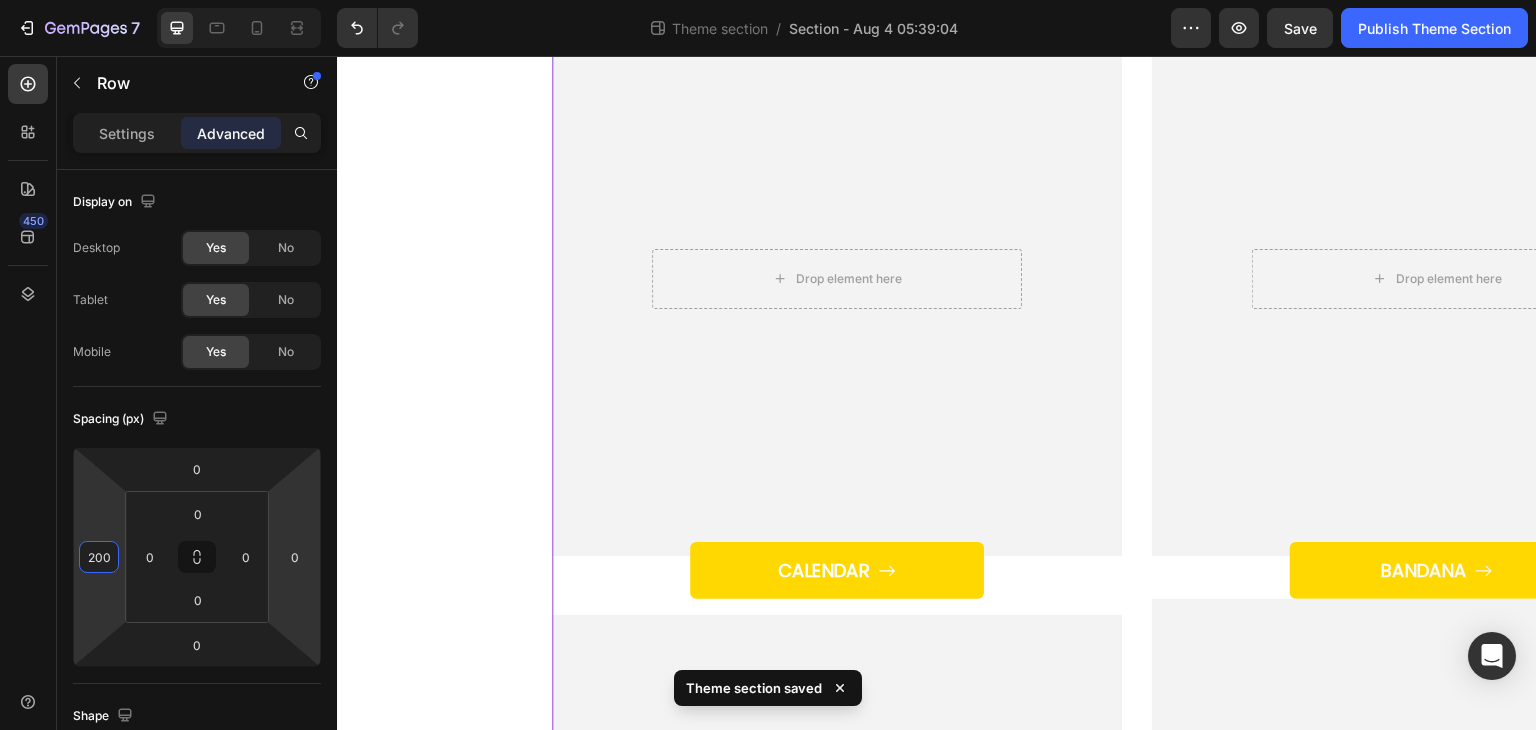 scroll, scrollTop: 0, scrollLeft: 0, axis: both 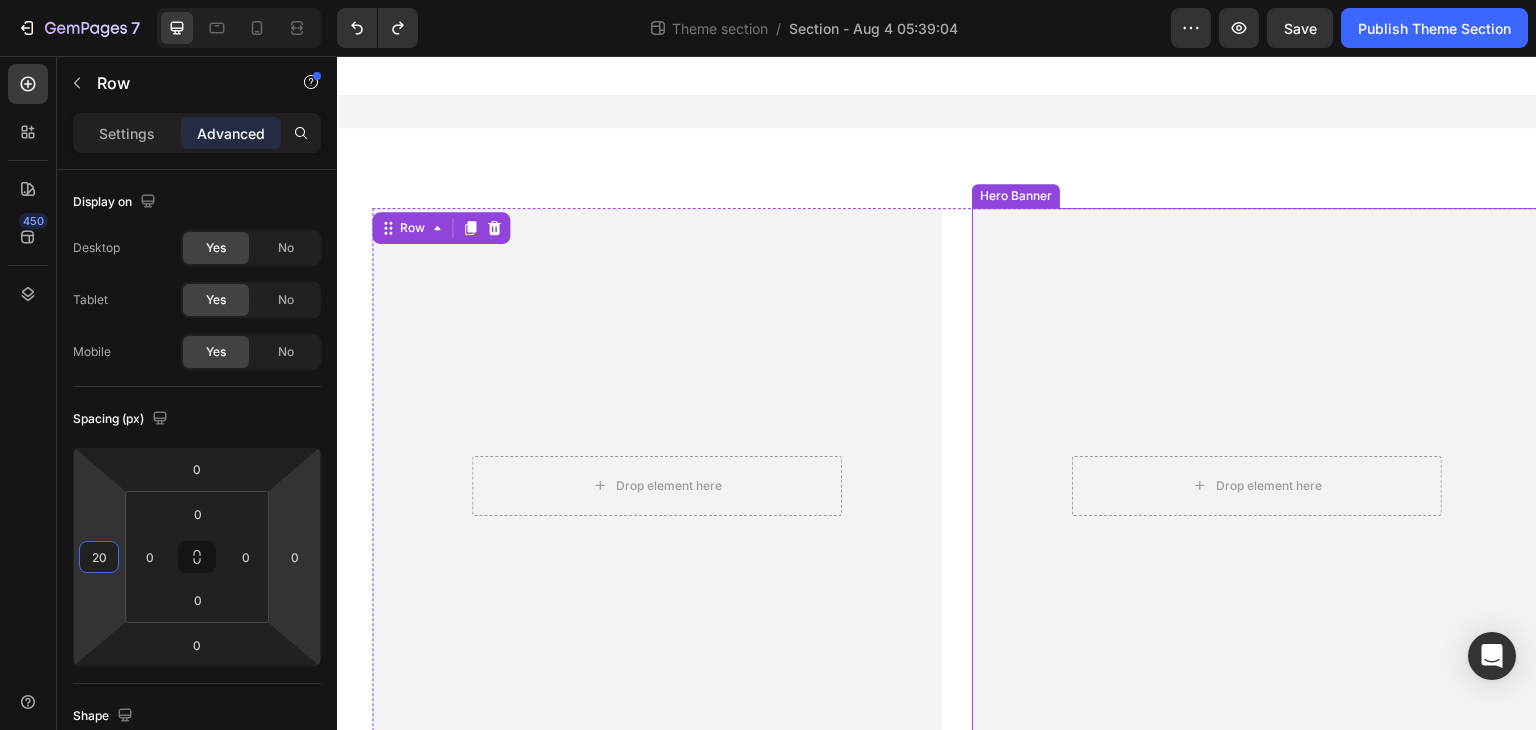 type on "0" 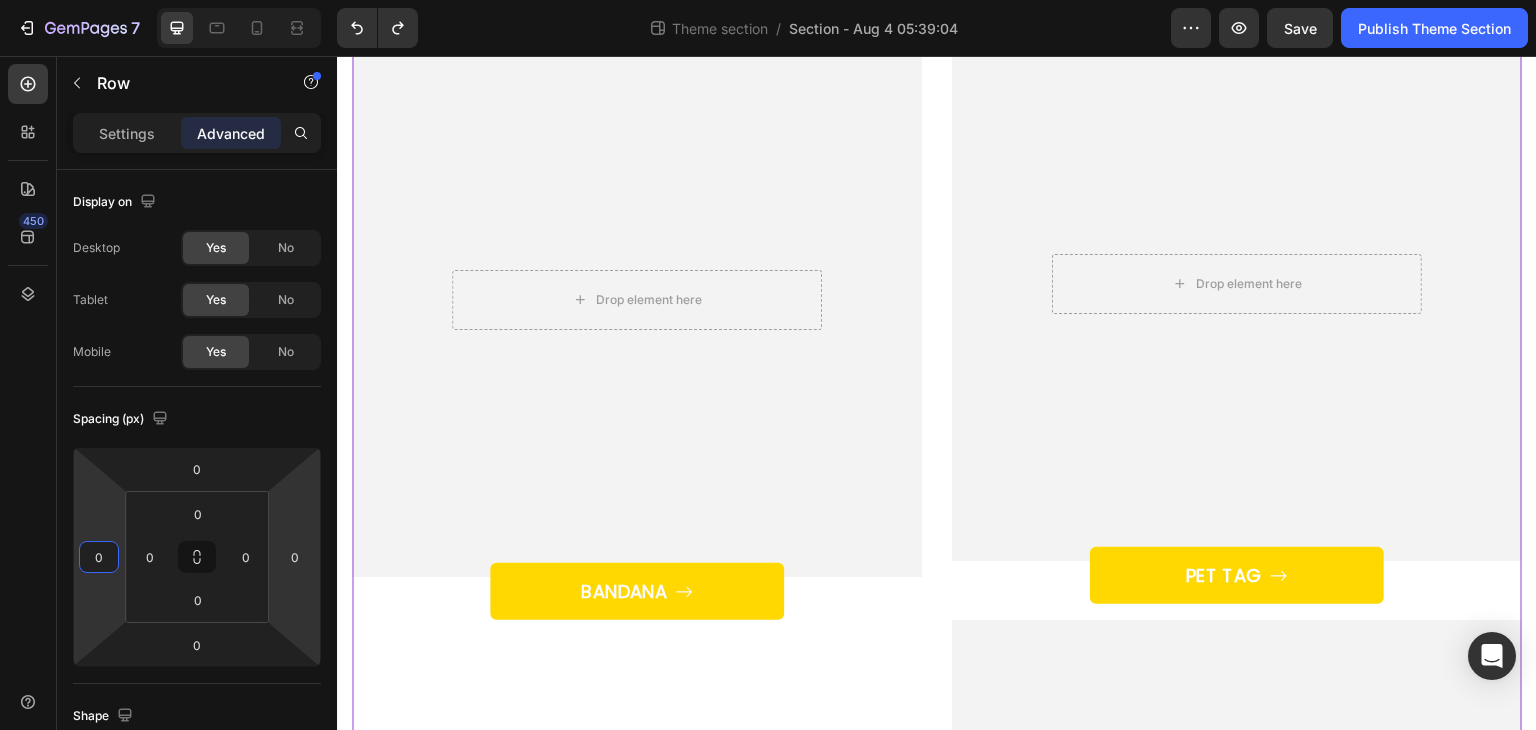 scroll, scrollTop: 300, scrollLeft: 0, axis: vertical 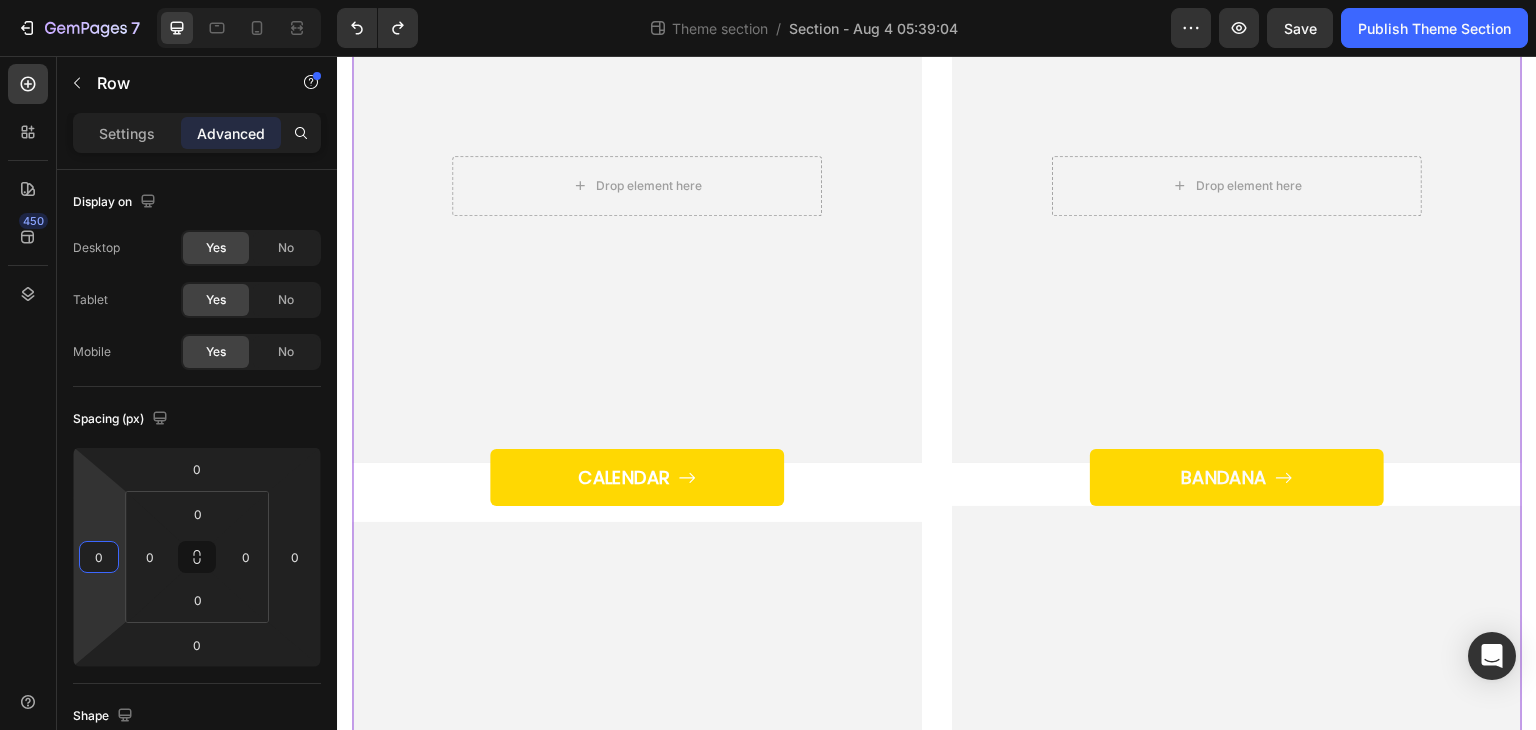 click on "450" at bounding box center (28, 373) 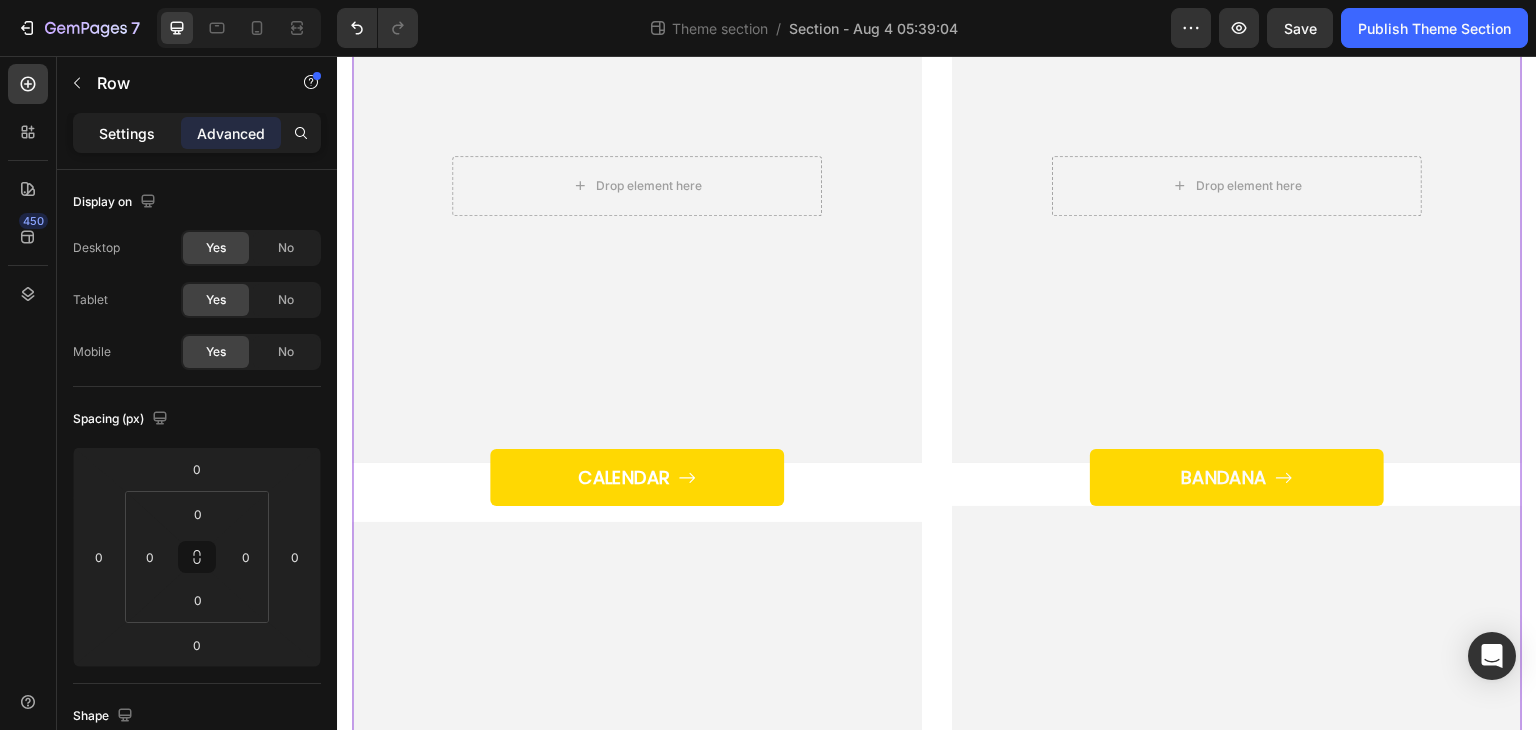 click on "Settings" at bounding box center (127, 133) 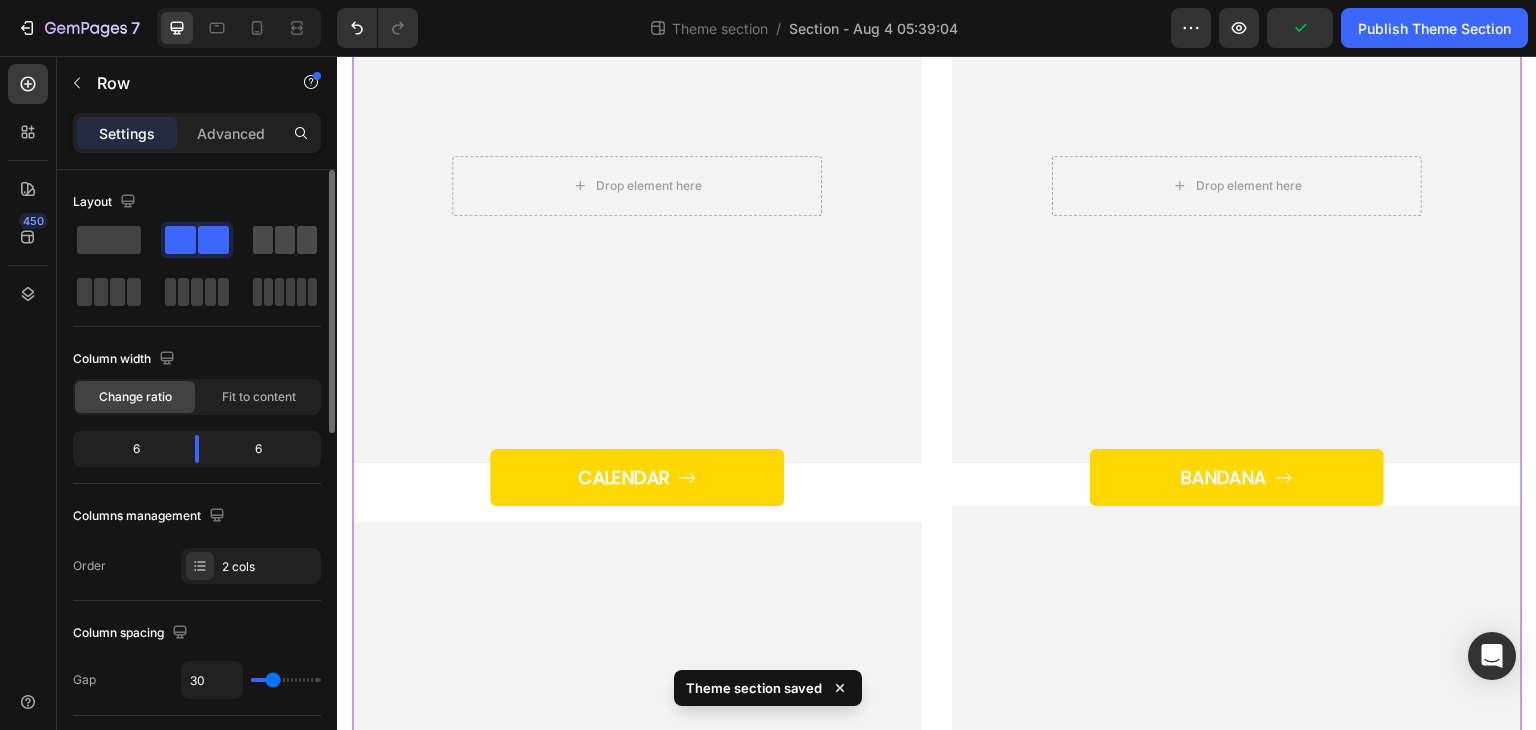 click 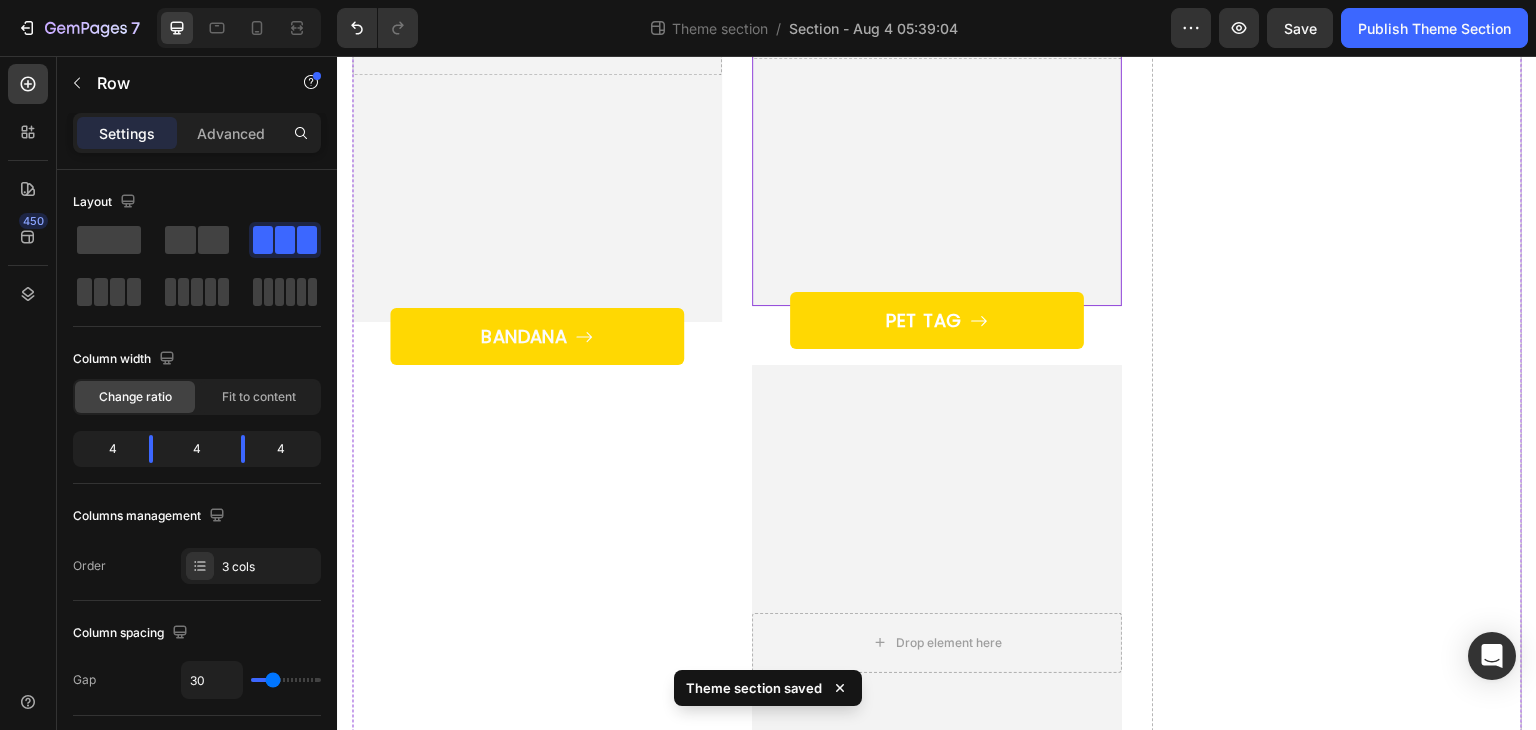 scroll, scrollTop: 1444, scrollLeft: 0, axis: vertical 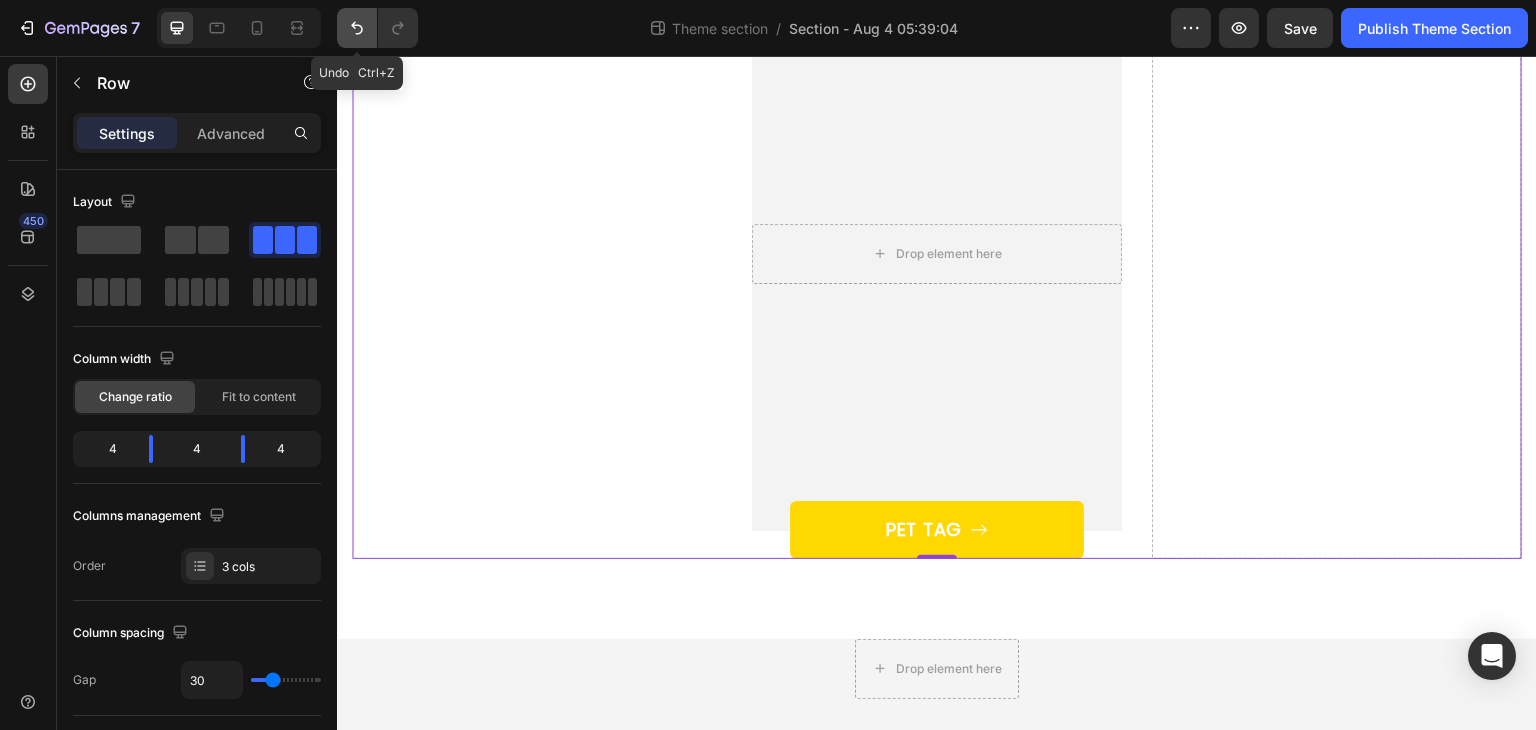 click 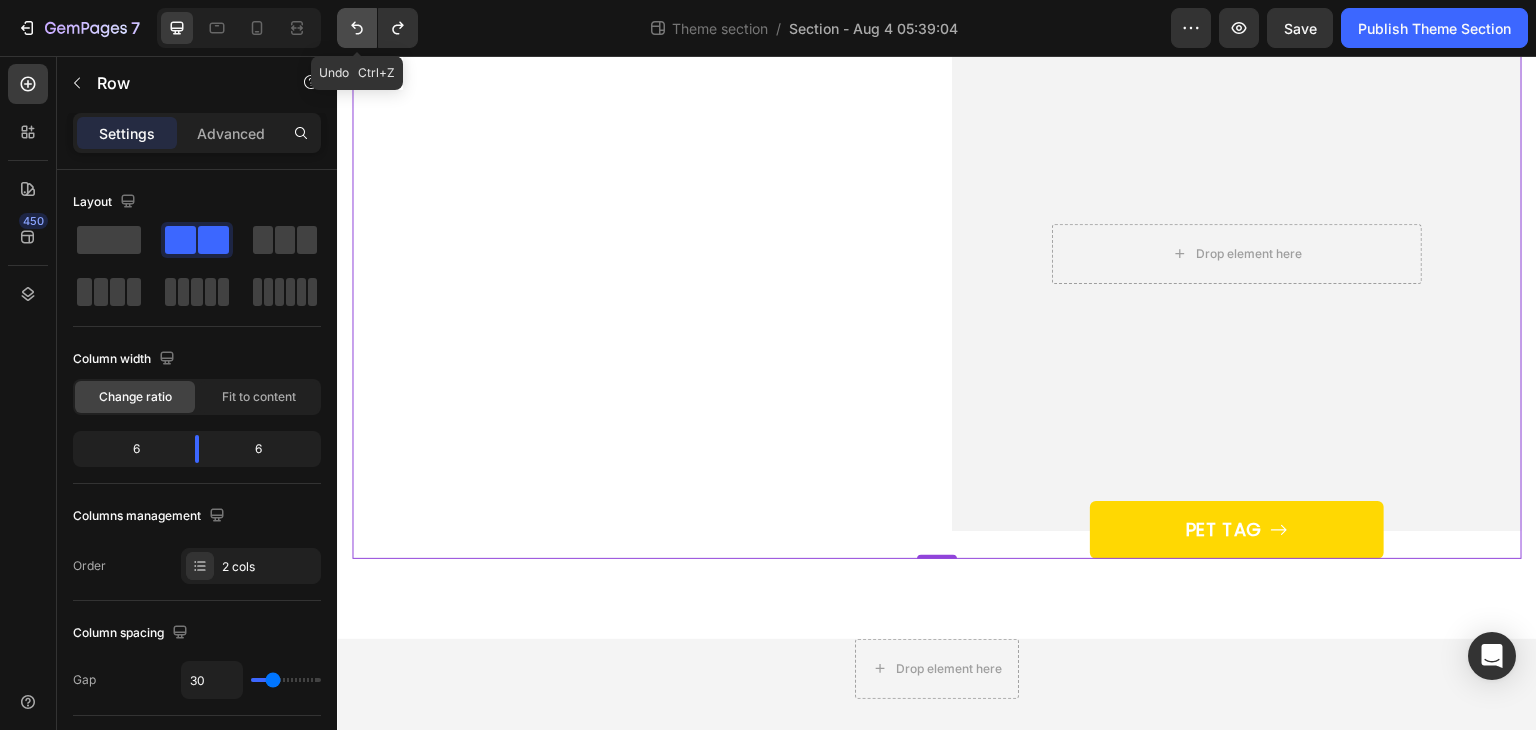 click 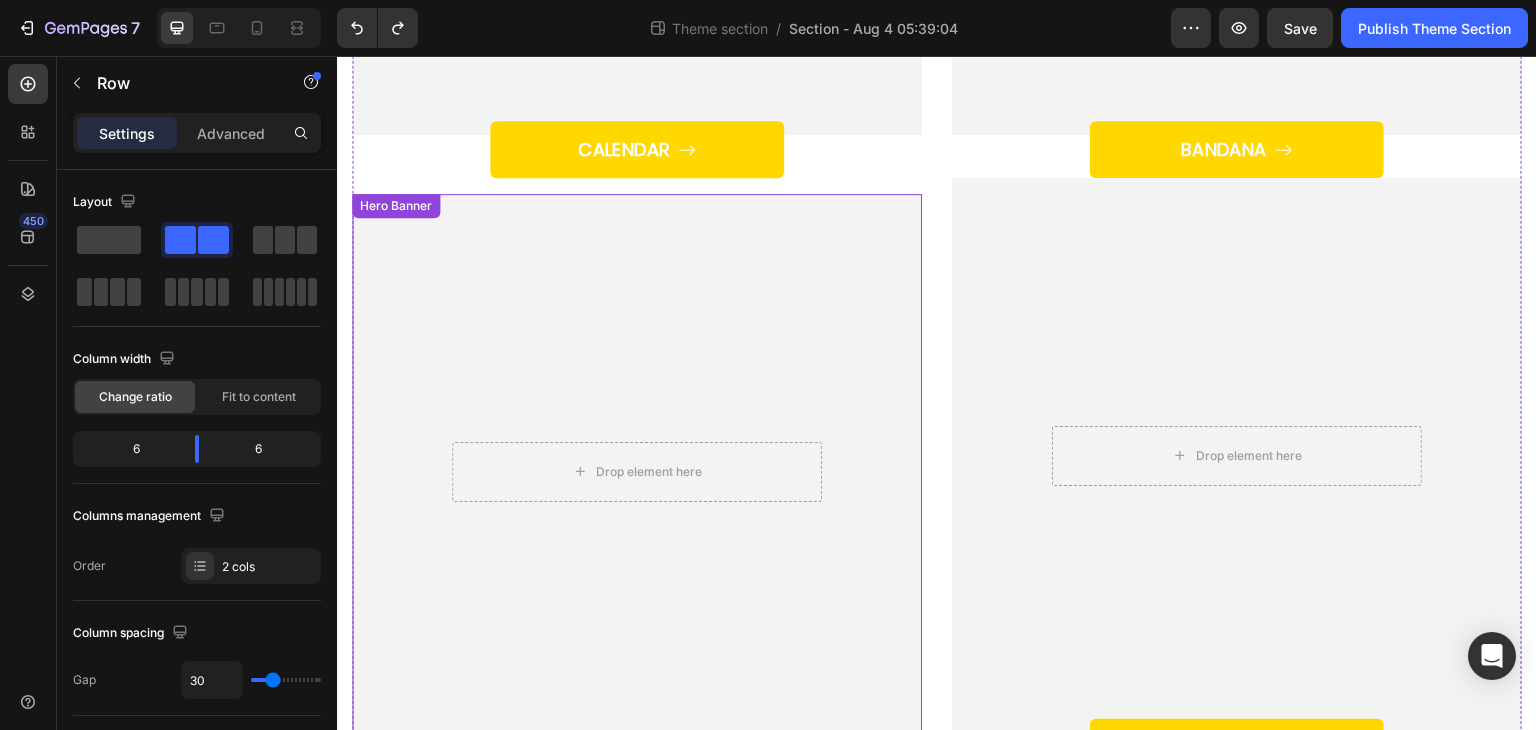 scroll, scrollTop: 544, scrollLeft: 0, axis: vertical 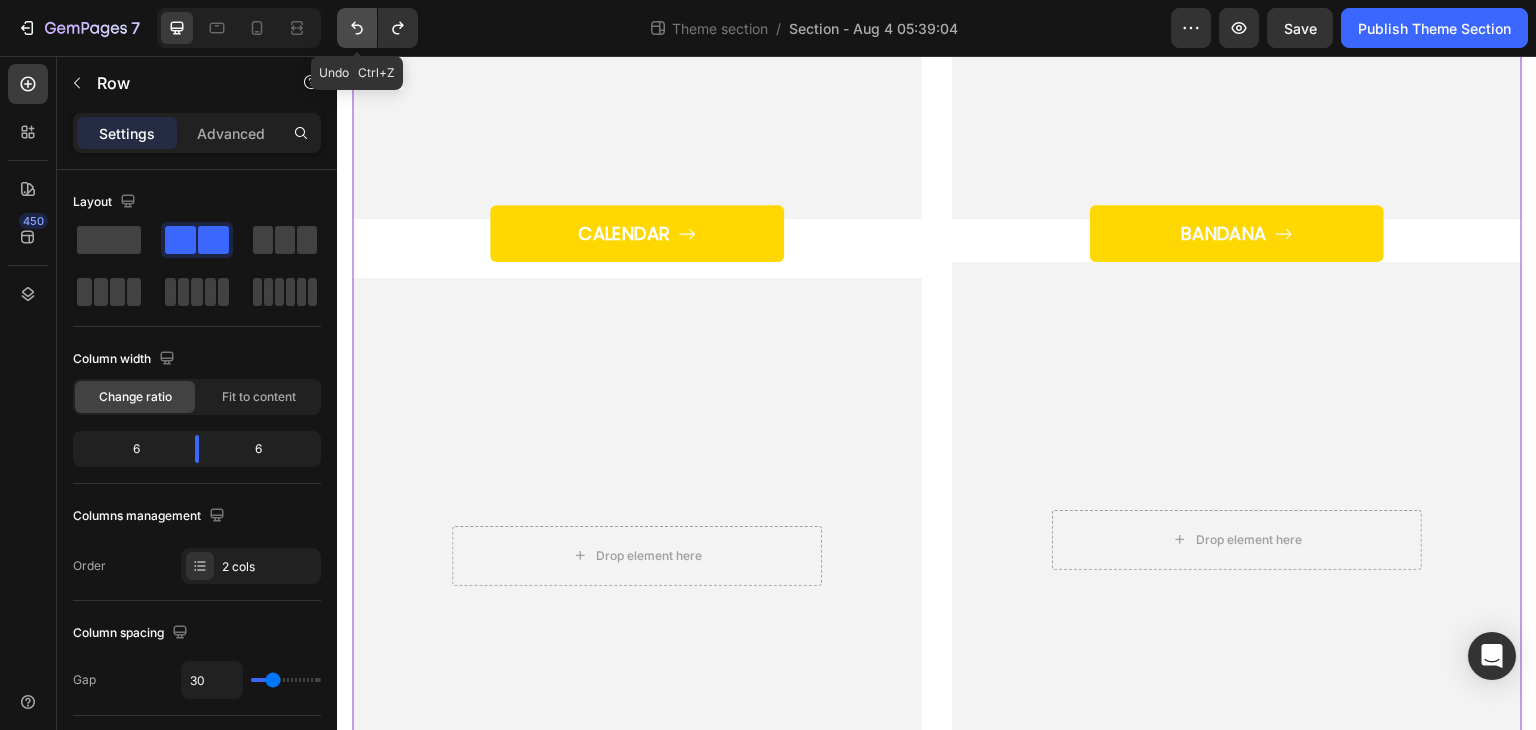 click 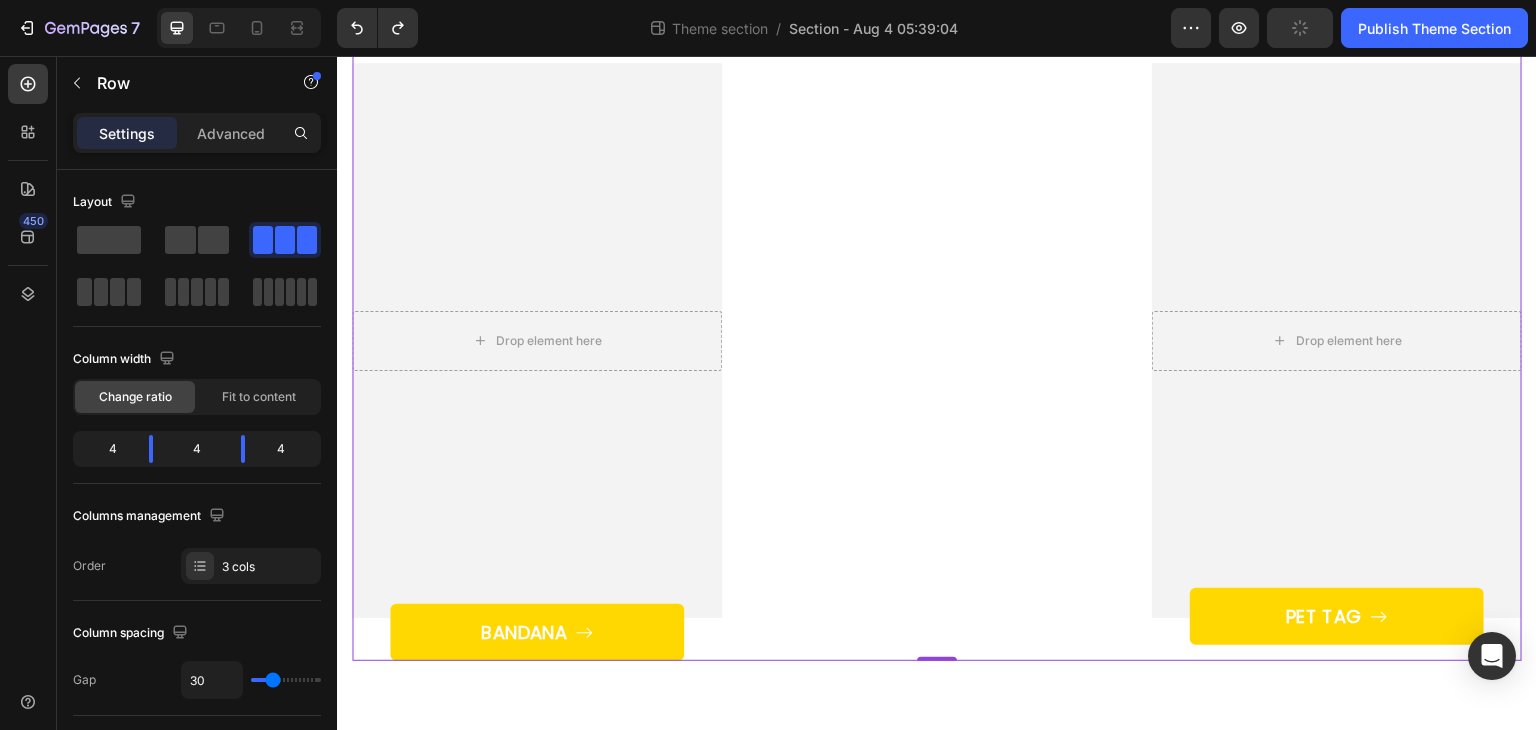 scroll, scrollTop: 862, scrollLeft: 0, axis: vertical 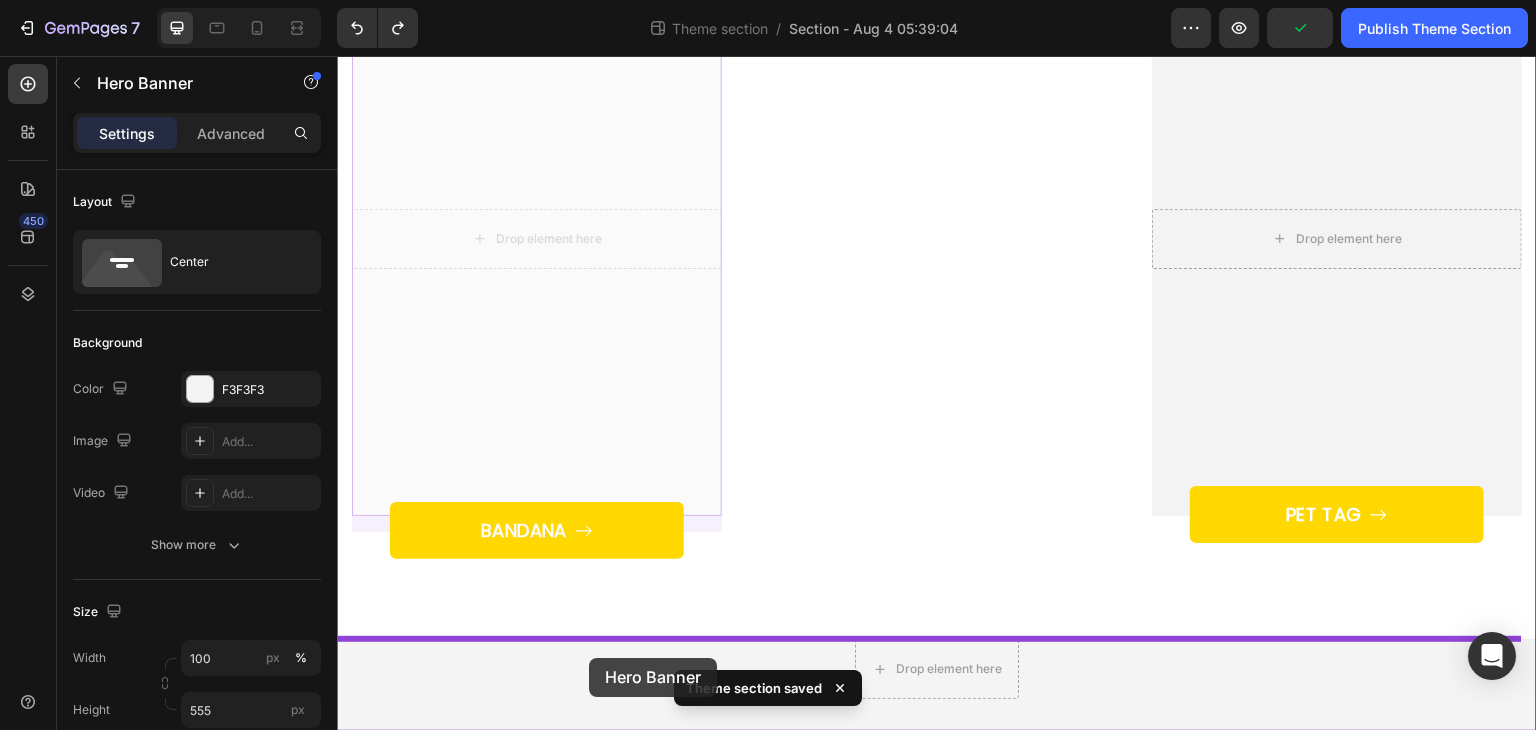 drag, startPoint x: 601, startPoint y: 178, endPoint x: 589, endPoint y: 658, distance: 480.14996 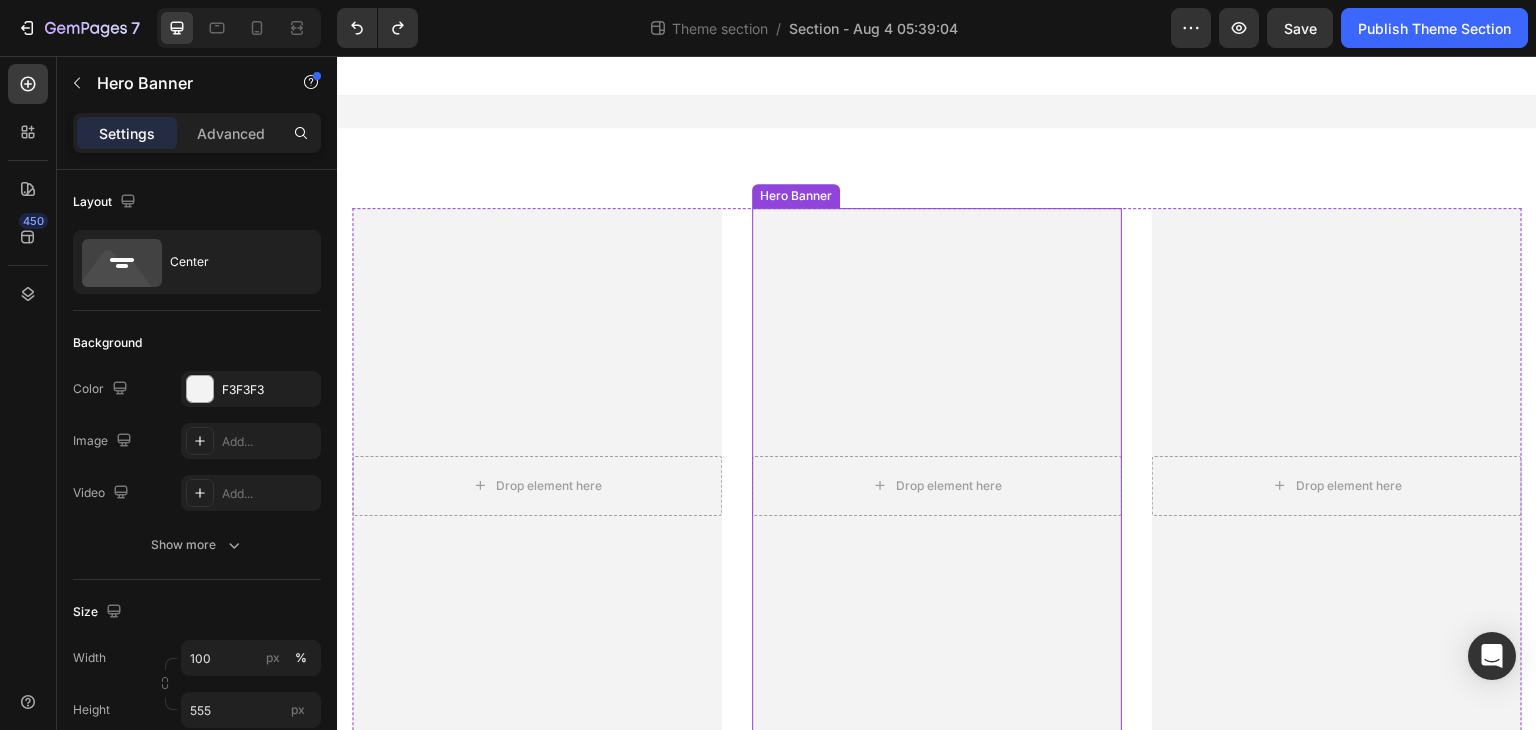 scroll, scrollTop: 500, scrollLeft: 0, axis: vertical 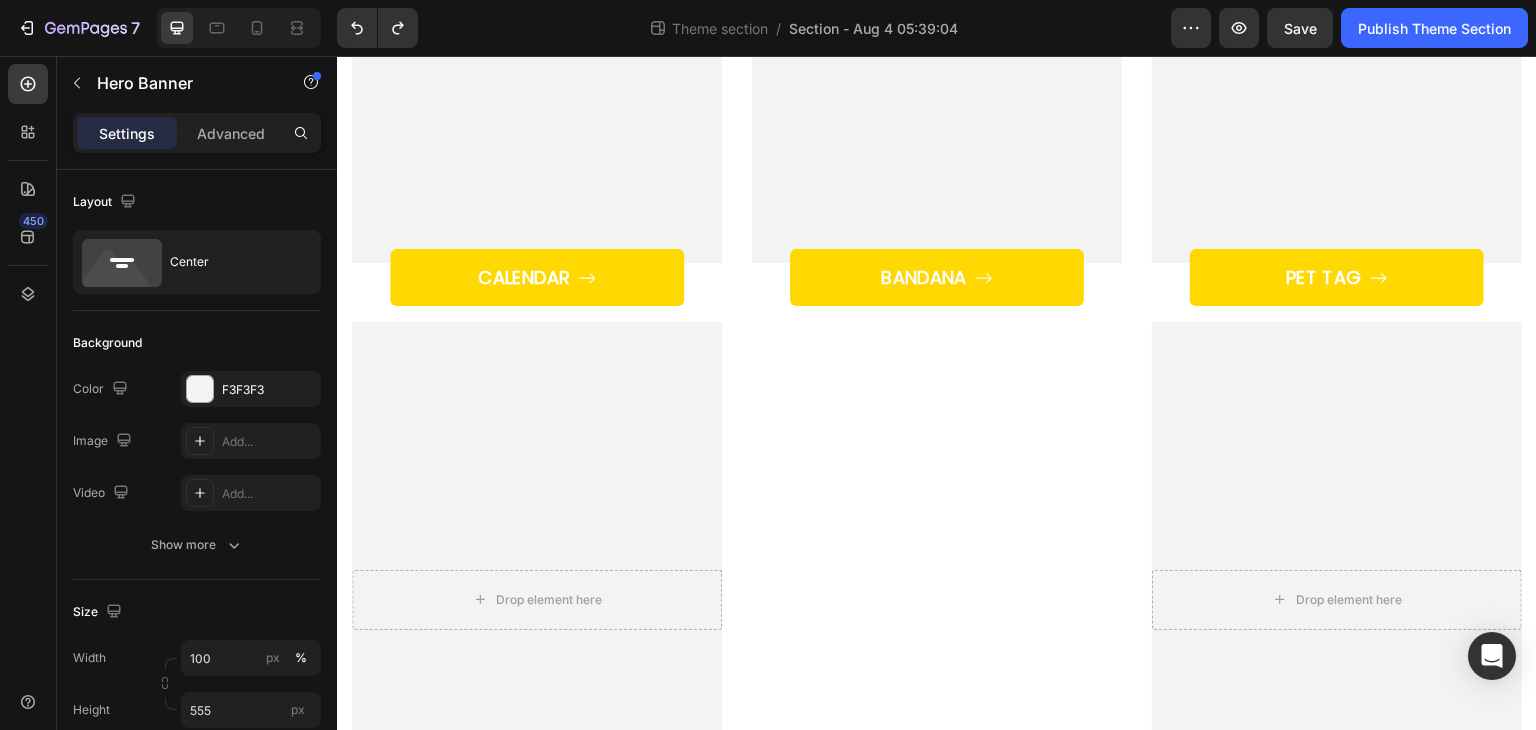 click at bounding box center (537, 599) 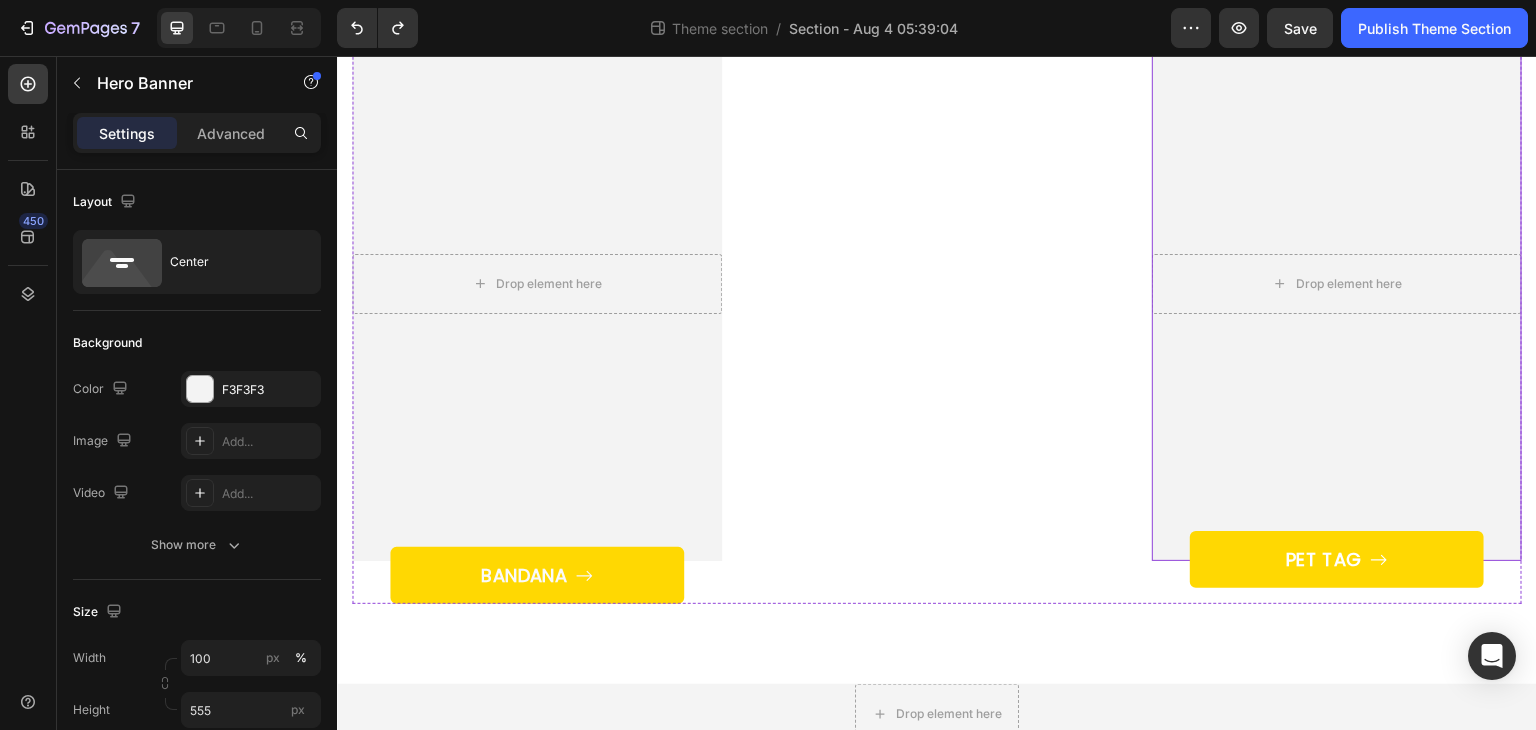 scroll, scrollTop: 862, scrollLeft: 0, axis: vertical 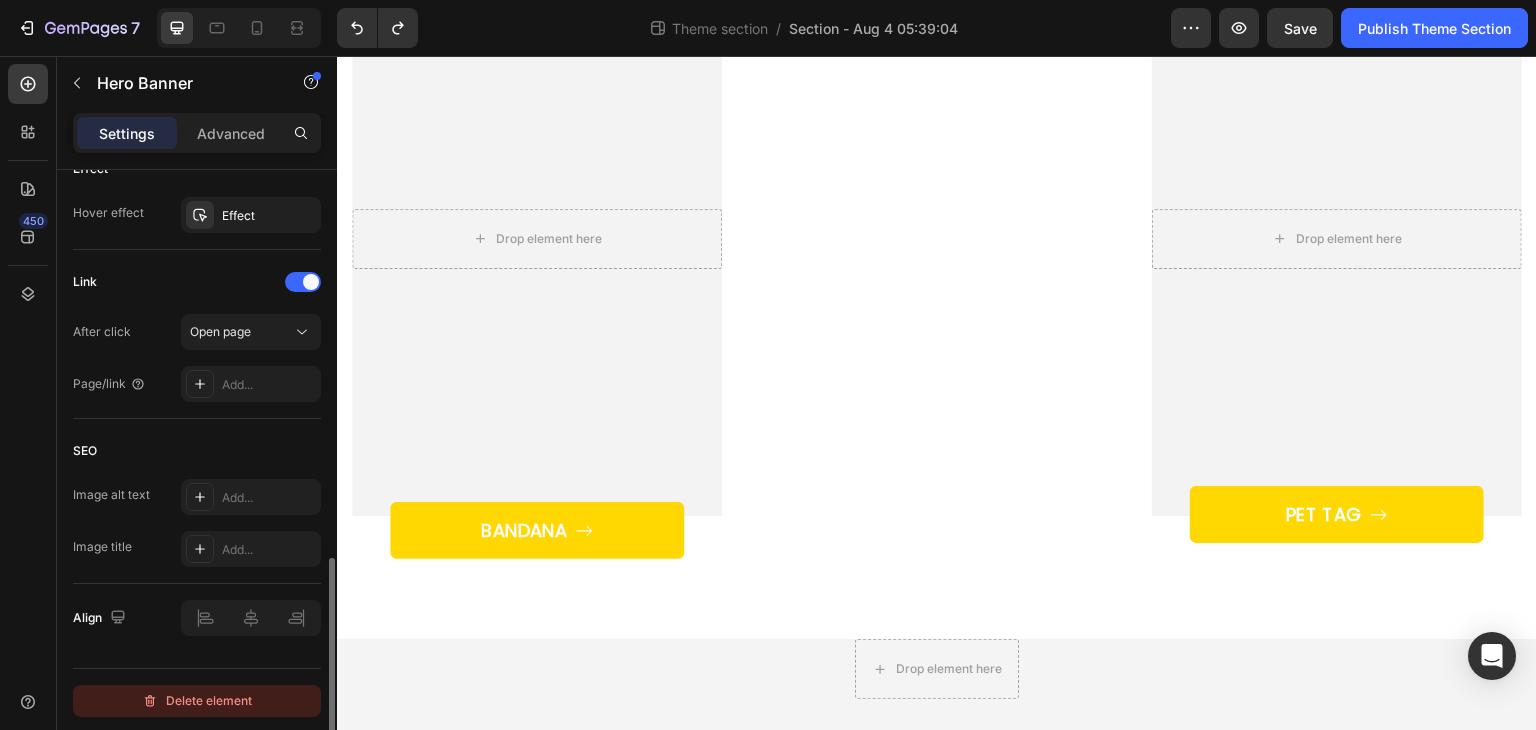 click on "Delete element" at bounding box center [197, 701] 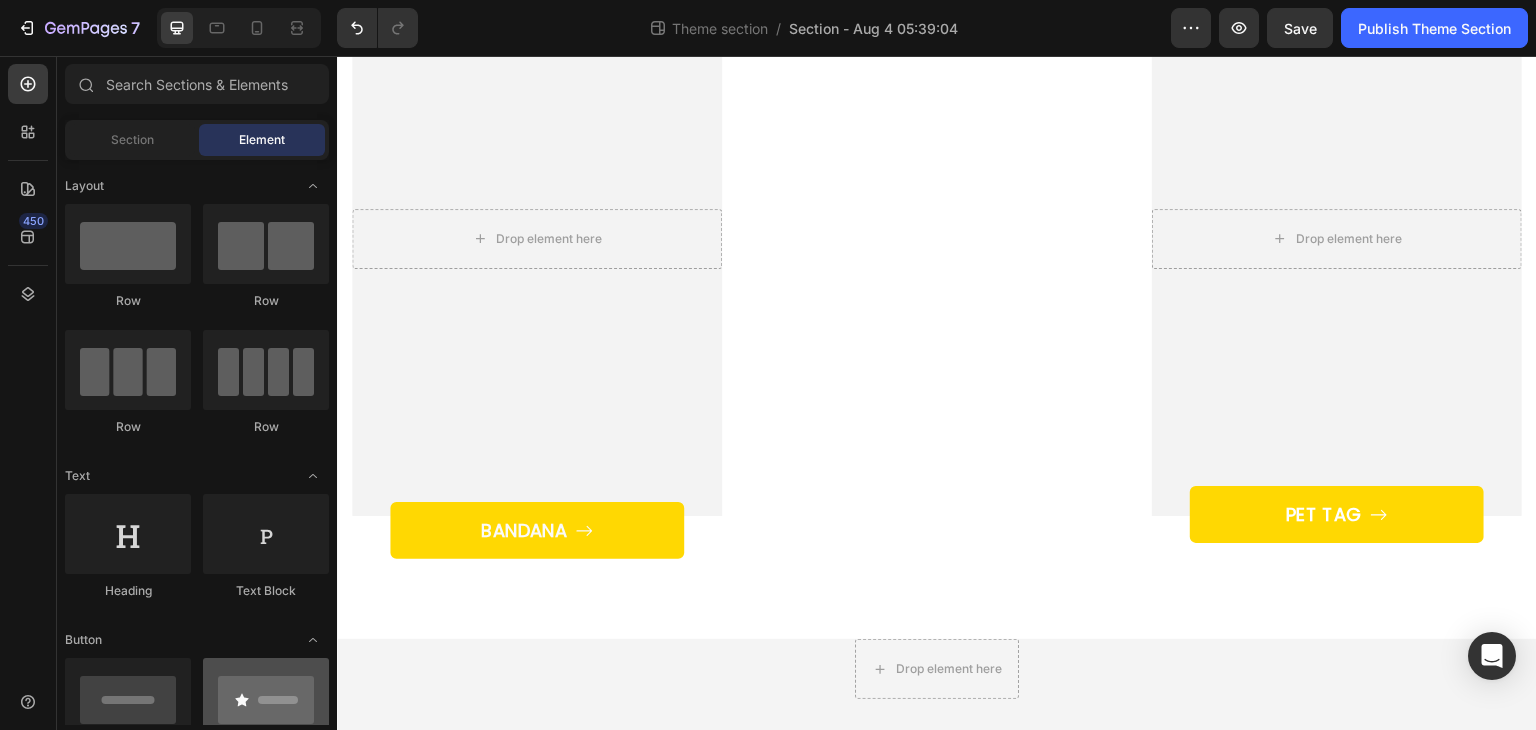 scroll, scrollTop: 291, scrollLeft: 0, axis: vertical 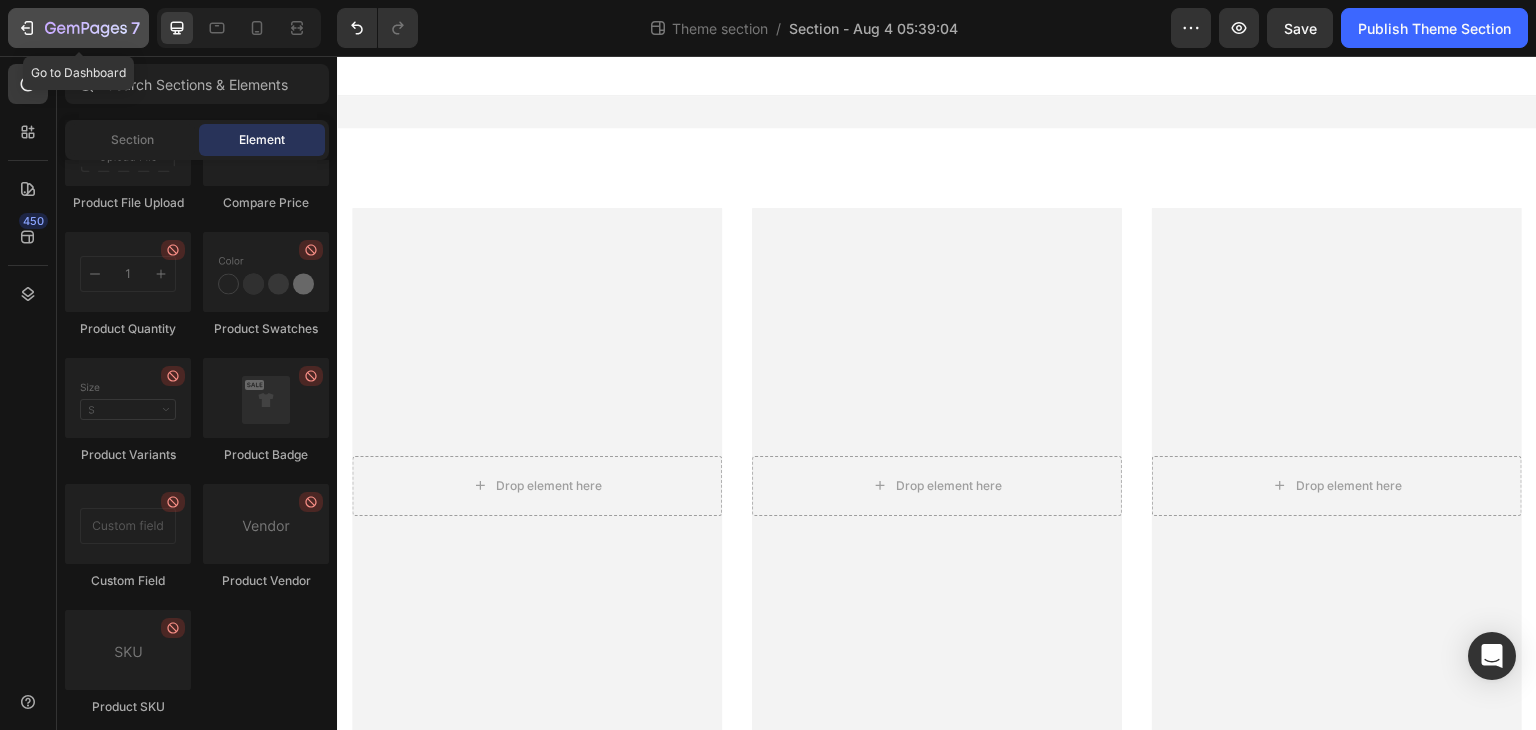 click 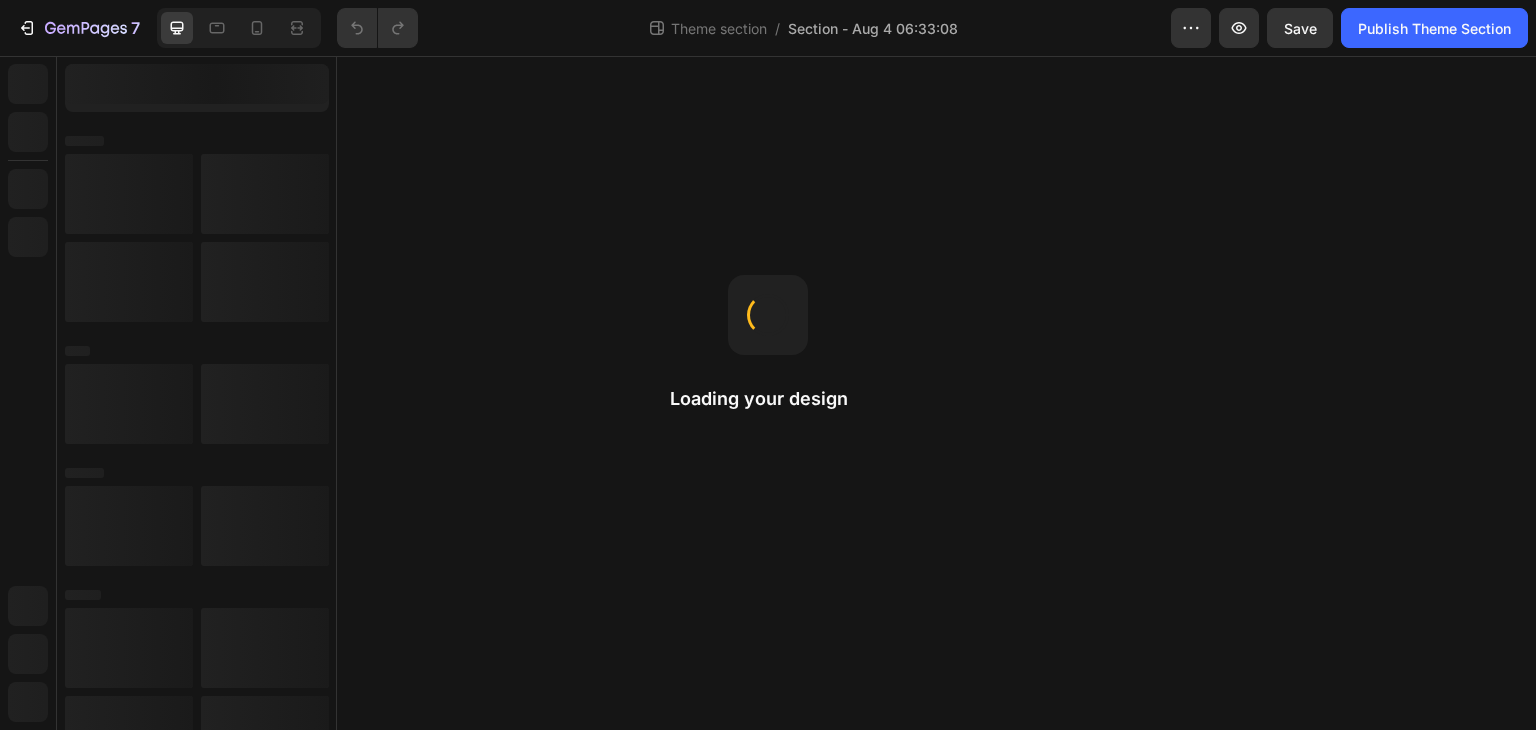 scroll, scrollTop: 0, scrollLeft: 0, axis: both 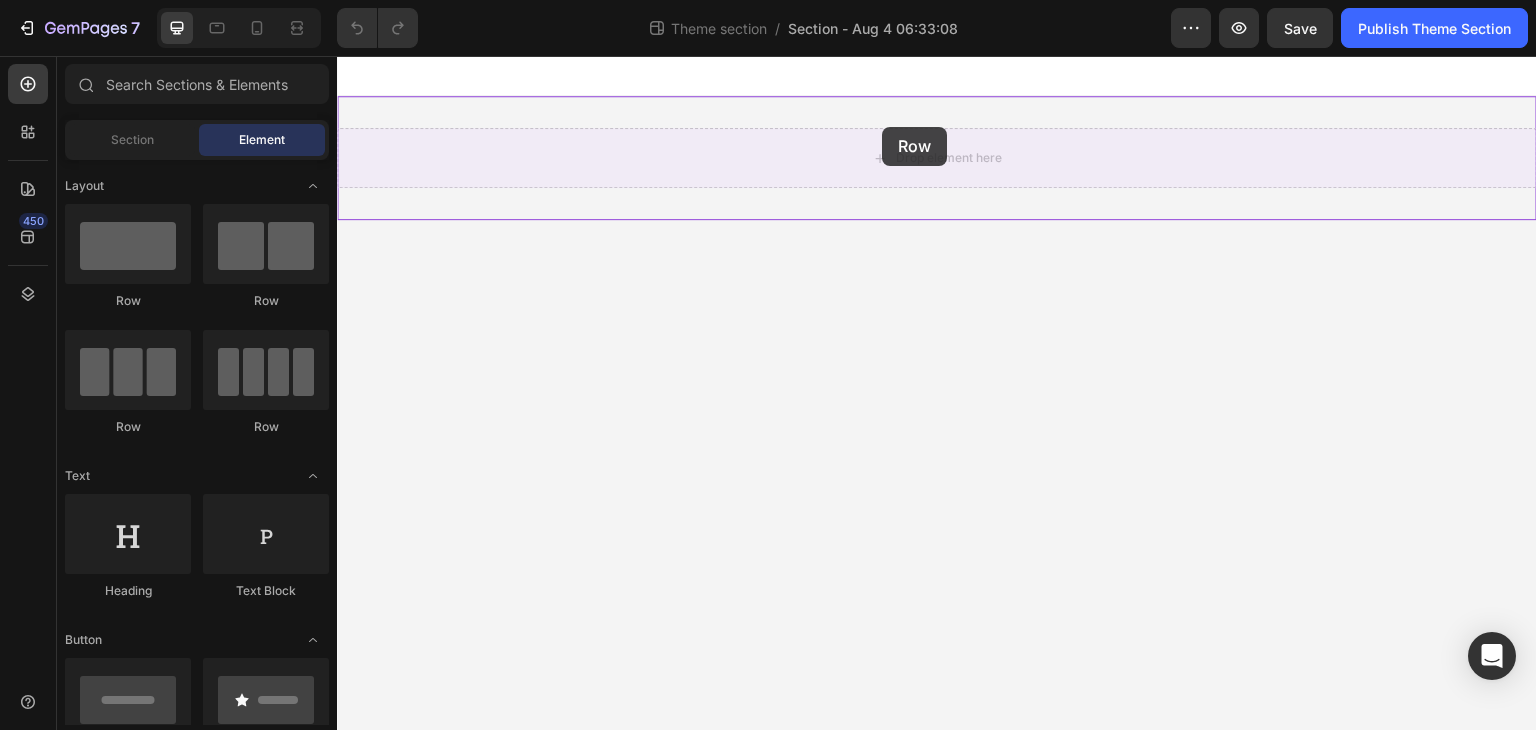 drag, startPoint x: 468, startPoint y: 444, endPoint x: 882, endPoint y: 127, distance: 521.4259 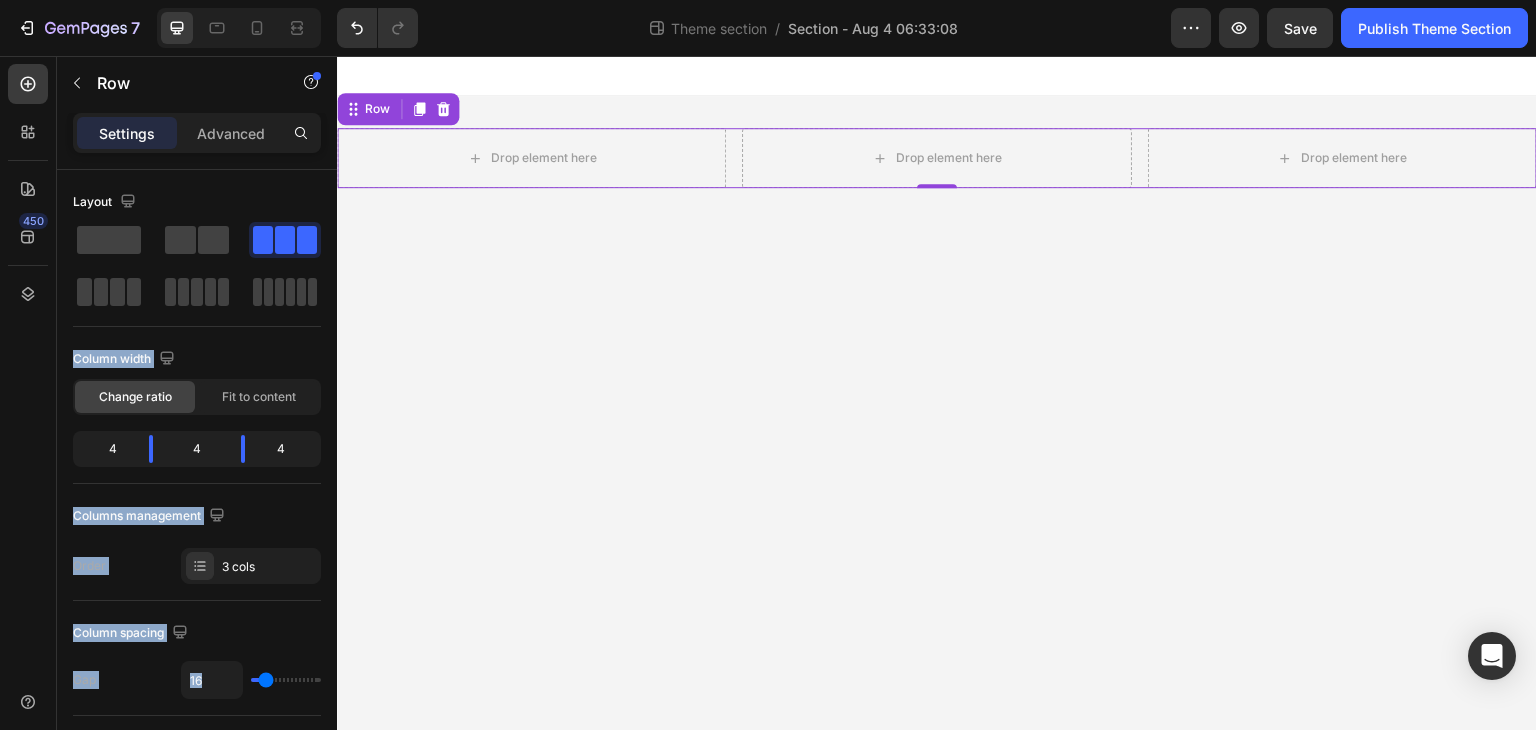 drag, startPoint x: 569, startPoint y: 298, endPoint x: 419, endPoint y: 300, distance: 150.01334 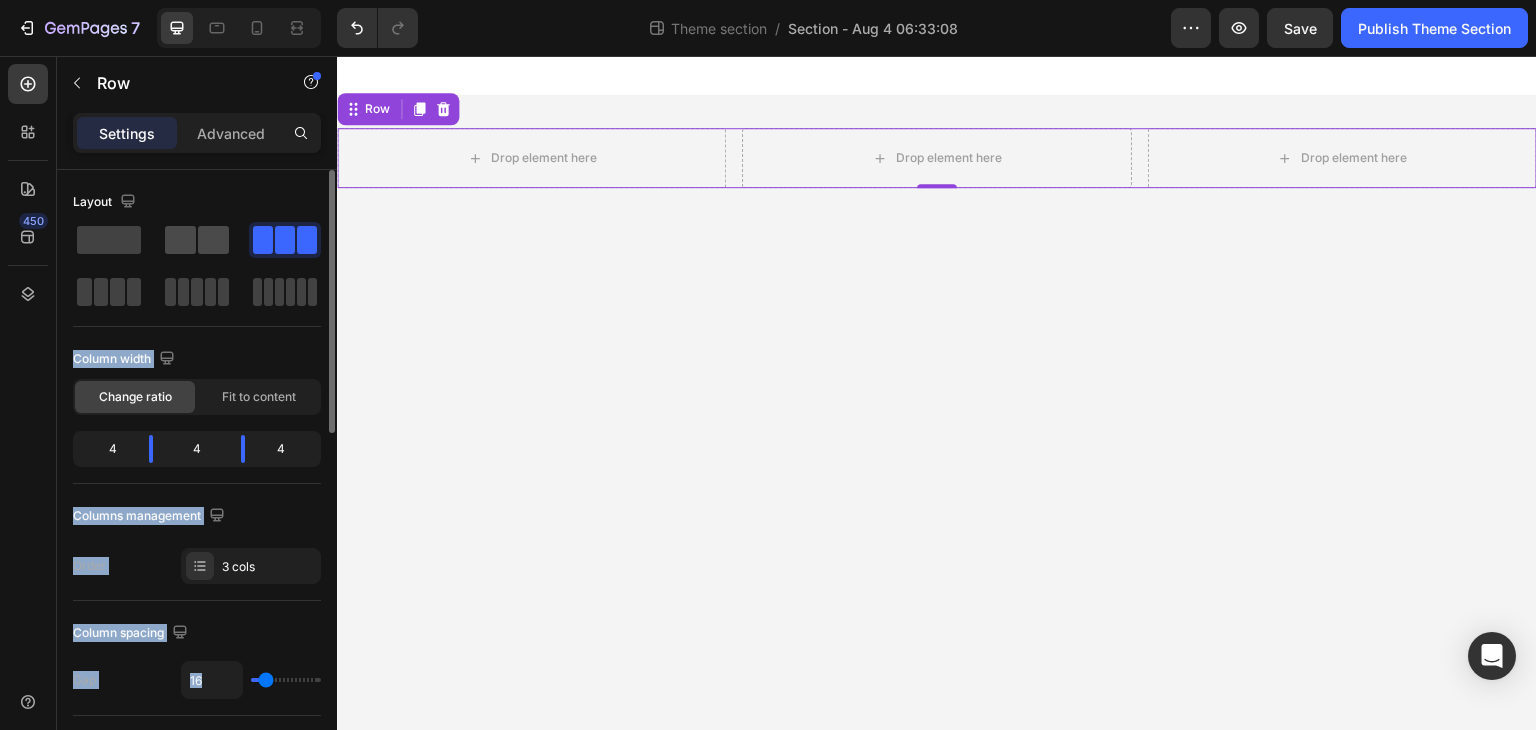 click 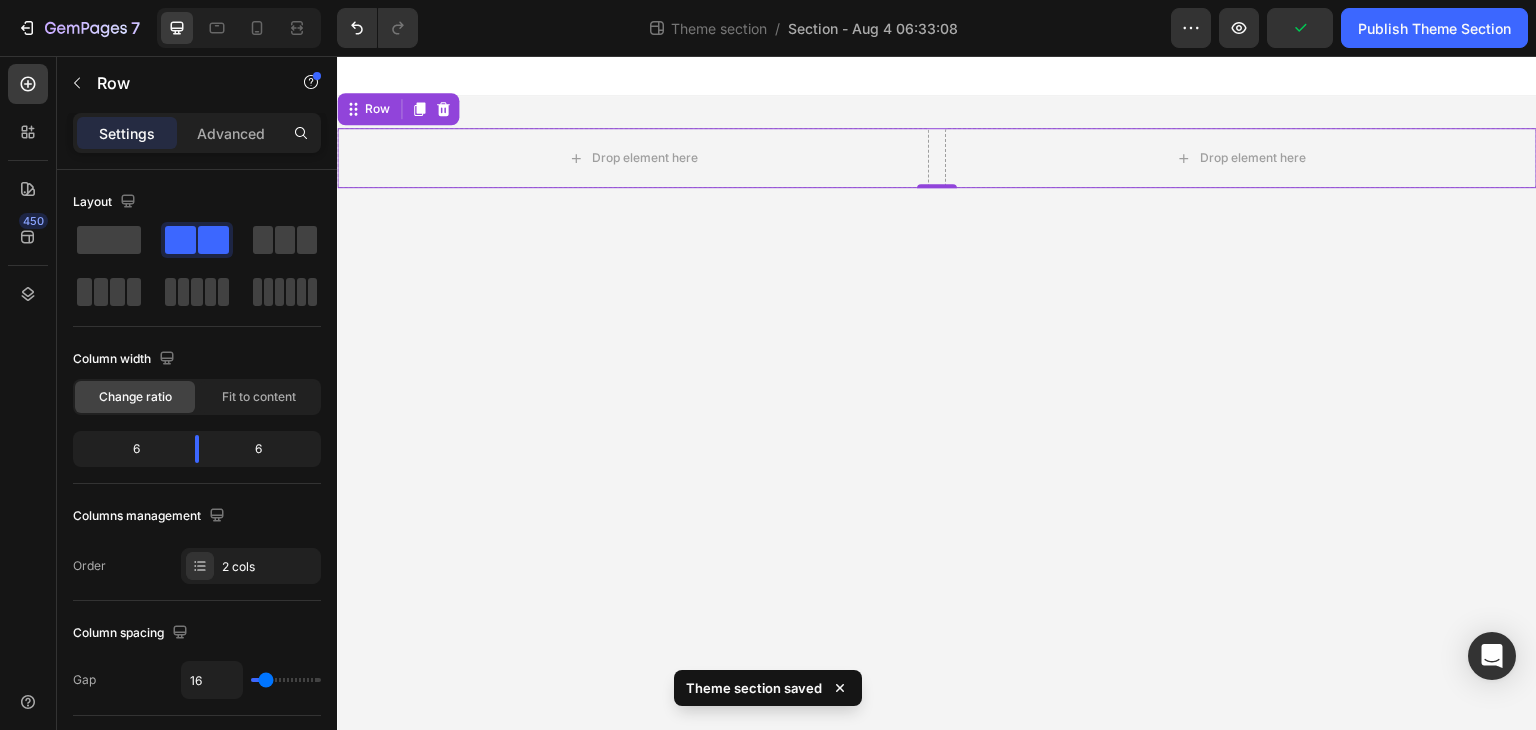 drag, startPoint x: 539, startPoint y: 294, endPoint x: 634, endPoint y: 349, distance: 109.77249 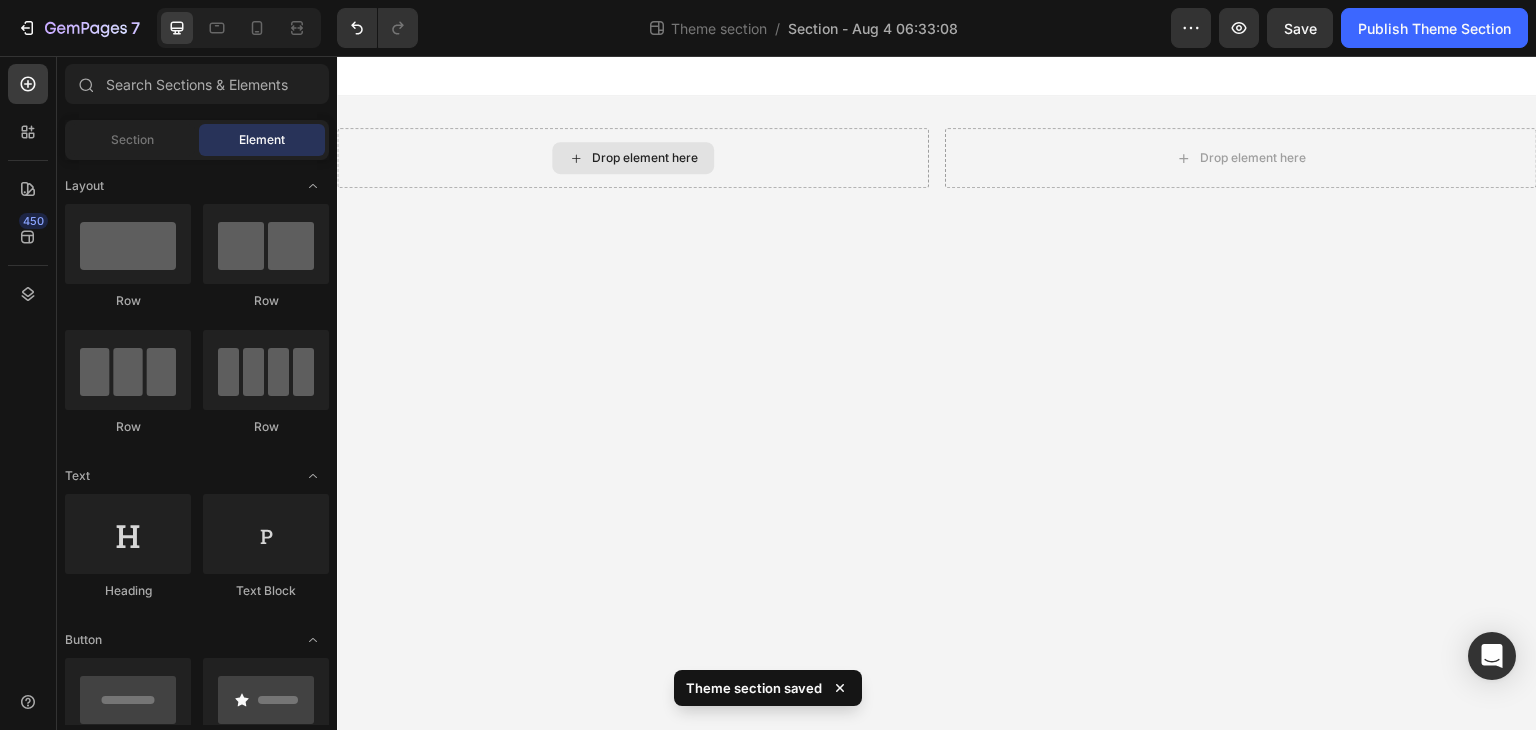 click on "Drop element here" at bounding box center (633, 158) 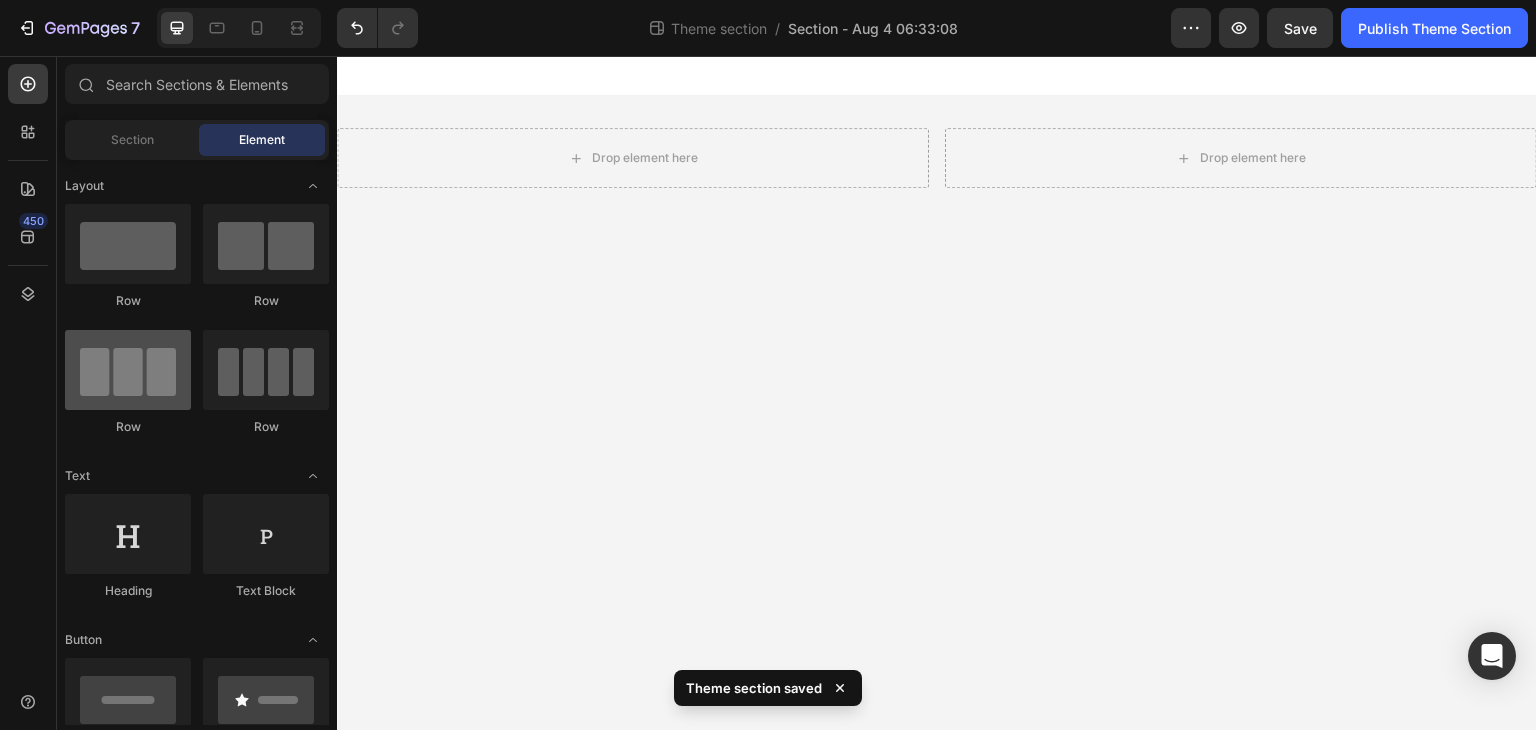 click at bounding box center (128, 370) 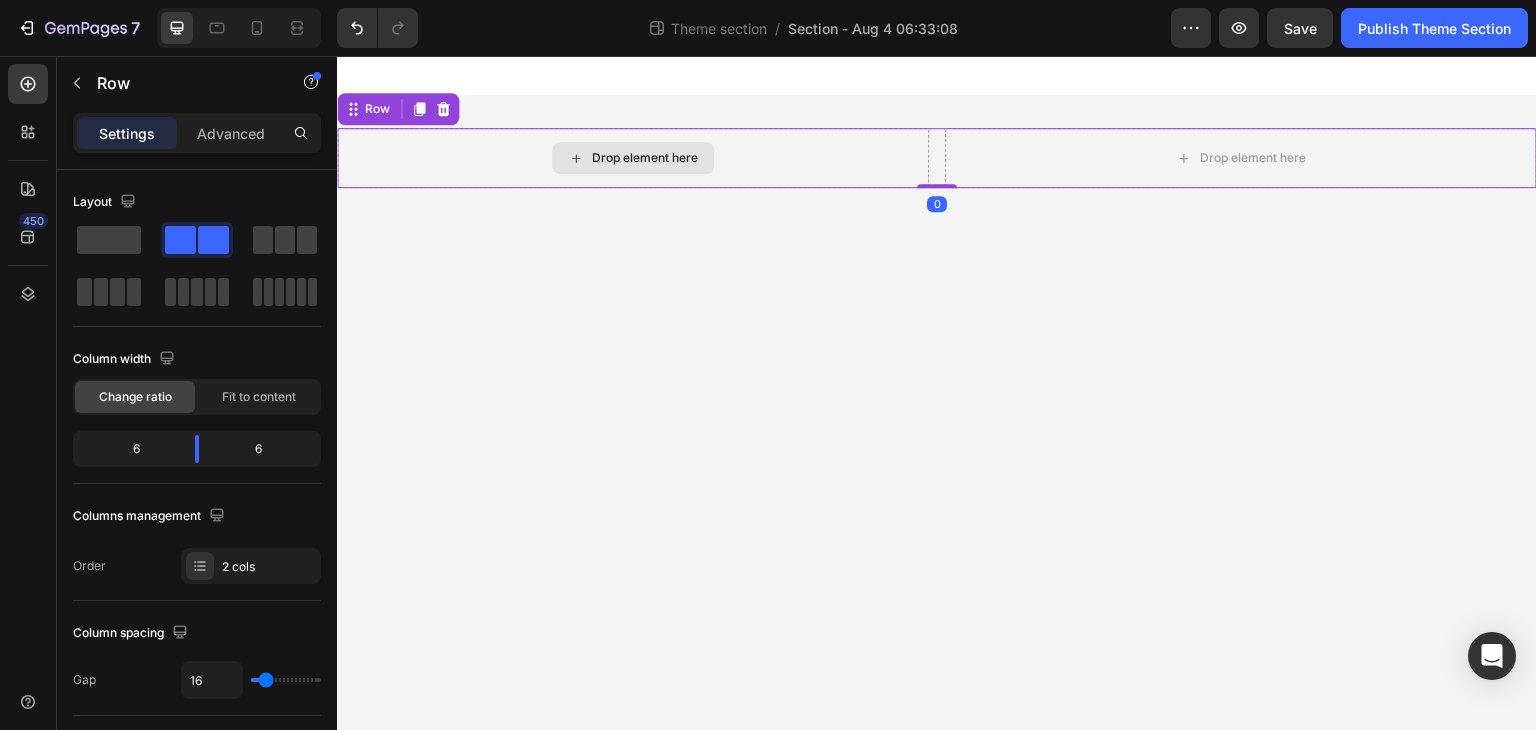 click on "Drop element here" at bounding box center (633, 158) 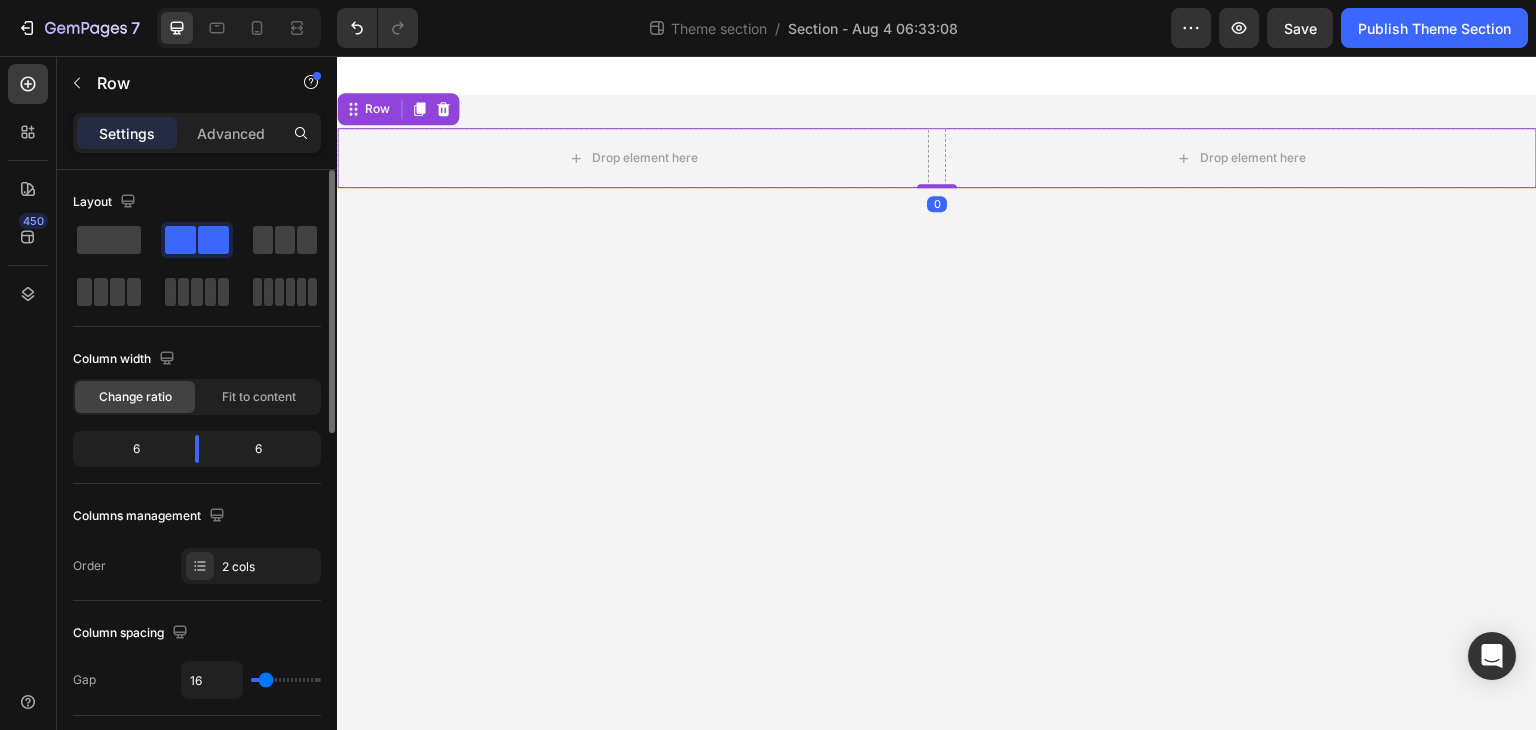 drag, startPoint x: 276, startPoint y: 251, endPoint x: 308, endPoint y: 257, distance: 32.55764 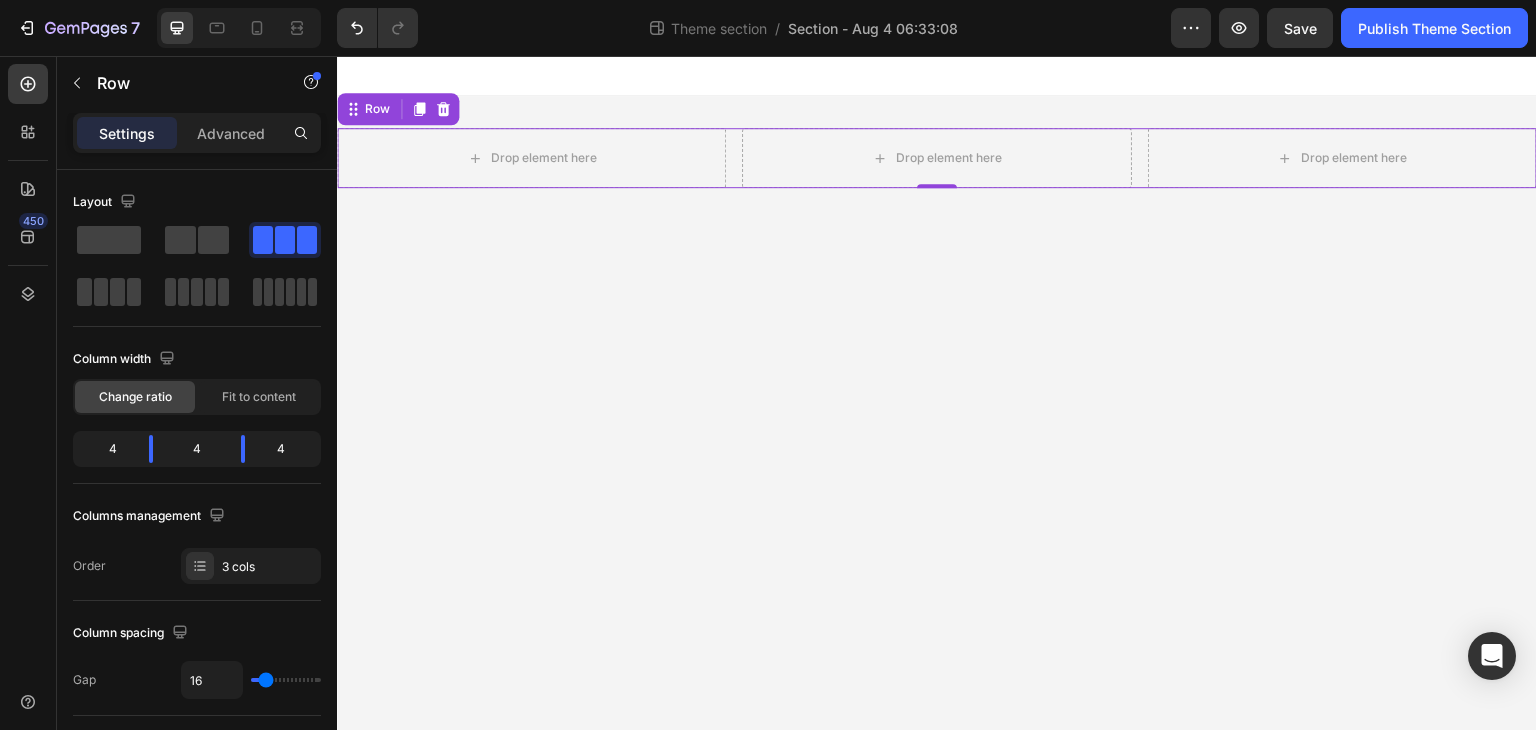 click on "Drop element here
Drop element here
Drop element here Row   0 Root
Drag & drop element from sidebar or
Explore Library
Add section Choose templates inspired by CRO experts Generate layout from URL or image Add blank section then drag & drop elements" at bounding box center (937, 393) 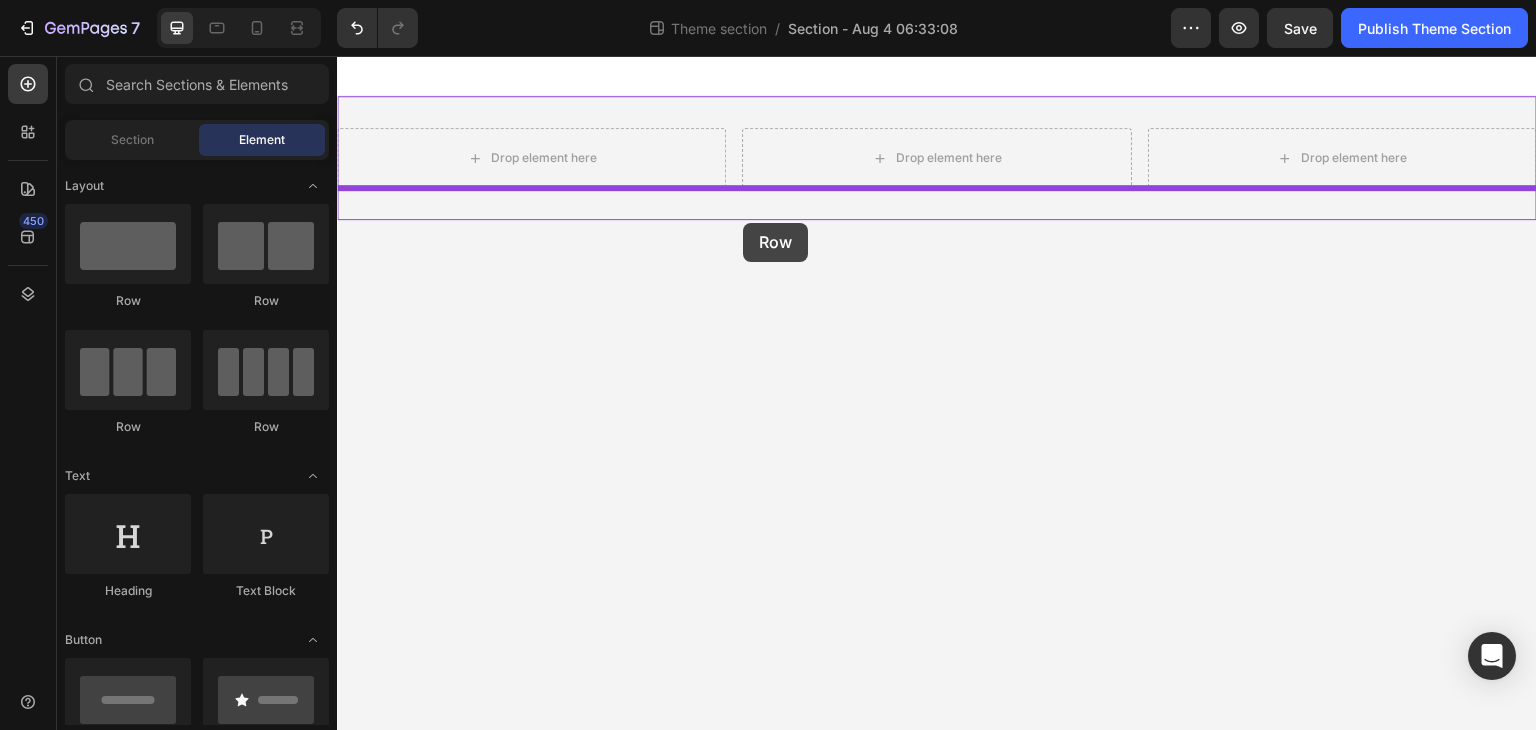 drag, startPoint x: 609, startPoint y: 315, endPoint x: 743, endPoint y: 223, distance: 162.5423 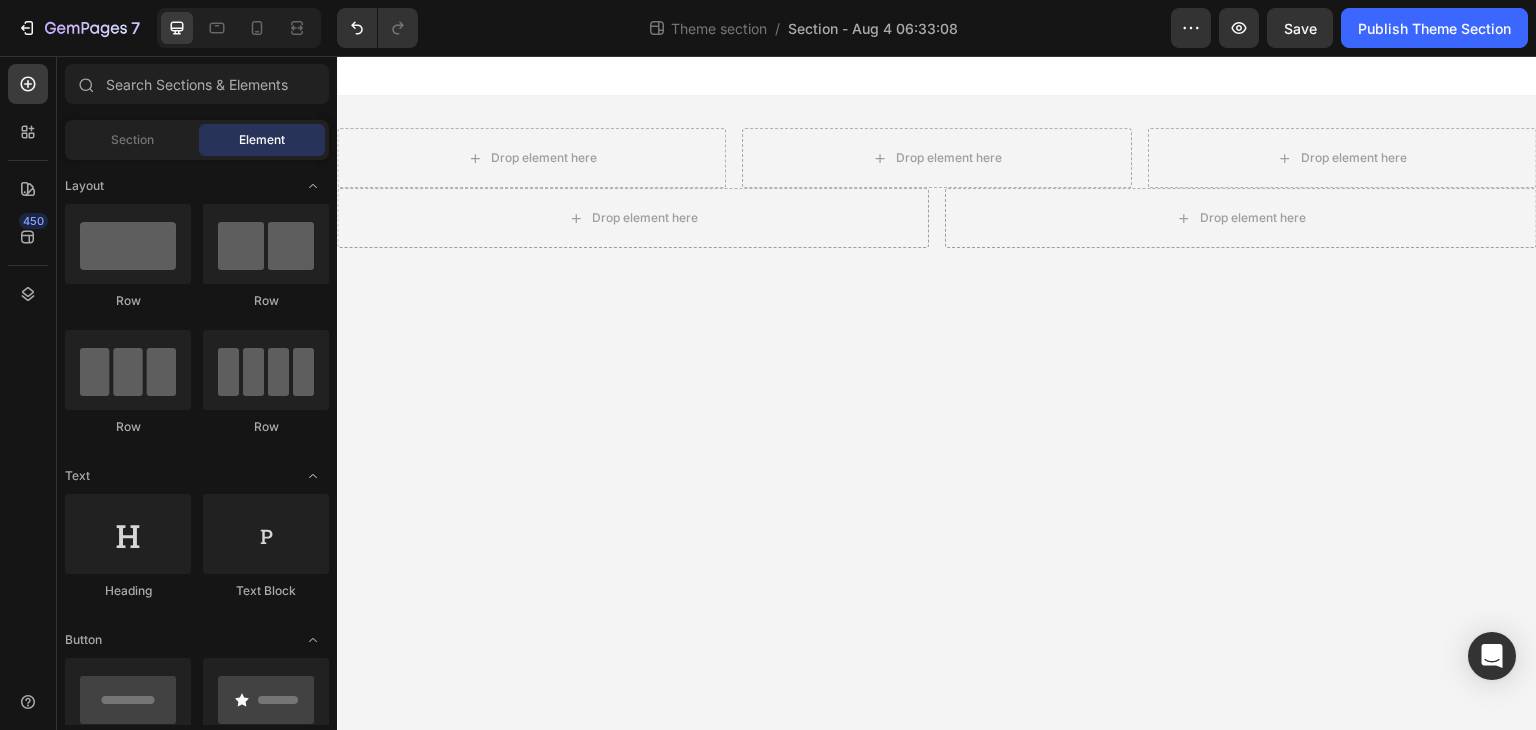 click on "Drop element here
Drop element here
Drop element here Row
Drop element here
Drop element here Row Root
Drag & drop element from sidebar or
Explore Library
Add section Choose templates inspired by CRO experts Generate layout from URL or image Add blank section then drag & drop elements" at bounding box center (937, 393) 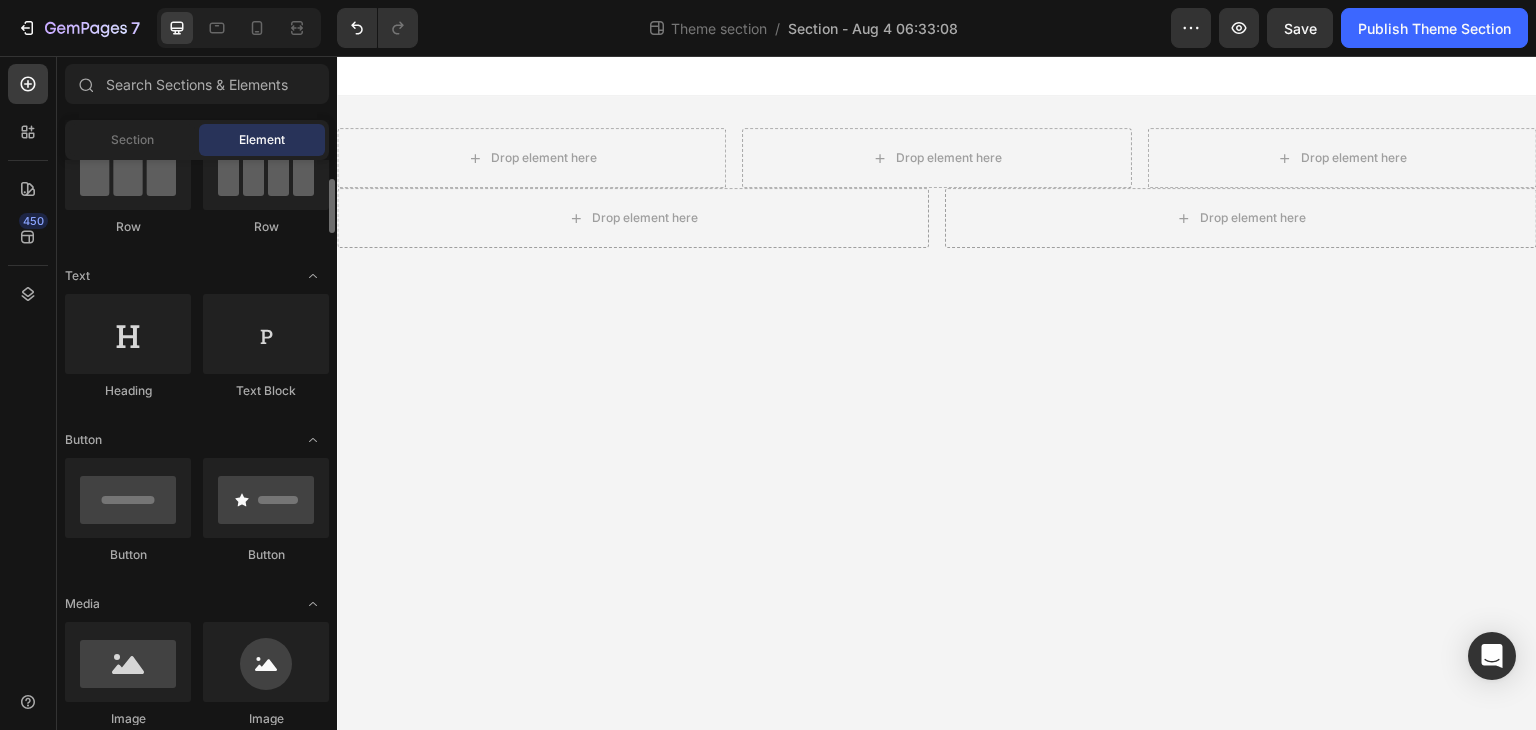scroll, scrollTop: 400, scrollLeft: 0, axis: vertical 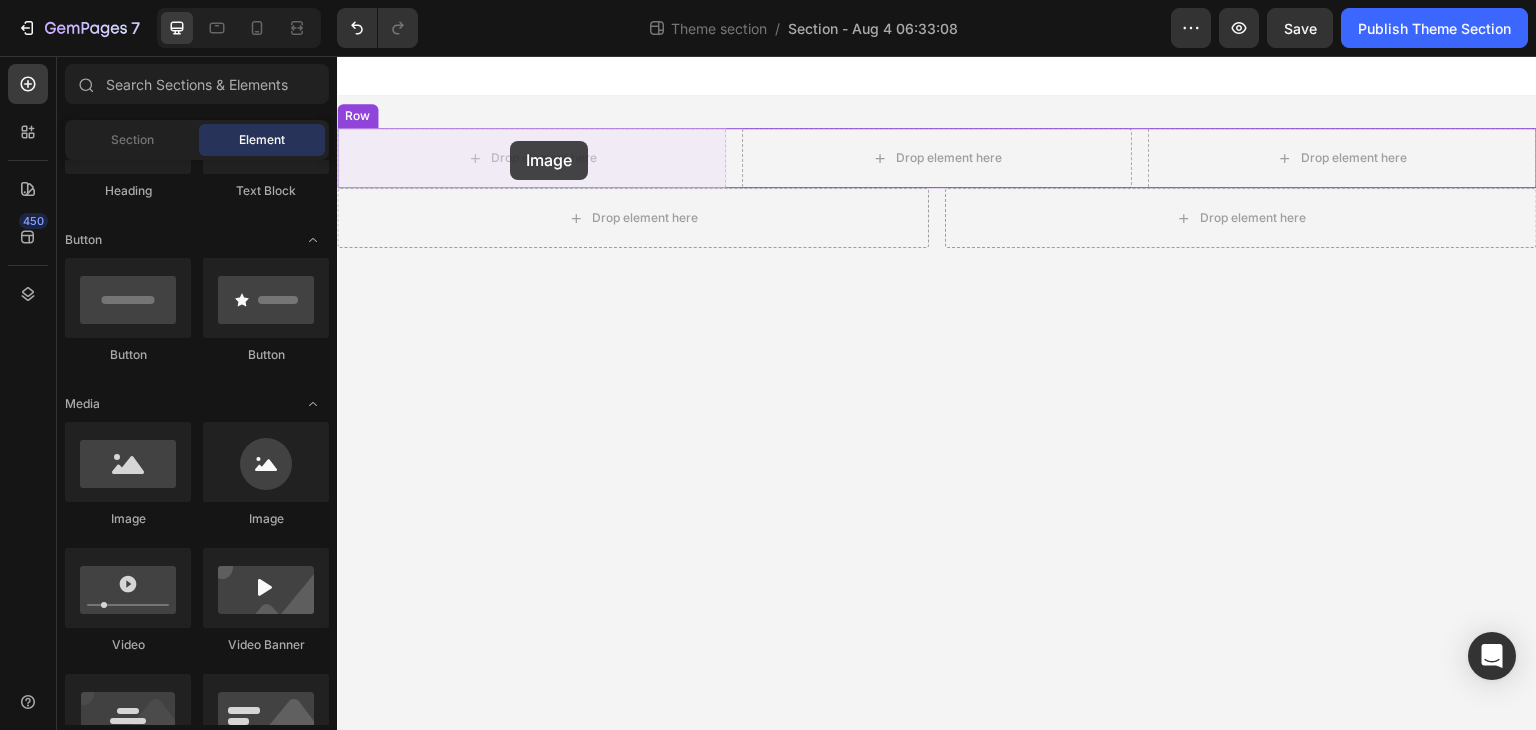 drag, startPoint x: 482, startPoint y: 526, endPoint x: 510, endPoint y: 141, distance: 386.01685 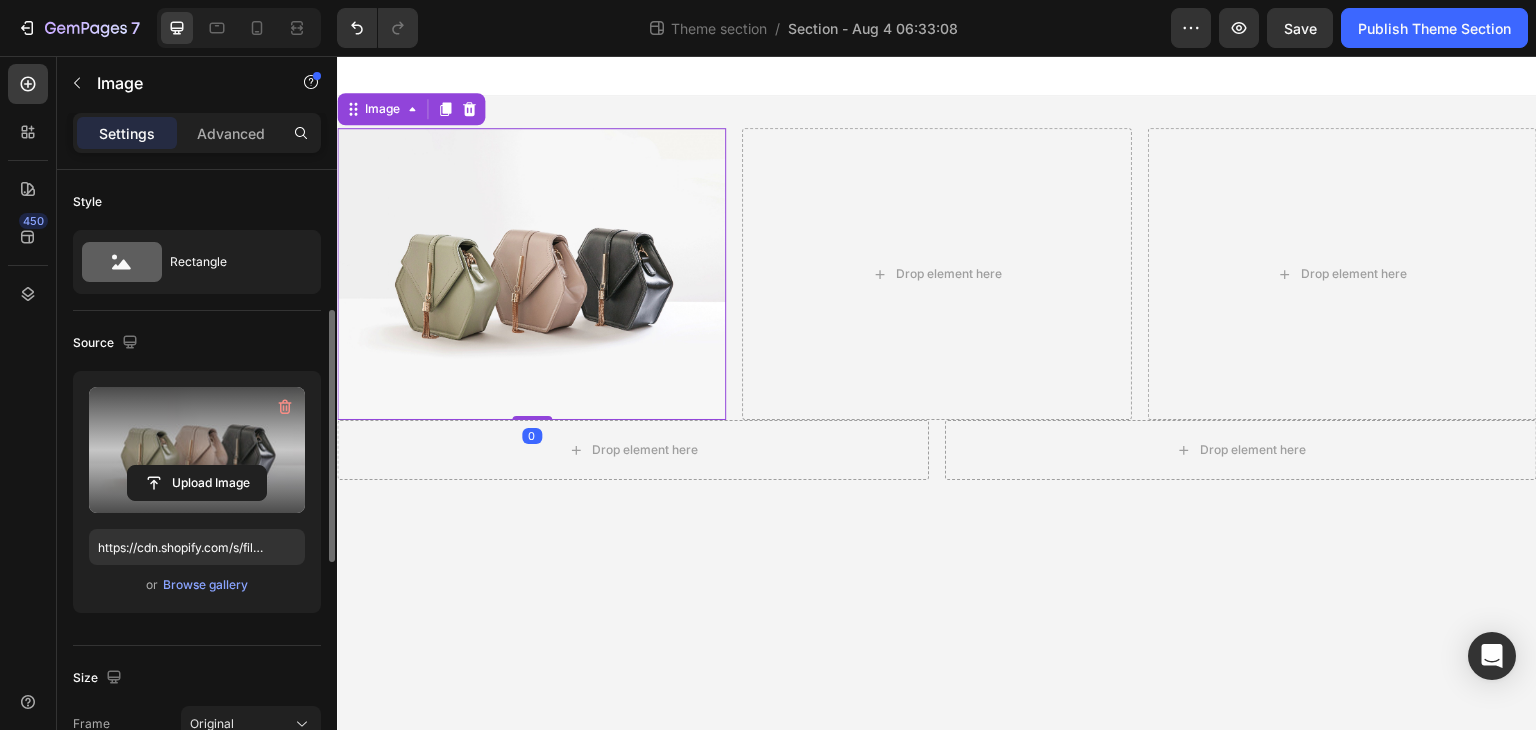 scroll, scrollTop: 300, scrollLeft: 0, axis: vertical 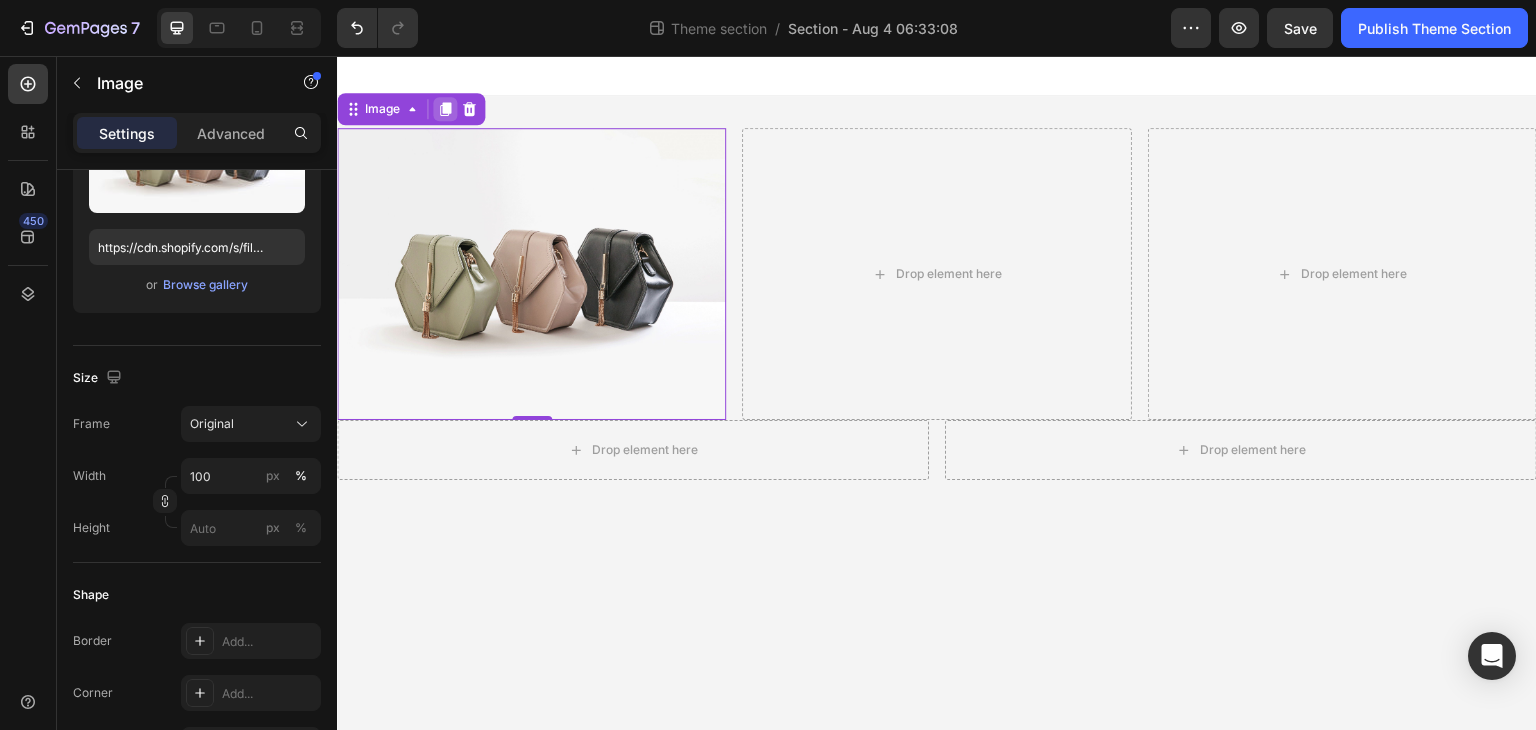 click 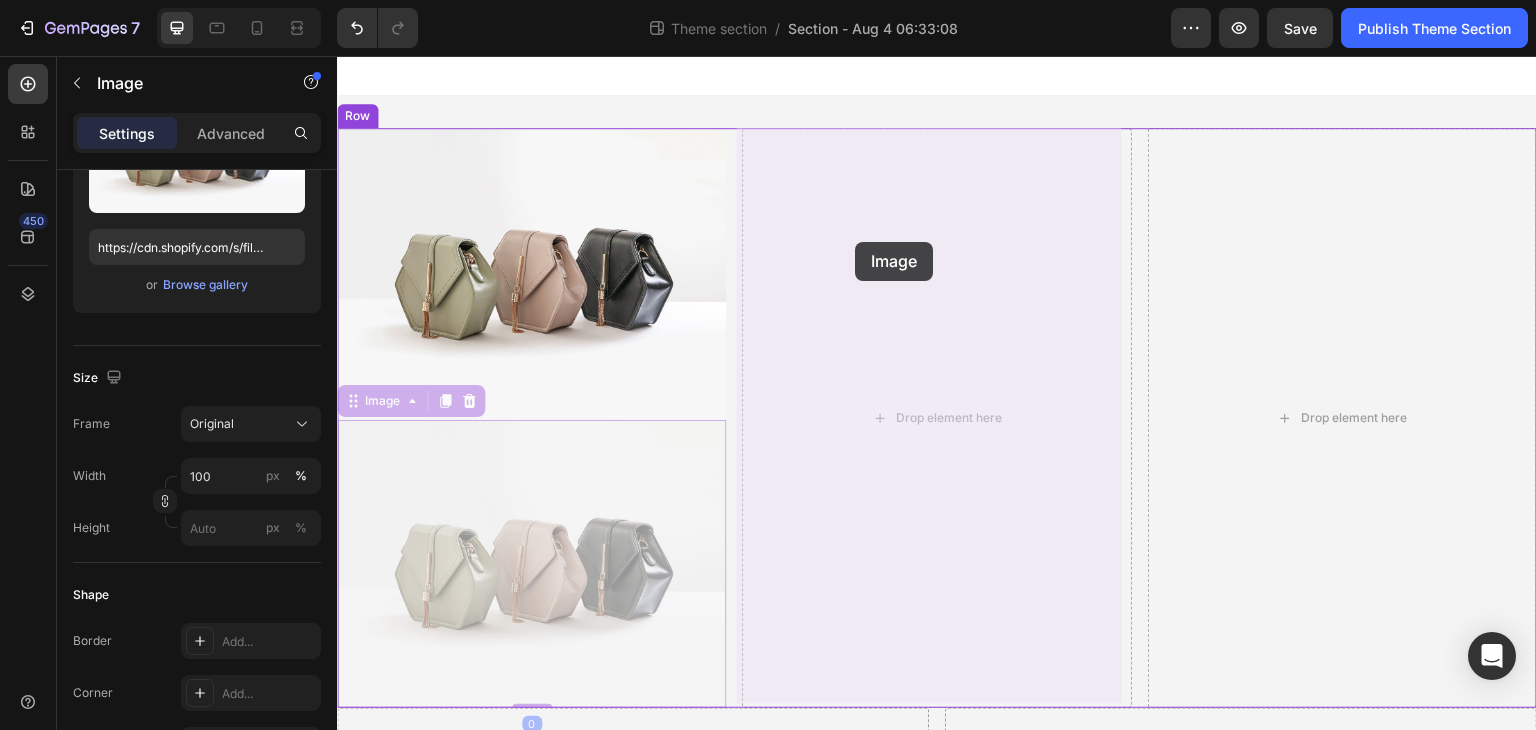 drag, startPoint x: 538, startPoint y: 520, endPoint x: 855, endPoint y: 242, distance: 421.63135 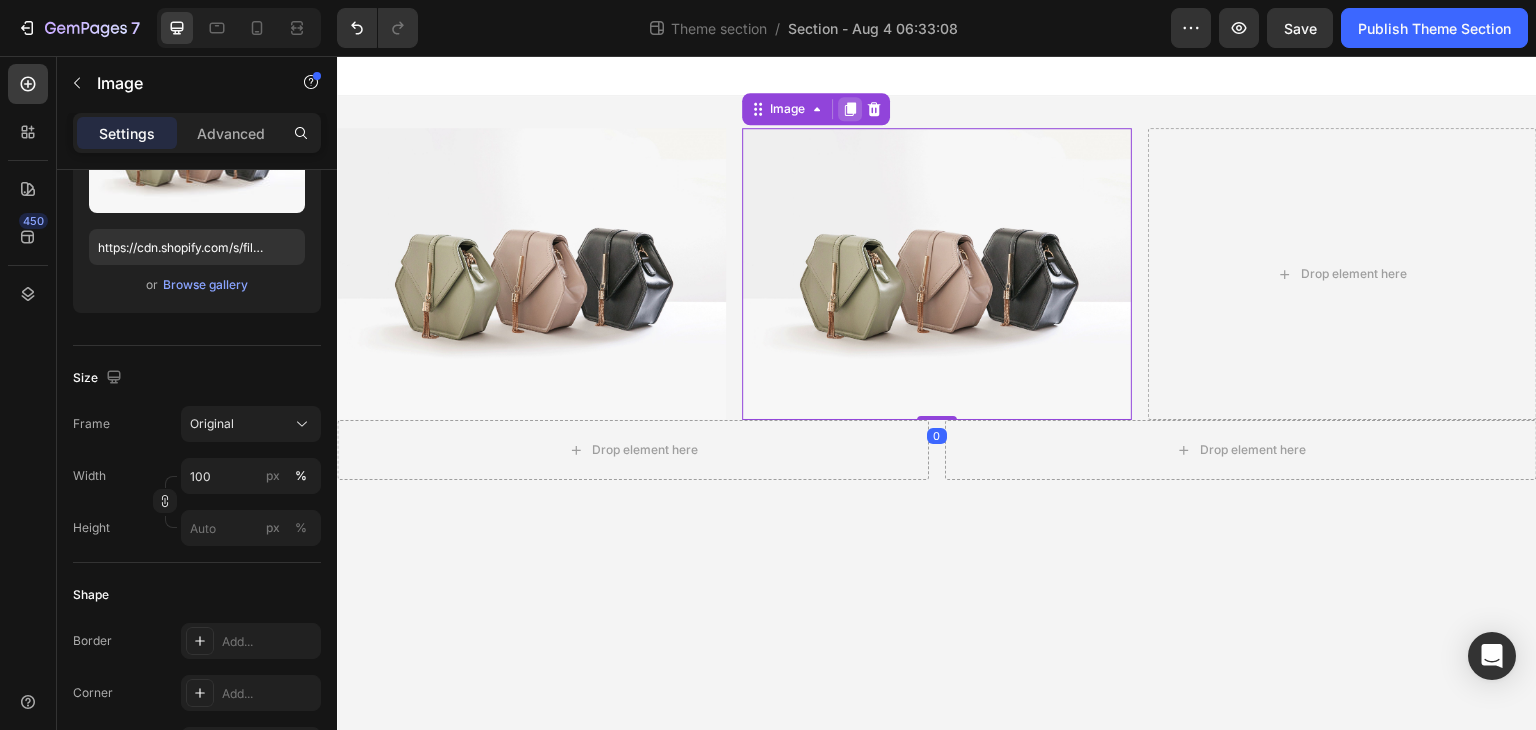 click at bounding box center [850, 109] 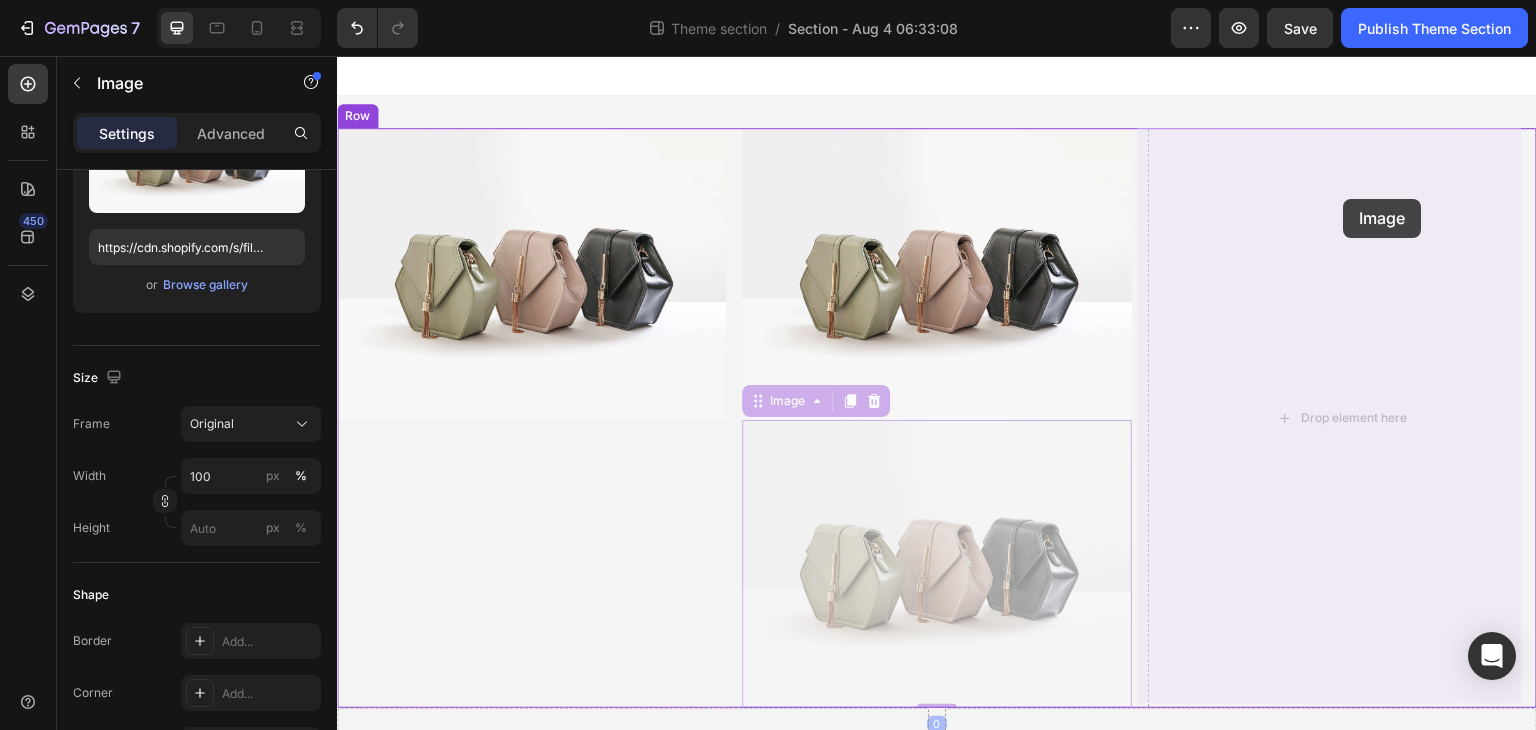 drag, startPoint x: 934, startPoint y: 516, endPoint x: 1344, endPoint y: 199, distance: 518.25574 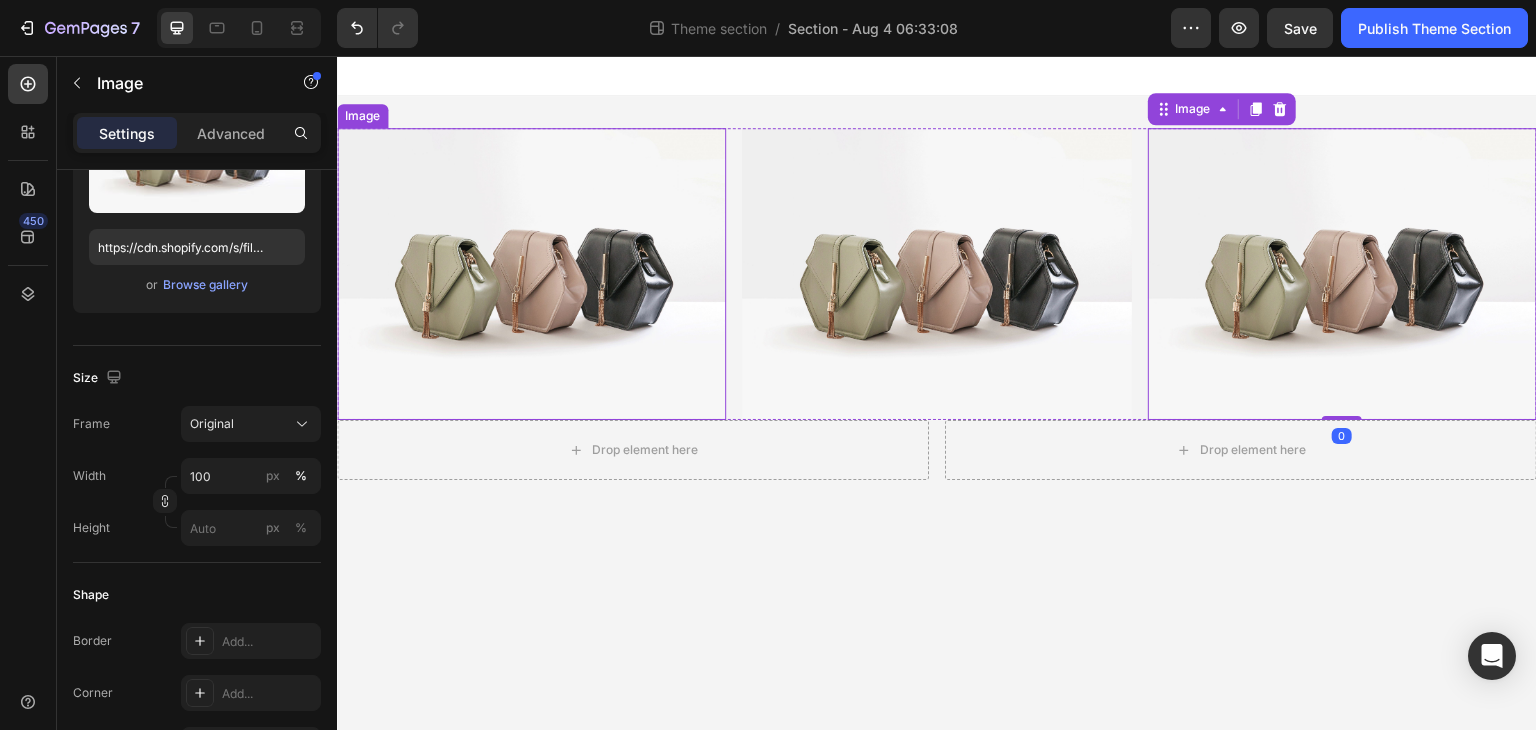 click at bounding box center (531, 274) 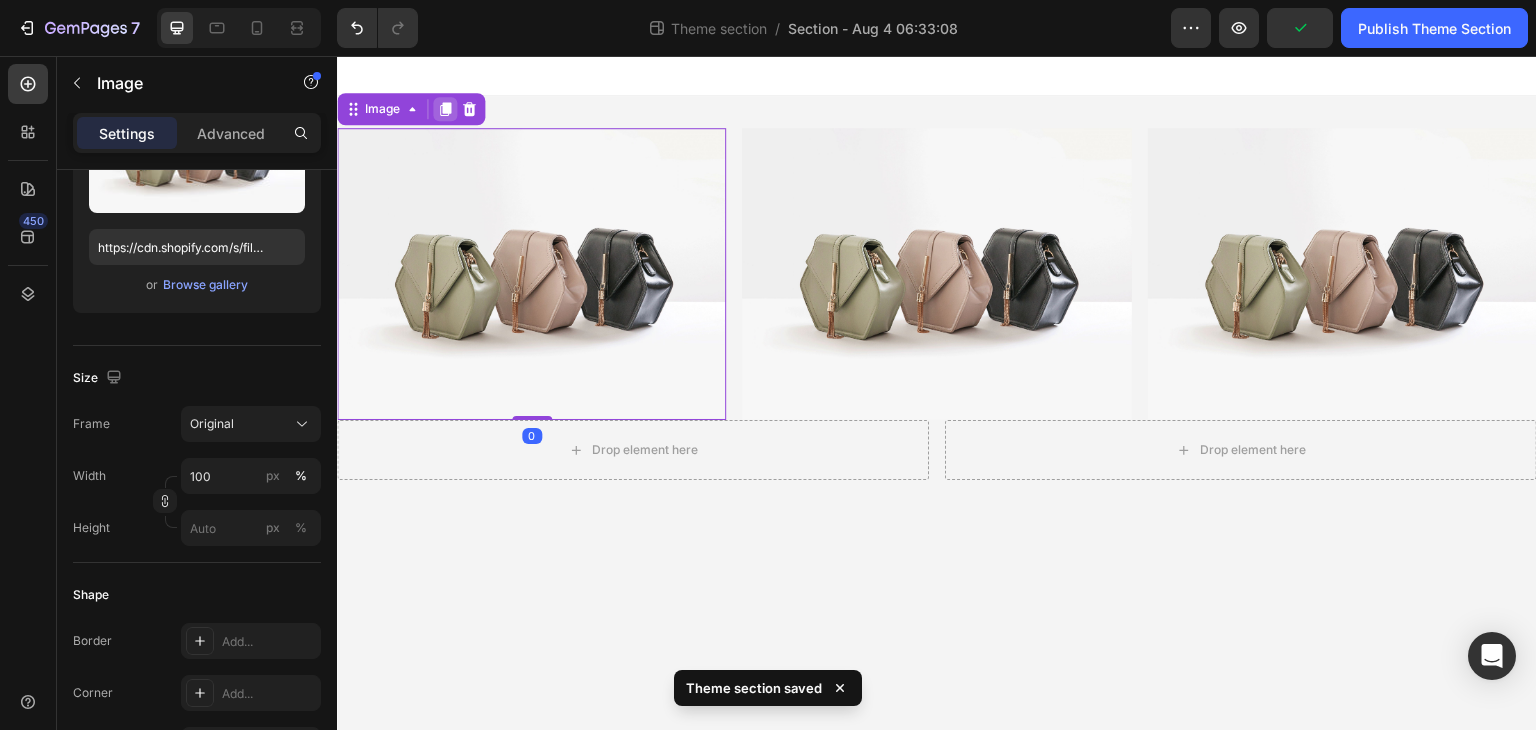 click 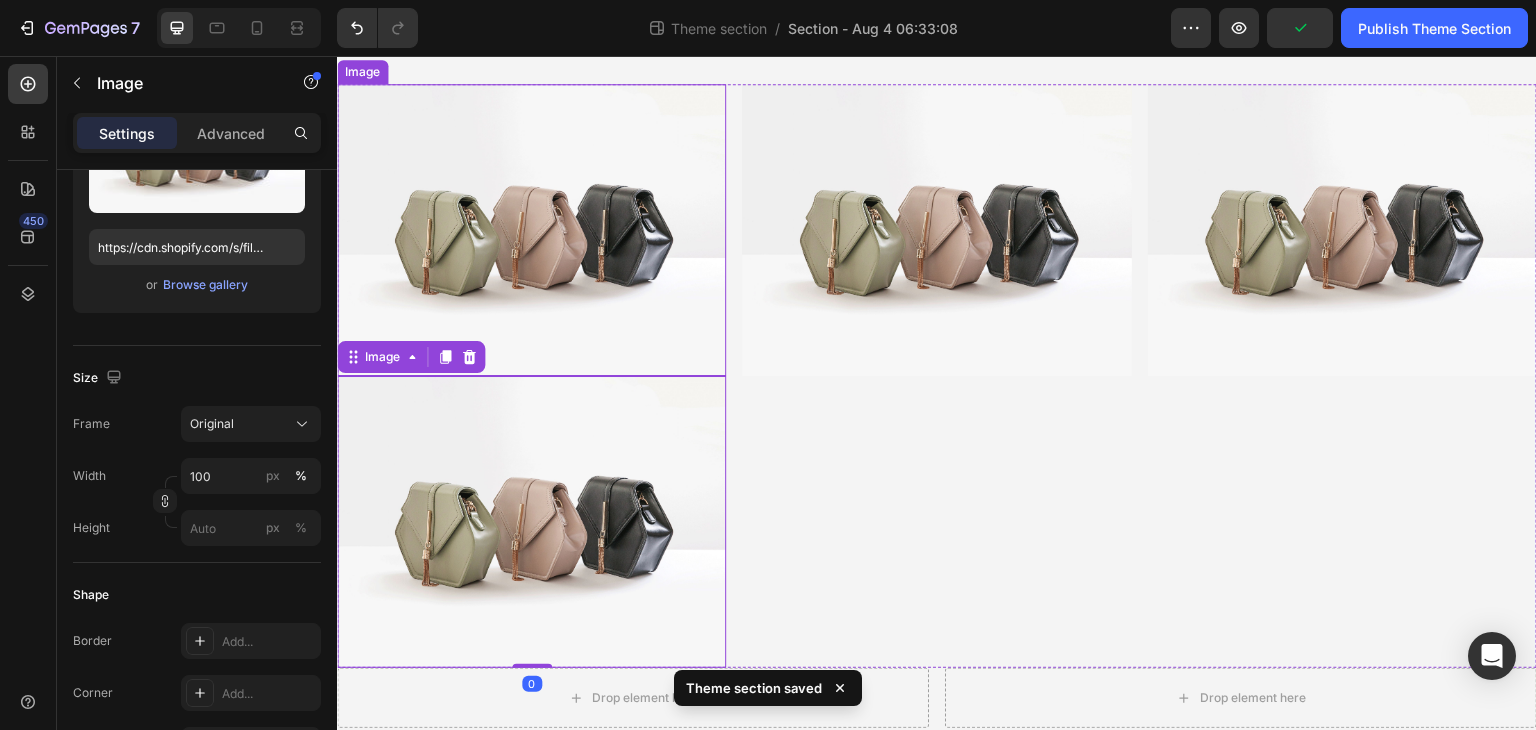 scroll, scrollTop: 66, scrollLeft: 0, axis: vertical 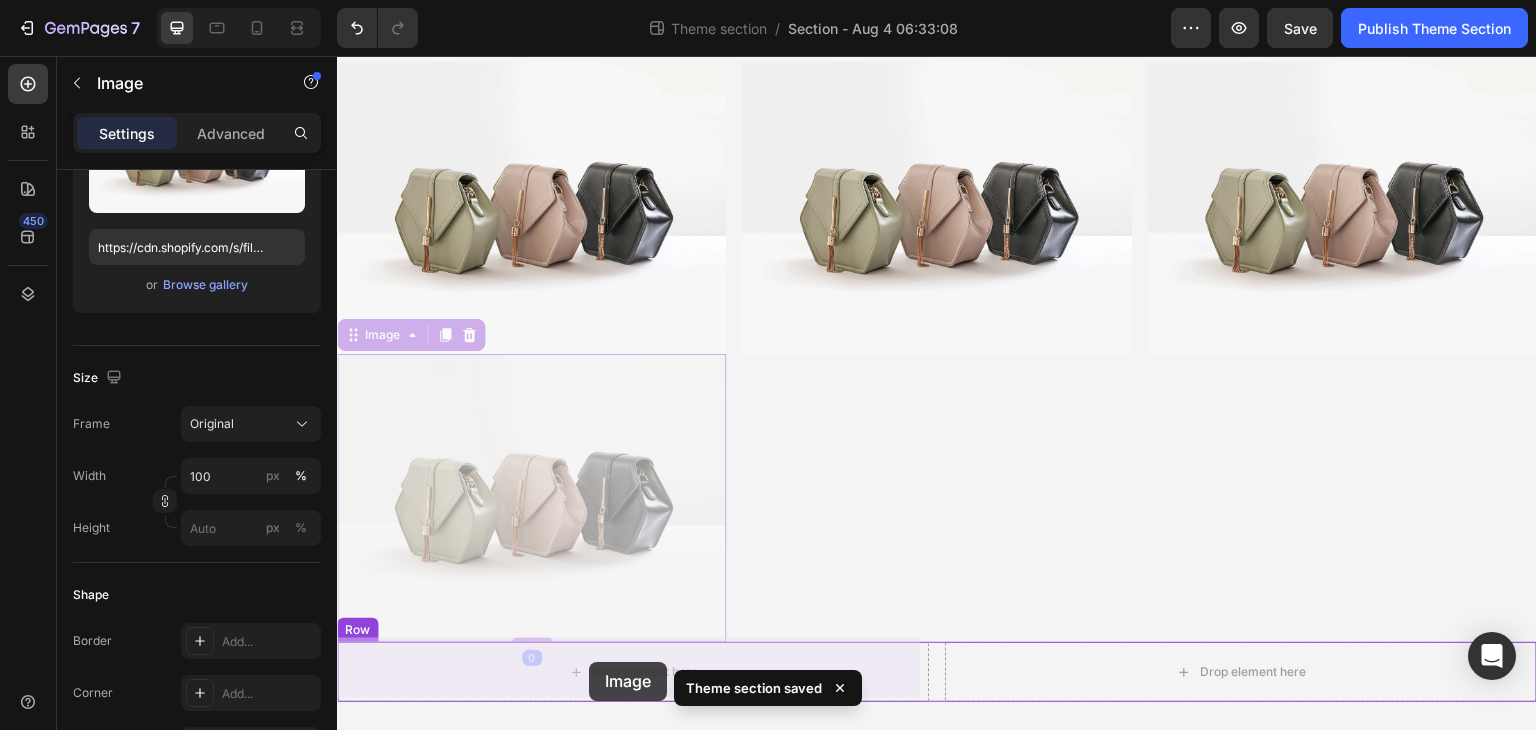 drag, startPoint x: 523, startPoint y: 456, endPoint x: 589, endPoint y: 663, distance: 217.26712 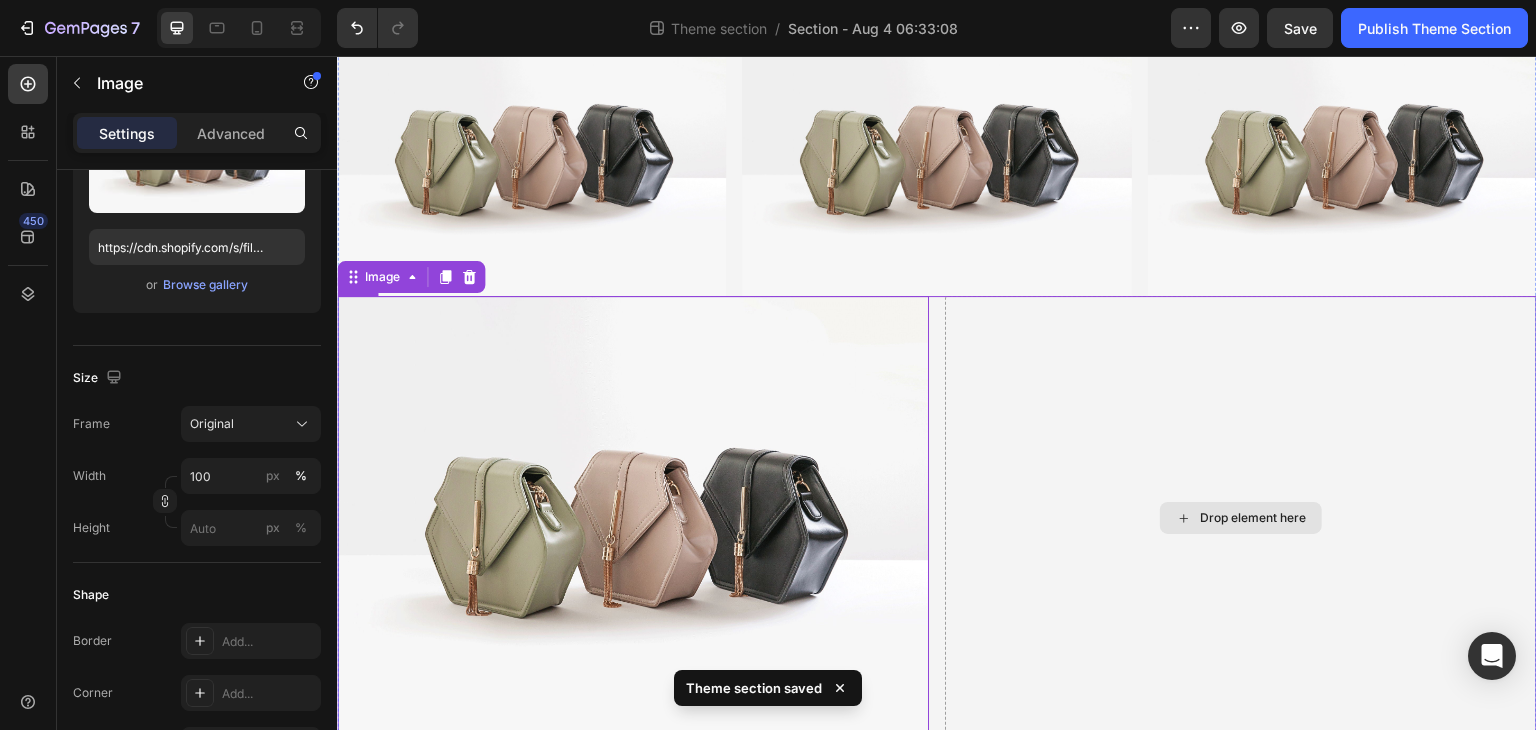 scroll, scrollTop: 156, scrollLeft: 0, axis: vertical 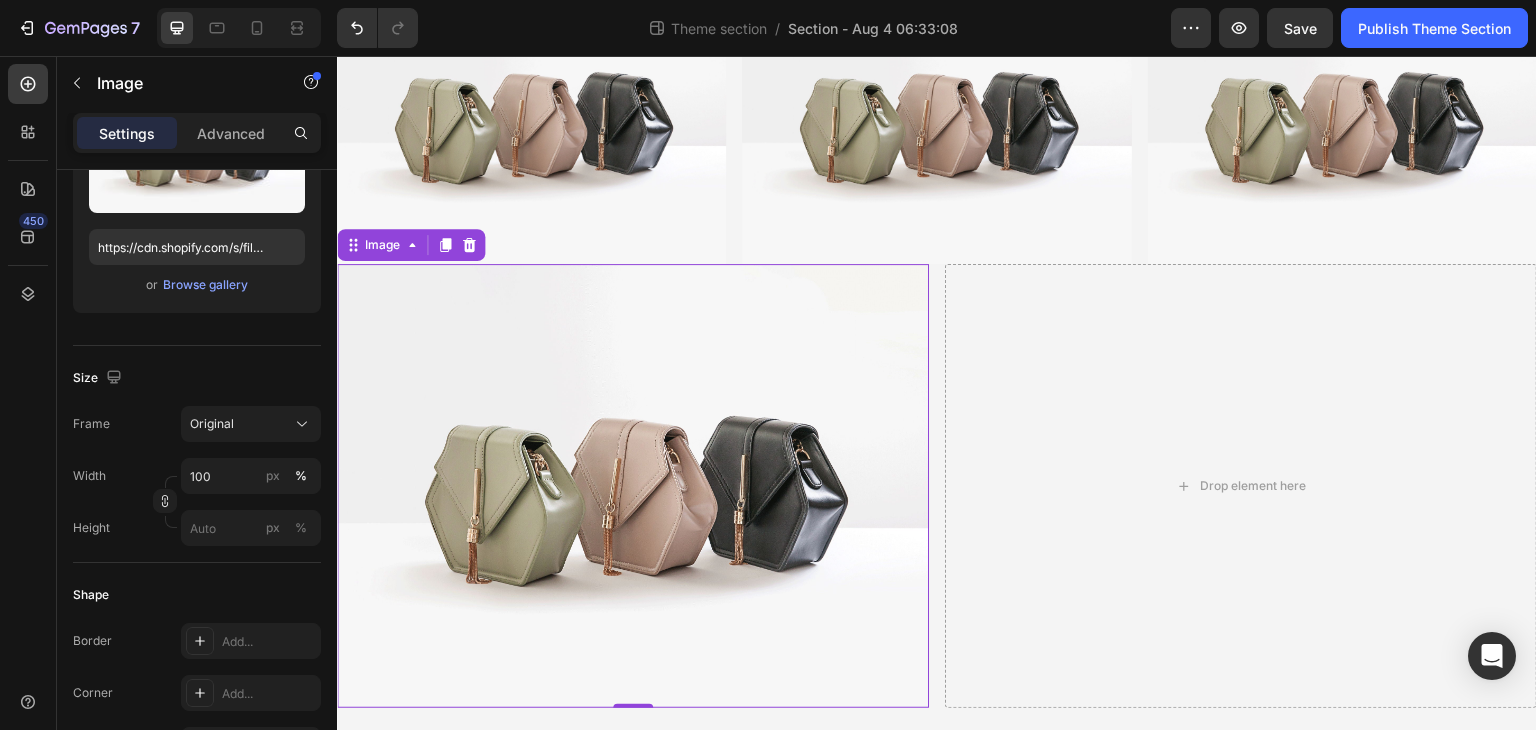 click at bounding box center [633, 486] 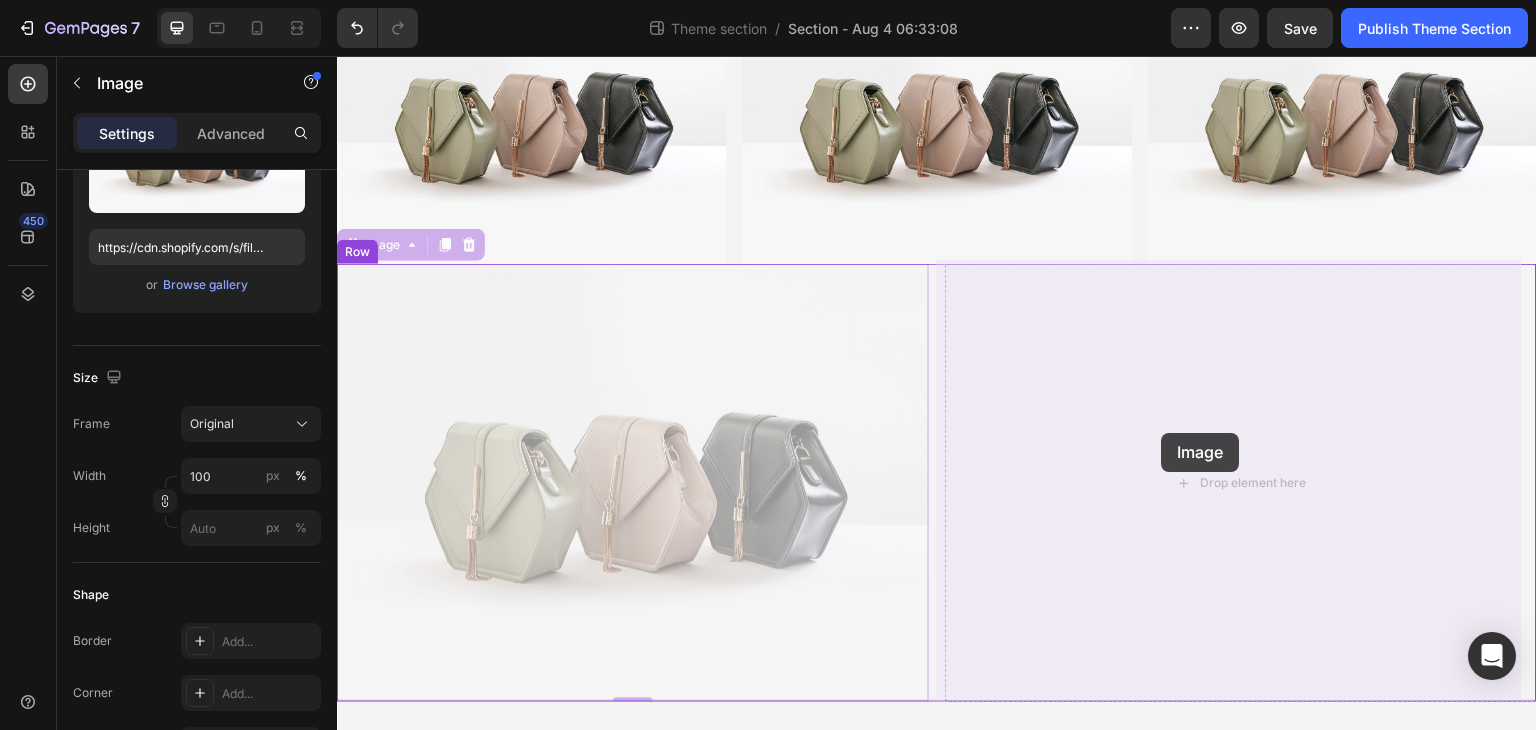 drag, startPoint x: 650, startPoint y: 423, endPoint x: 1162, endPoint y: 433, distance: 512.09766 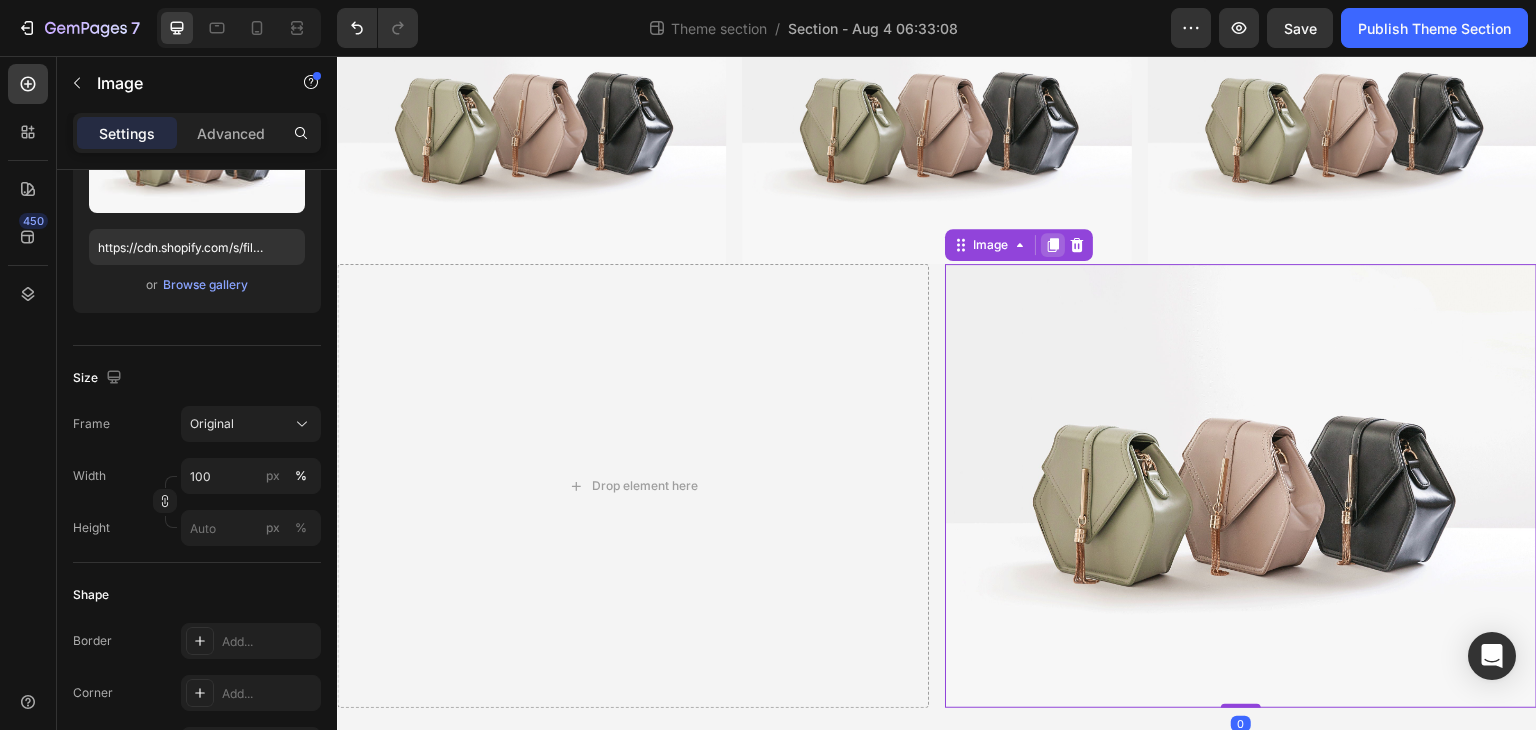 click 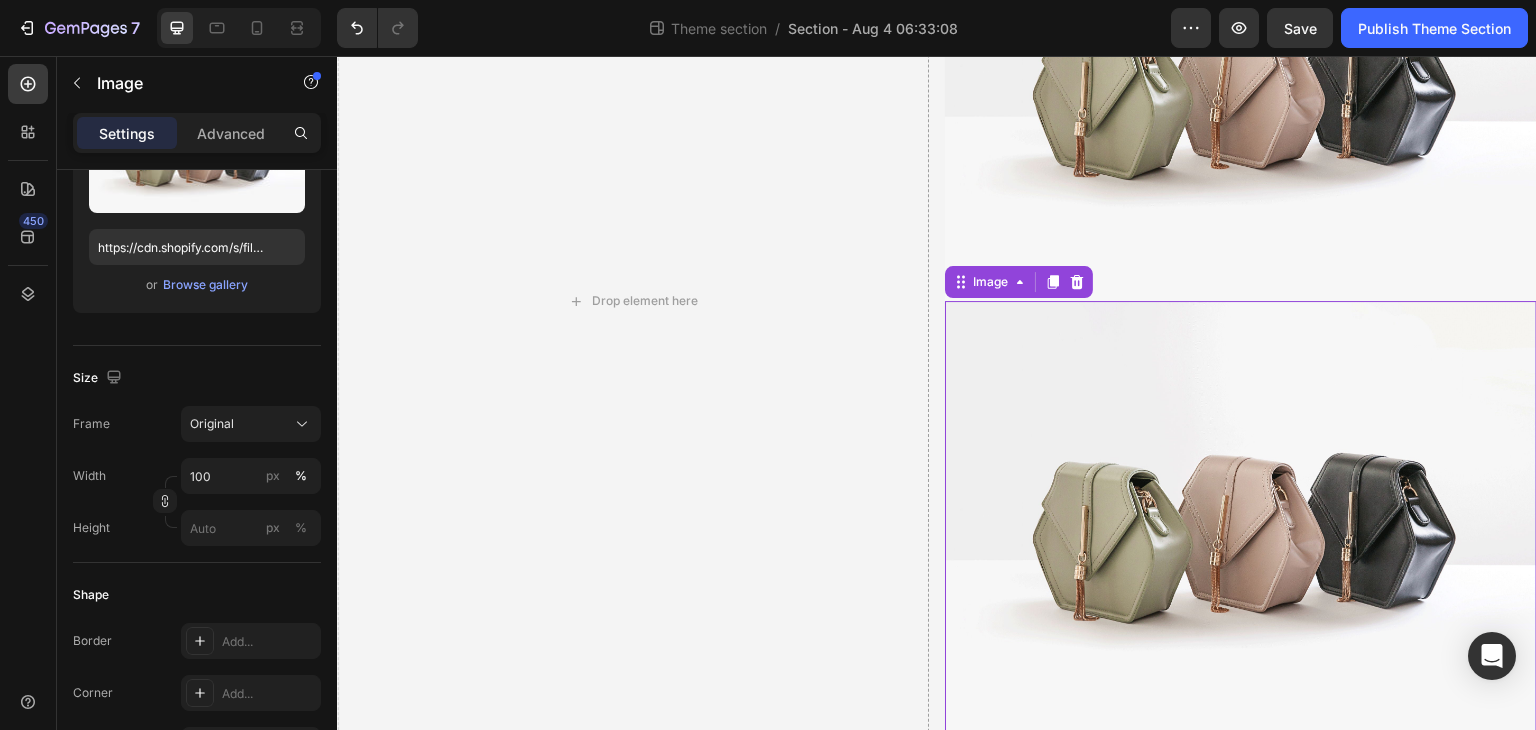 scroll, scrollTop: 594, scrollLeft: 0, axis: vertical 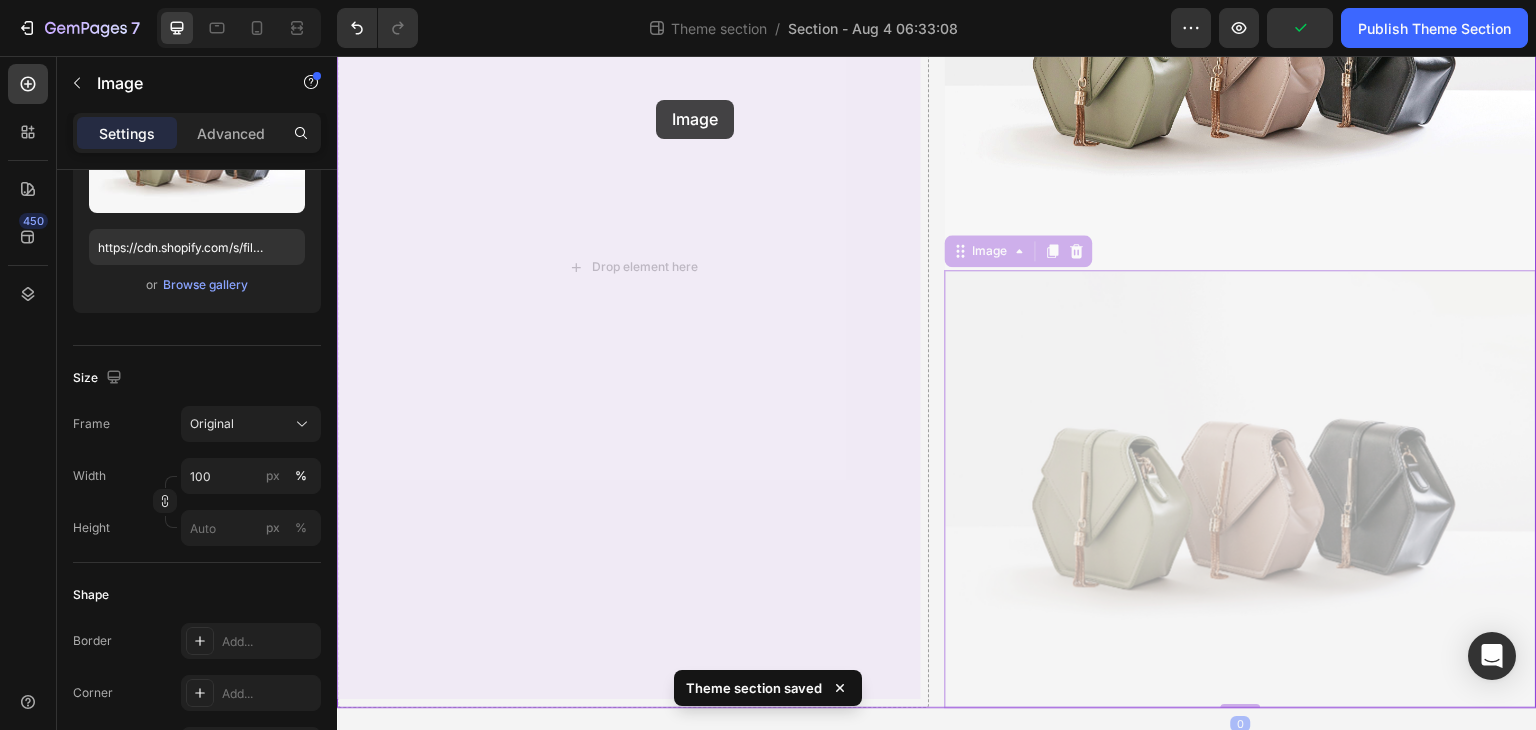 drag, startPoint x: 1179, startPoint y: 466, endPoint x: 655, endPoint y: 100, distance: 639.1651 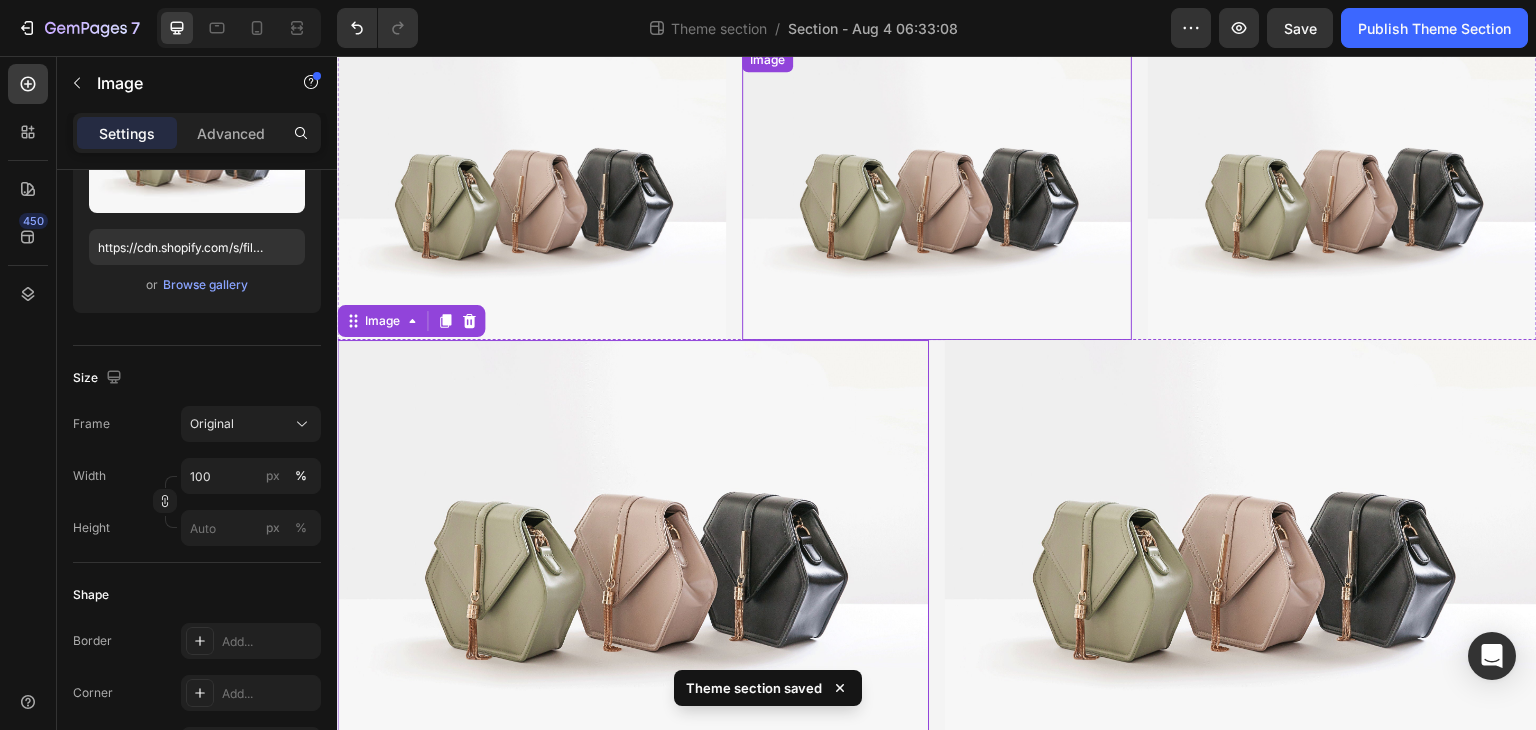 scroll, scrollTop: 156, scrollLeft: 0, axis: vertical 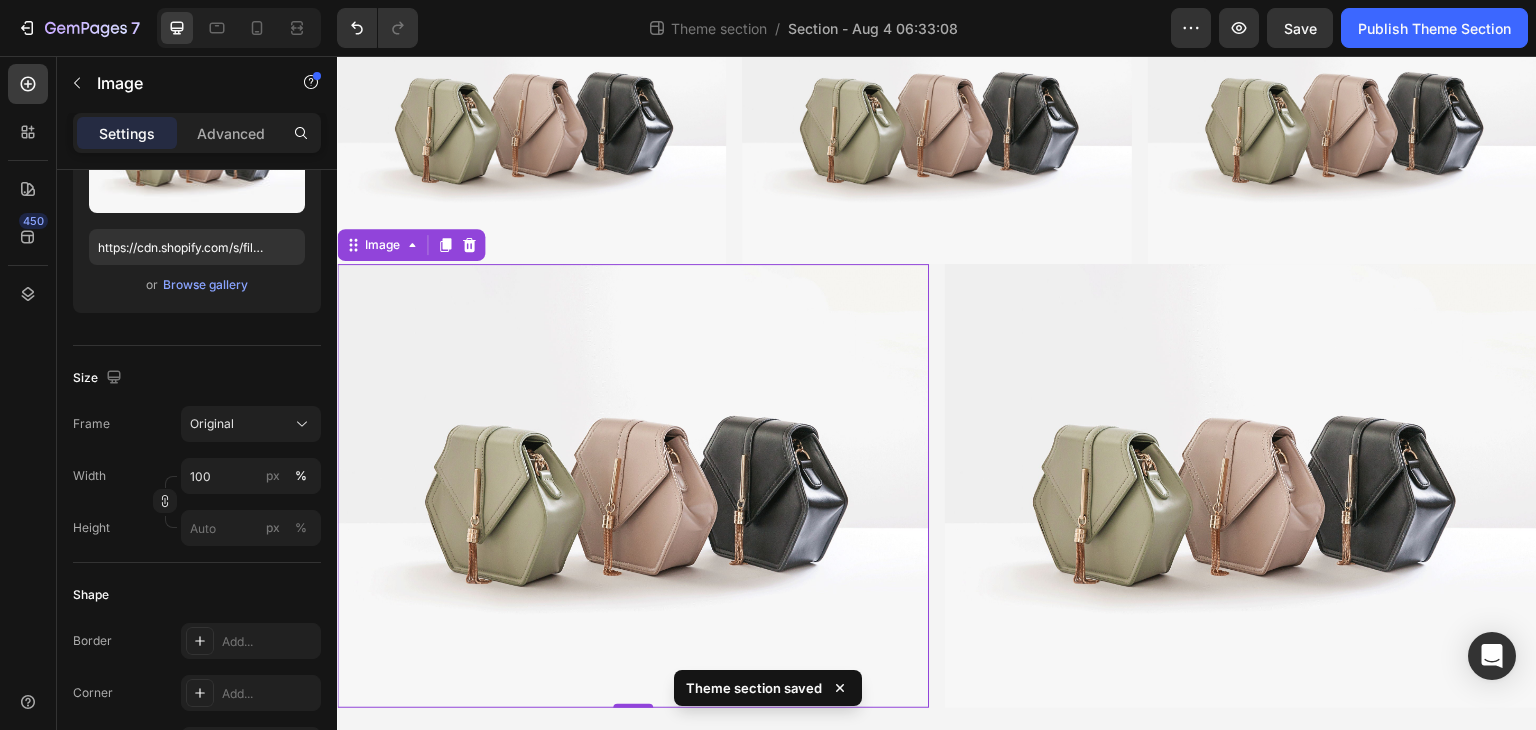 click at bounding box center [633, 486] 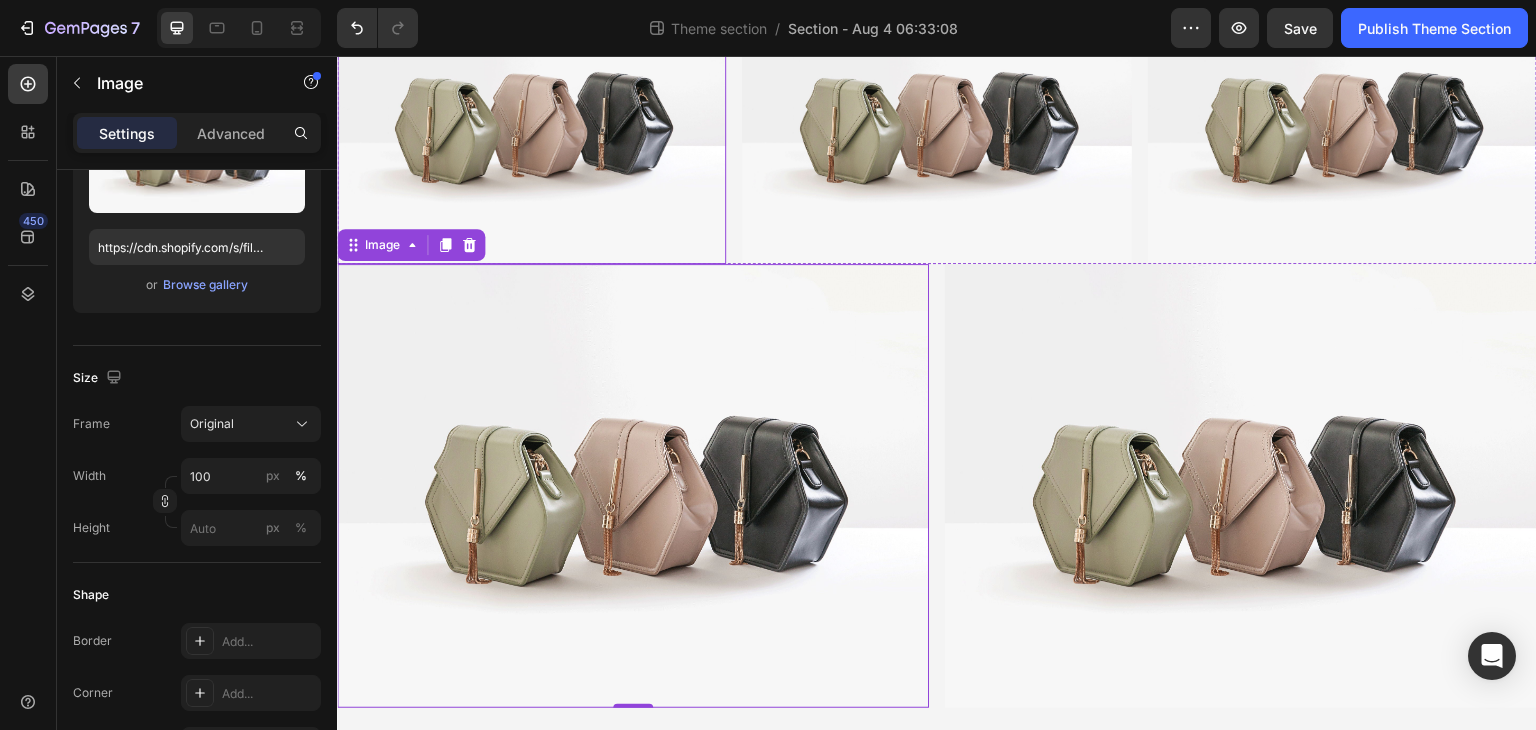 click at bounding box center [531, 118] 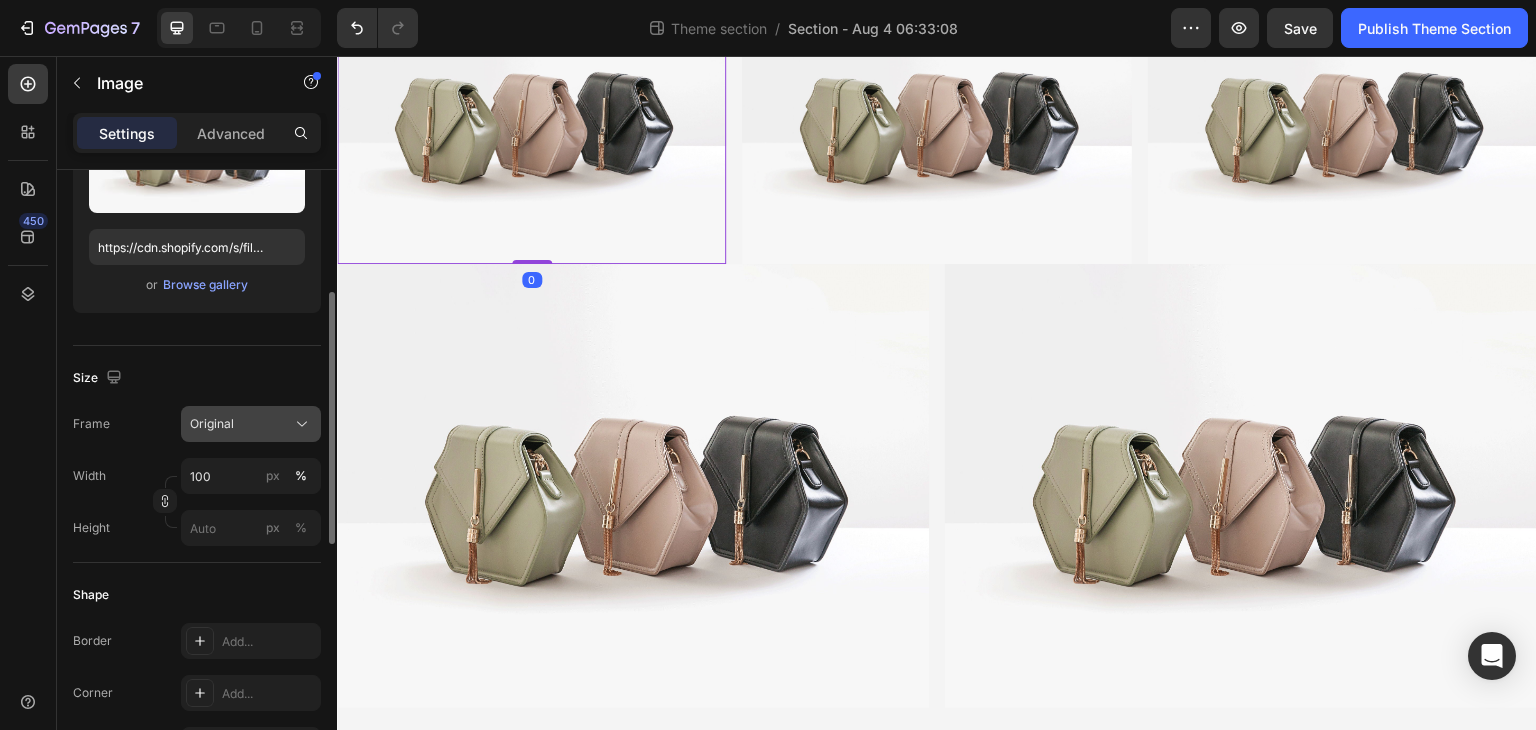click on "Original" 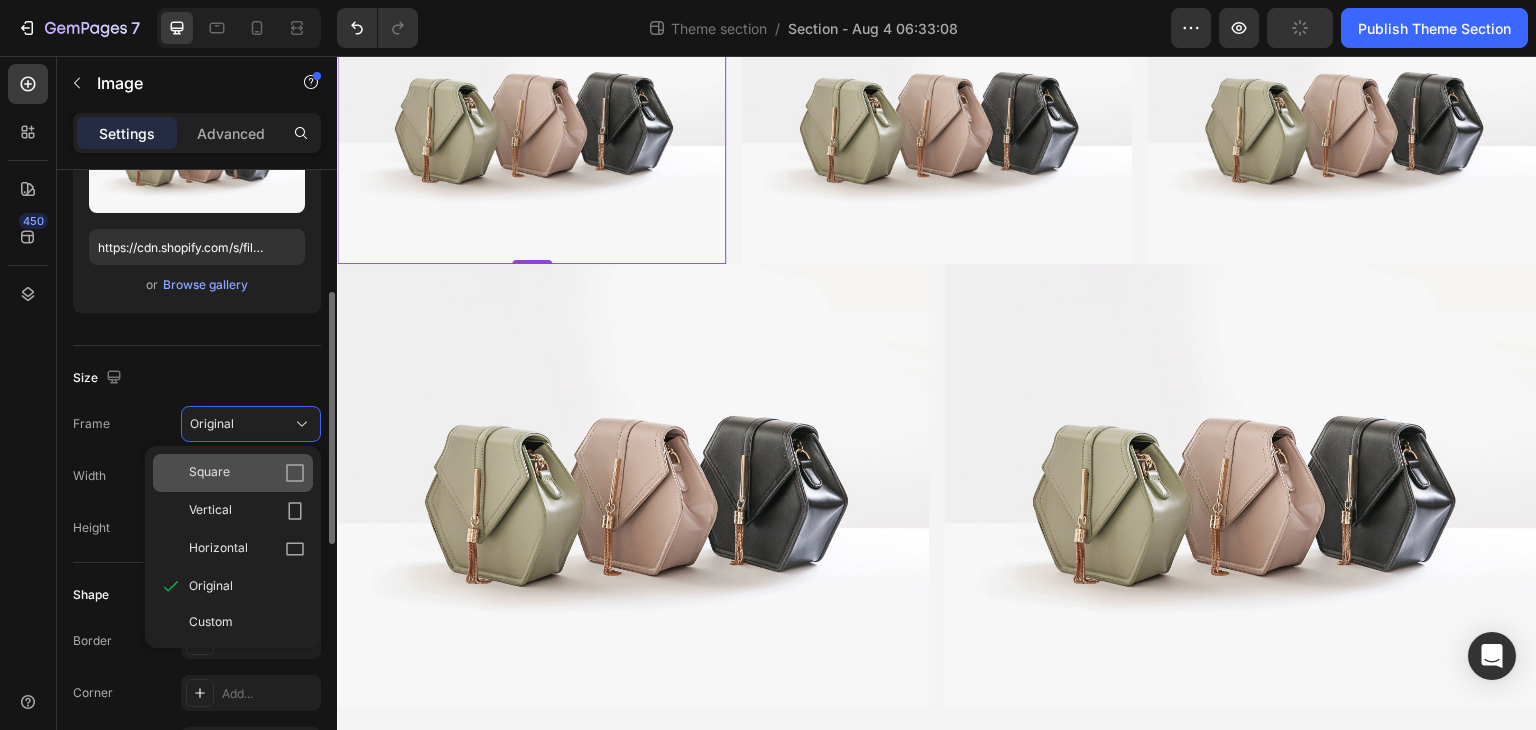 click on "Square" at bounding box center [247, 473] 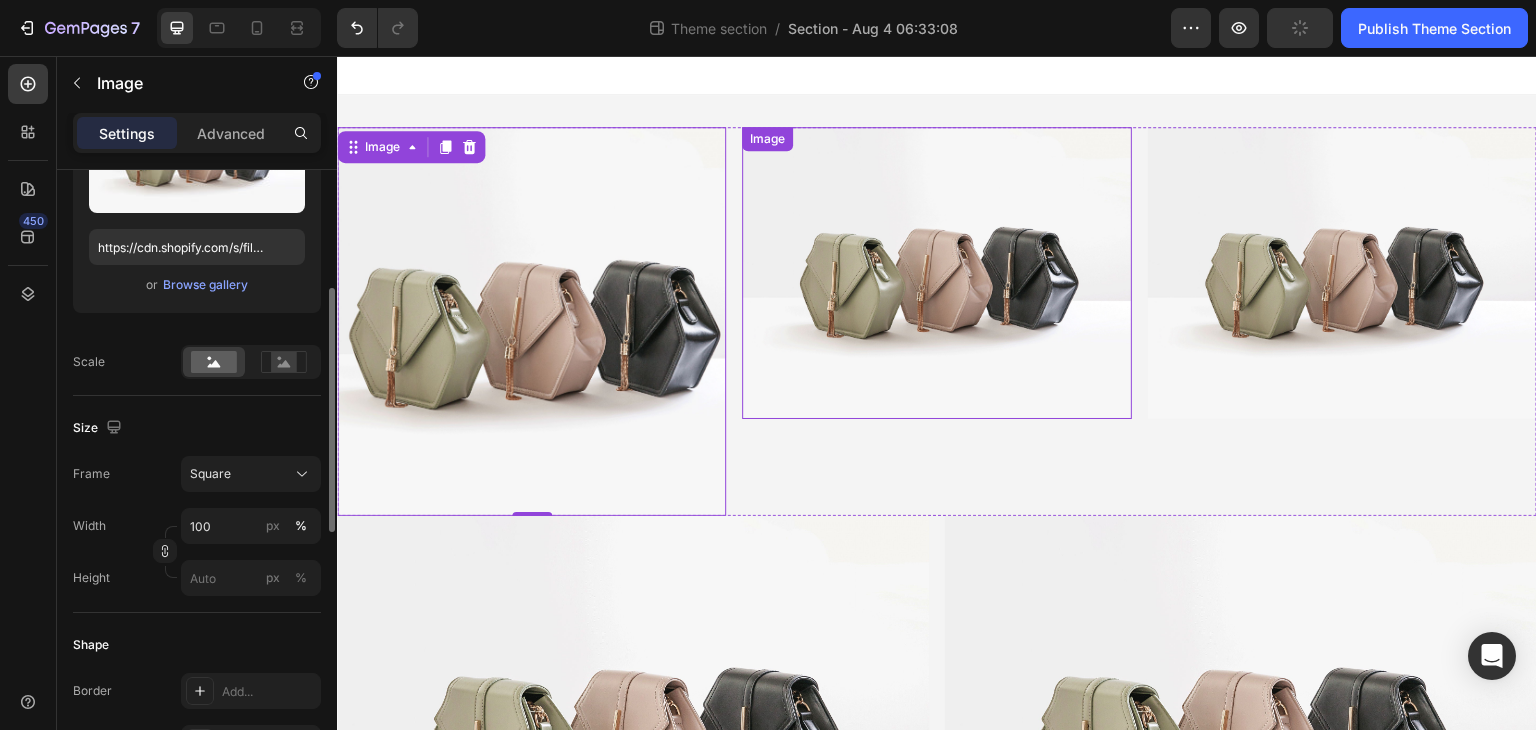 scroll, scrollTop: 0, scrollLeft: 0, axis: both 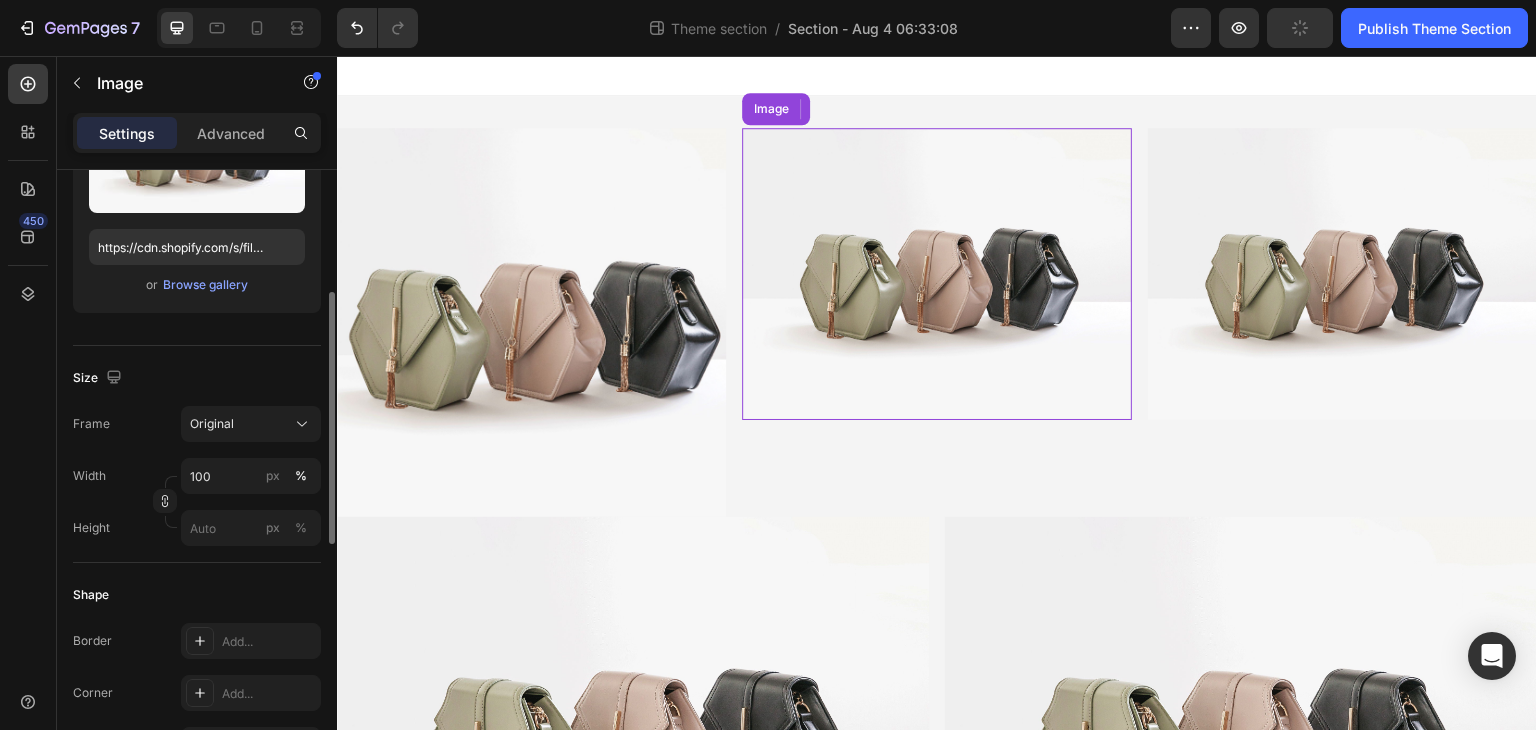 click at bounding box center (936, 274) 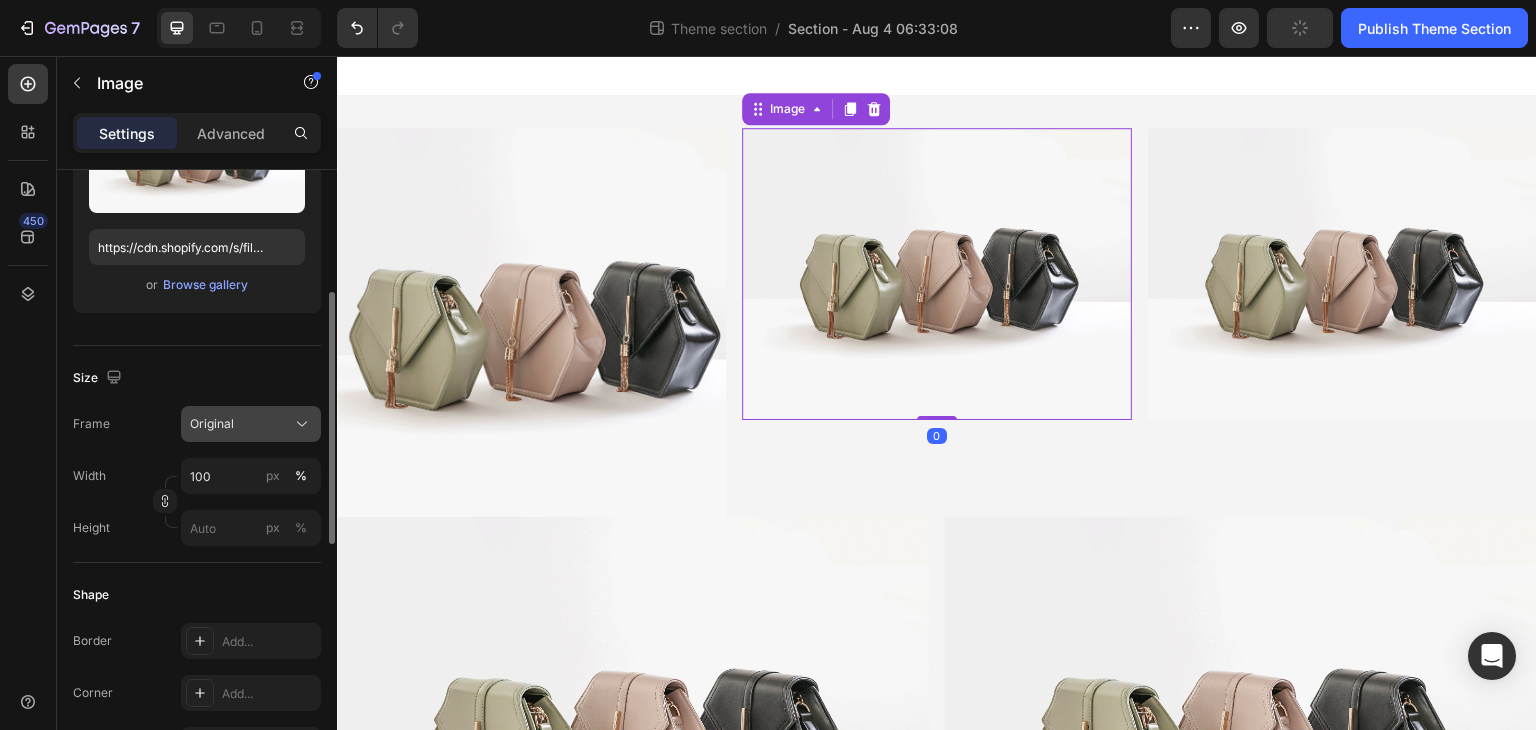 click on "Original" at bounding box center (251, 424) 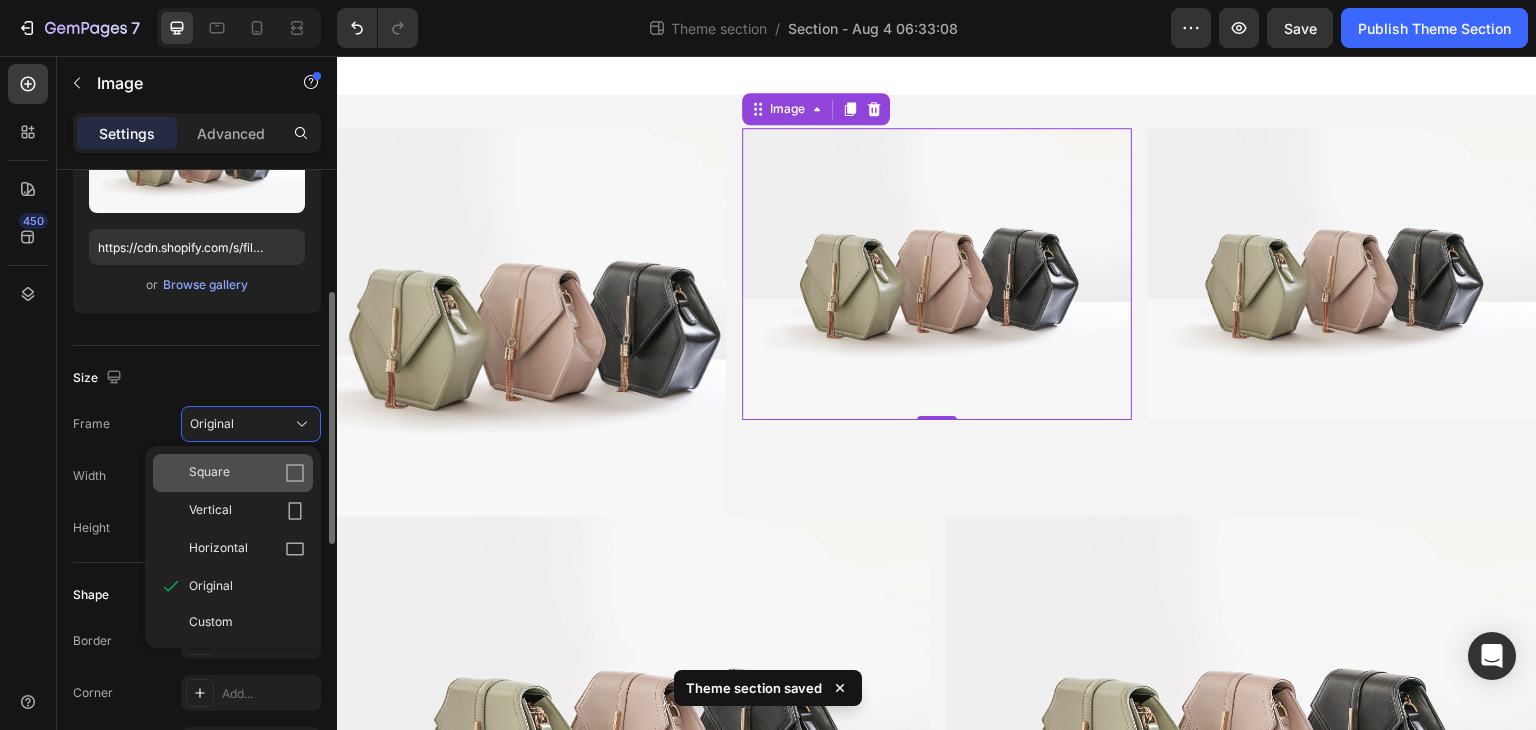 drag, startPoint x: 290, startPoint y: 469, endPoint x: 182, endPoint y: 357, distance: 155.5892 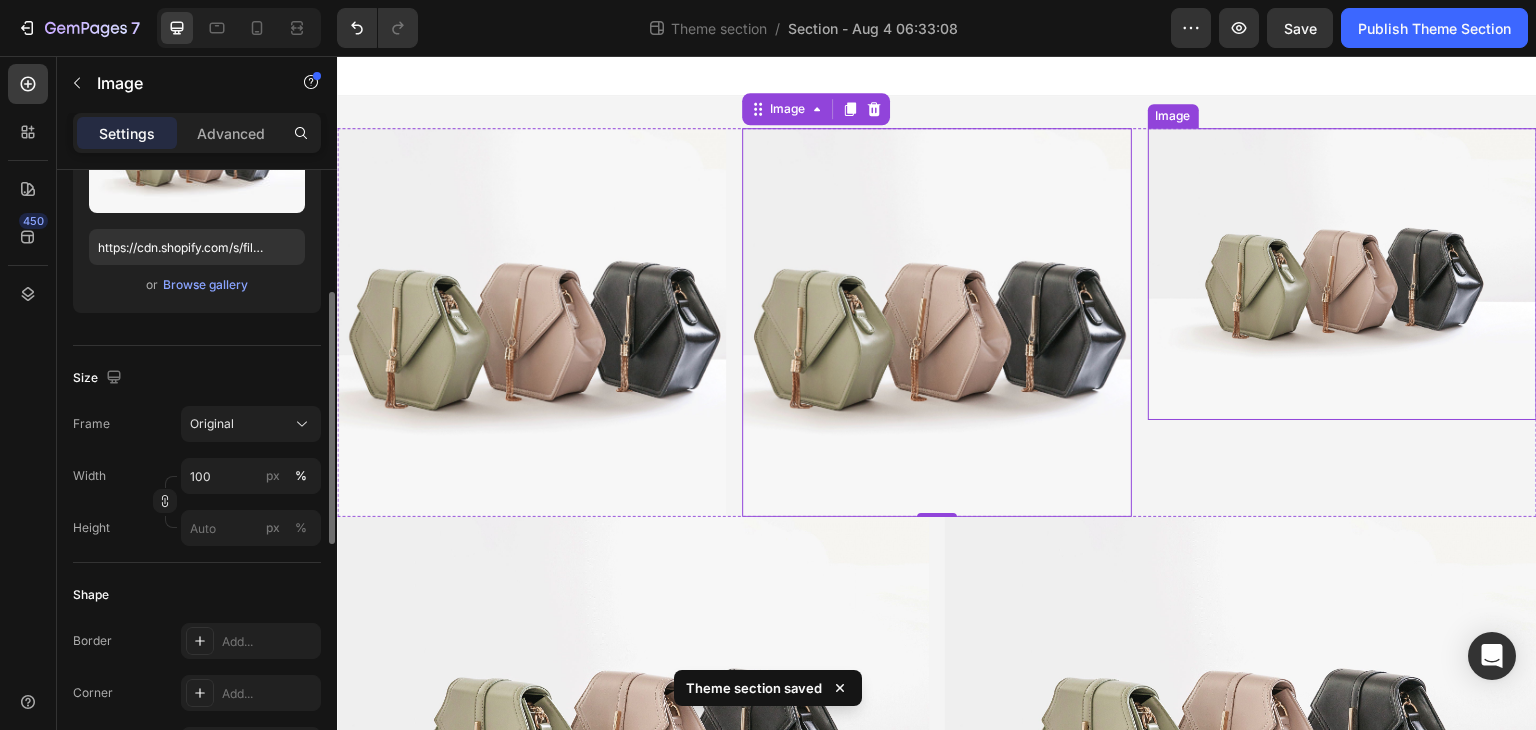 drag, startPoint x: 1196, startPoint y: 256, endPoint x: 1186, endPoint y: 258, distance: 10.198039 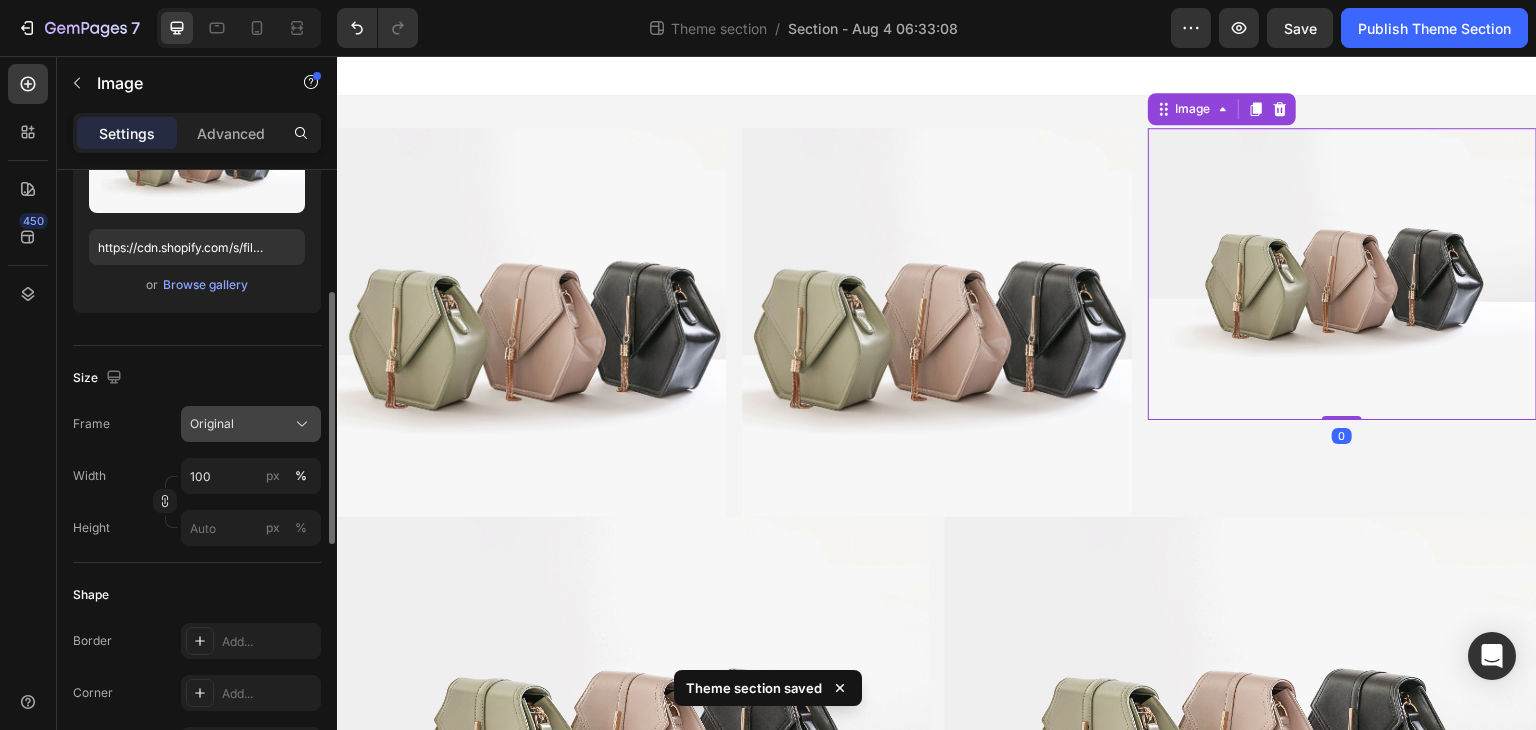 click on "Original" 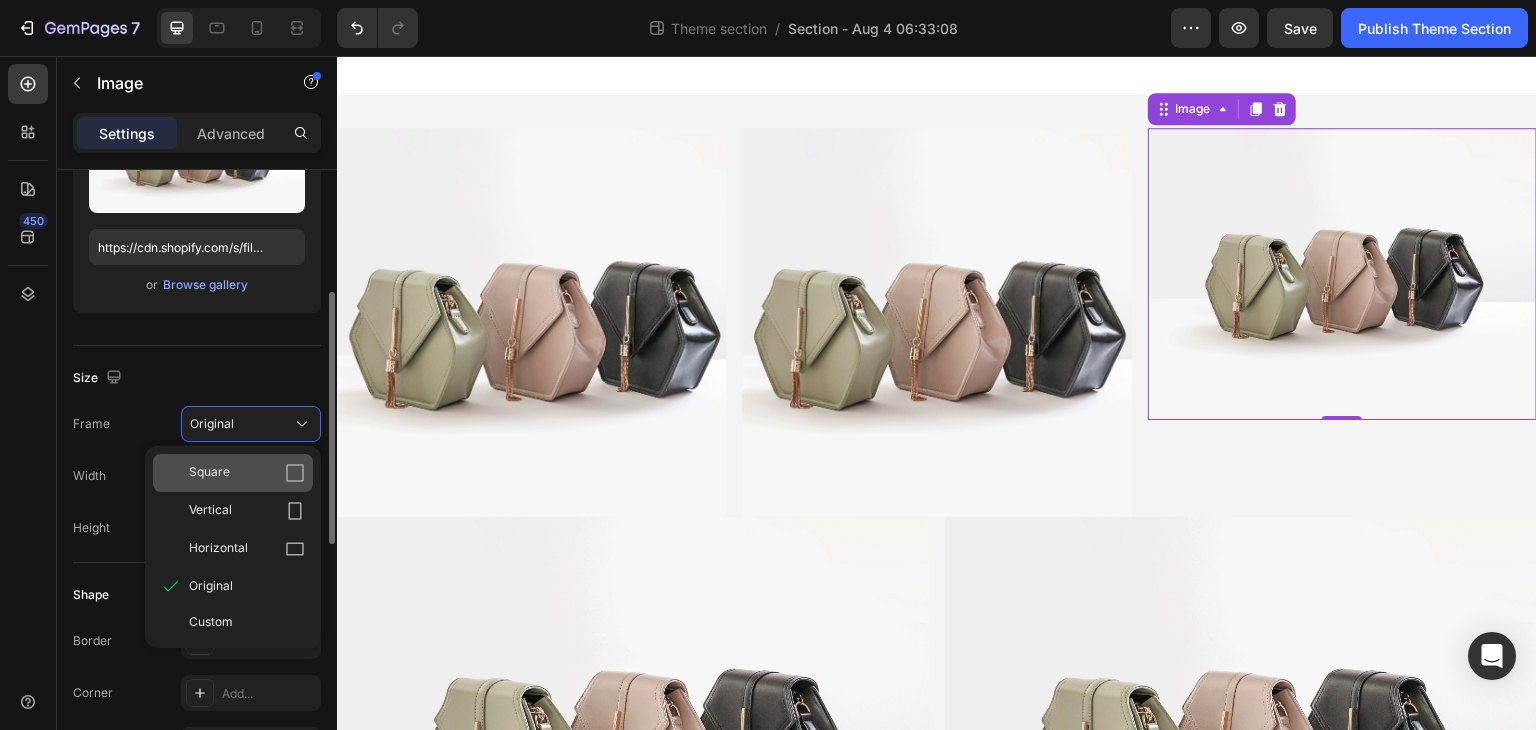 click 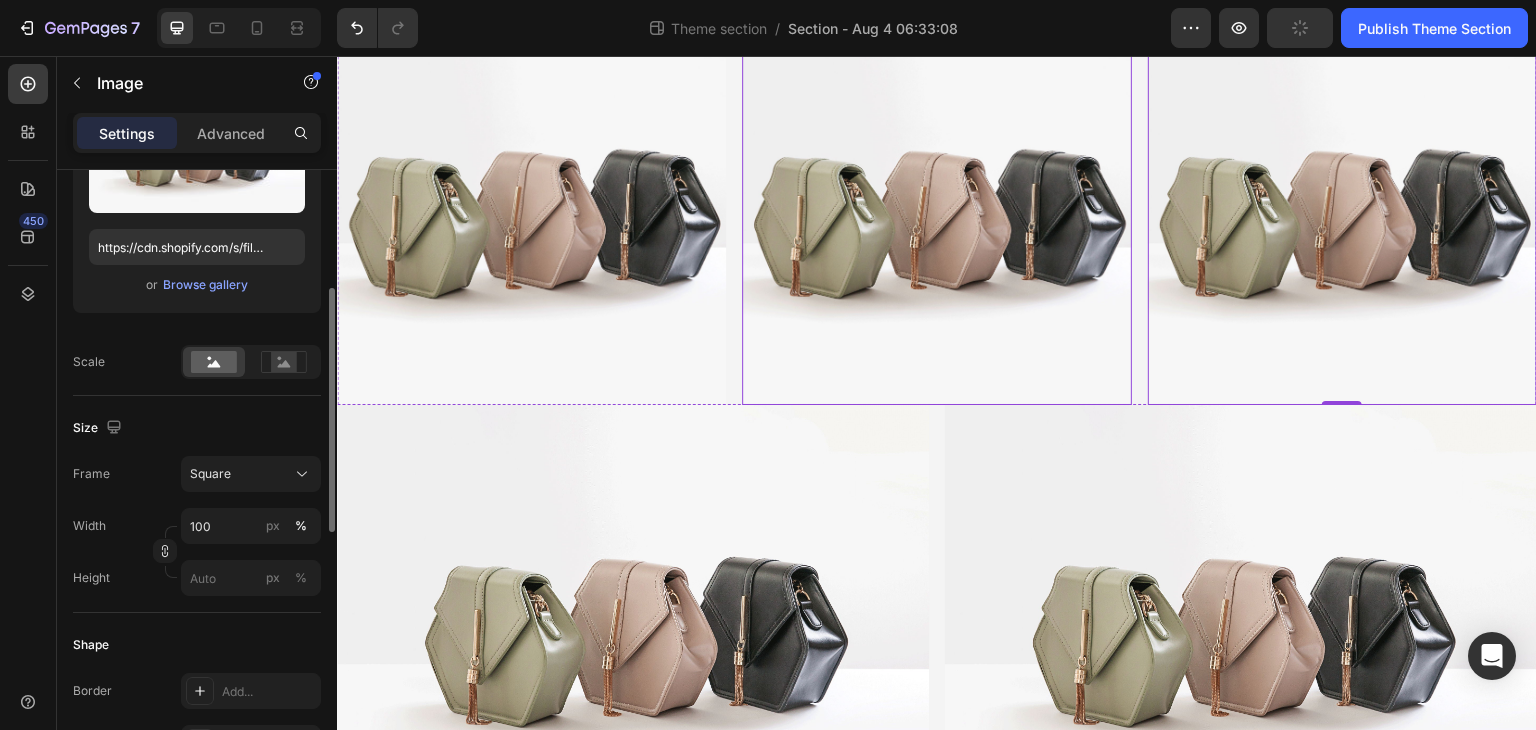 scroll, scrollTop: 252, scrollLeft: 0, axis: vertical 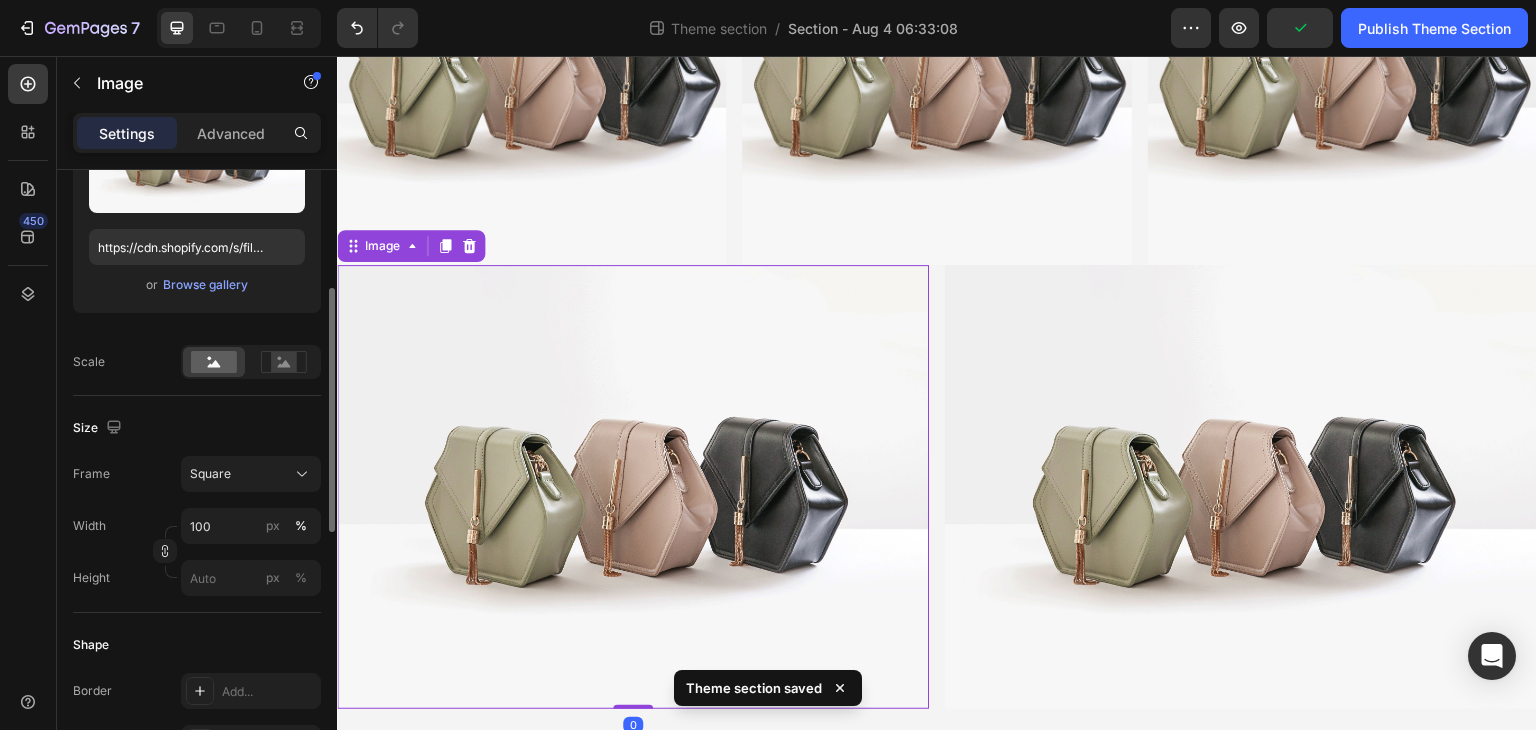 click at bounding box center [633, 487] 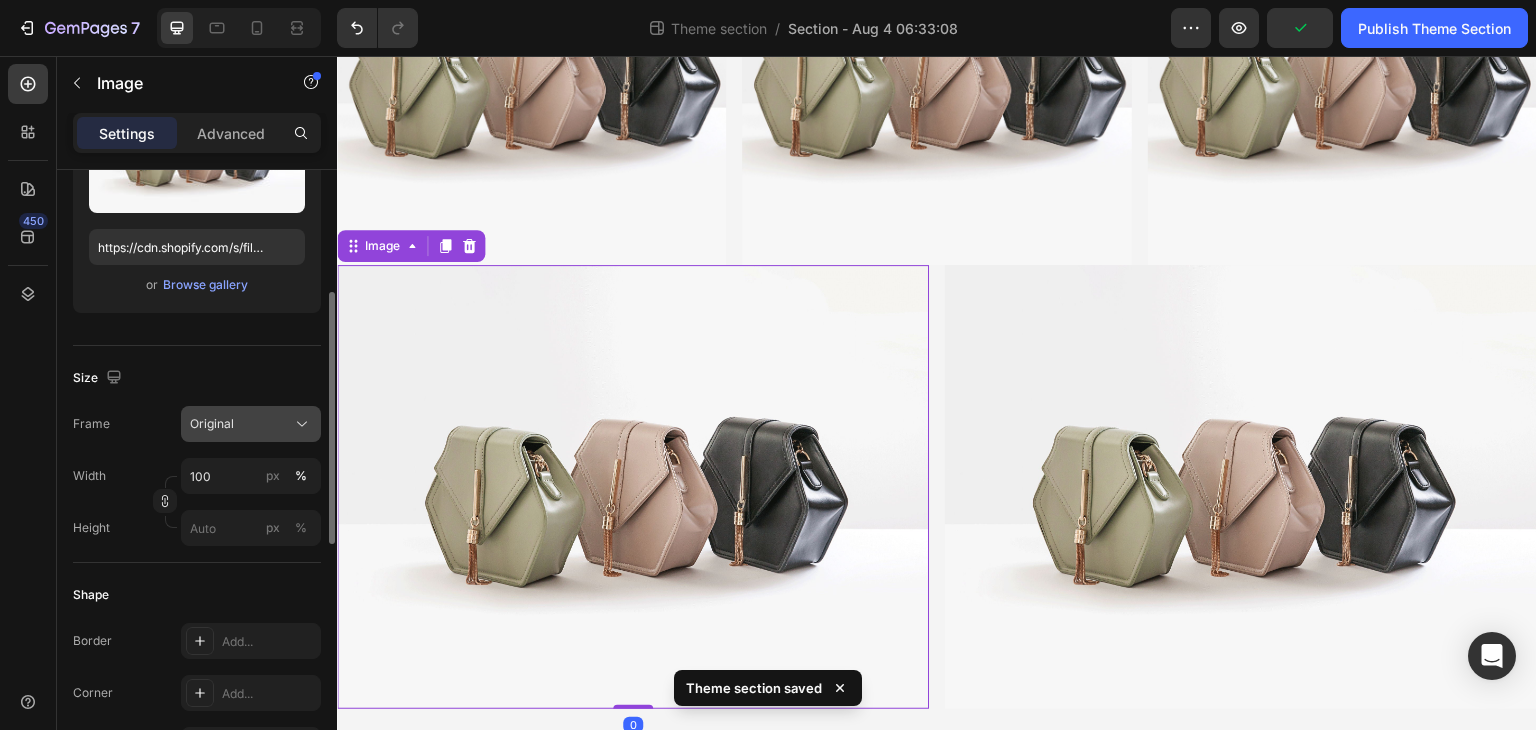 click on "Original" at bounding box center (251, 424) 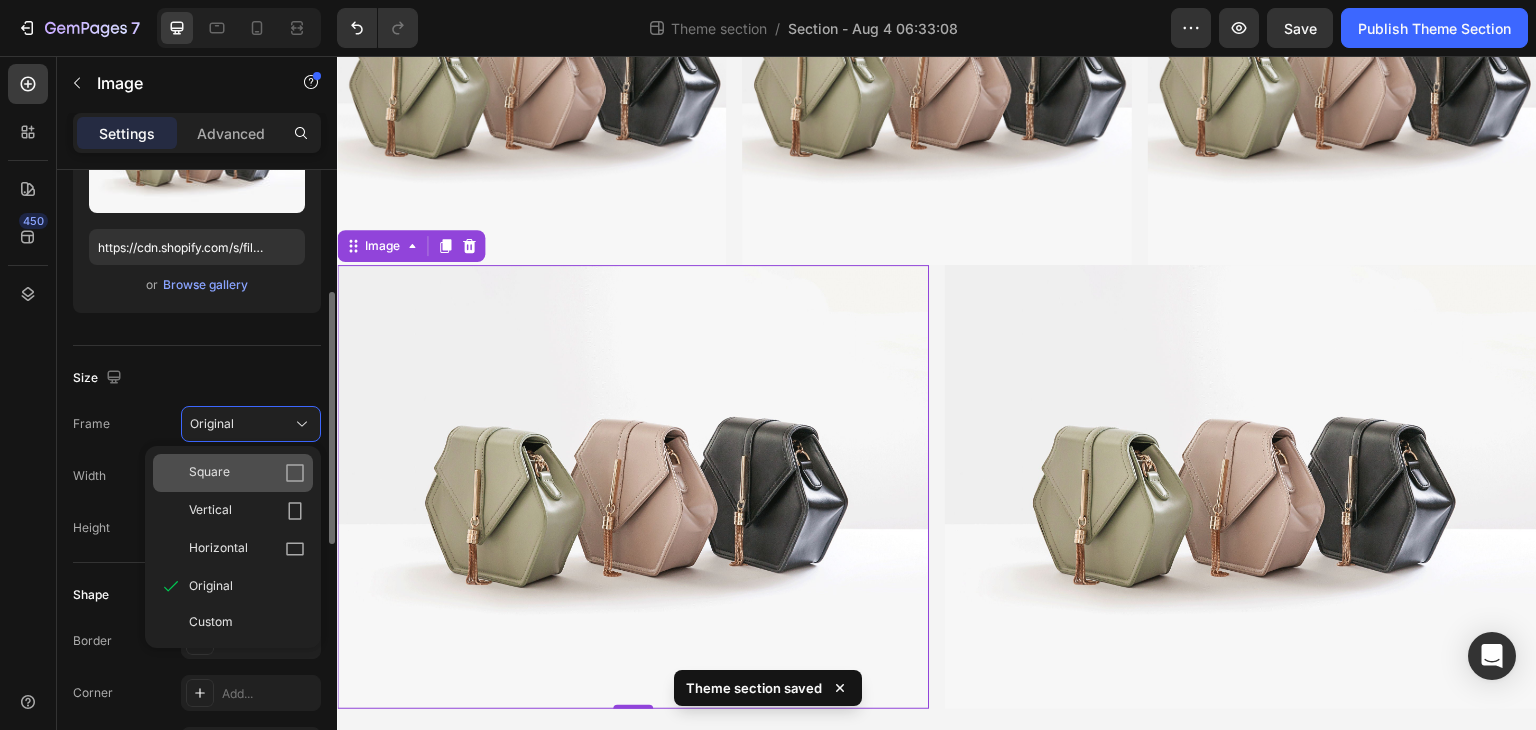 click 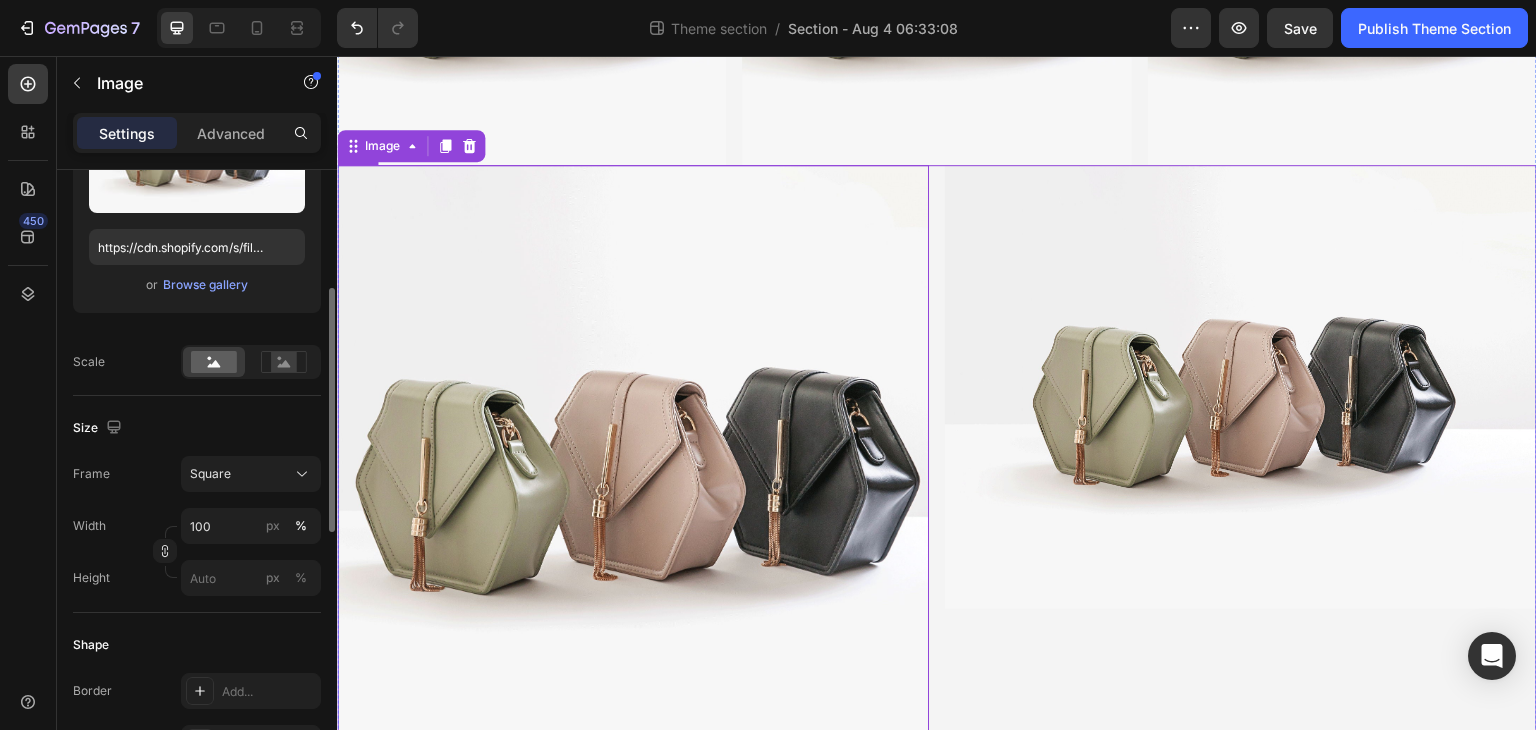 scroll, scrollTop: 398, scrollLeft: 0, axis: vertical 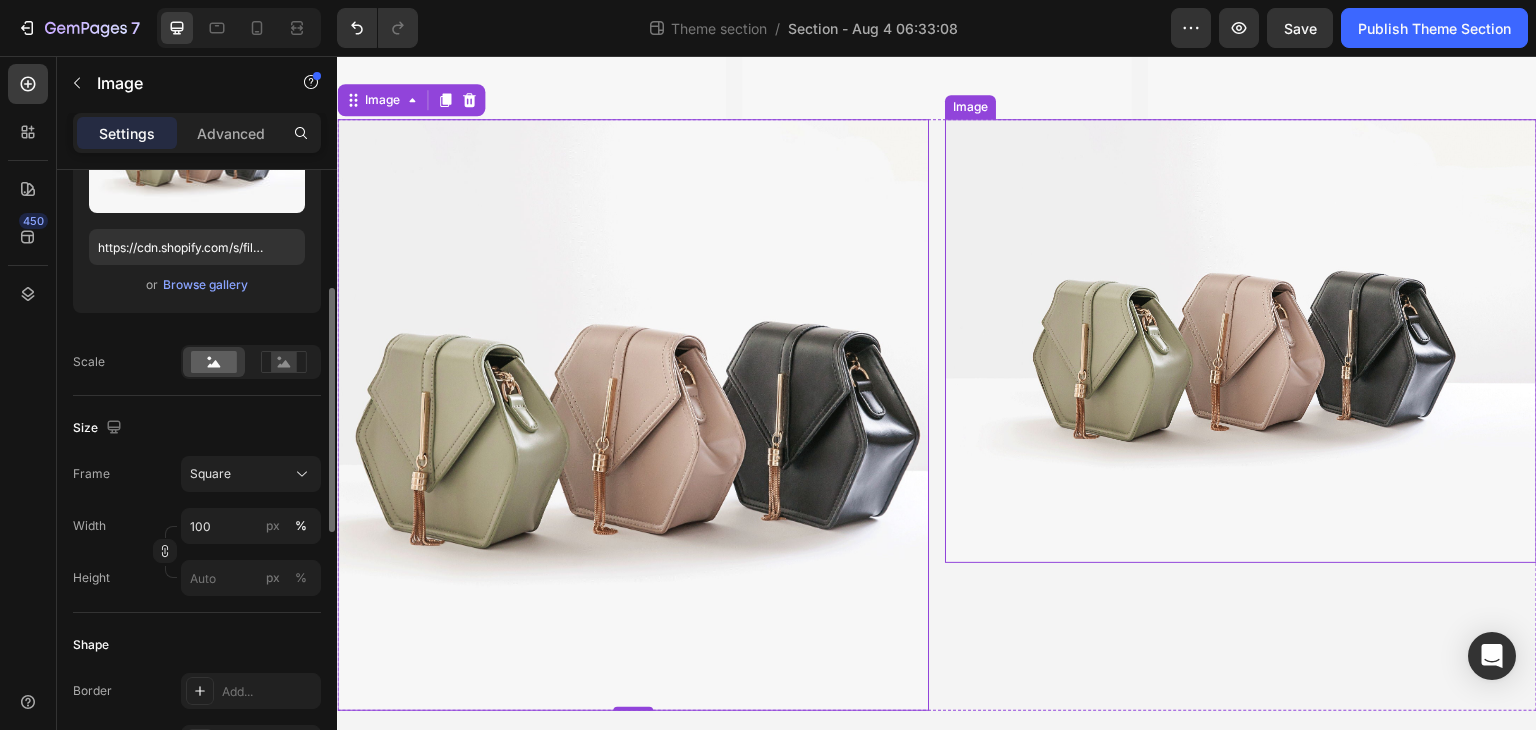 click at bounding box center [1241, 341] 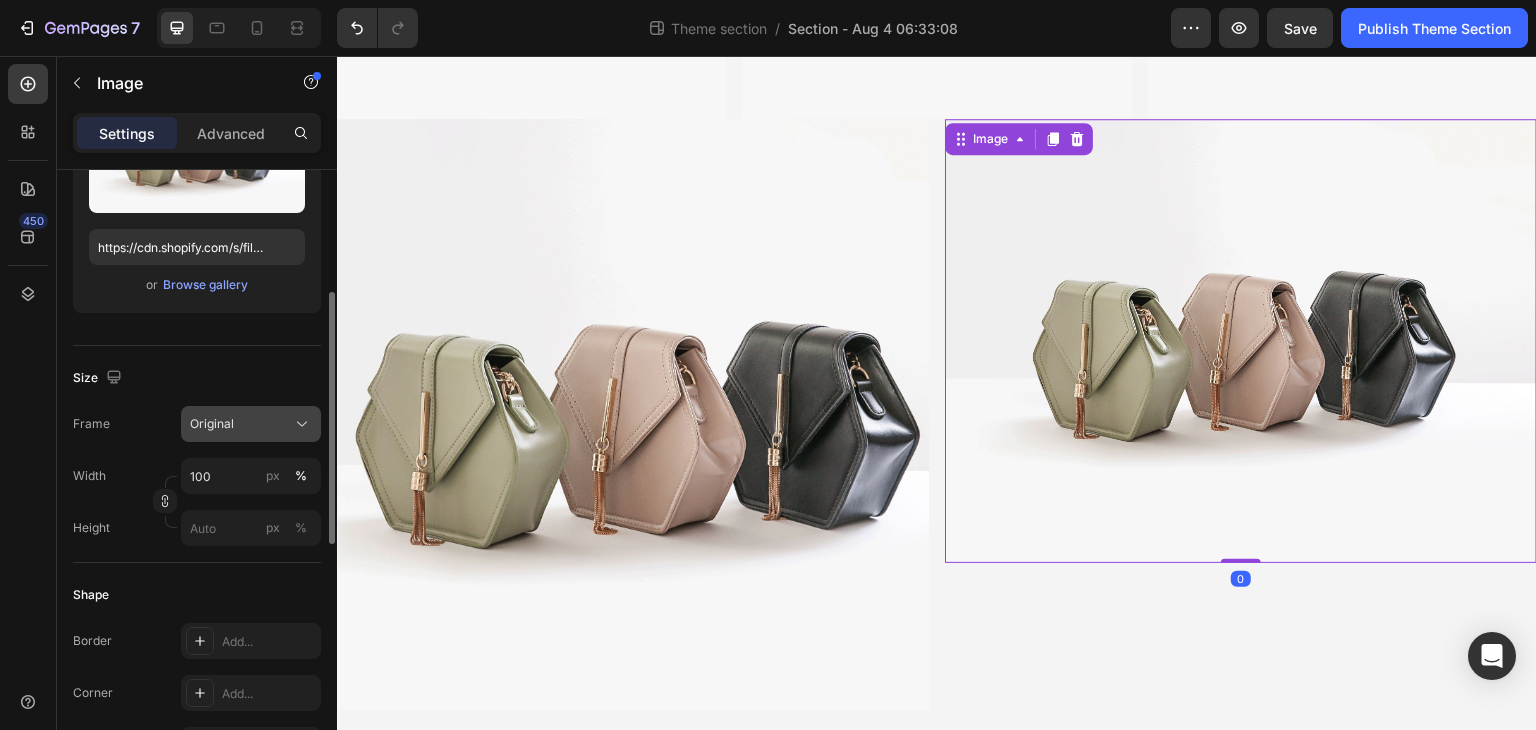 click on "Original" at bounding box center [212, 424] 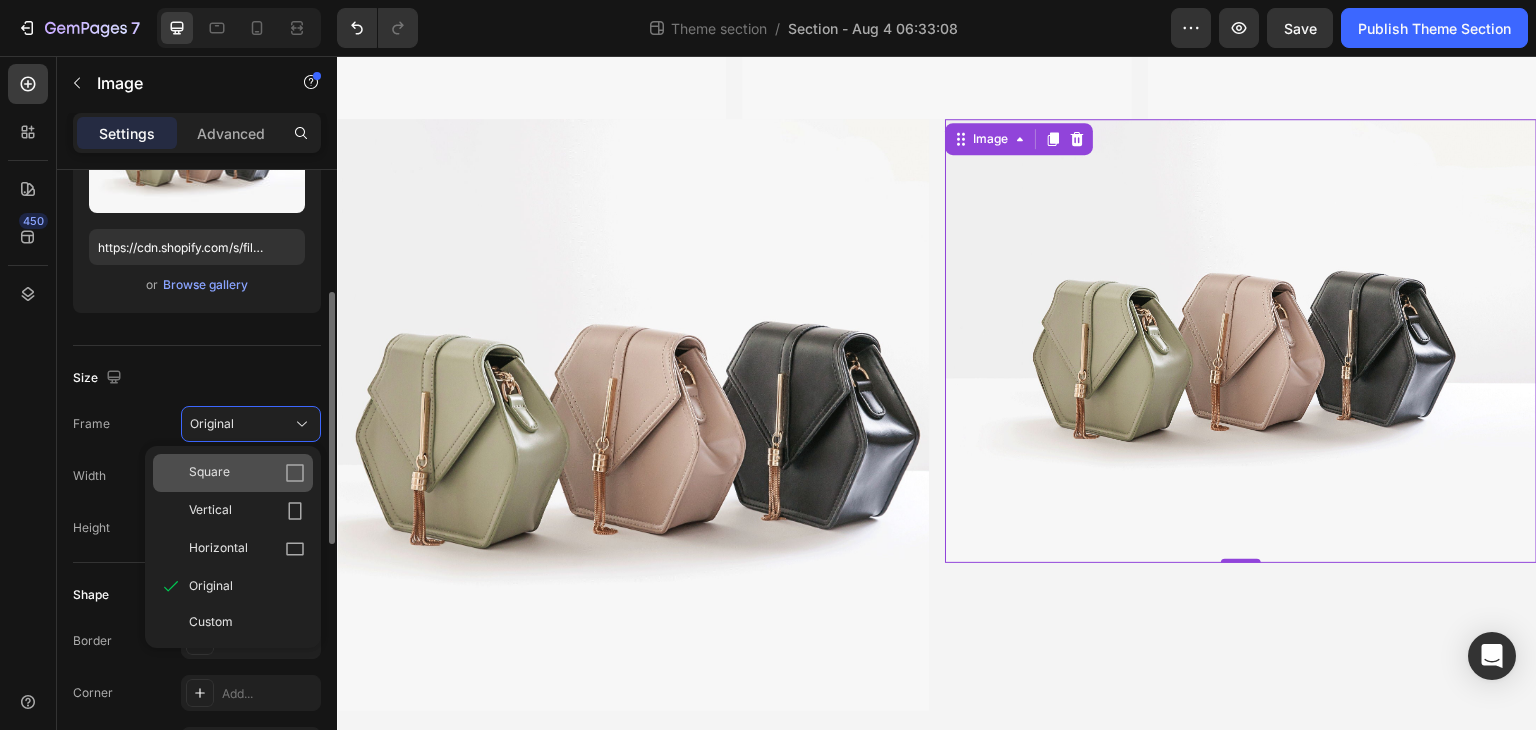 click on "Square" at bounding box center (247, 473) 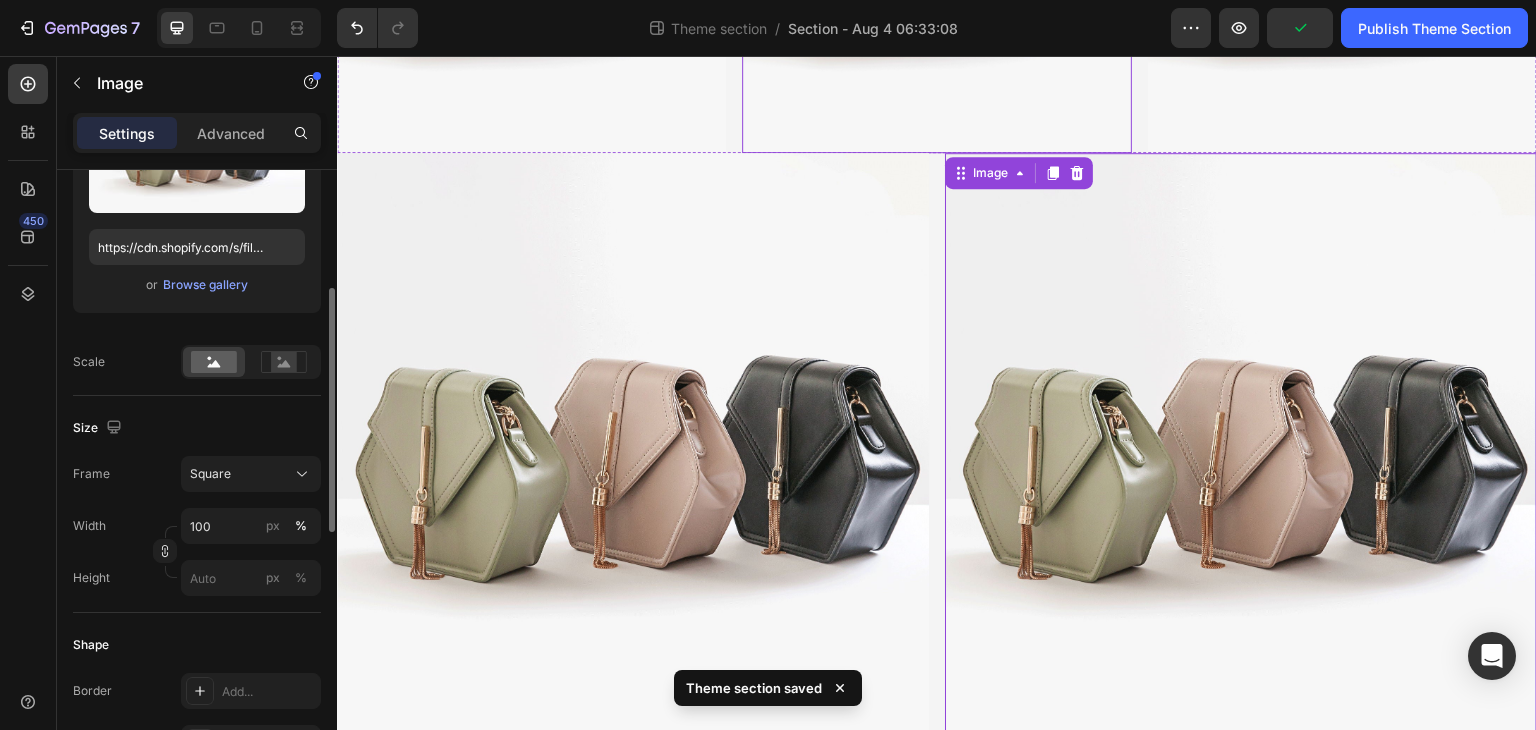 scroll, scrollTop: 398, scrollLeft: 0, axis: vertical 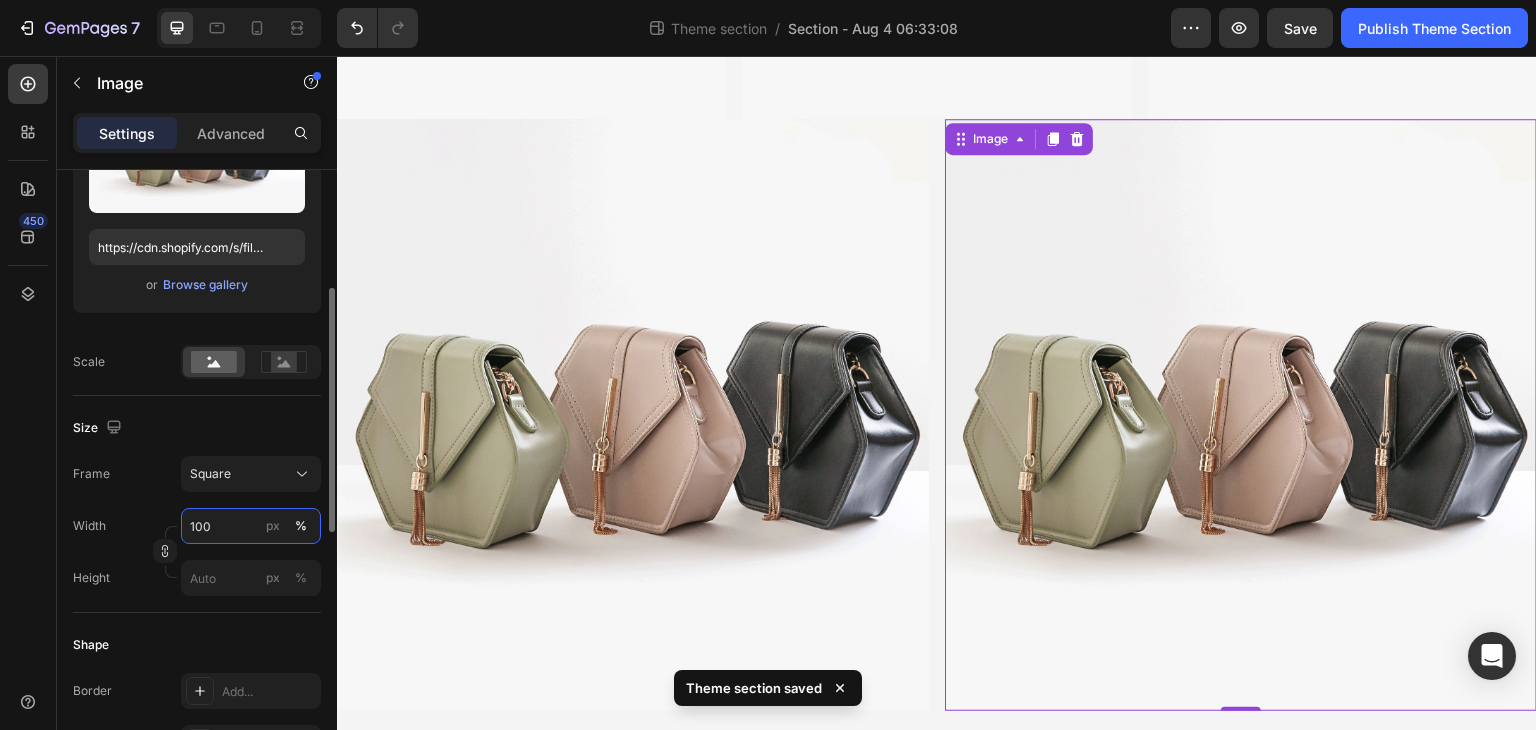 click on "100" at bounding box center [251, 526] 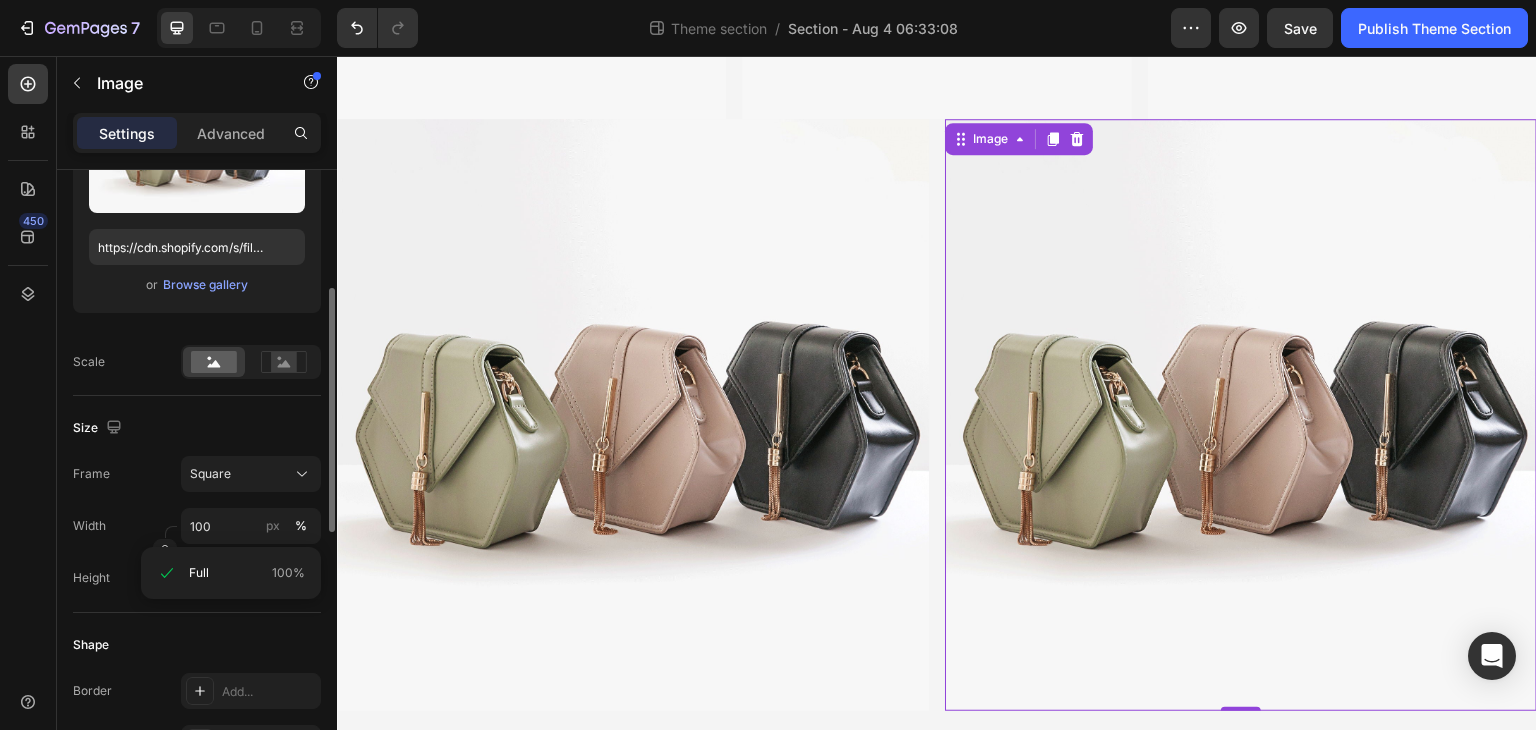 click on "Width 100 px %" at bounding box center (197, 526) 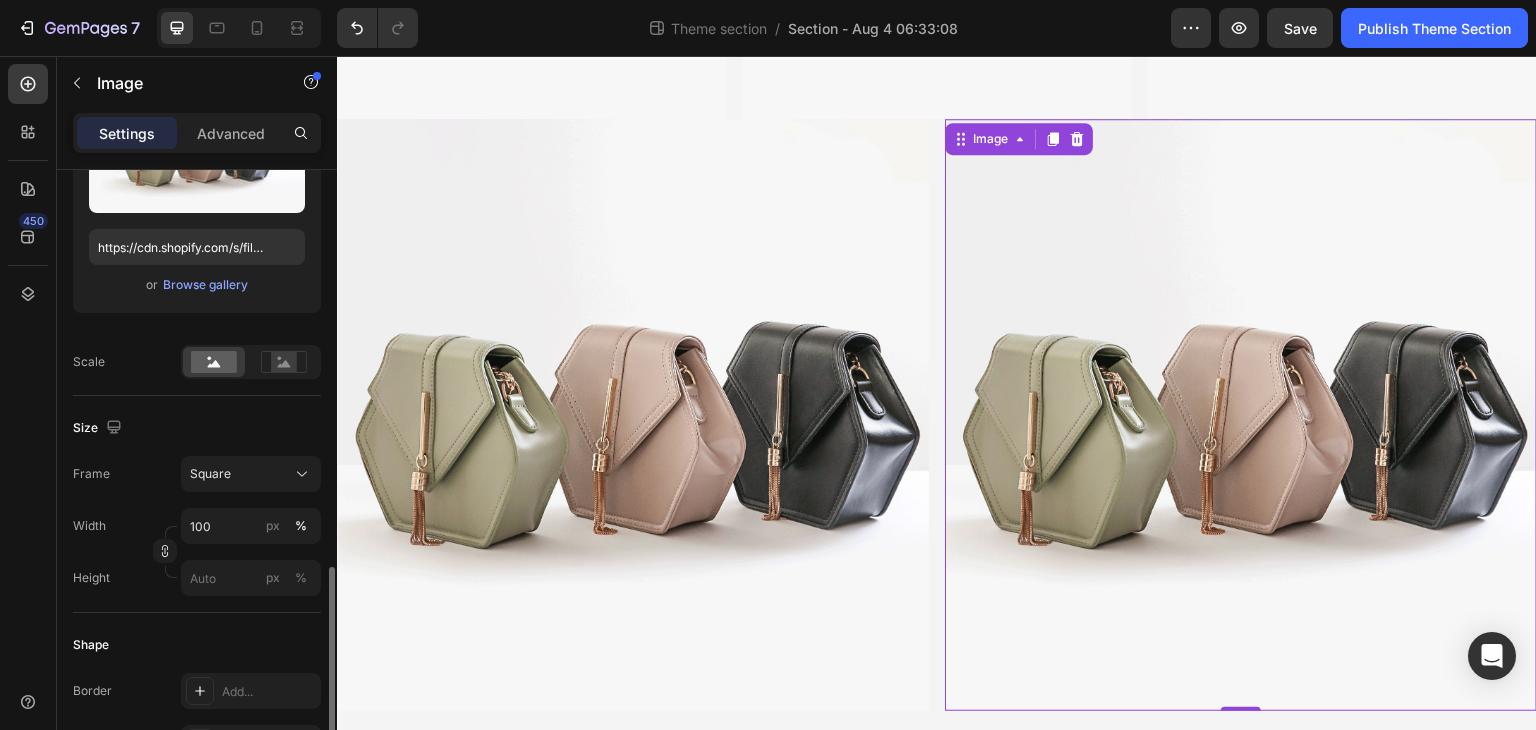 scroll, scrollTop: 500, scrollLeft: 0, axis: vertical 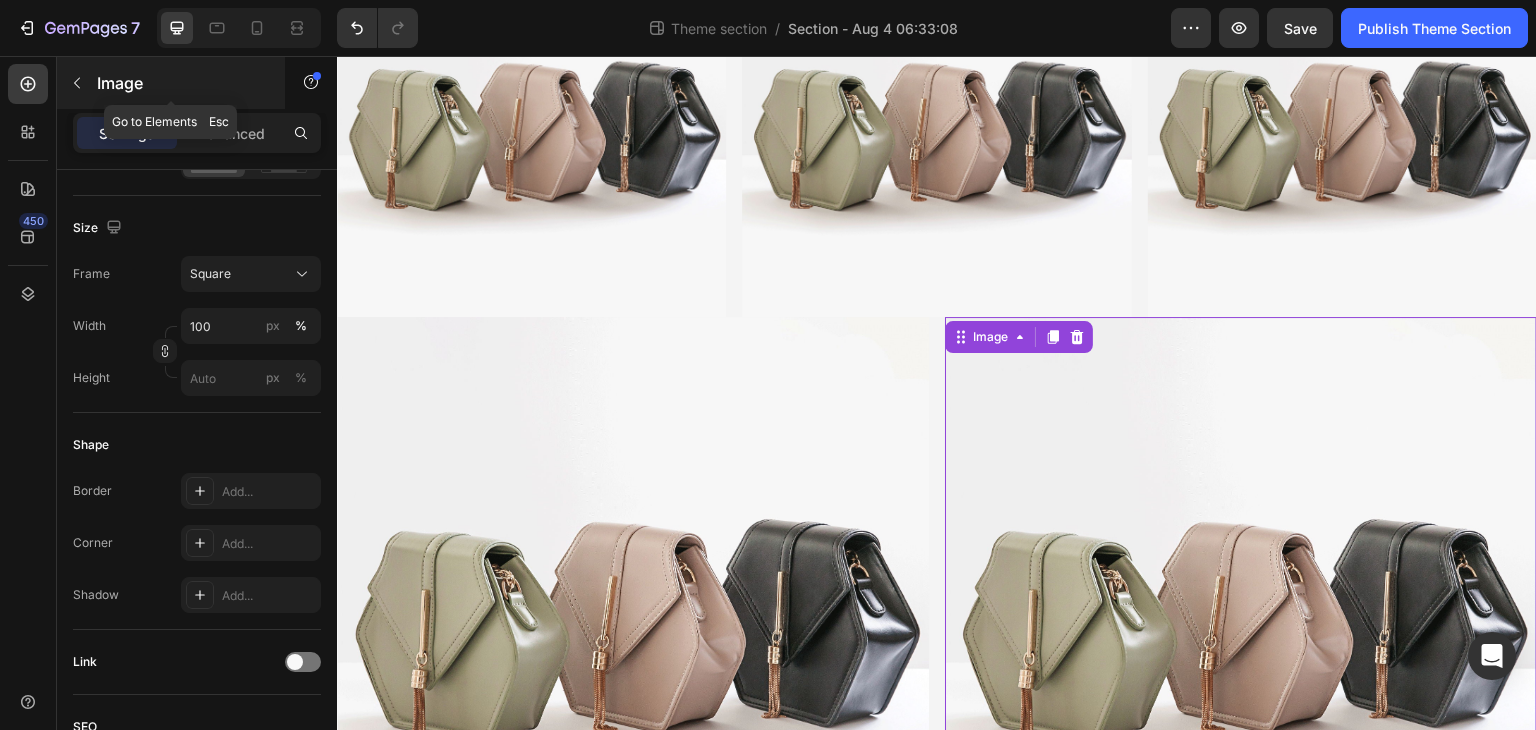 click 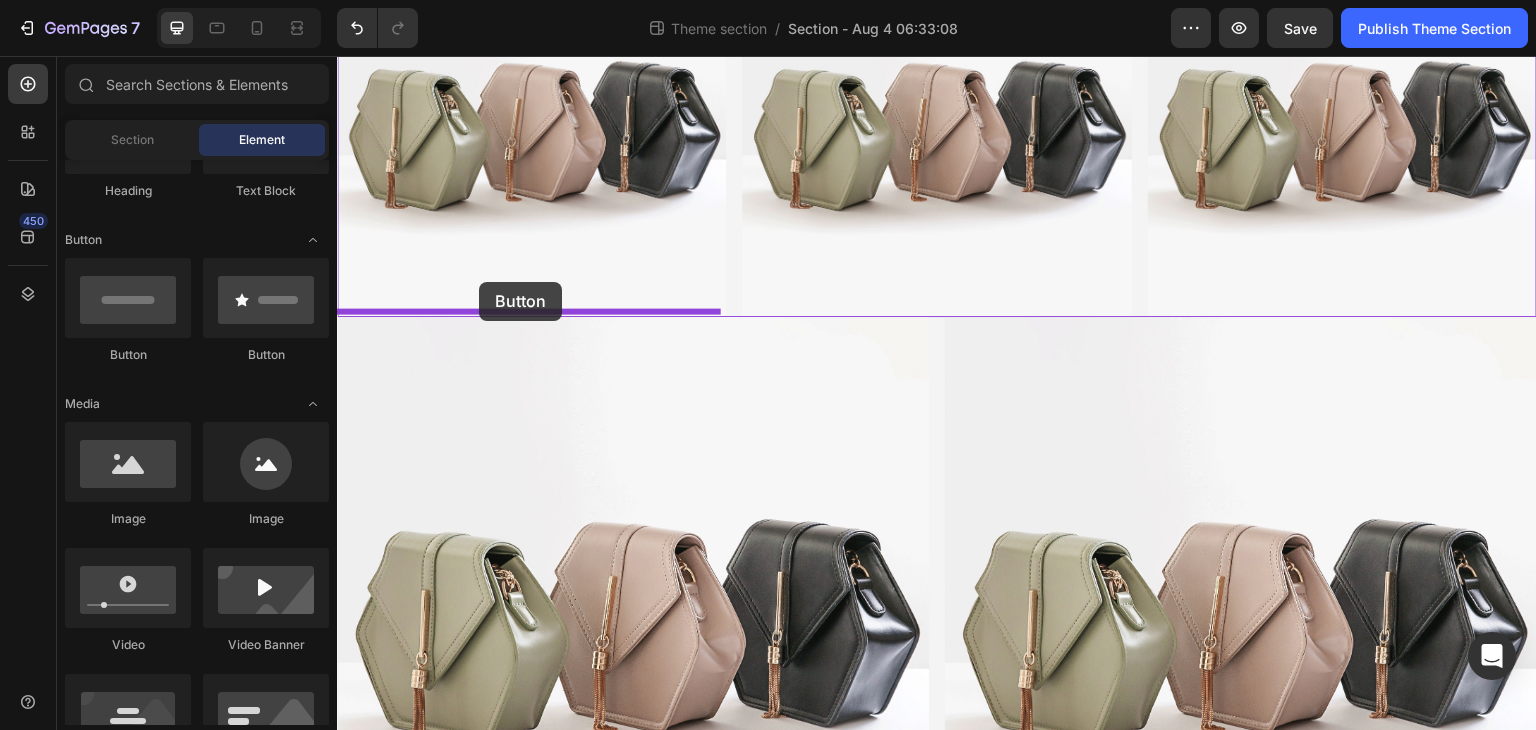 drag, startPoint x: 472, startPoint y: 369, endPoint x: 479, endPoint y: 282, distance: 87.28116 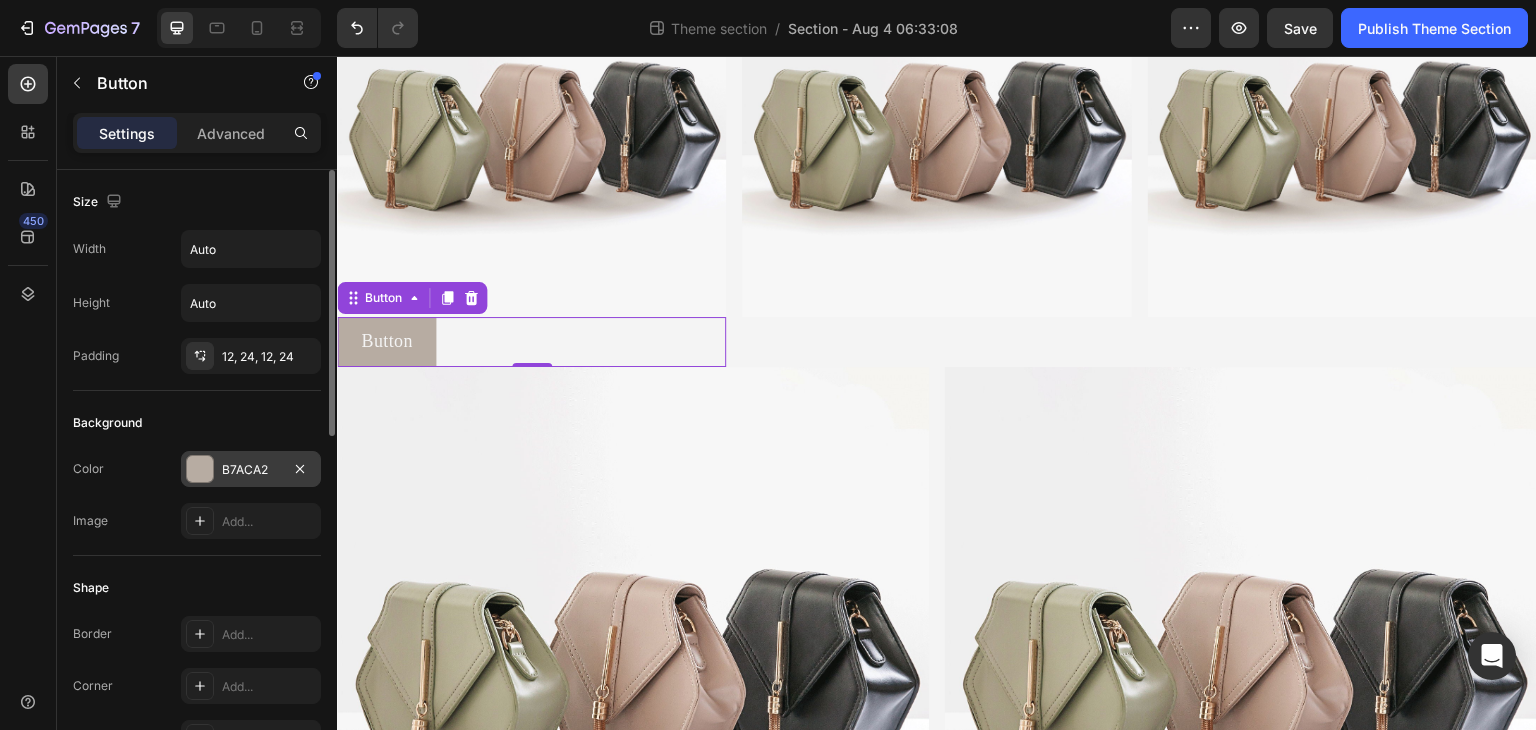 click on "B7ACA2" at bounding box center (251, 470) 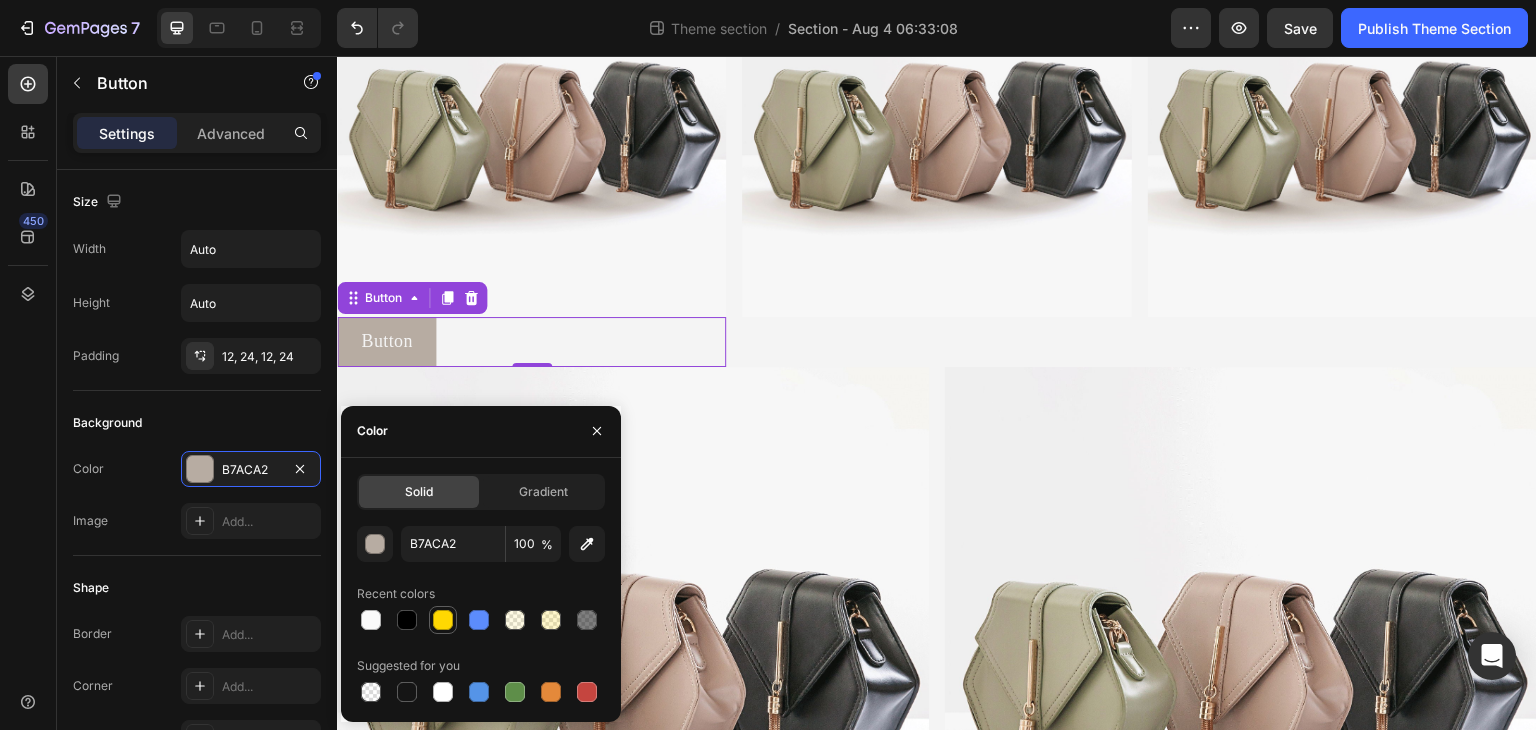 click at bounding box center [443, 620] 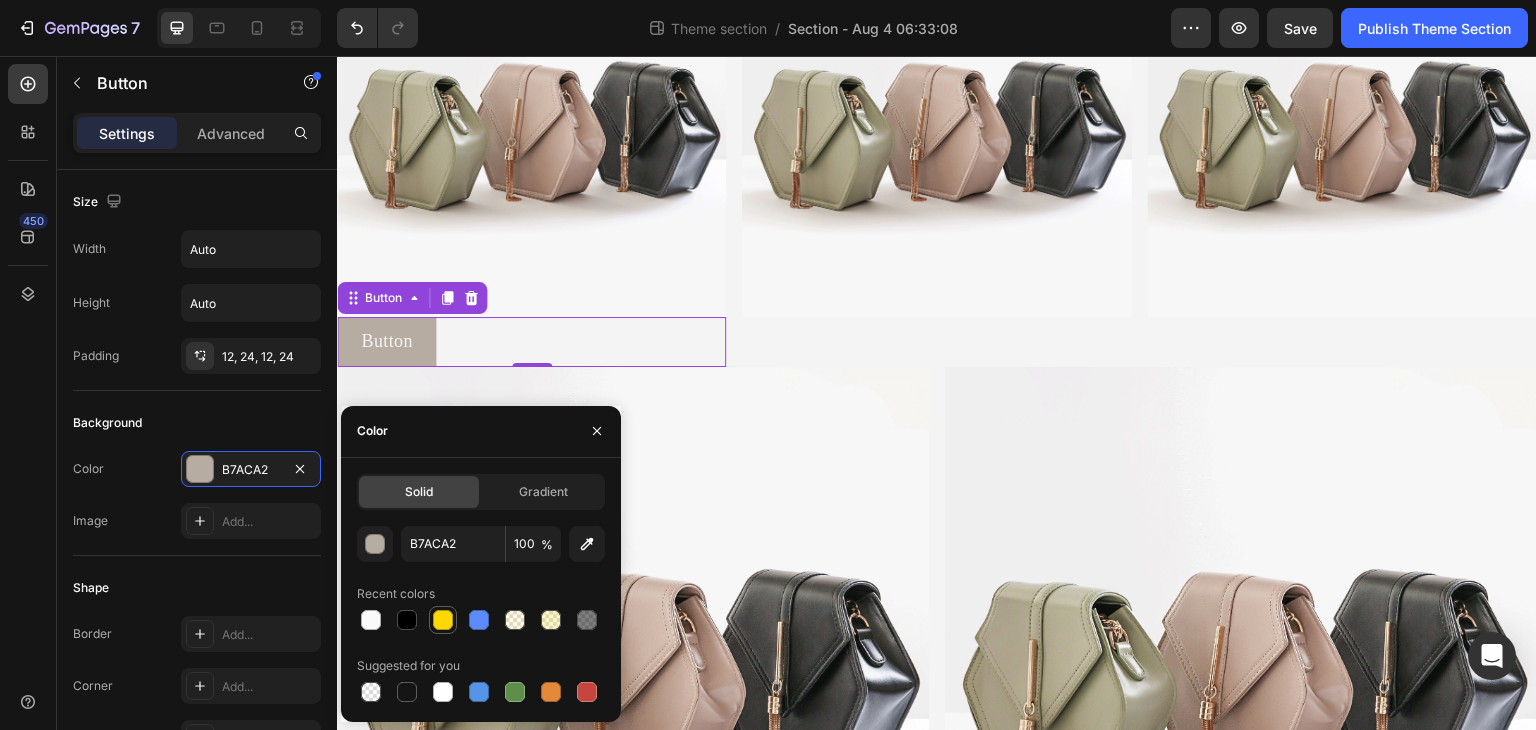 type on "FFD802" 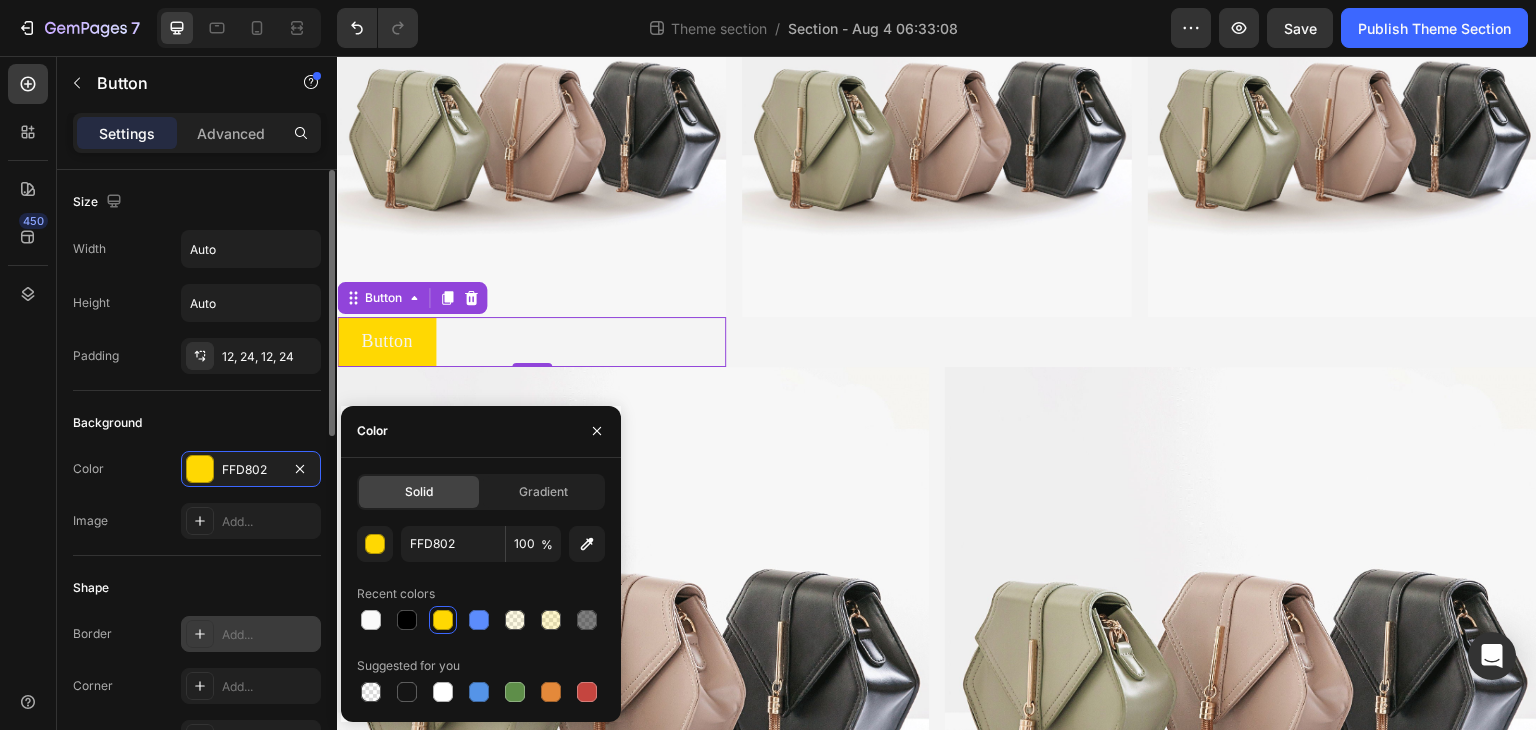 click on "Add..." at bounding box center [269, 635] 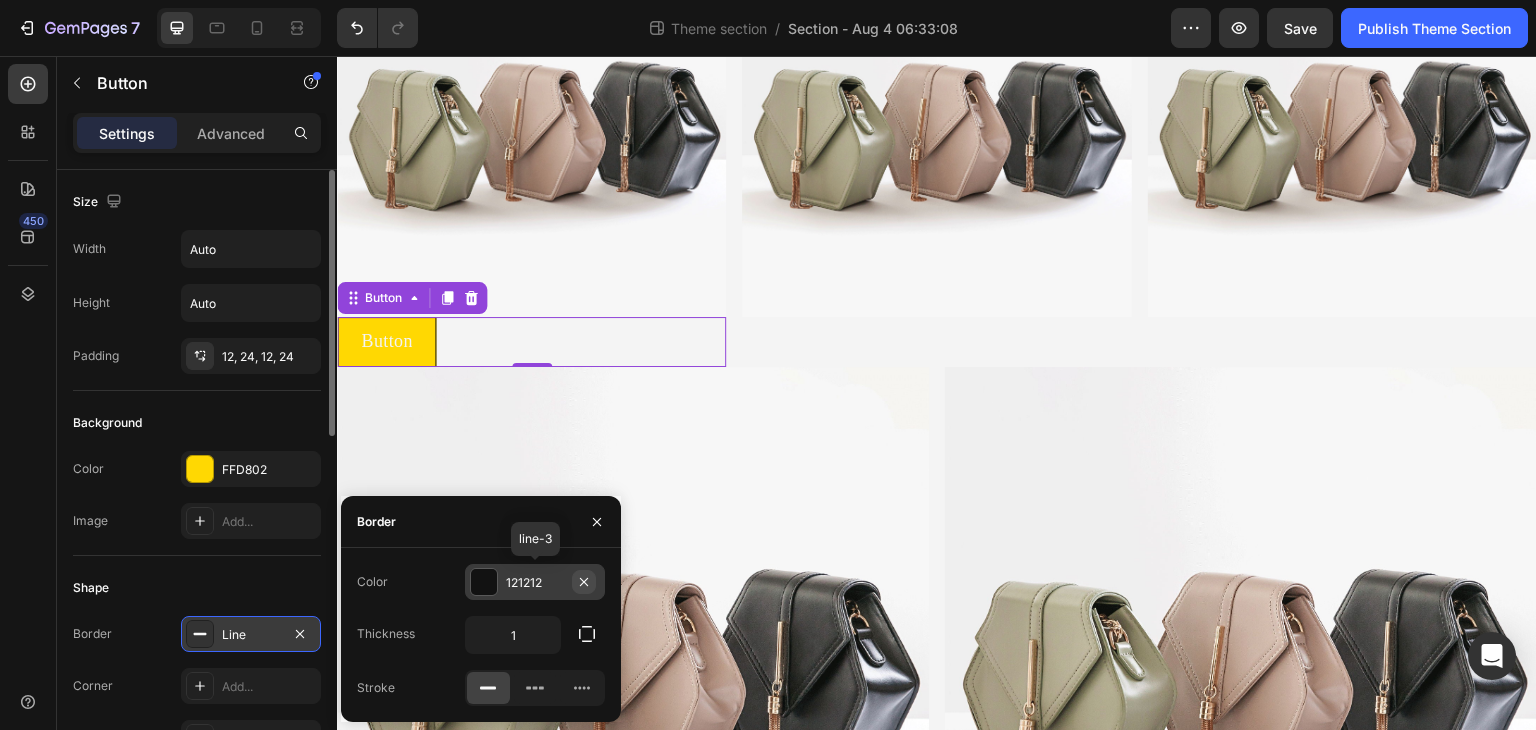 click 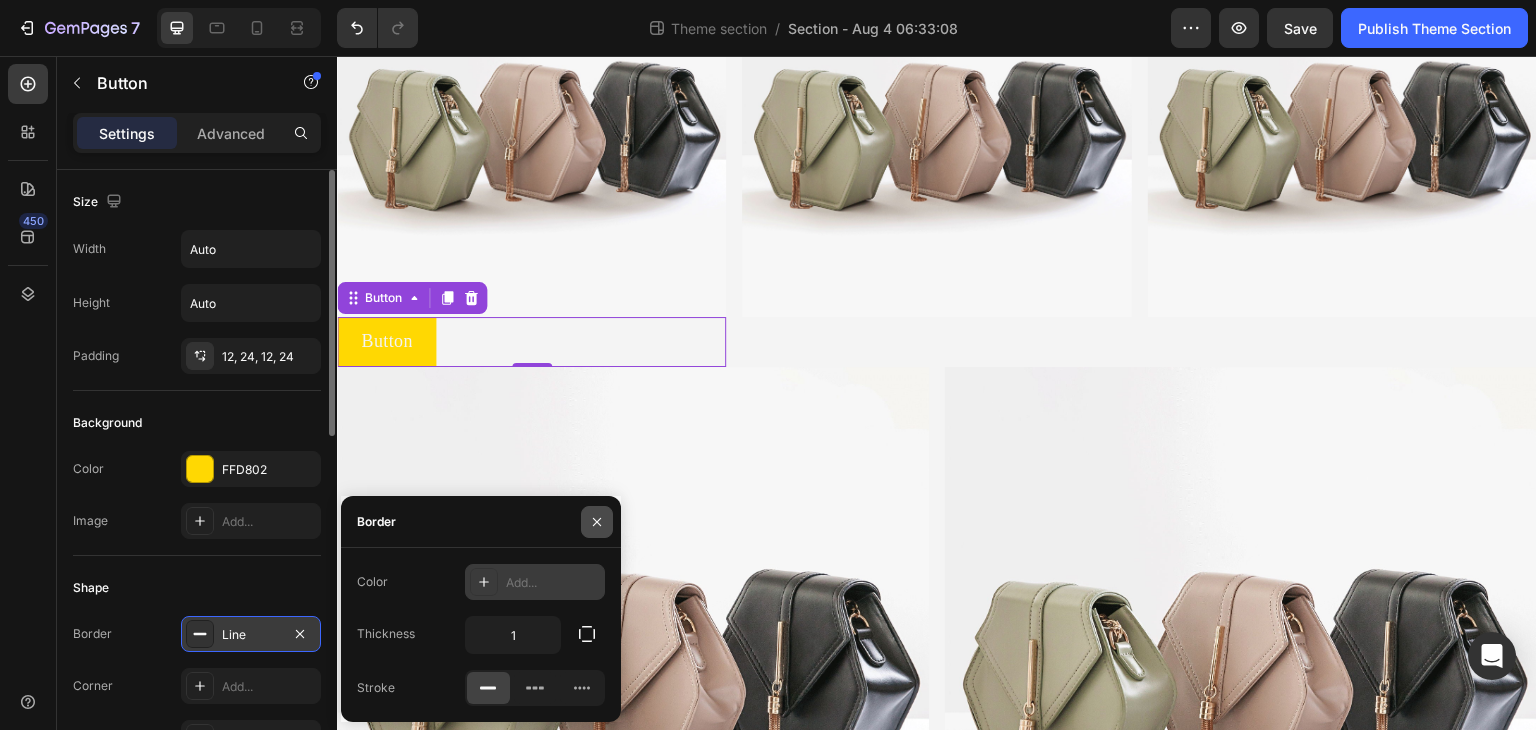 click 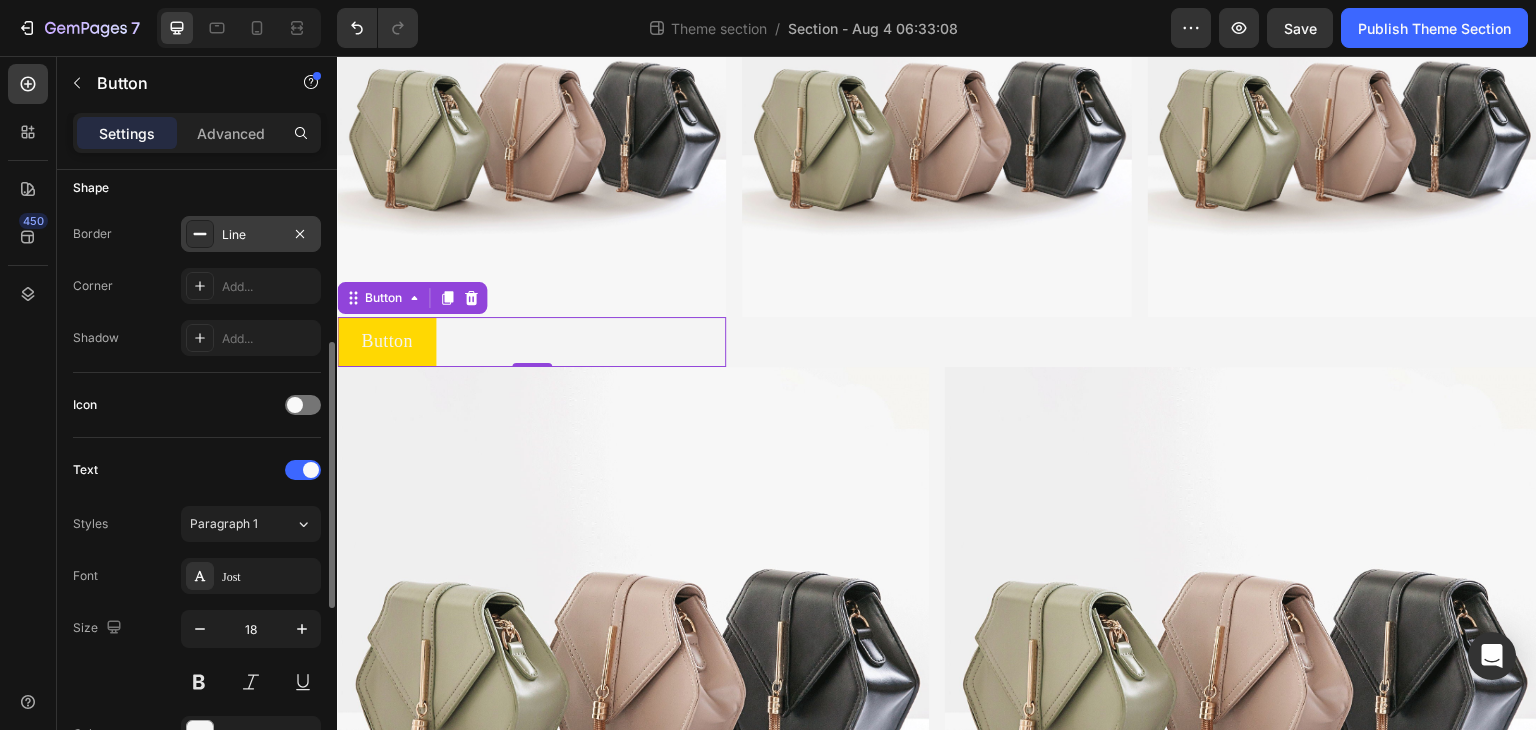 scroll, scrollTop: 500, scrollLeft: 0, axis: vertical 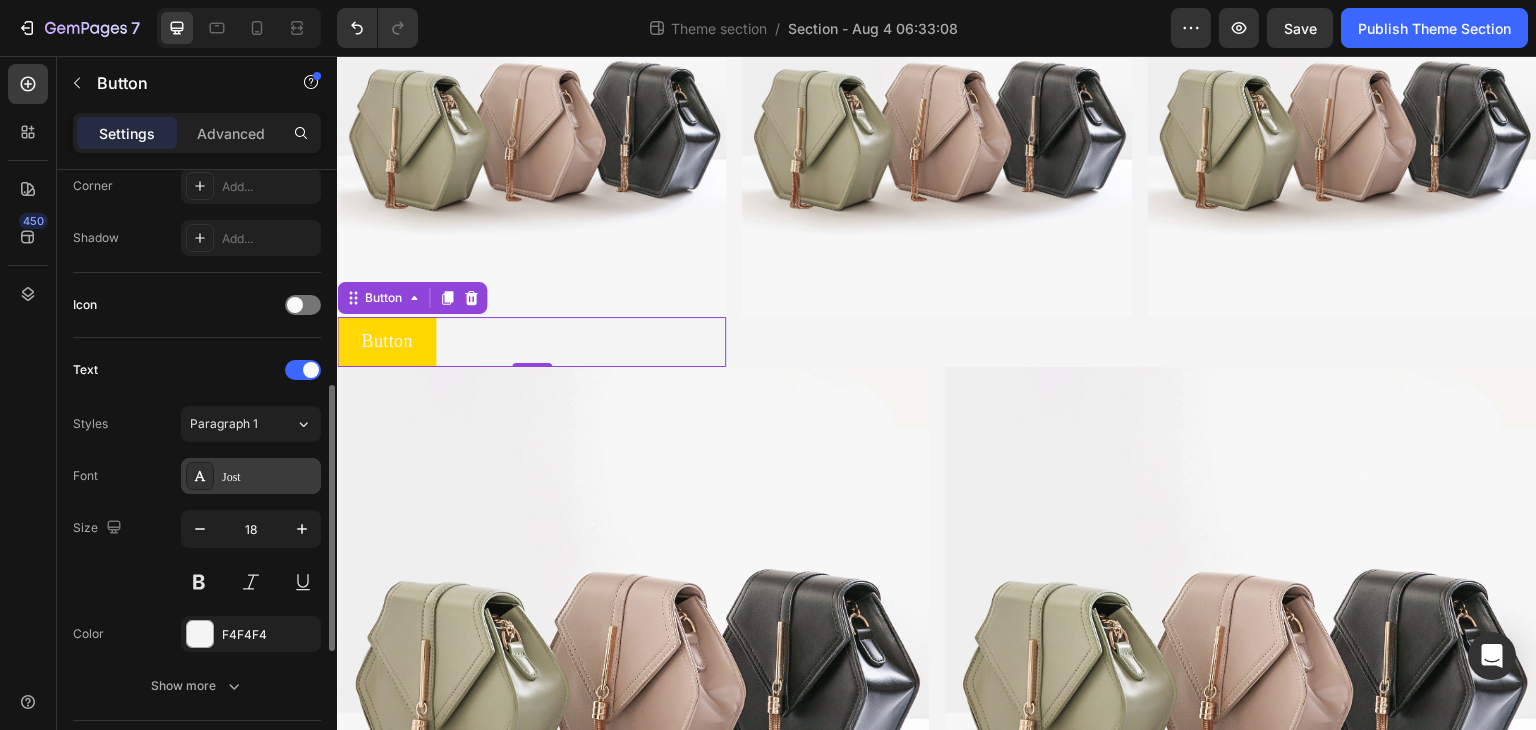 click on "Jost" at bounding box center (269, 477) 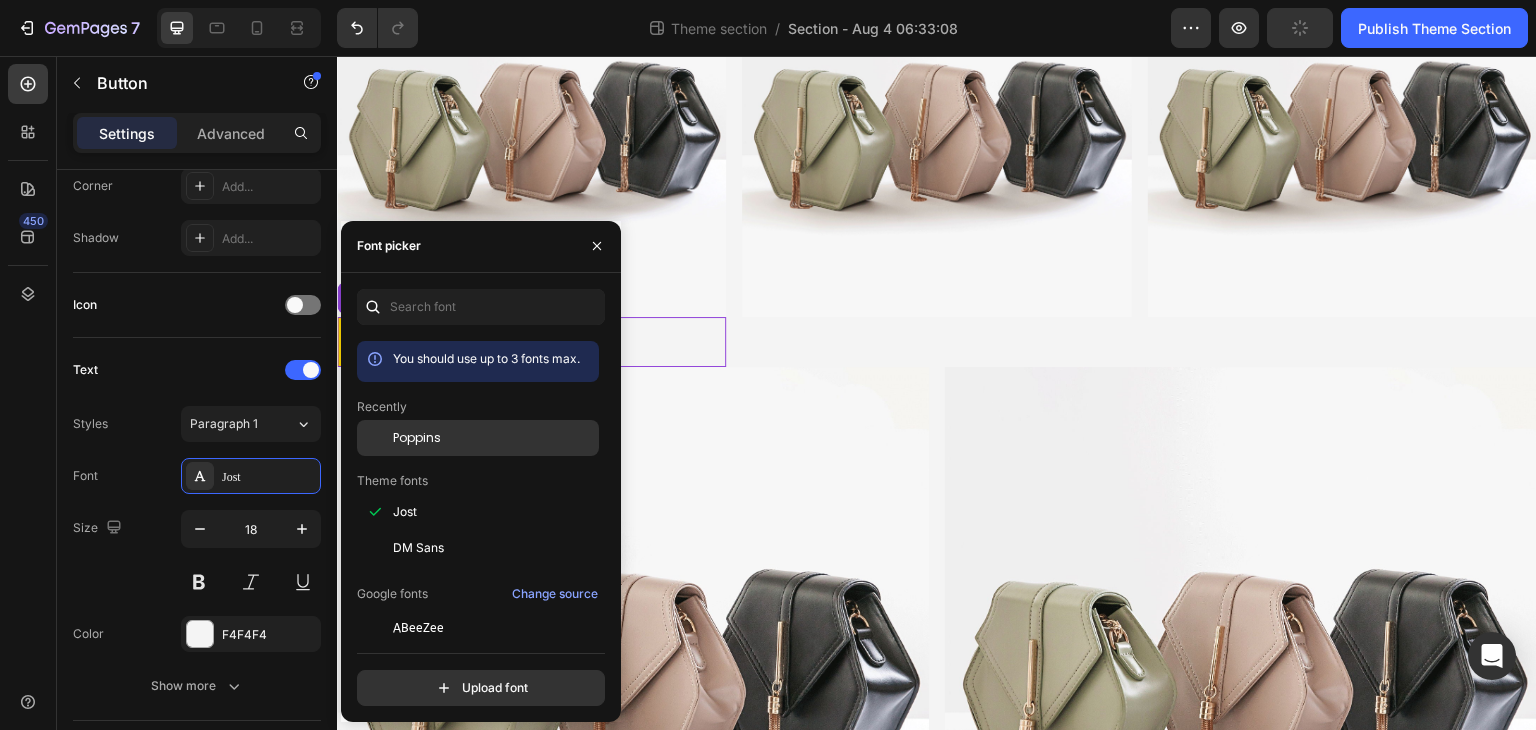 click on "Poppins" at bounding box center (494, 438) 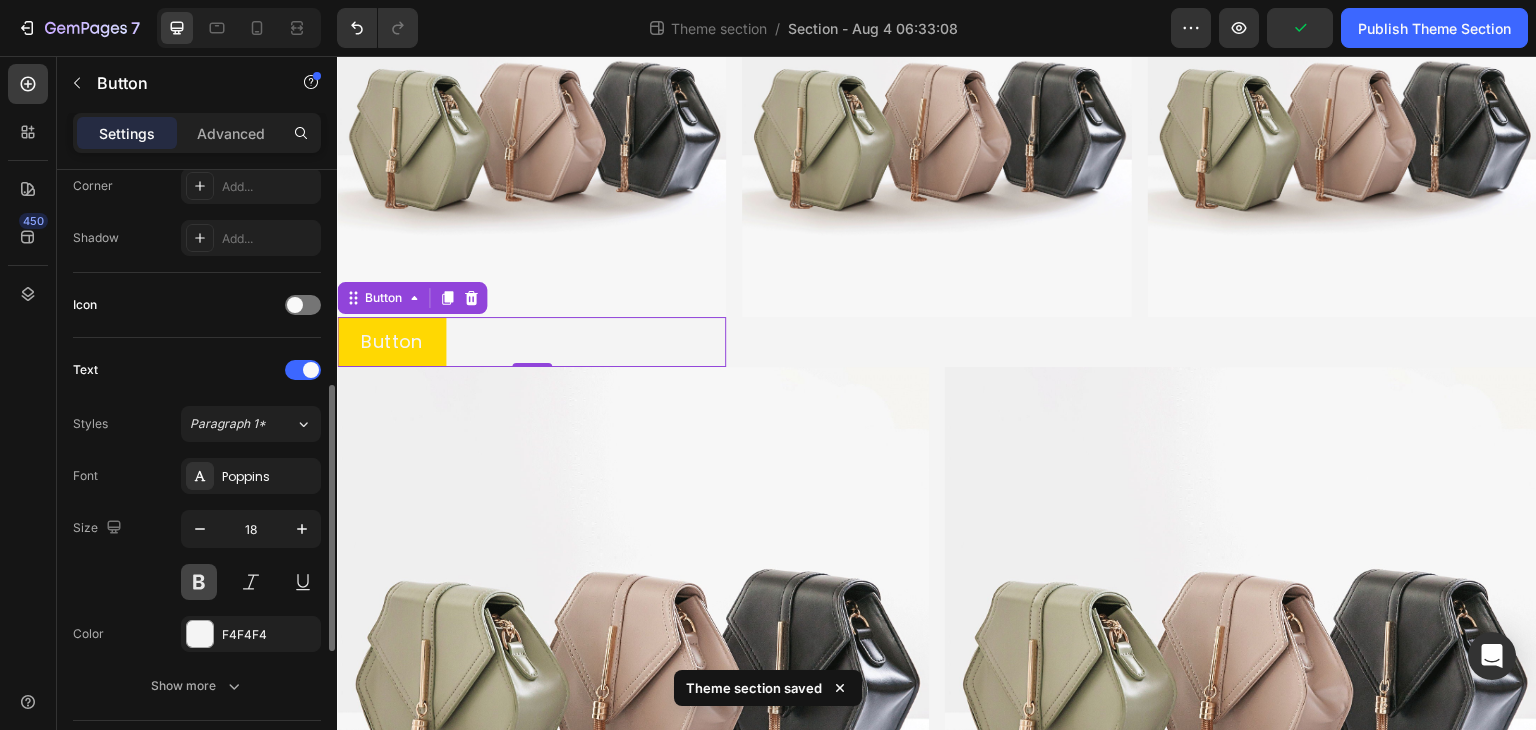 click at bounding box center (199, 582) 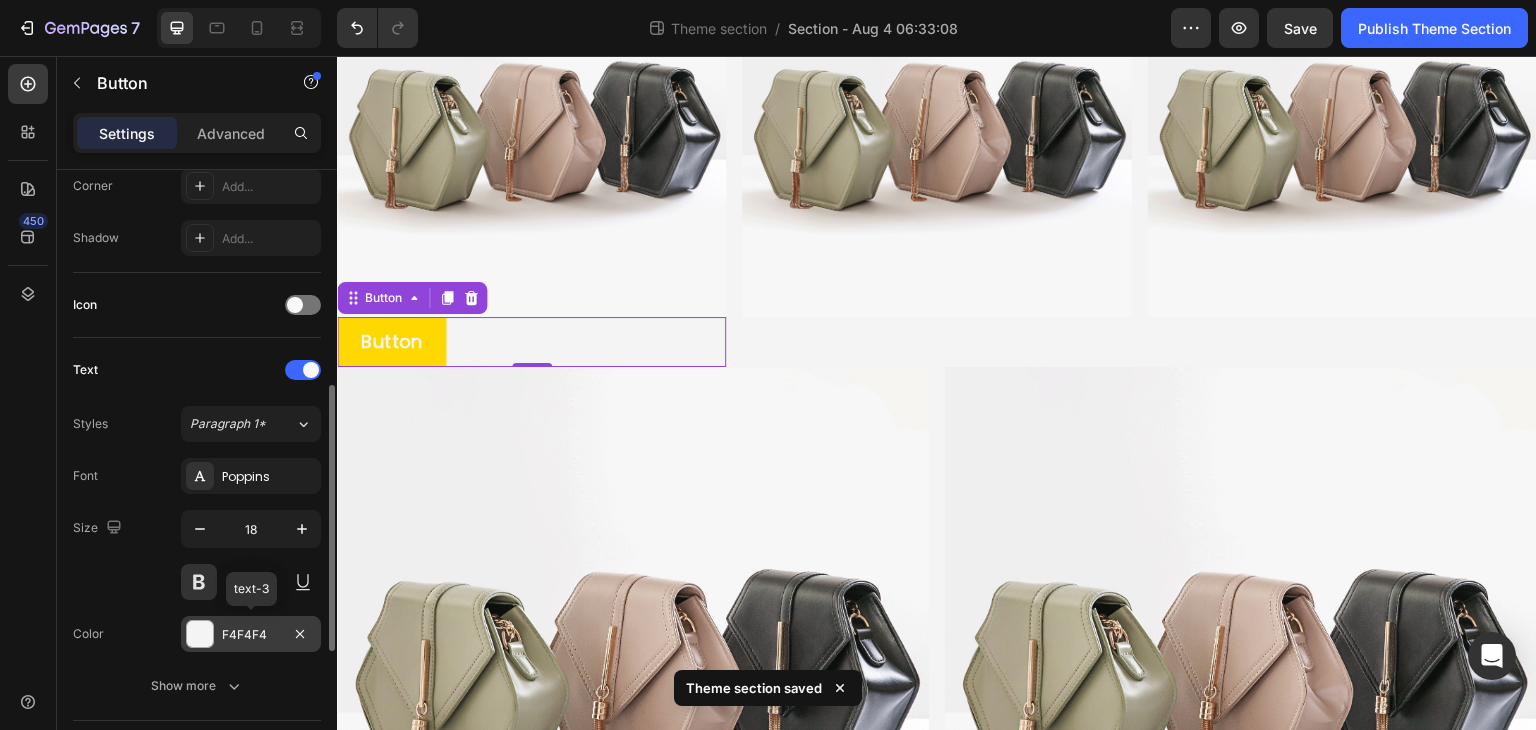 click on "F4F4F4" at bounding box center (251, 635) 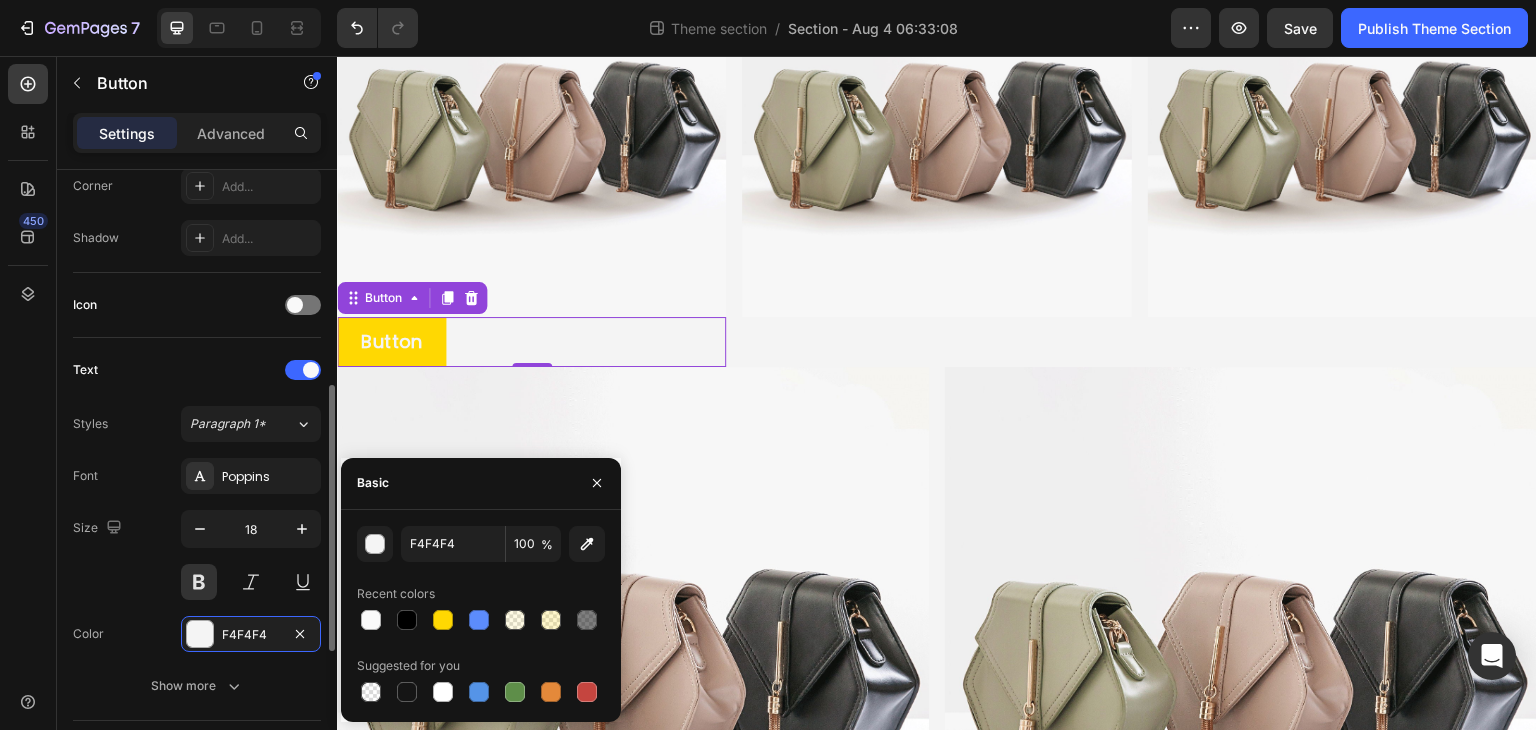 click on "Text" at bounding box center [197, 370] 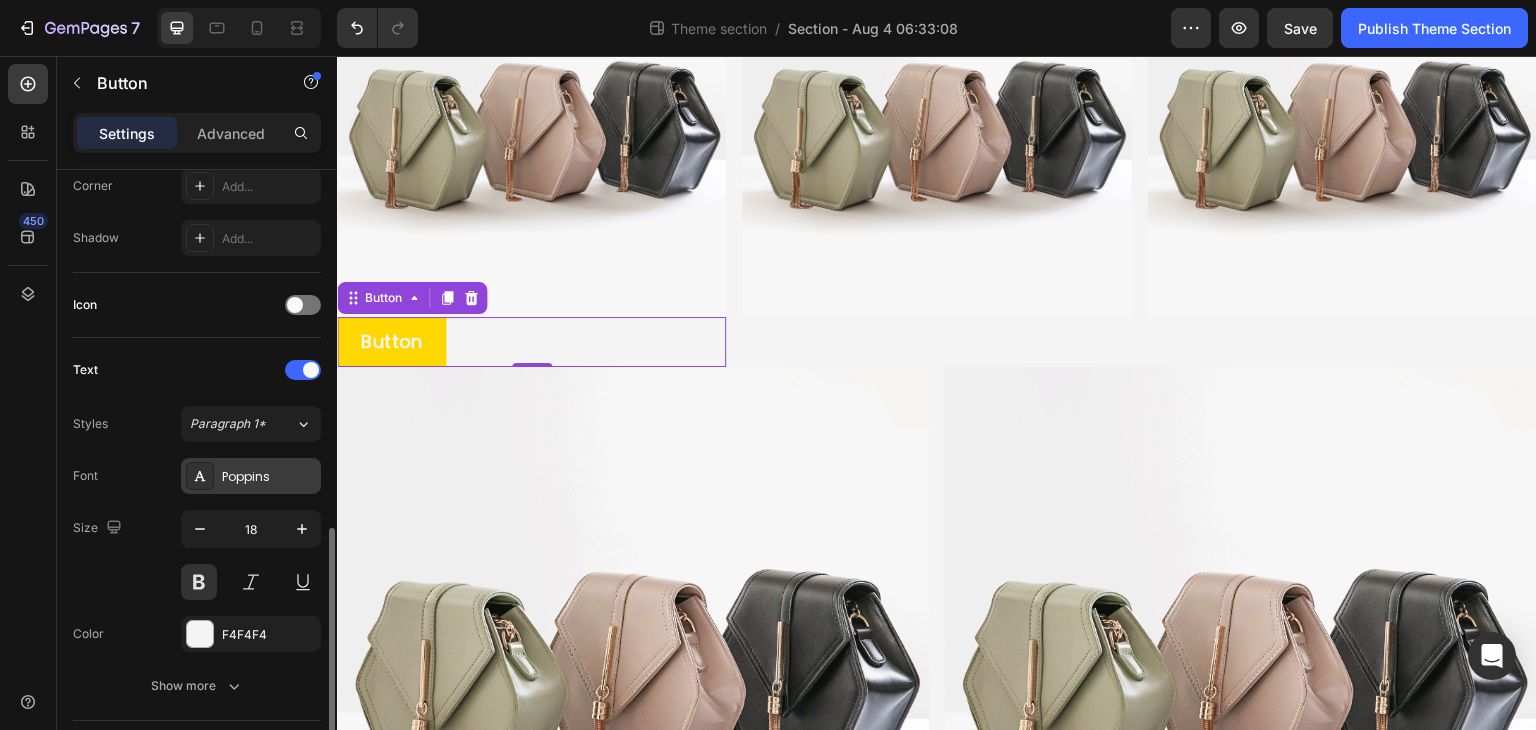 scroll, scrollTop: 800, scrollLeft: 0, axis: vertical 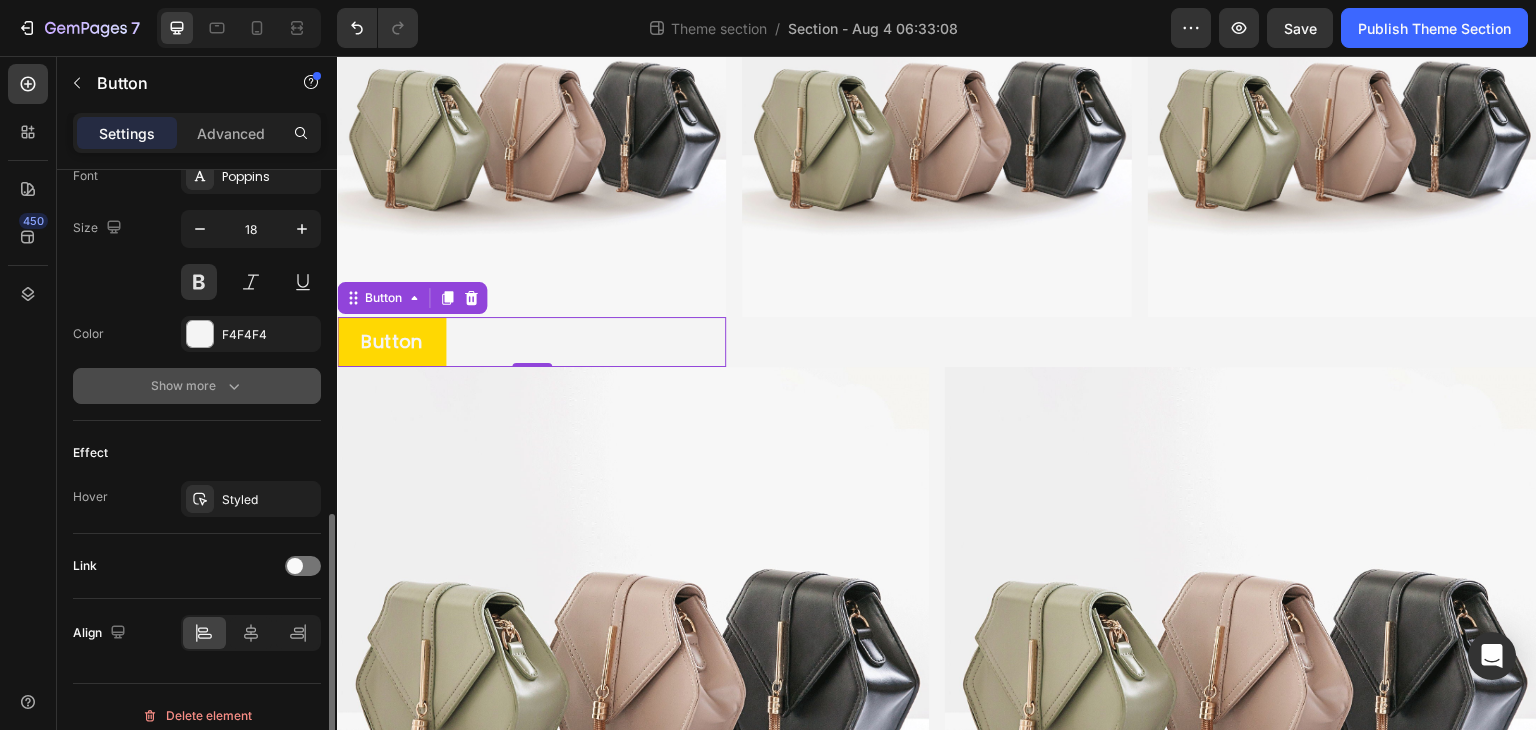 click on "Show more" at bounding box center (197, 386) 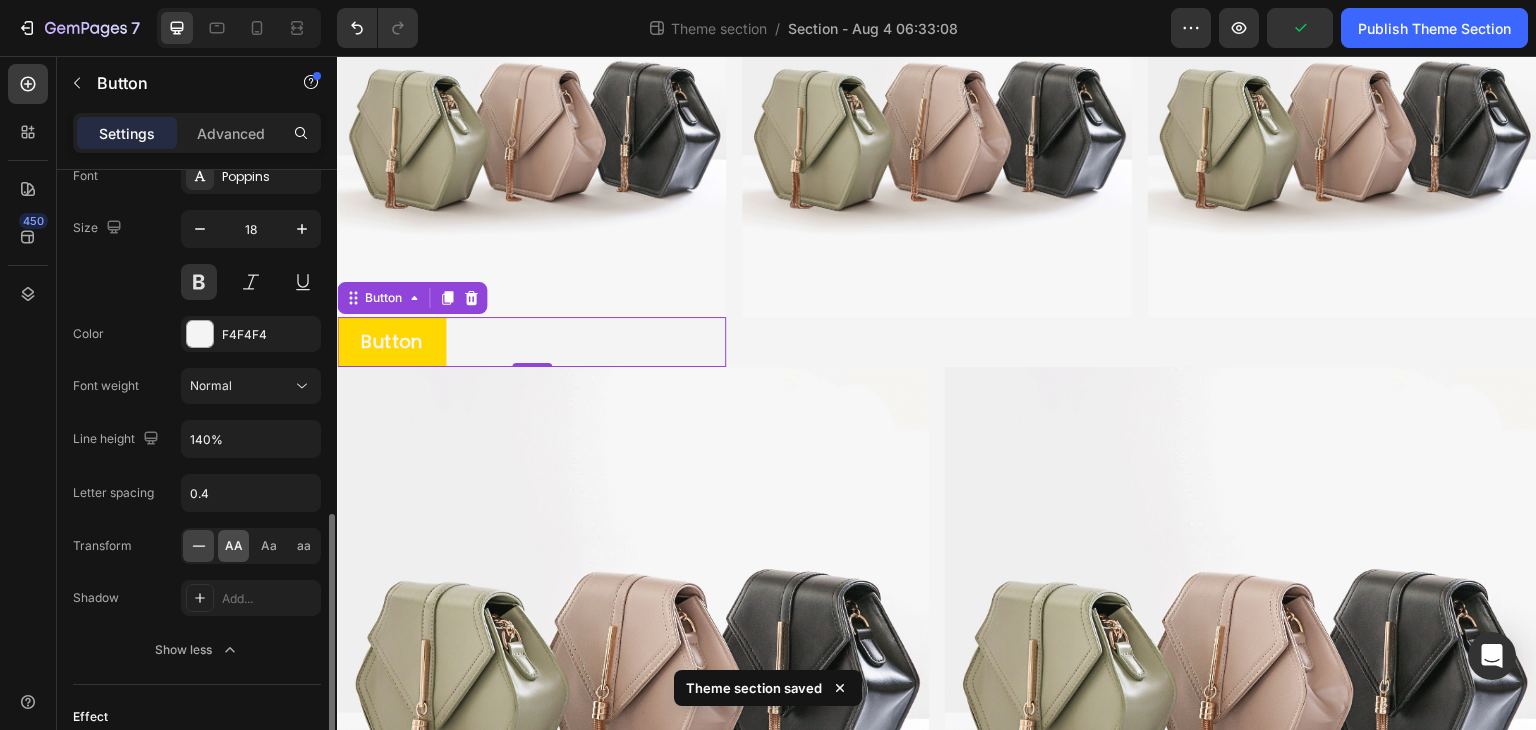 click on "AA" 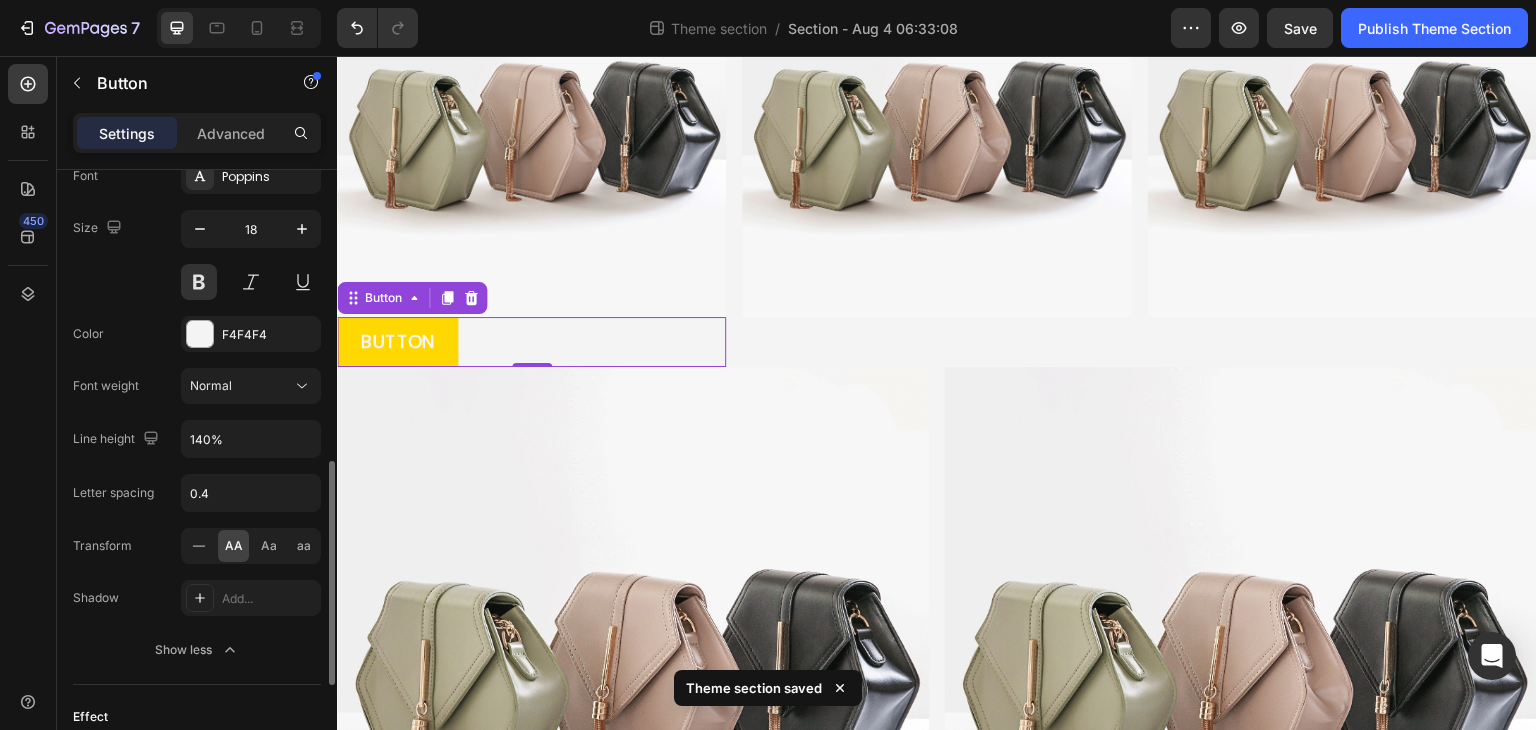 click on "AA" 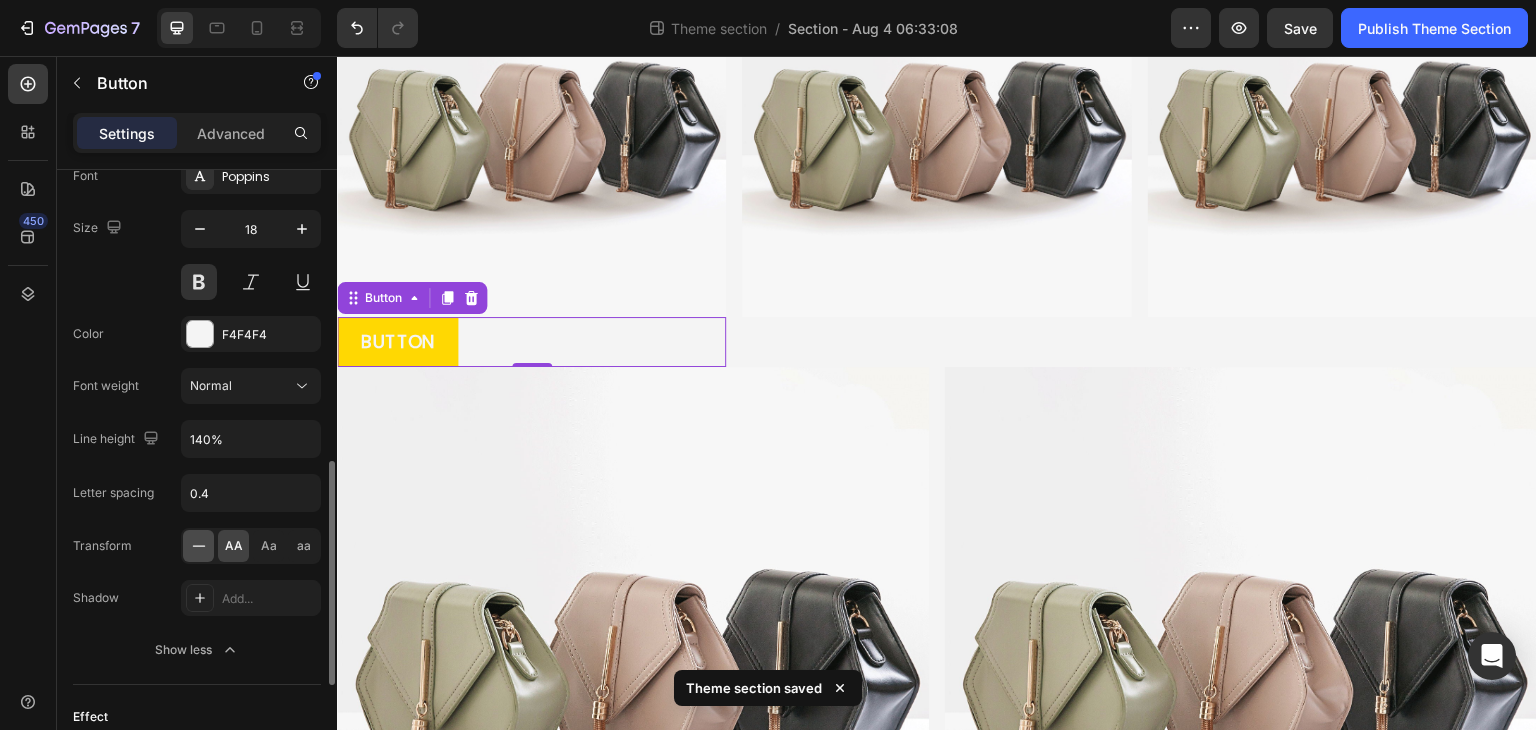 click 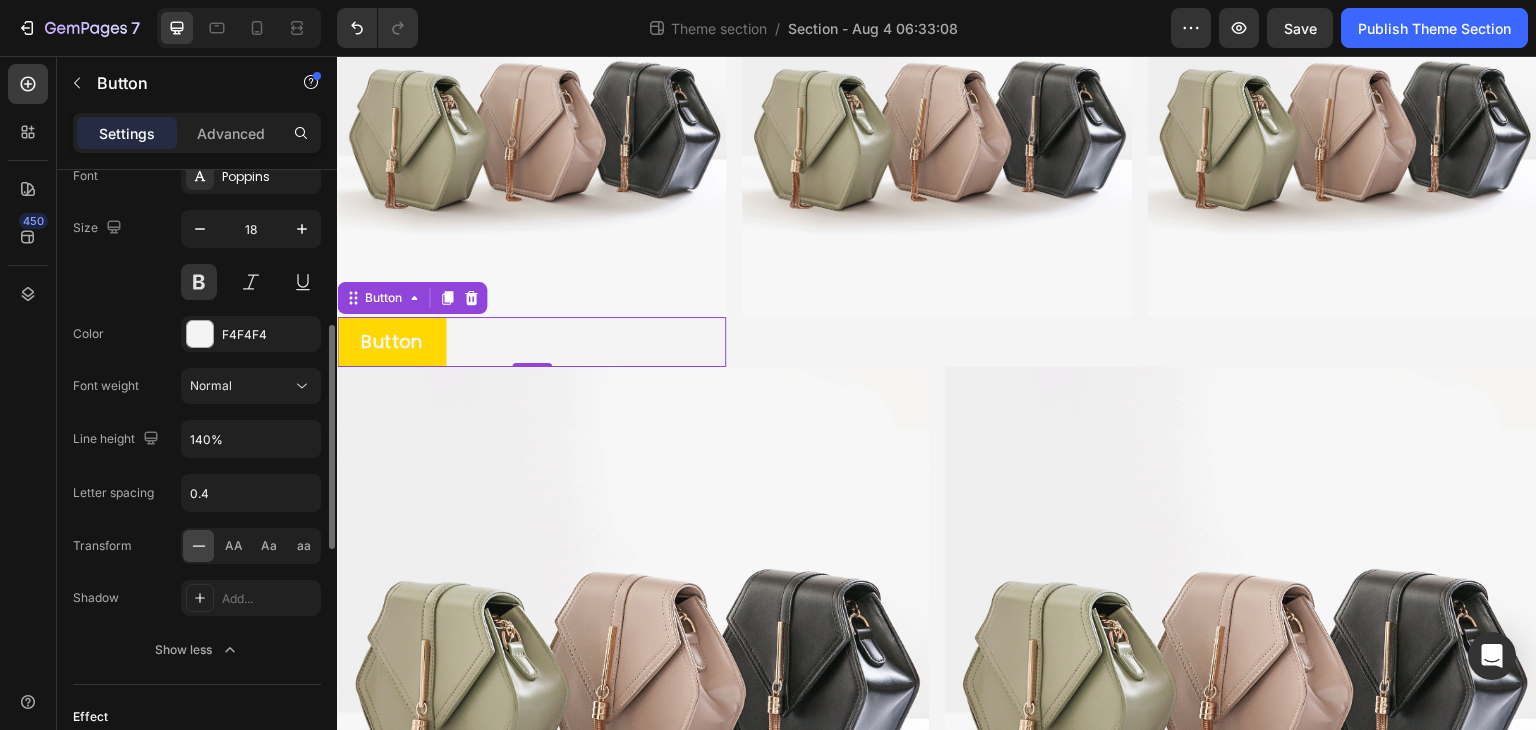 scroll, scrollTop: 600, scrollLeft: 0, axis: vertical 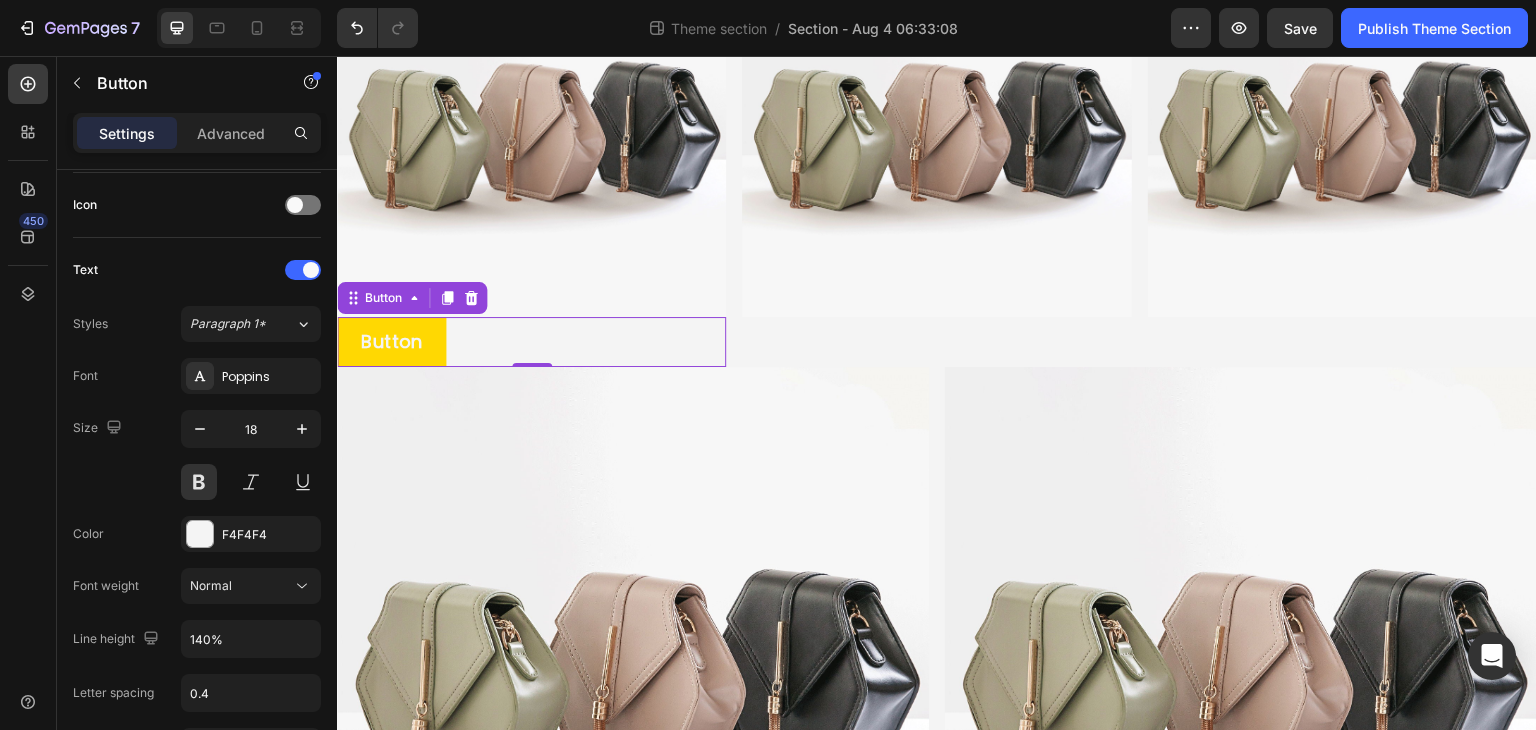 click on "Button Button   0" at bounding box center (531, 341) 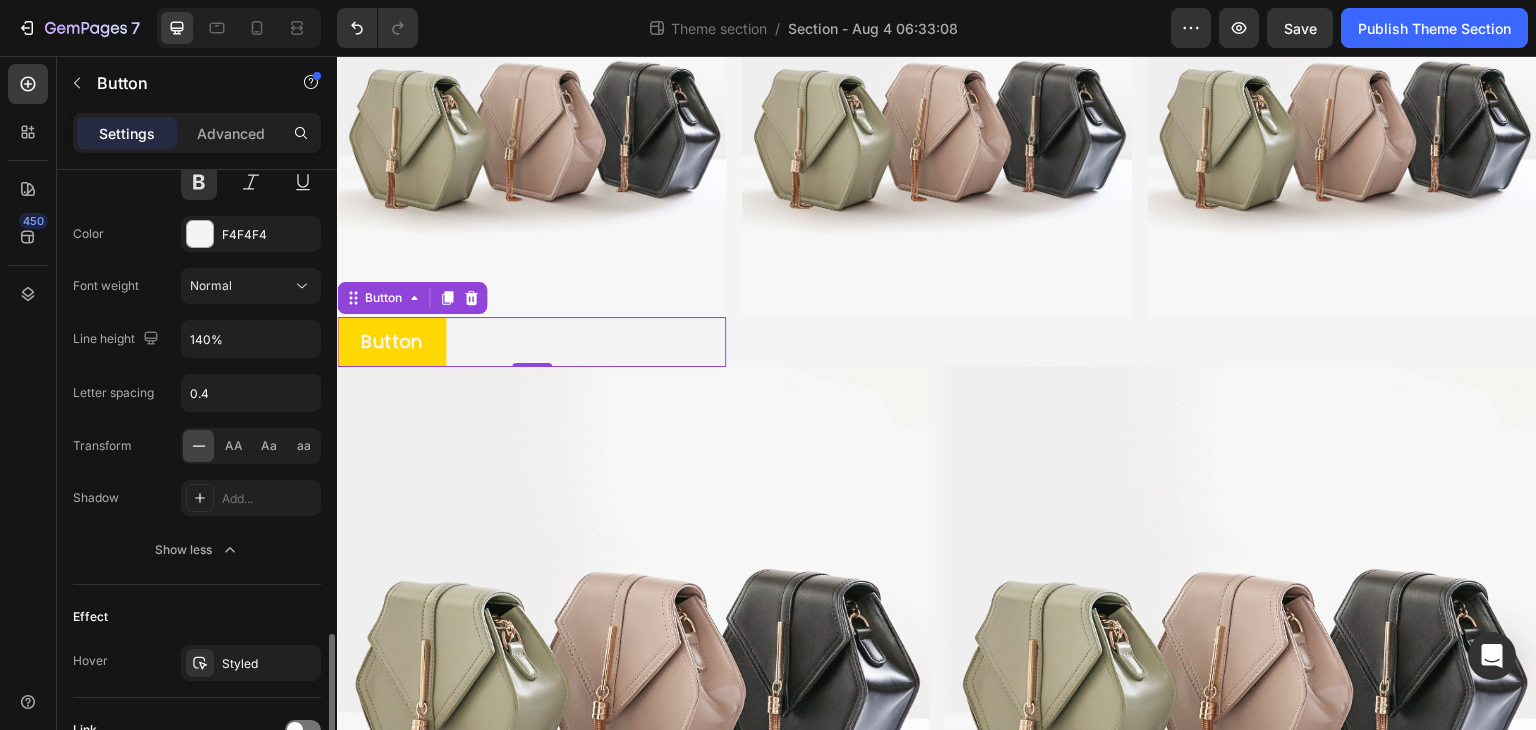 scroll, scrollTop: 1077, scrollLeft: 0, axis: vertical 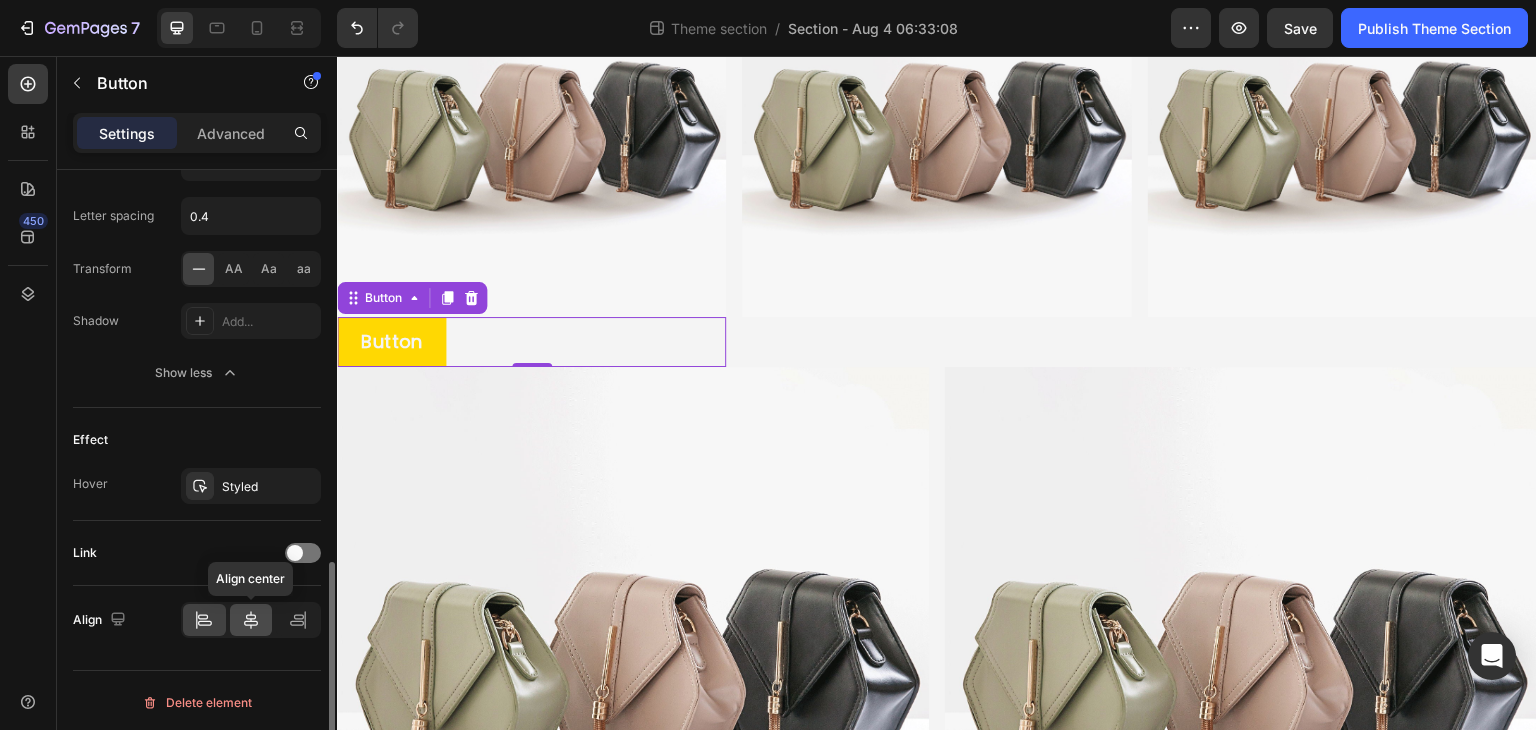 click 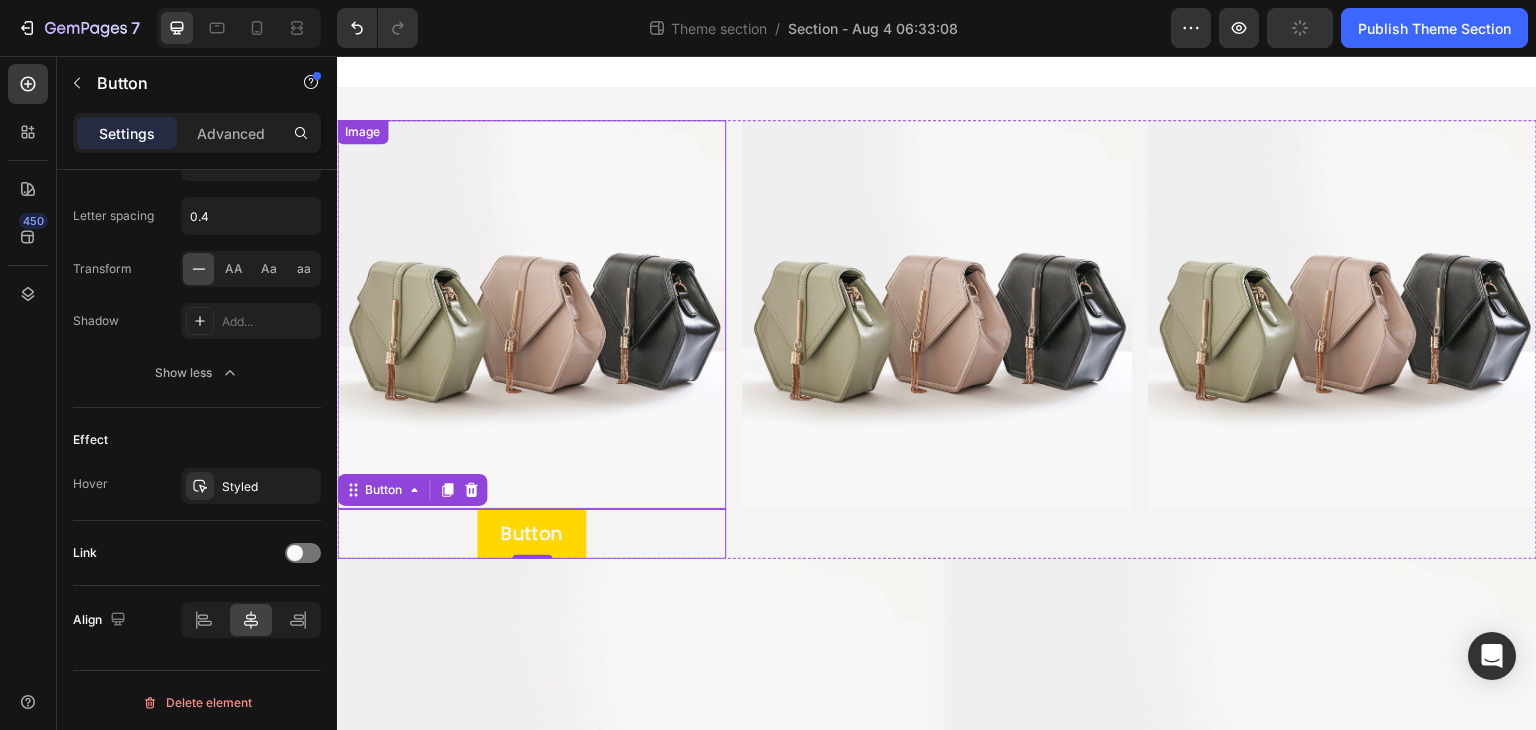 scroll, scrollTop: 0, scrollLeft: 0, axis: both 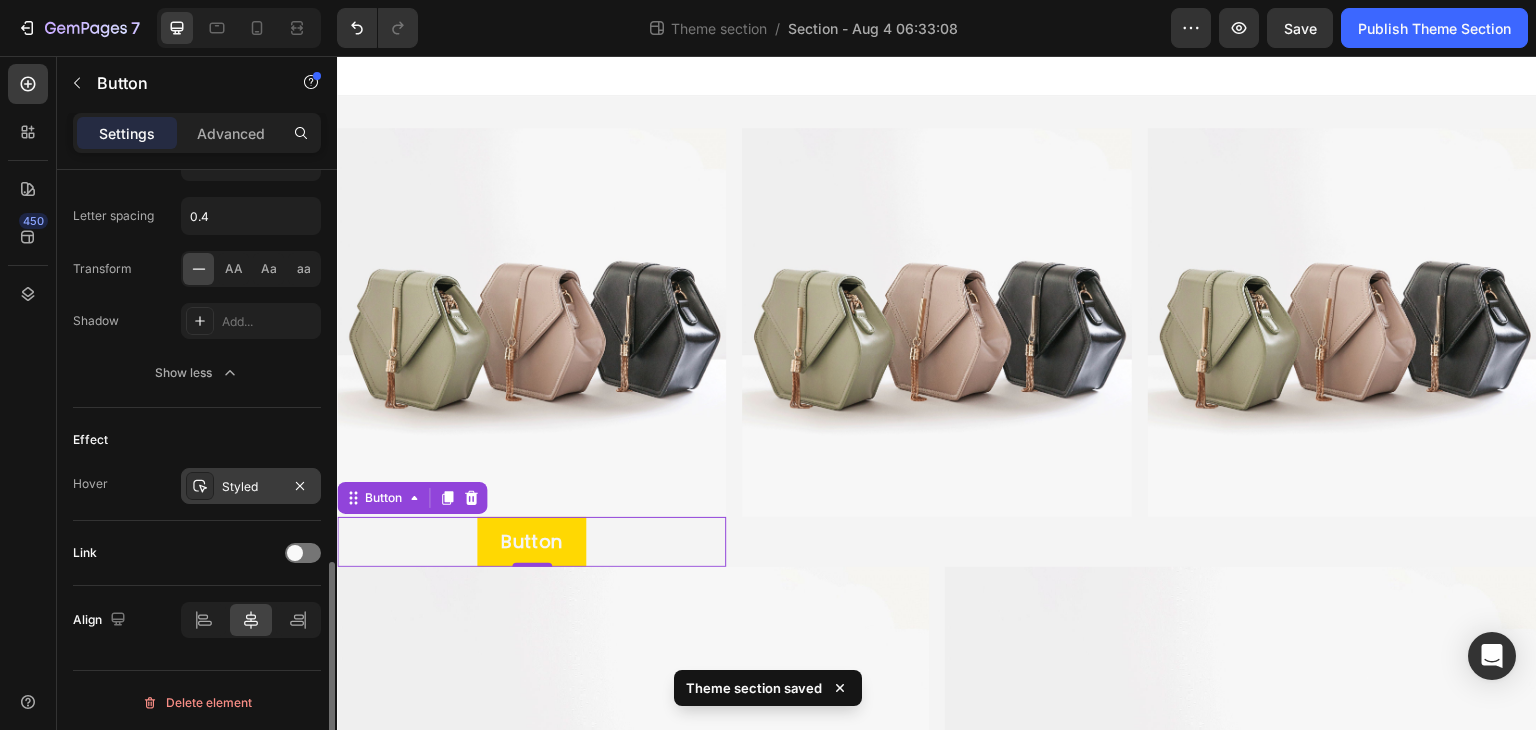 click on "Styled" at bounding box center (251, 486) 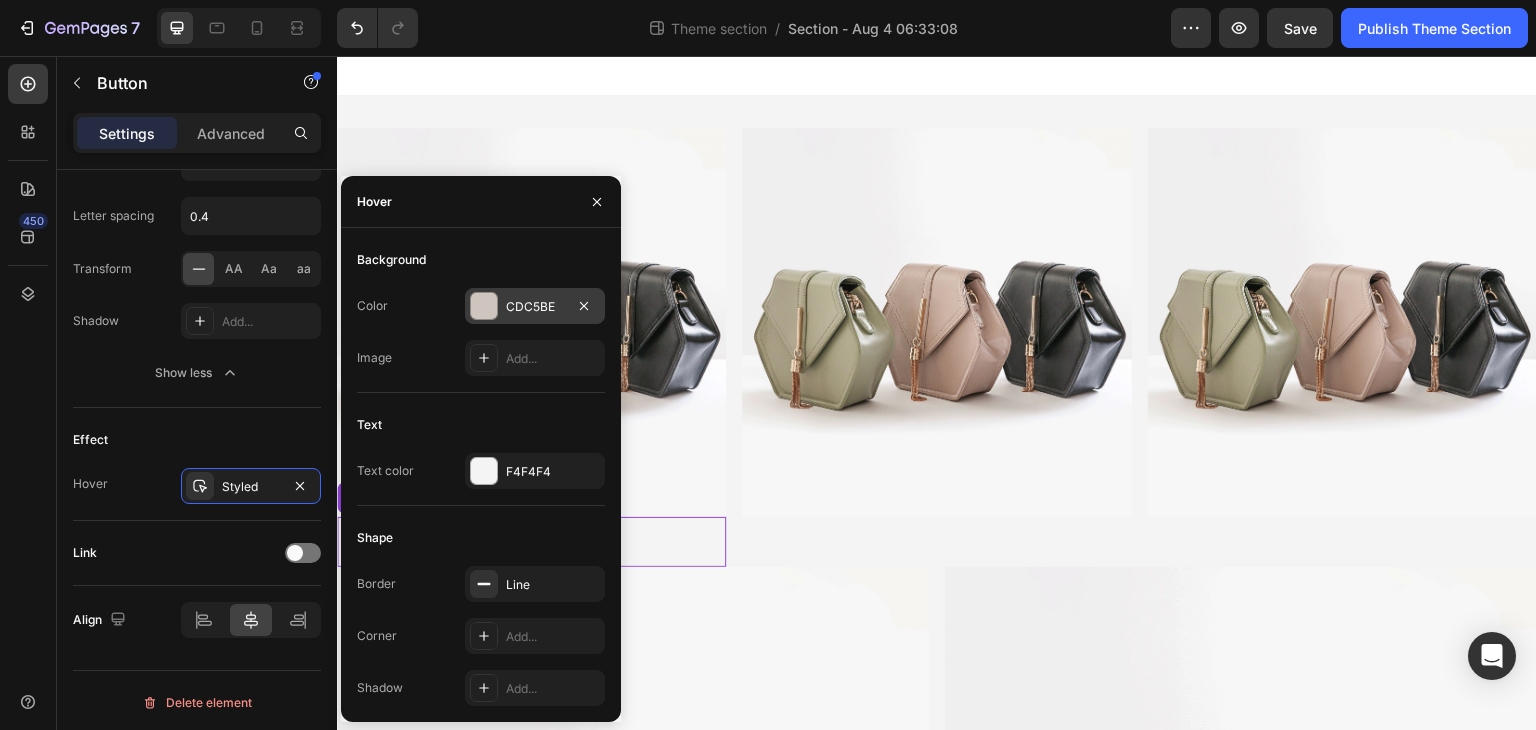 click on "CDC5BE" at bounding box center (535, 306) 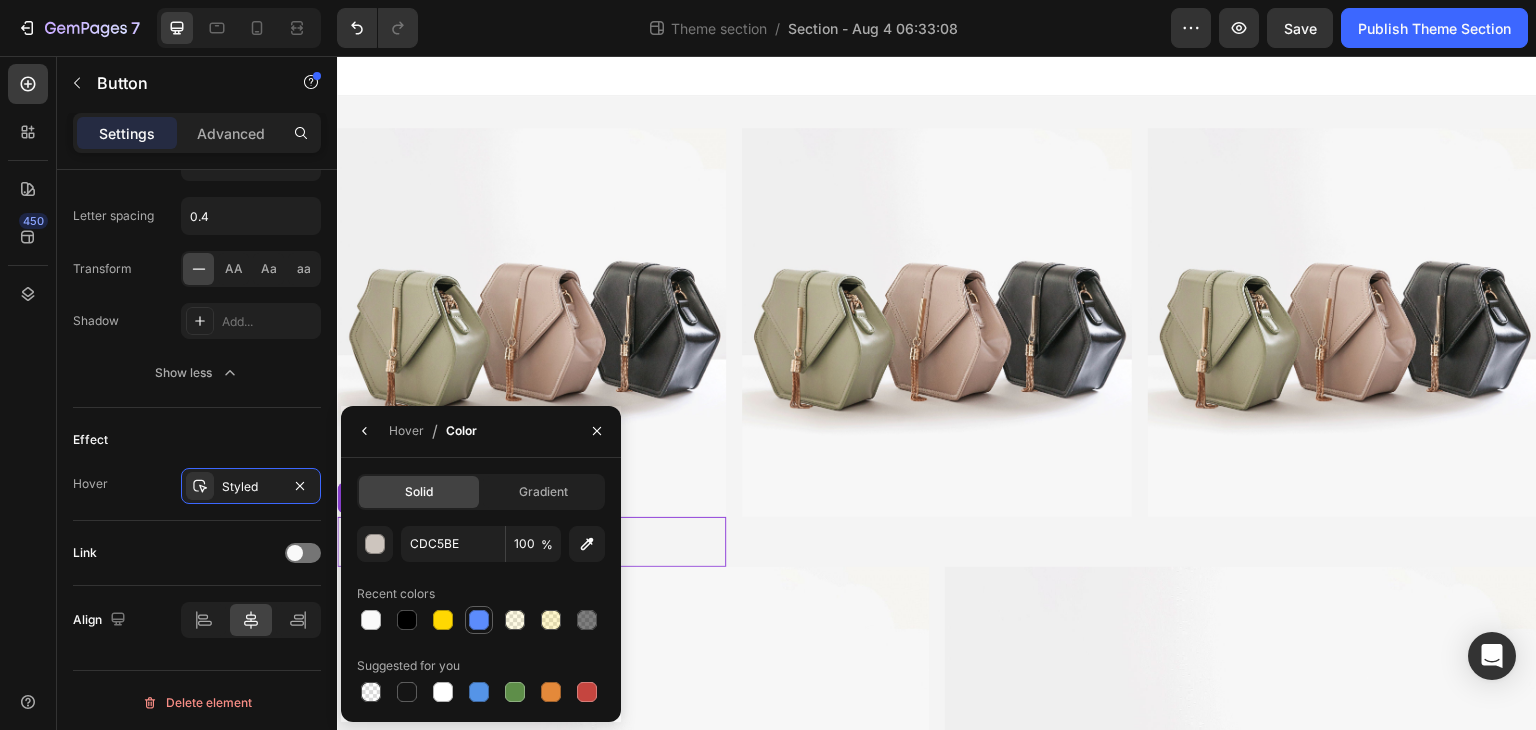 click at bounding box center [479, 620] 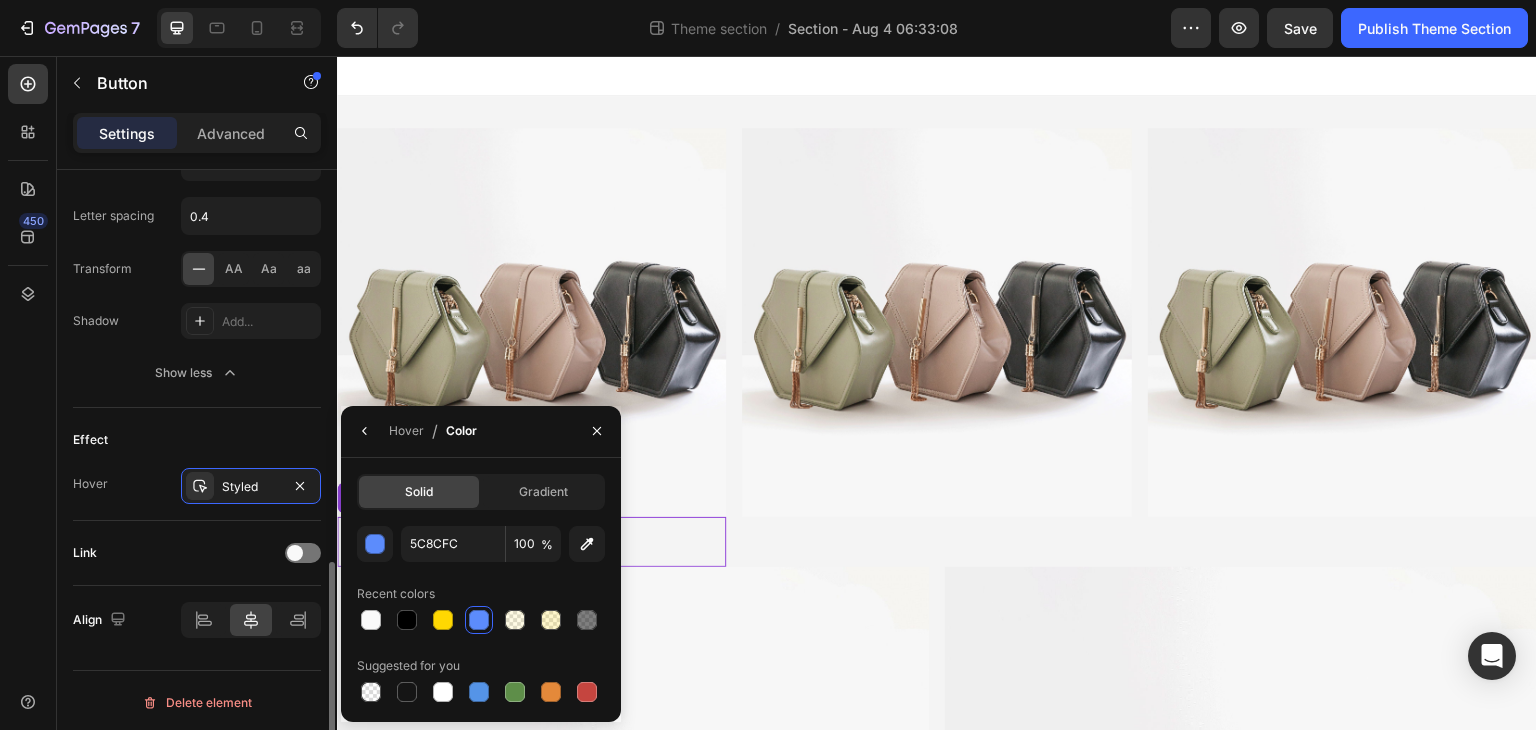 click on "Effect" at bounding box center [197, 440] 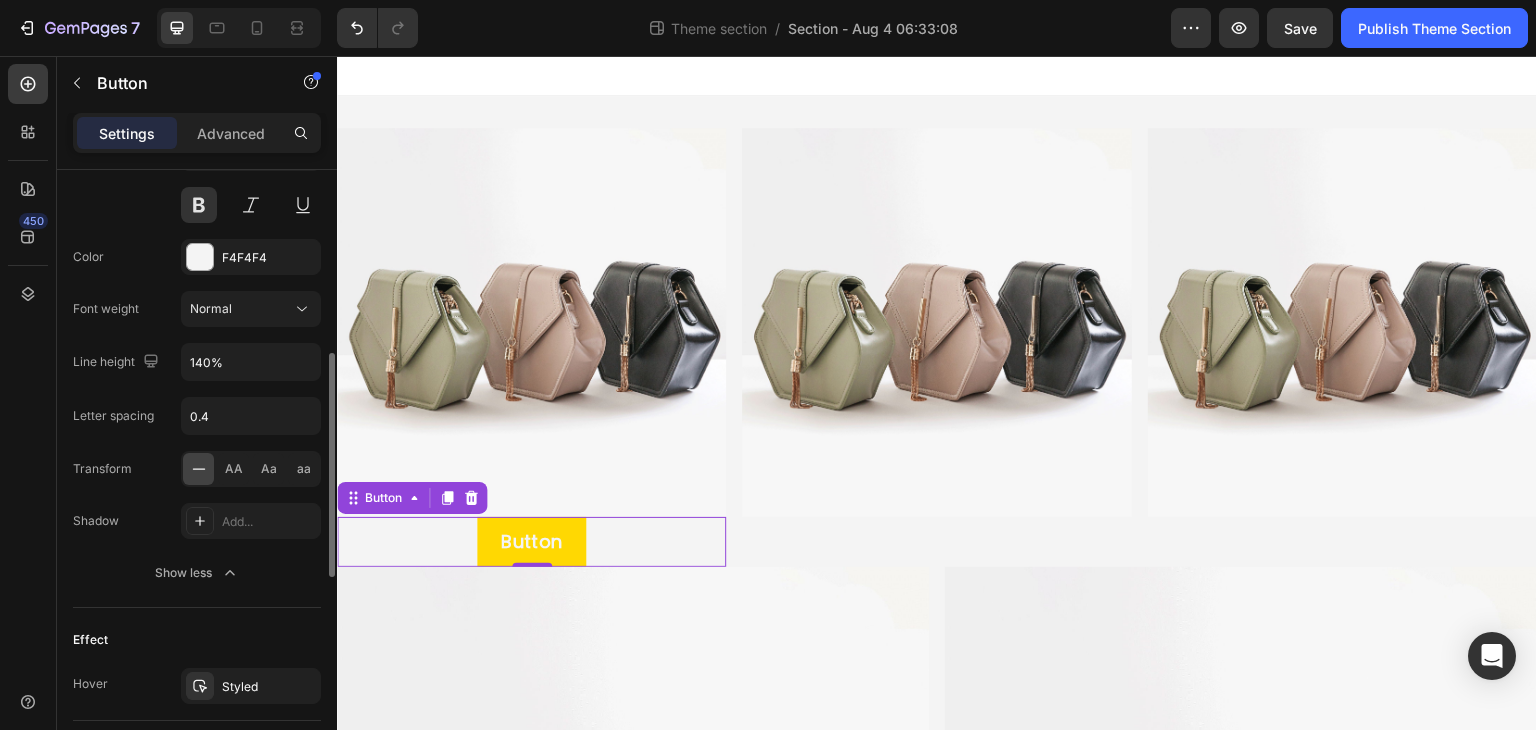 scroll, scrollTop: 777, scrollLeft: 0, axis: vertical 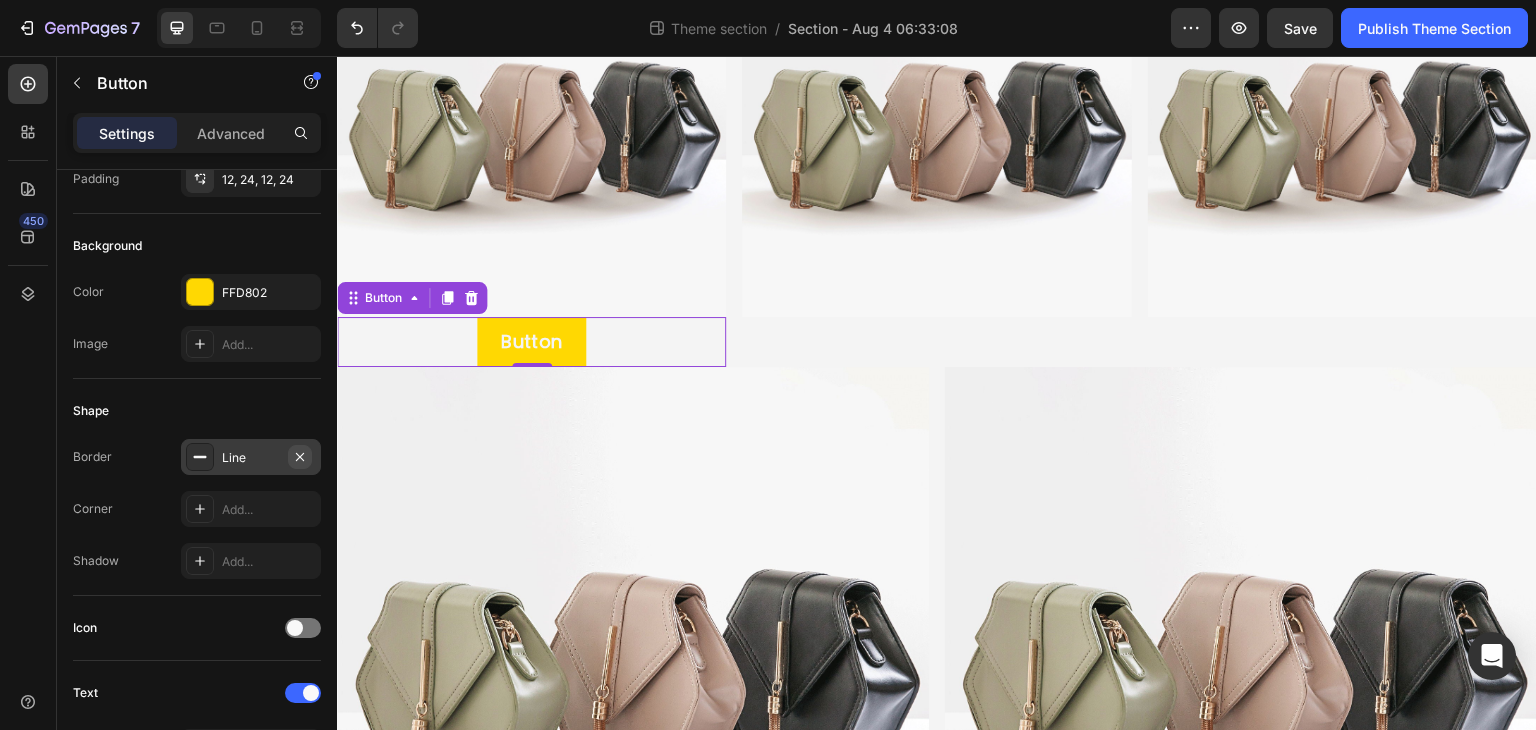 click 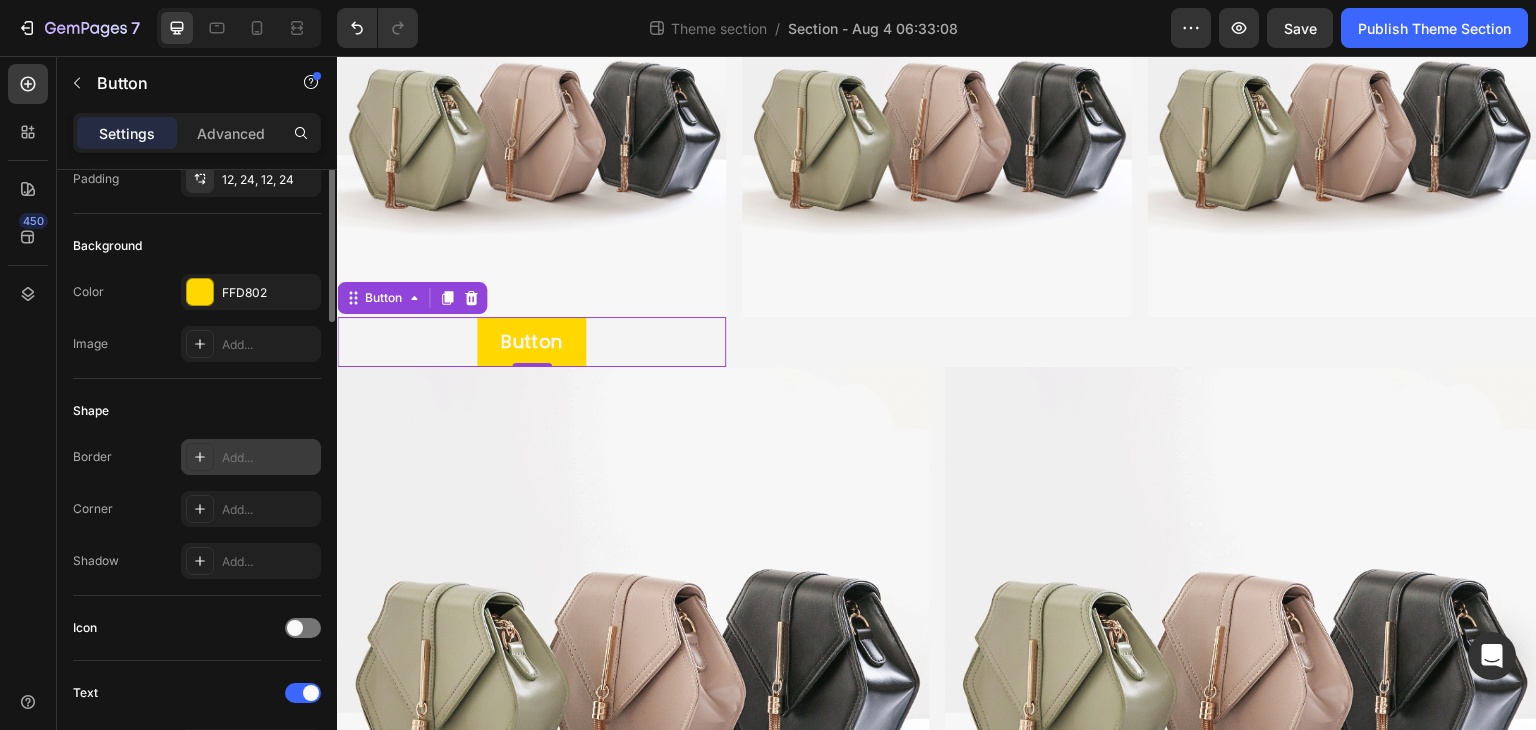 scroll, scrollTop: 0, scrollLeft: 0, axis: both 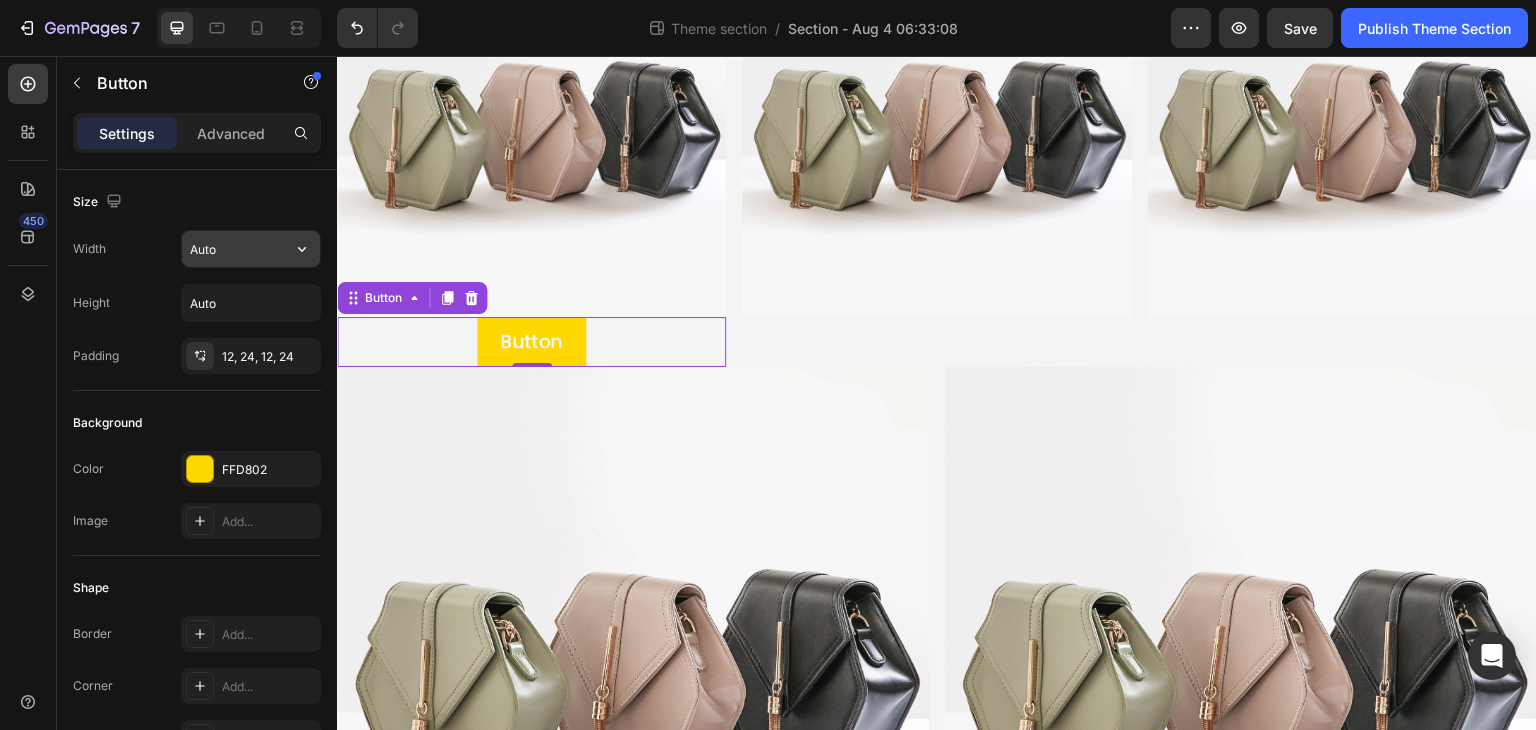 click on "Auto" at bounding box center [251, 249] 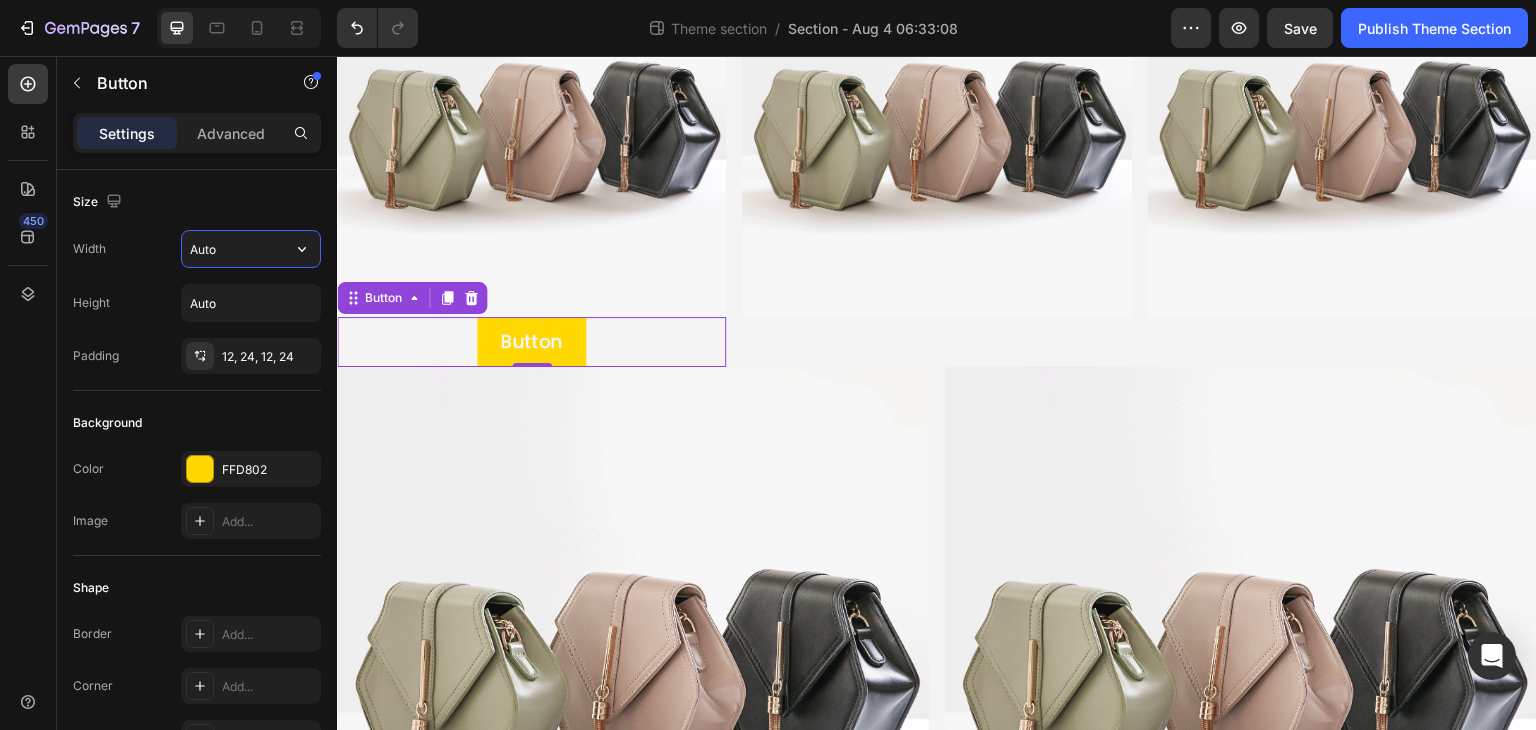 click on "Auto" at bounding box center (251, 249) 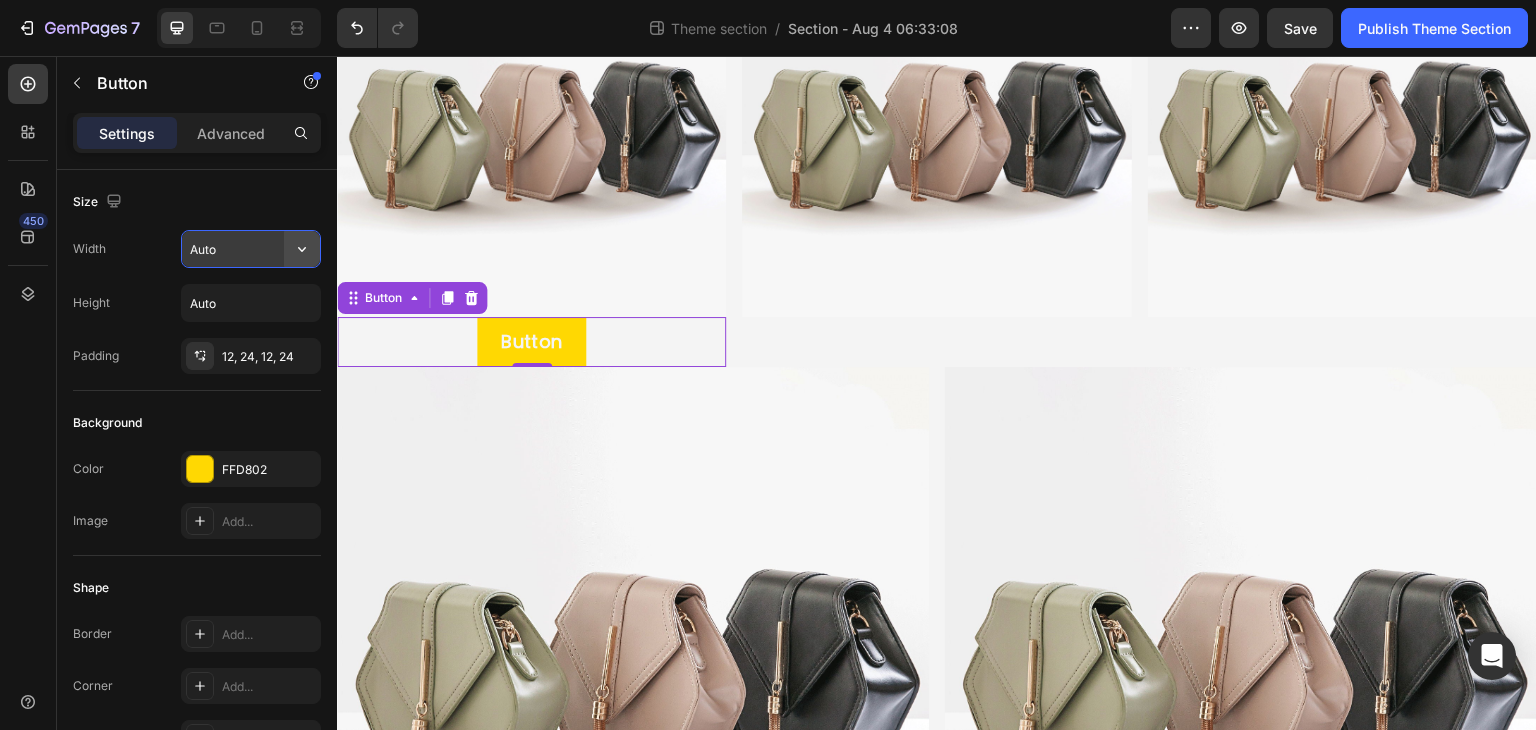 click 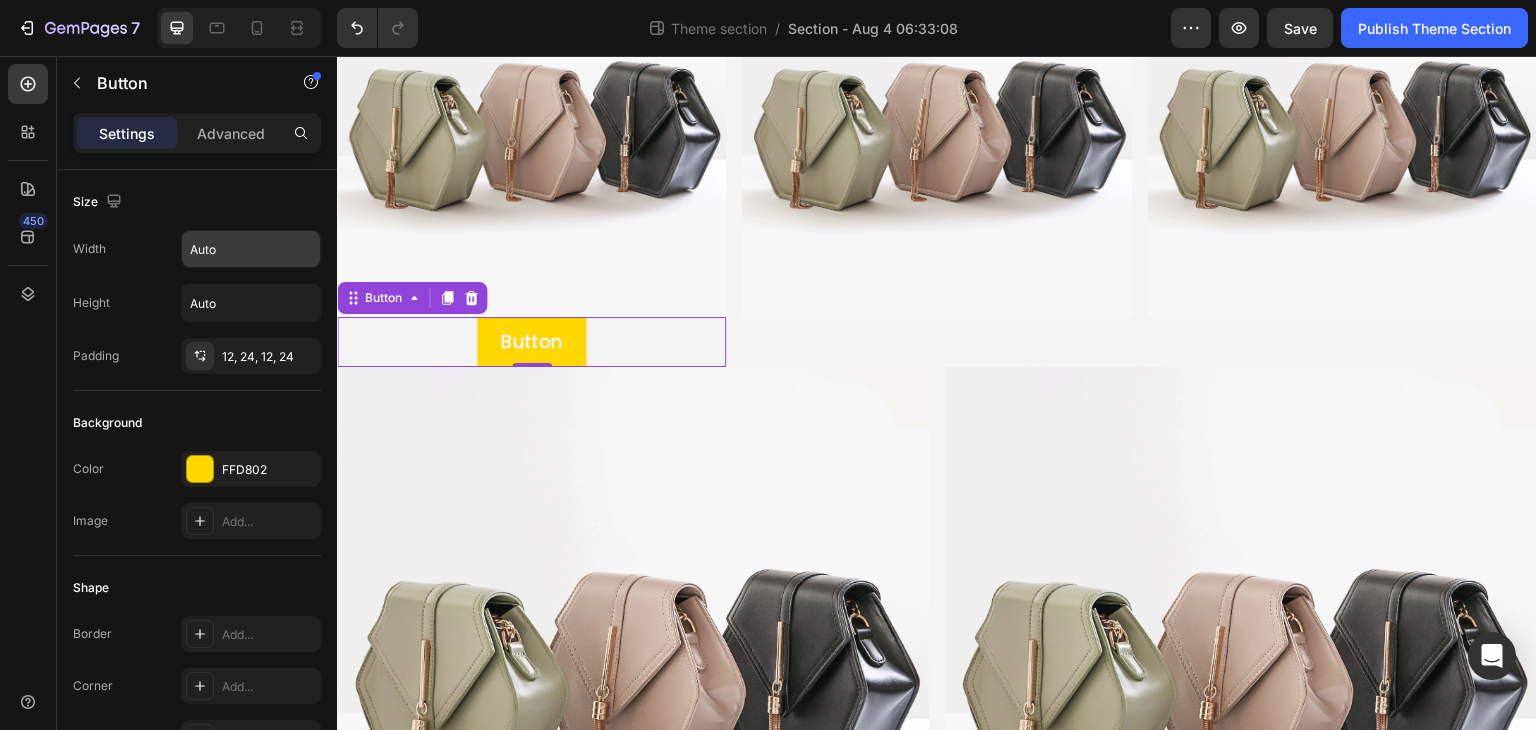 click on "Size" at bounding box center [197, 202] 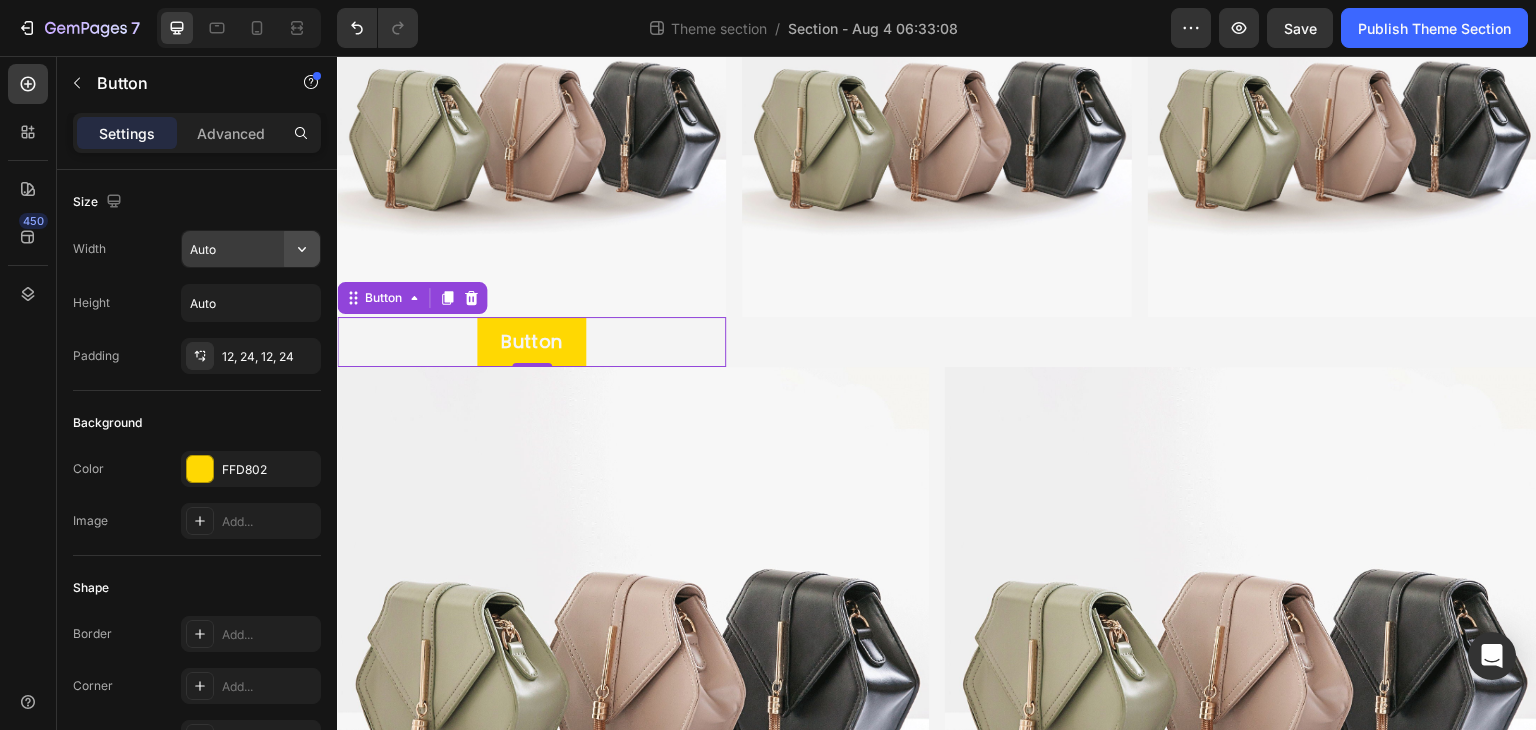 click 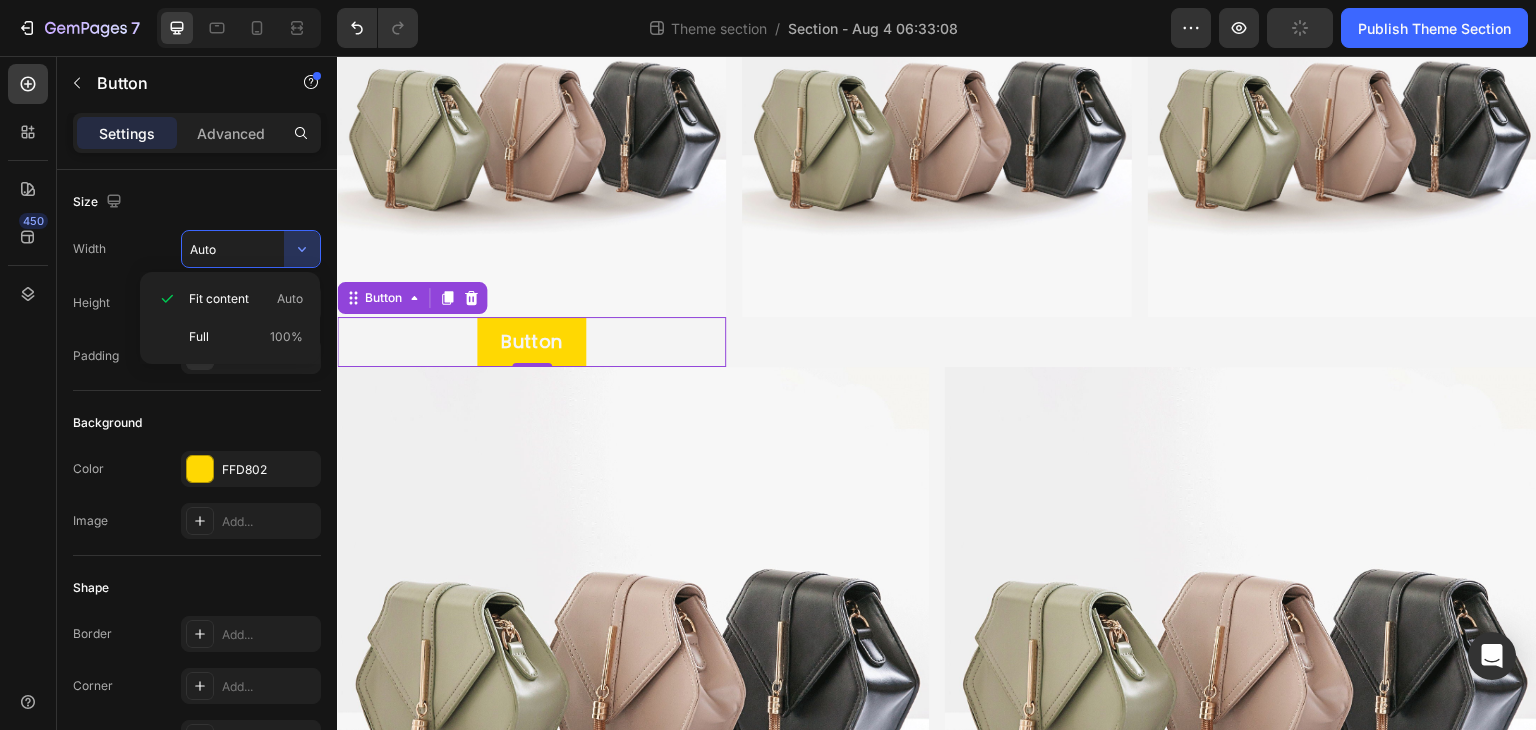 click on "Full 100%" at bounding box center [246, 337] 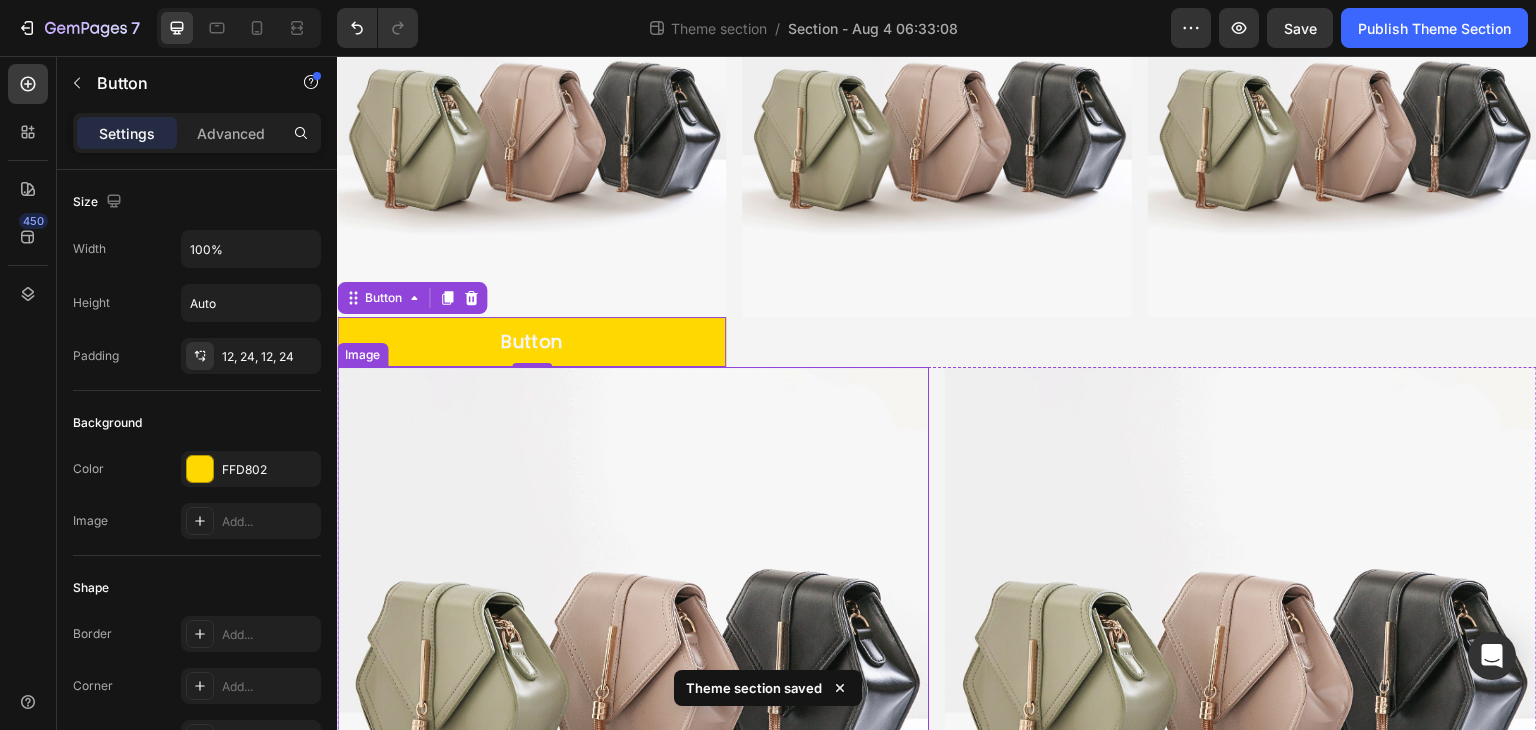scroll, scrollTop: 100, scrollLeft: 0, axis: vertical 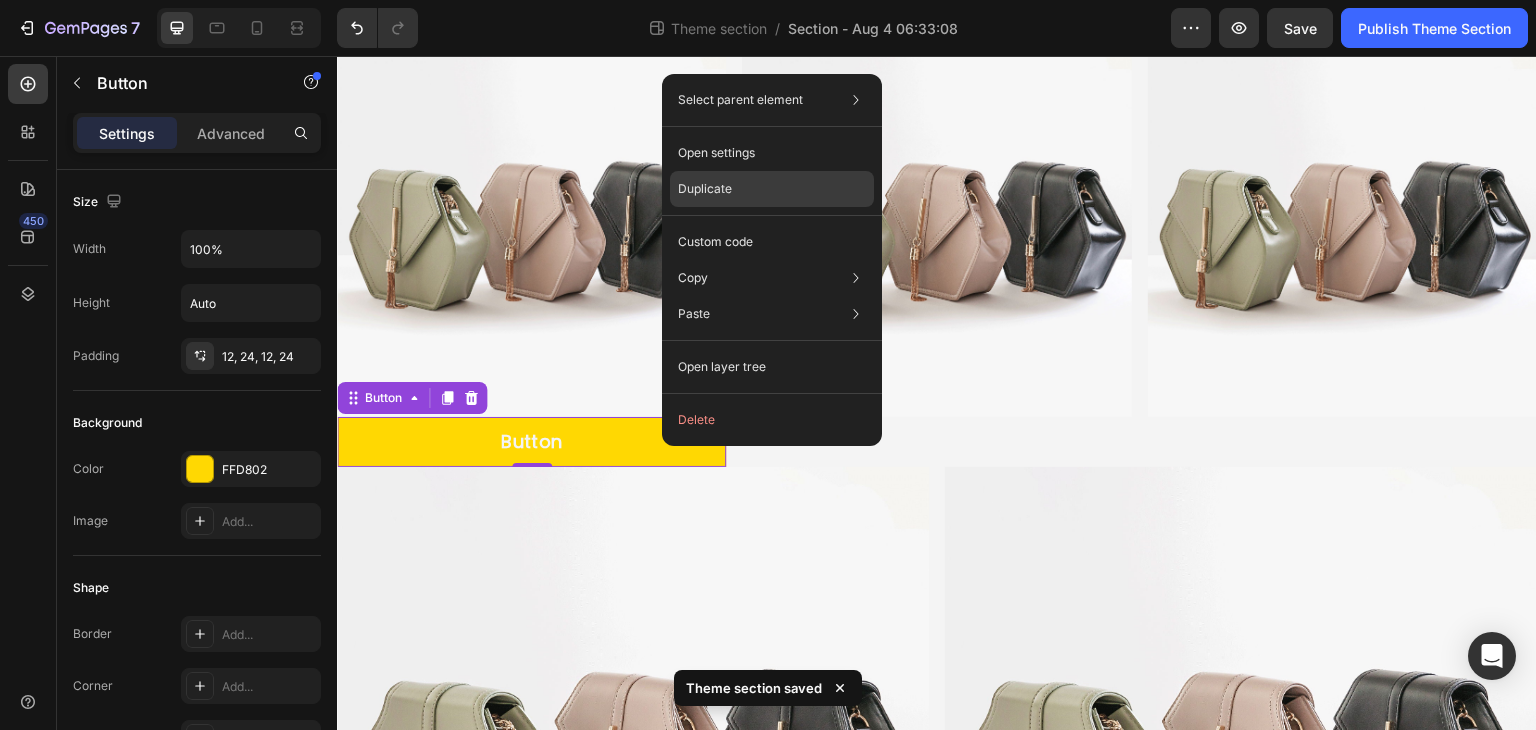 drag, startPoint x: 724, startPoint y: 195, endPoint x: 400, endPoint y: 185, distance: 324.1543 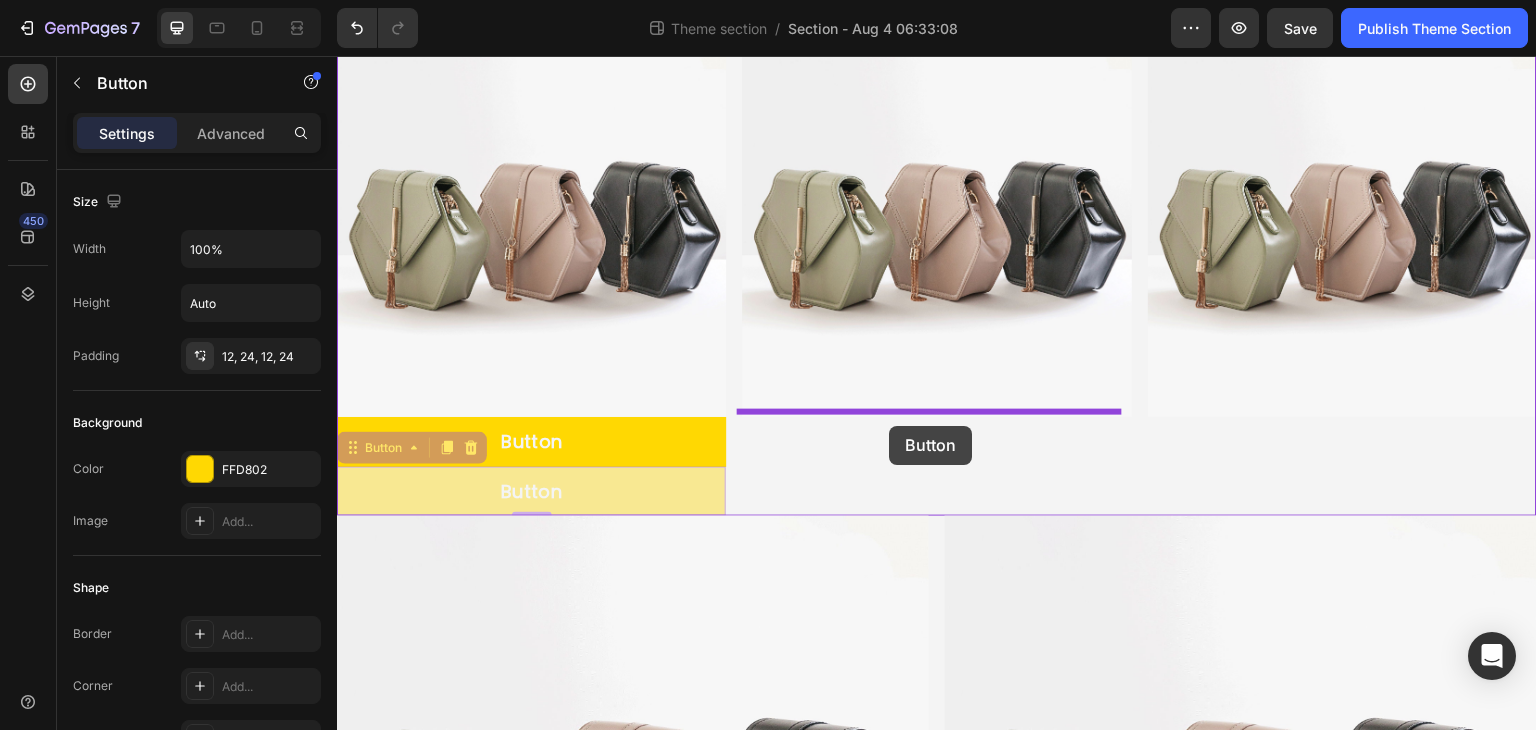 drag, startPoint x: 572, startPoint y: 505, endPoint x: 889, endPoint y: 426, distance: 326.6956 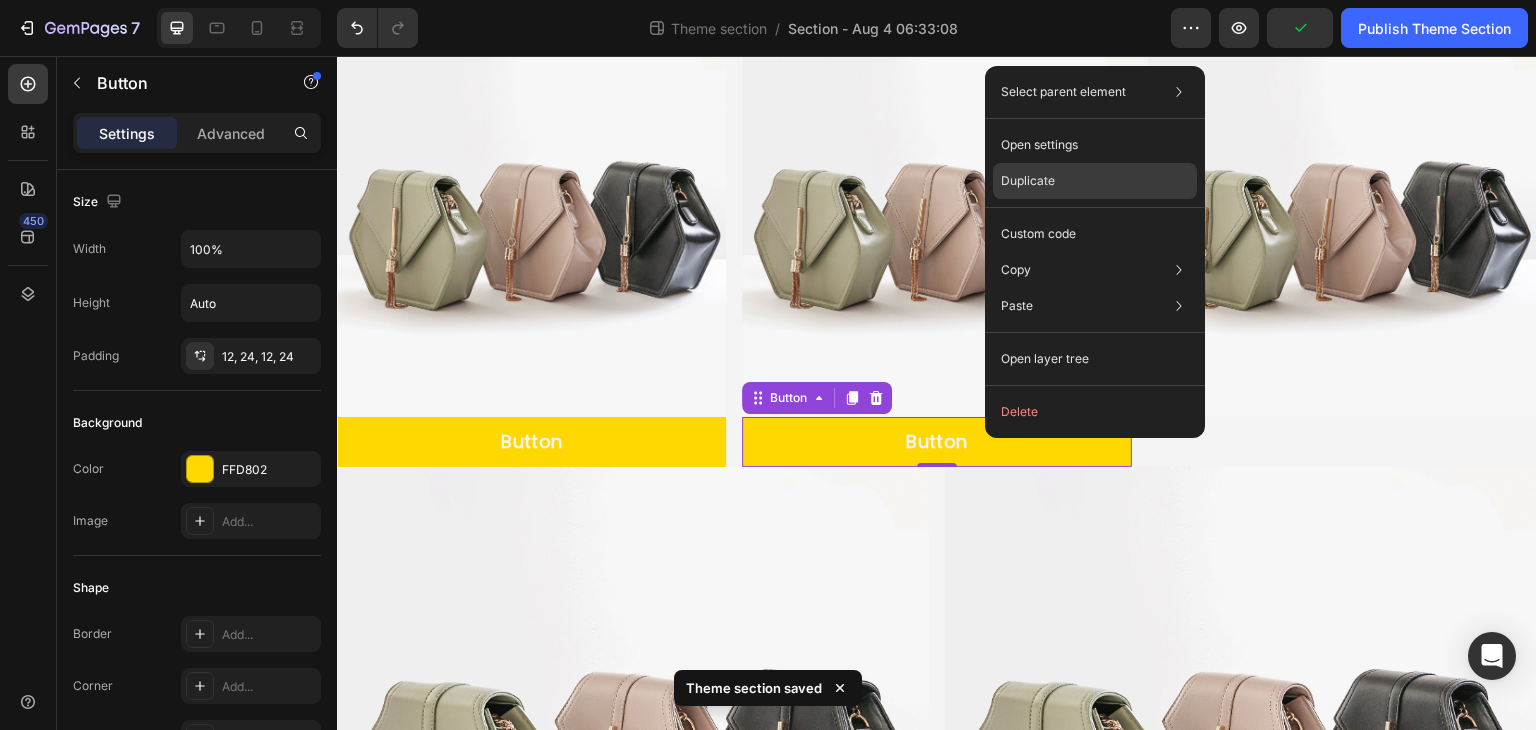 drag, startPoint x: 1073, startPoint y: 185, endPoint x: 737, endPoint y: 149, distance: 337.92307 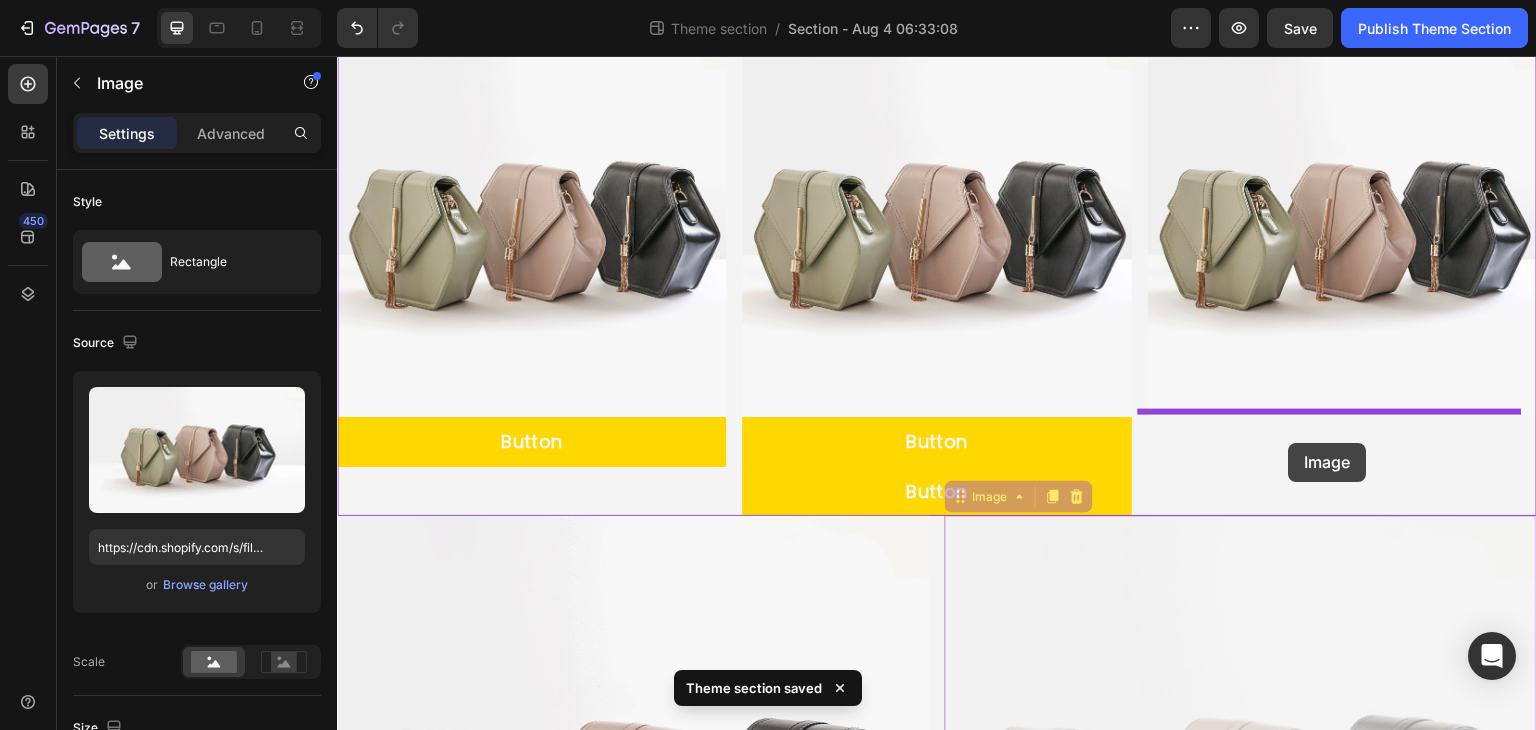 drag, startPoint x: 965, startPoint y: 501, endPoint x: 1289, endPoint y: 443, distance: 329.15042 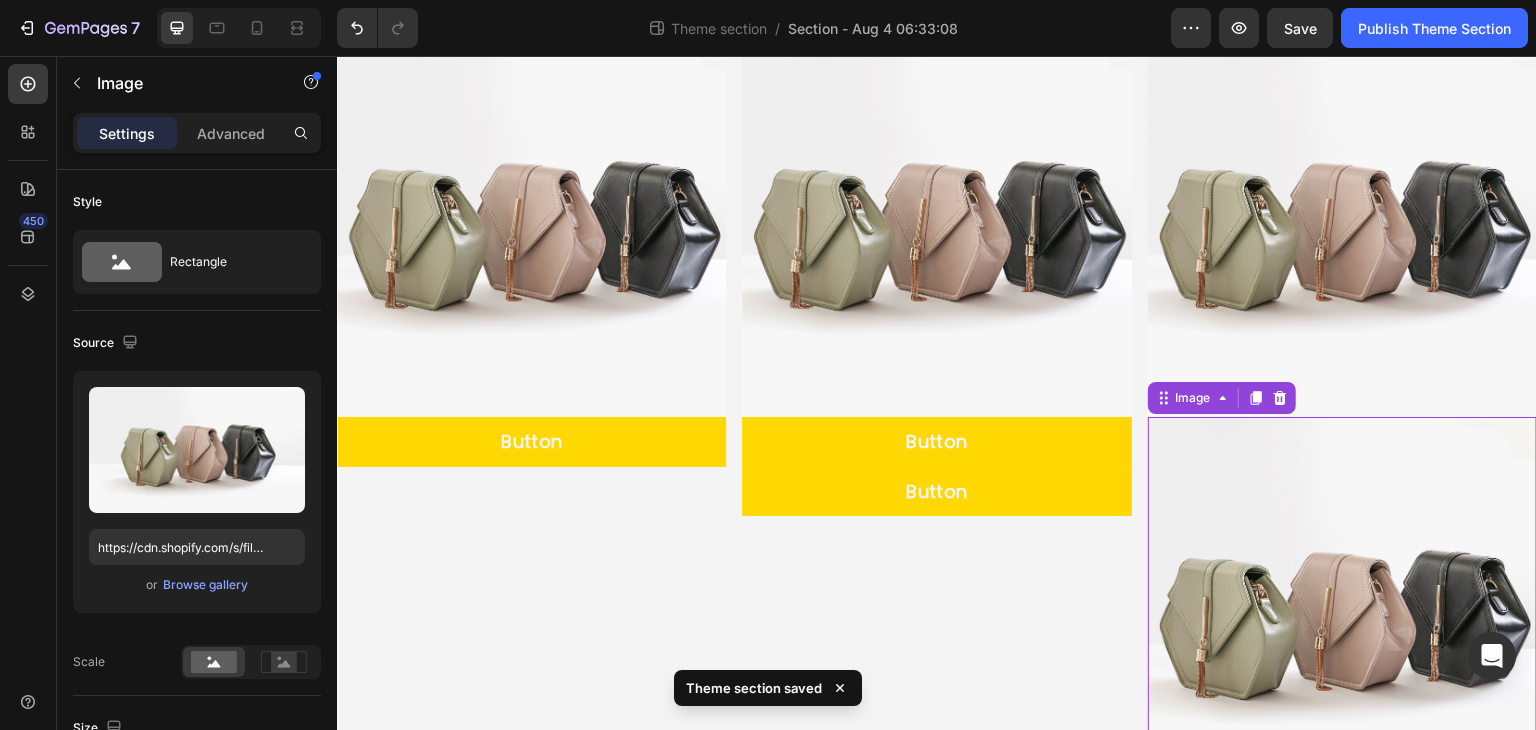 scroll, scrollTop: 300, scrollLeft: 0, axis: vertical 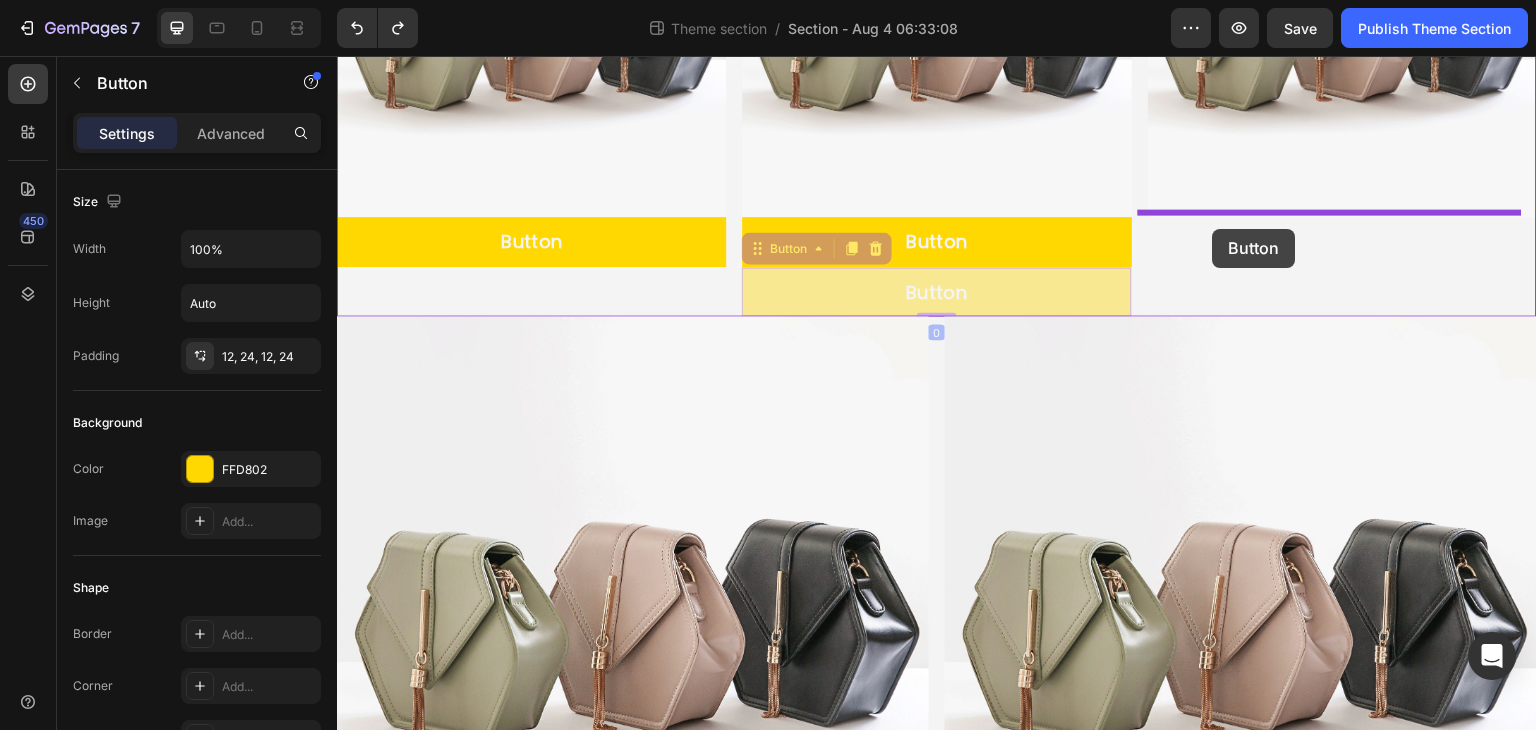 drag, startPoint x: 1028, startPoint y: 271, endPoint x: 1213, endPoint y: 229, distance: 189.70767 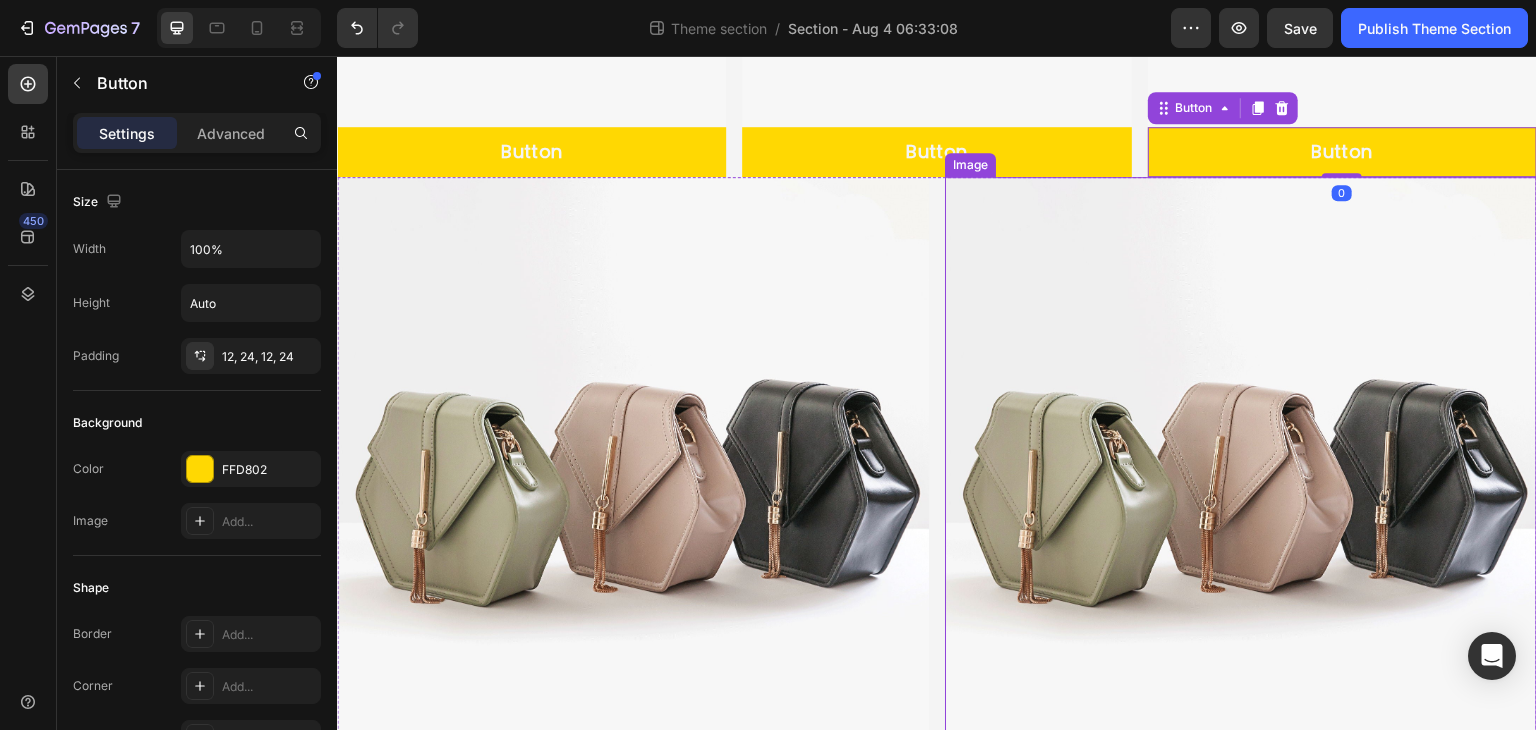 scroll, scrollTop: 447, scrollLeft: 0, axis: vertical 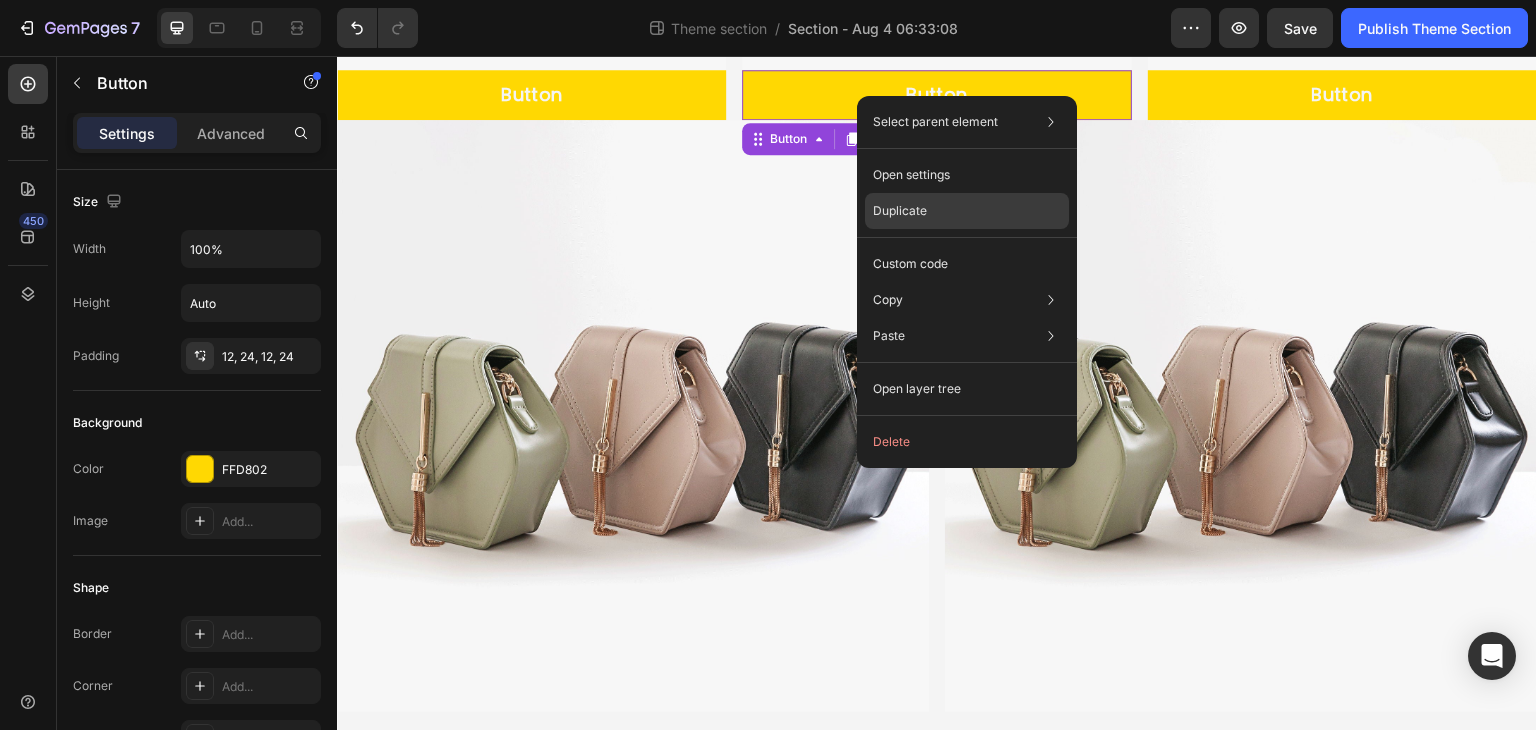 click on "Duplicate" 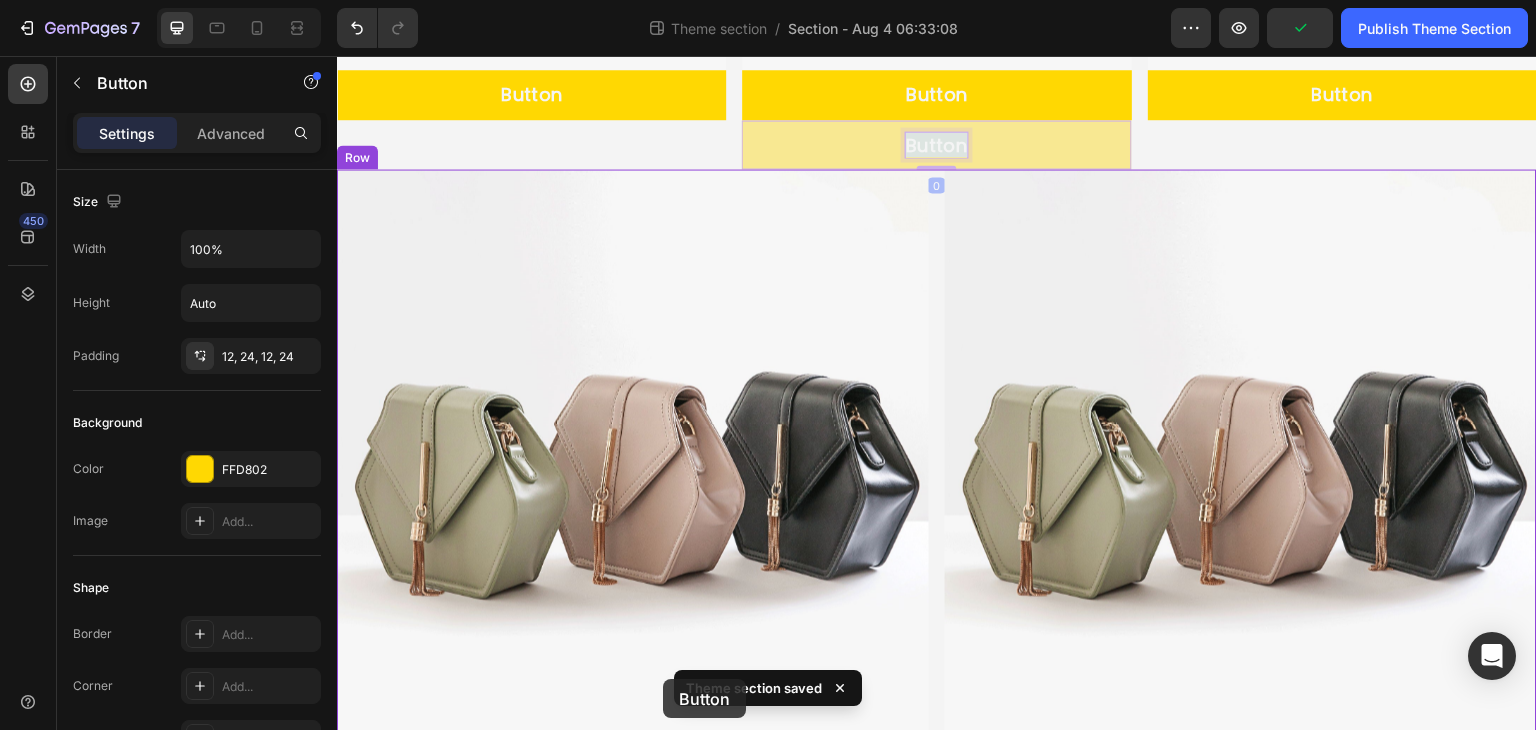 scroll, scrollTop: 496, scrollLeft: 0, axis: vertical 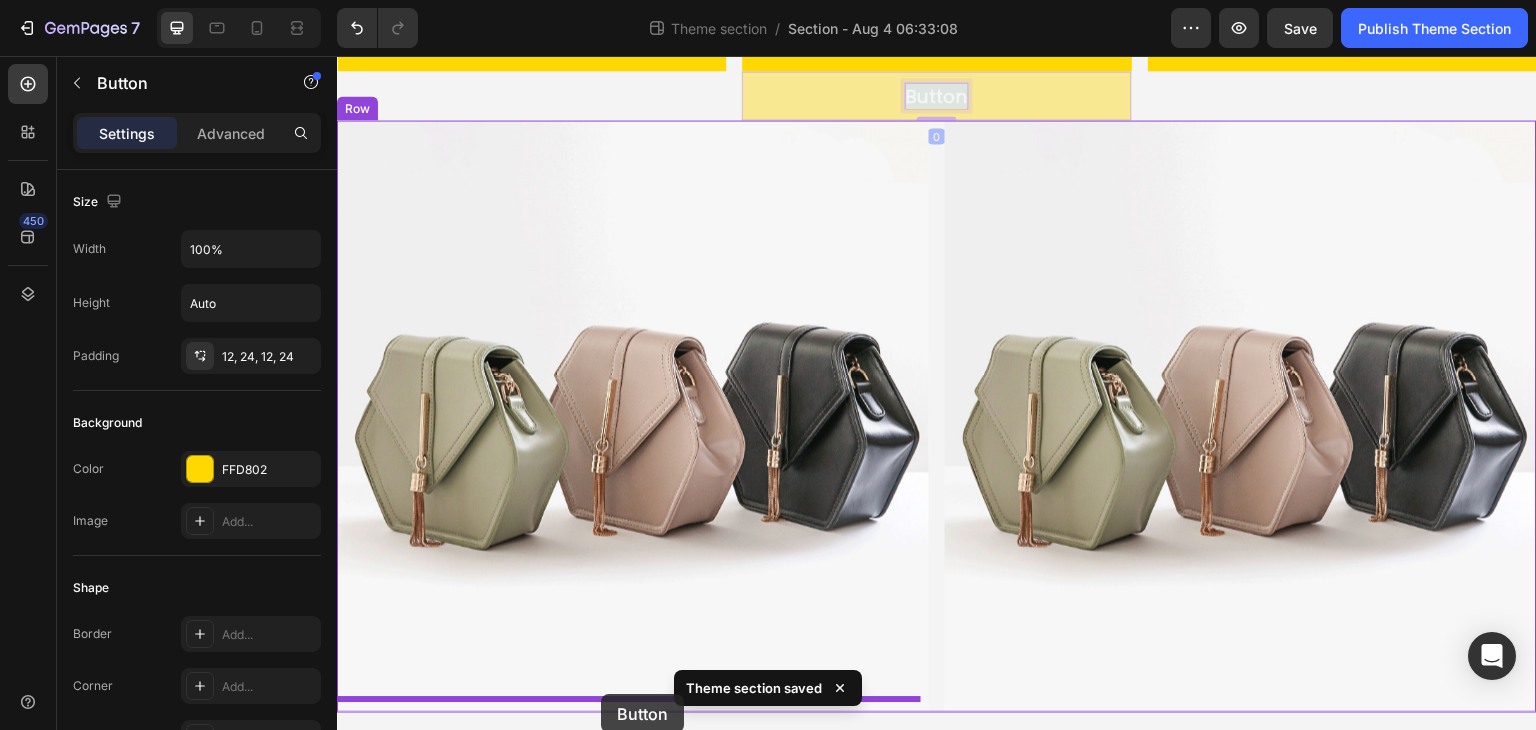 drag, startPoint x: 950, startPoint y: 141, endPoint x: 601, endPoint y: 695, distance: 654.76483 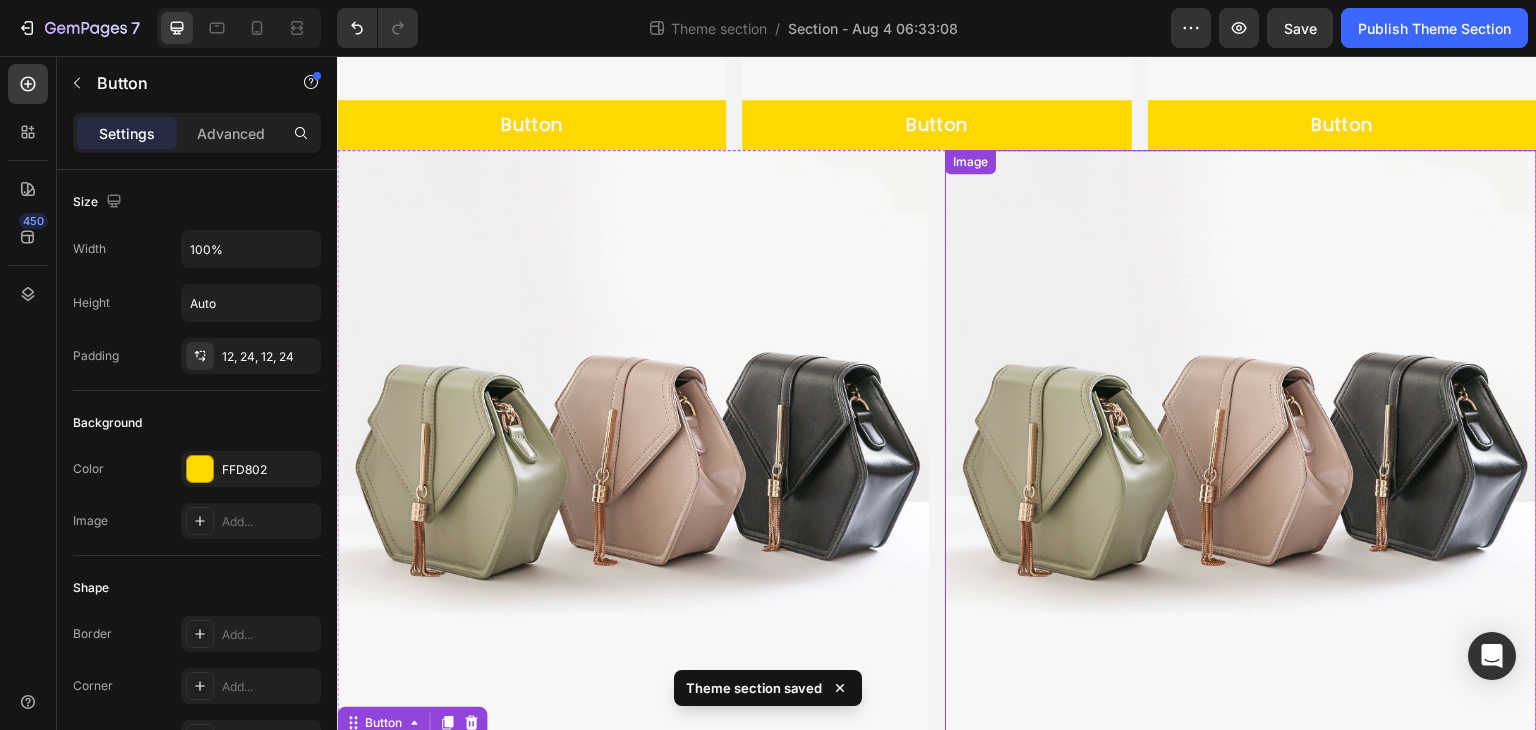 scroll, scrollTop: 296, scrollLeft: 0, axis: vertical 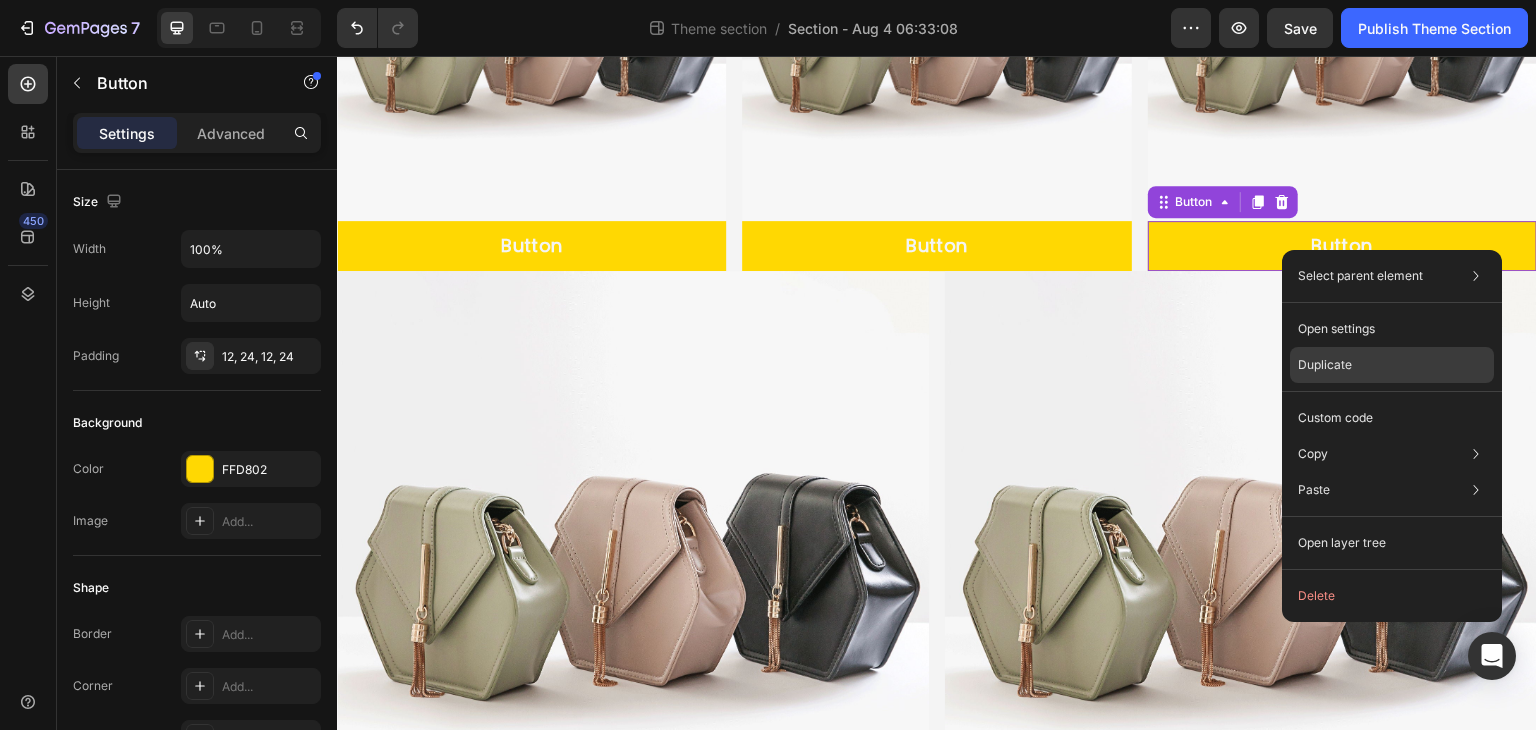 click on "Duplicate" at bounding box center [1325, 365] 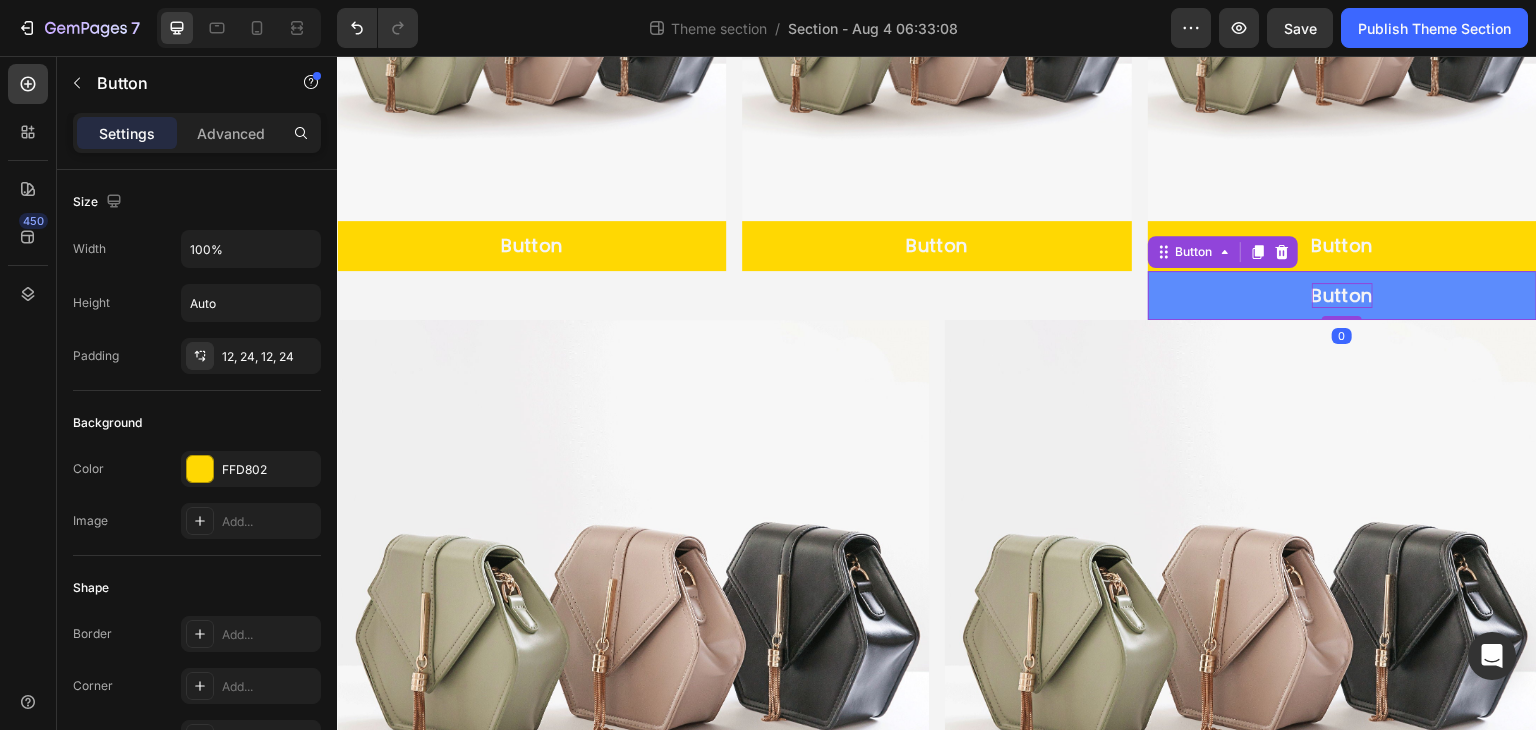 click on "Button" at bounding box center [1342, 295] 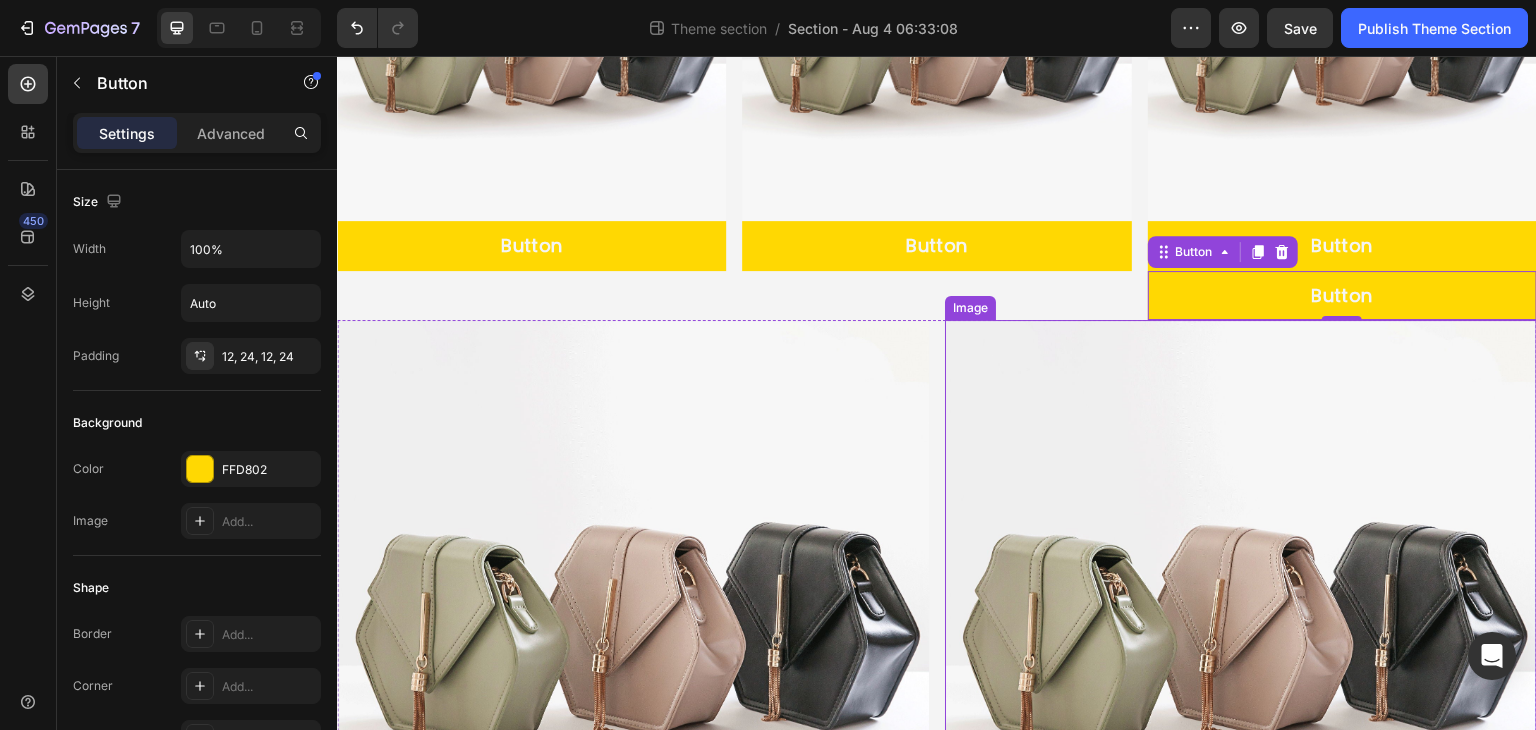 drag, startPoint x: 1236, startPoint y: 293, endPoint x: 1170, endPoint y: 355, distance: 90.55385 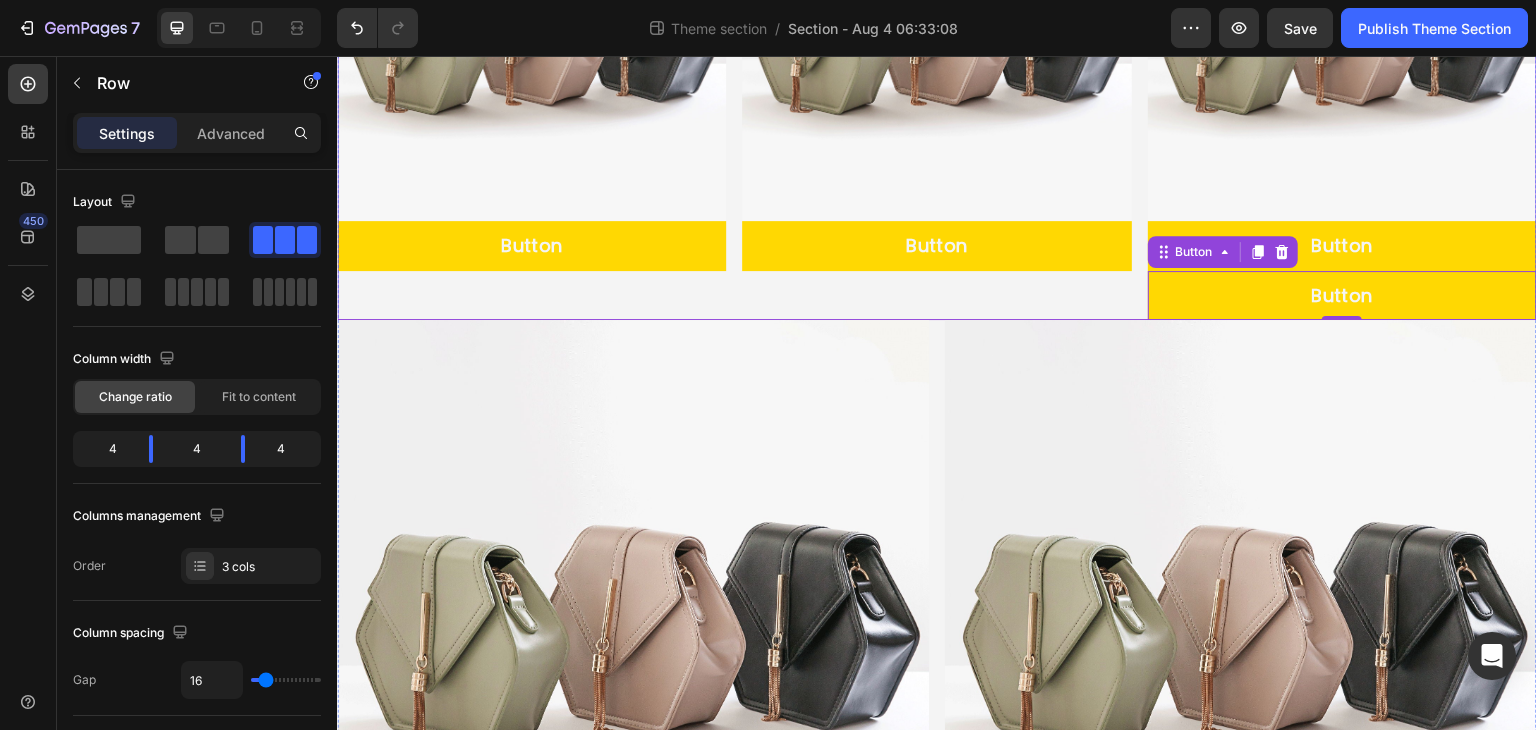 click on "Image Button Button" at bounding box center [936, 76] 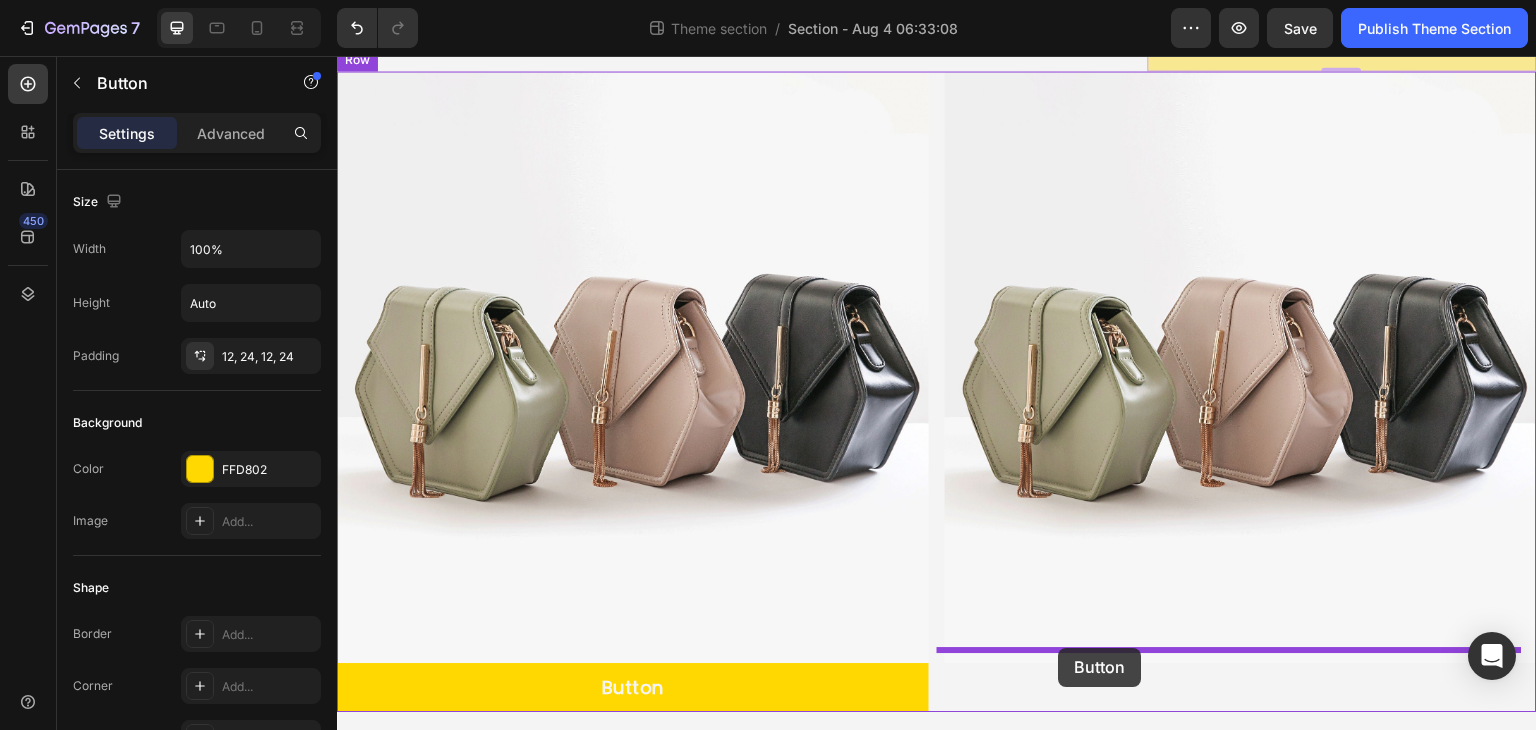 drag, startPoint x: 1171, startPoint y: 290, endPoint x: 1059, endPoint y: 648, distance: 375.11066 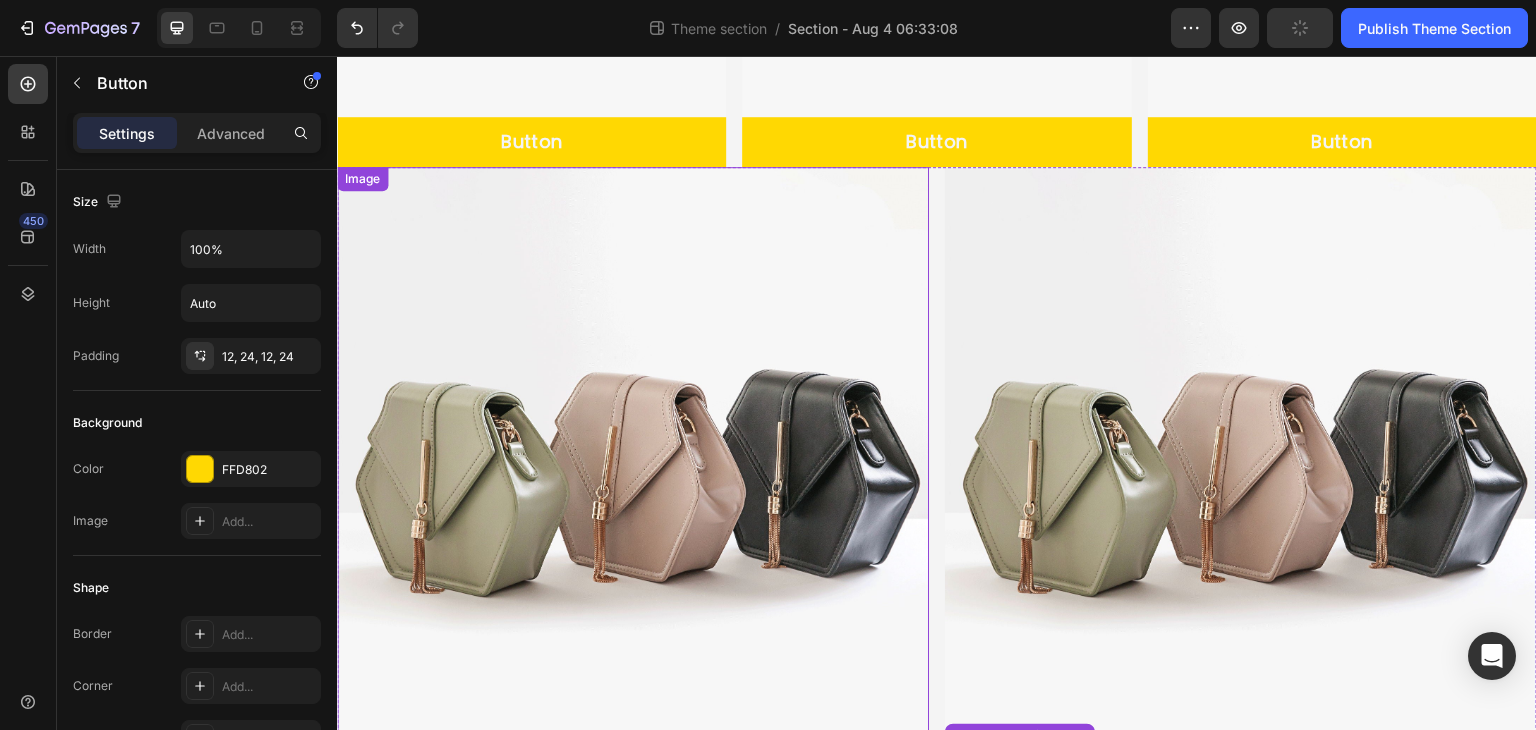 scroll, scrollTop: 296, scrollLeft: 0, axis: vertical 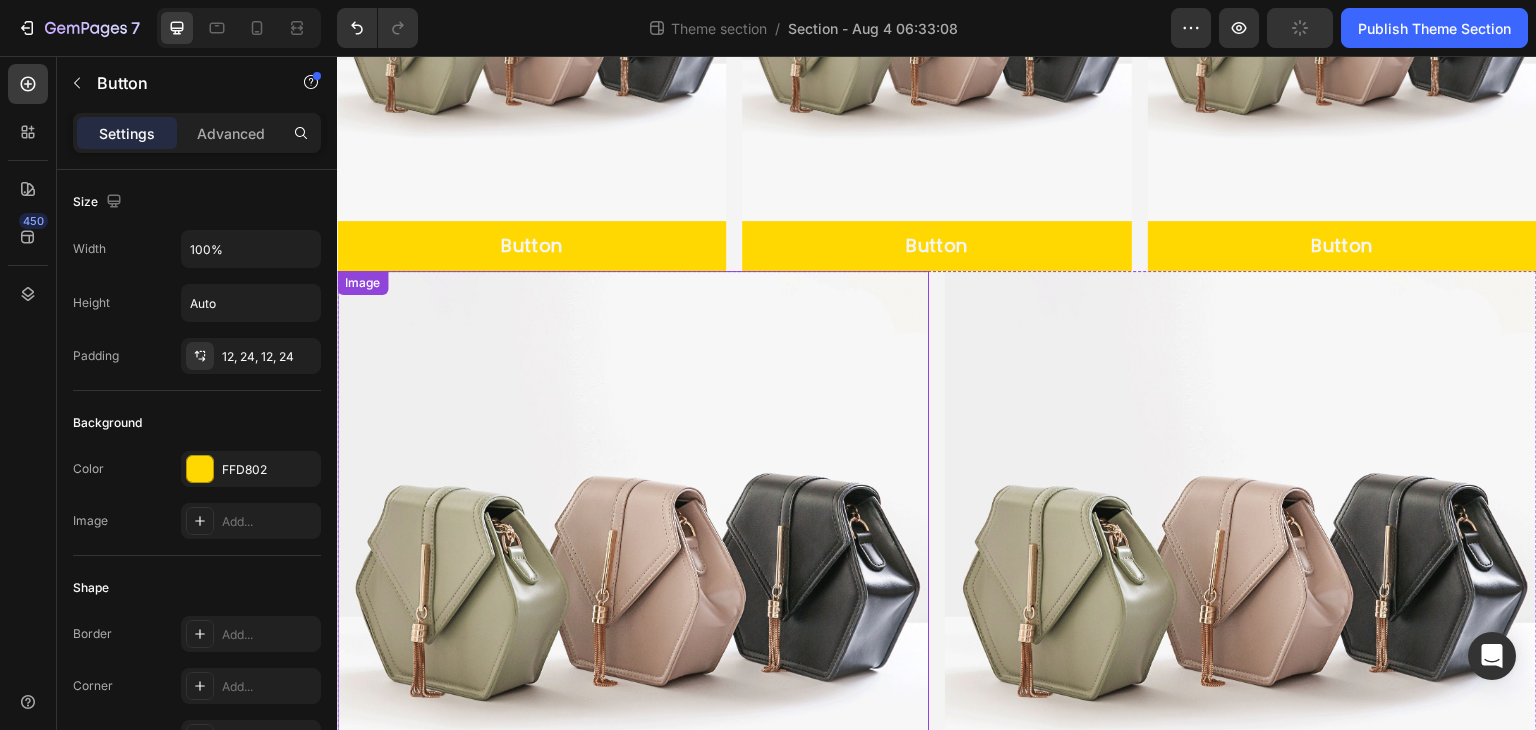 click at bounding box center [633, 567] 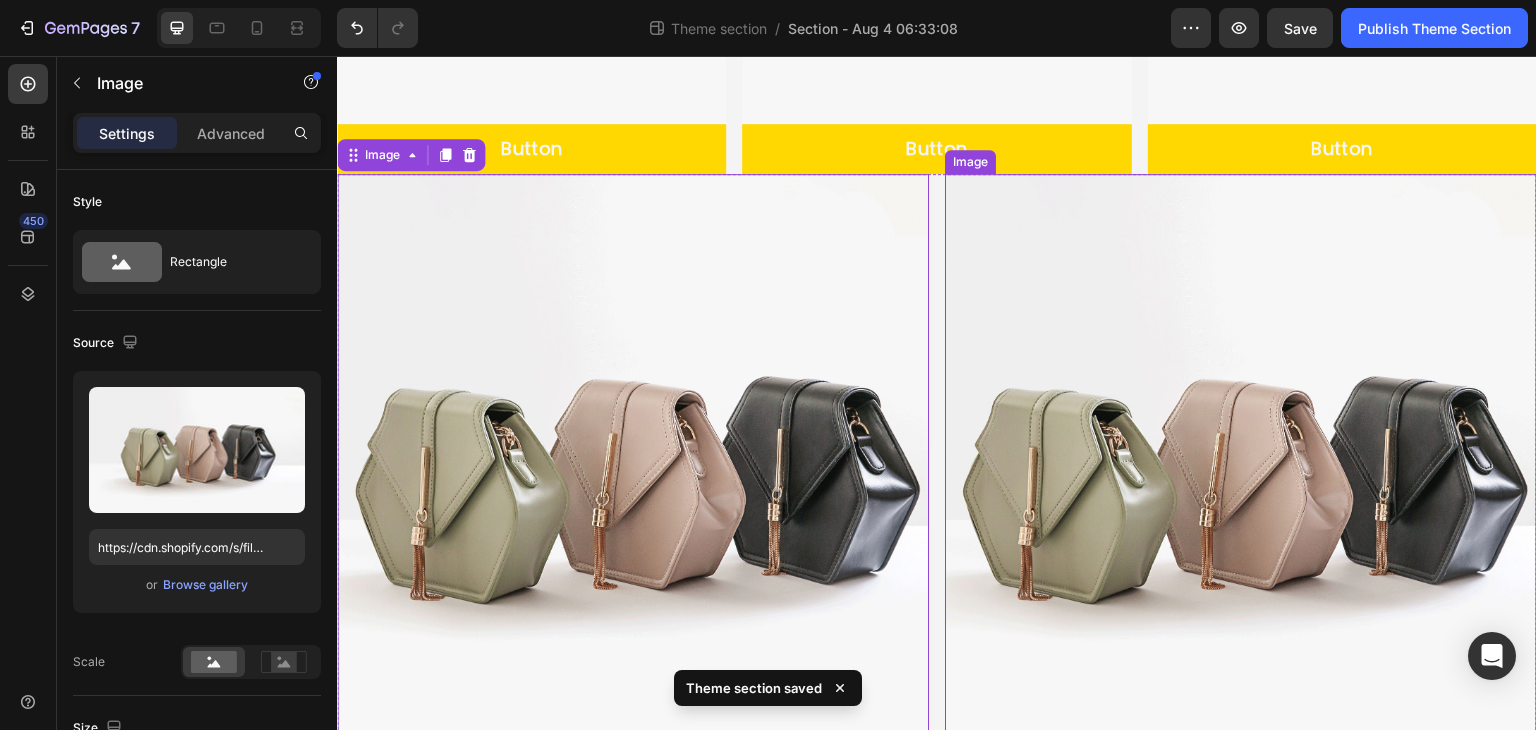 scroll, scrollTop: 400, scrollLeft: 0, axis: vertical 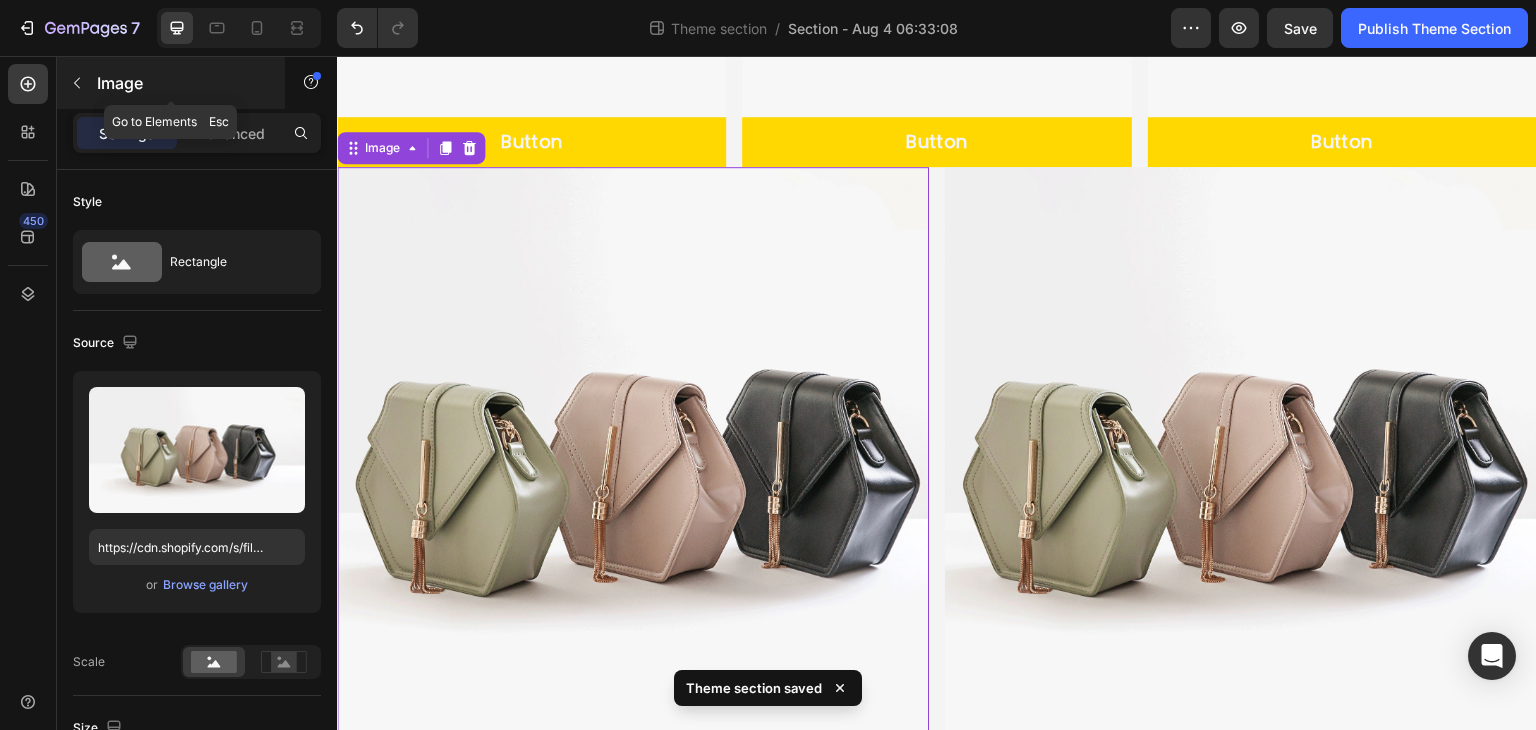 click at bounding box center [77, 83] 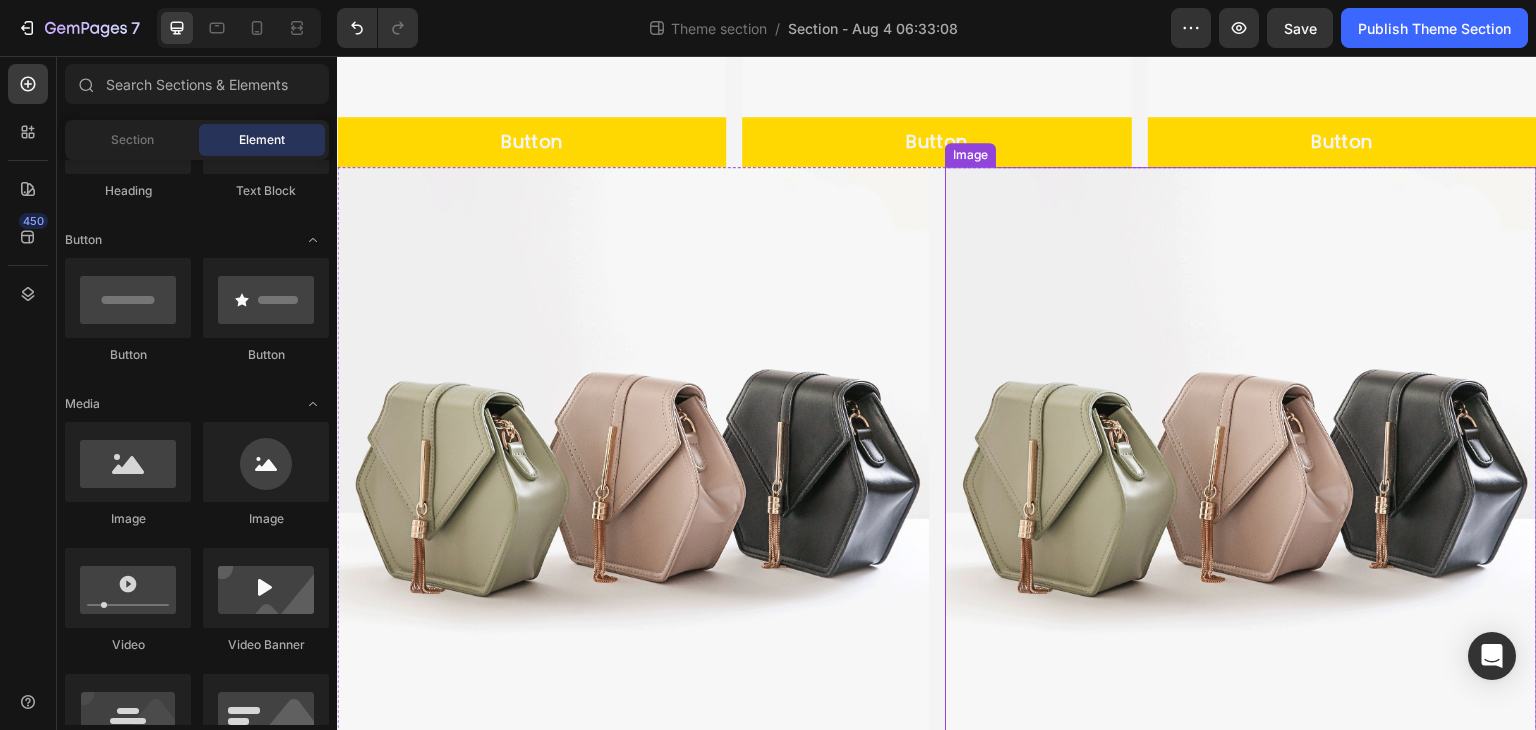 click at bounding box center [1241, 463] 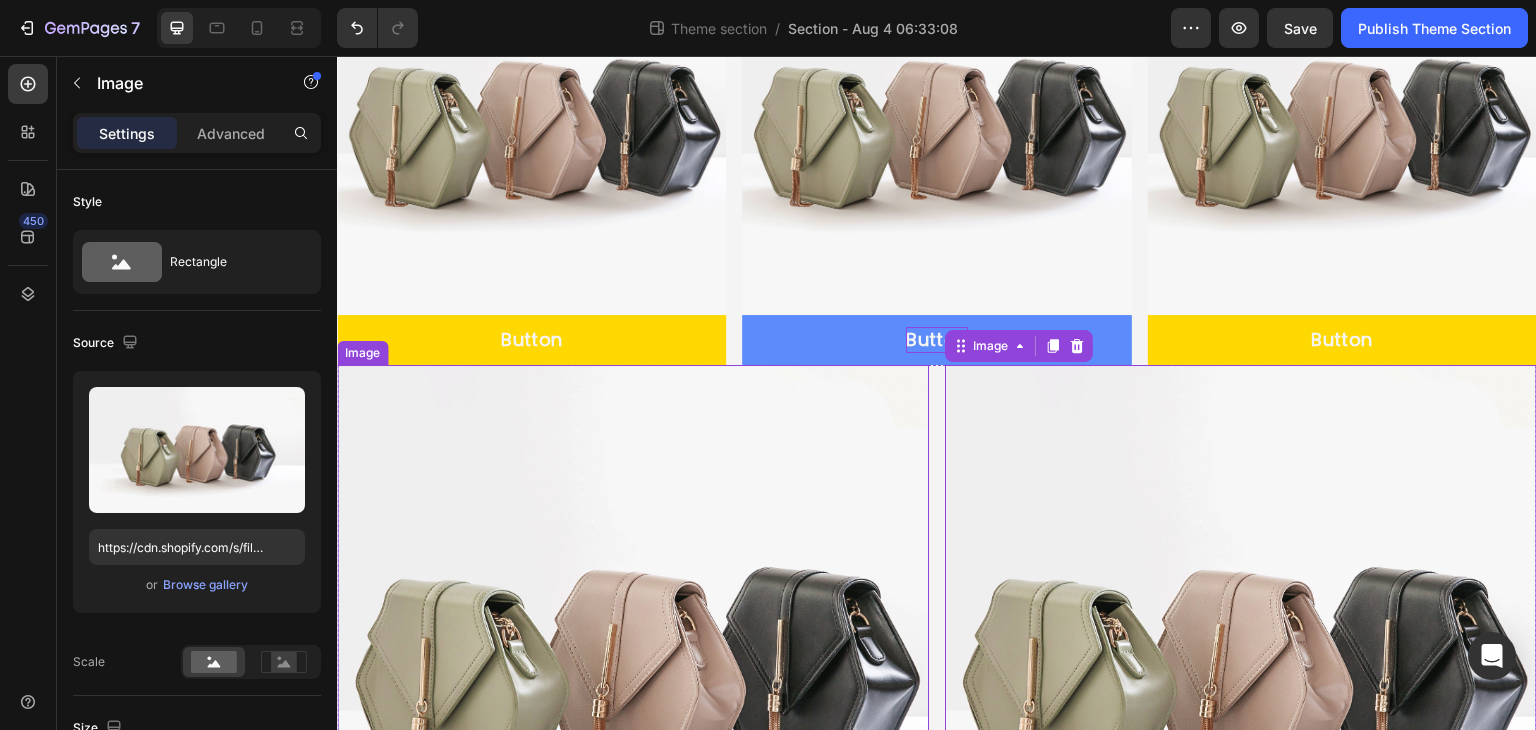 scroll, scrollTop: 196, scrollLeft: 0, axis: vertical 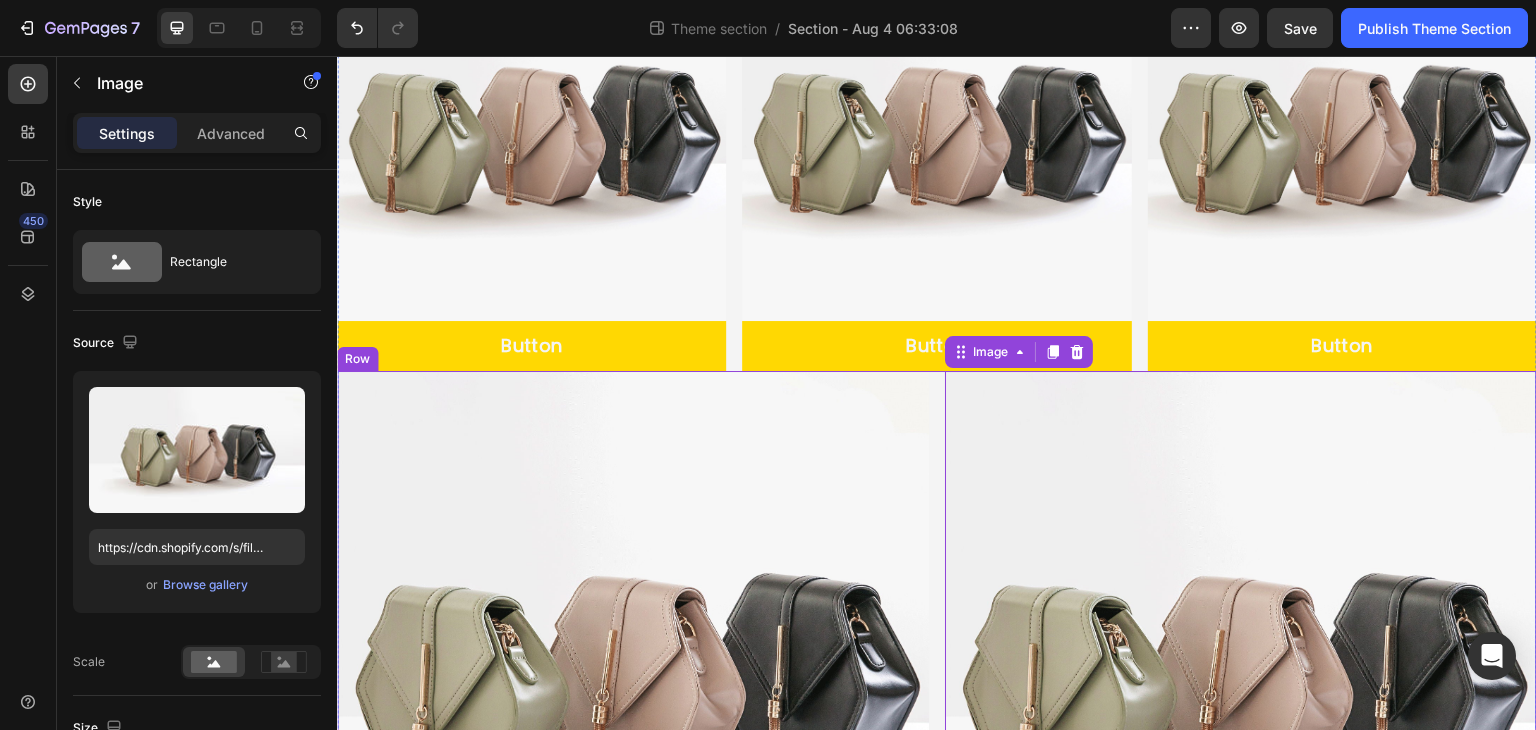 click on "Image Button Button Image   0 Button Button Row" at bounding box center [937, 691] 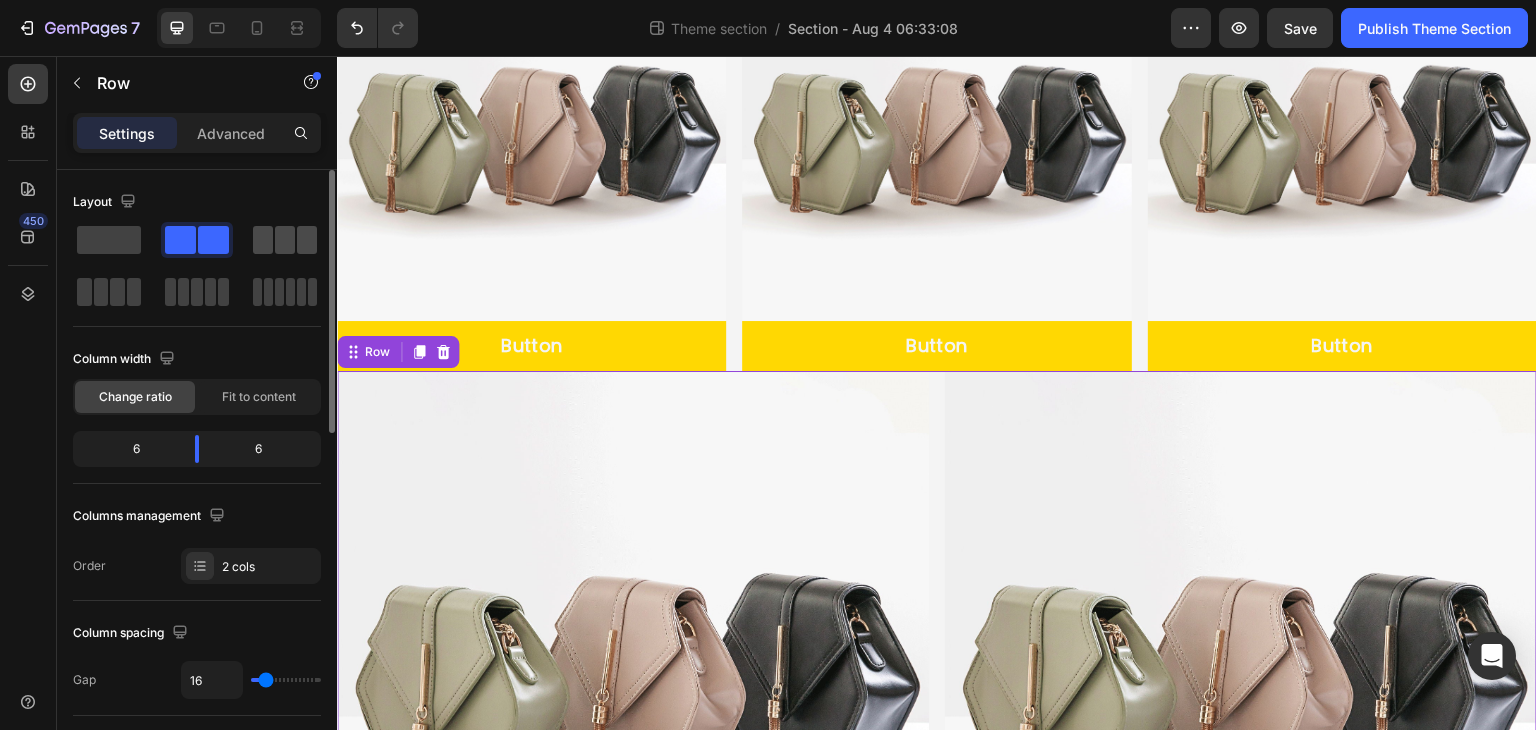 click 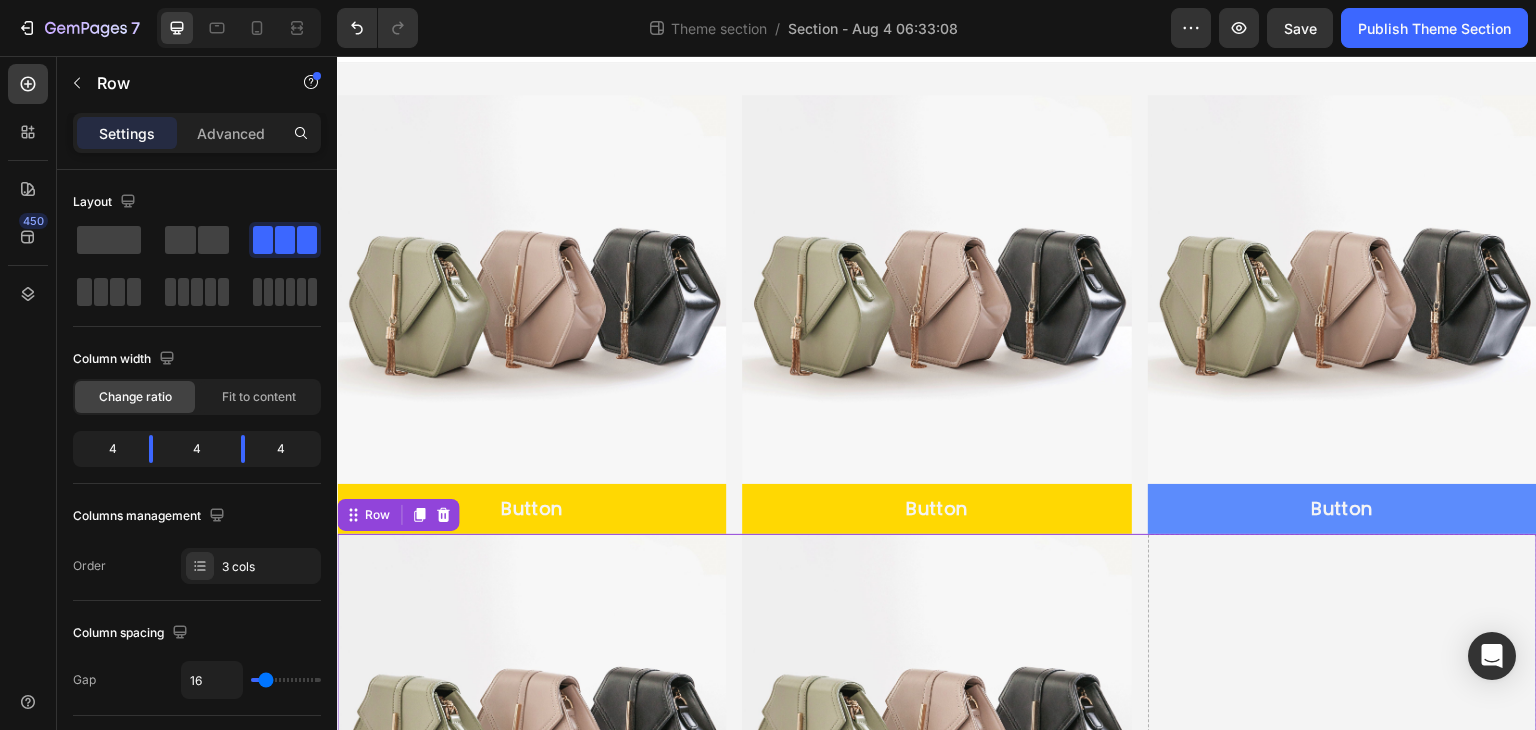 scroll, scrollTop: 0, scrollLeft: 0, axis: both 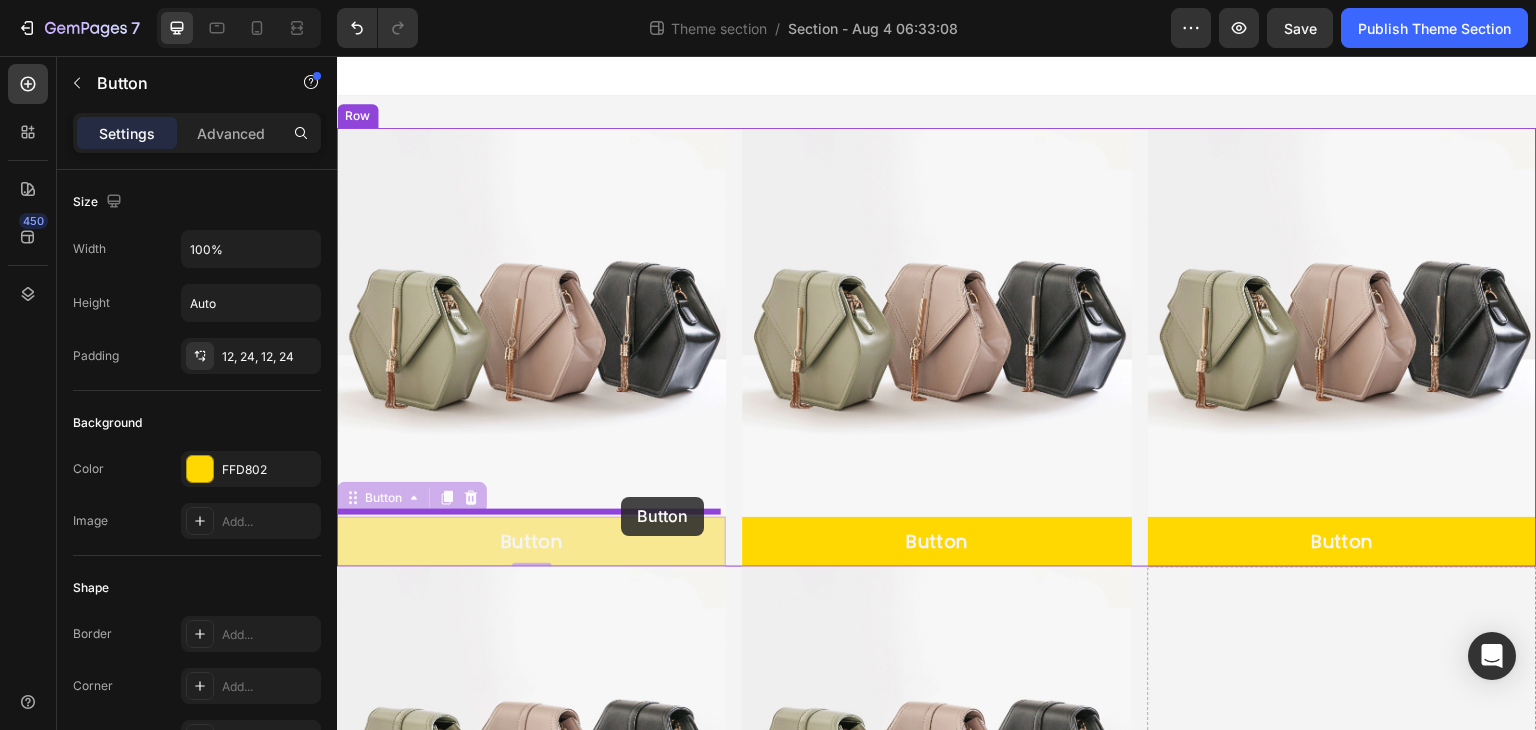 drag, startPoint x: 632, startPoint y: 540, endPoint x: 621, endPoint y: 497, distance: 44.38468 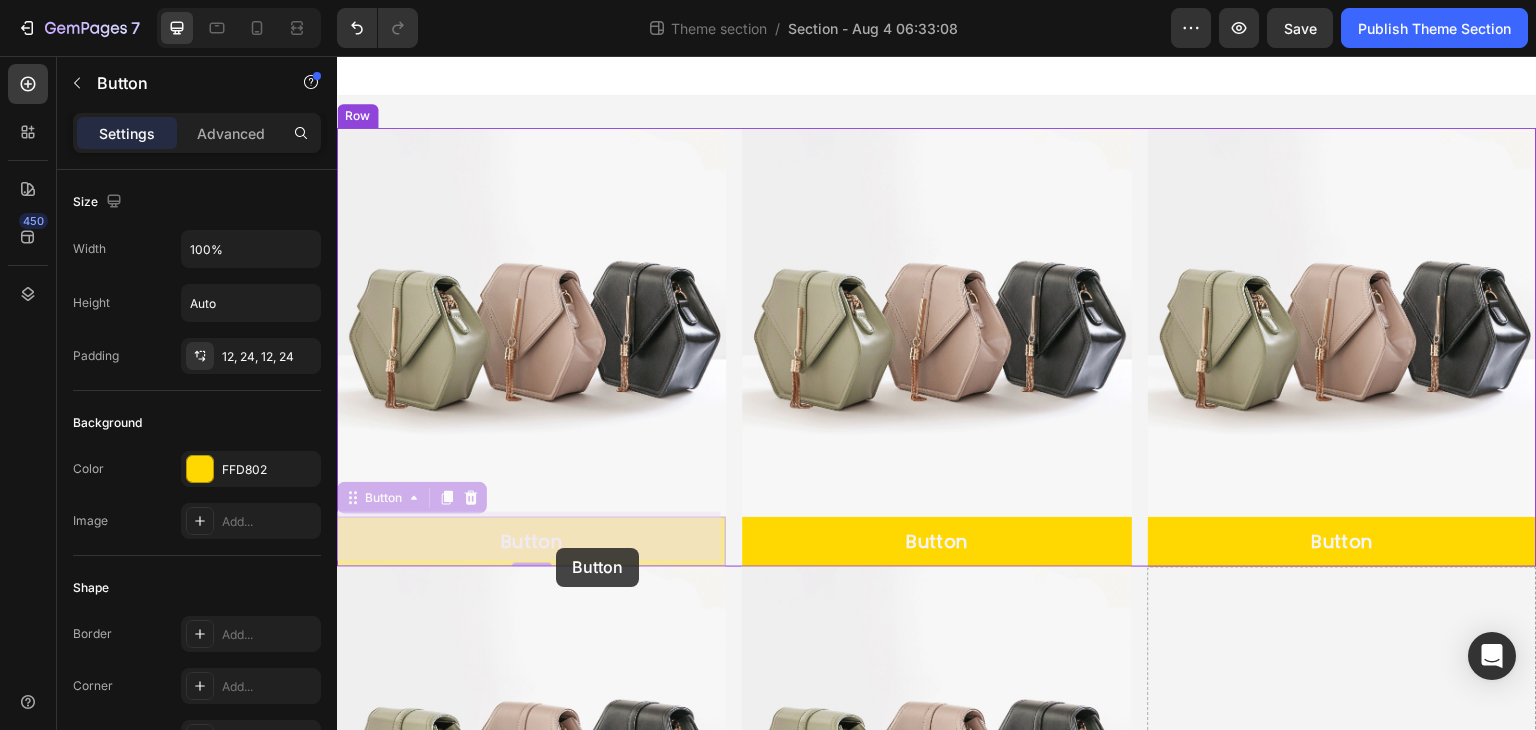 drag, startPoint x: 638, startPoint y: 543, endPoint x: 556, endPoint y: 548, distance: 82.1523 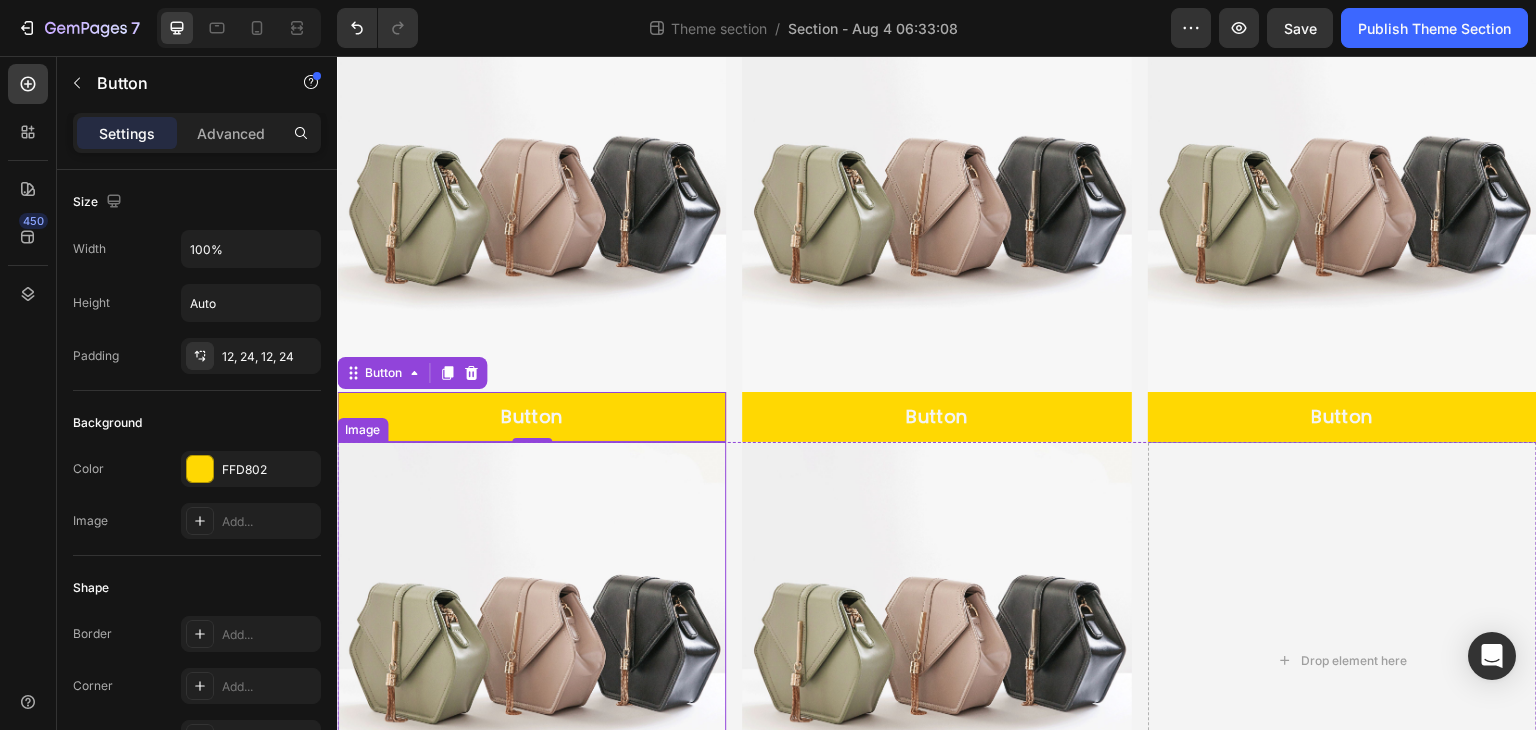 scroll, scrollTop: 296, scrollLeft: 0, axis: vertical 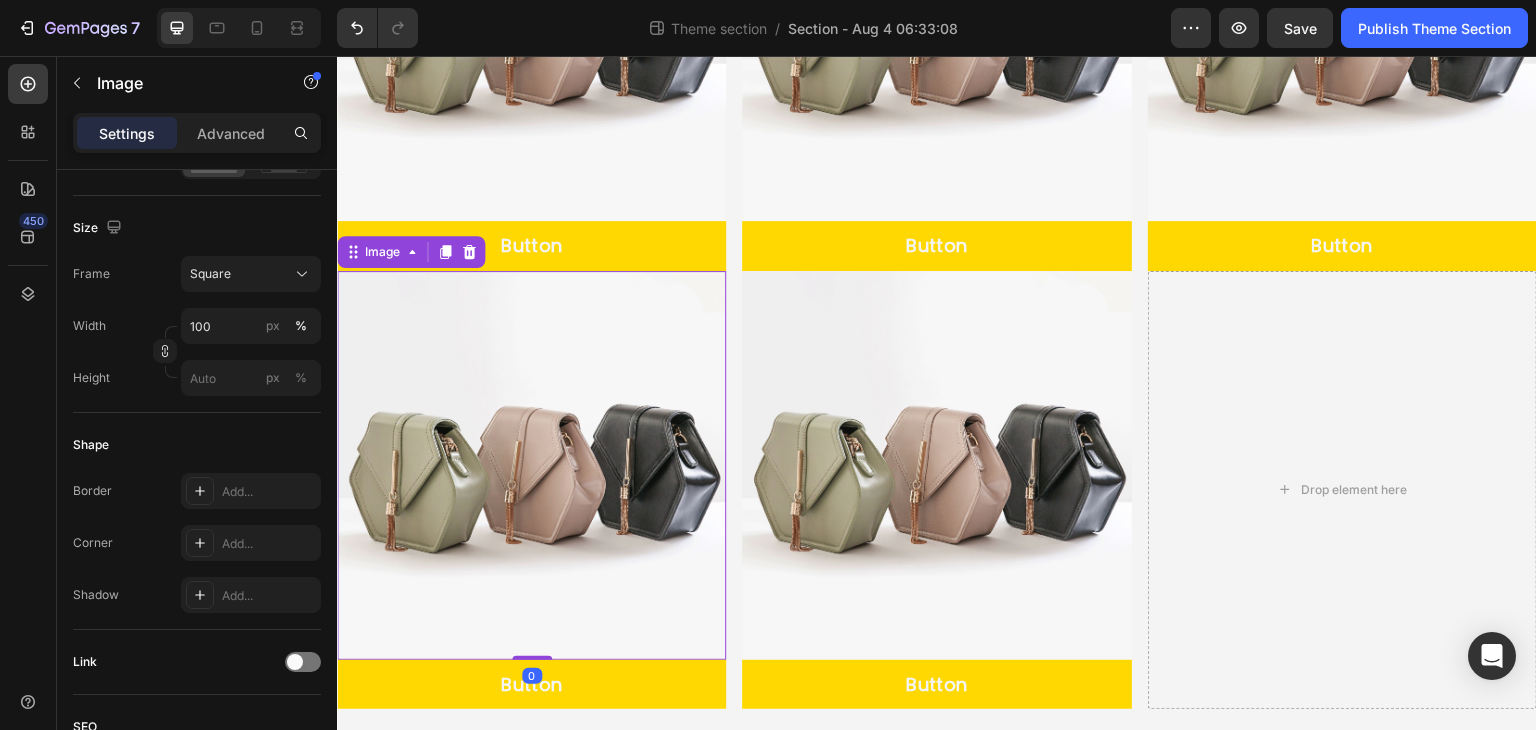 click at bounding box center [531, 465] 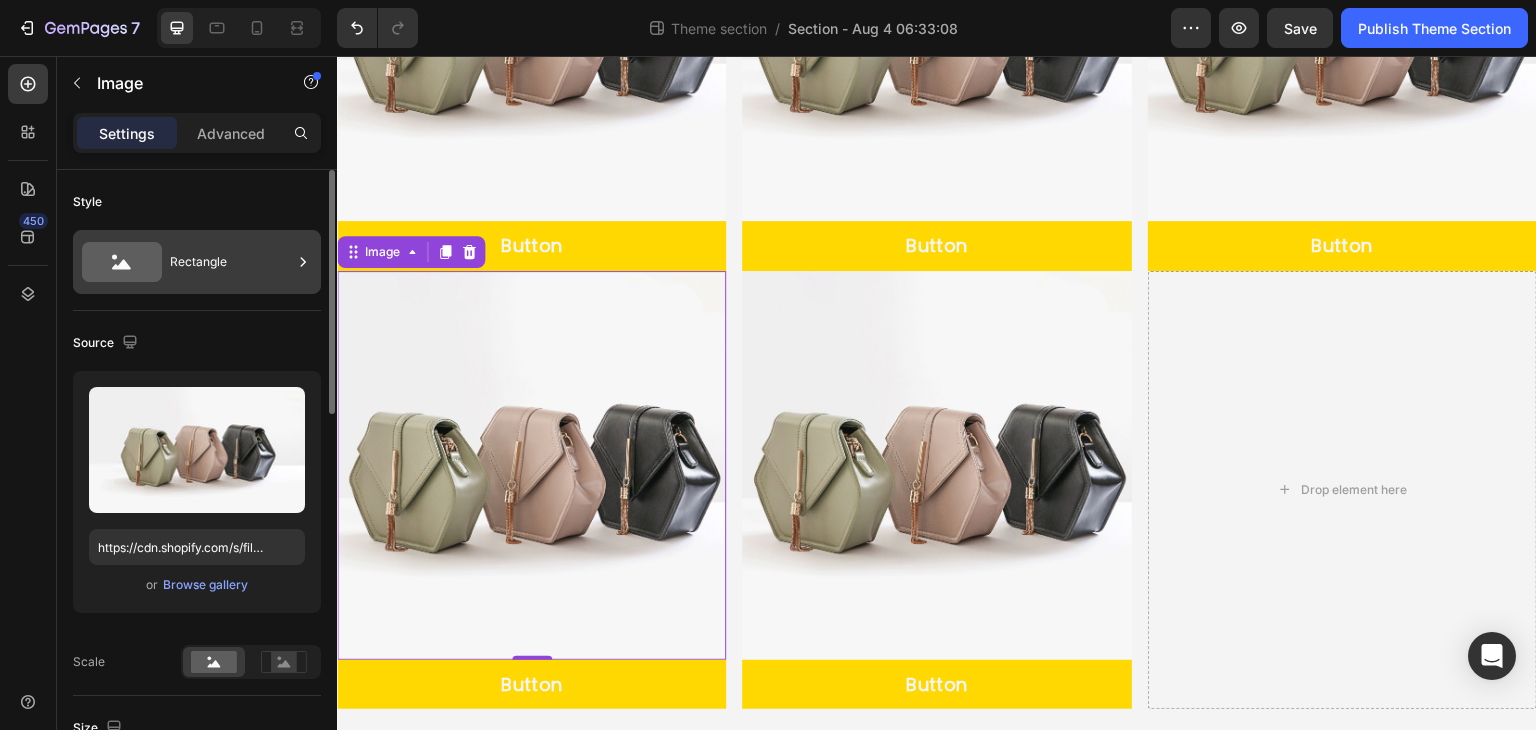 click on "Rectangle" at bounding box center (231, 262) 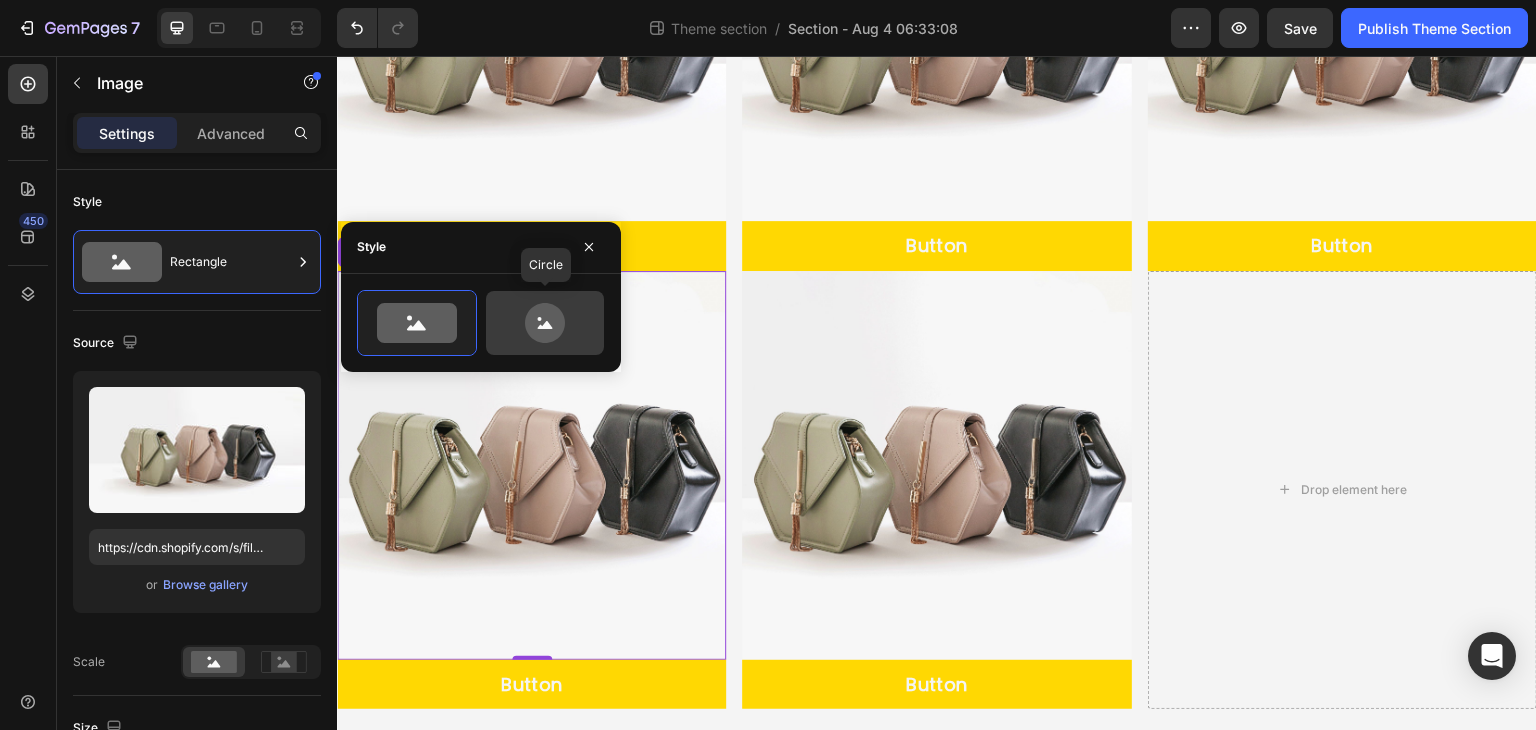 click 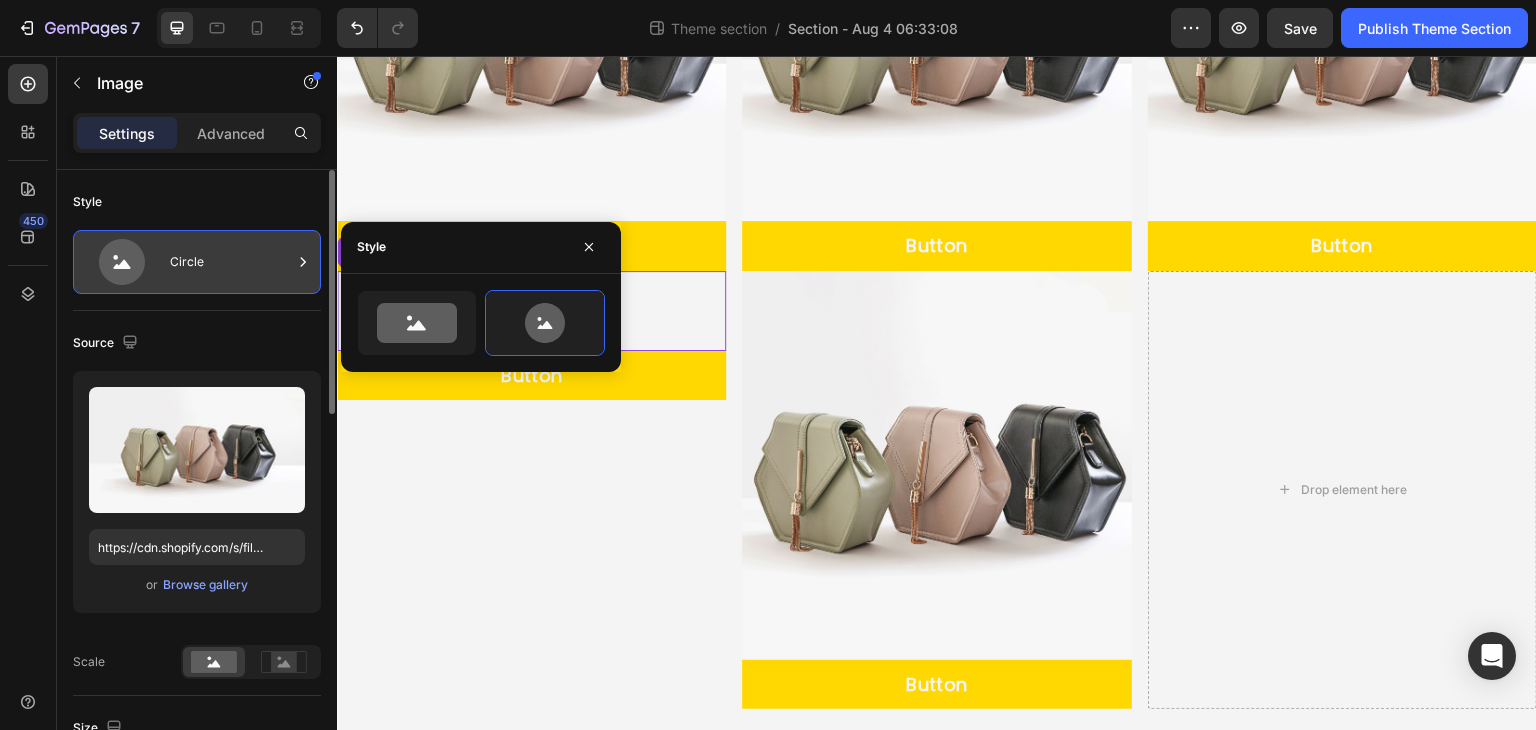 click 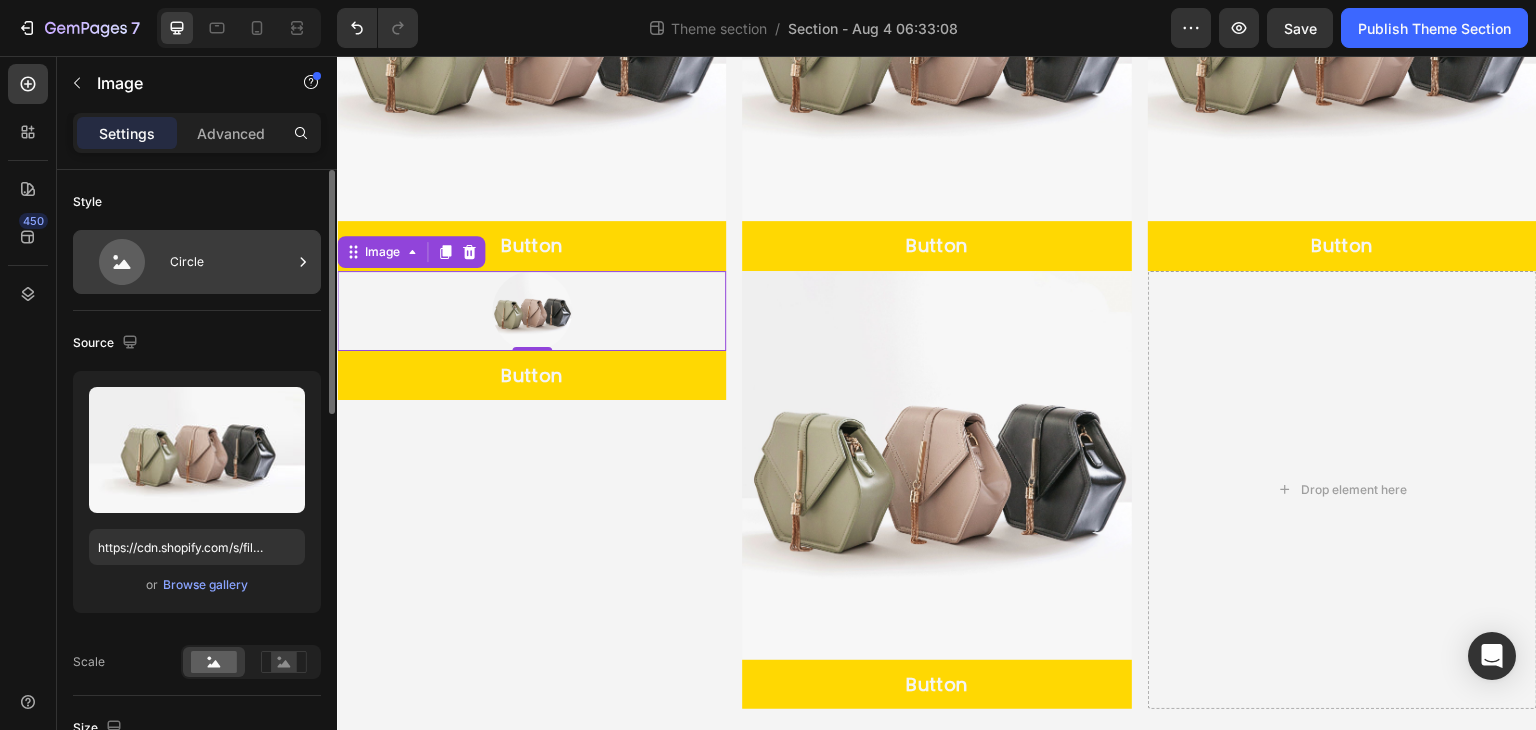 click on "Circle" at bounding box center (231, 262) 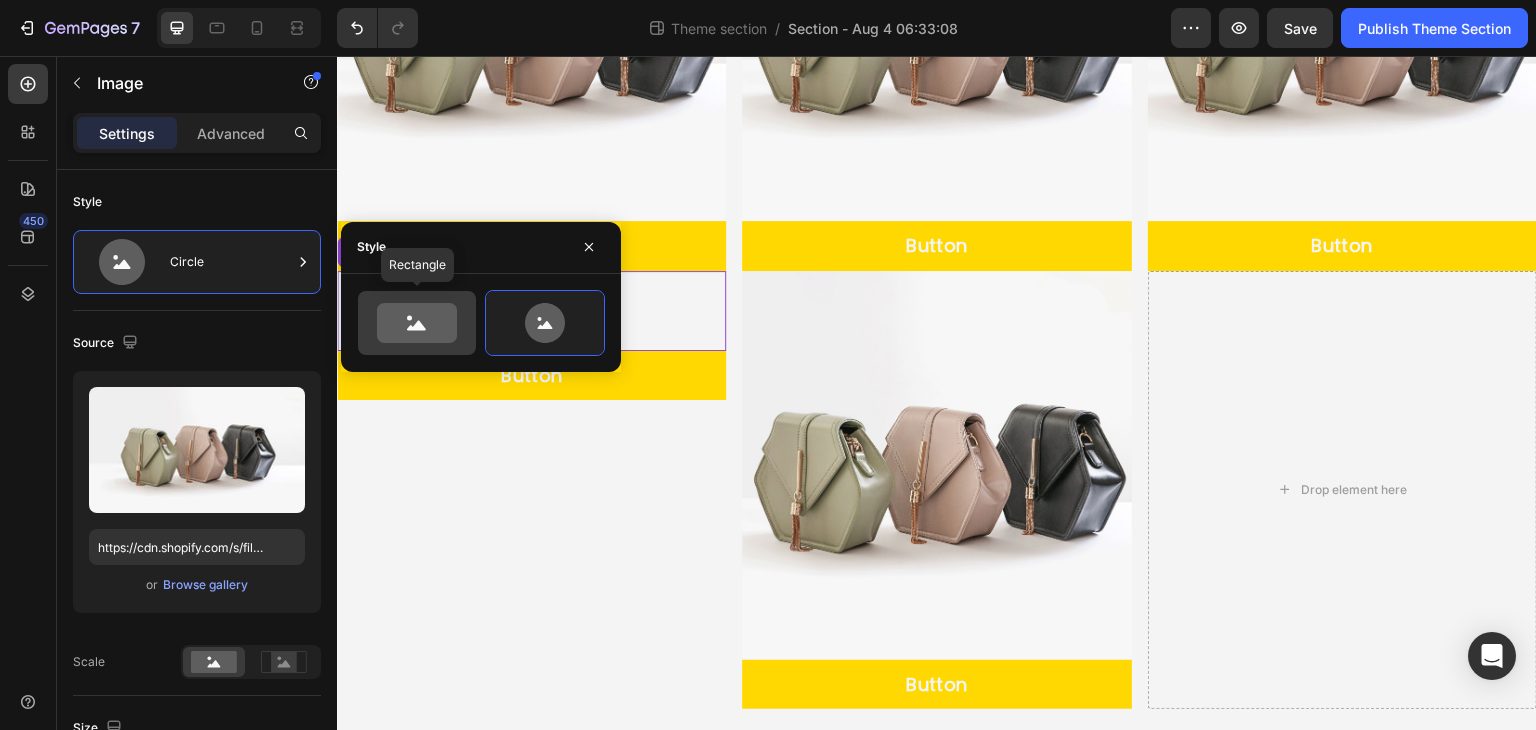 click 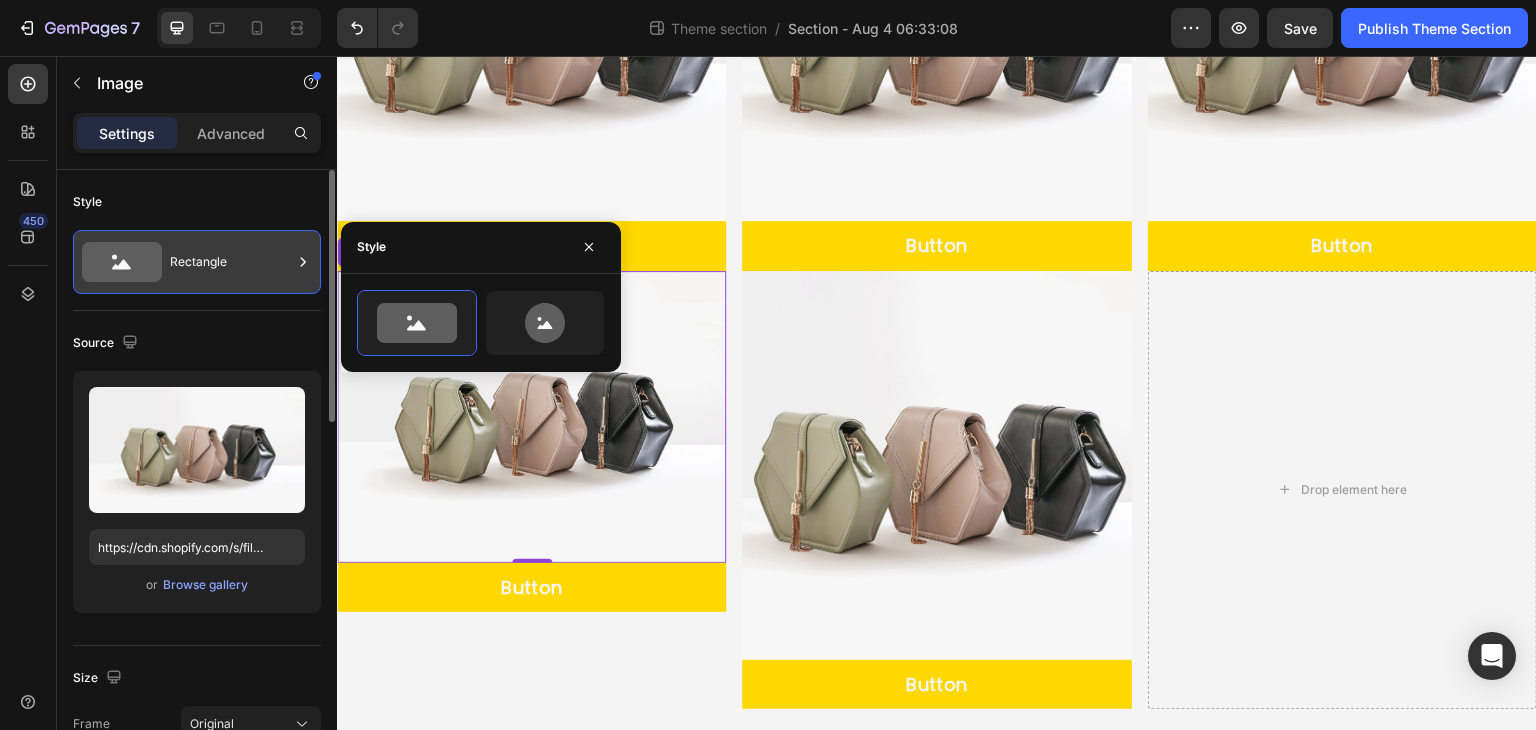 click on "Rectangle" at bounding box center (231, 262) 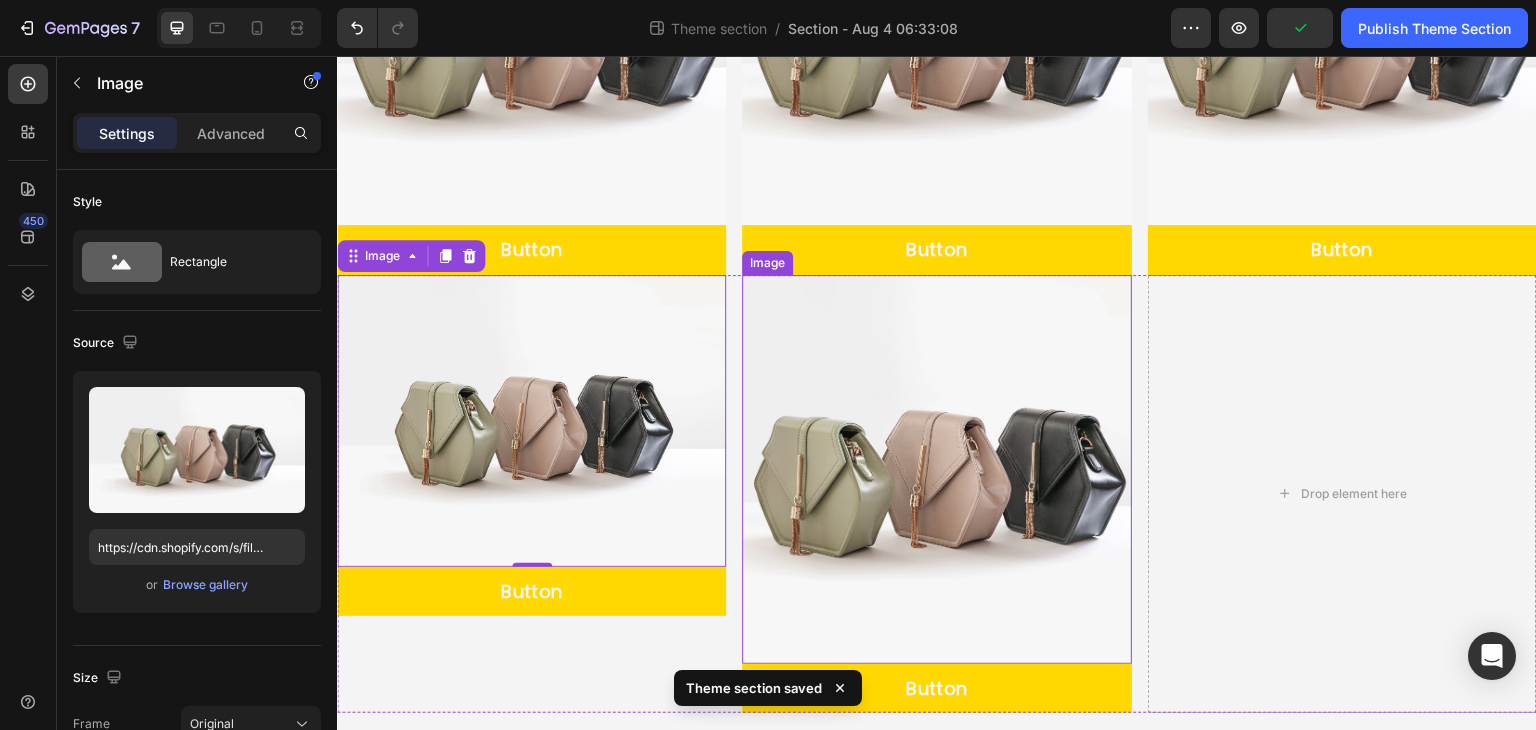 scroll, scrollTop: 296, scrollLeft: 0, axis: vertical 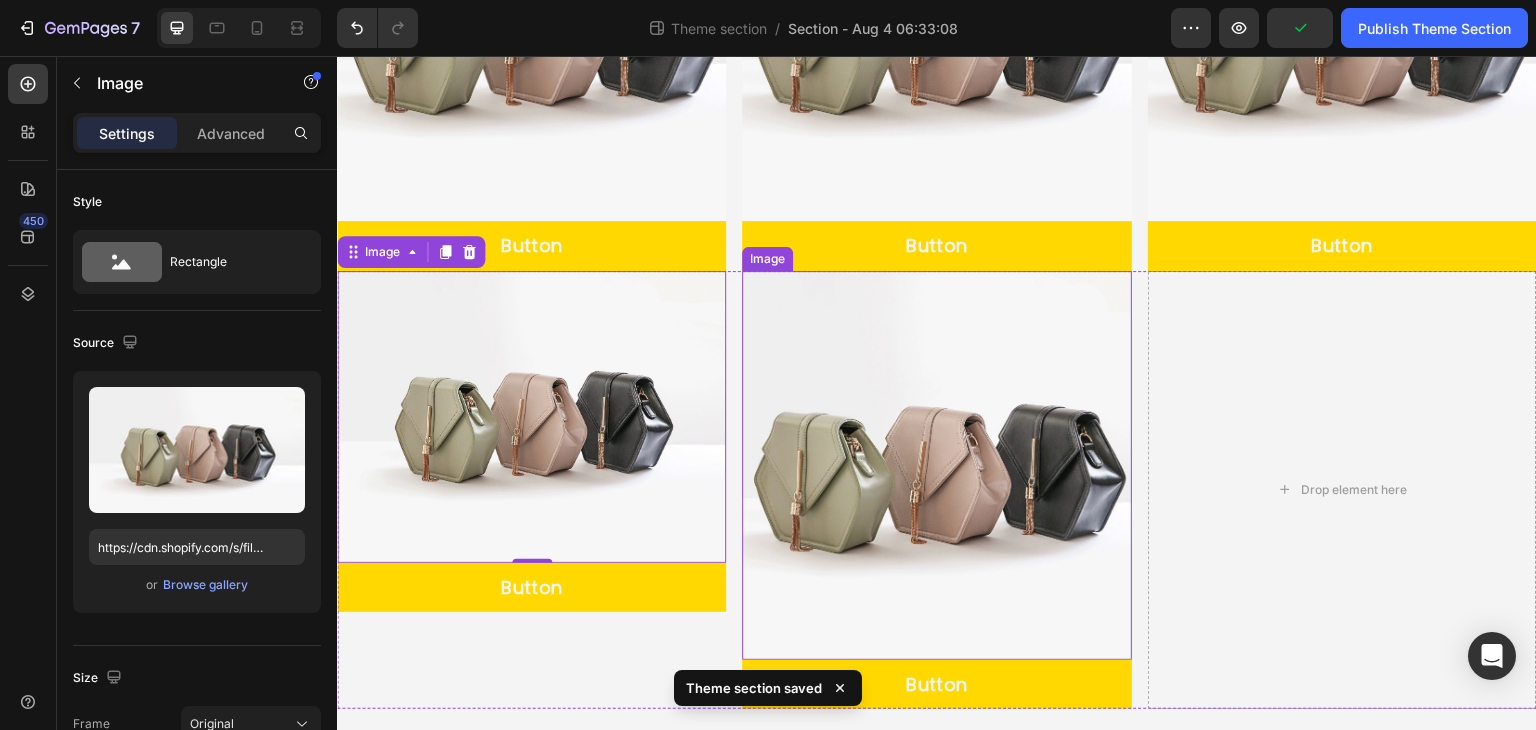 click at bounding box center [936, 465] 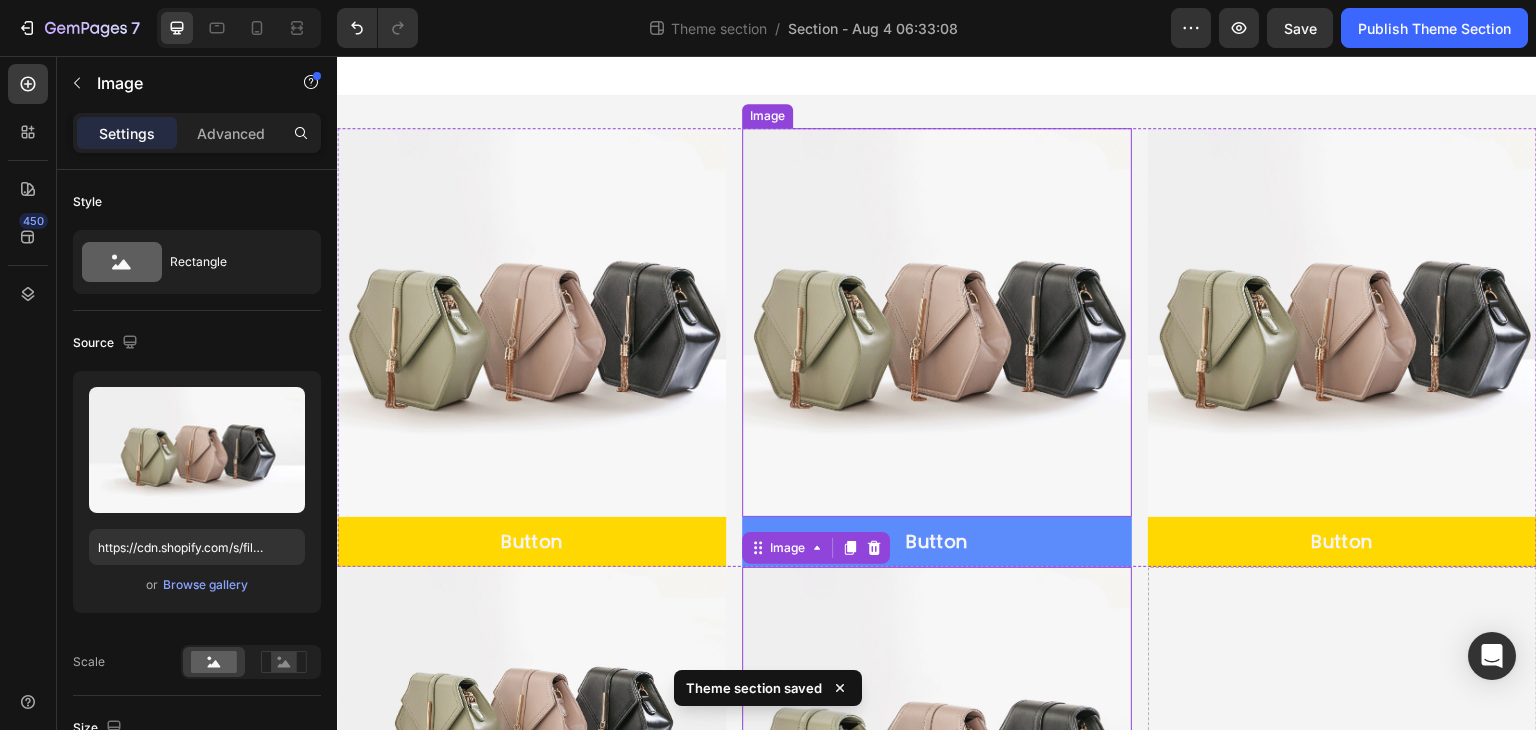 scroll, scrollTop: 296, scrollLeft: 0, axis: vertical 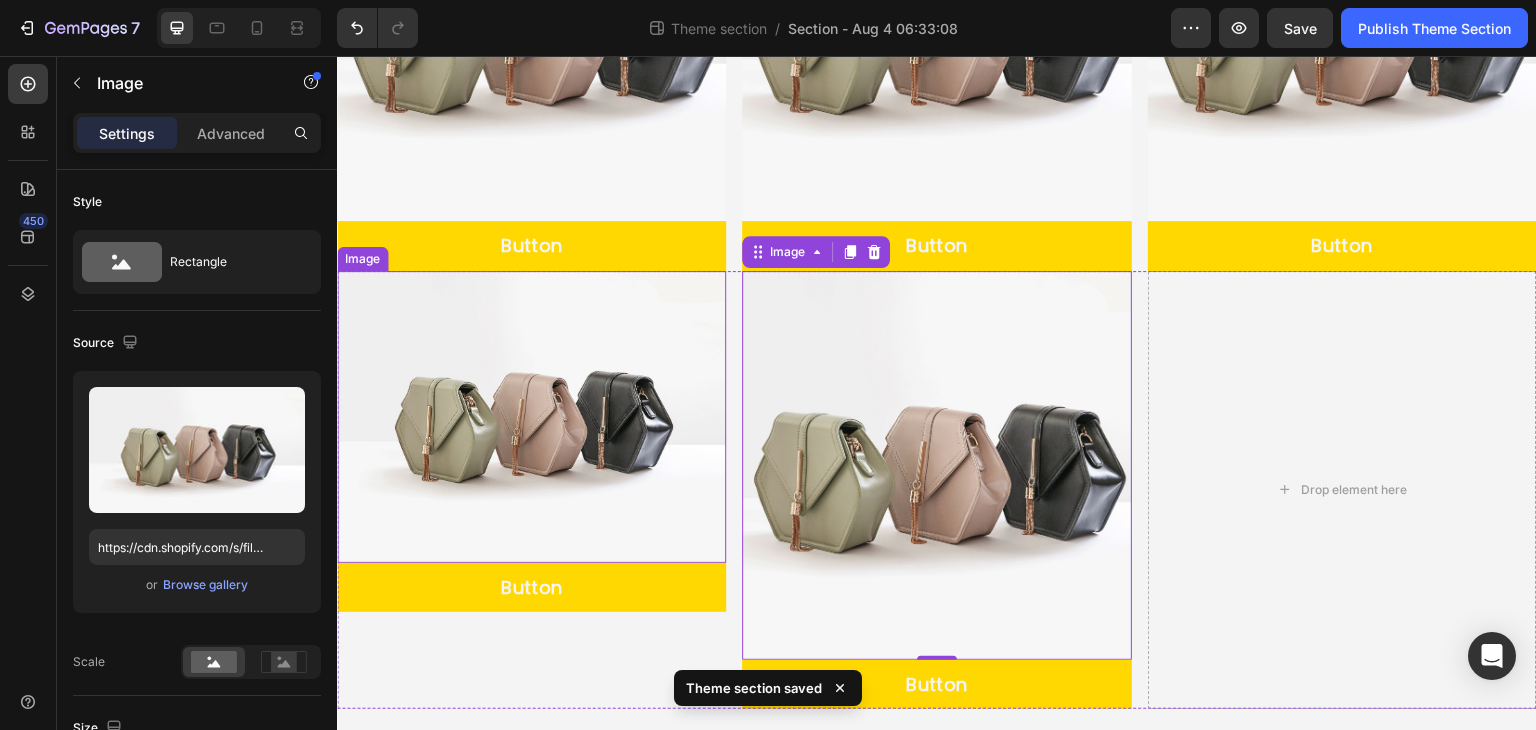 click at bounding box center [531, 417] 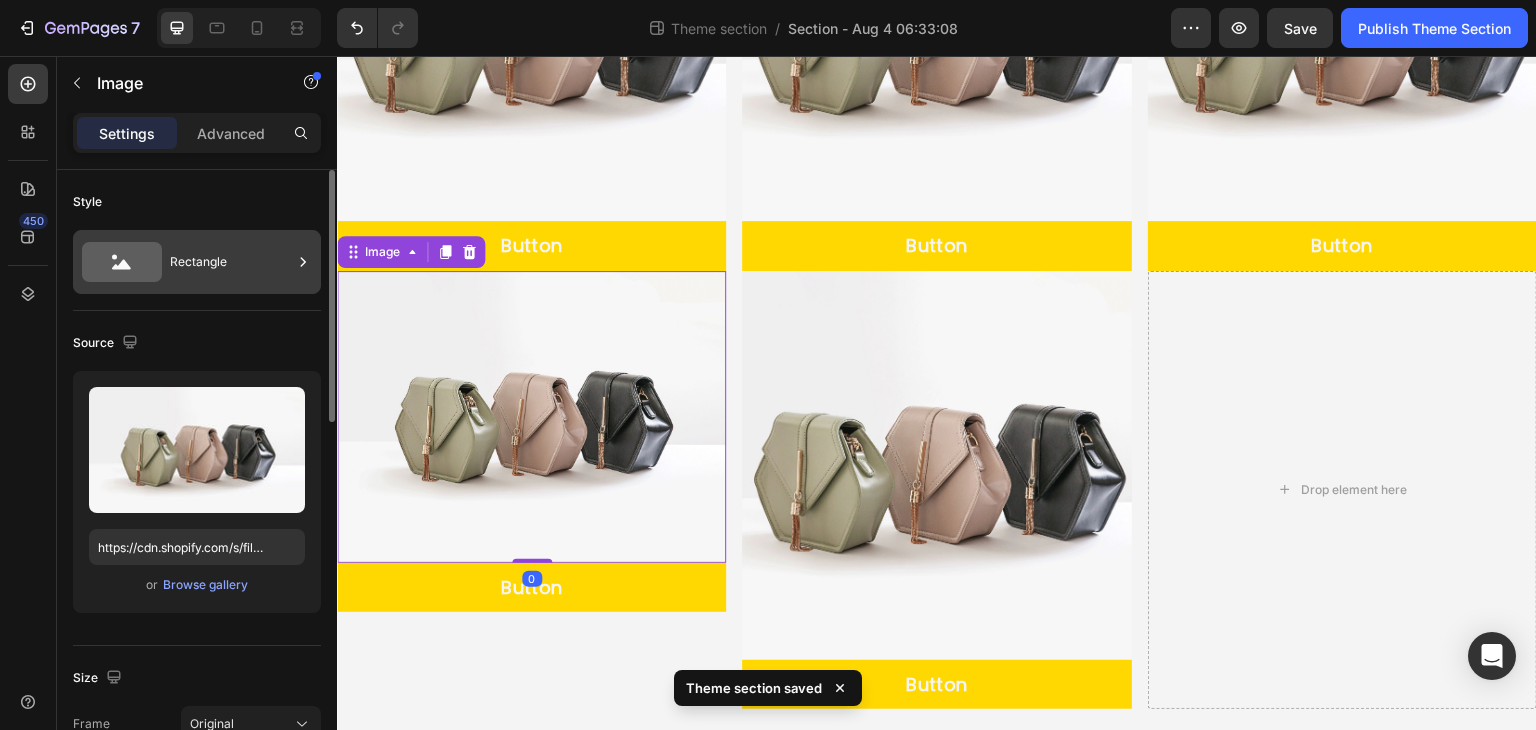 click on "Rectangle" at bounding box center (231, 262) 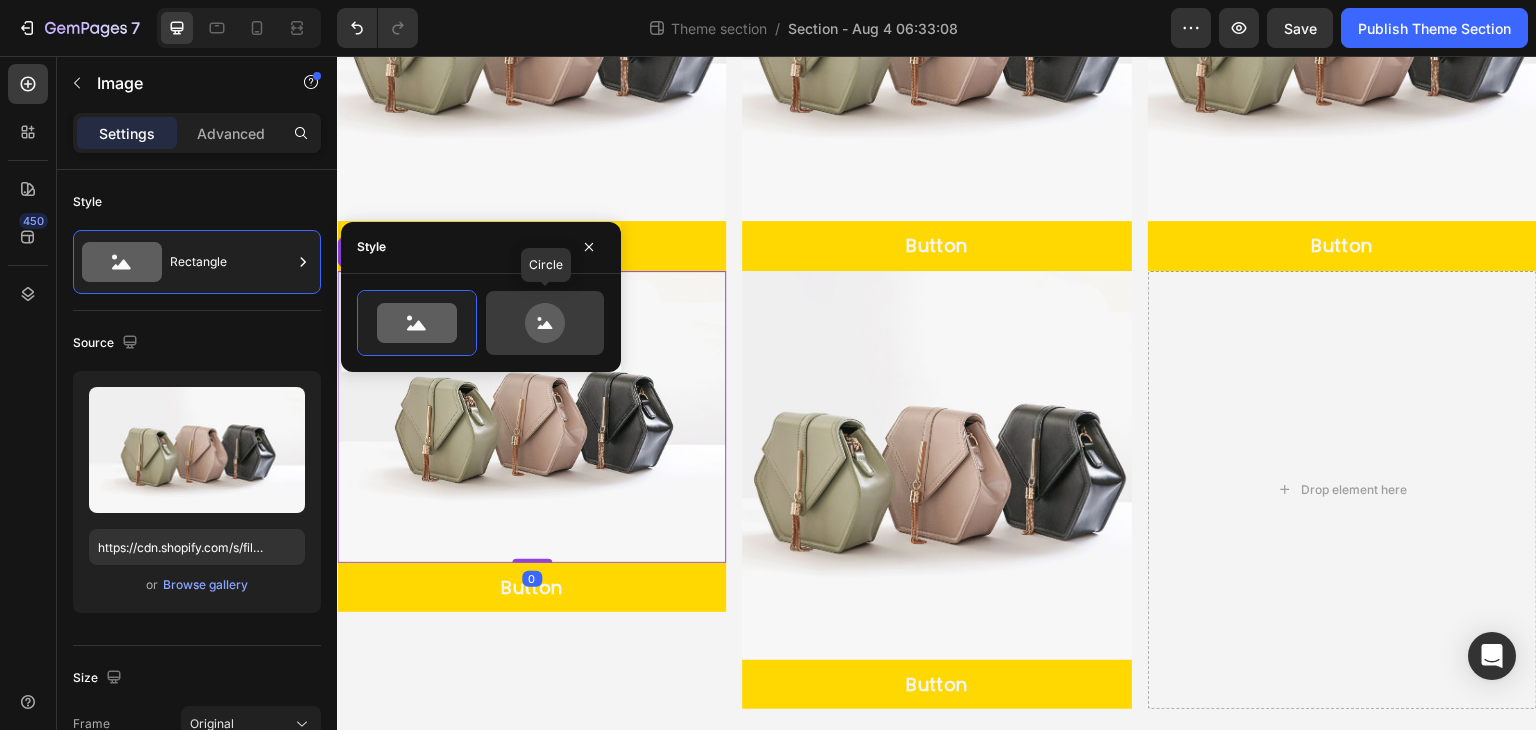 click 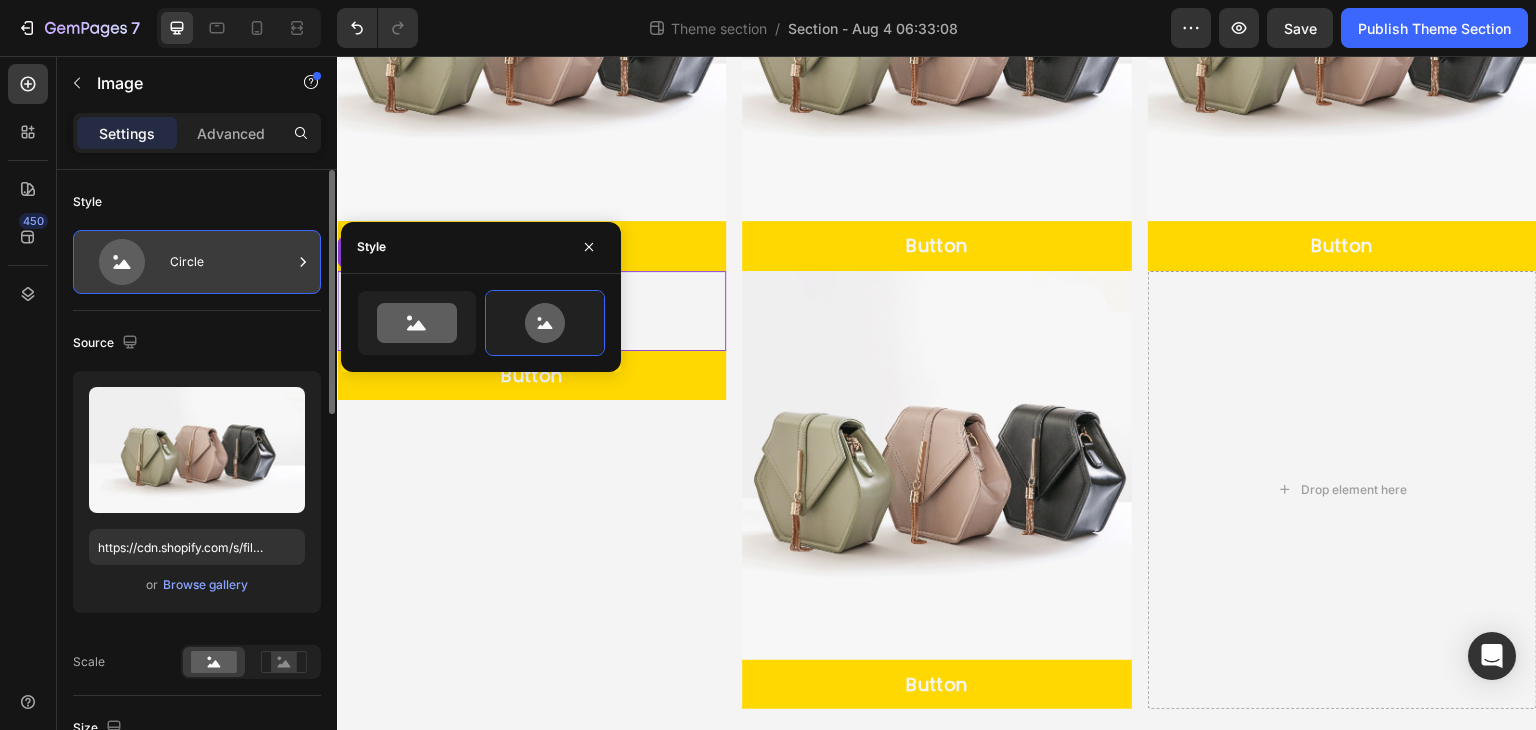 click on "Circle" at bounding box center [231, 262] 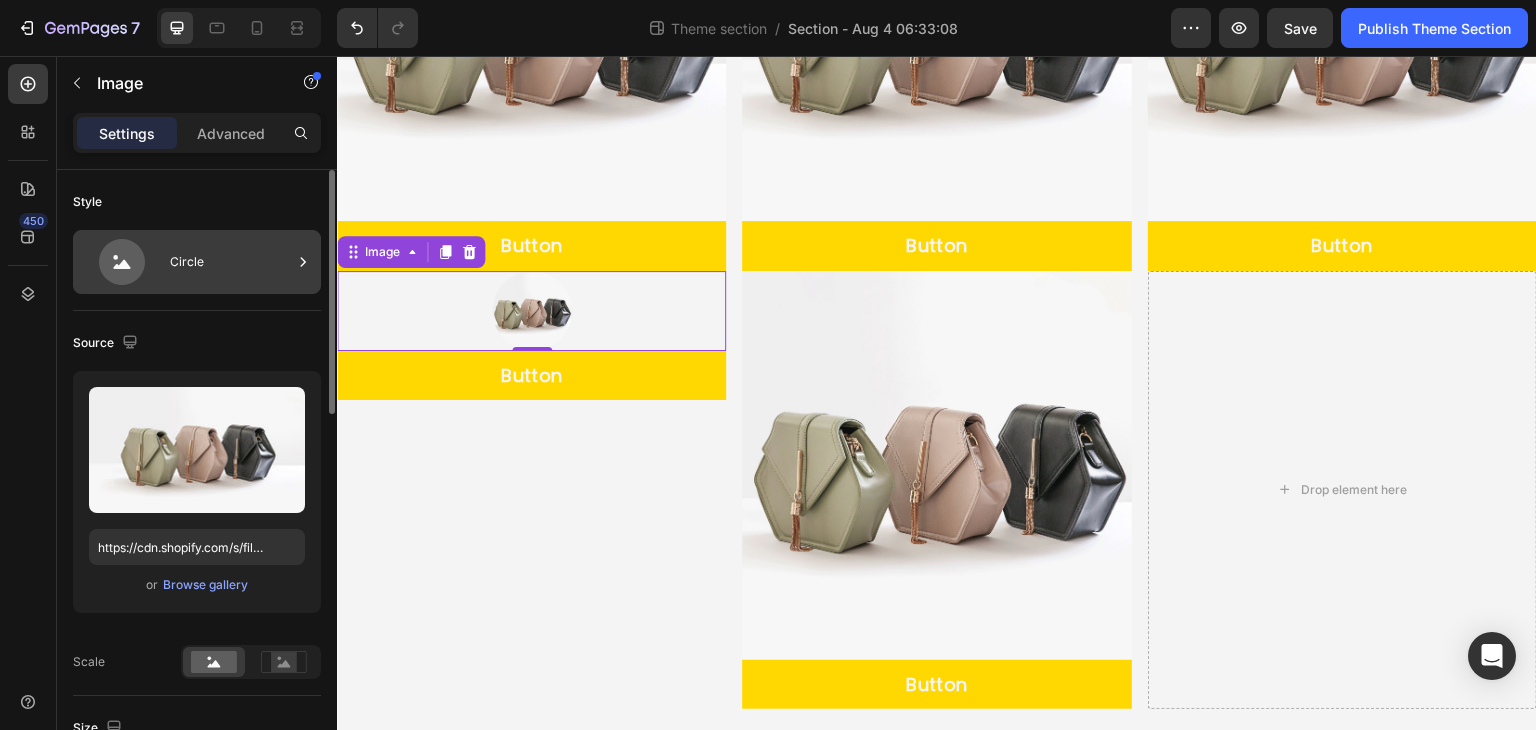 click on "Circle" at bounding box center (231, 262) 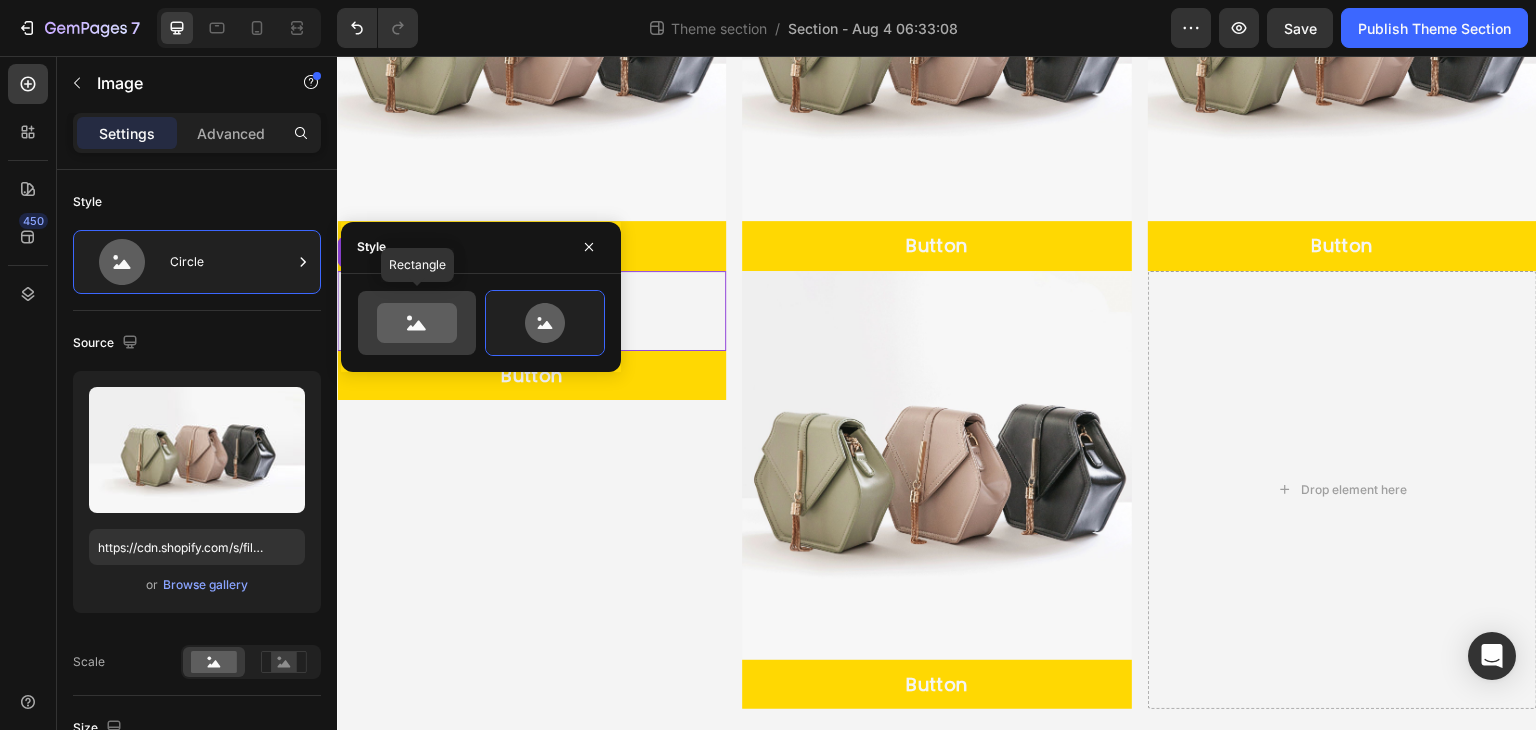 click 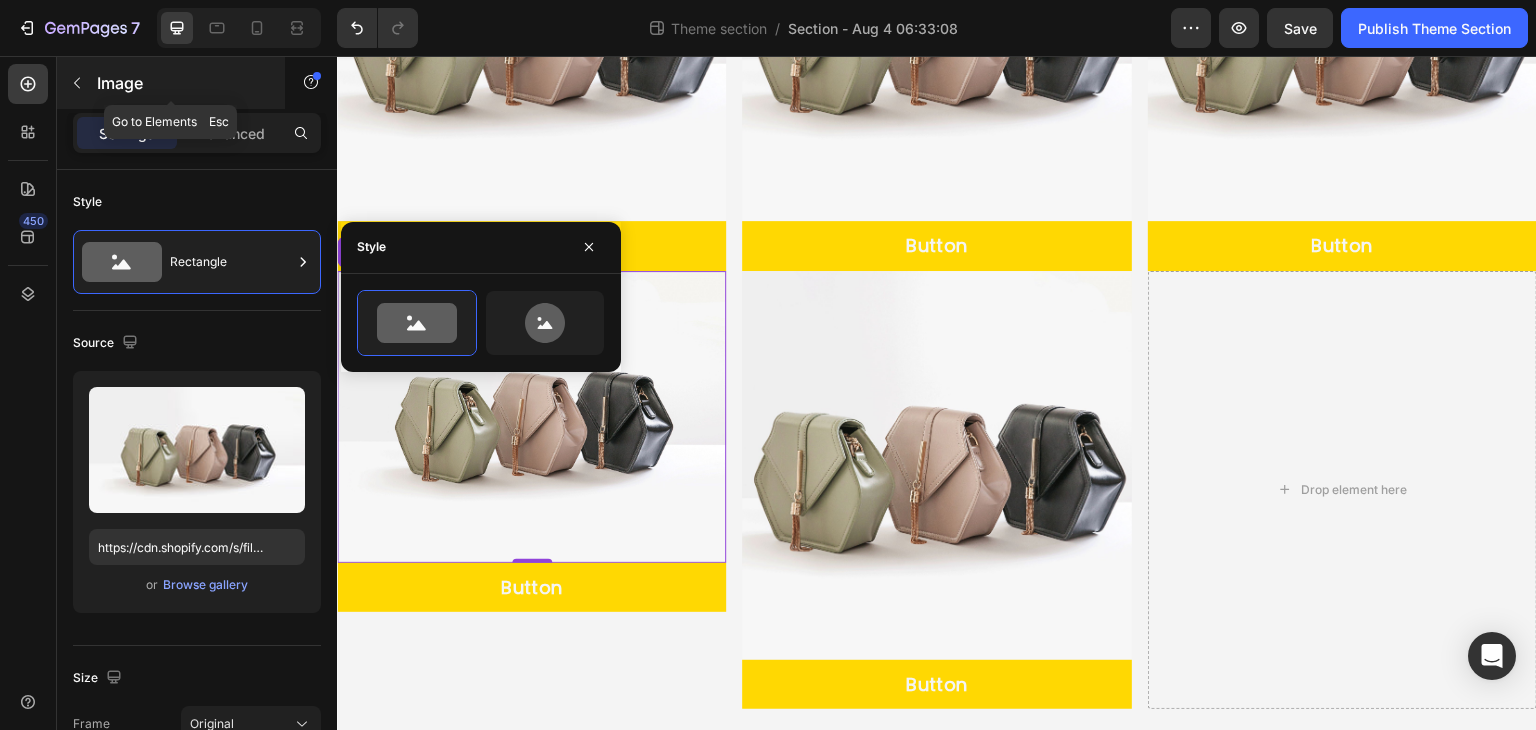 click 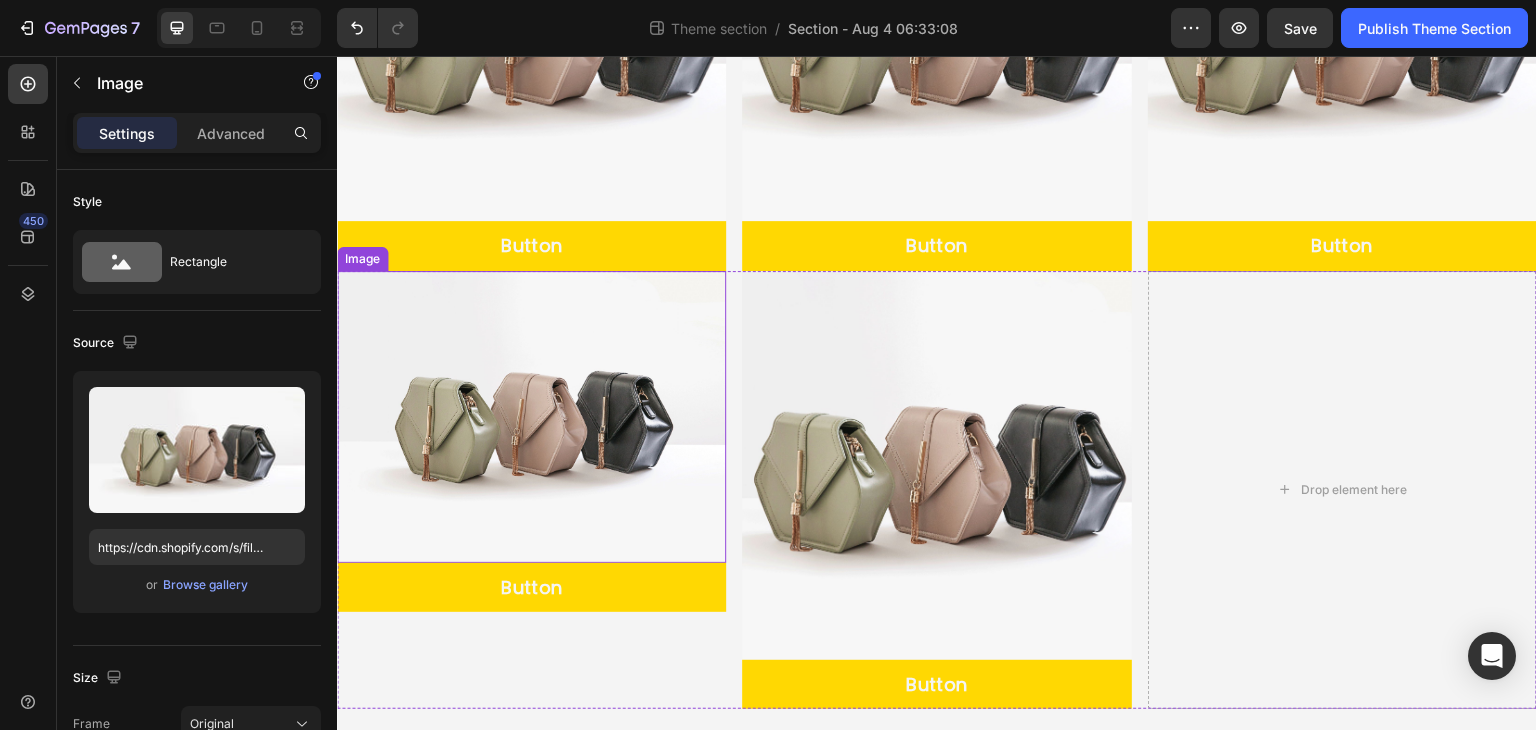 click at bounding box center [531, 417] 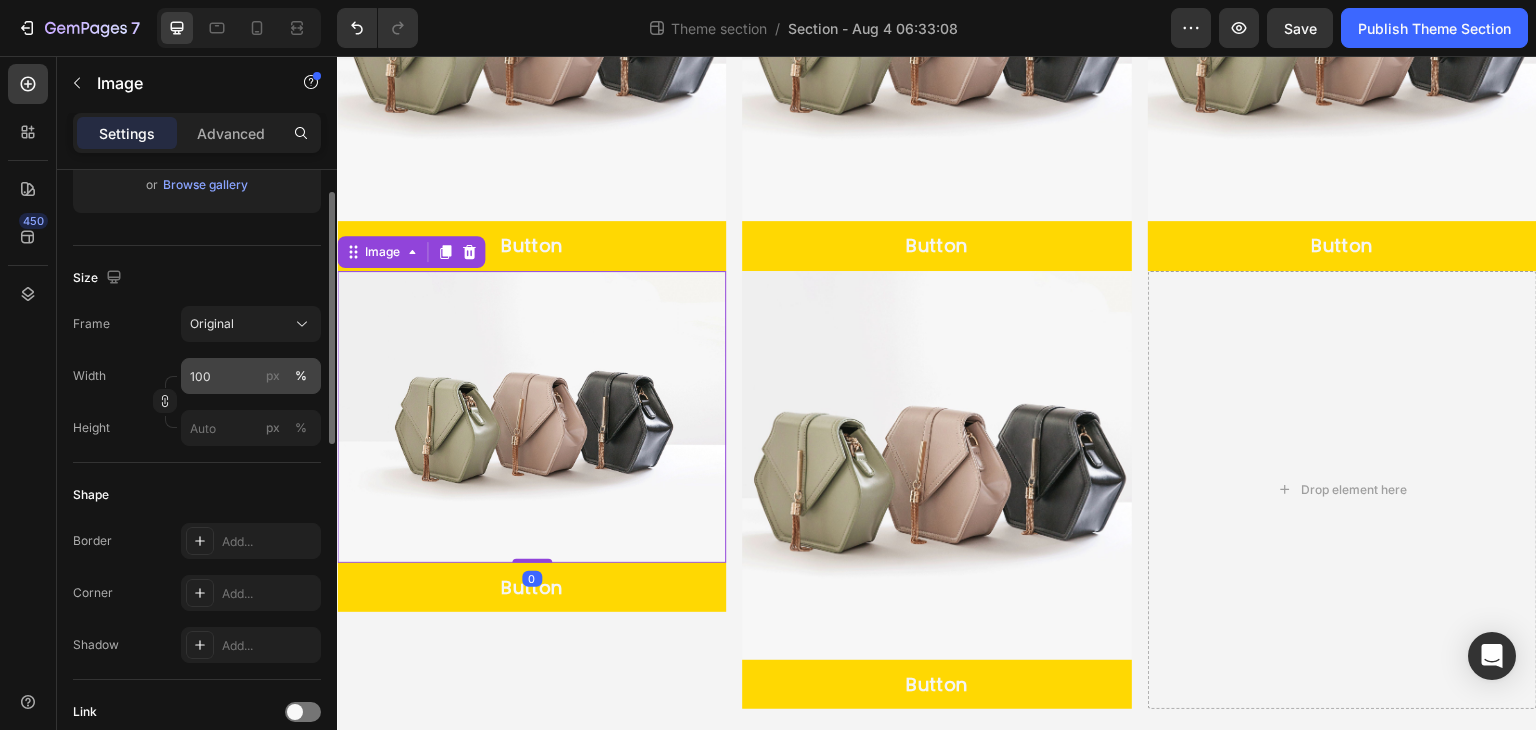 scroll, scrollTop: 300, scrollLeft: 0, axis: vertical 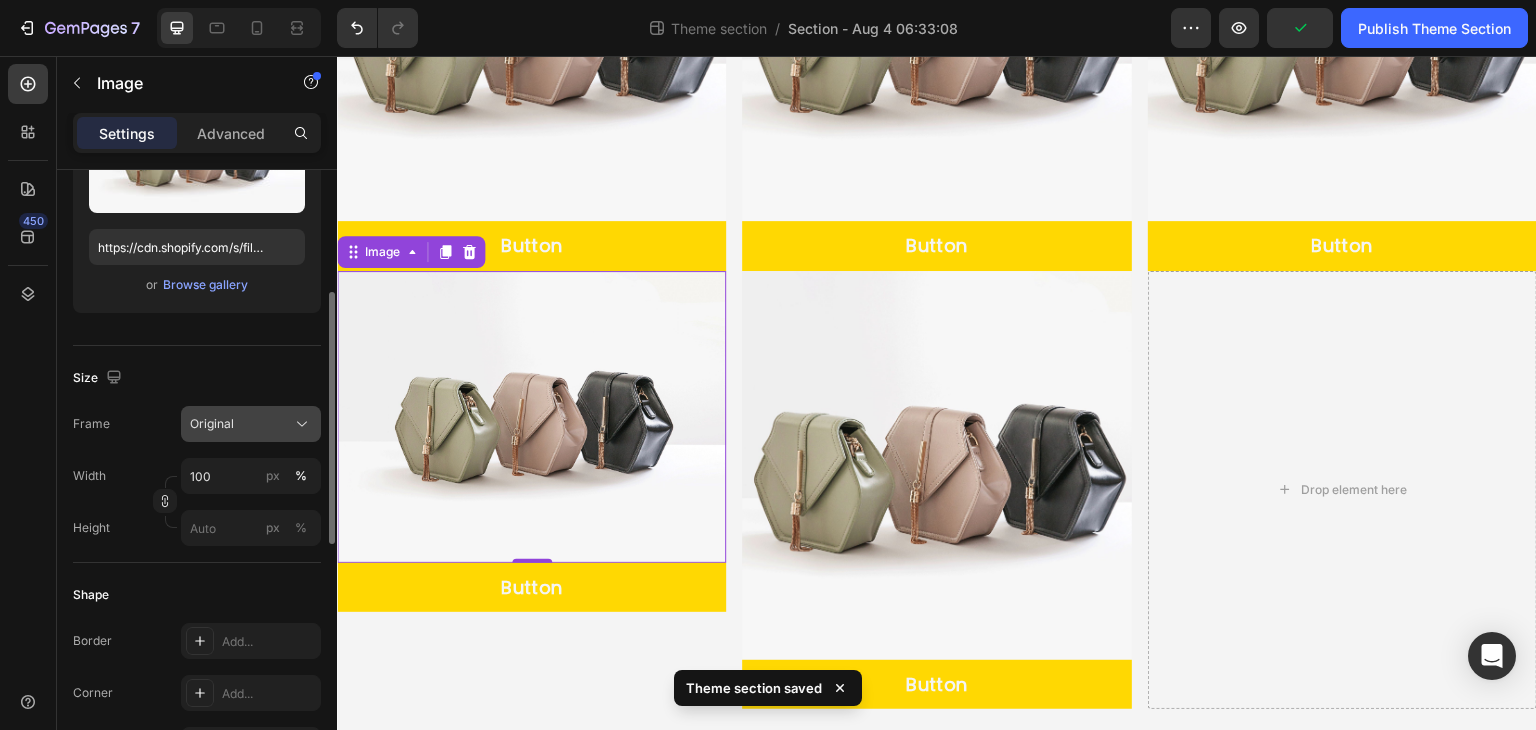 click on "Original" at bounding box center [251, 424] 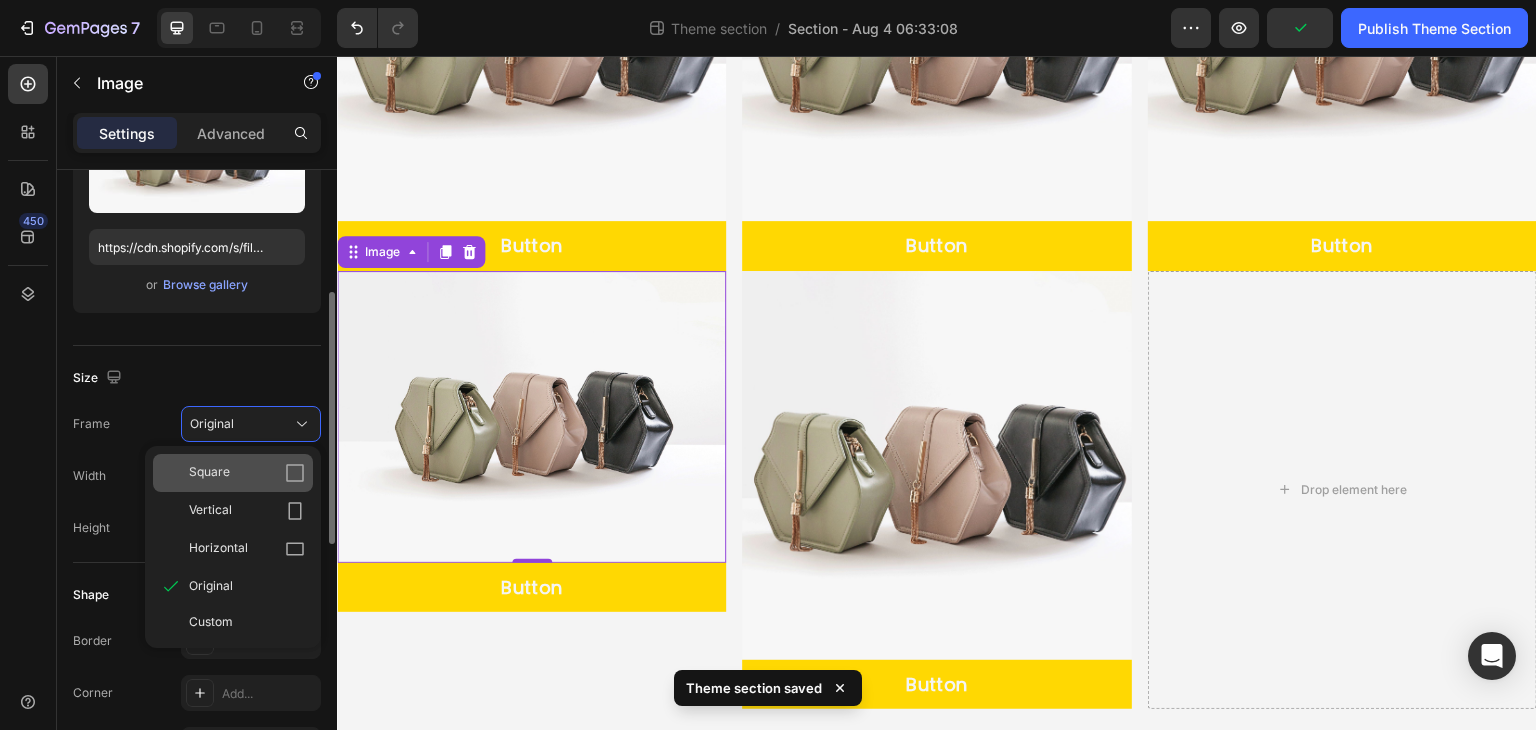 click on "Square" at bounding box center [247, 473] 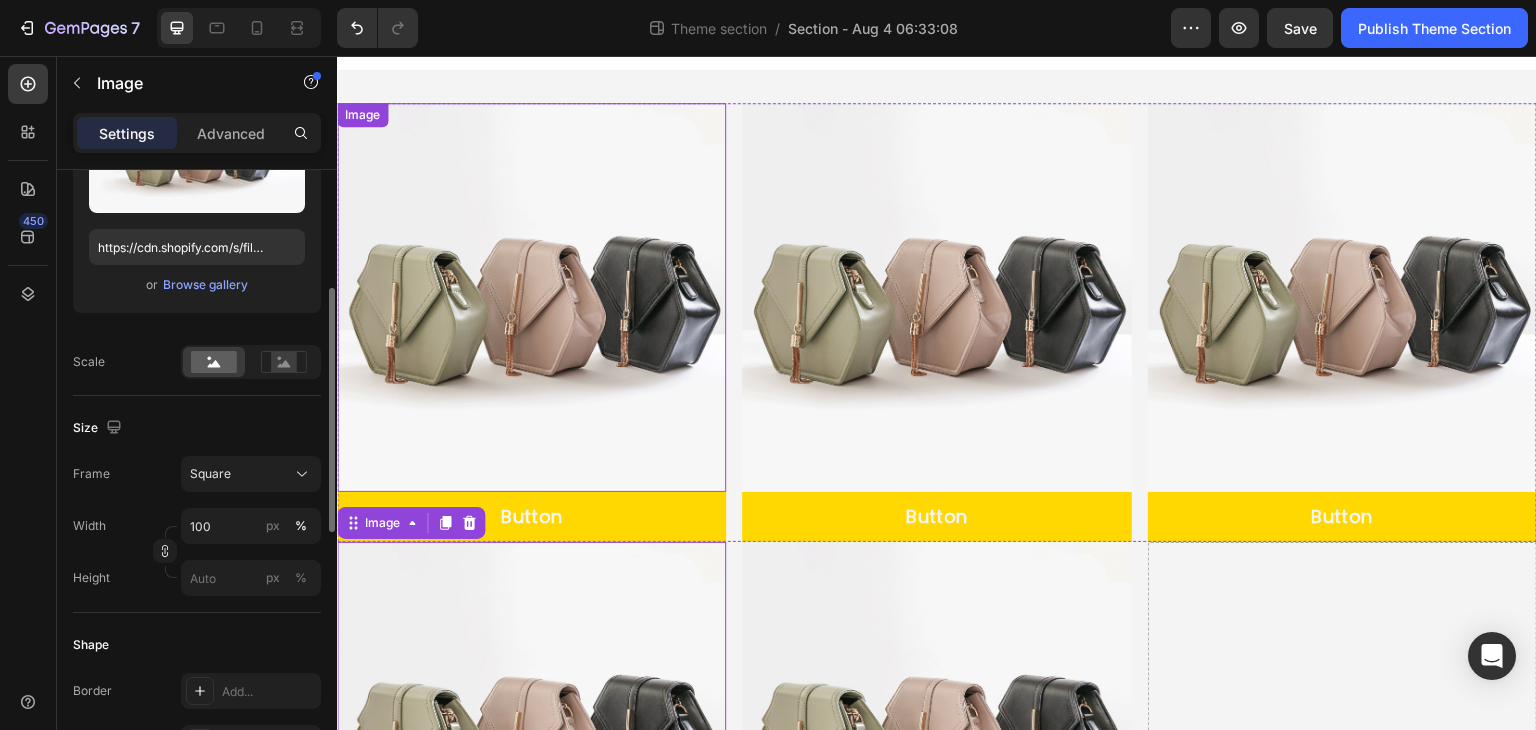 scroll, scrollTop: 0, scrollLeft: 0, axis: both 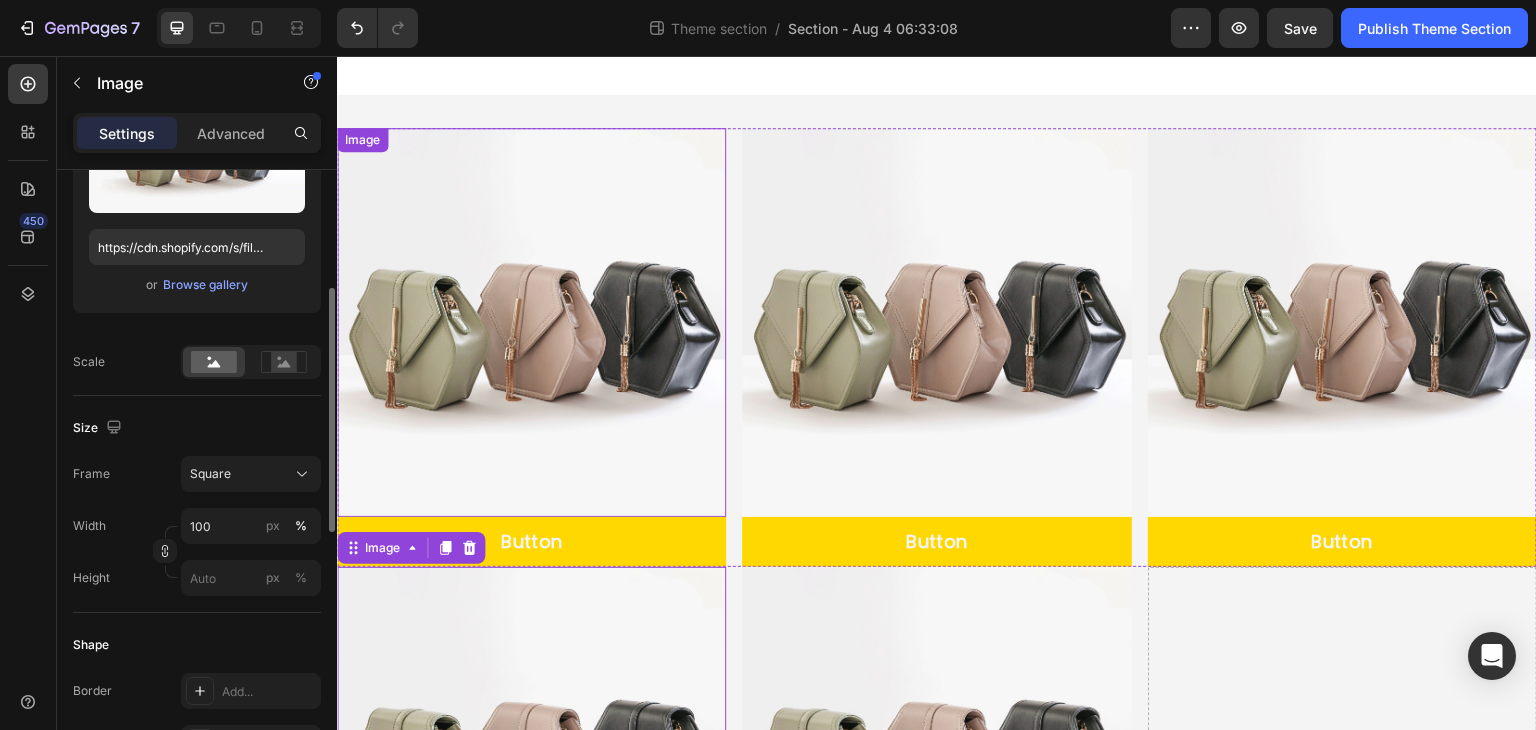 click at bounding box center [531, 322] 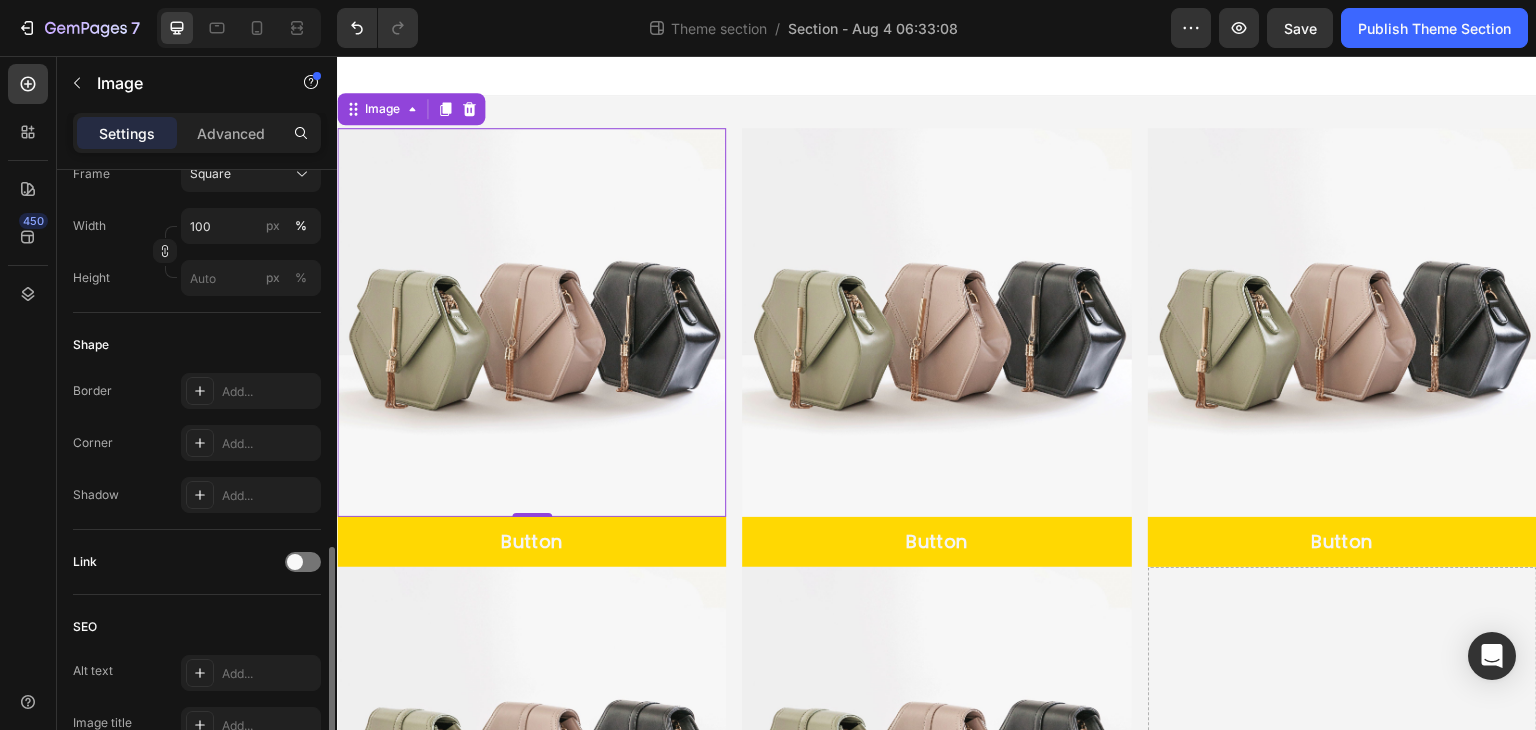 scroll, scrollTop: 700, scrollLeft: 0, axis: vertical 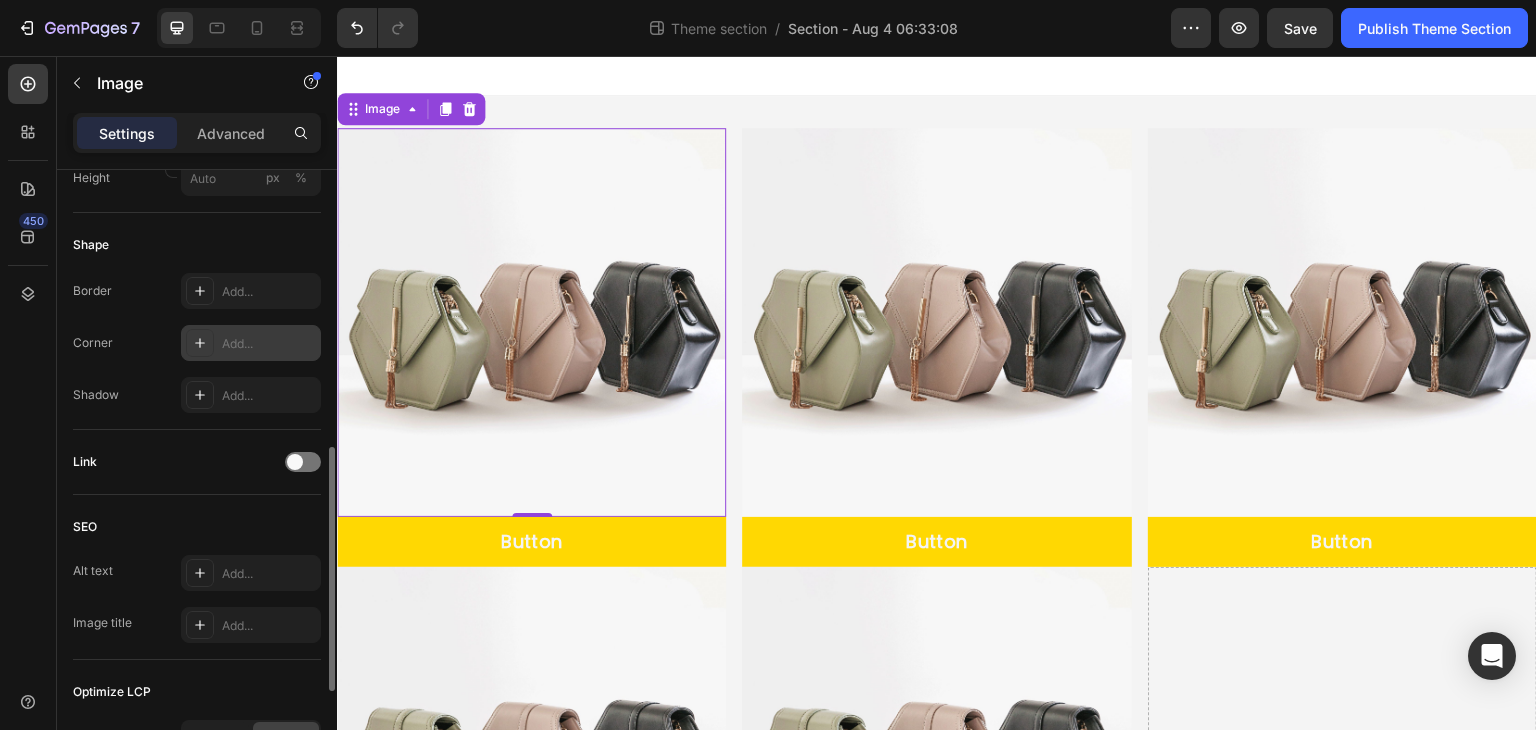 click on "Add..." at bounding box center [269, 344] 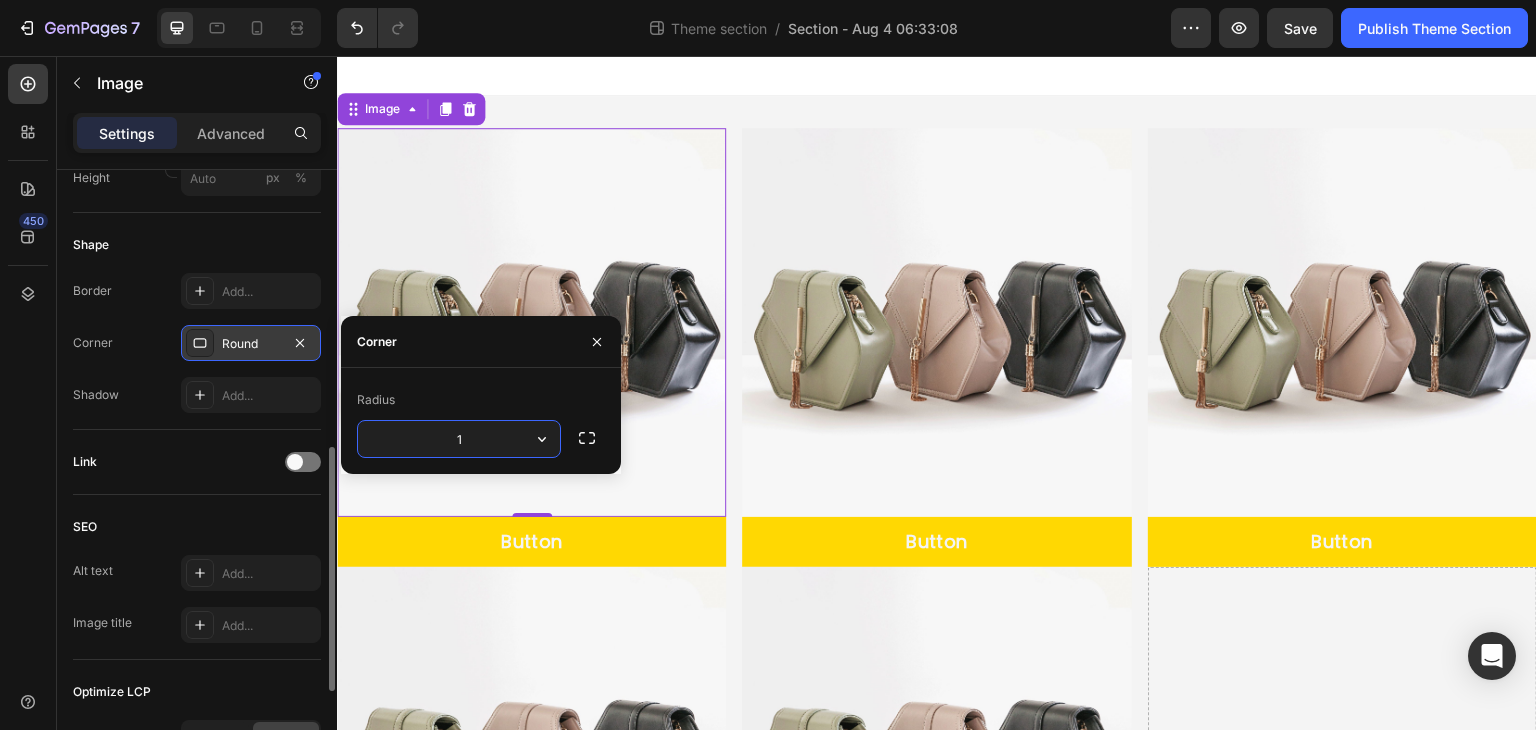 type on "10" 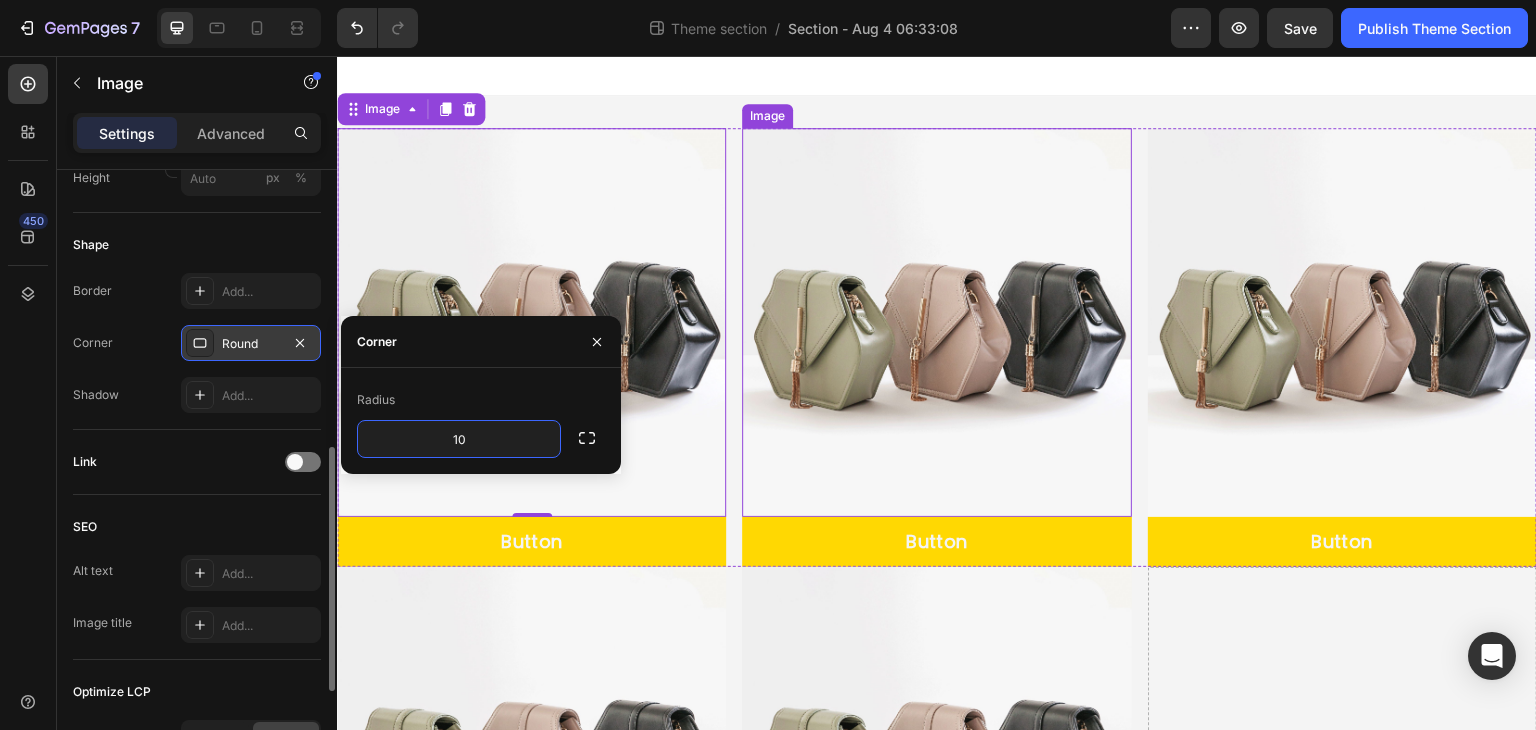 click at bounding box center (936, 322) 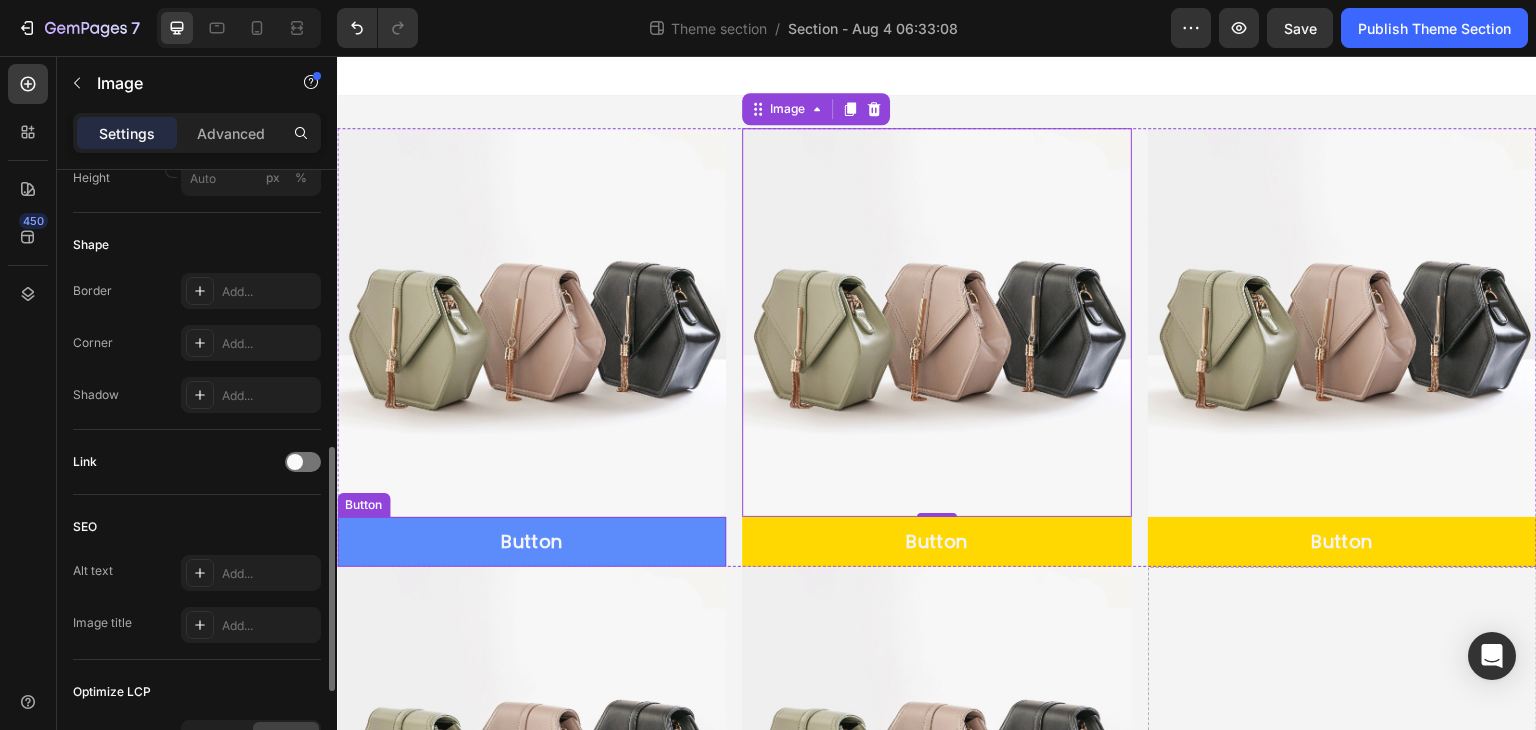 click on "Button" at bounding box center [531, 541] 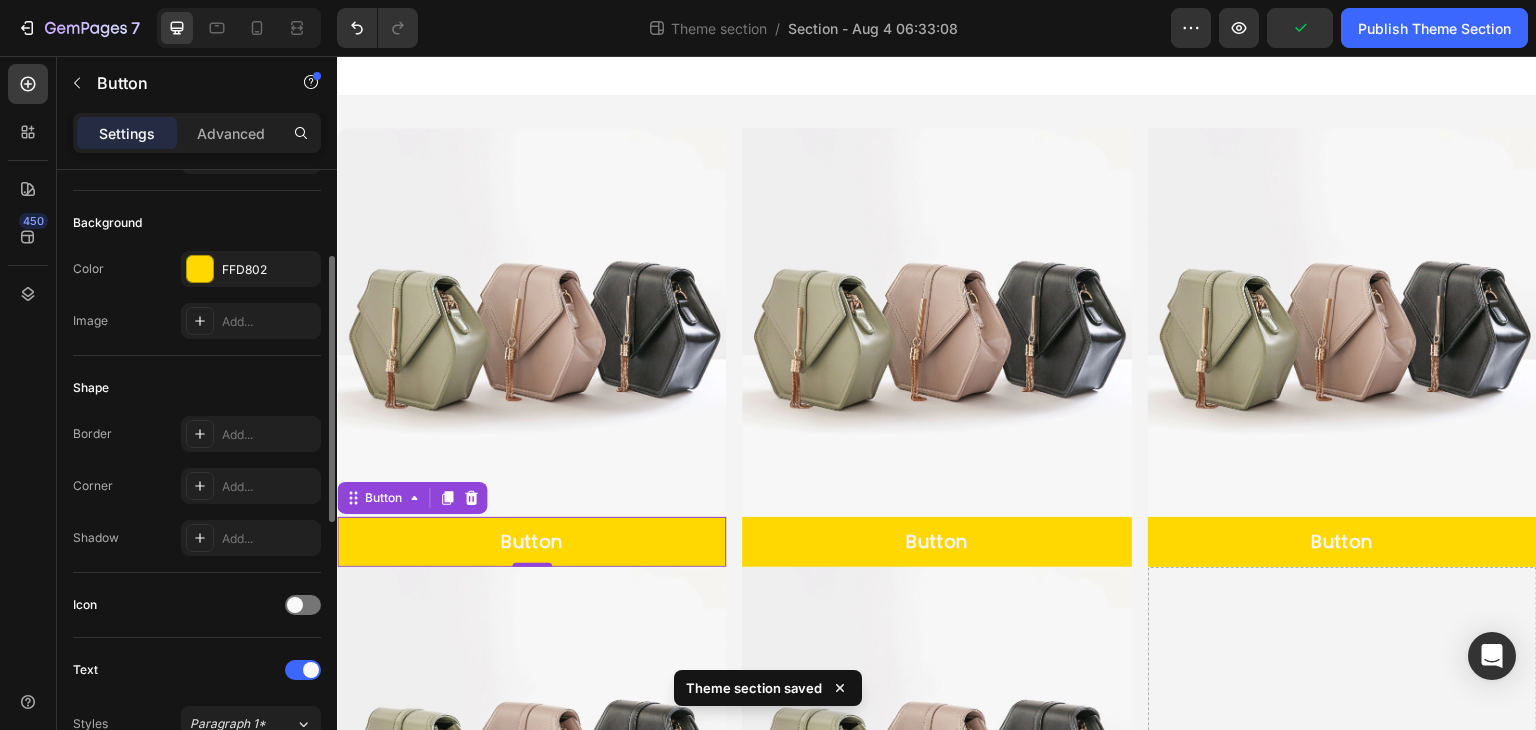 scroll, scrollTop: 300, scrollLeft: 0, axis: vertical 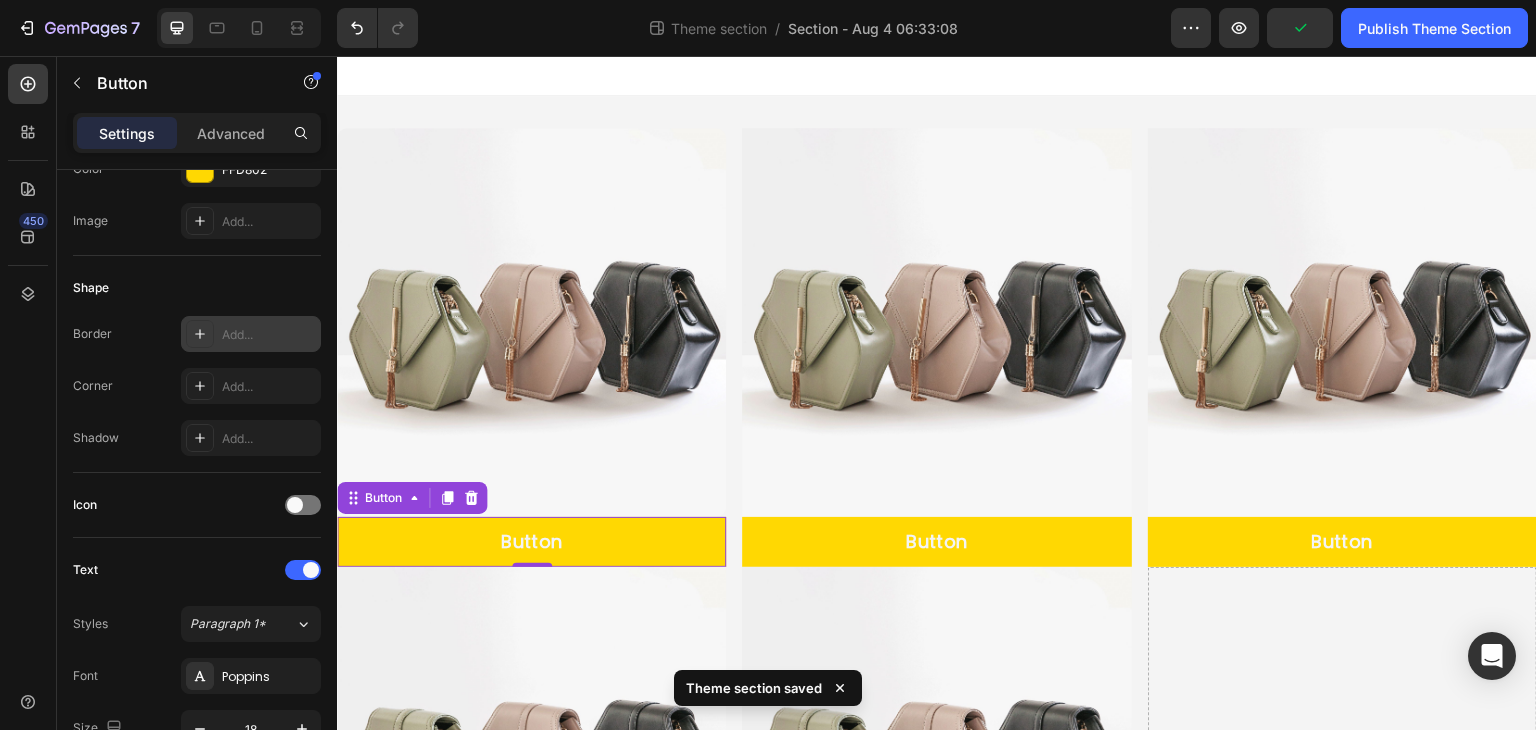 click on "Add..." at bounding box center [269, 335] 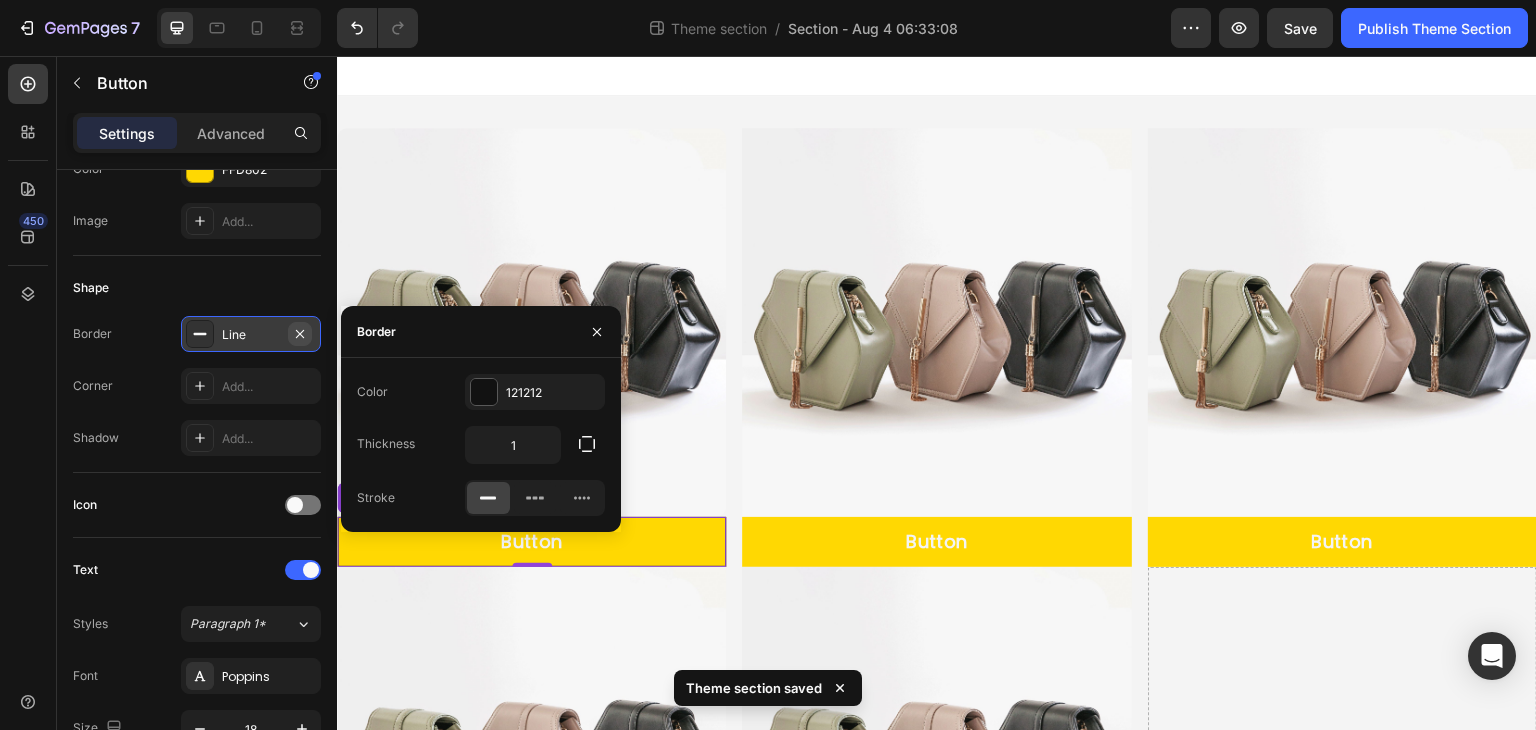 click 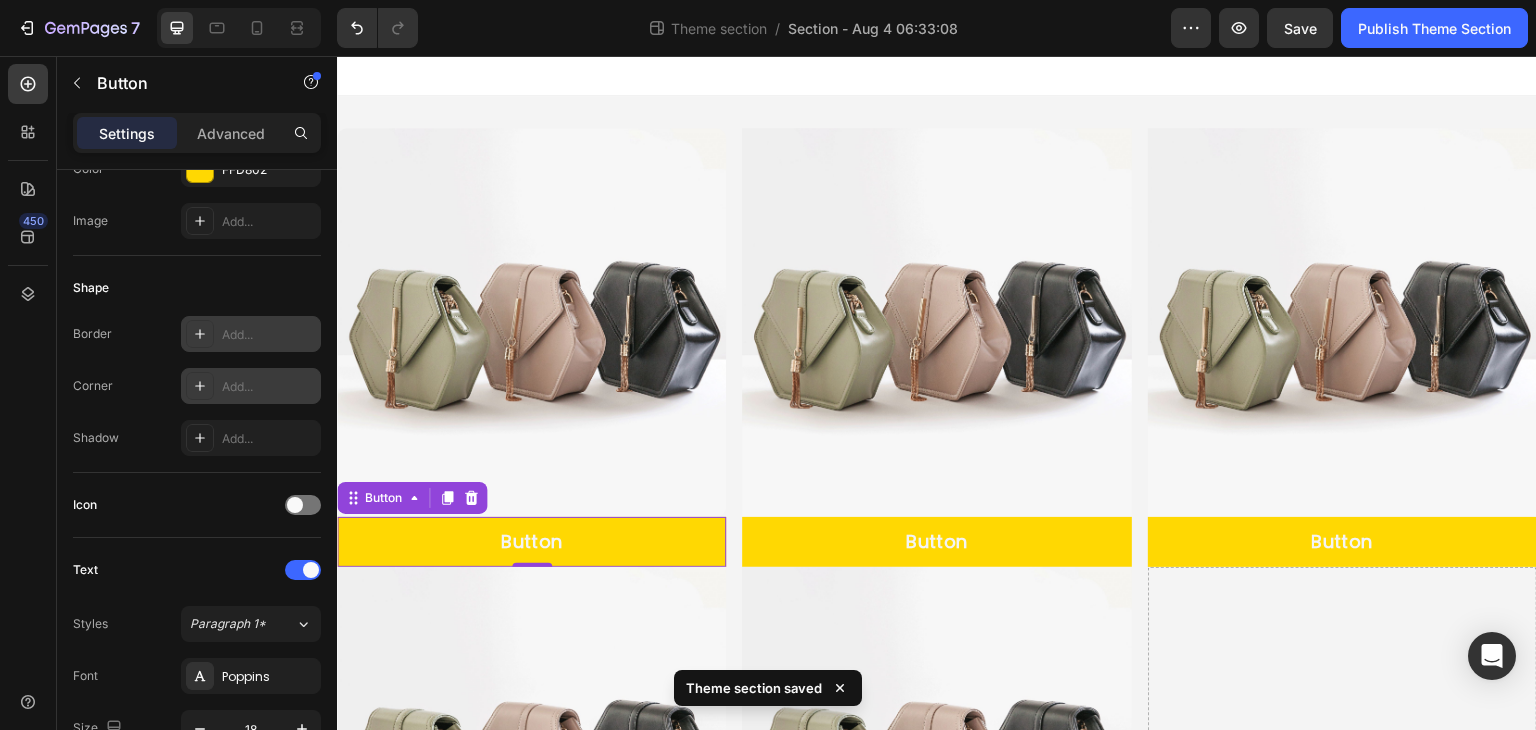 click on "Add..." at bounding box center [269, 387] 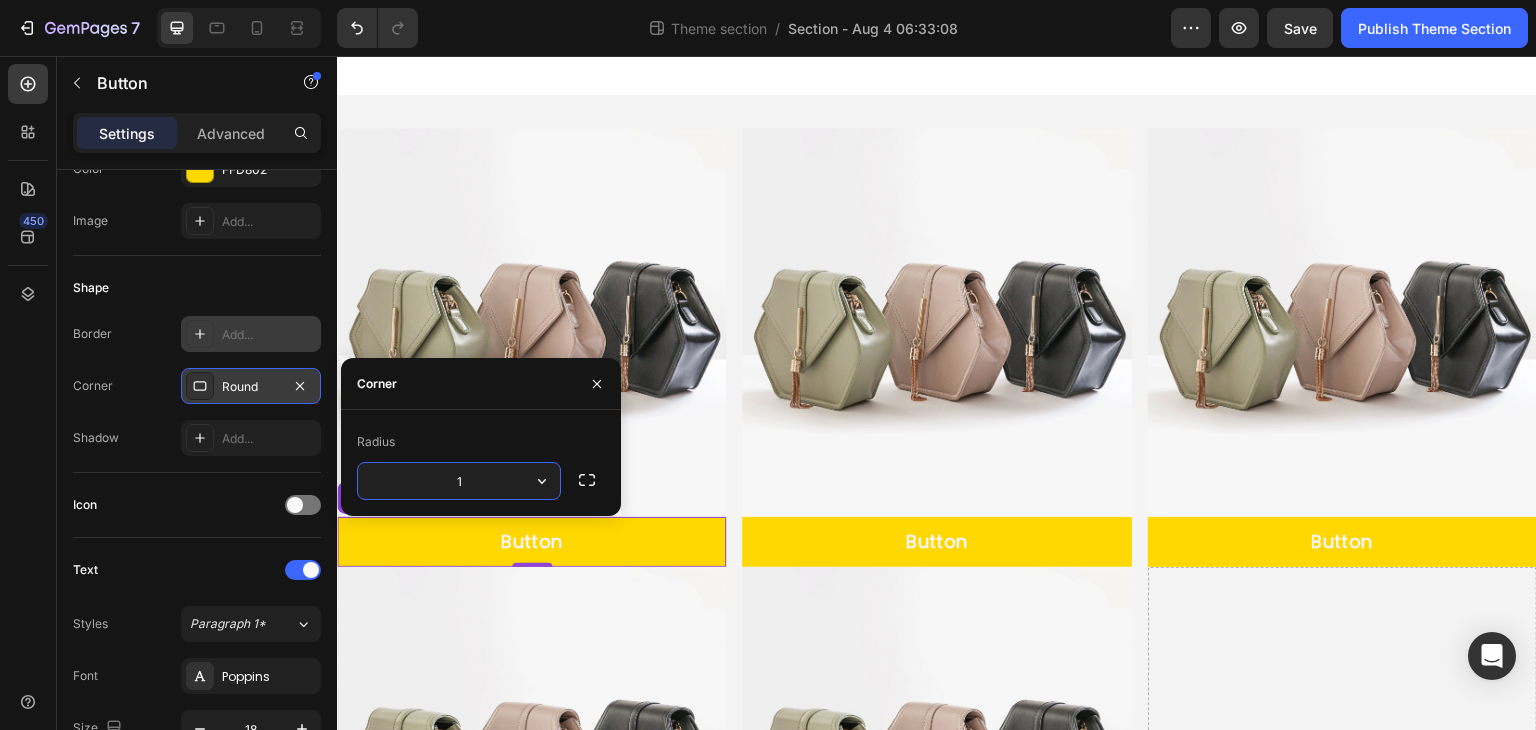 type on "10" 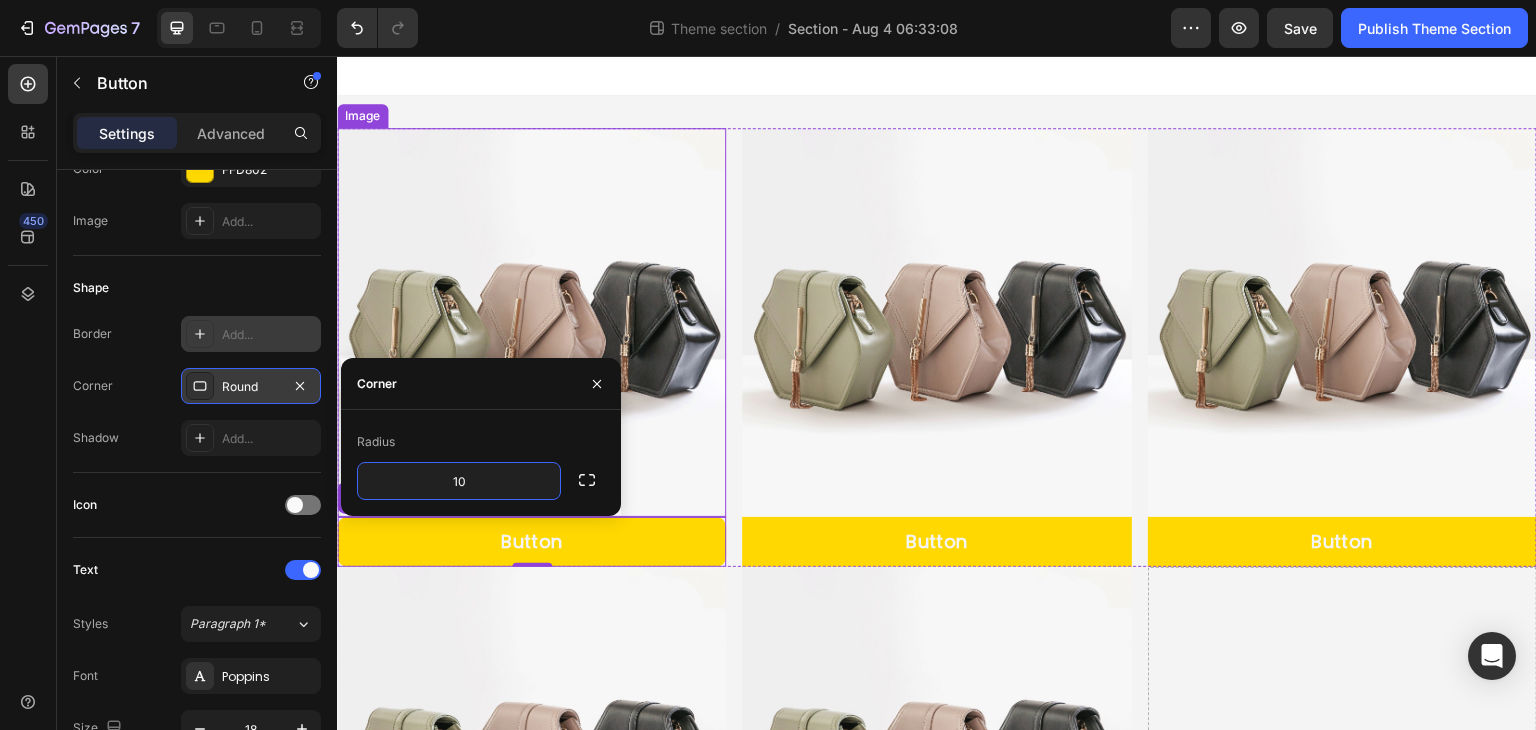 click at bounding box center [531, 322] 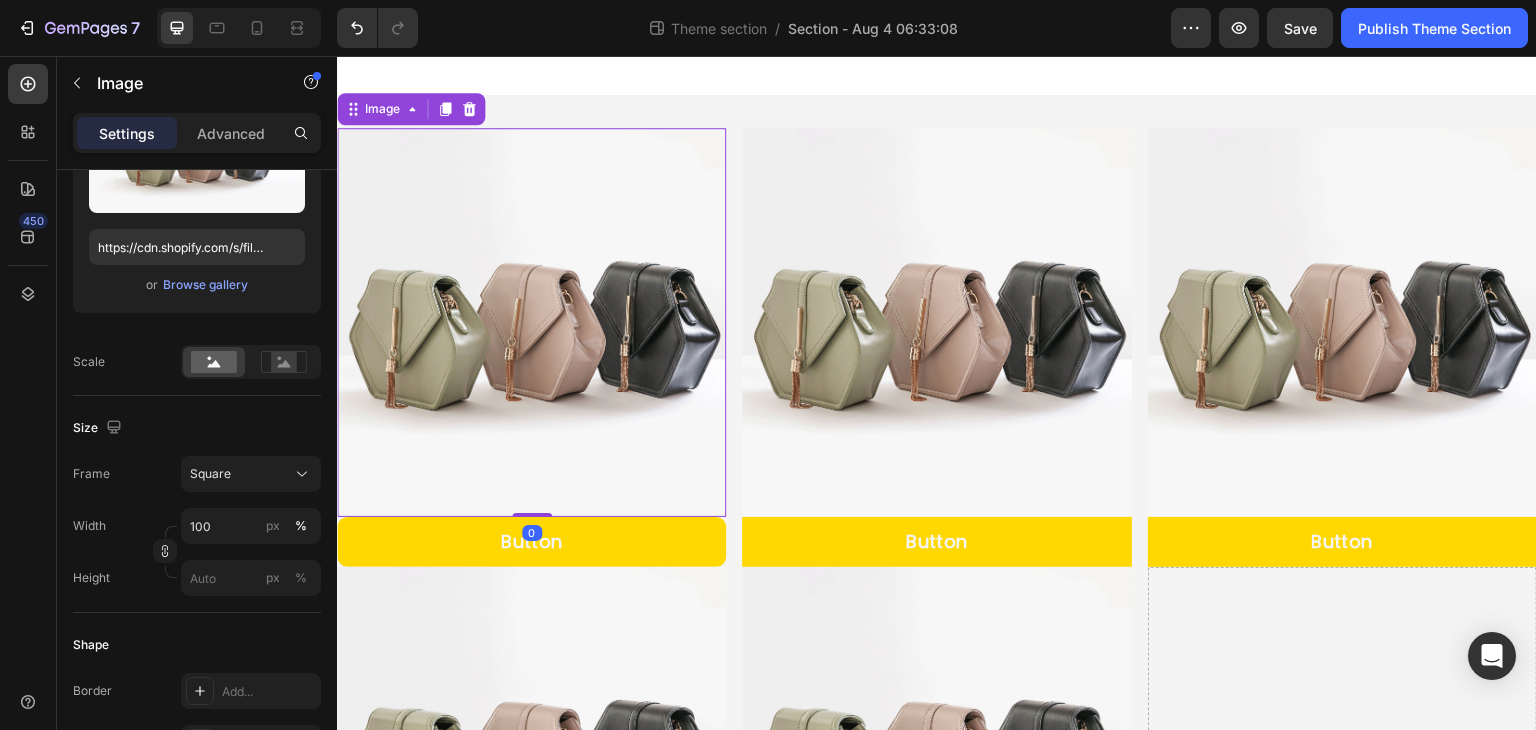 scroll, scrollTop: 0, scrollLeft: 0, axis: both 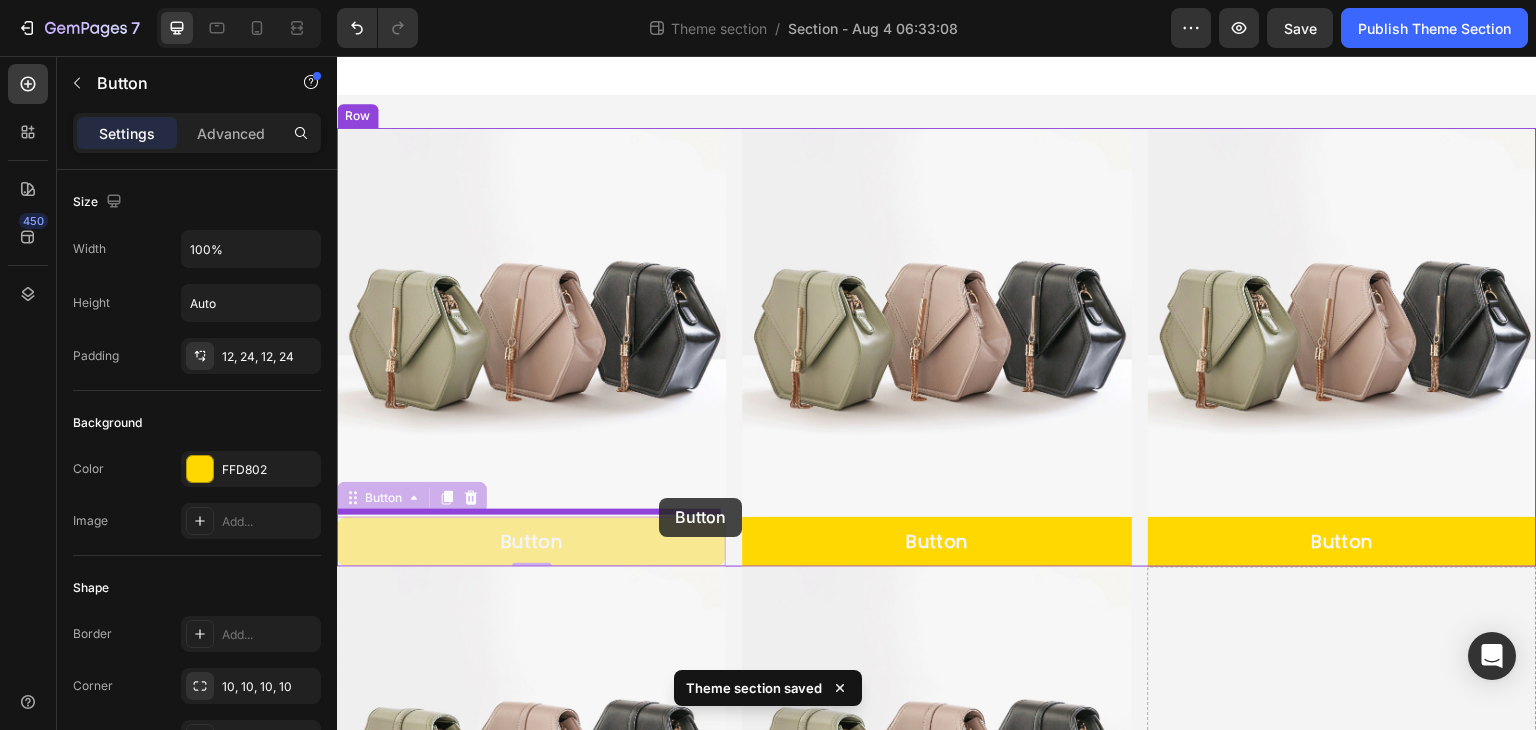 drag, startPoint x: 658, startPoint y: 541, endPoint x: 659, endPoint y: 498, distance: 43.011627 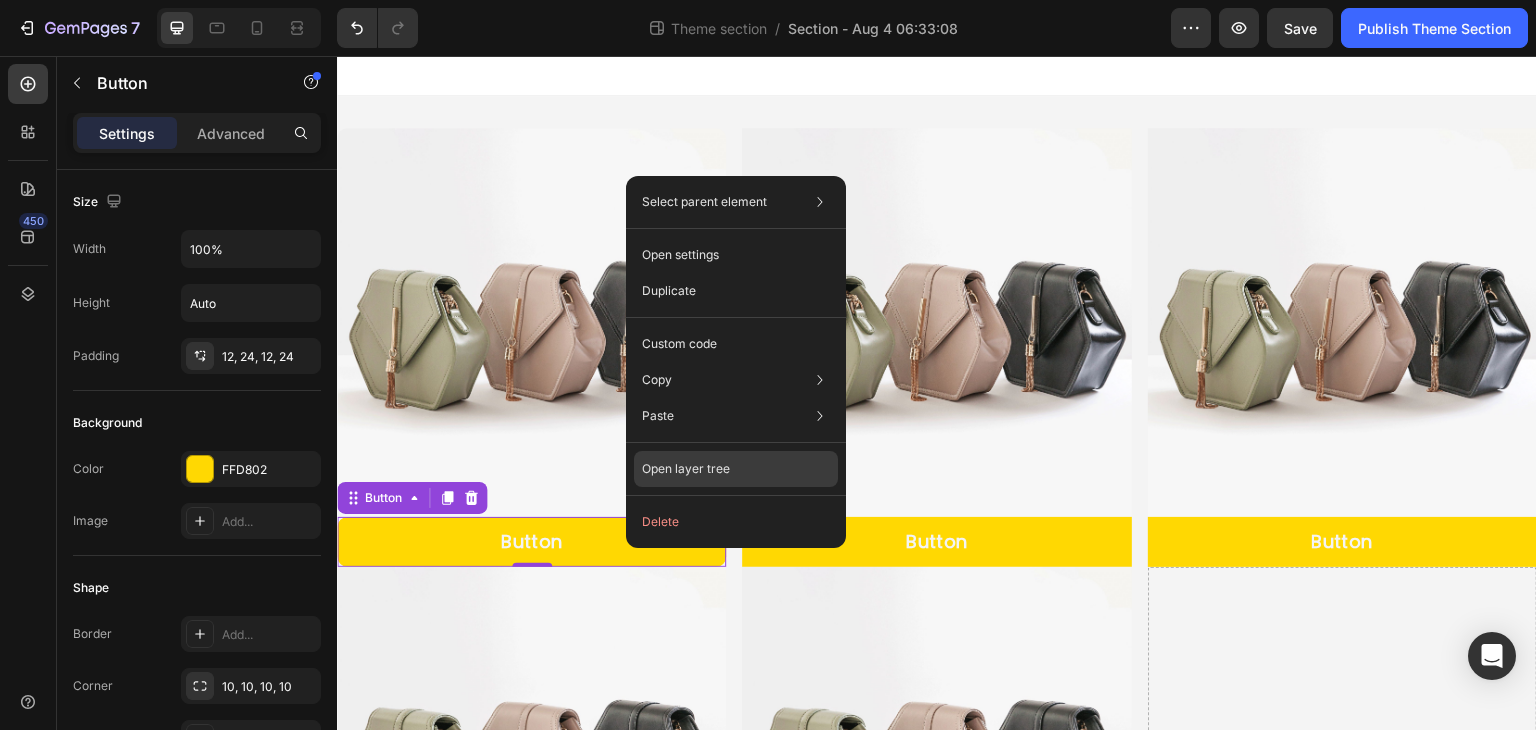 click on "Open layer tree" at bounding box center [686, 469] 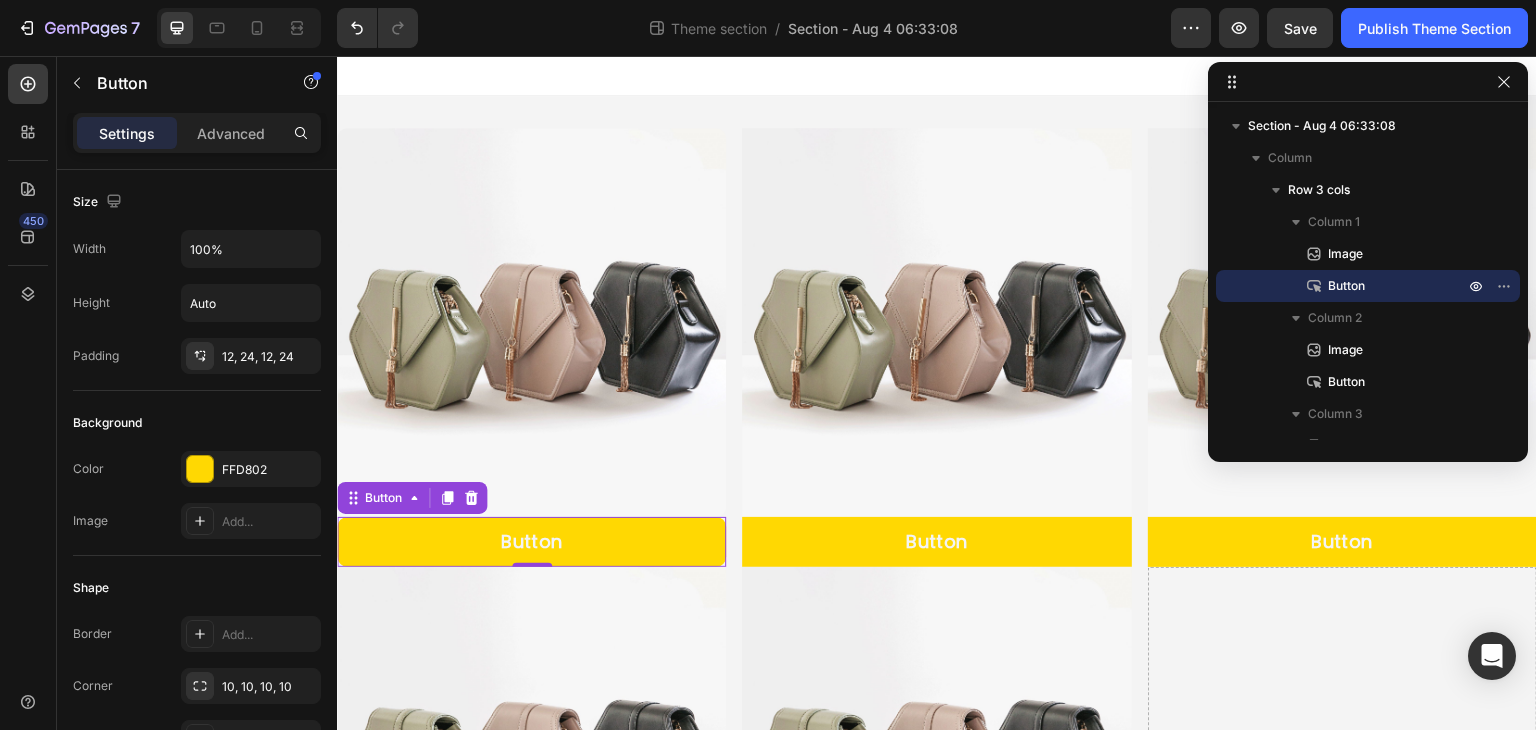 drag, startPoint x: 1350, startPoint y: 285, endPoint x: 1376, endPoint y: 287, distance: 26.076809 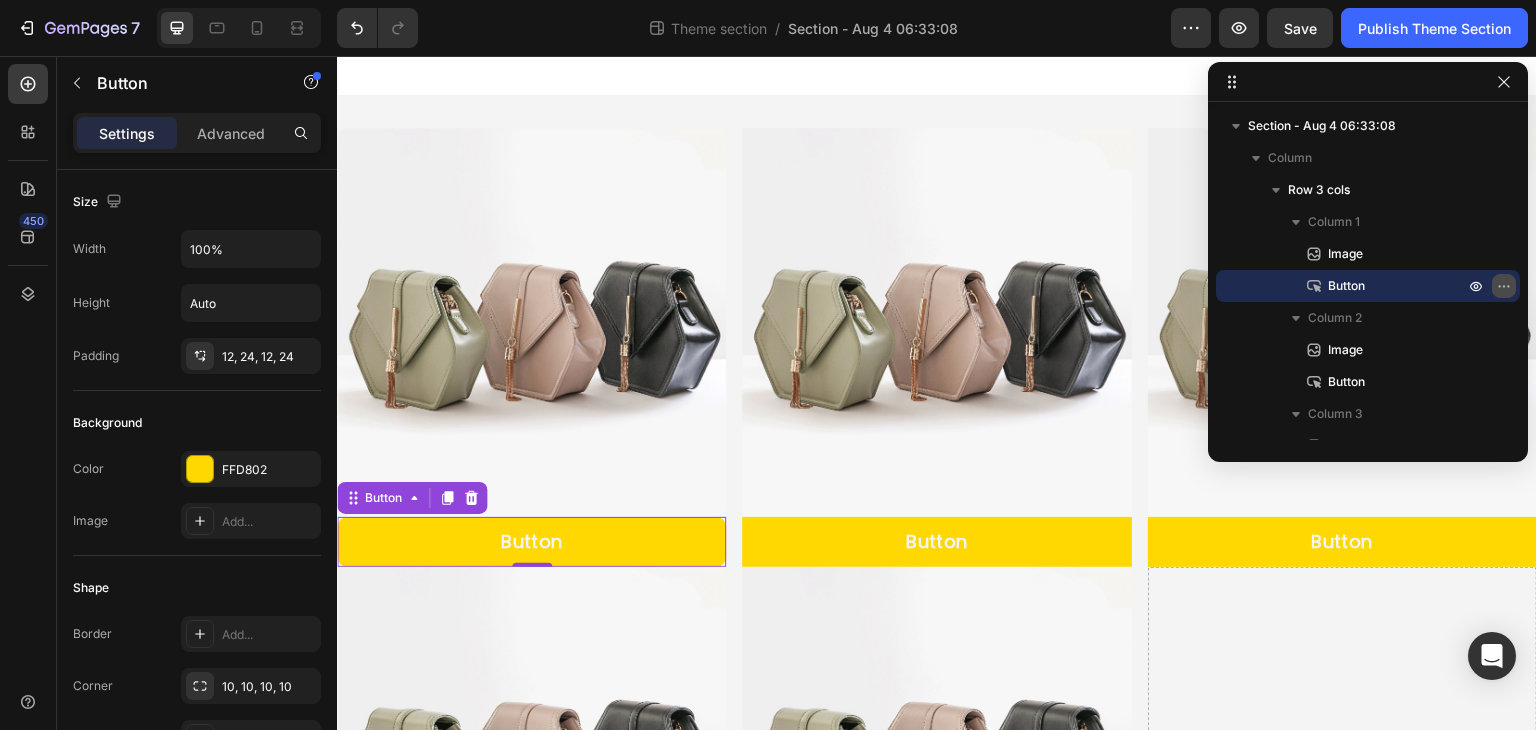 click 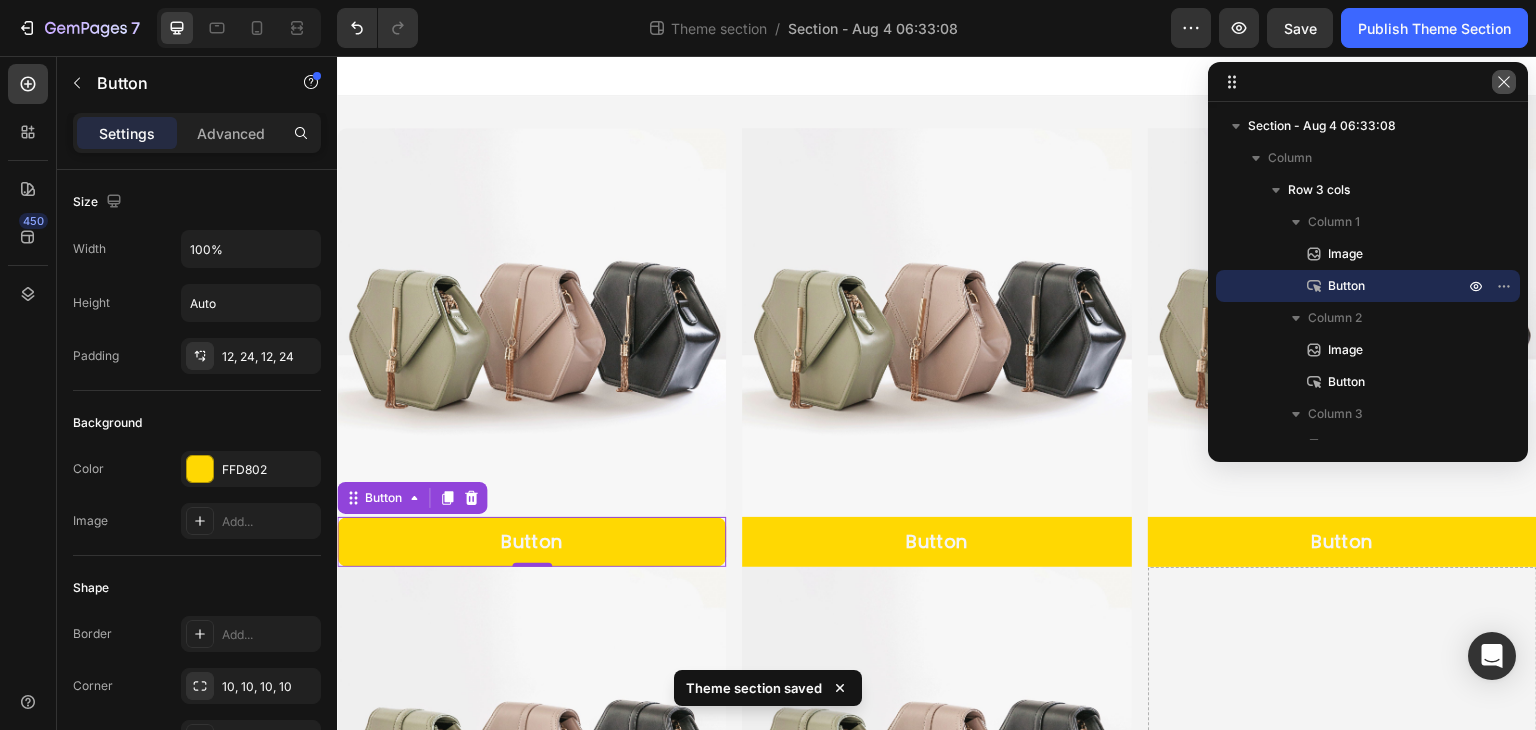 click 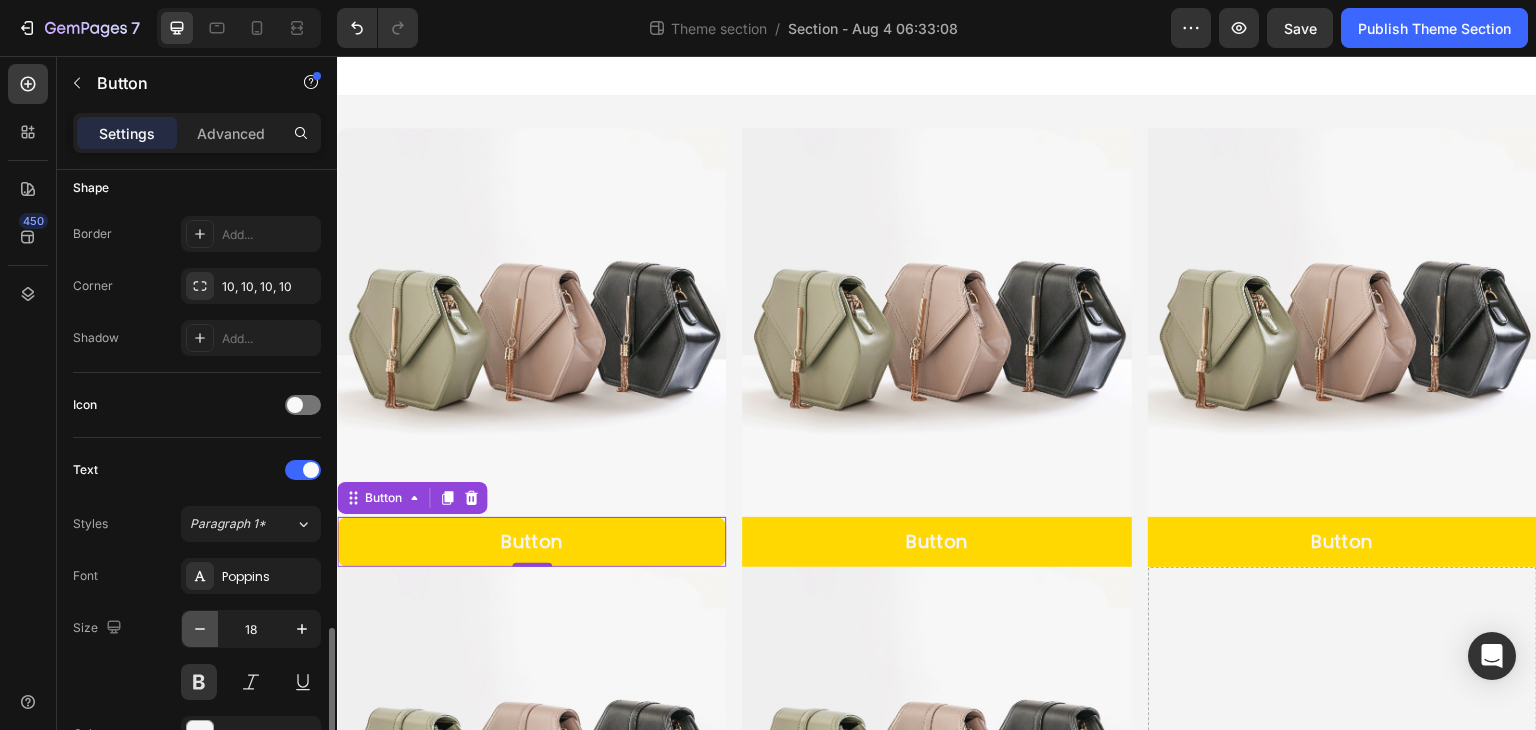 scroll, scrollTop: 700, scrollLeft: 0, axis: vertical 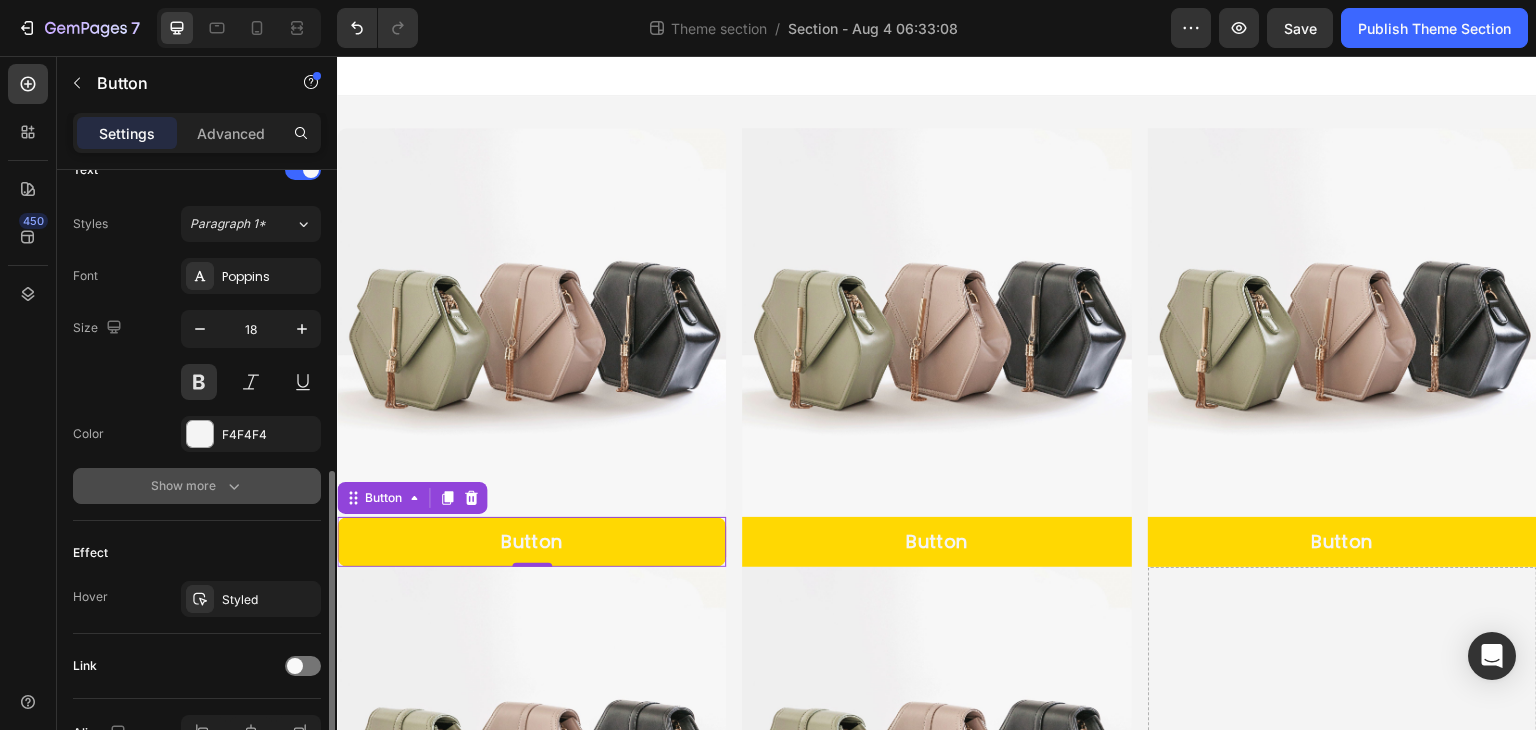 click on "Show more" at bounding box center [197, 486] 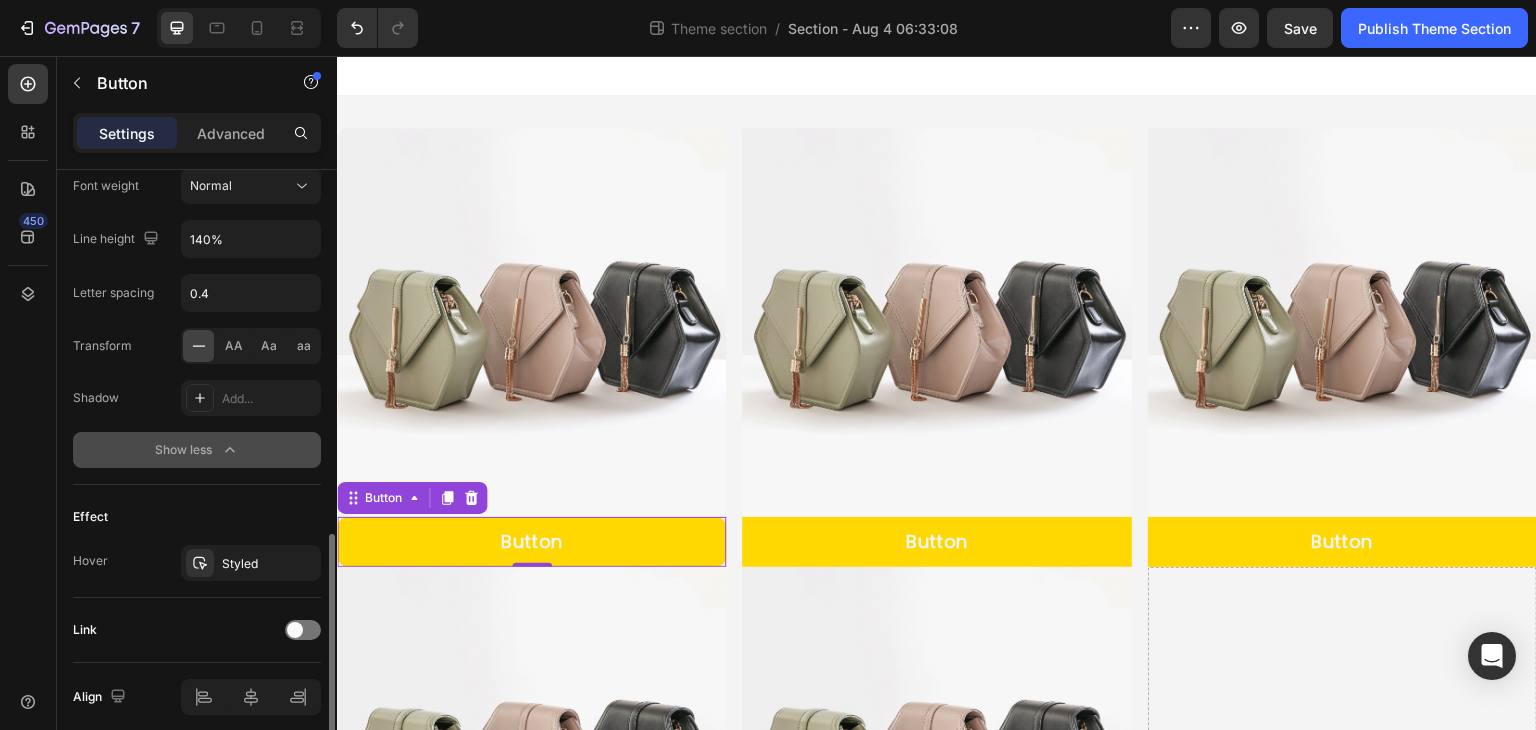 scroll, scrollTop: 1077, scrollLeft: 0, axis: vertical 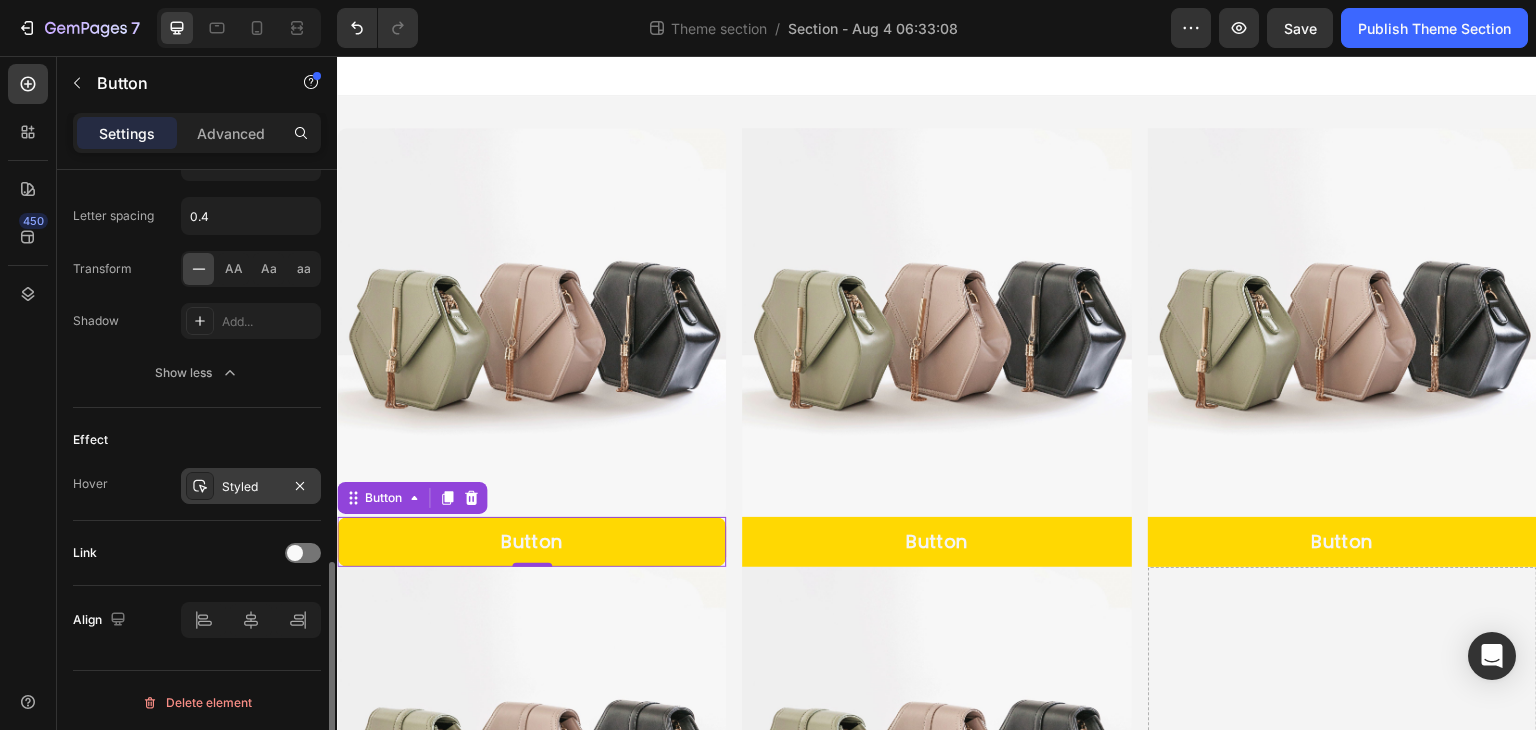 click on "Styled" at bounding box center [251, 487] 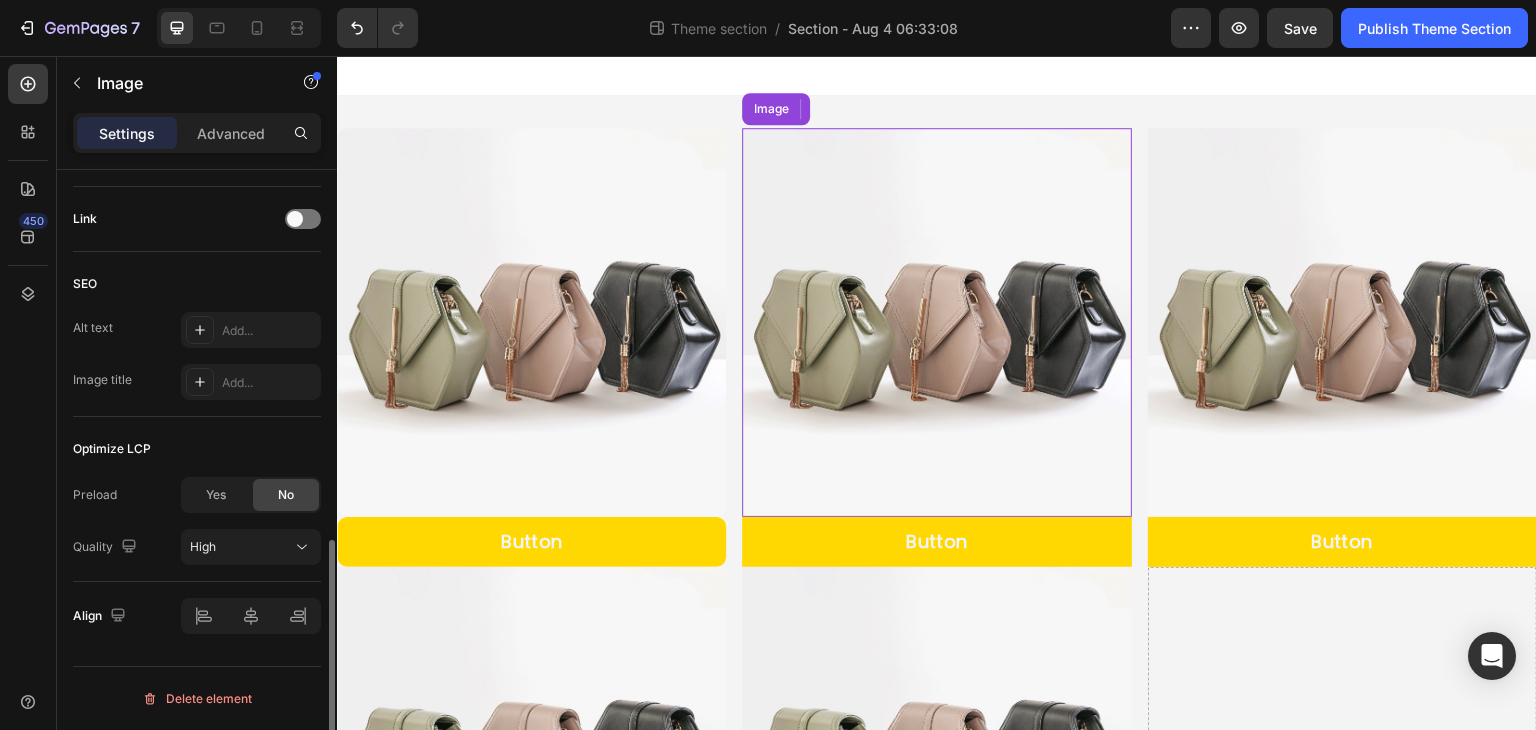 click at bounding box center [936, 322] 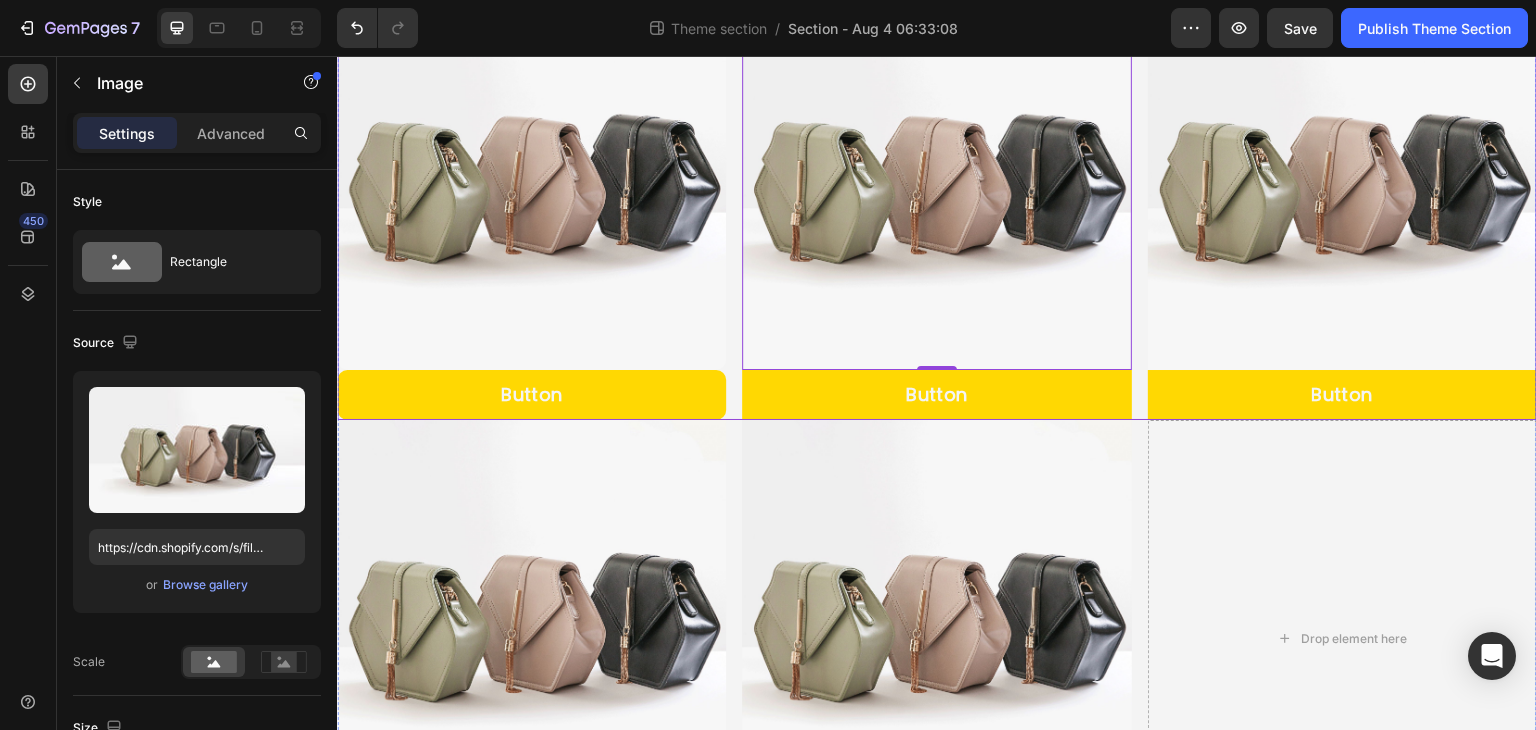 scroll, scrollTop: 0, scrollLeft: 0, axis: both 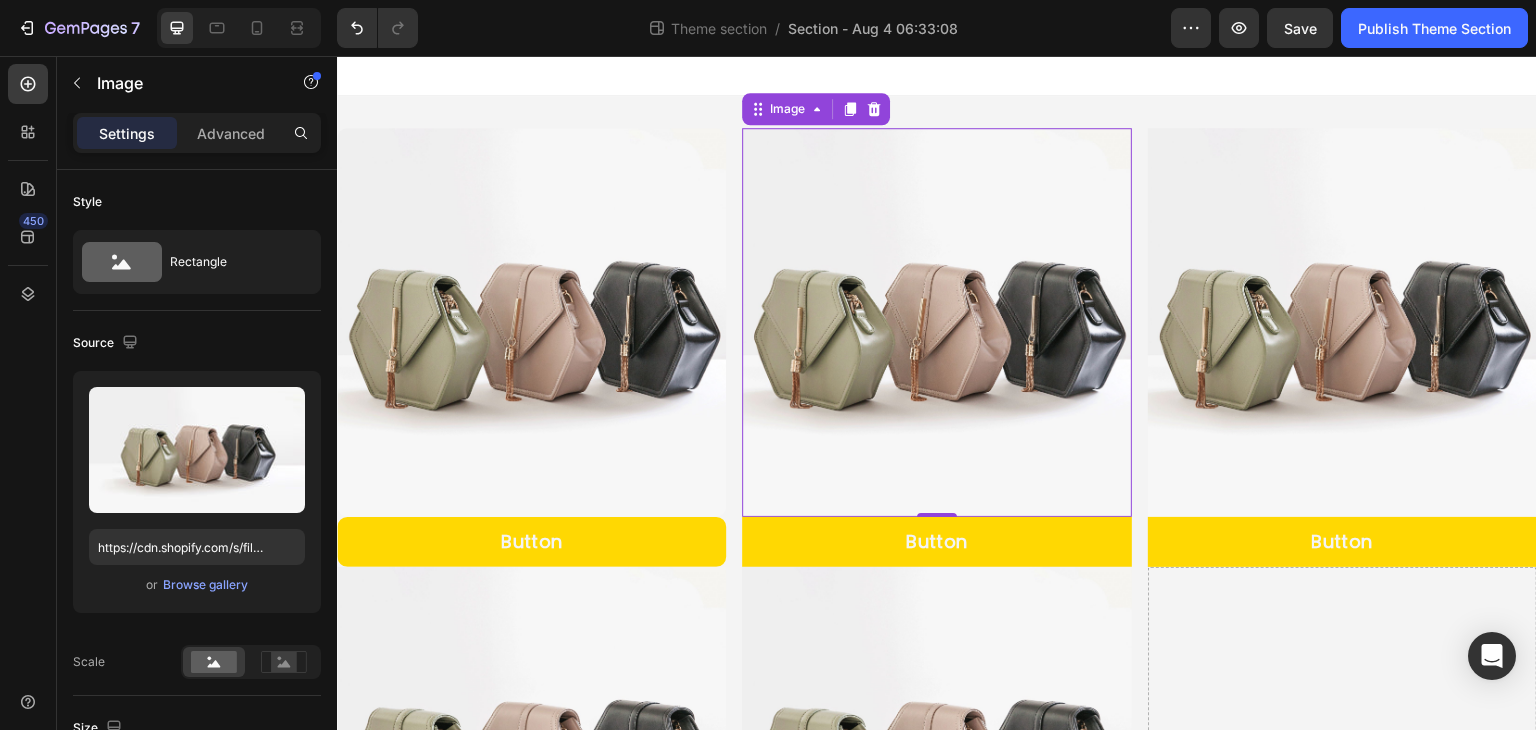 click on "Theme section  /  Section - Aug 4 06:33:08" 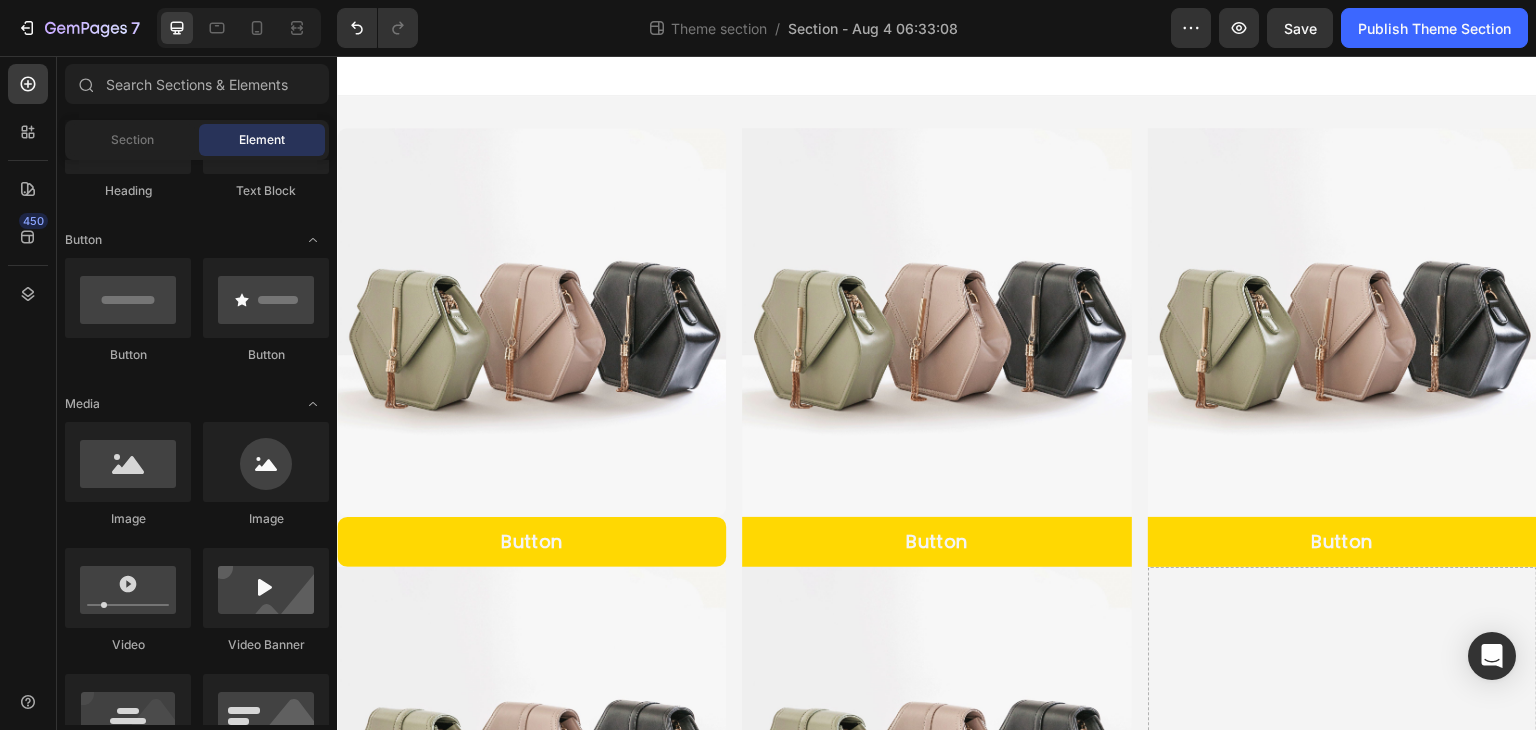 click at bounding box center [937, 76] 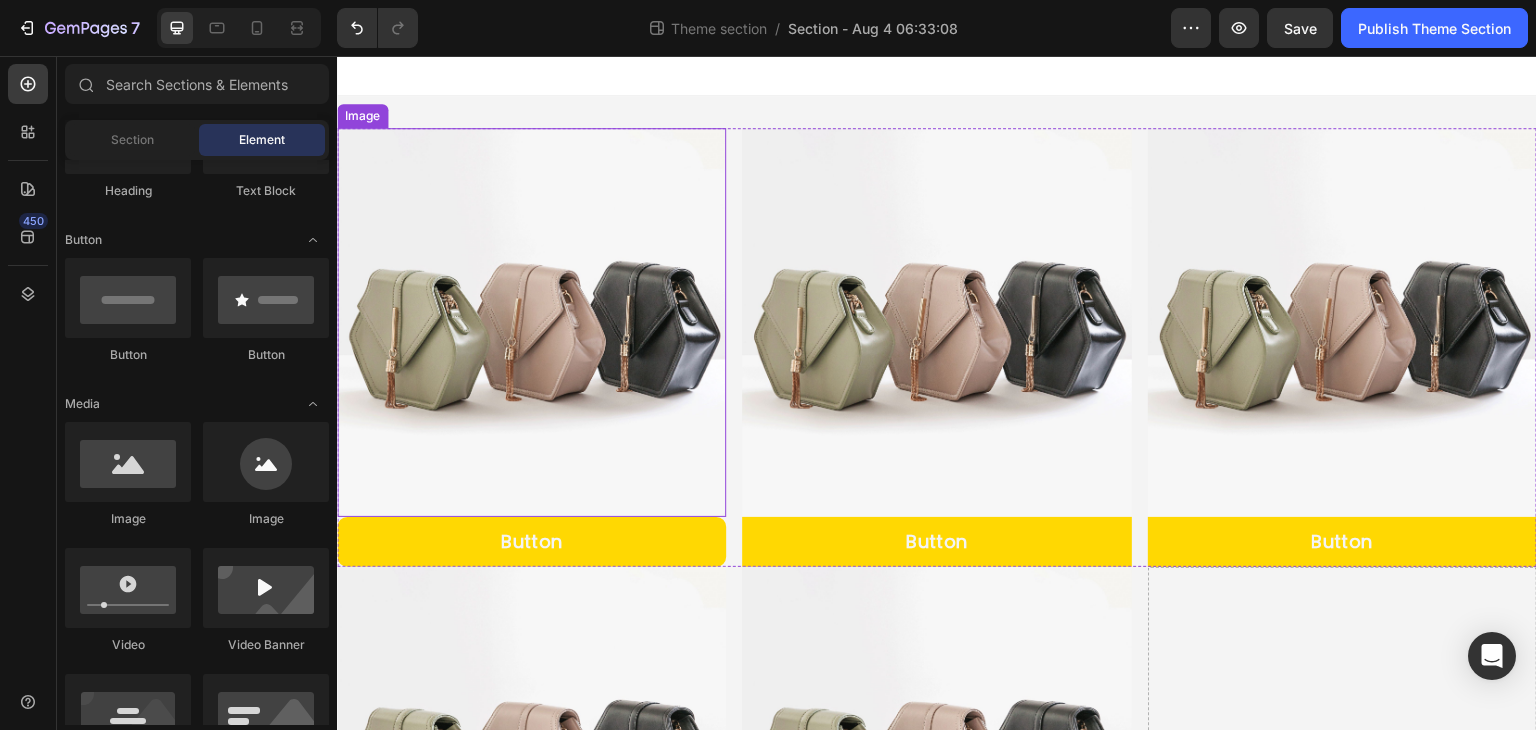 click at bounding box center [531, 322] 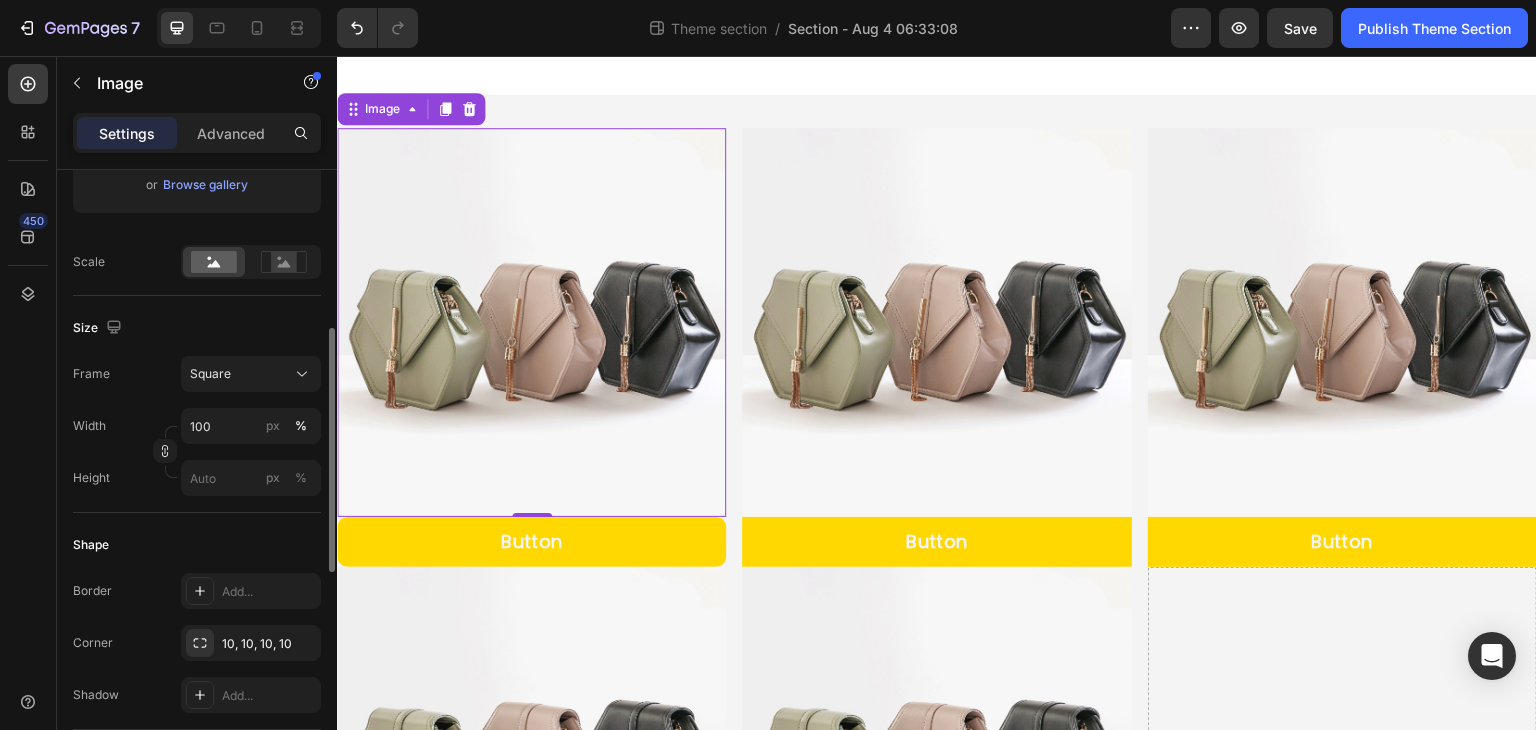 scroll, scrollTop: 100, scrollLeft: 0, axis: vertical 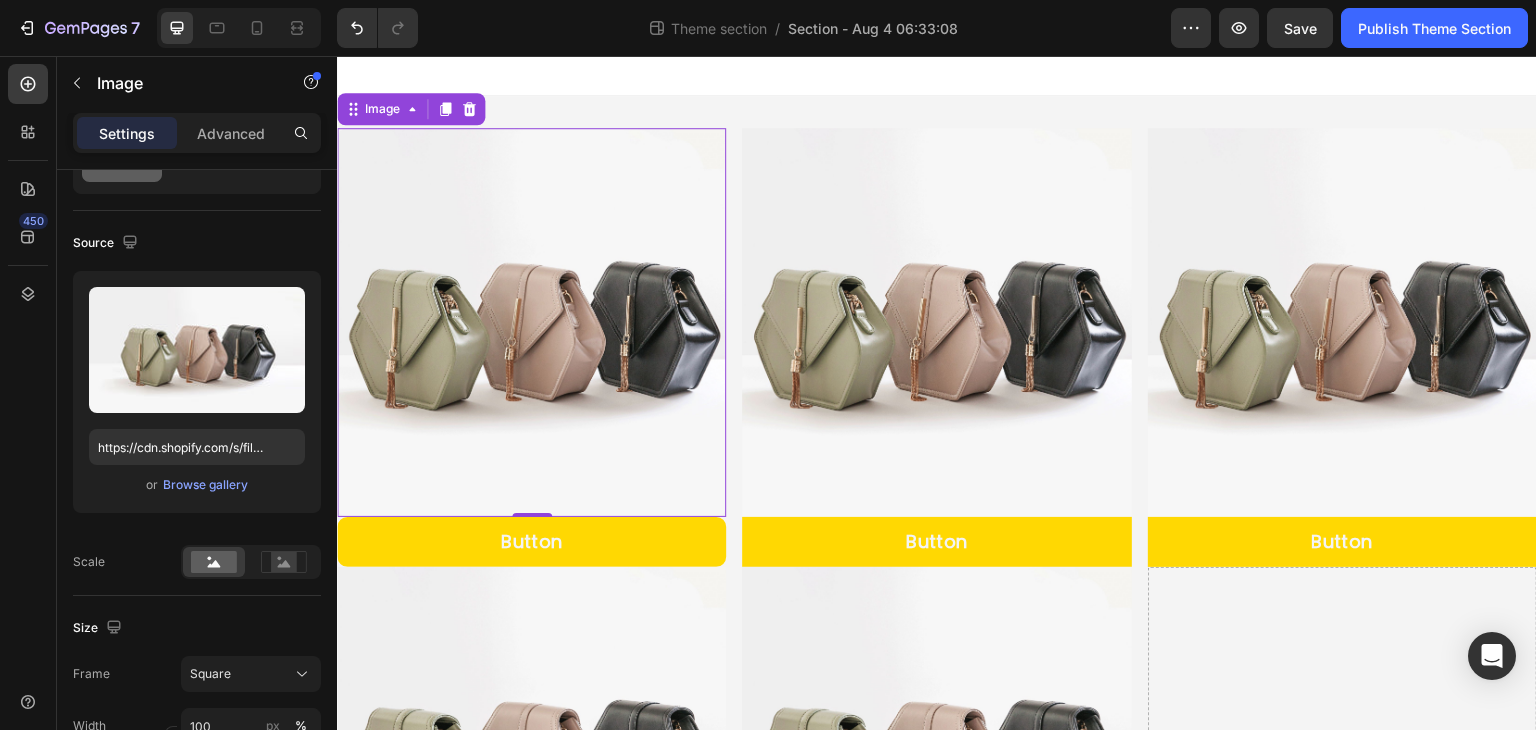 click at bounding box center [531, 322] 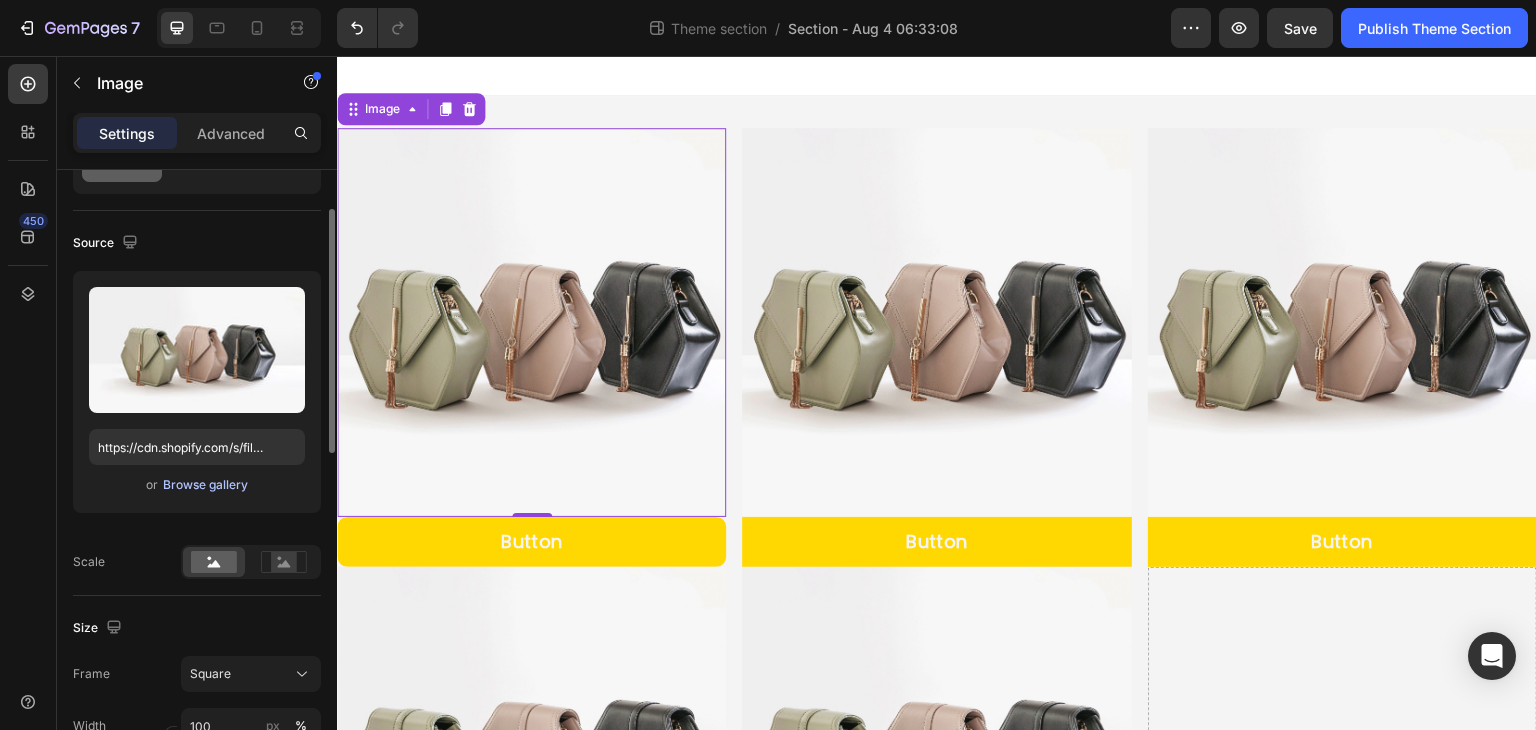 click on "Browse gallery" at bounding box center (205, 485) 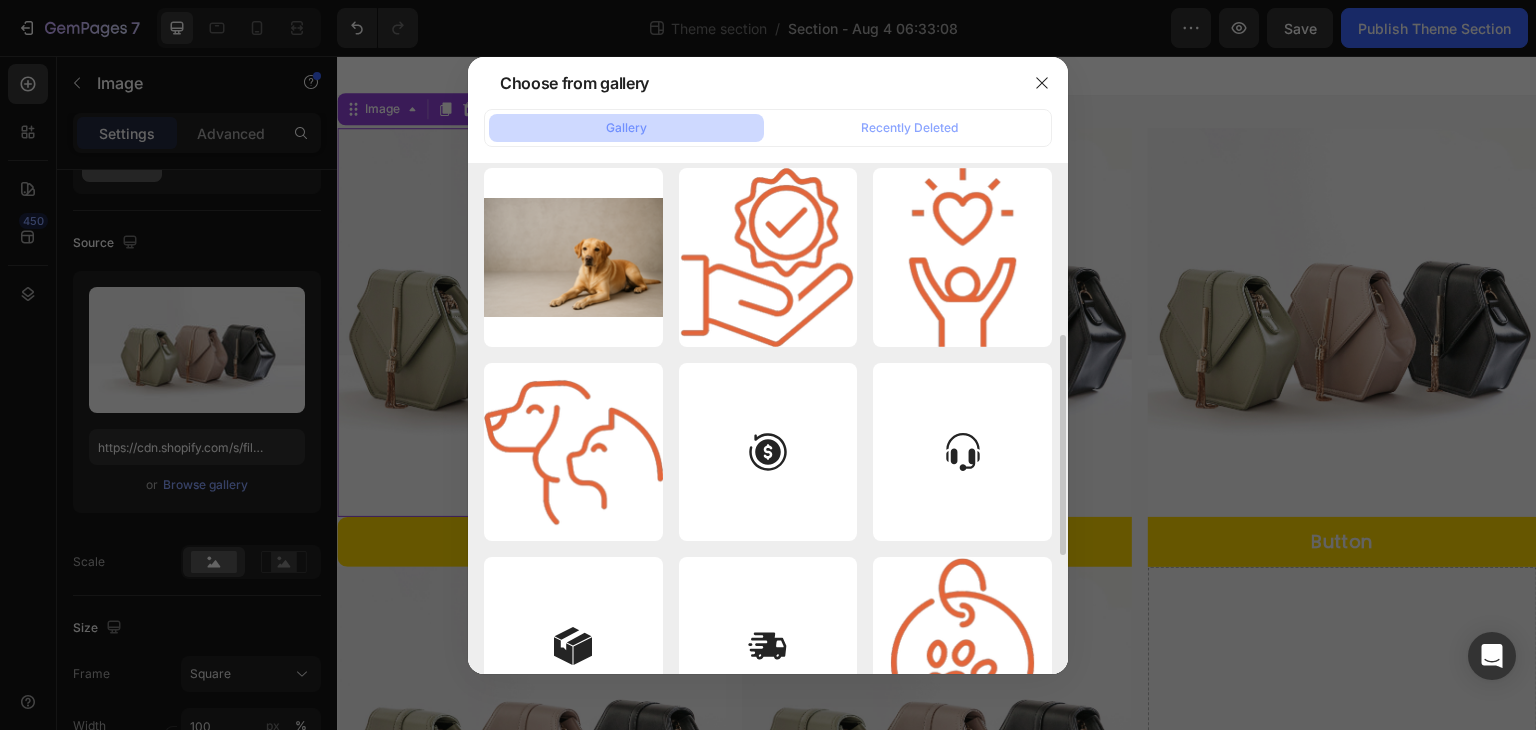 scroll, scrollTop: 0, scrollLeft: 0, axis: both 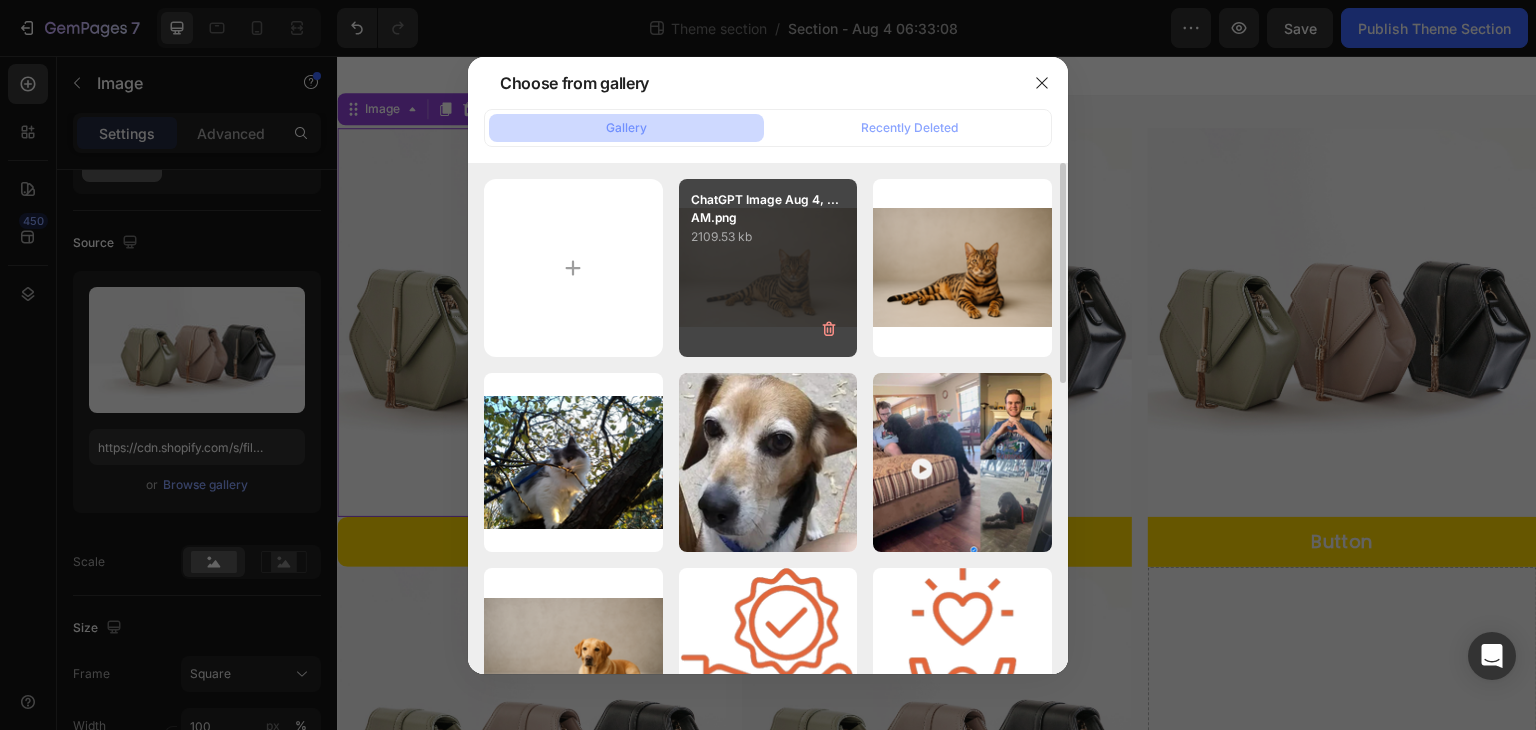 click on "ChatGPT Image Aug 4, ...AM.png 2109.53 kb" at bounding box center (768, 268) 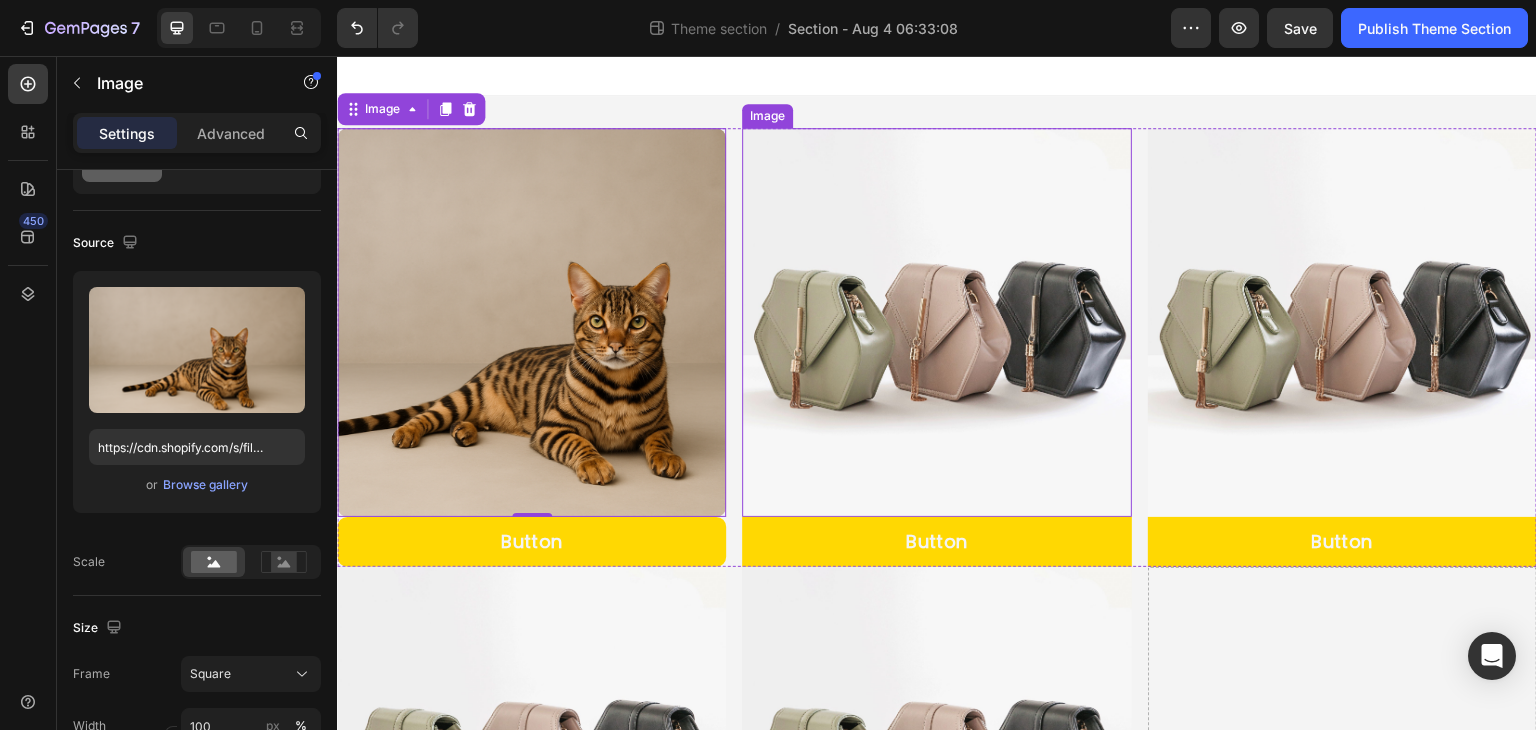 click at bounding box center (936, 322) 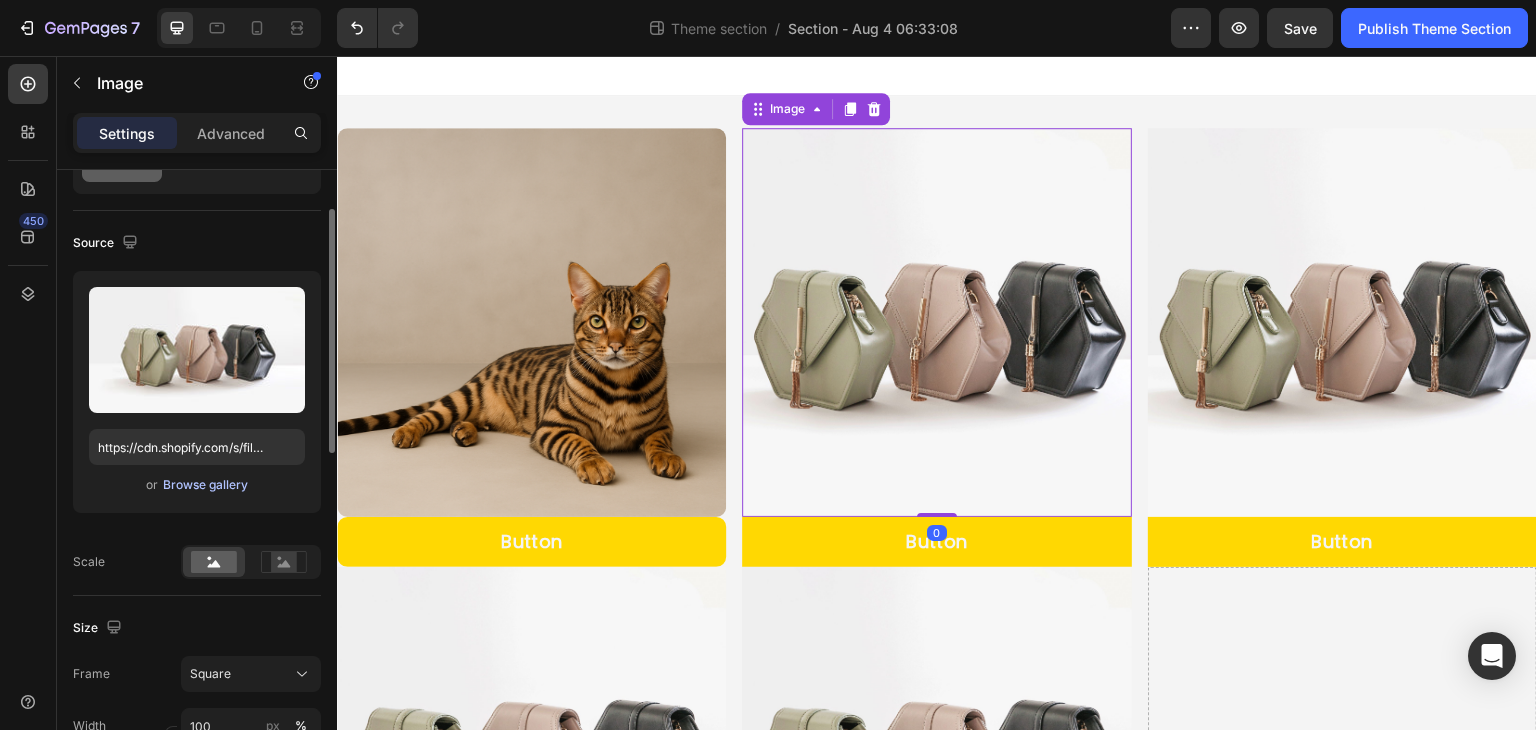 click on "Browse gallery" at bounding box center (205, 485) 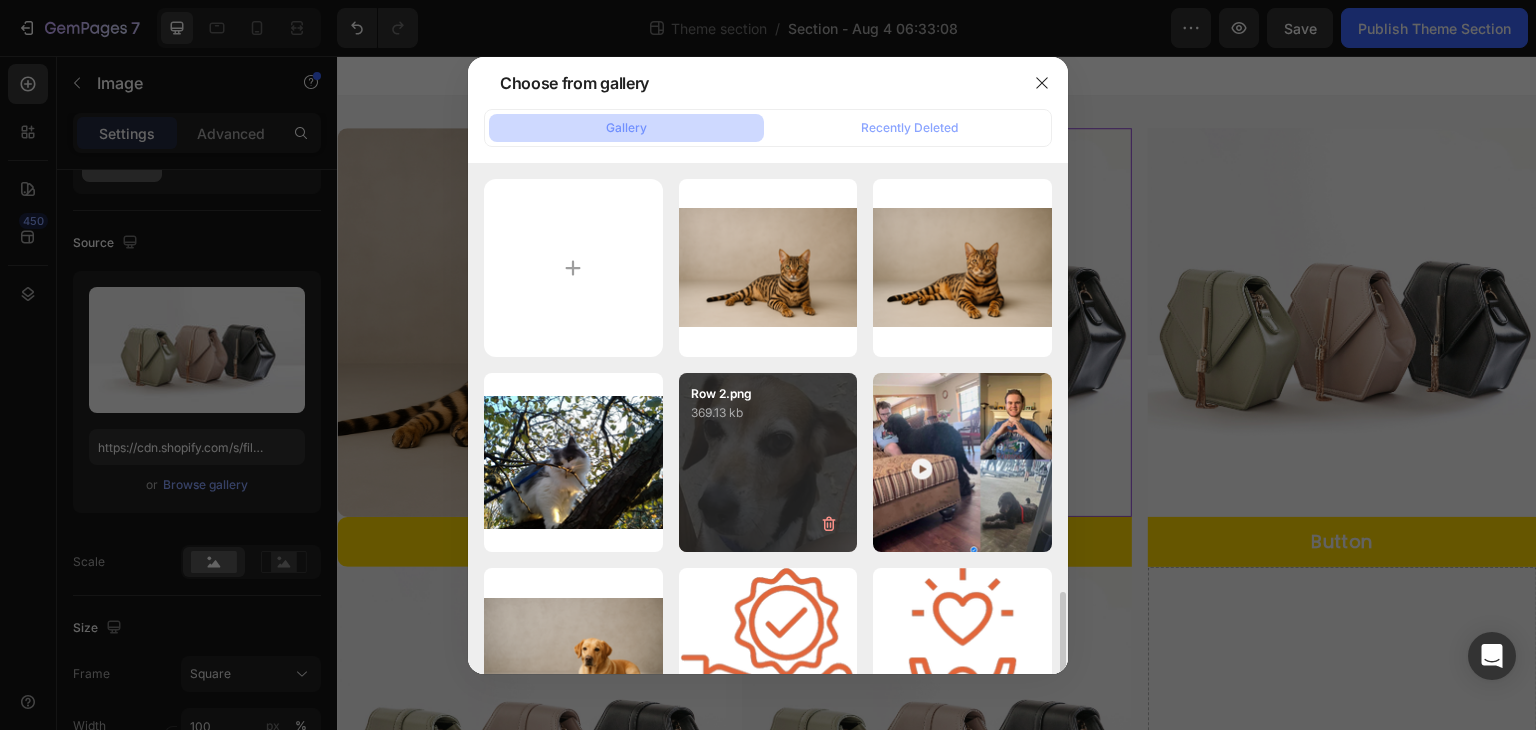 scroll, scrollTop: 400, scrollLeft: 0, axis: vertical 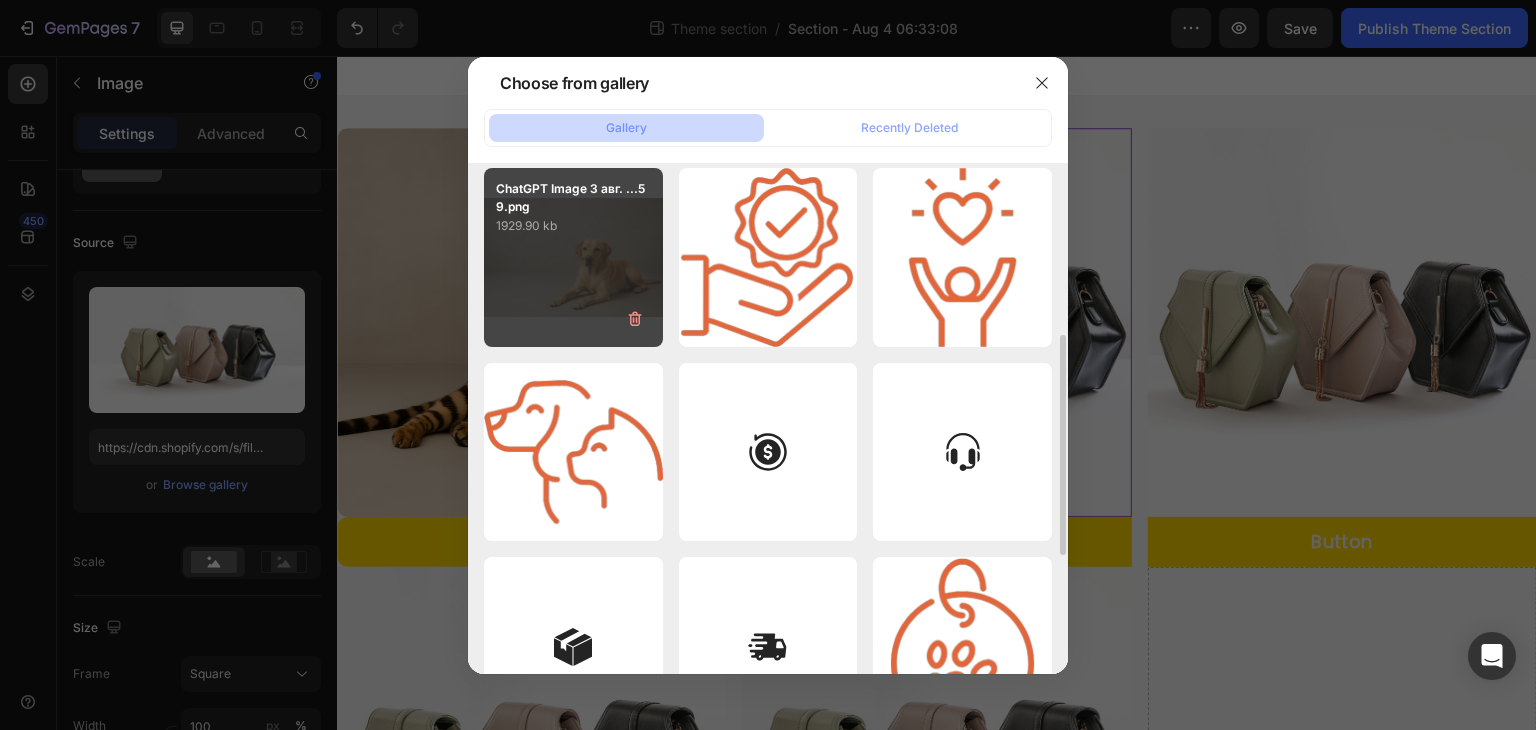 click on "ChatGPT Image 3 авг. ...59.png 1929.90 kb" at bounding box center (573, 257) 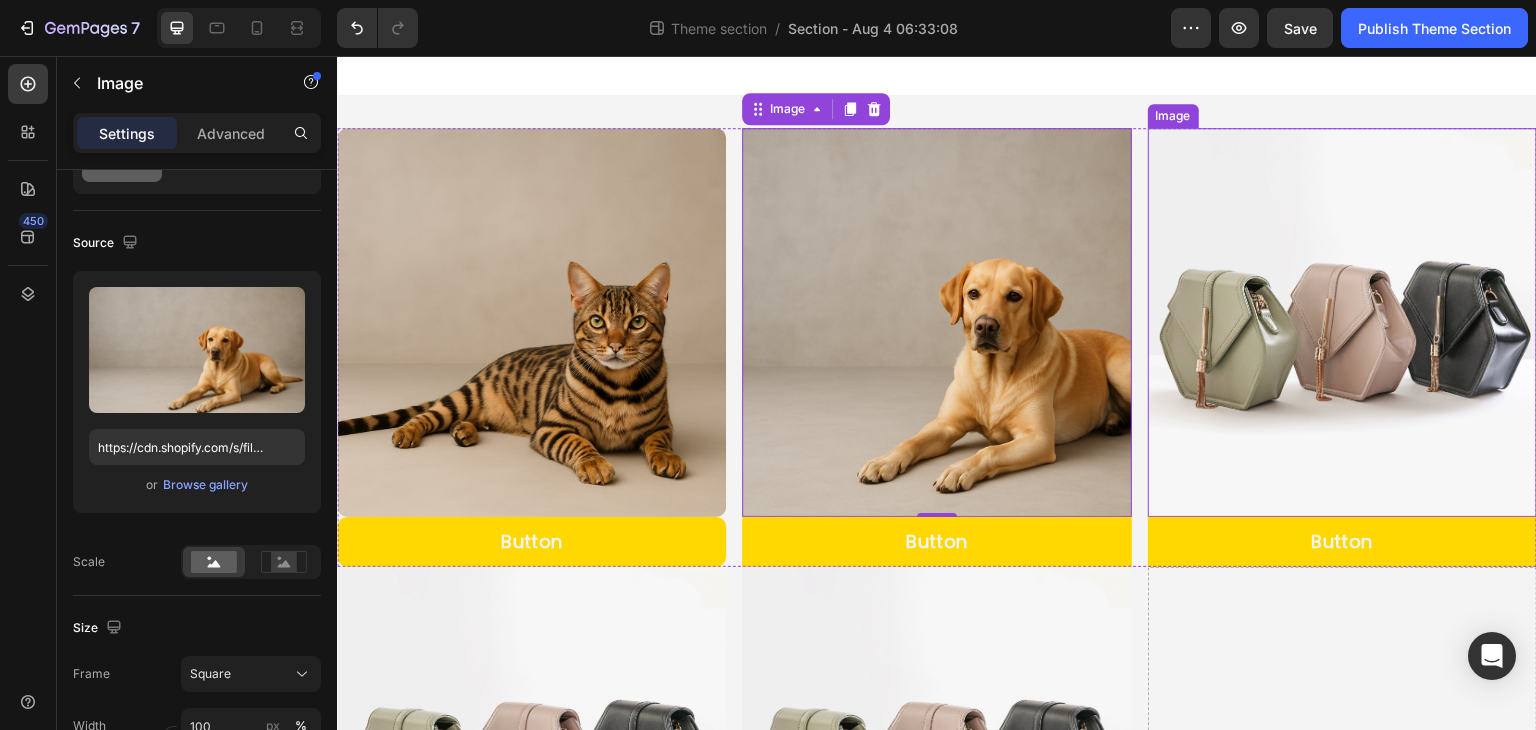 click at bounding box center [1342, 322] 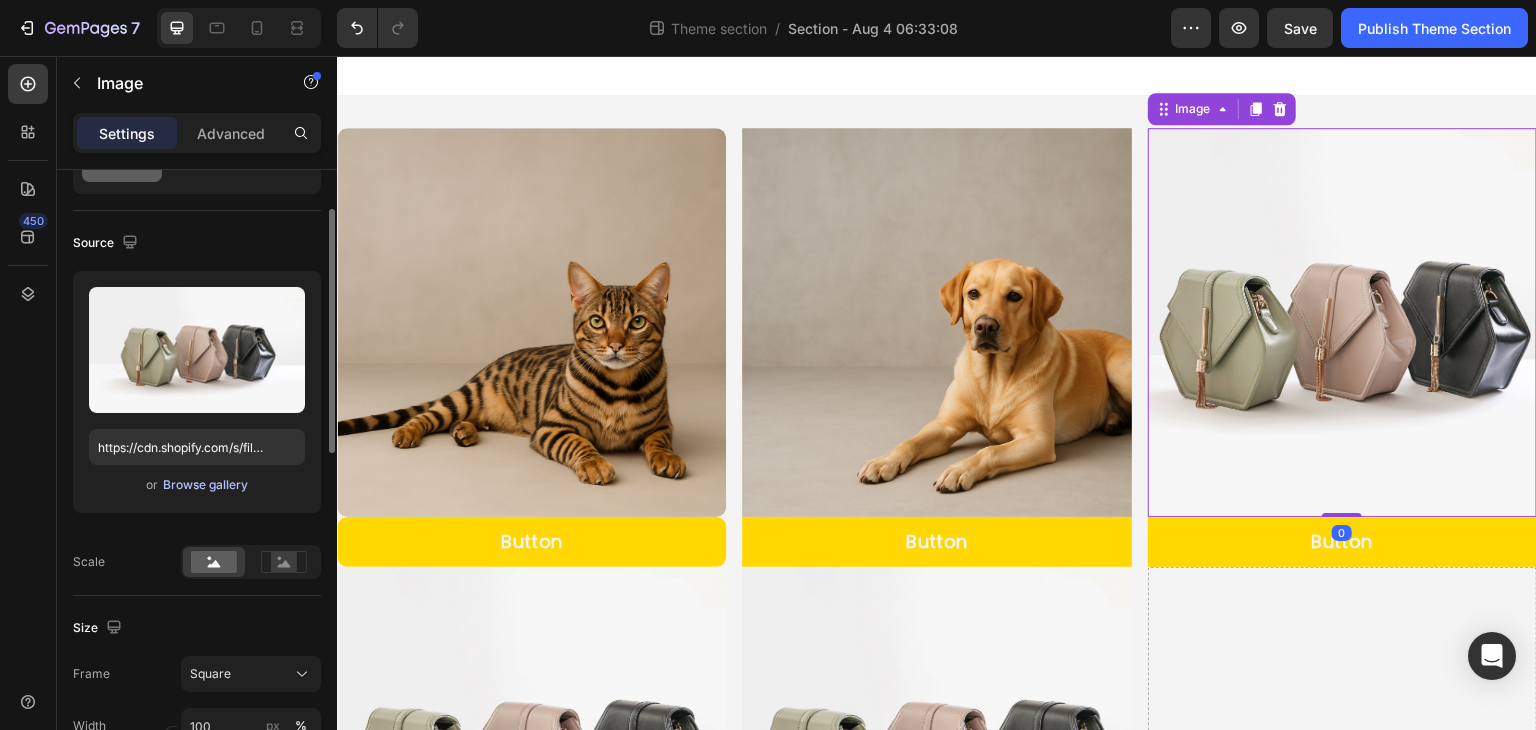 click on "Browse gallery" at bounding box center (205, 485) 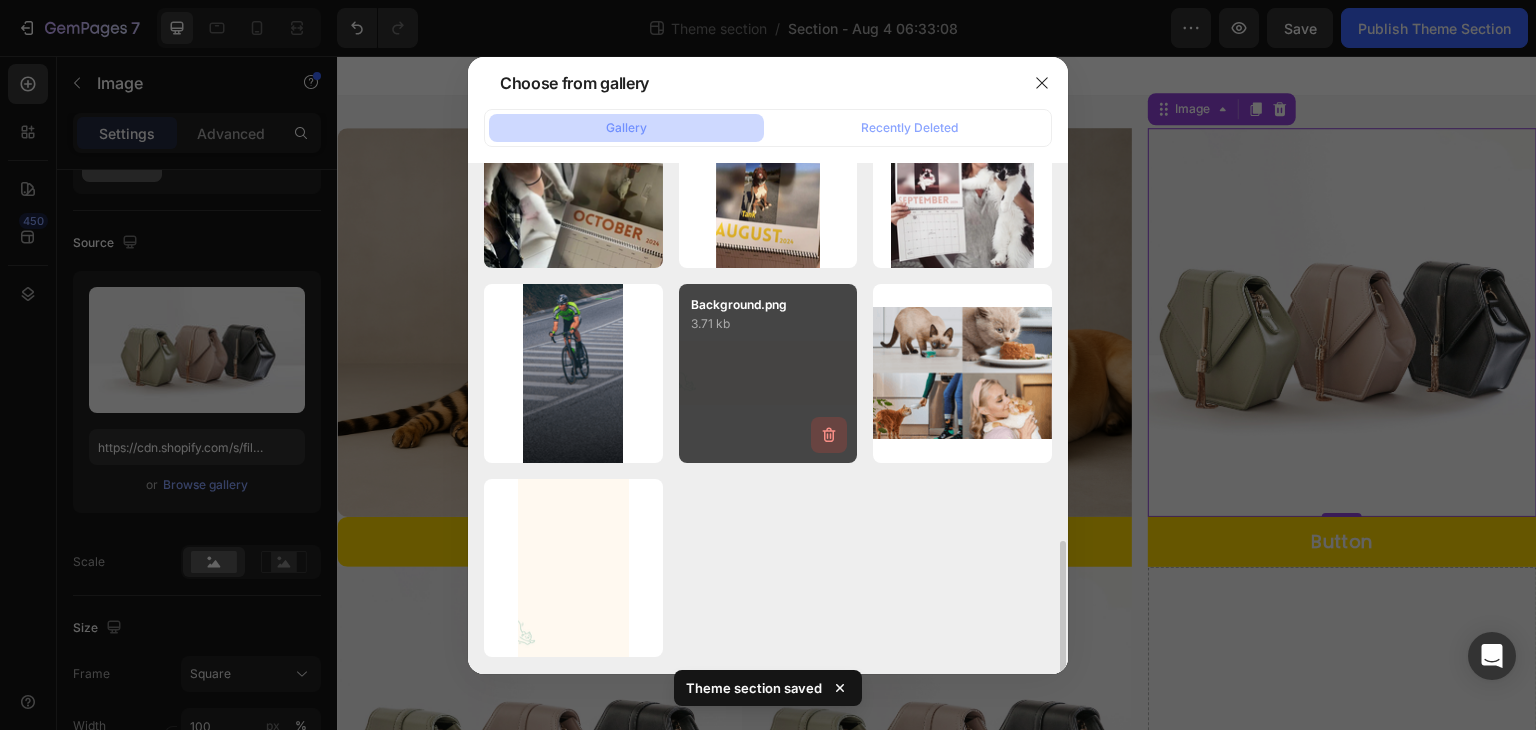 scroll, scrollTop: 1352, scrollLeft: 0, axis: vertical 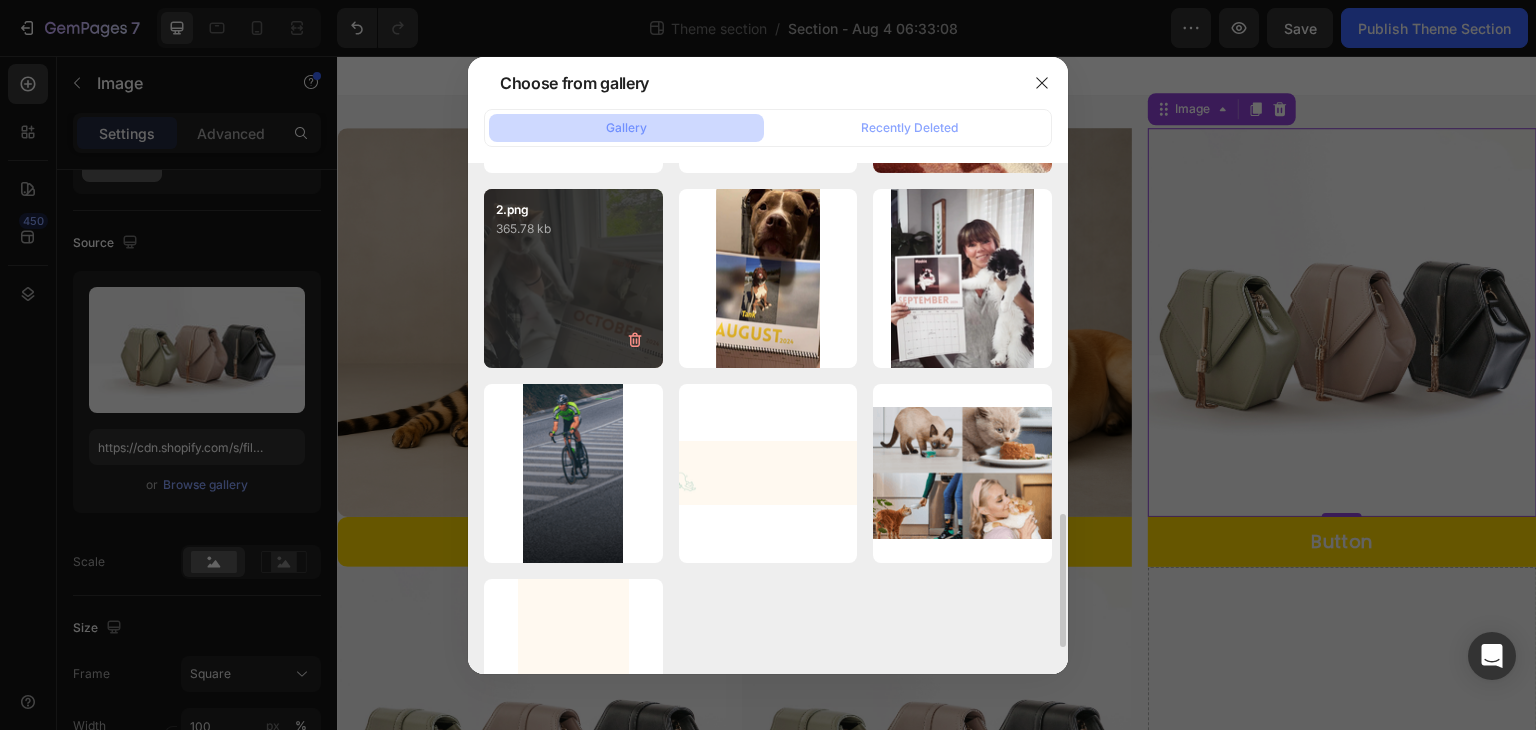 click on "2.png 365.78 kb" at bounding box center (573, 278) 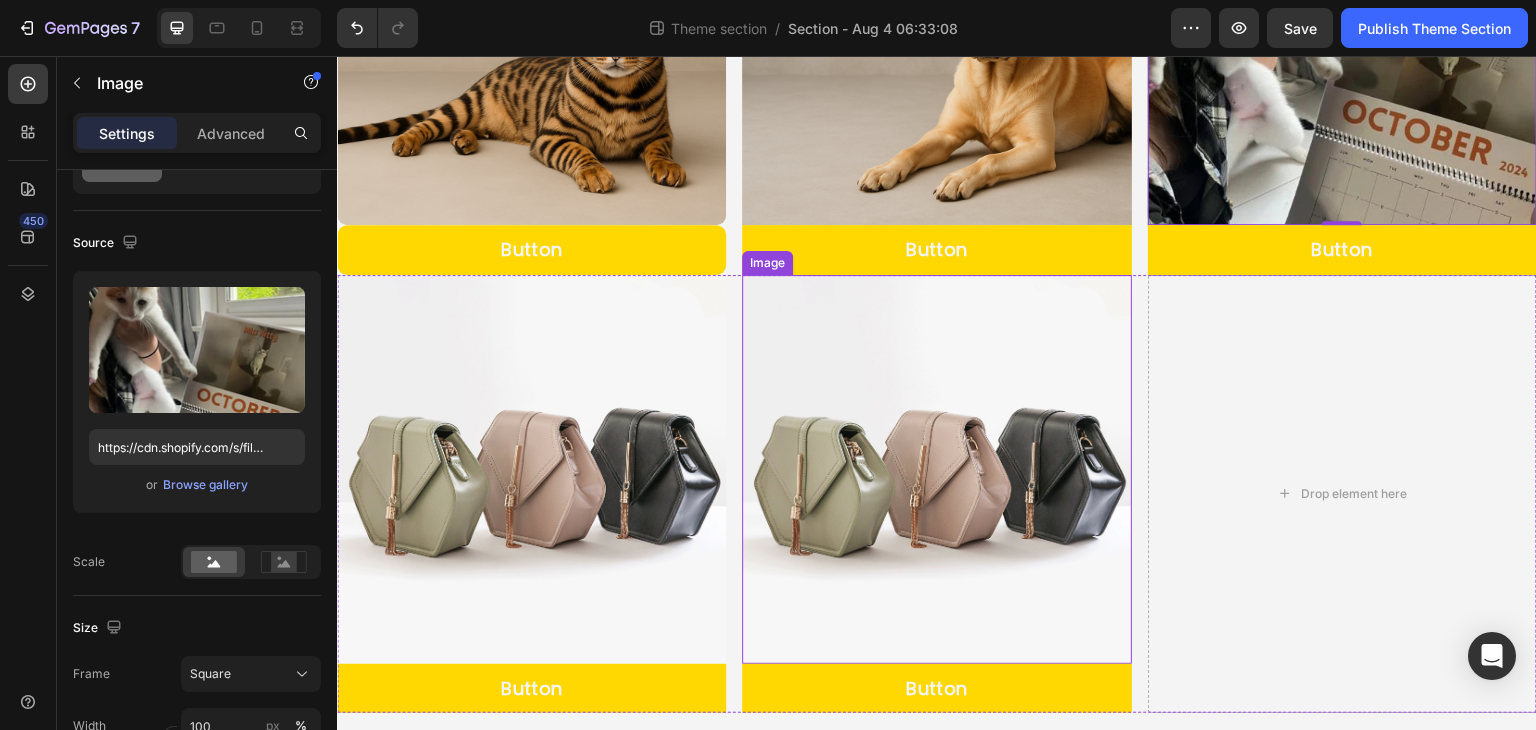 scroll, scrollTop: 296, scrollLeft: 0, axis: vertical 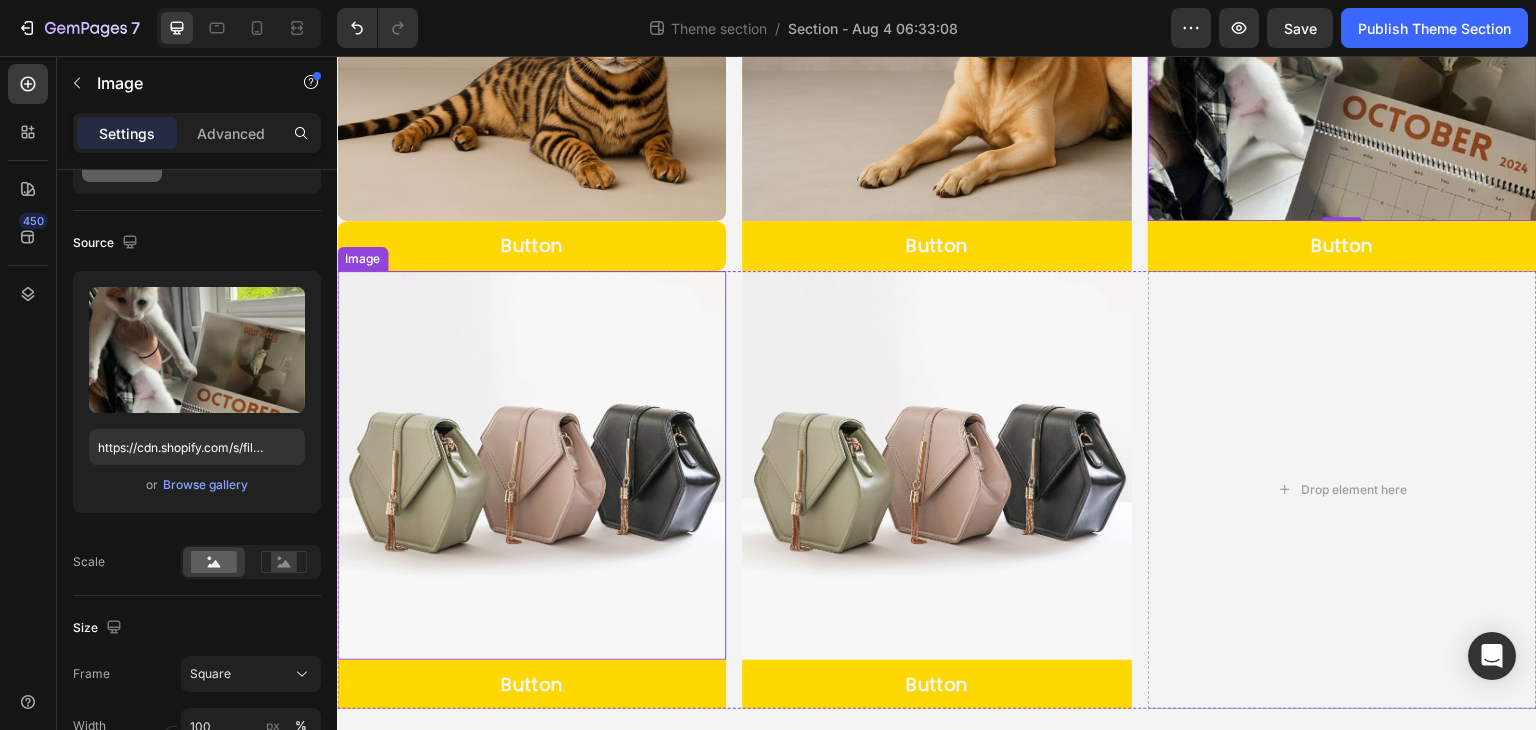 click at bounding box center [531, 465] 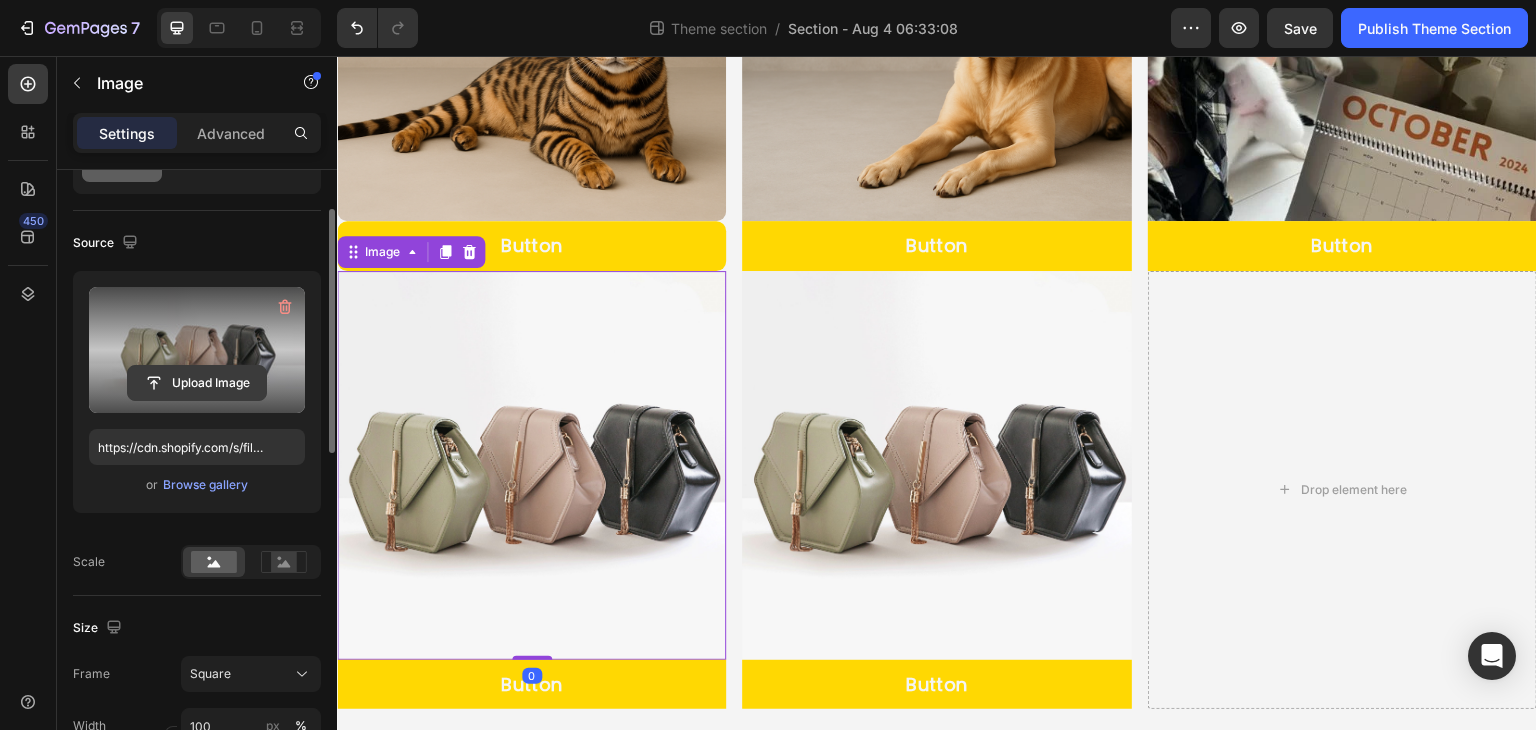 click 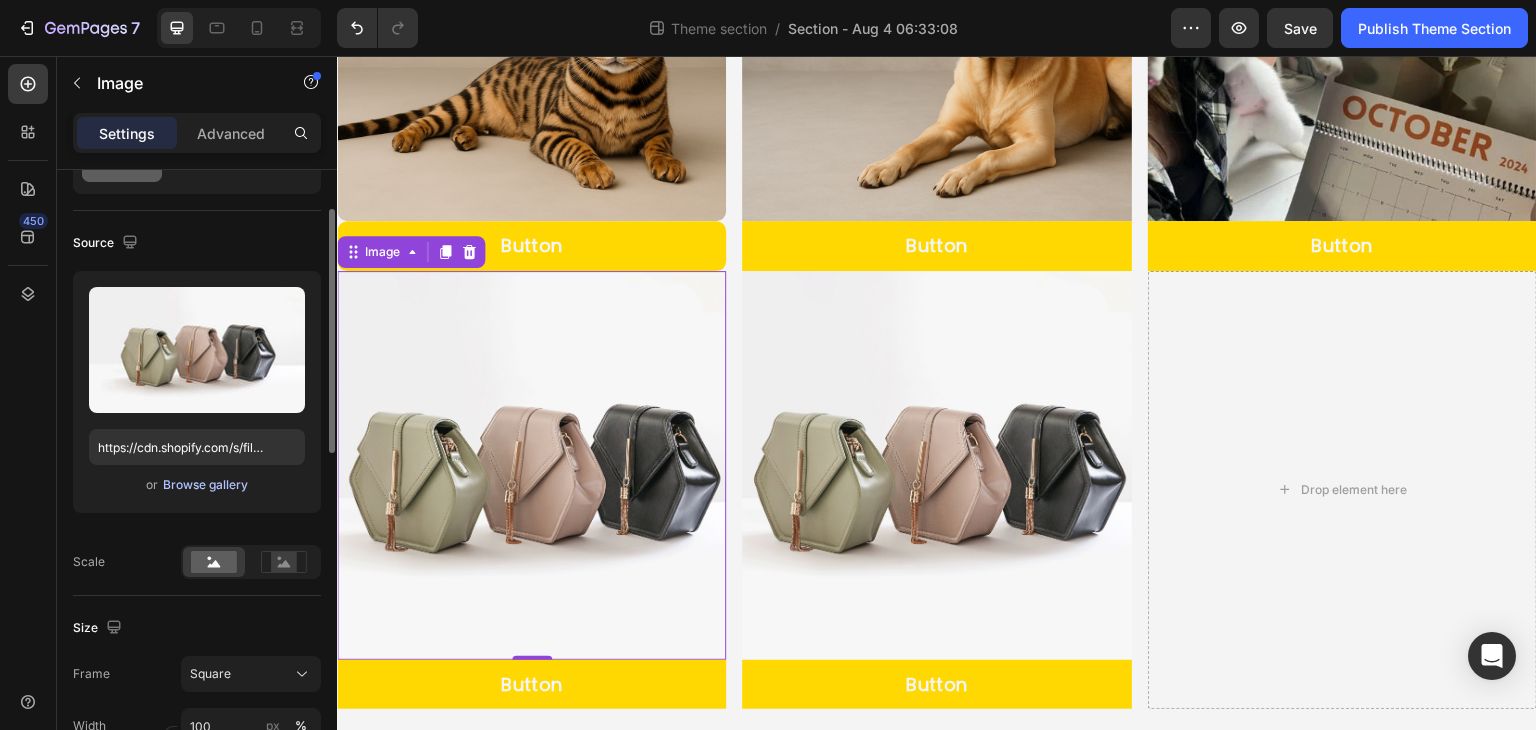 click on "Browse gallery" at bounding box center [205, 485] 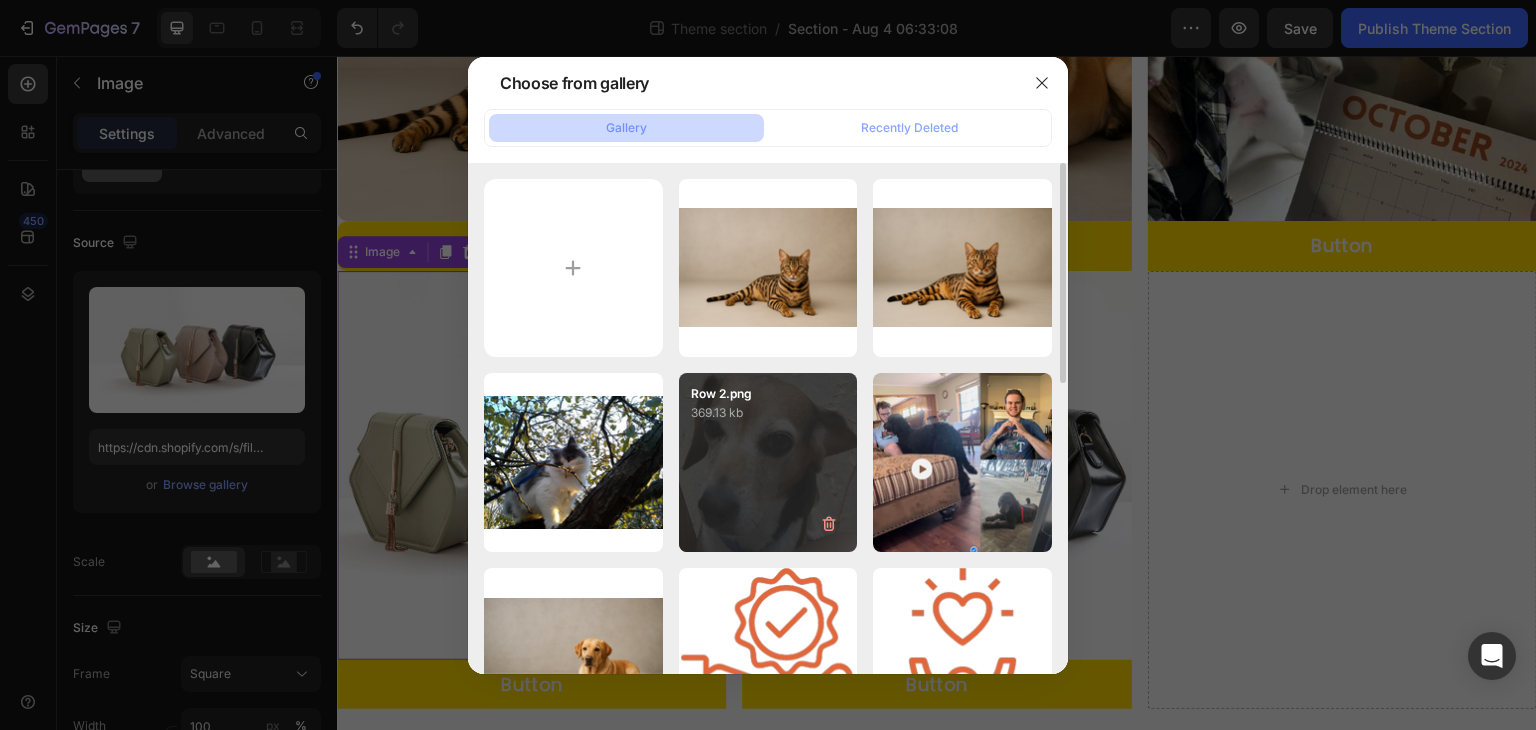 click on "Row 2.png 369.13 kb" at bounding box center (768, 462) 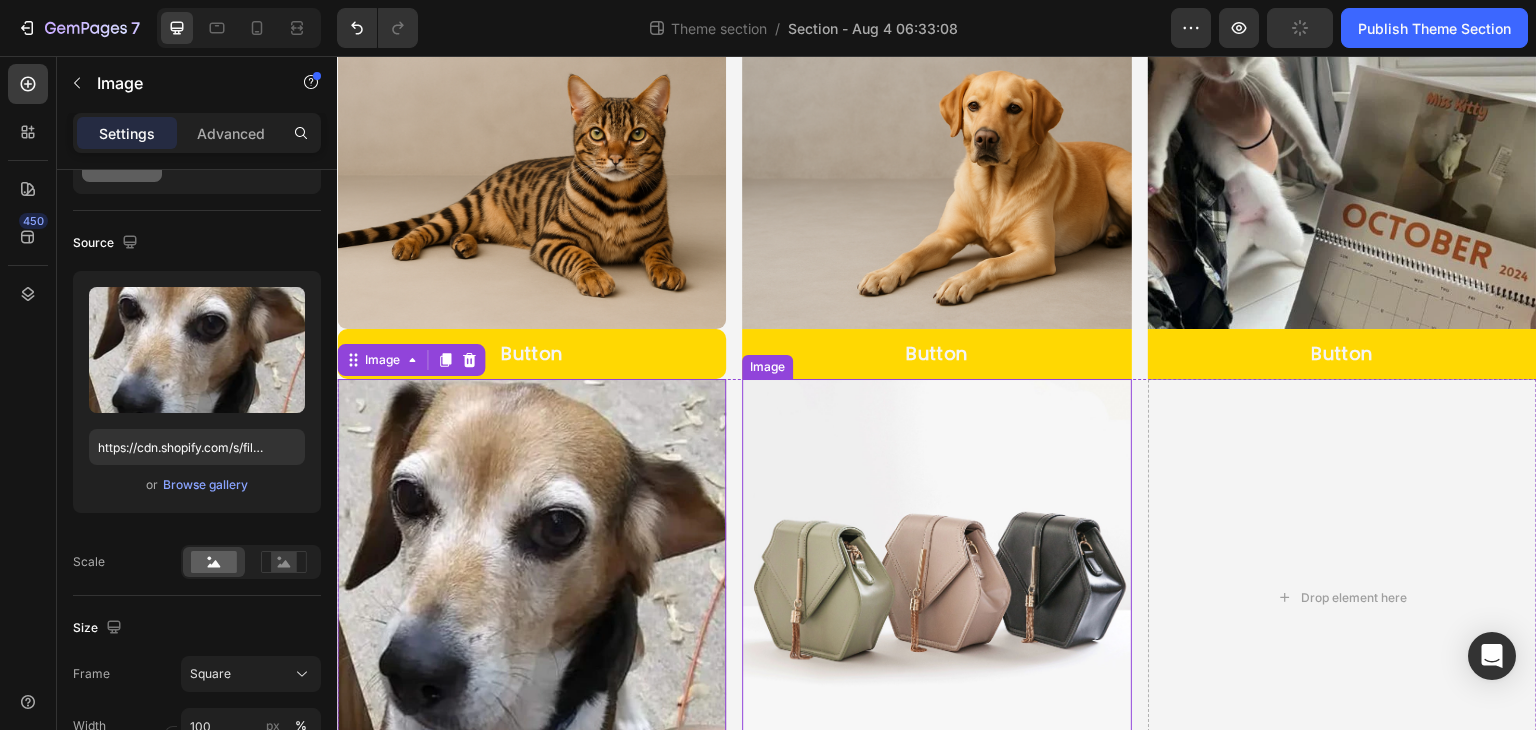 scroll, scrollTop: 296, scrollLeft: 0, axis: vertical 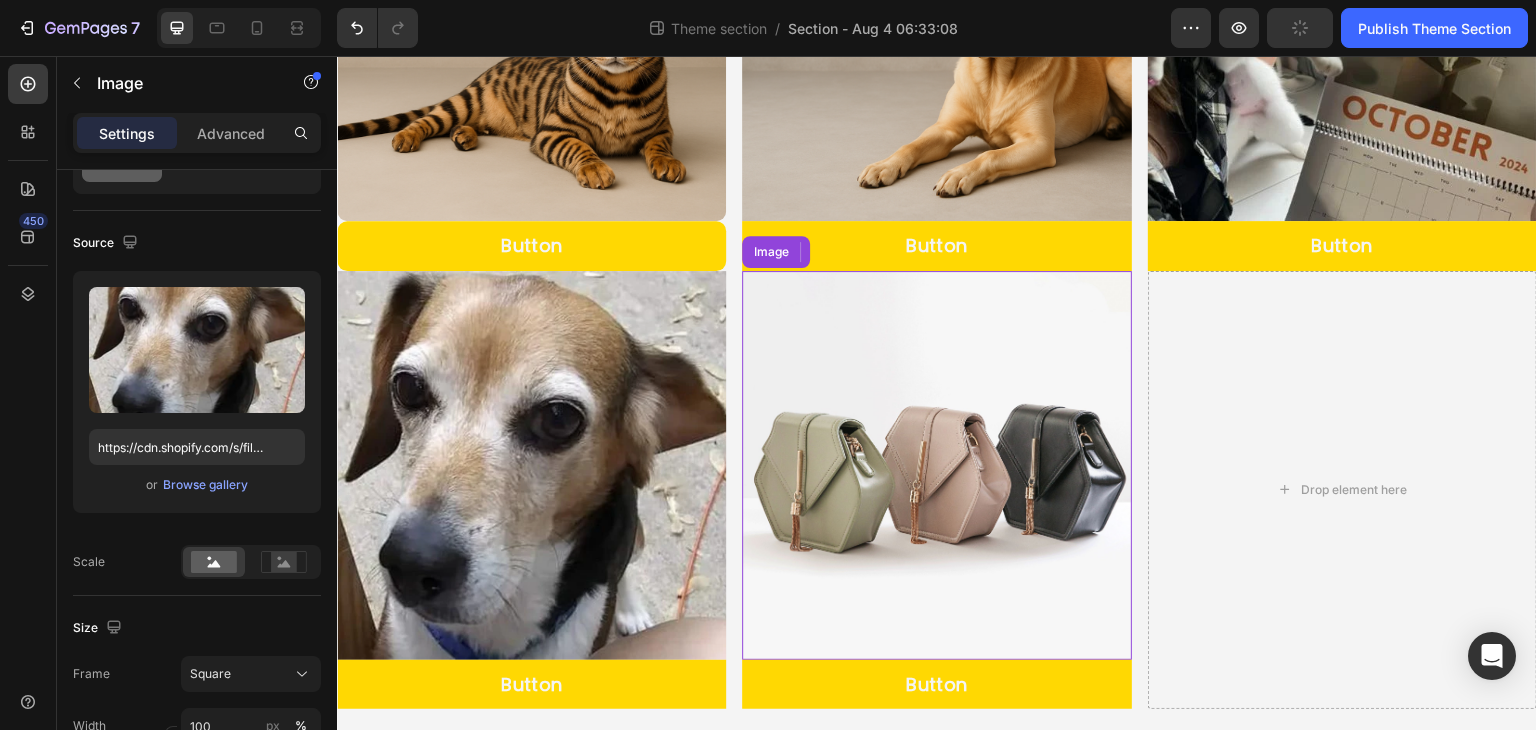 click at bounding box center [936, 465] 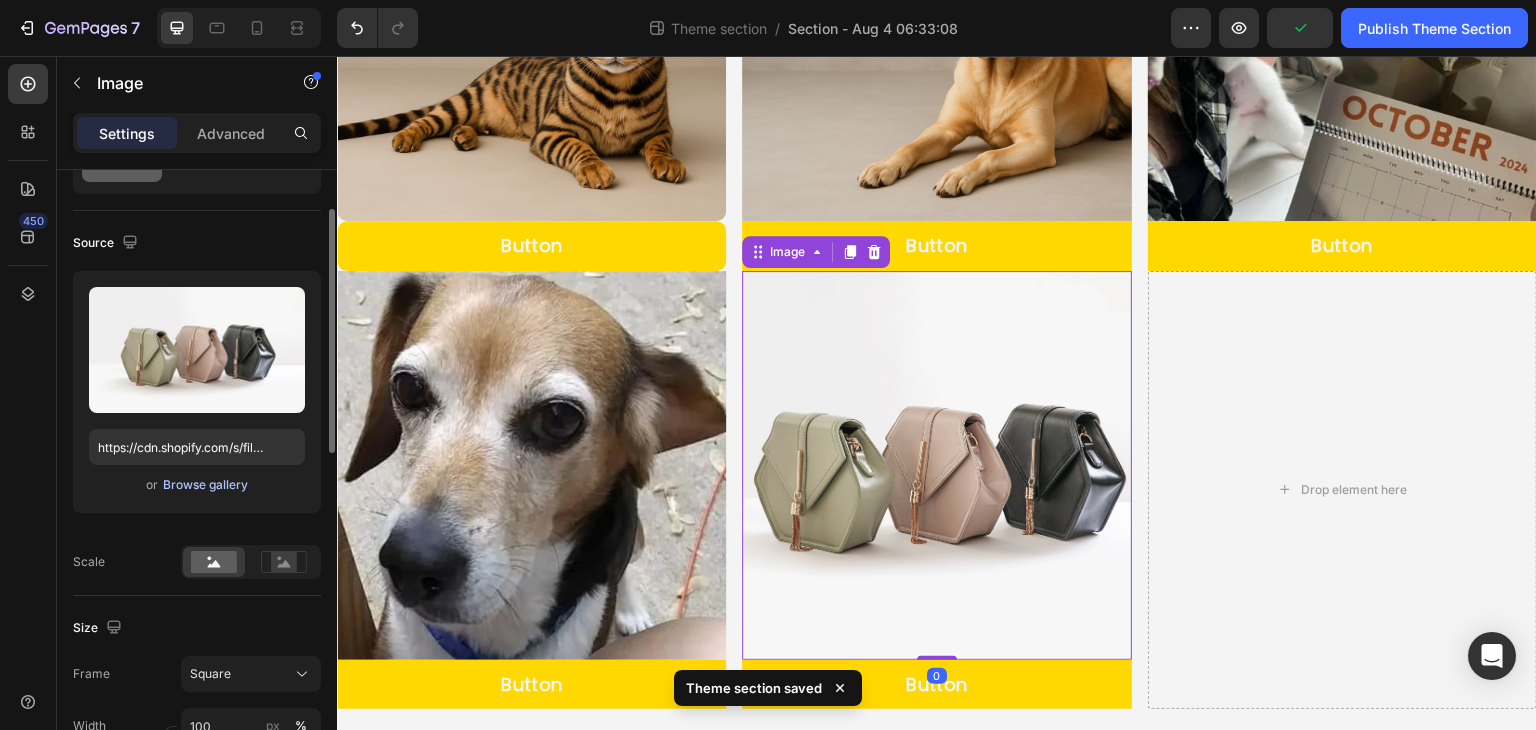 click on "Browse gallery" at bounding box center (205, 485) 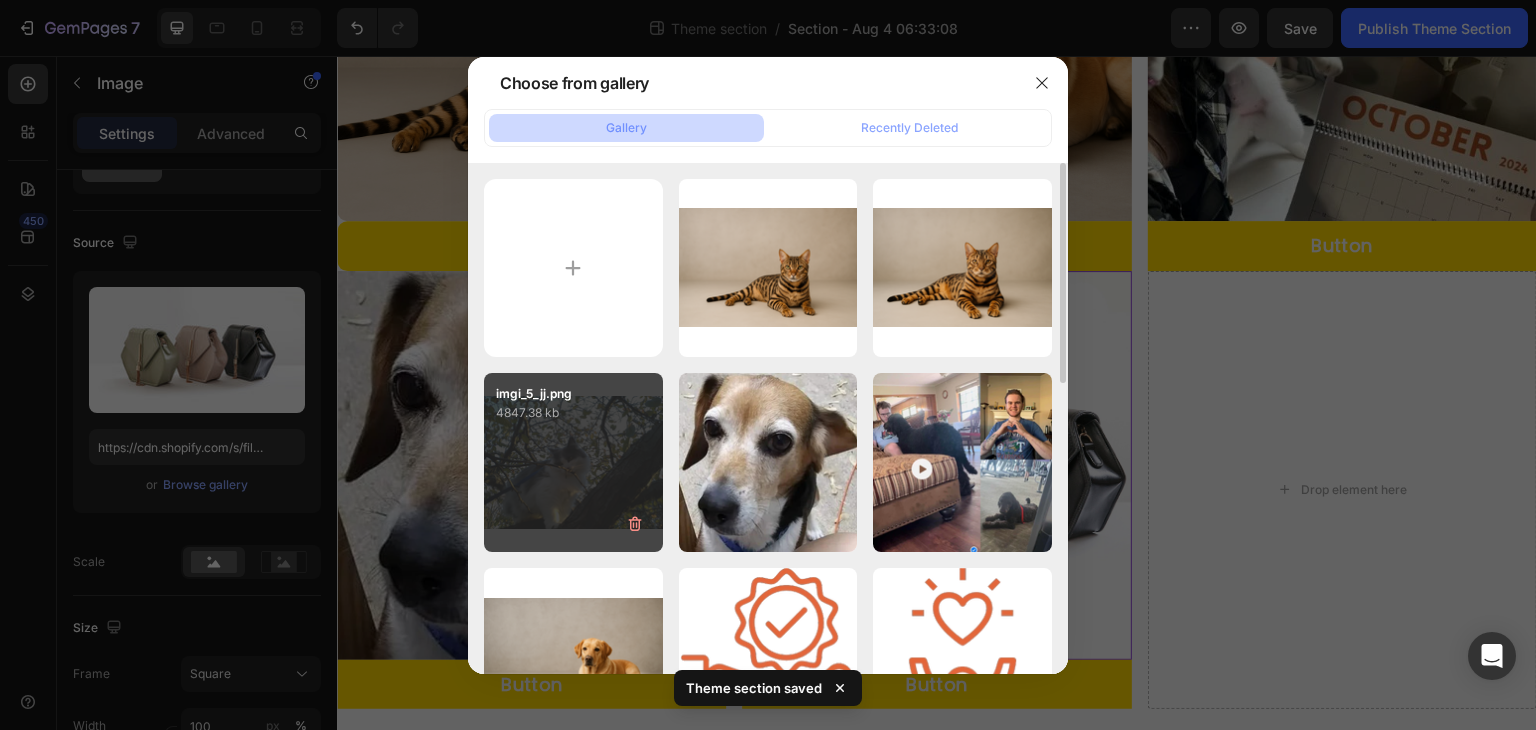 click on "imgi_5_jj.png 4847.38 kb" at bounding box center [573, 462] 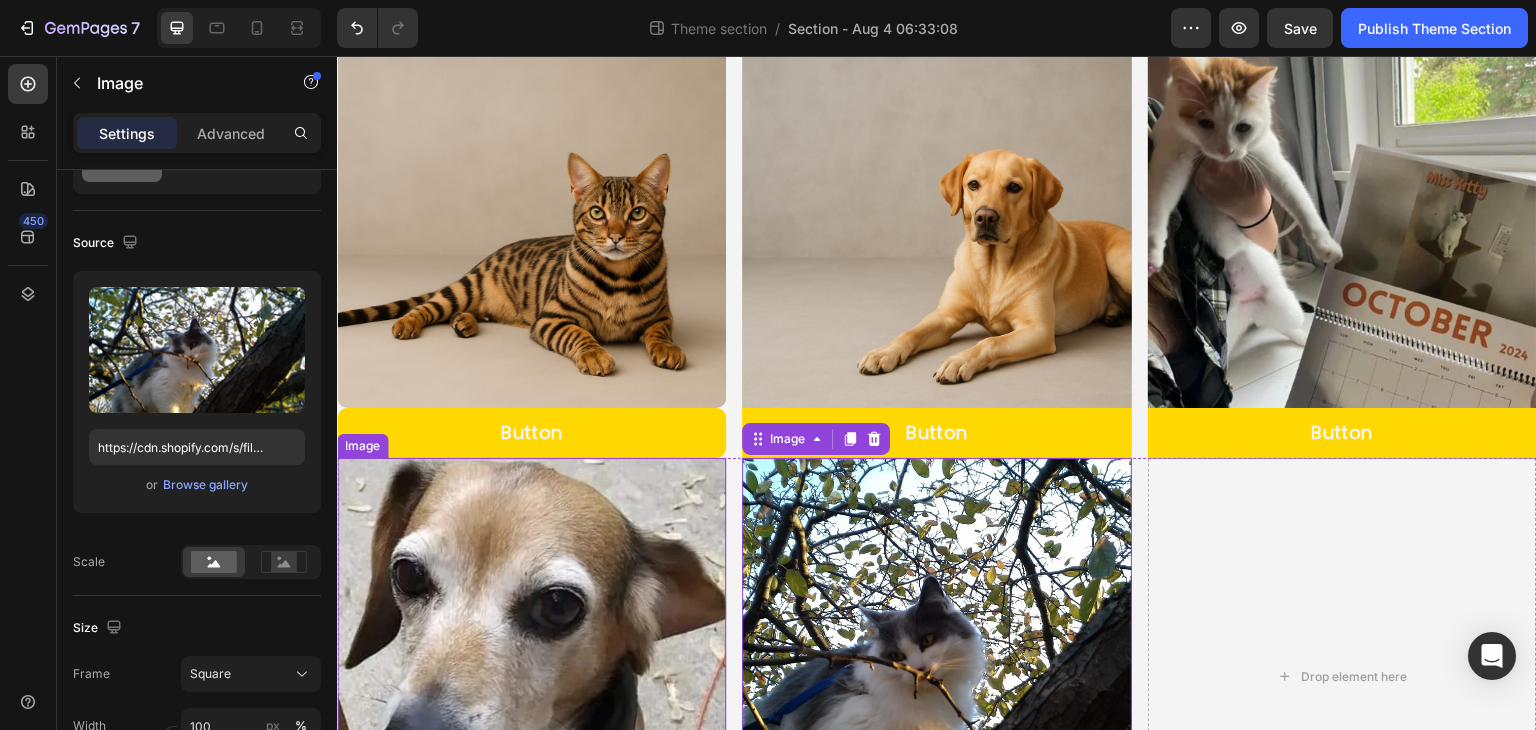 scroll, scrollTop: 296, scrollLeft: 0, axis: vertical 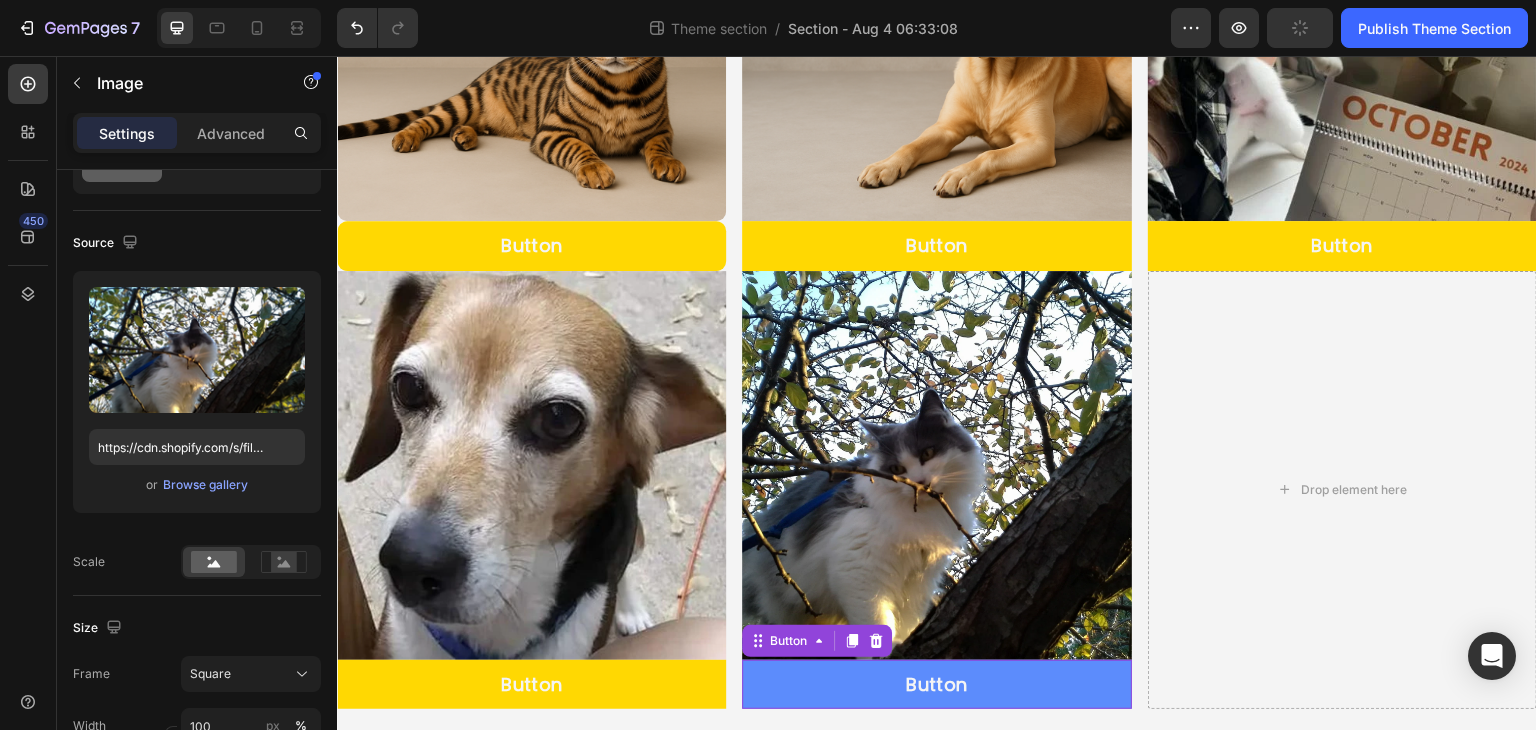 click on "Button" at bounding box center (936, 684) 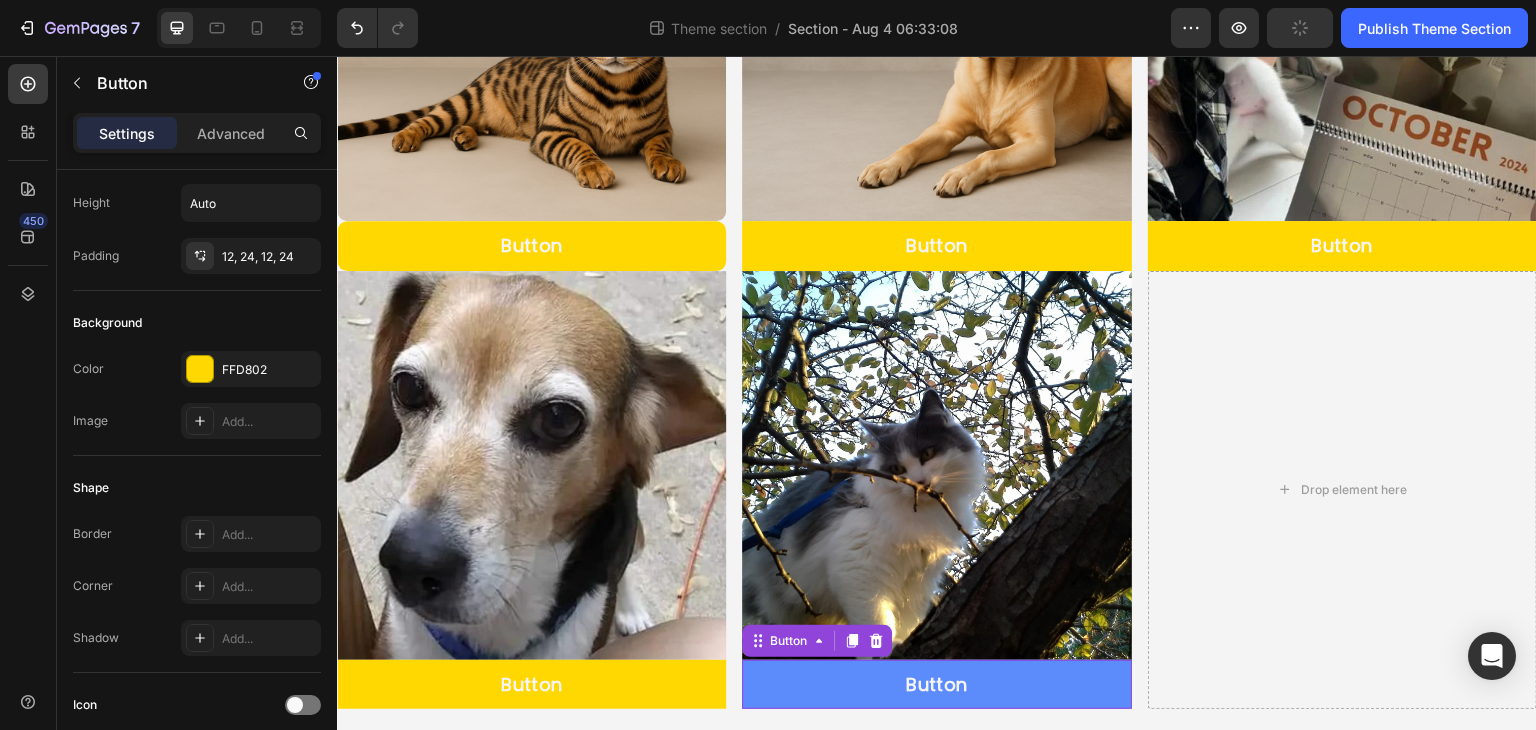 scroll, scrollTop: 0, scrollLeft: 0, axis: both 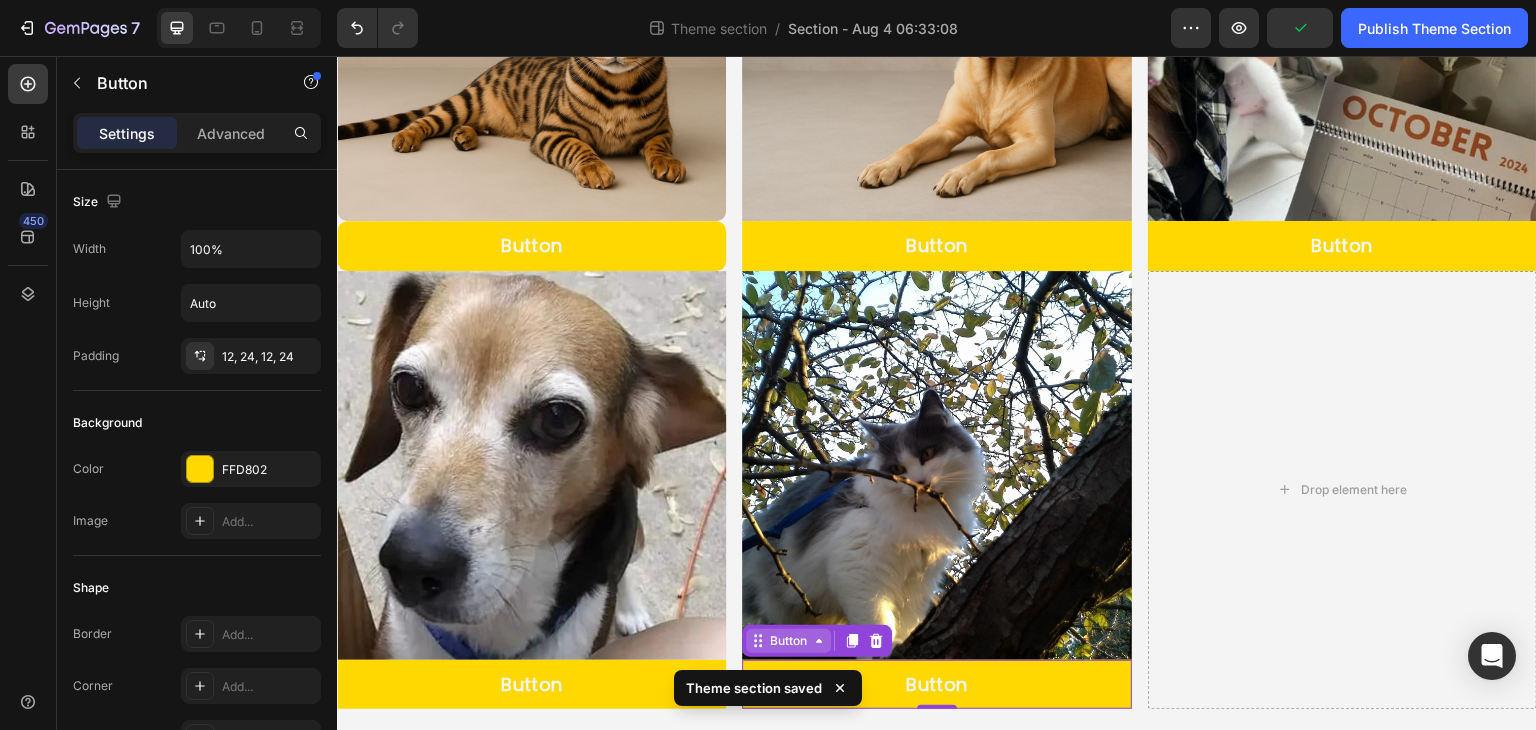 click 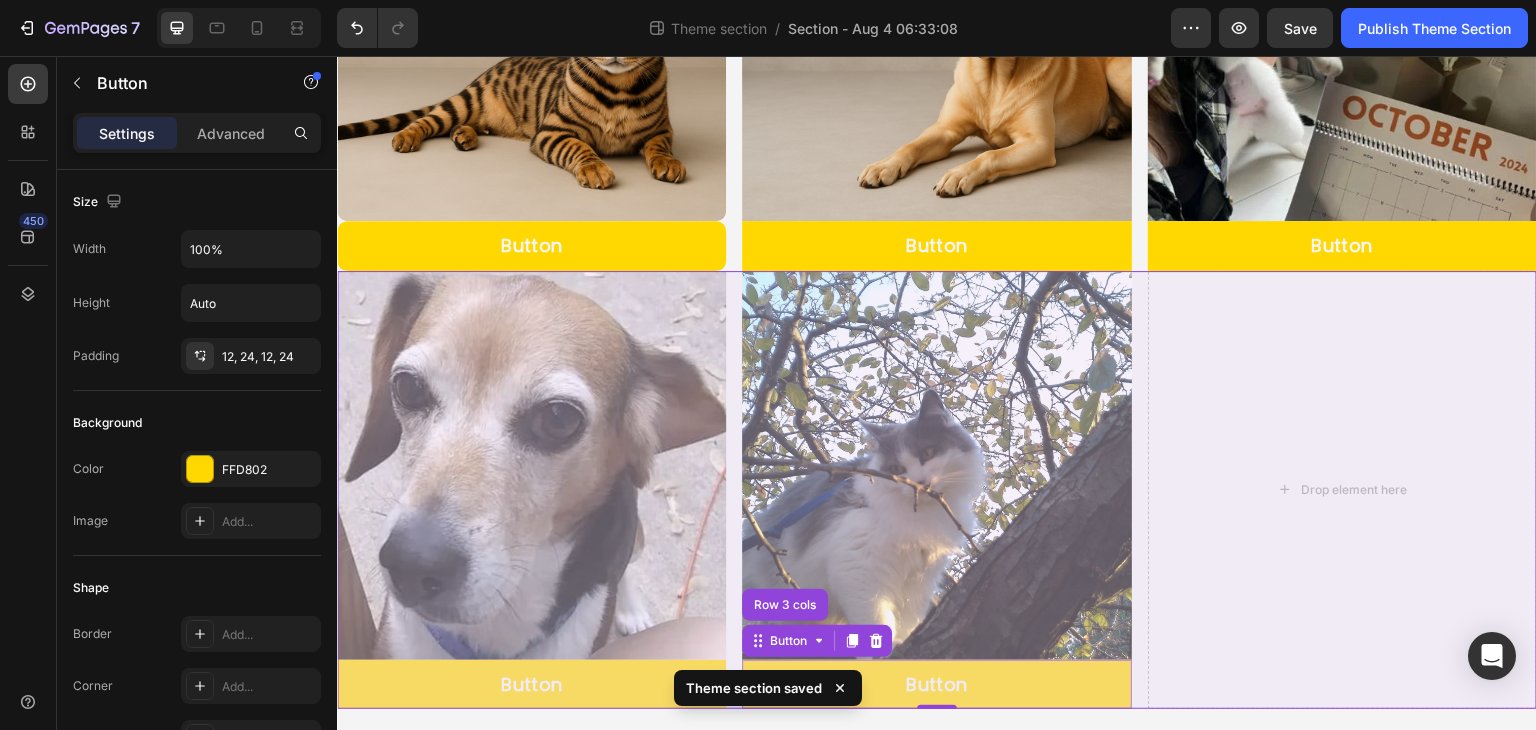 click on "Row 3 cols" at bounding box center [785, 605] 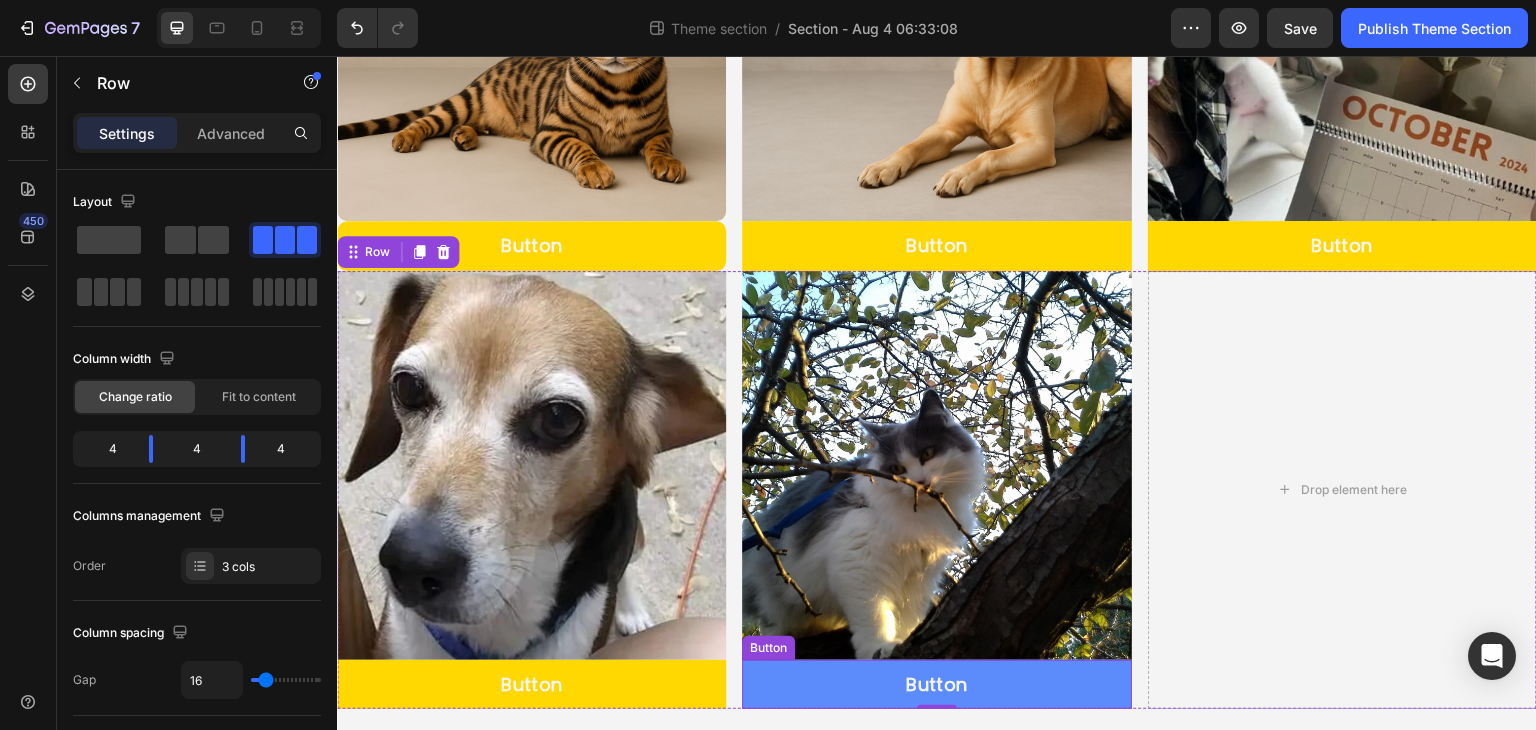 click on "Button" at bounding box center [936, 684] 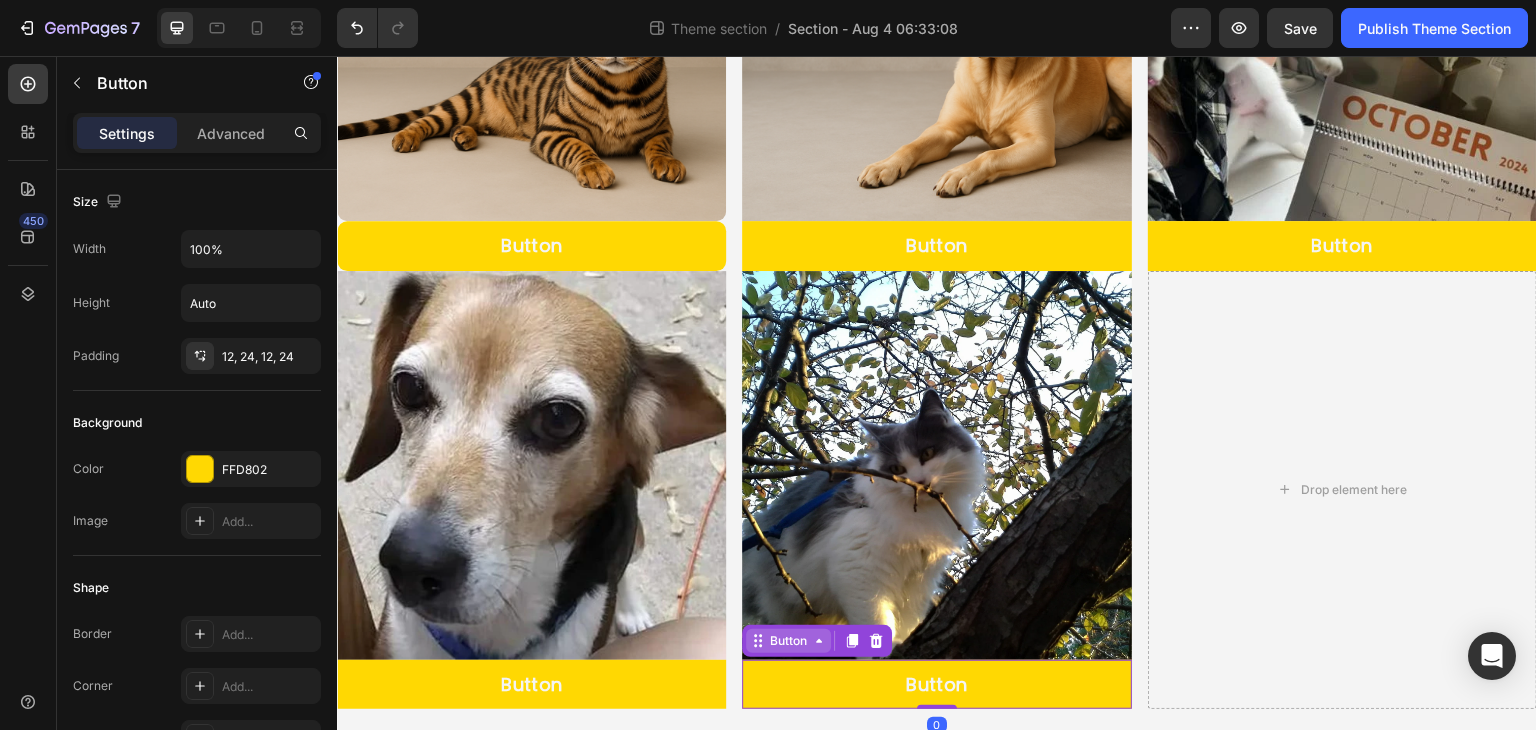 click 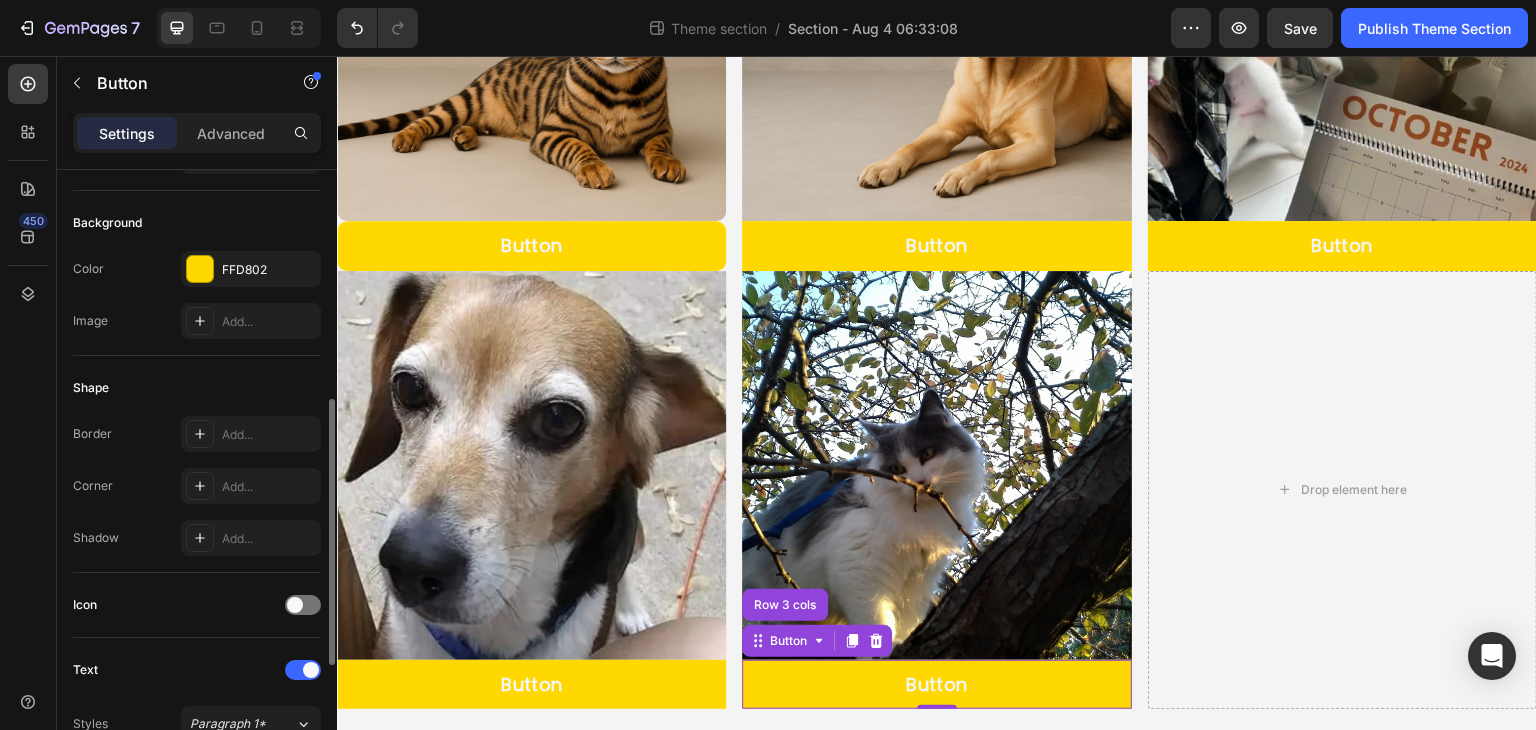 scroll, scrollTop: 300, scrollLeft: 0, axis: vertical 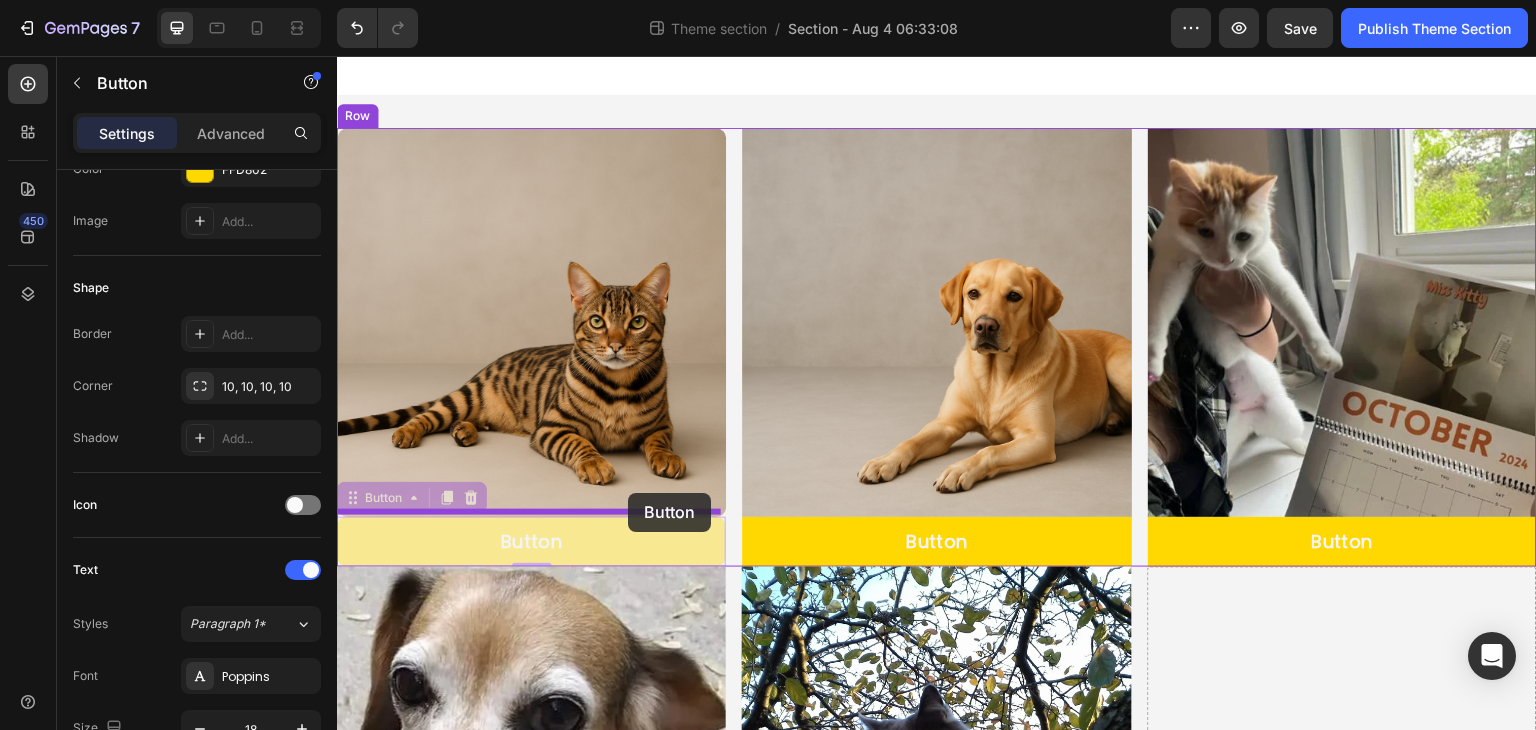 drag, startPoint x: 637, startPoint y: 533, endPoint x: 628, endPoint y: 493, distance: 41 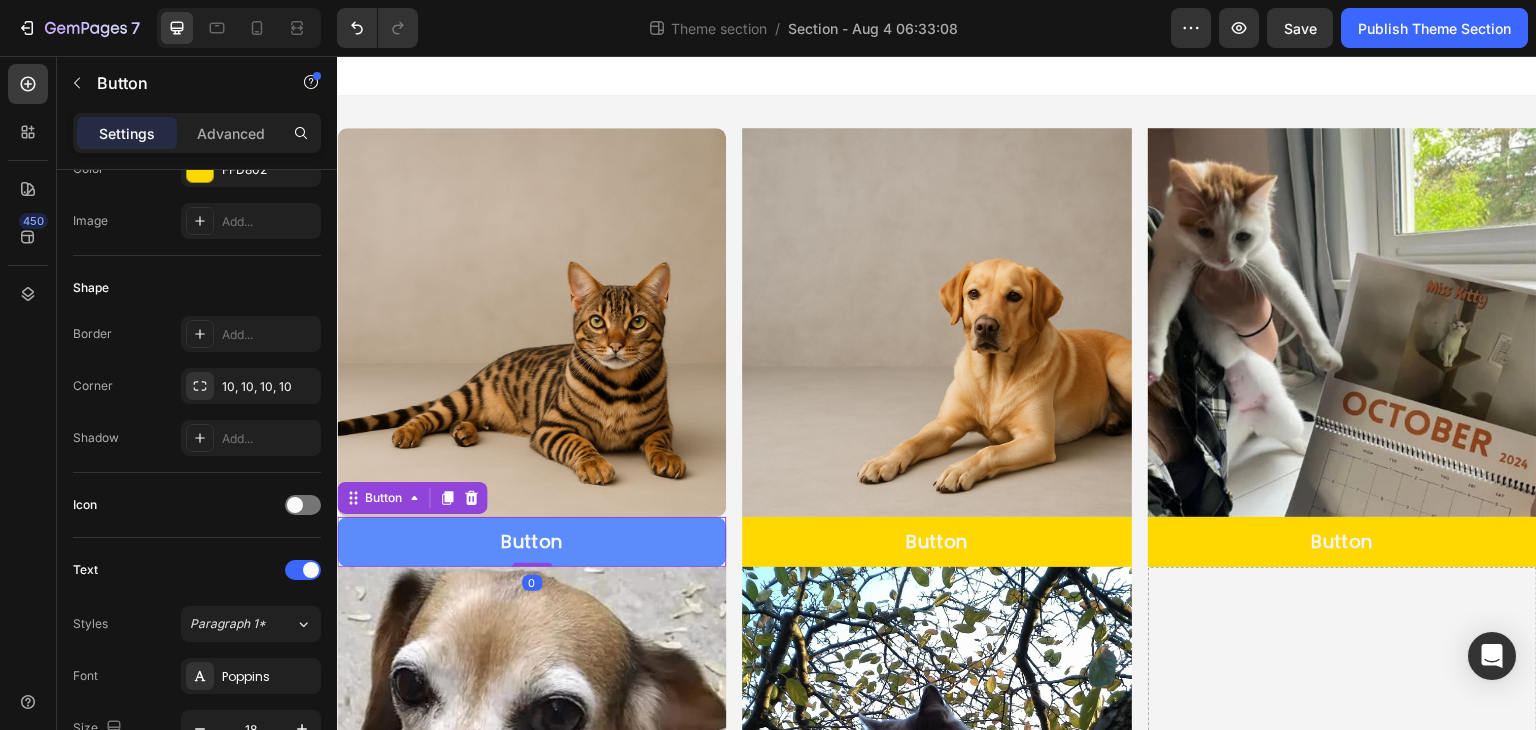 click on "Button" at bounding box center (531, 541) 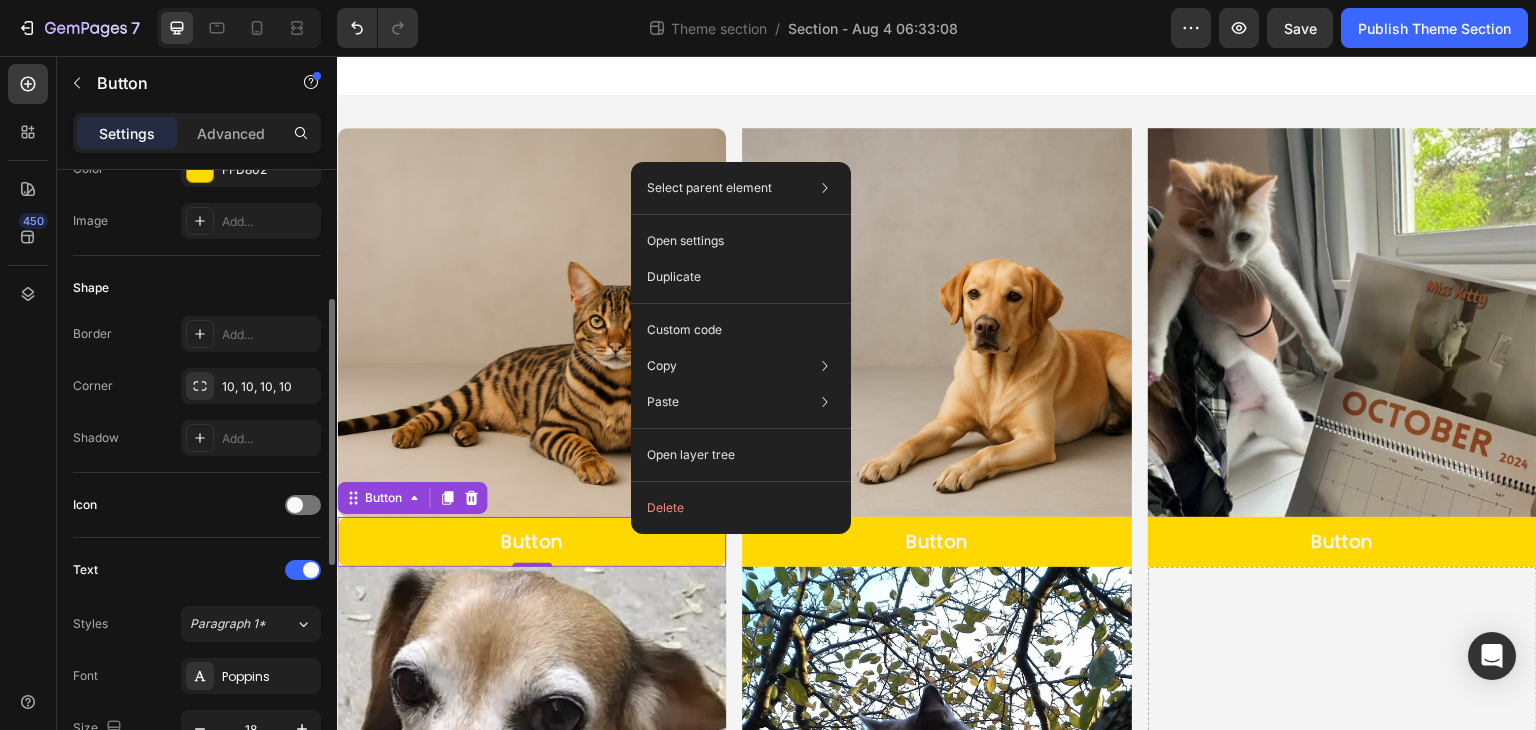 scroll, scrollTop: 0, scrollLeft: 0, axis: both 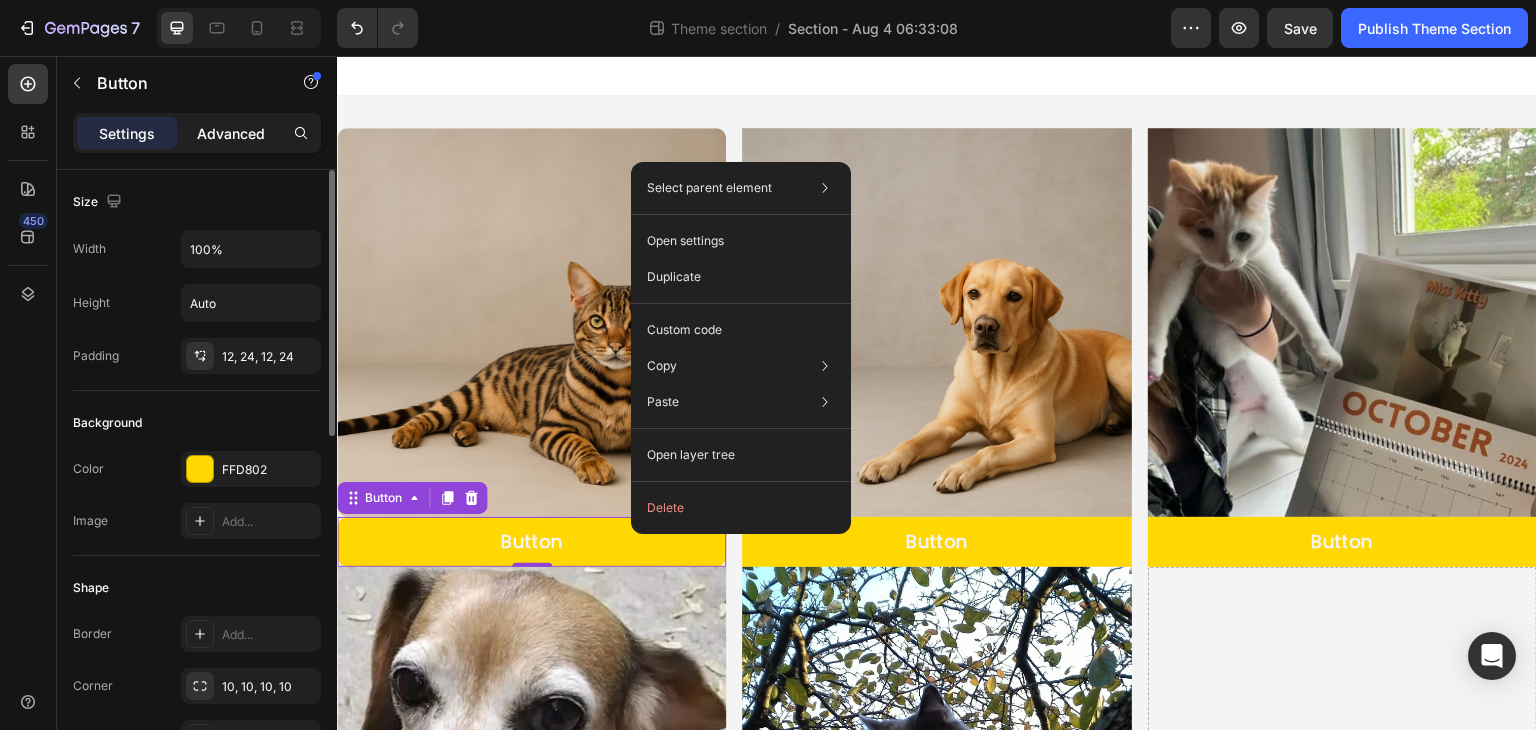 click on "Advanced" at bounding box center [231, 133] 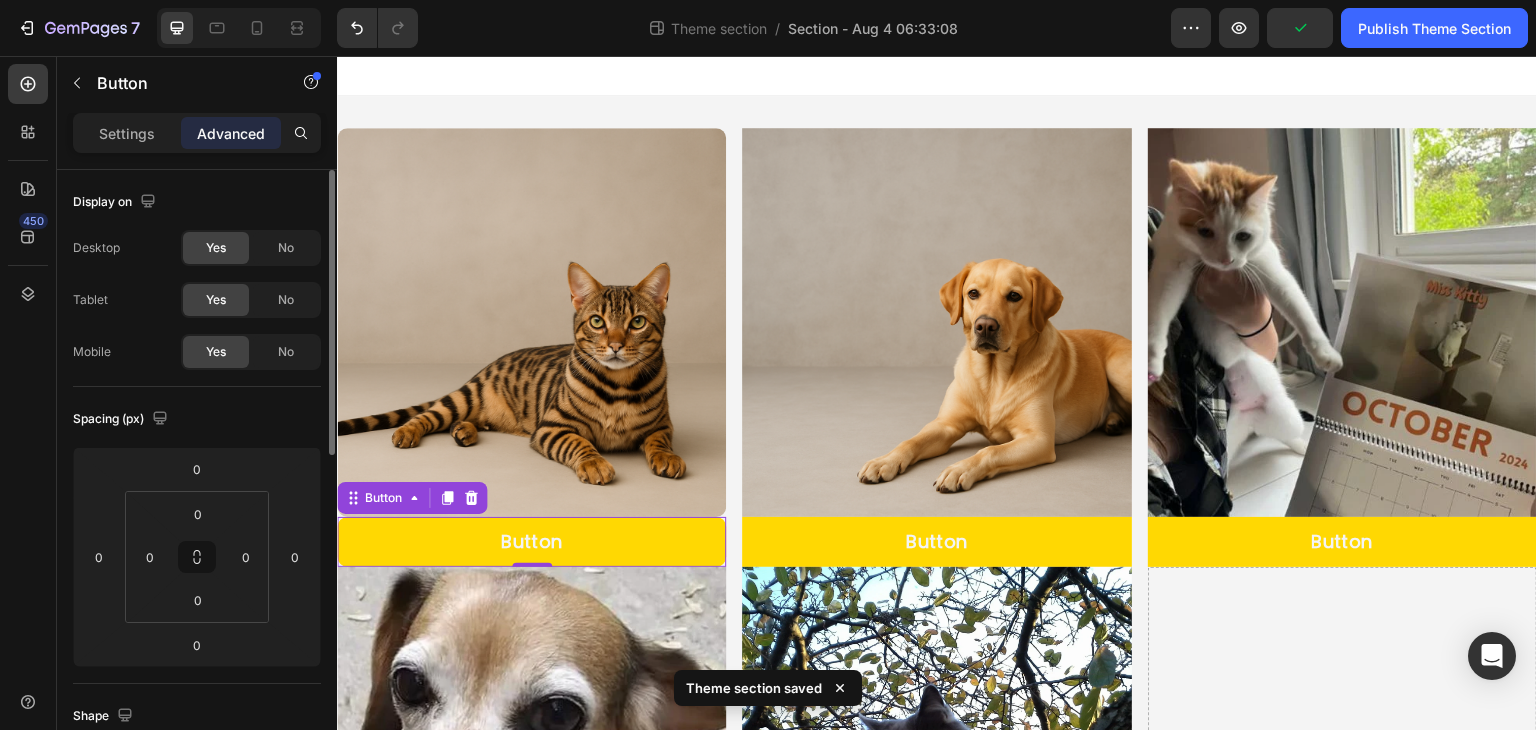 scroll, scrollTop: 400, scrollLeft: 0, axis: vertical 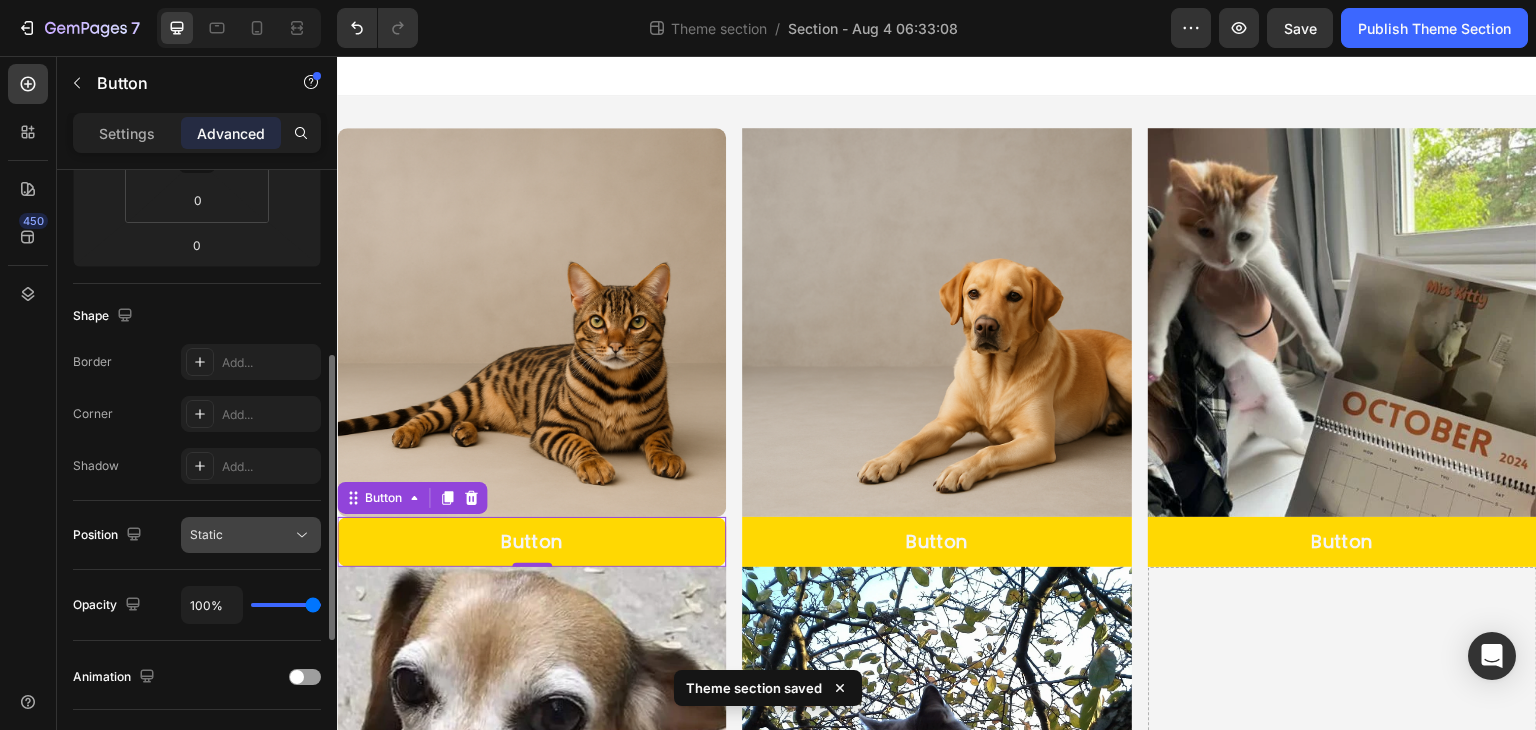 click on "Static" at bounding box center [241, 535] 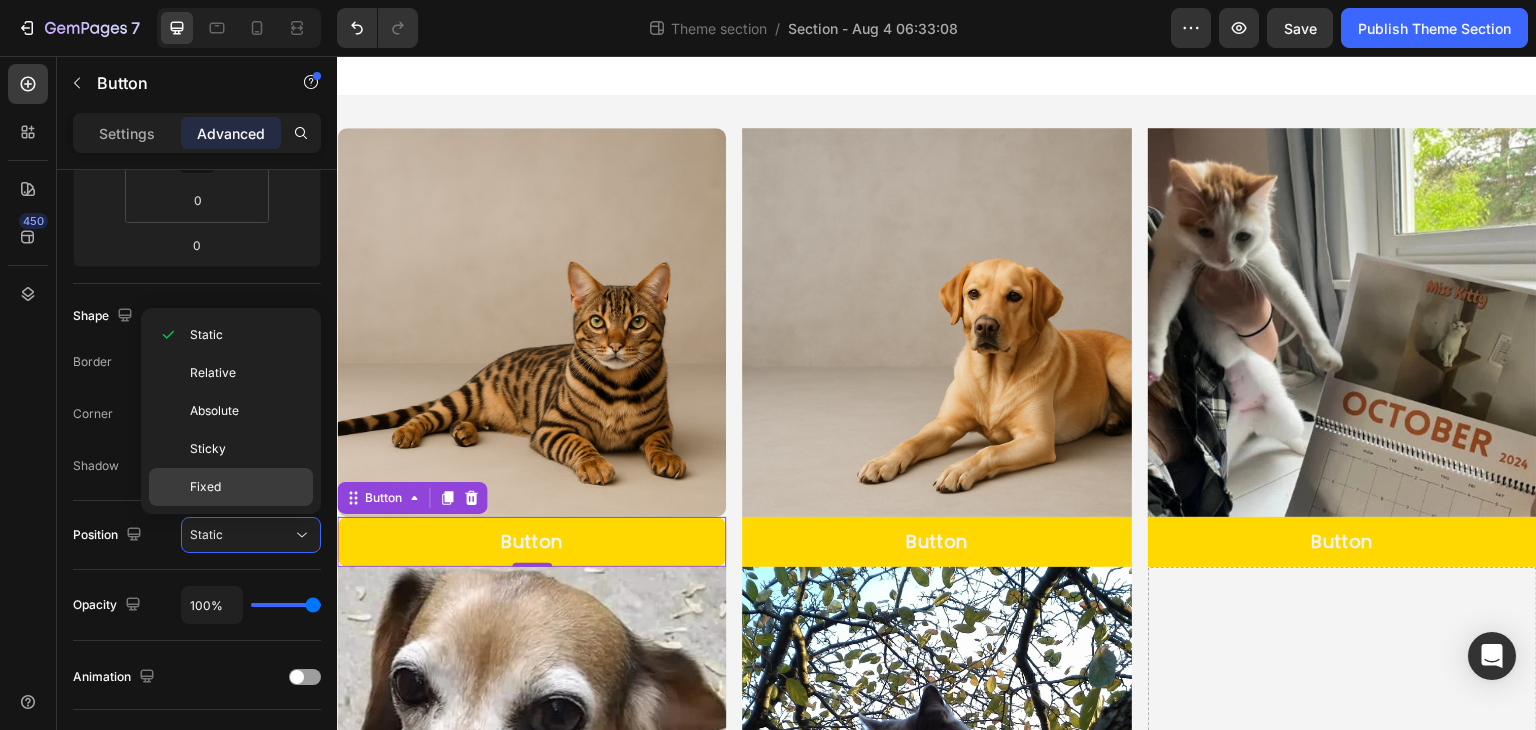 click on "Fixed" at bounding box center [247, 487] 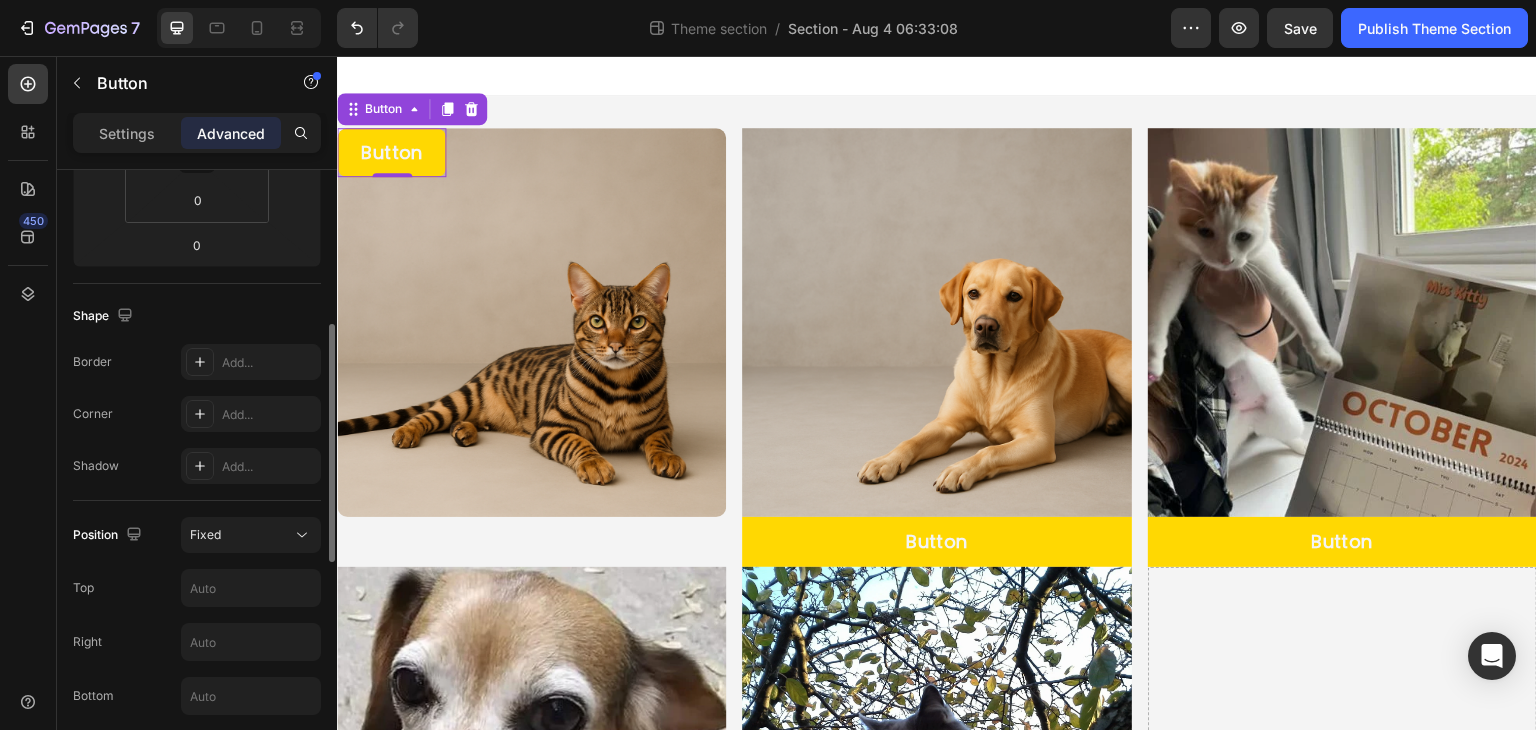 scroll, scrollTop: 500, scrollLeft: 0, axis: vertical 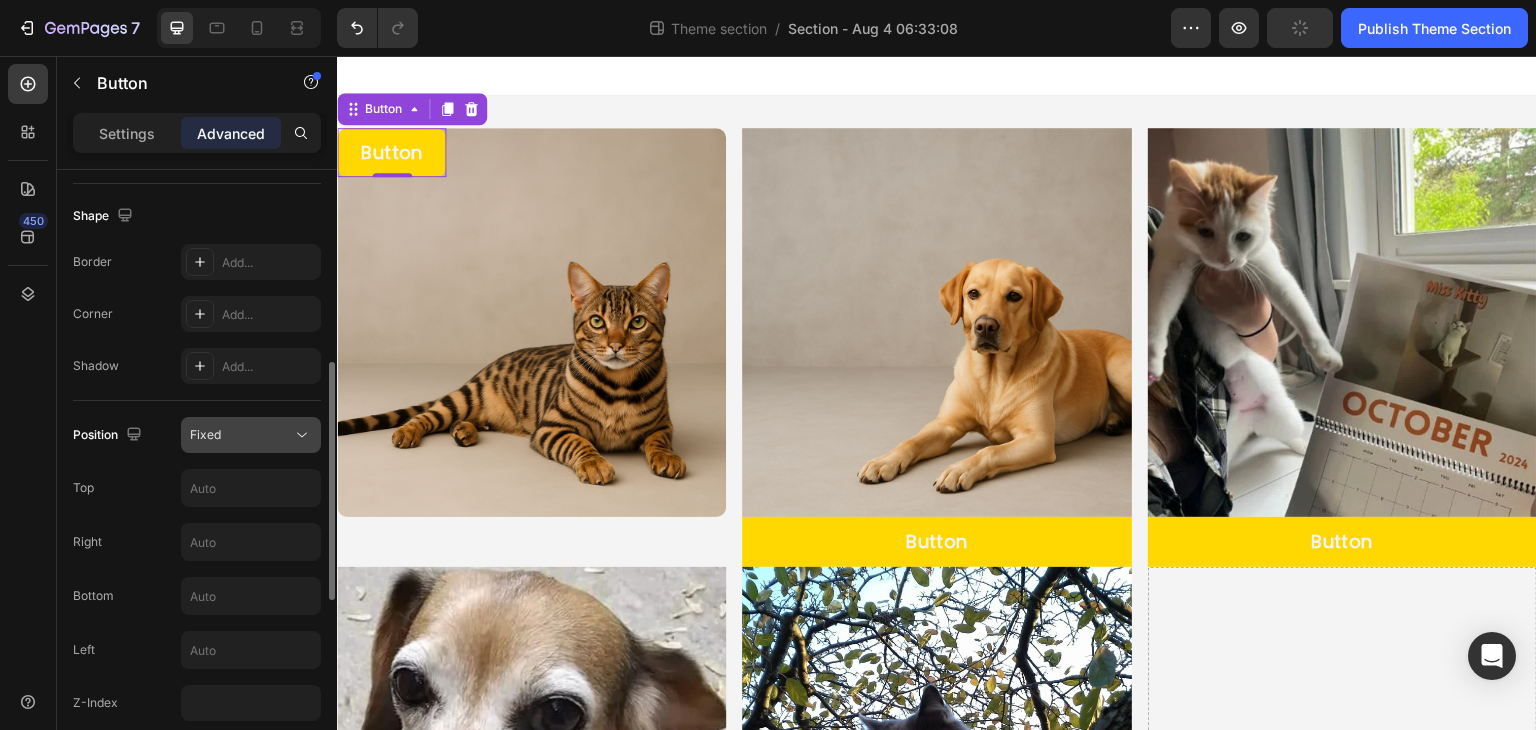 click on "Fixed" at bounding box center [241, 435] 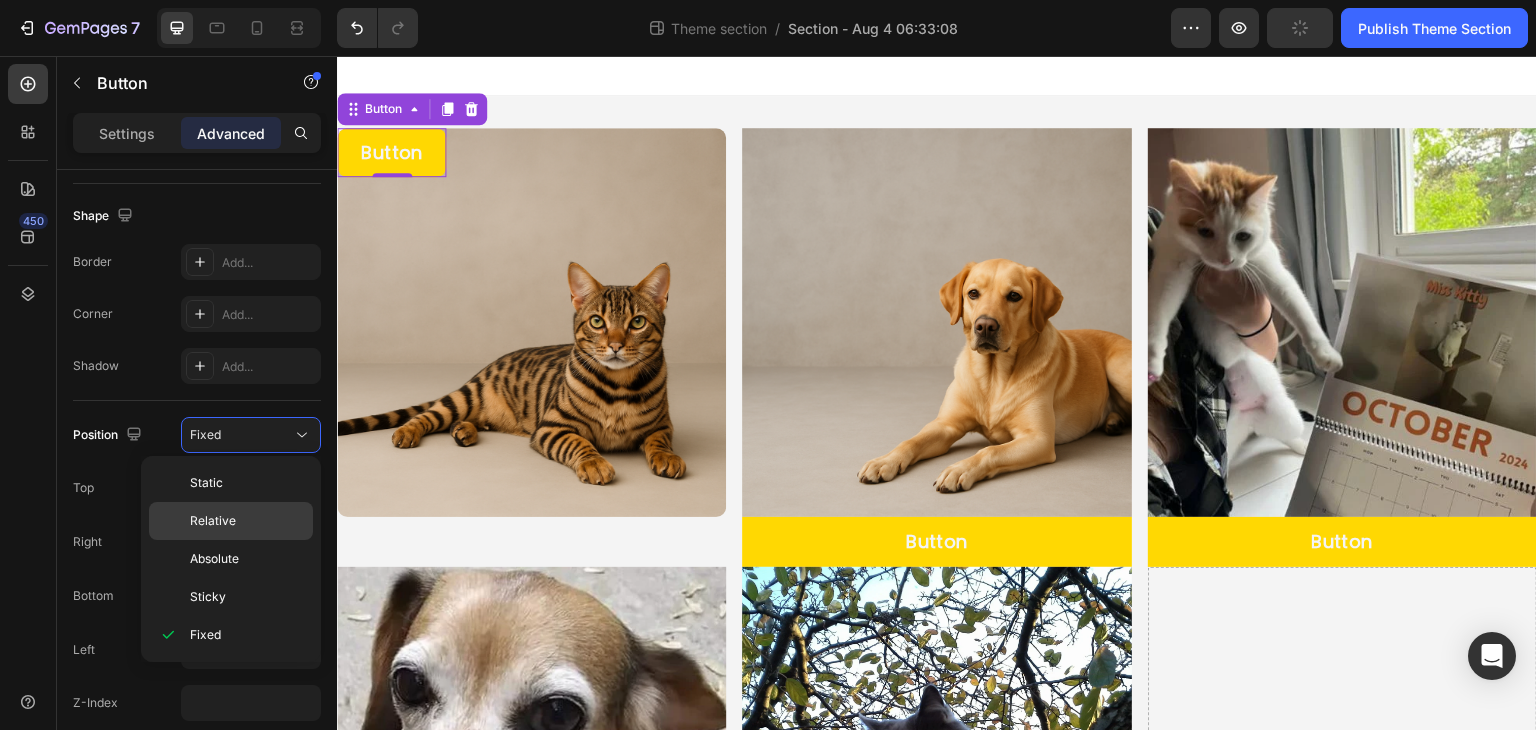 click on "Relative" 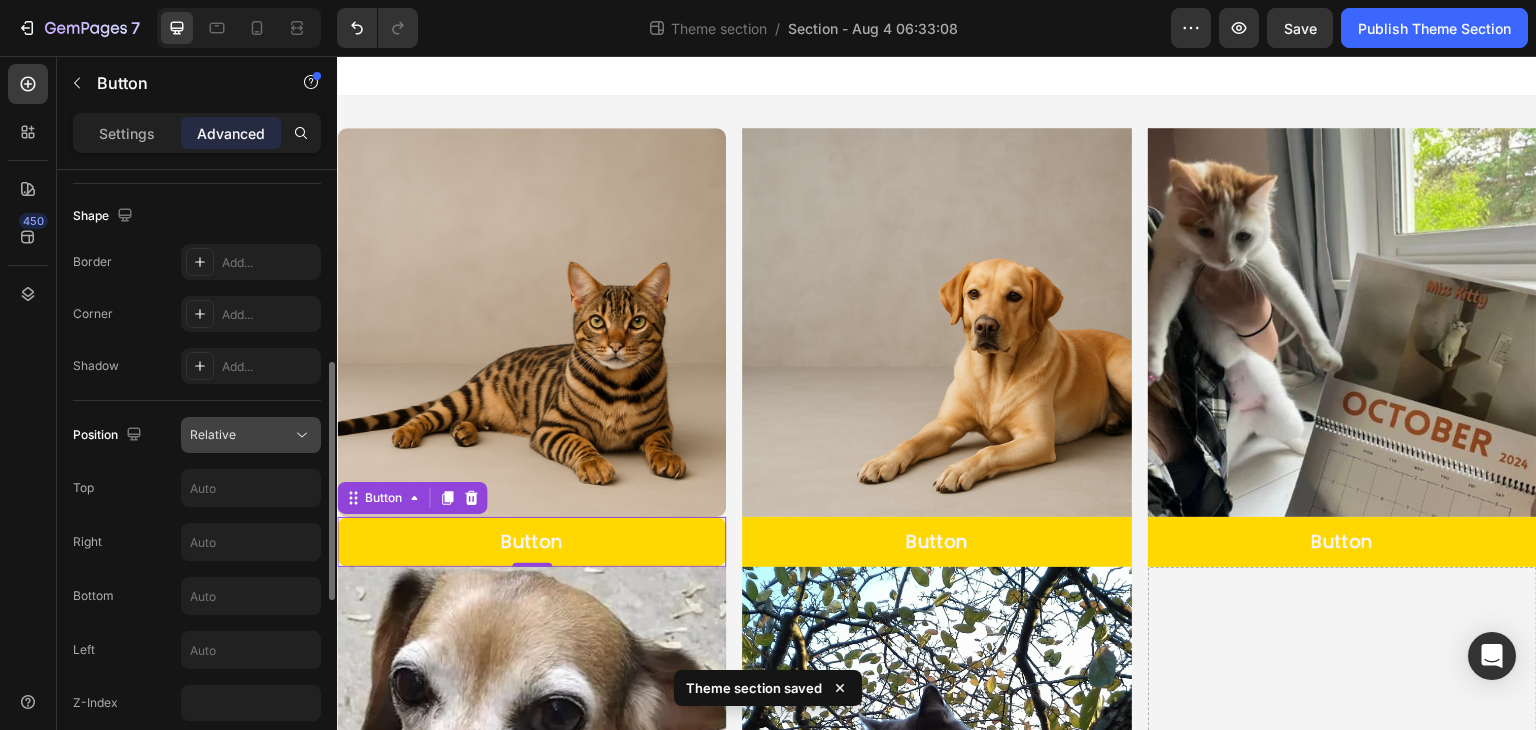 click on "Relative" at bounding box center (241, 435) 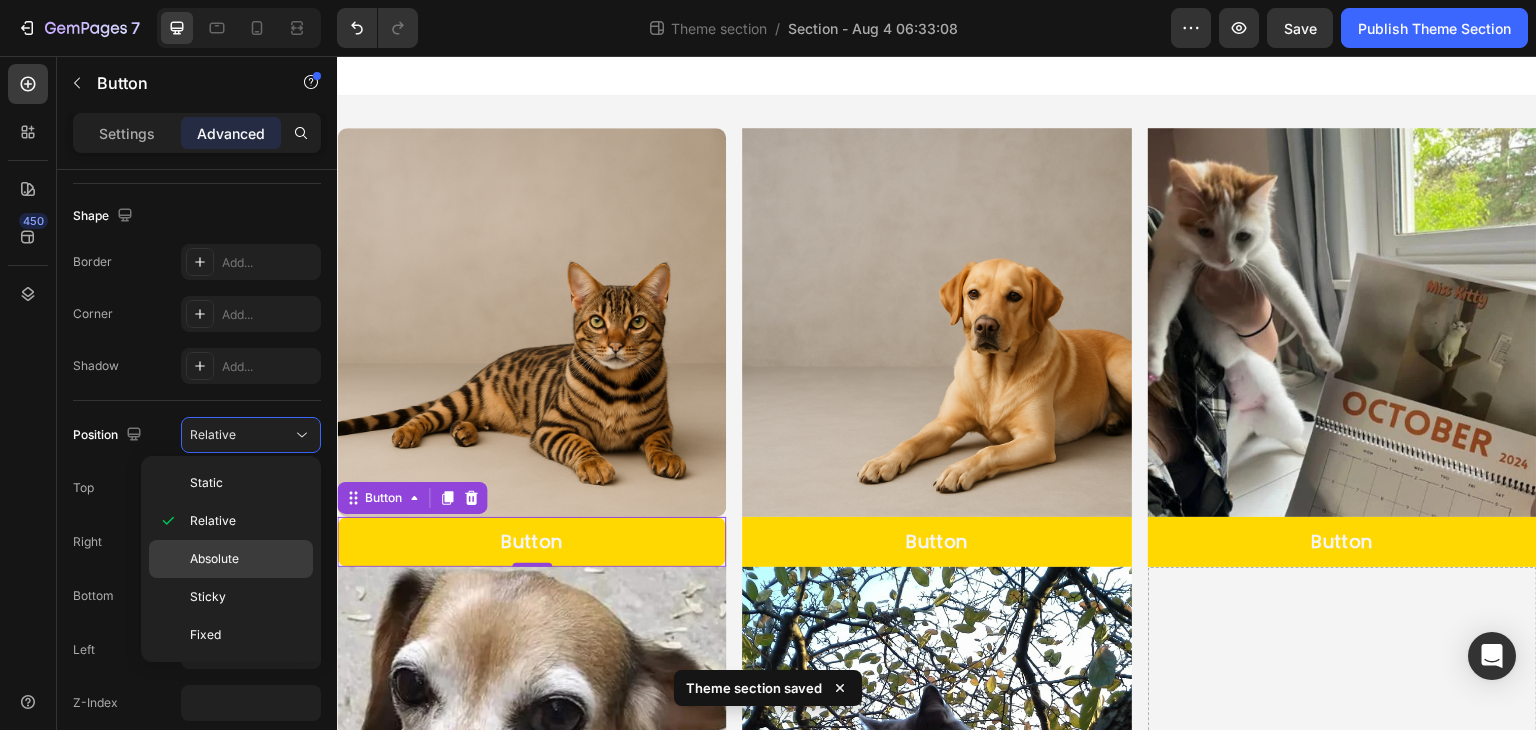 click on "Absolute" at bounding box center (214, 559) 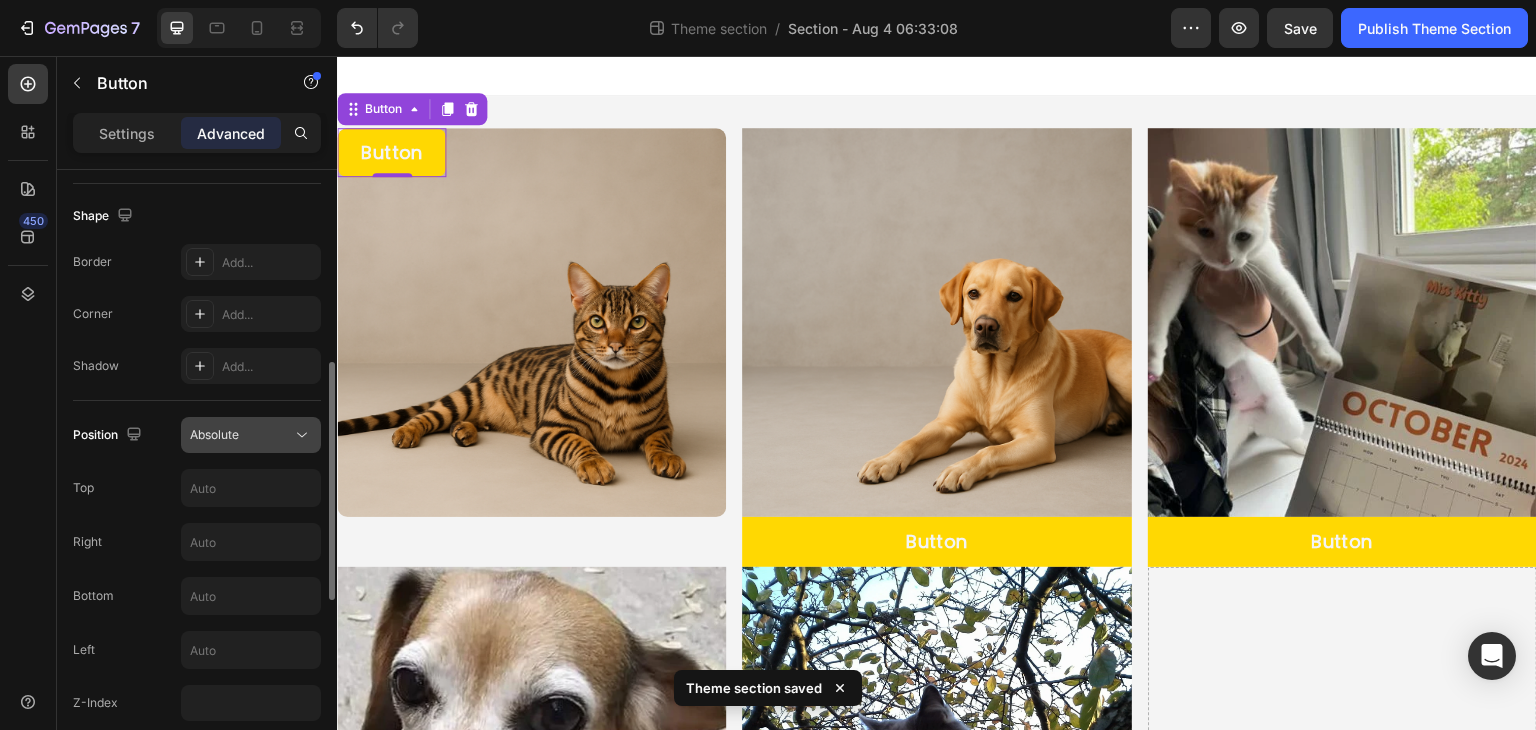 click on "Absolute" at bounding box center [241, 435] 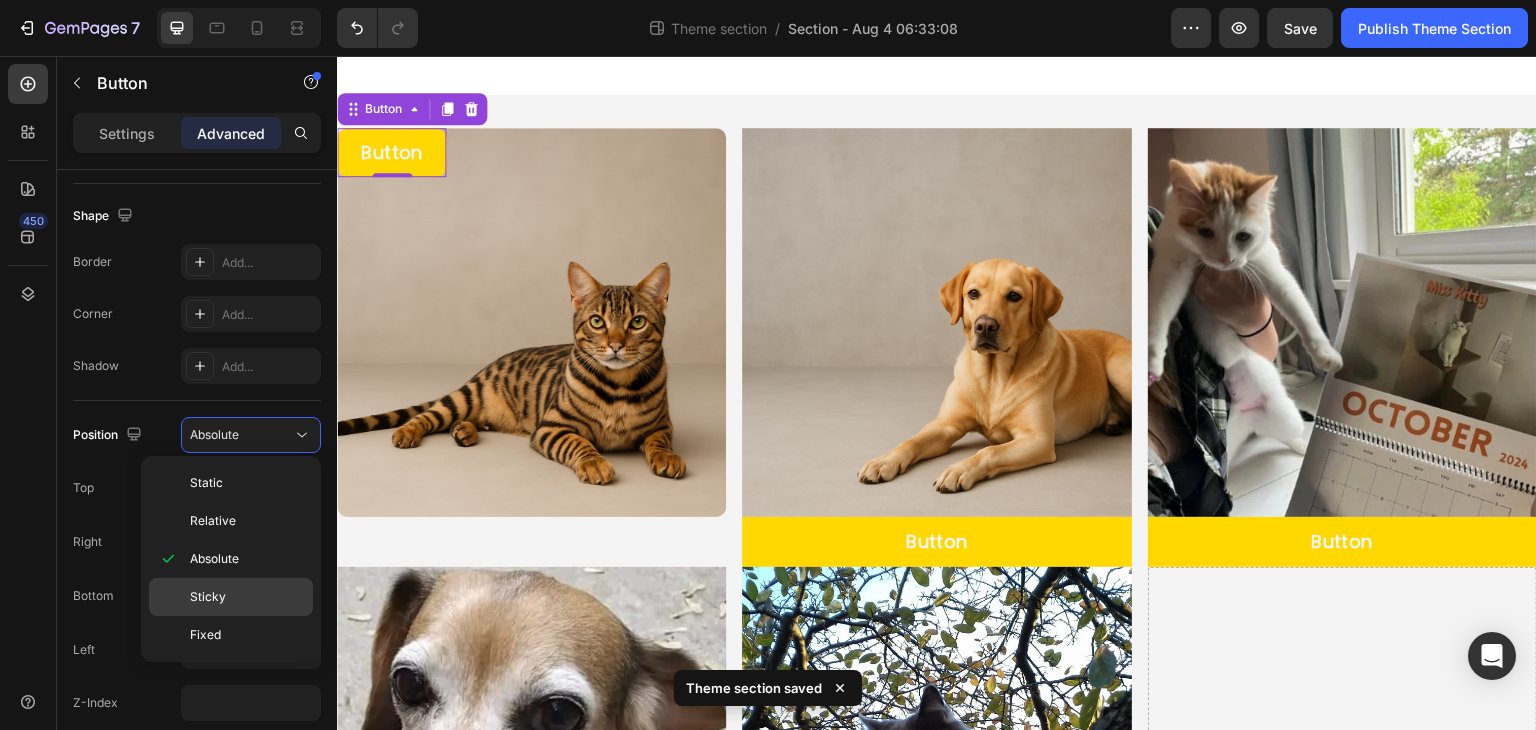 click on "Sticky" 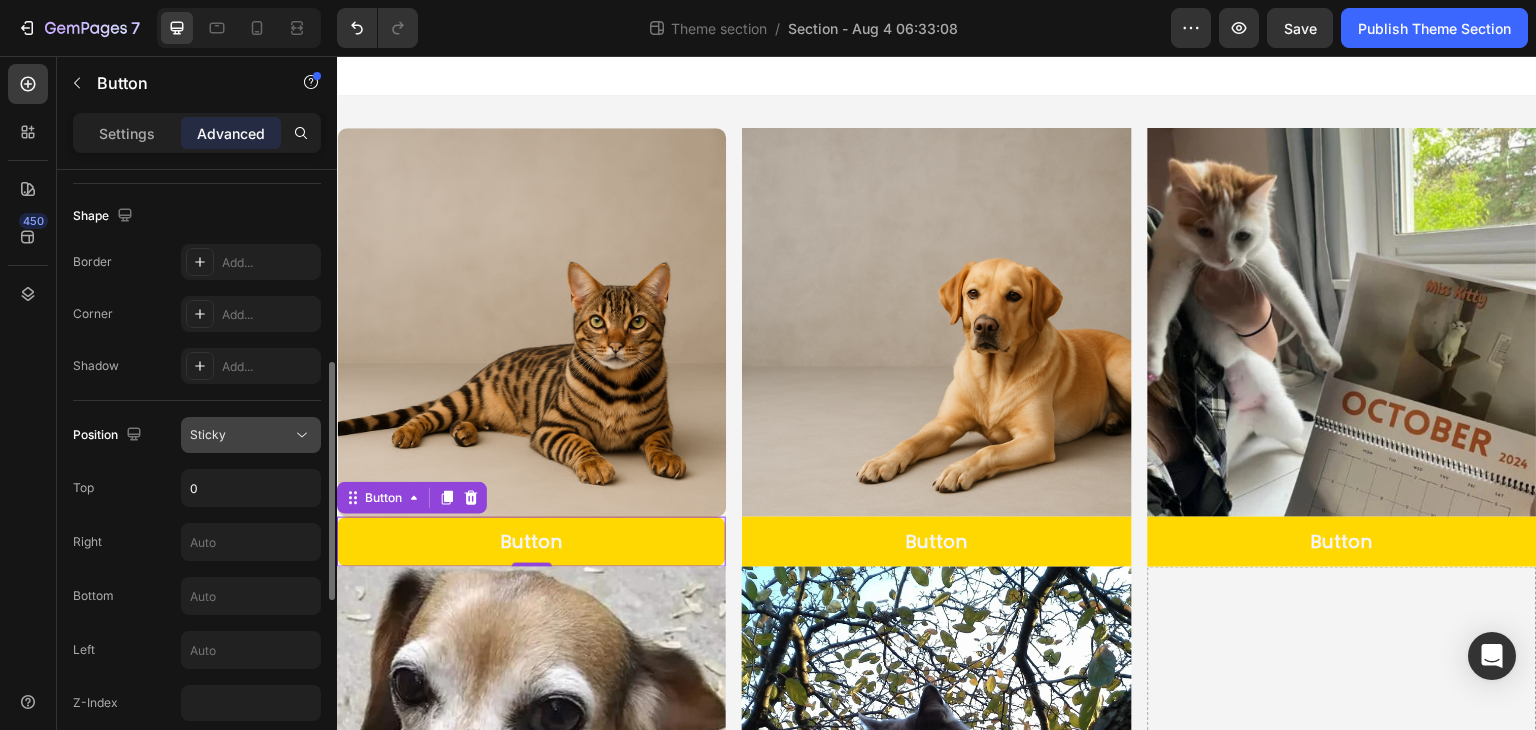 click on "Sticky" at bounding box center [241, 435] 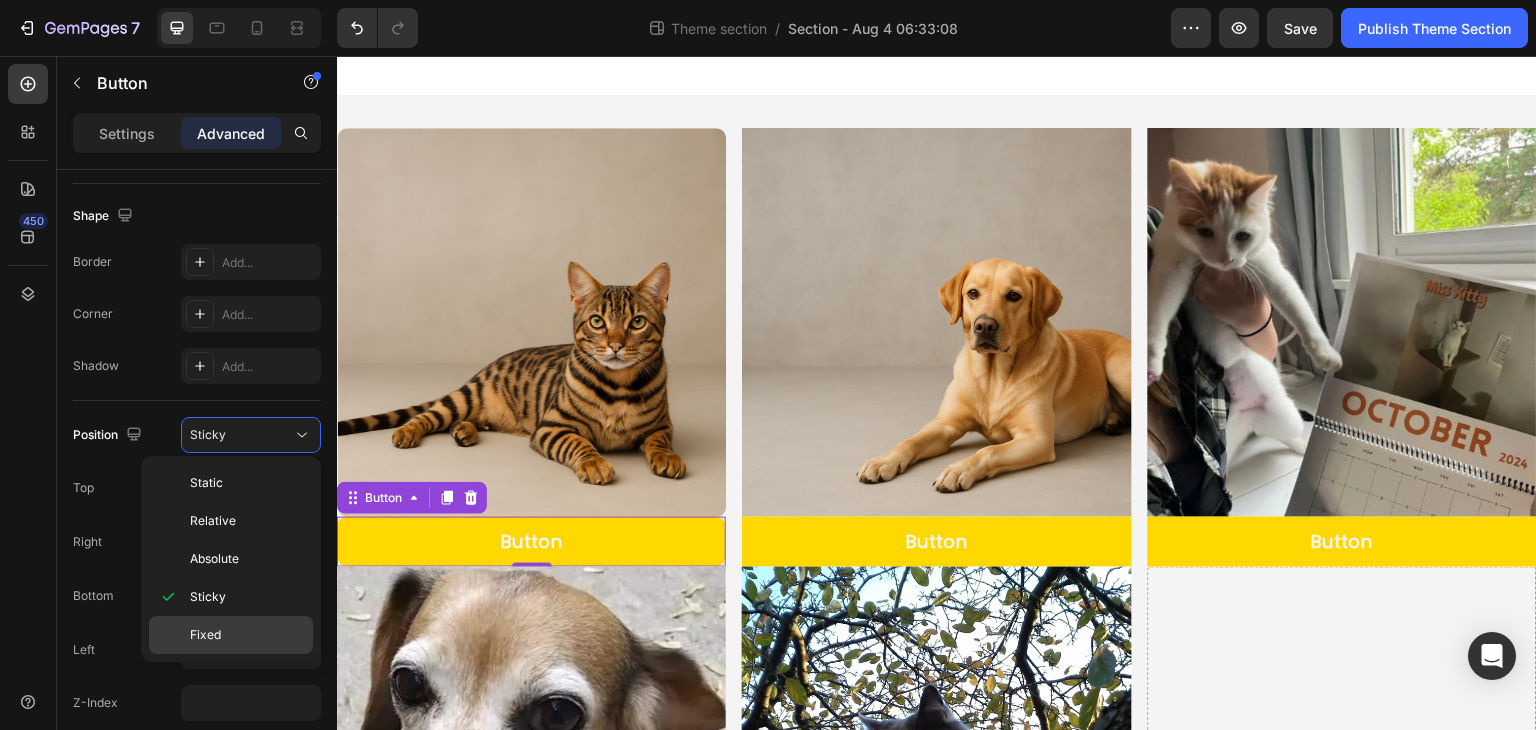 click on "Fixed" 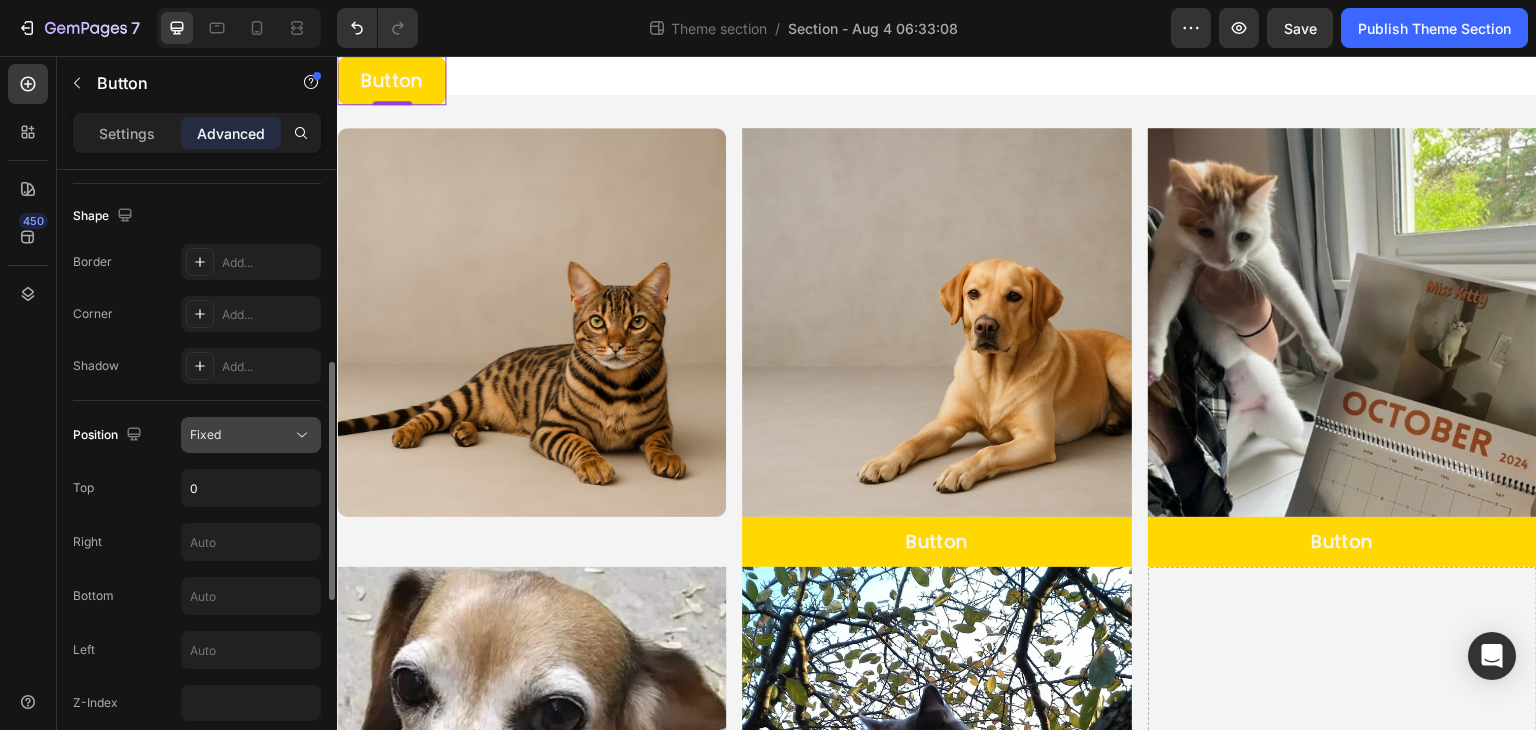 click on "Fixed" at bounding box center (241, 435) 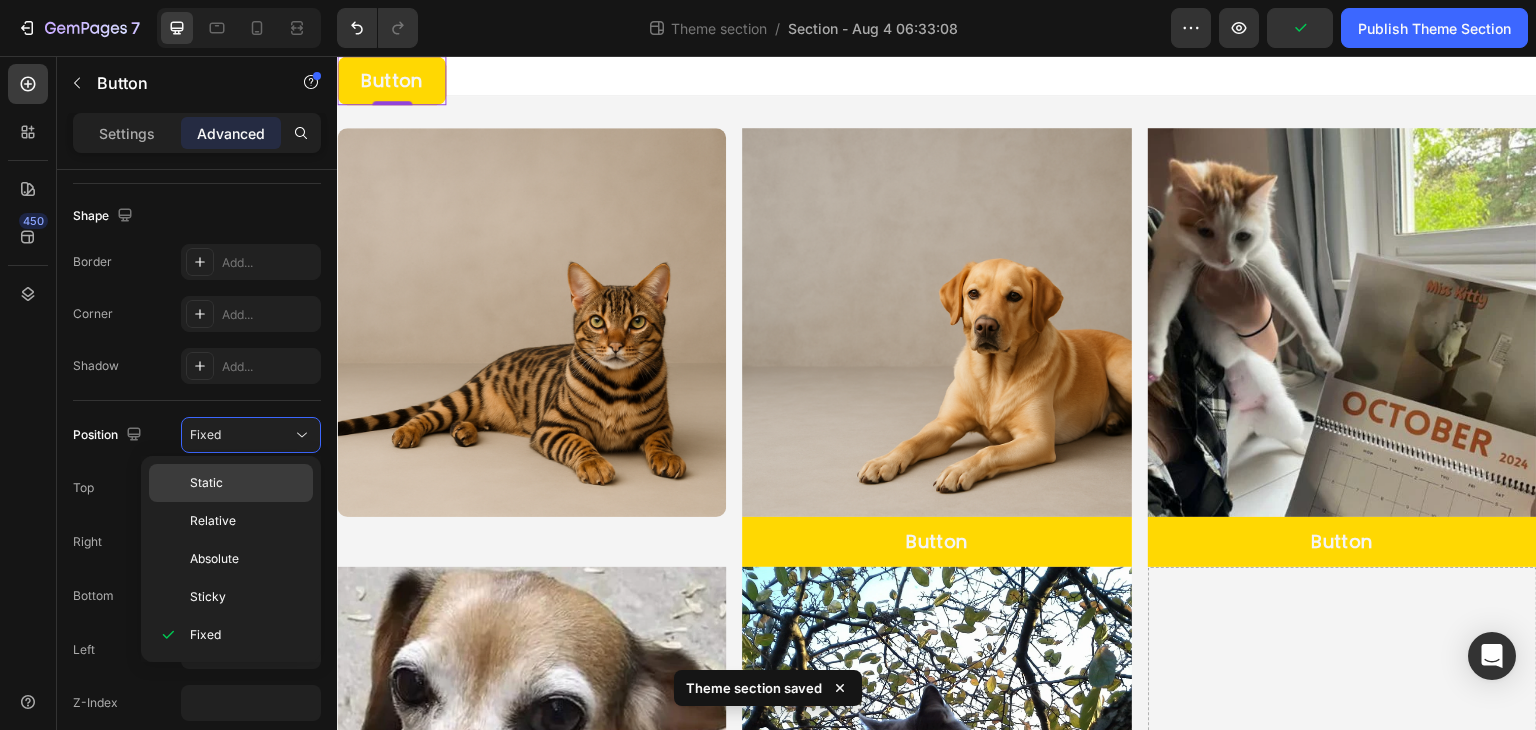 click on "Static" at bounding box center [247, 483] 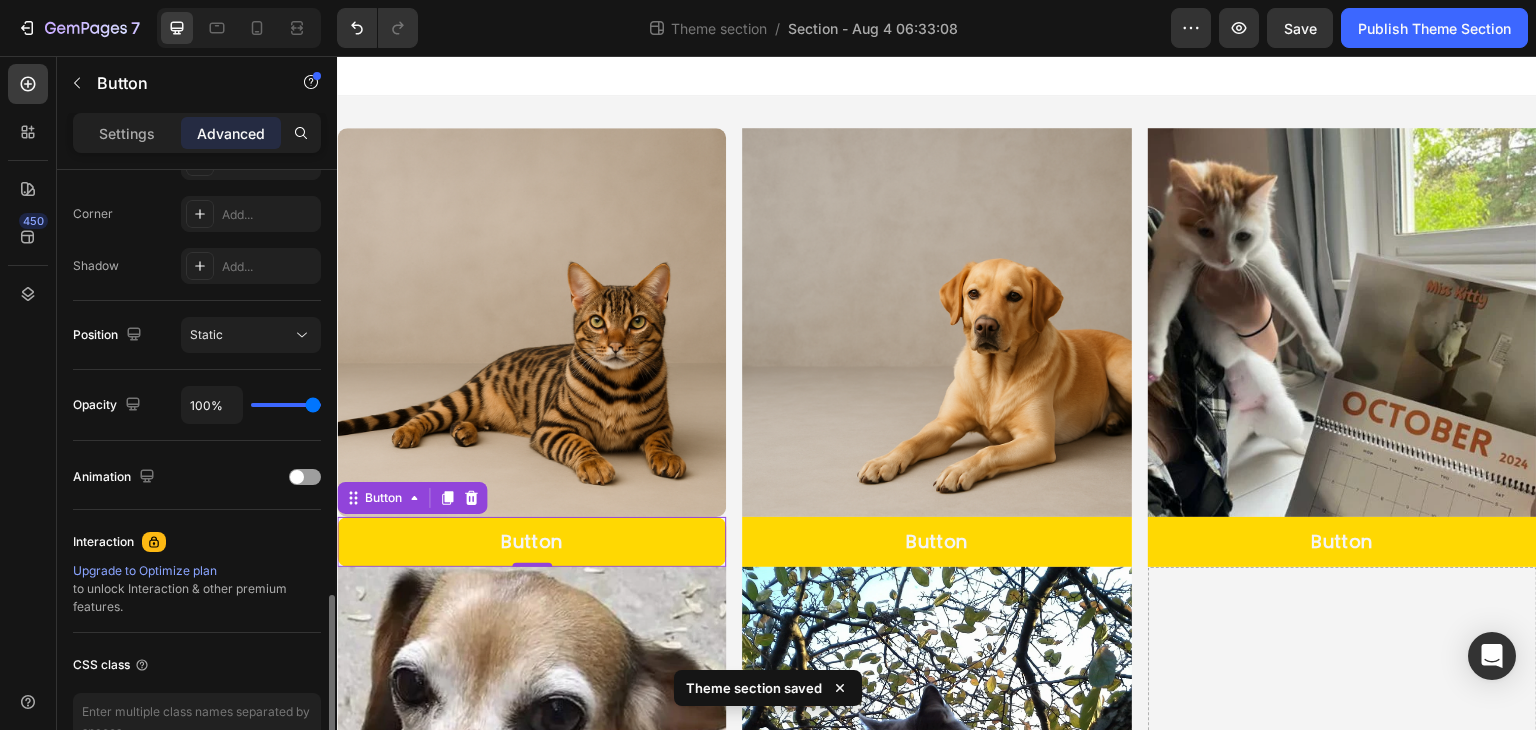 scroll, scrollTop: 700, scrollLeft: 0, axis: vertical 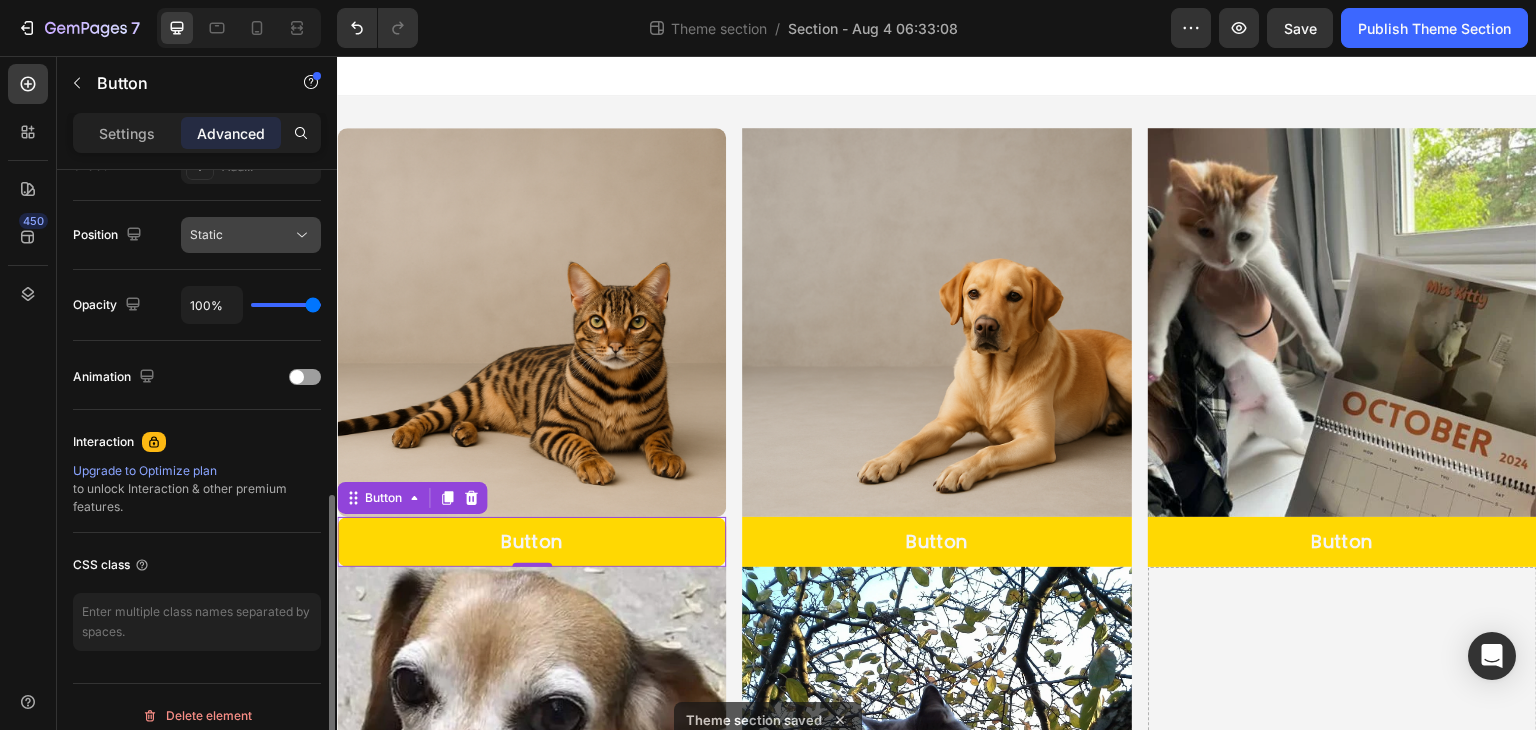 click on "Static" at bounding box center (241, 235) 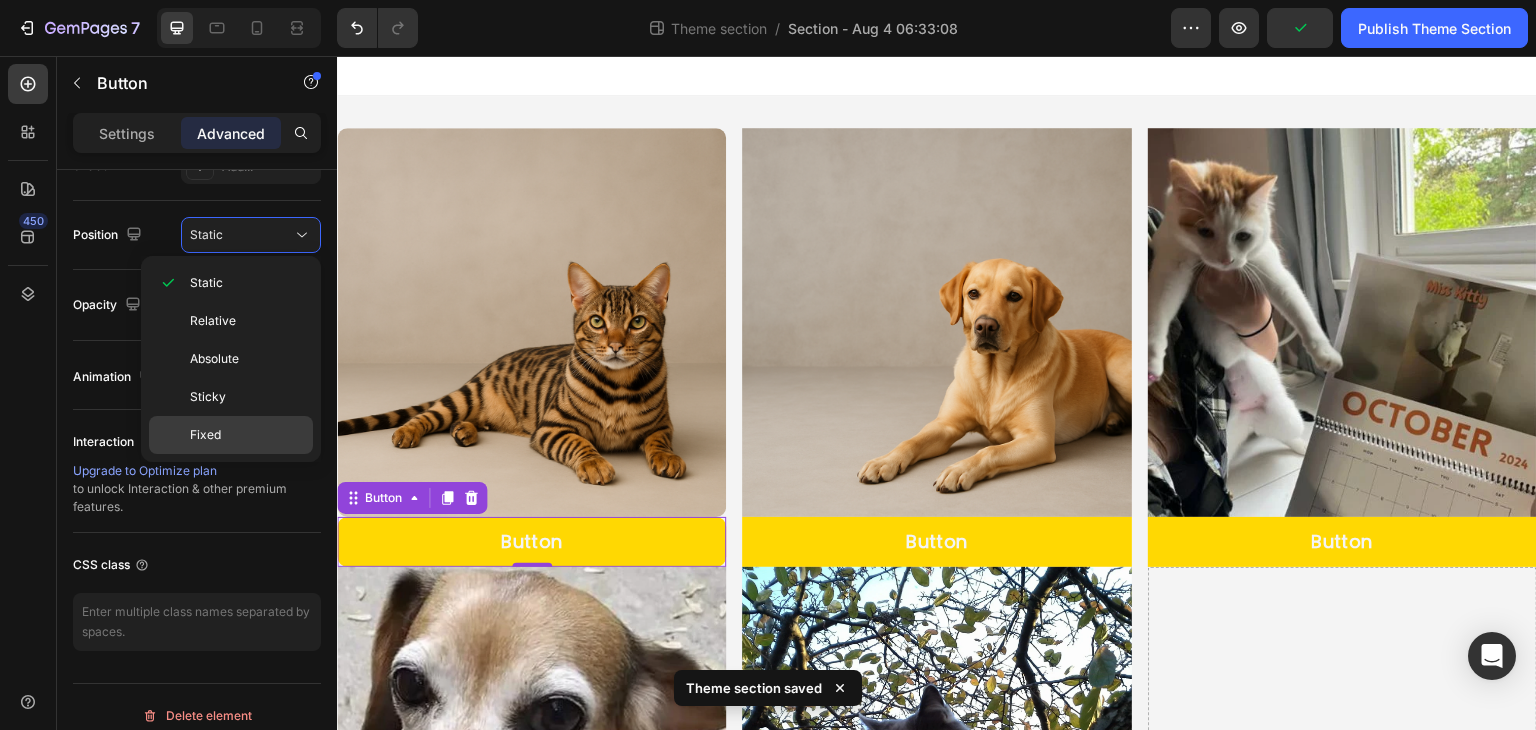 click on "Fixed" at bounding box center (205, 435) 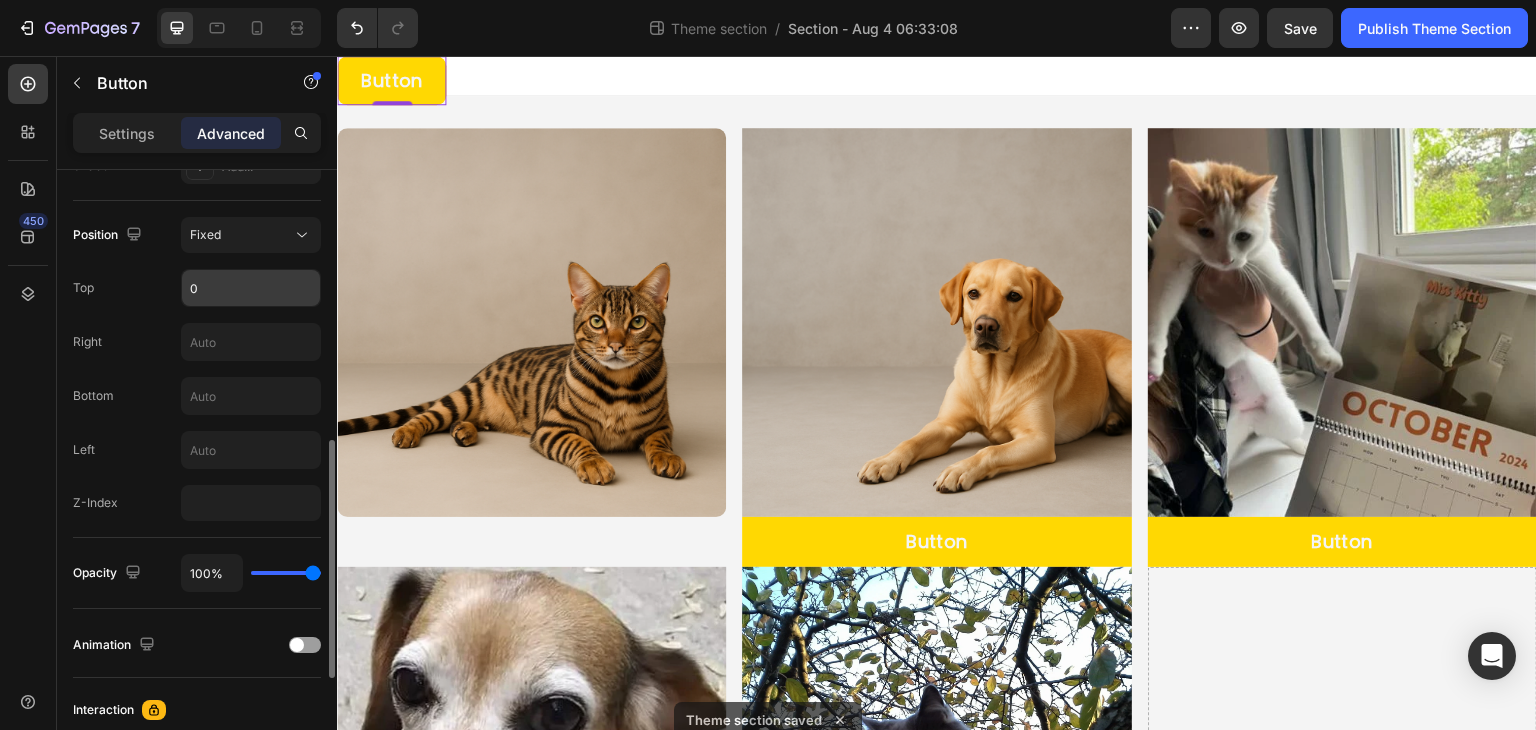 click on "0" at bounding box center (251, 288) 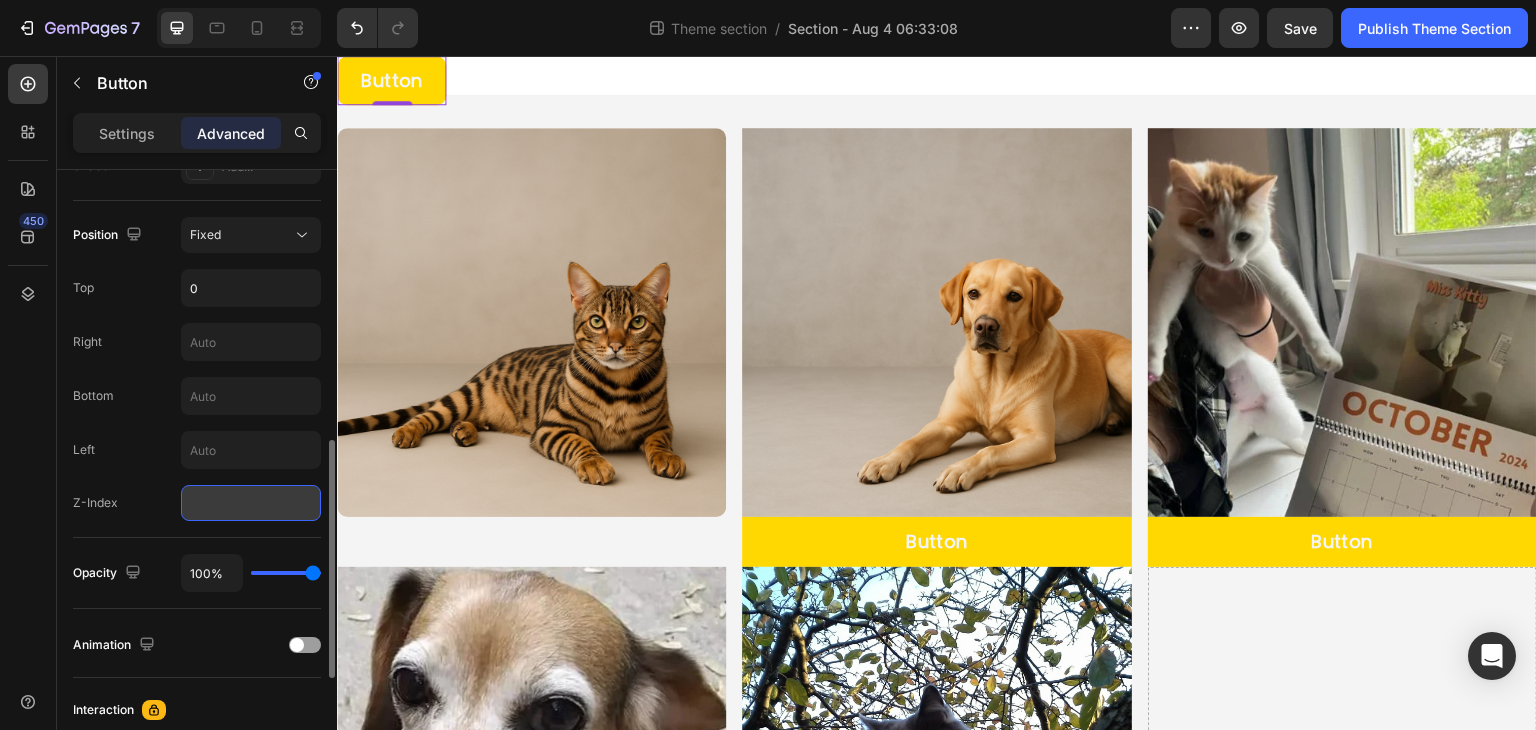 click at bounding box center (251, 503) 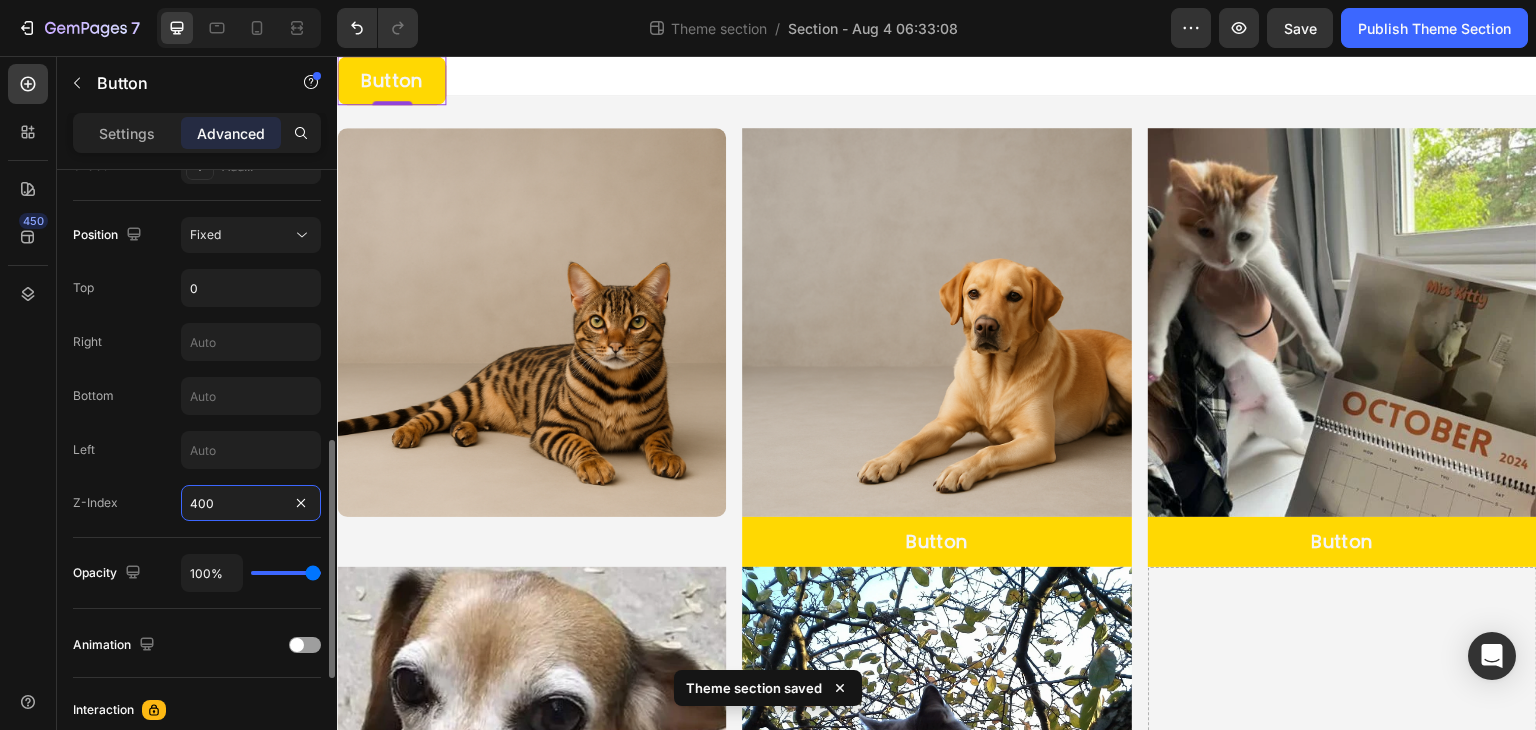 type on "400" 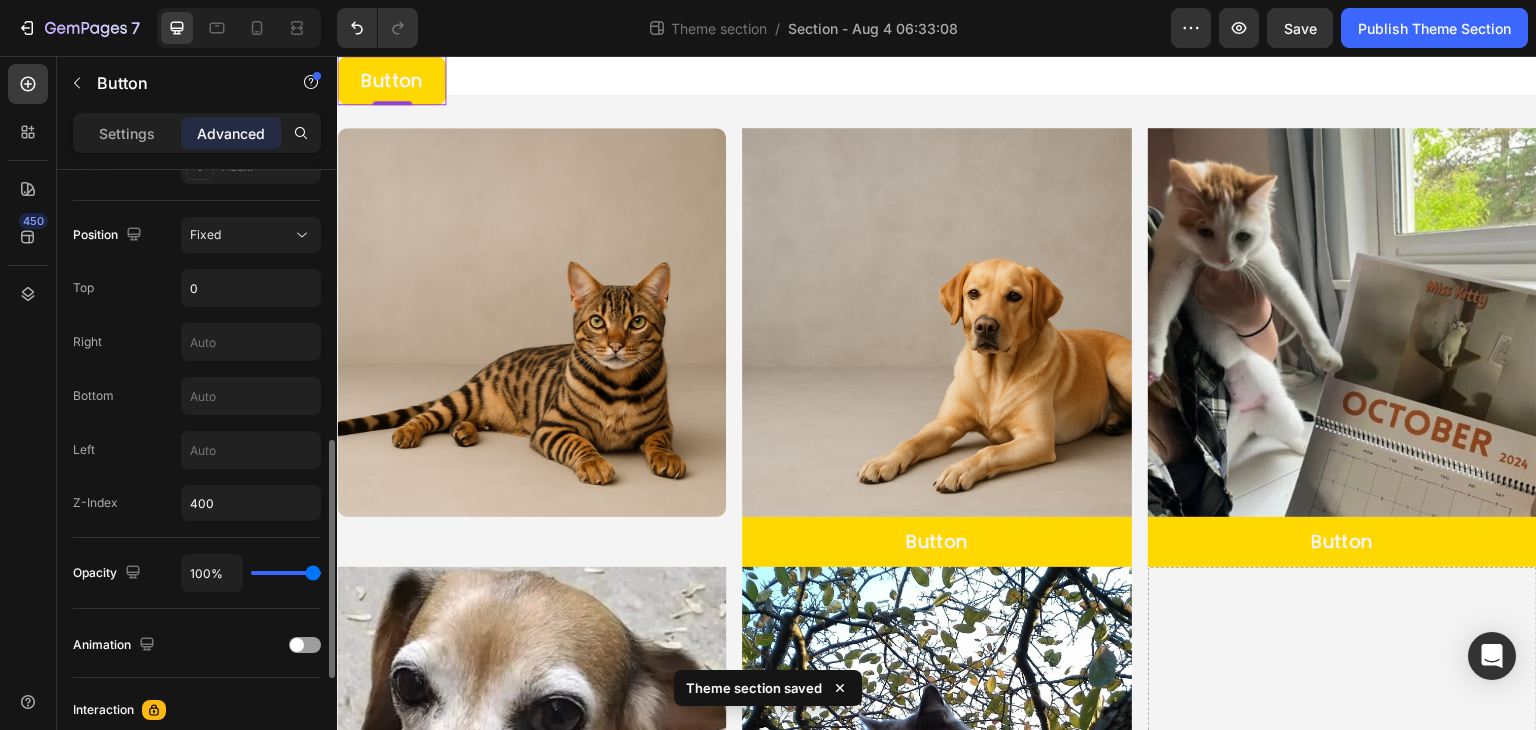 click on "Position Fixed Top 0 Right Bottom Left Z-Index 400" at bounding box center [197, 369] 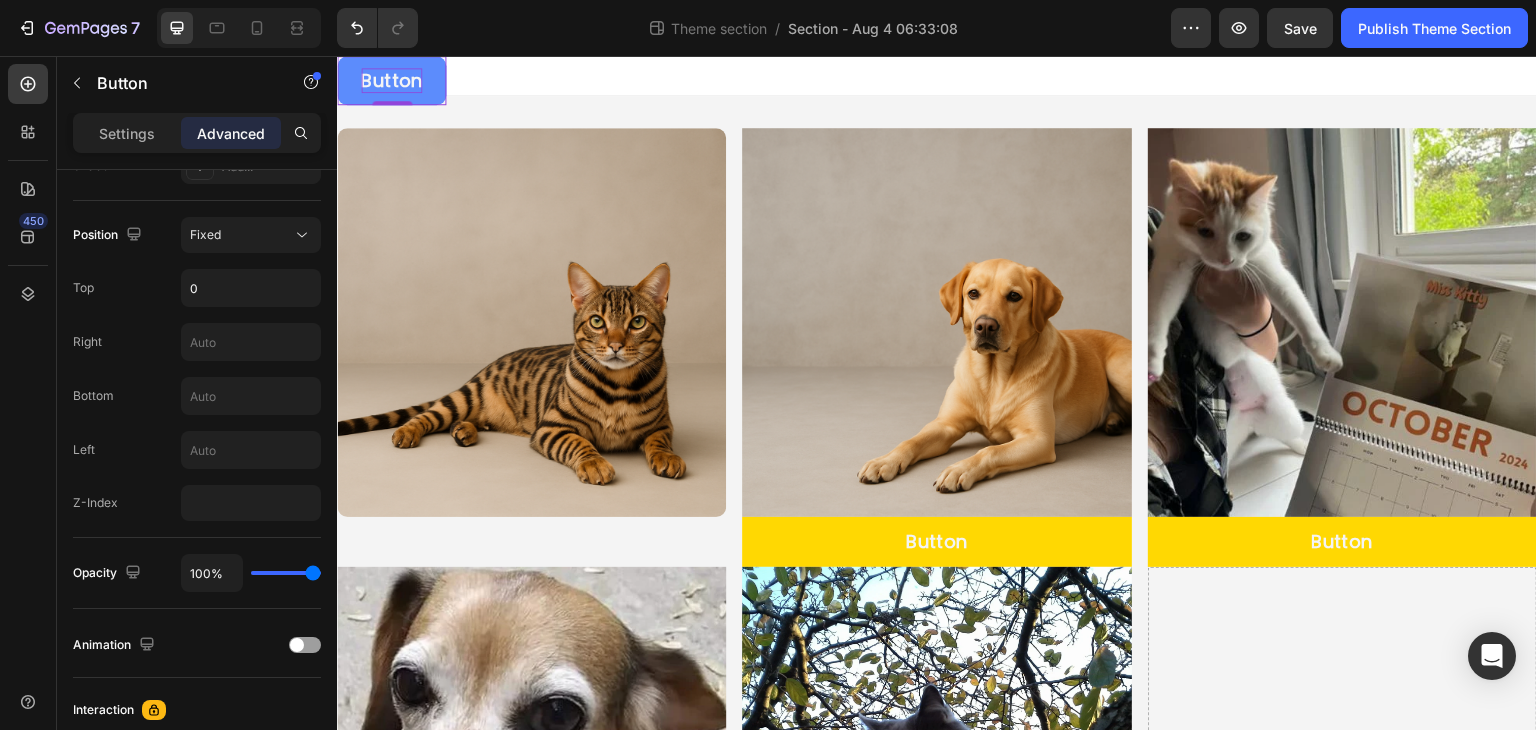 type on "0" 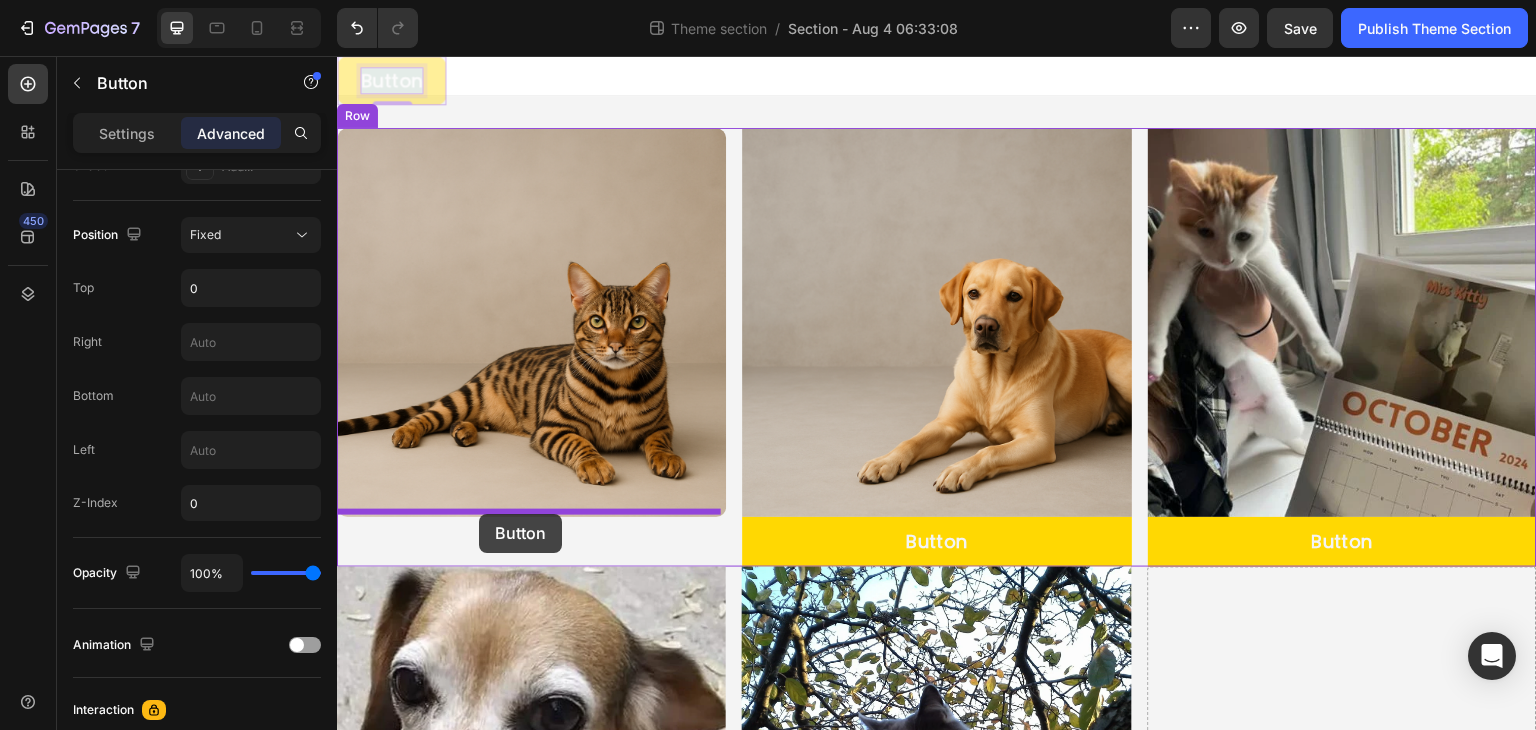 drag, startPoint x: 421, startPoint y: 78, endPoint x: 479, endPoint y: 514, distance: 439.84088 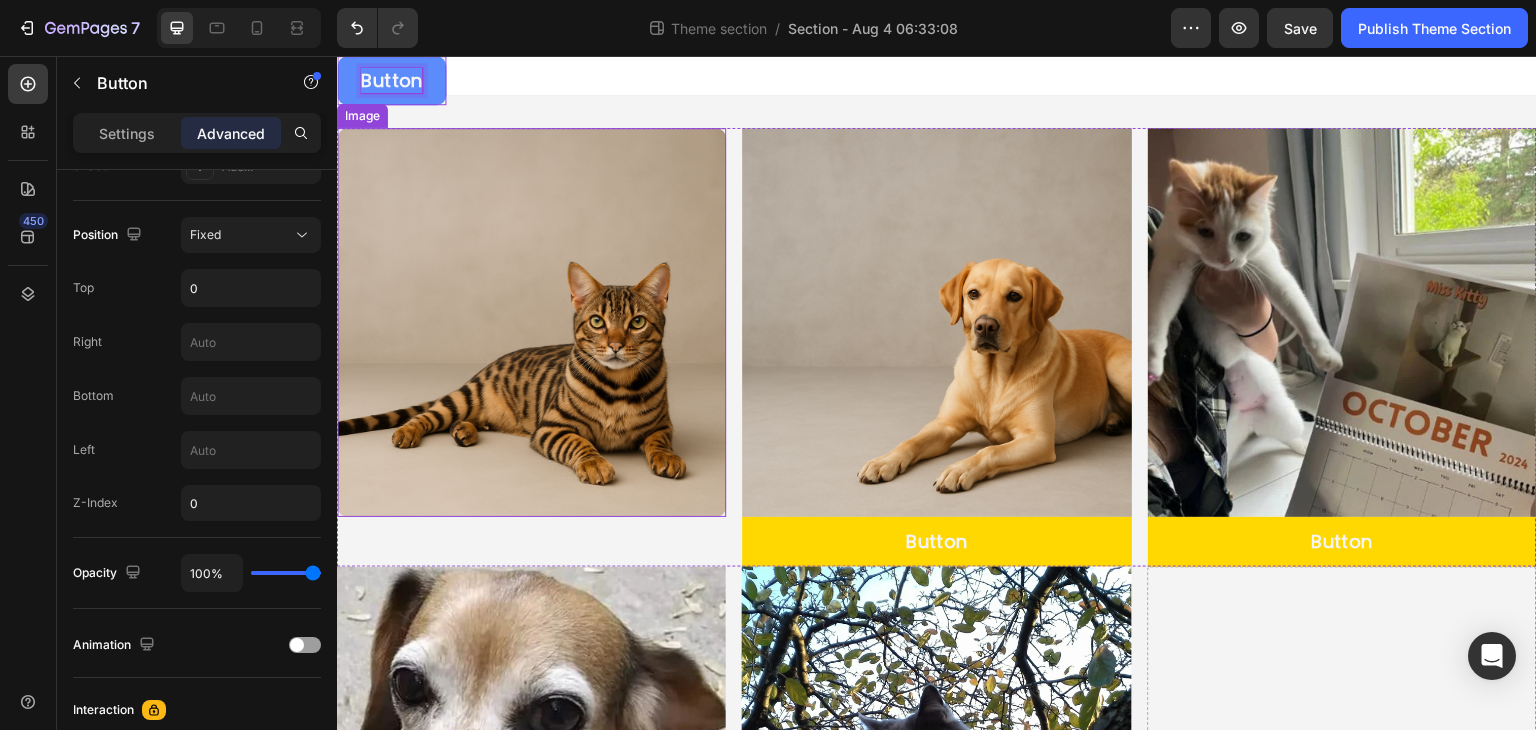 drag, startPoint x: 417, startPoint y: 69, endPoint x: 499, endPoint y: 461, distance: 400.4847 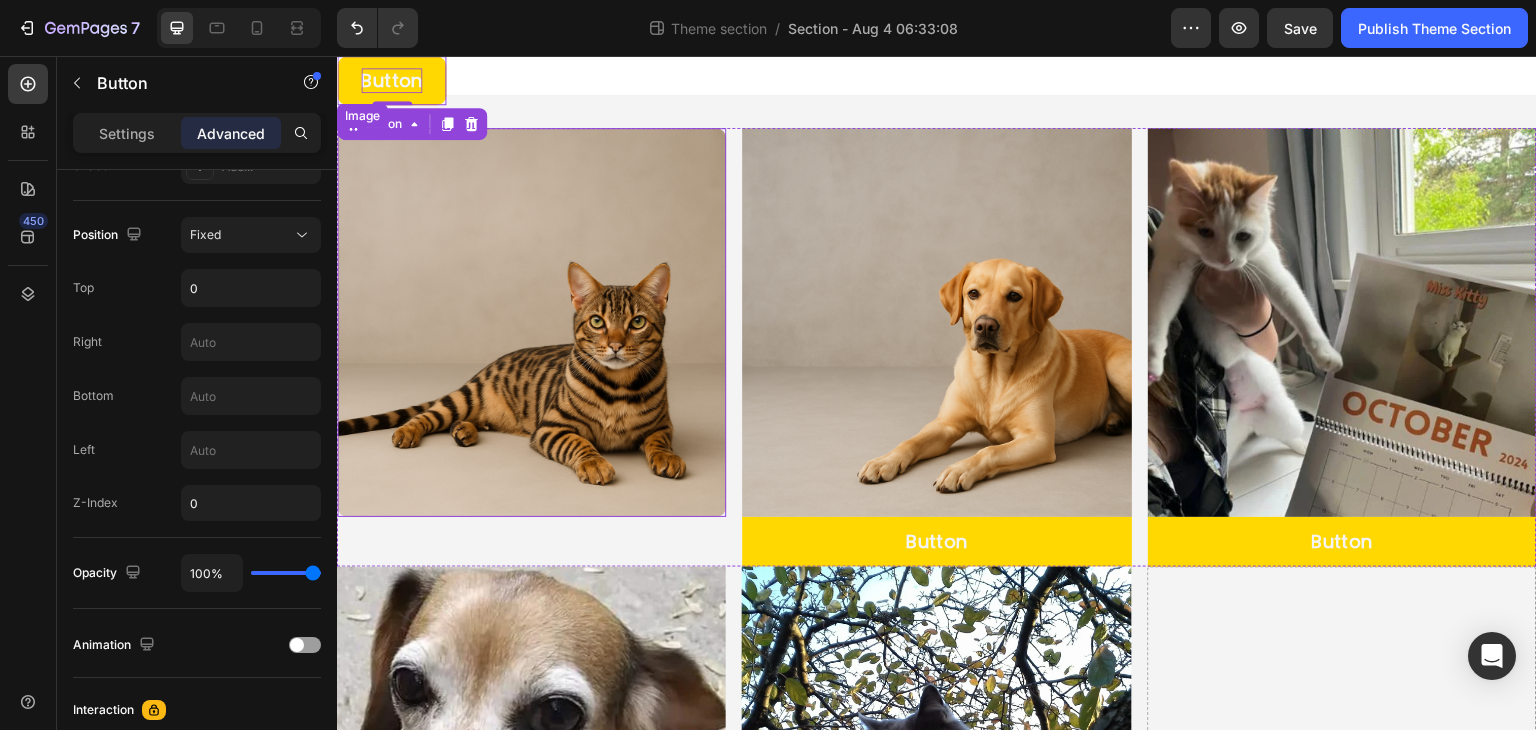 drag, startPoint x: 423, startPoint y: 101, endPoint x: 491, endPoint y: 378, distance: 285.2245 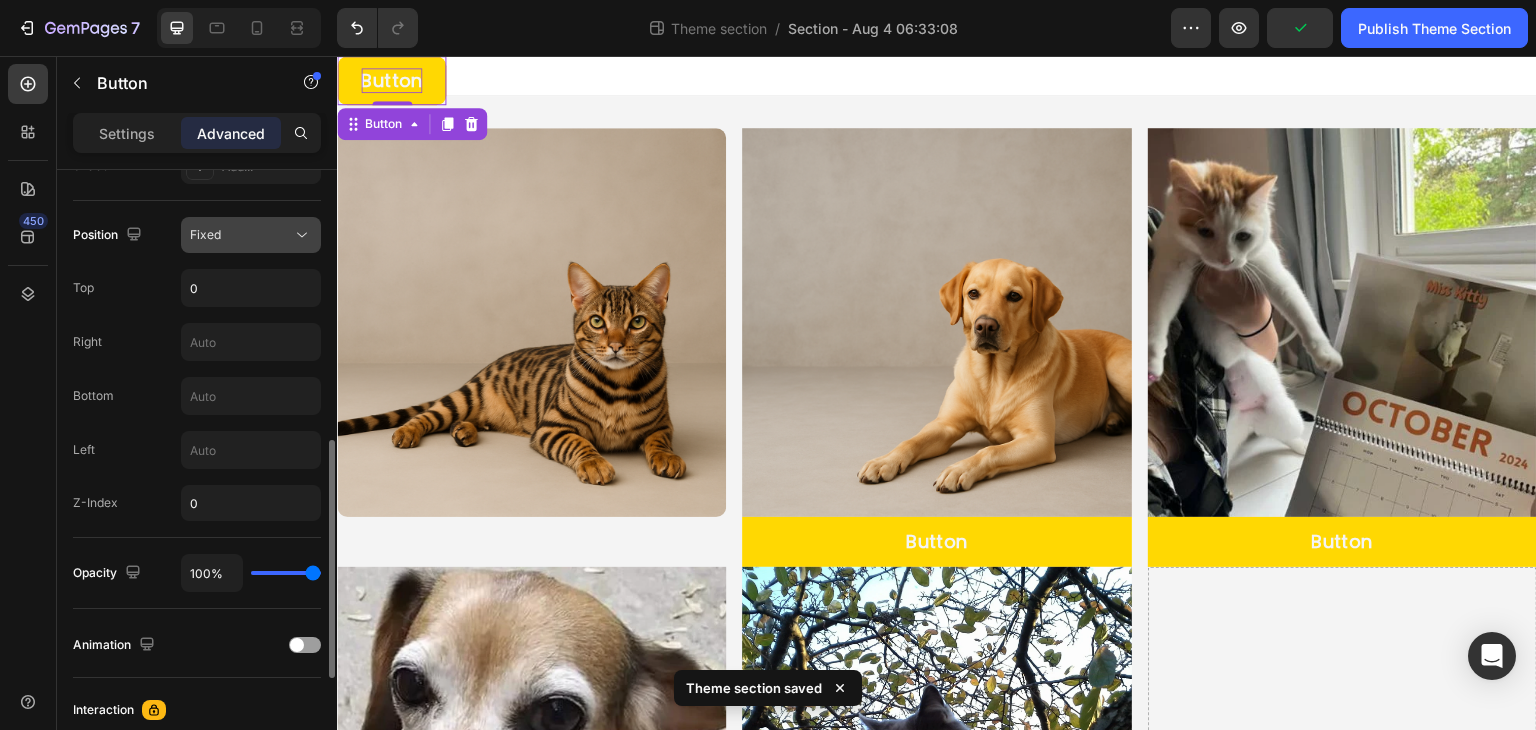 click on "Fixed" at bounding box center (241, 235) 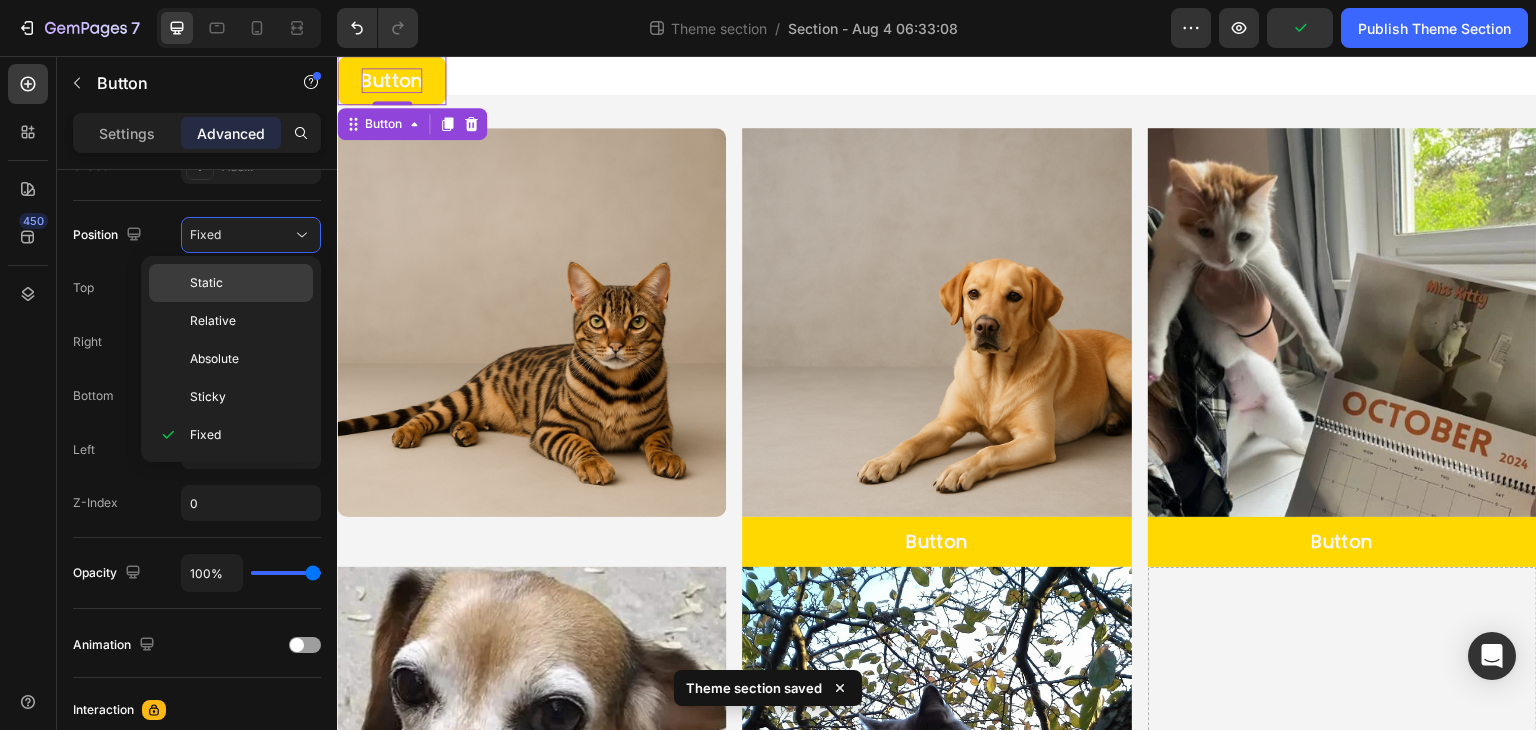 click on "Static" at bounding box center (247, 283) 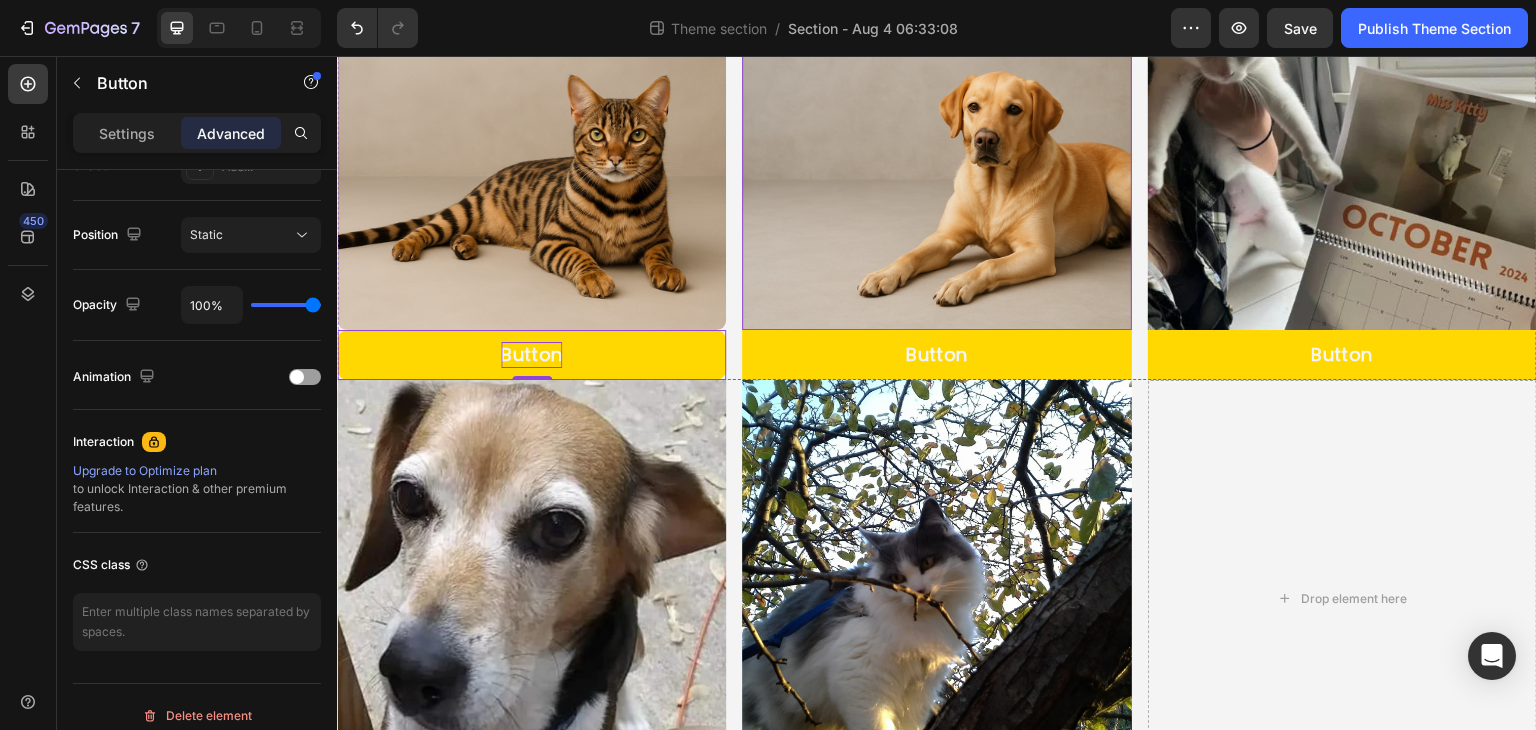 scroll, scrollTop: 200, scrollLeft: 0, axis: vertical 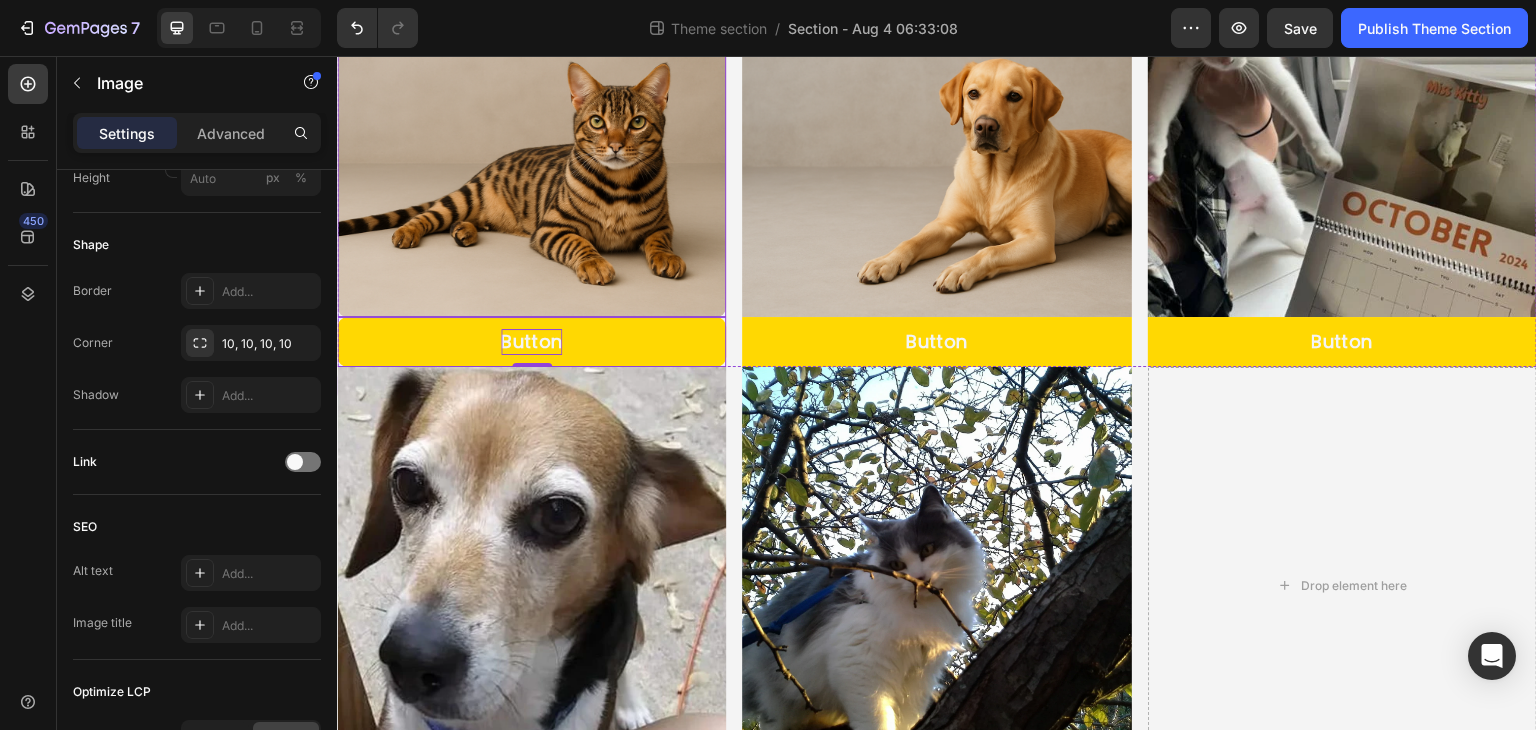 click at bounding box center (531, 122) 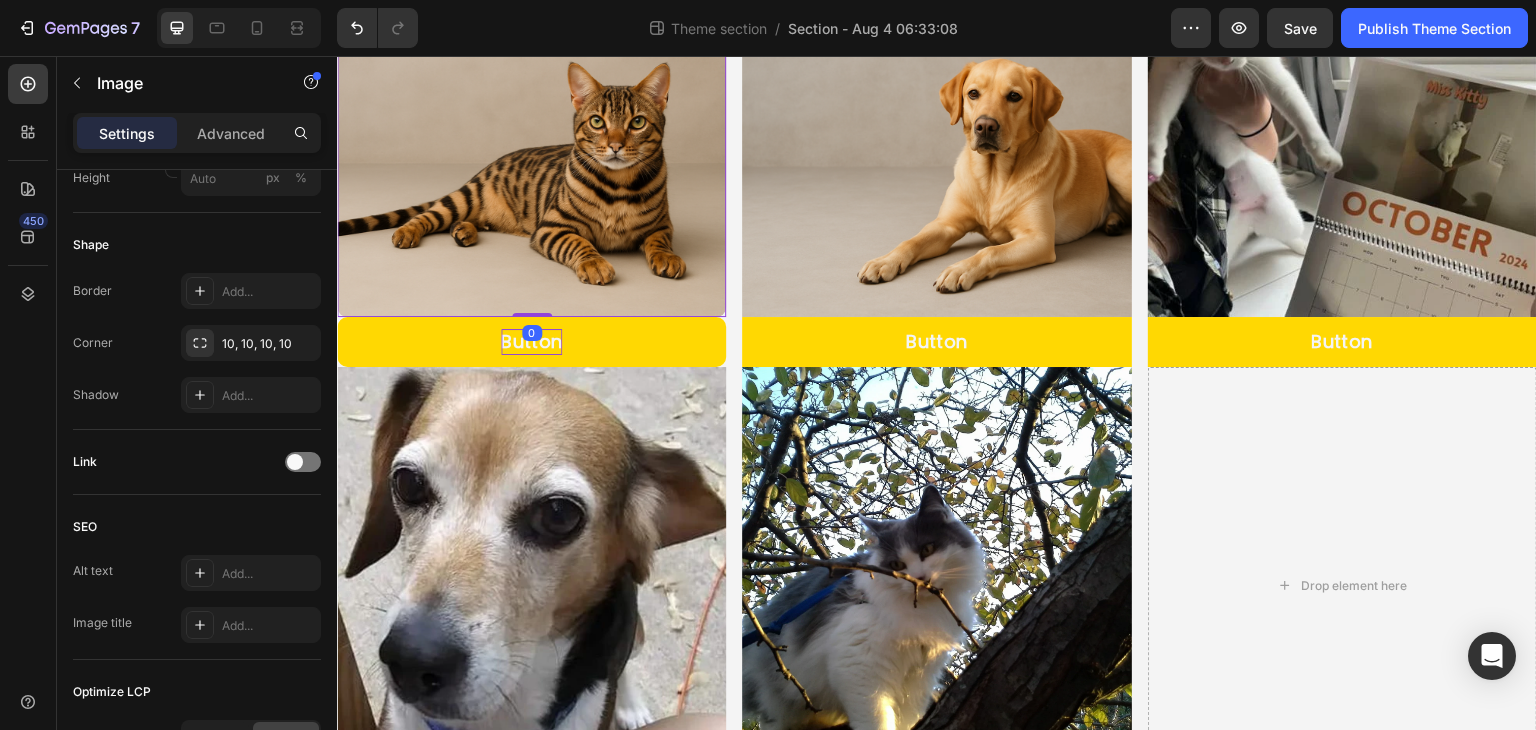 scroll, scrollTop: 0, scrollLeft: 0, axis: both 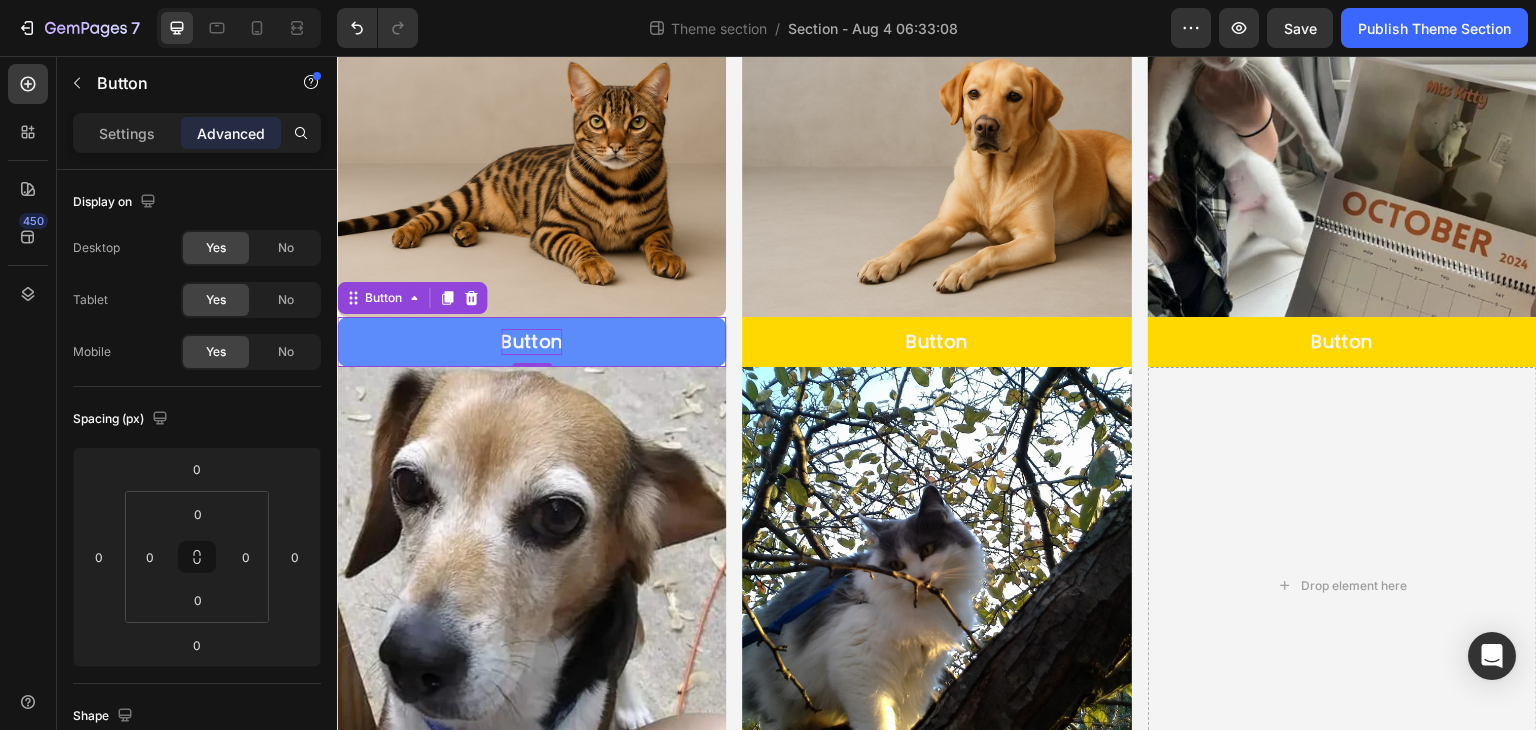 click on "Button" at bounding box center (531, 341) 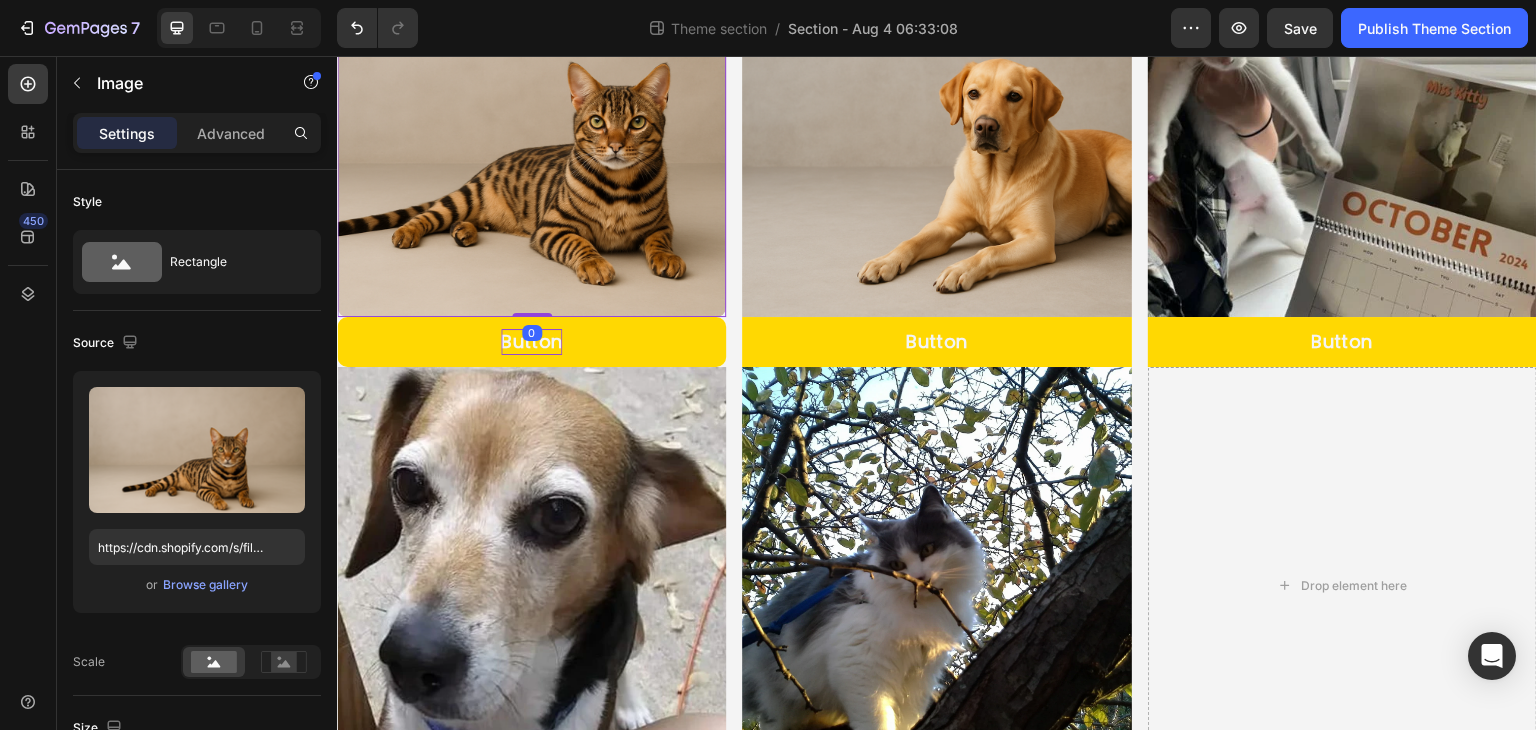 click at bounding box center [531, 122] 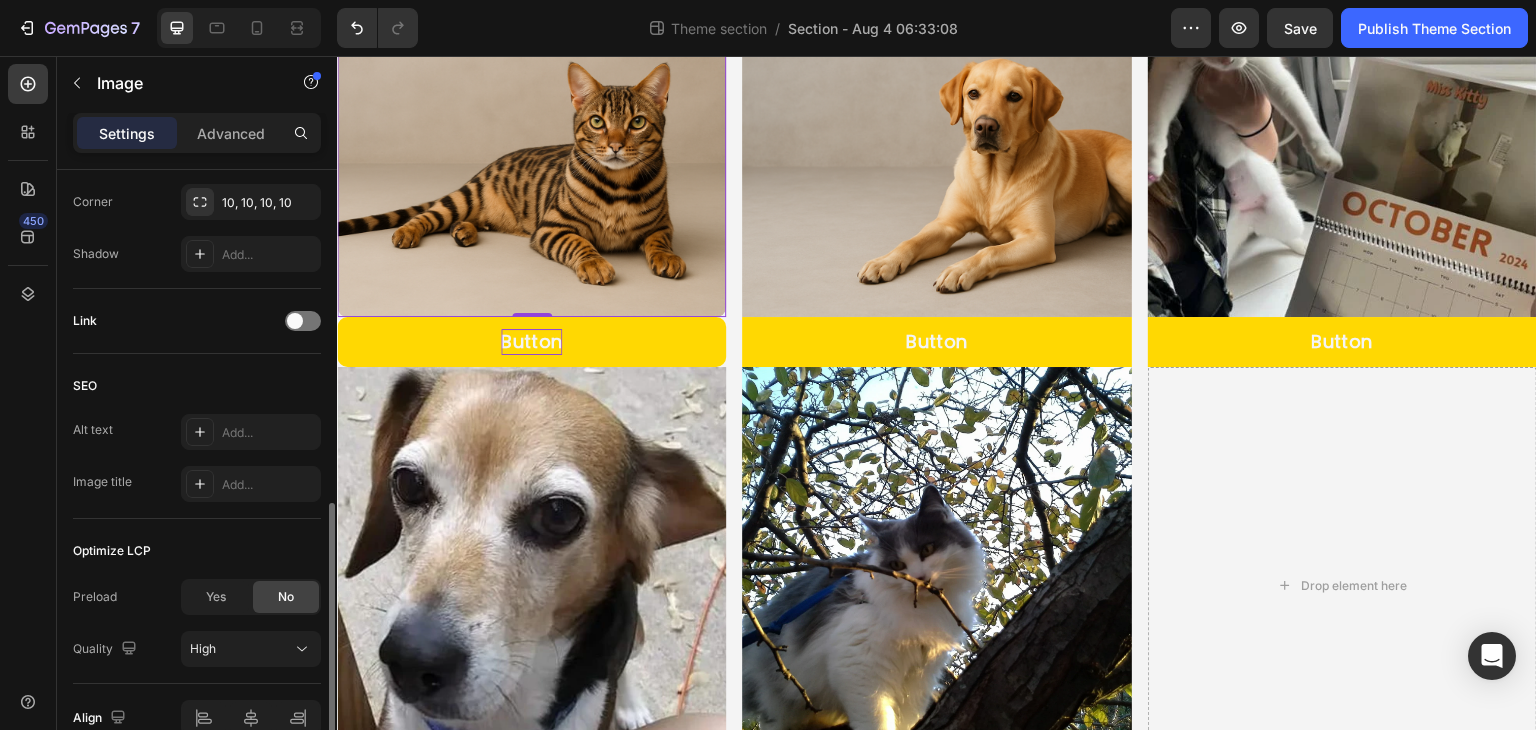 scroll, scrollTop: 541, scrollLeft: 0, axis: vertical 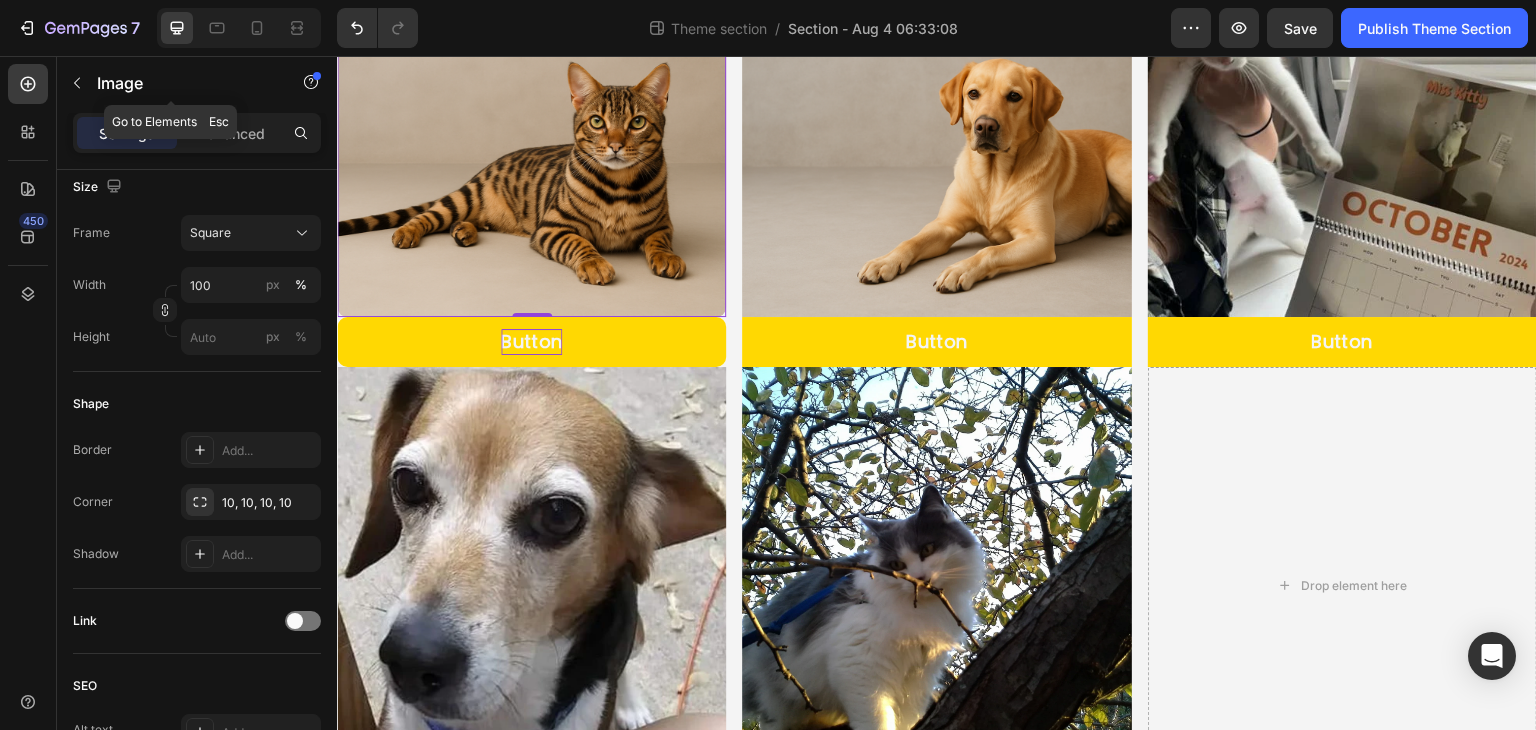 click 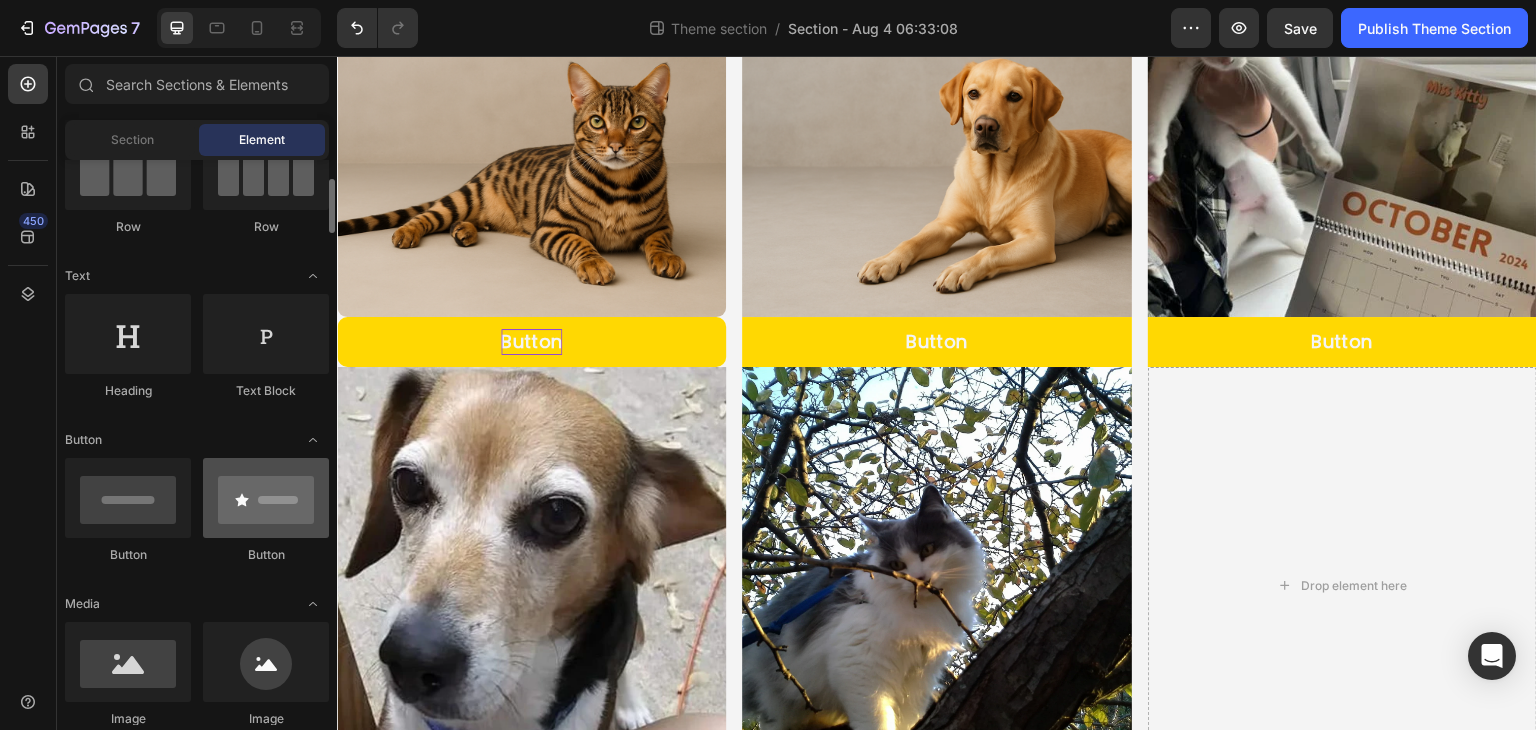 scroll, scrollTop: 300, scrollLeft: 0, axis: vertical 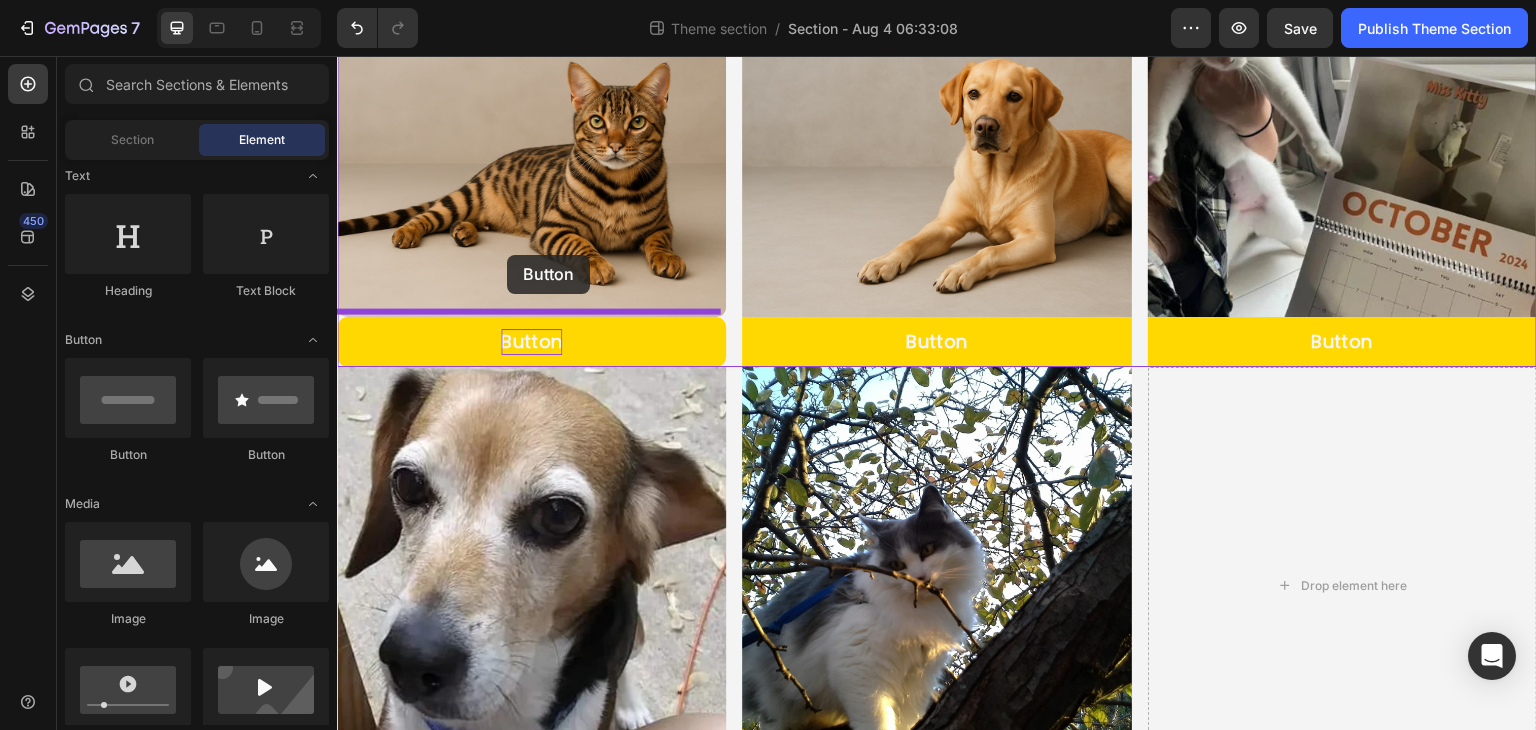 drag, startPoint x: 584, startPoint y: 485, endPoint x: 507, endPoint y: 256, distance: 241.59885 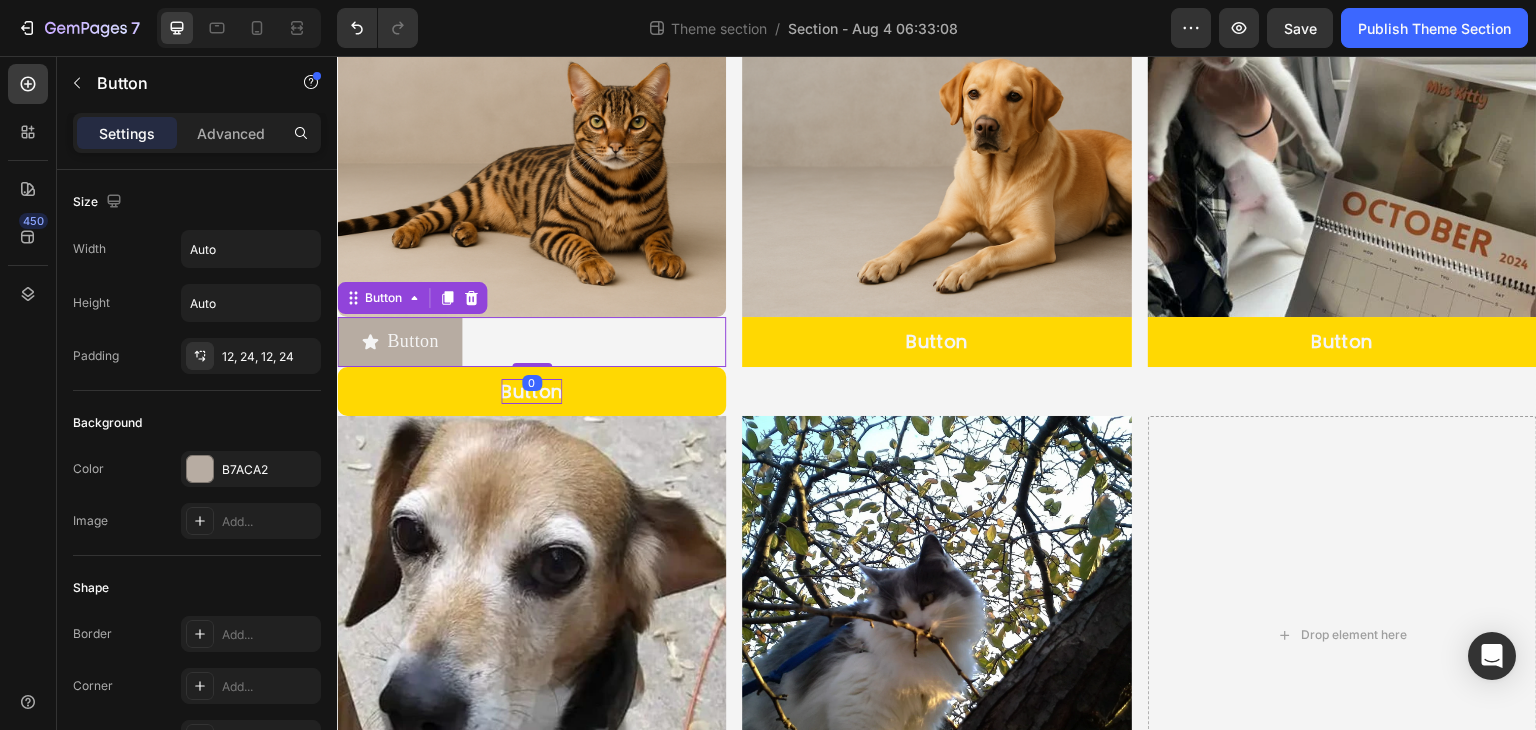 click on "Button Button   0" at bounding box center (531, 341) 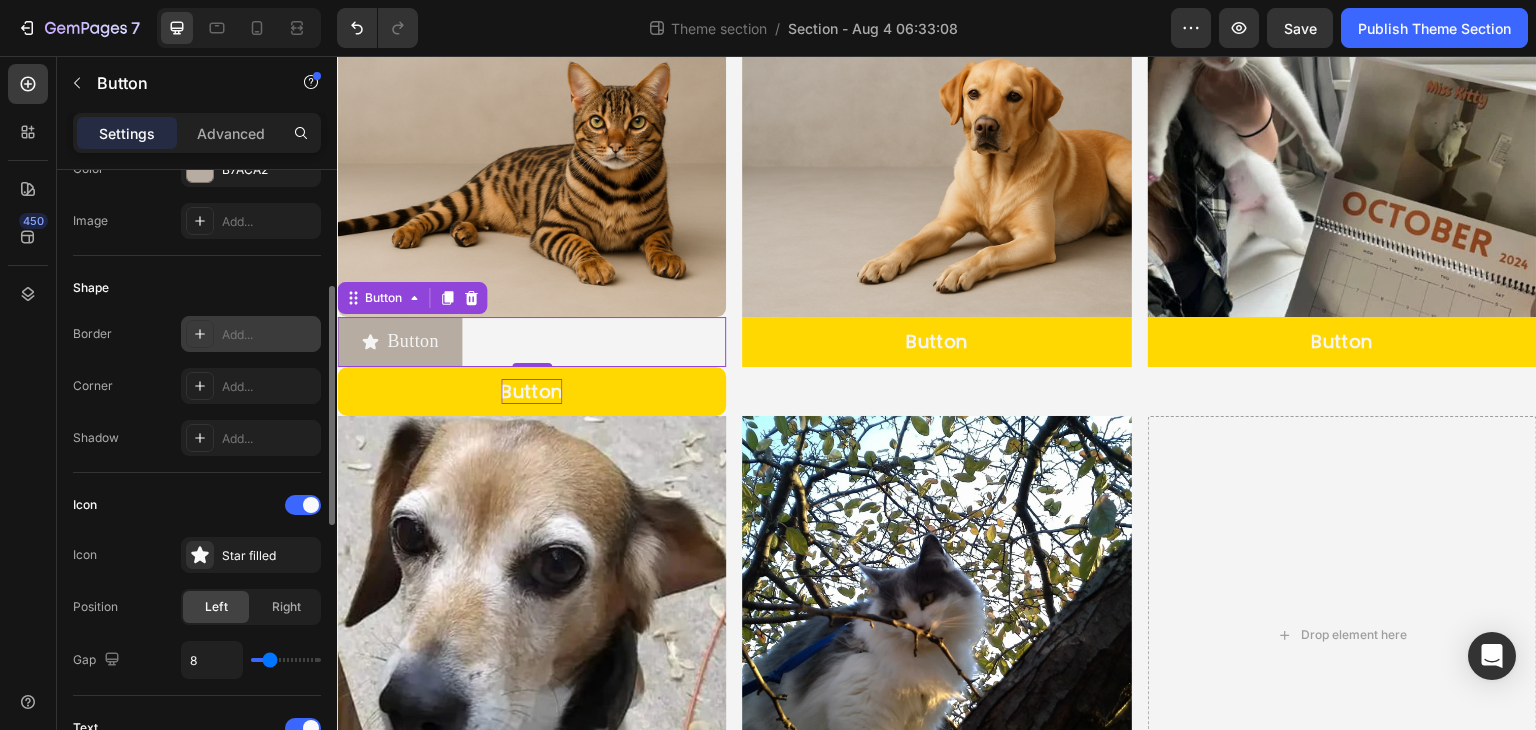 scroll, scrollTop: 500, scrollLeft: 0, axis: vertical 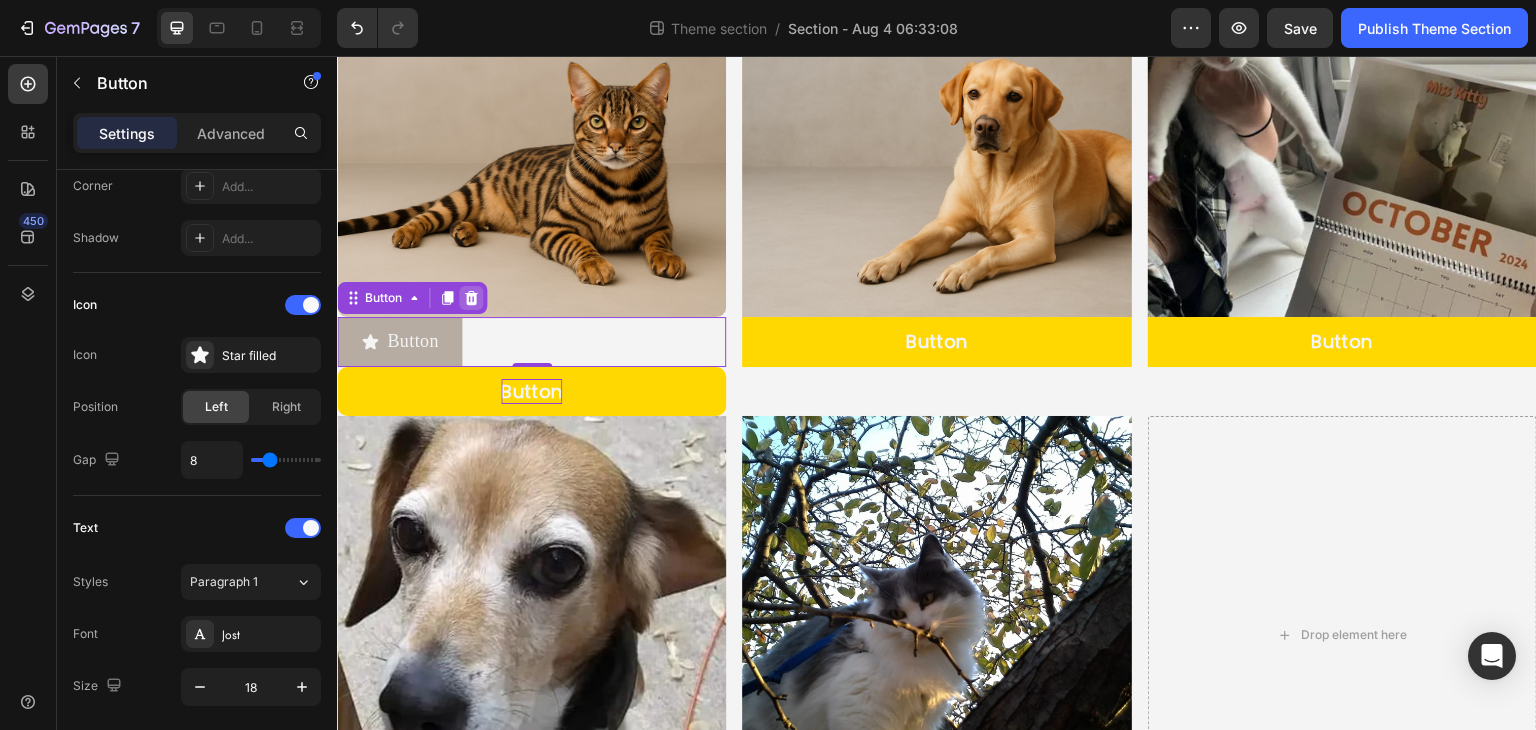 click 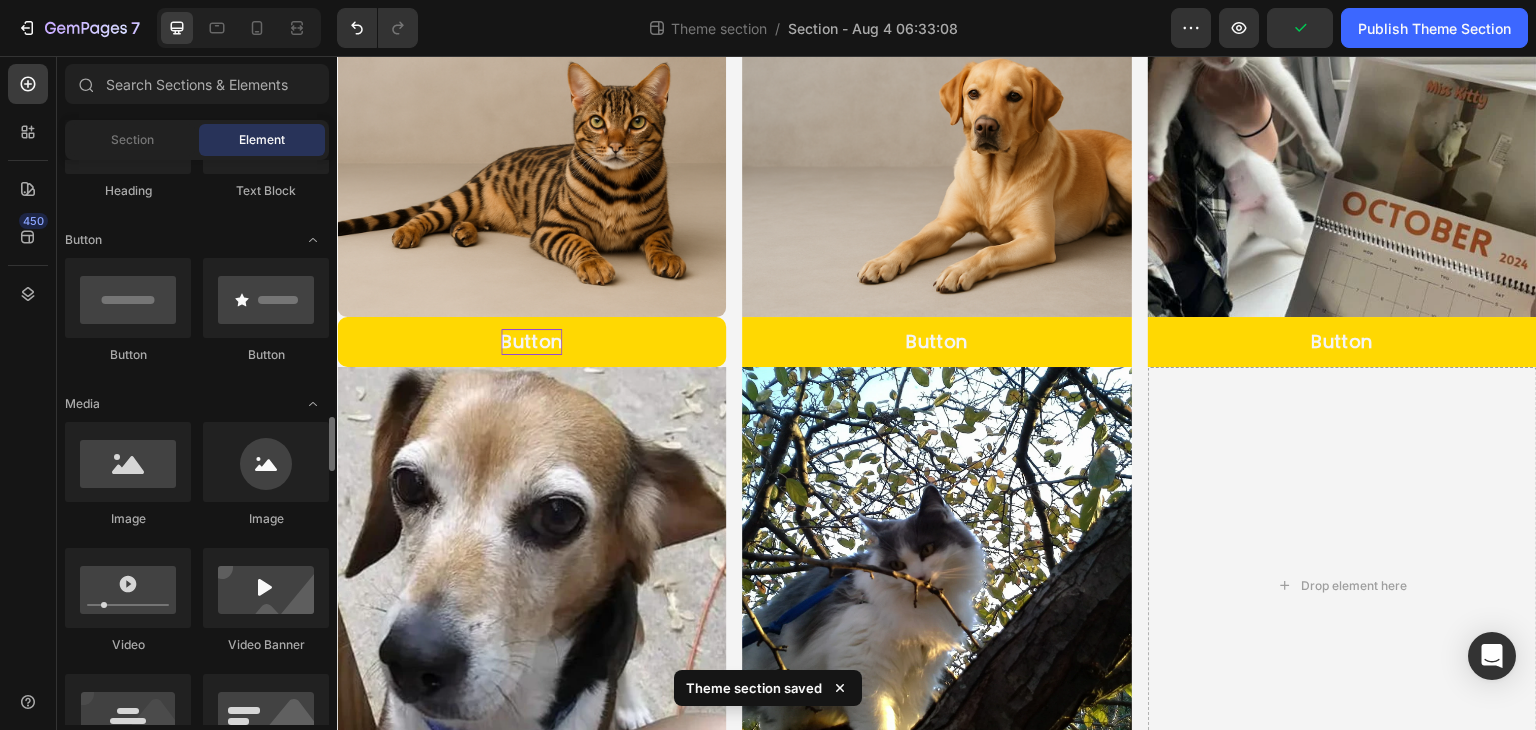 scroll, scrollTop: 600, scrollLeft: 0, axis: vertical 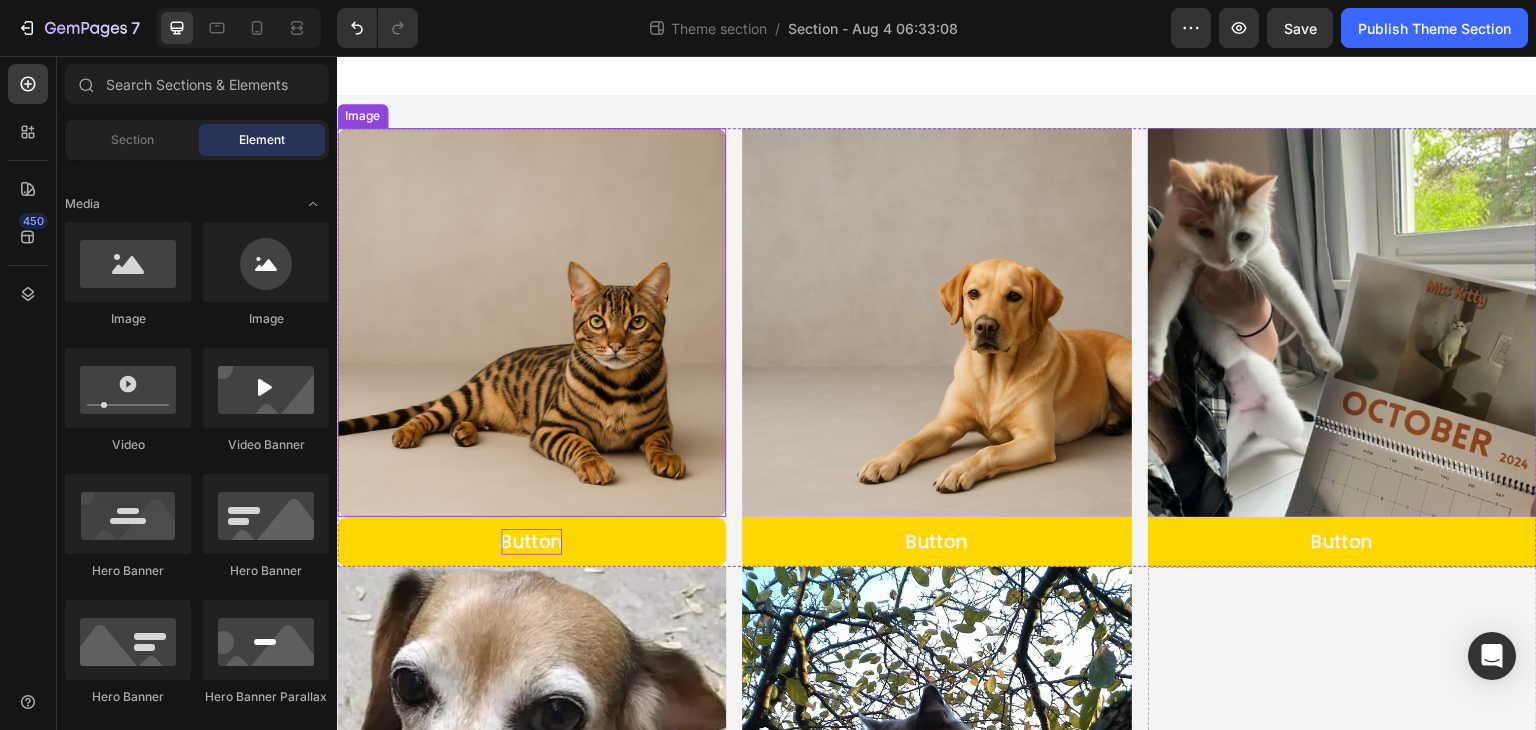 click at bounding box center (531, 322) 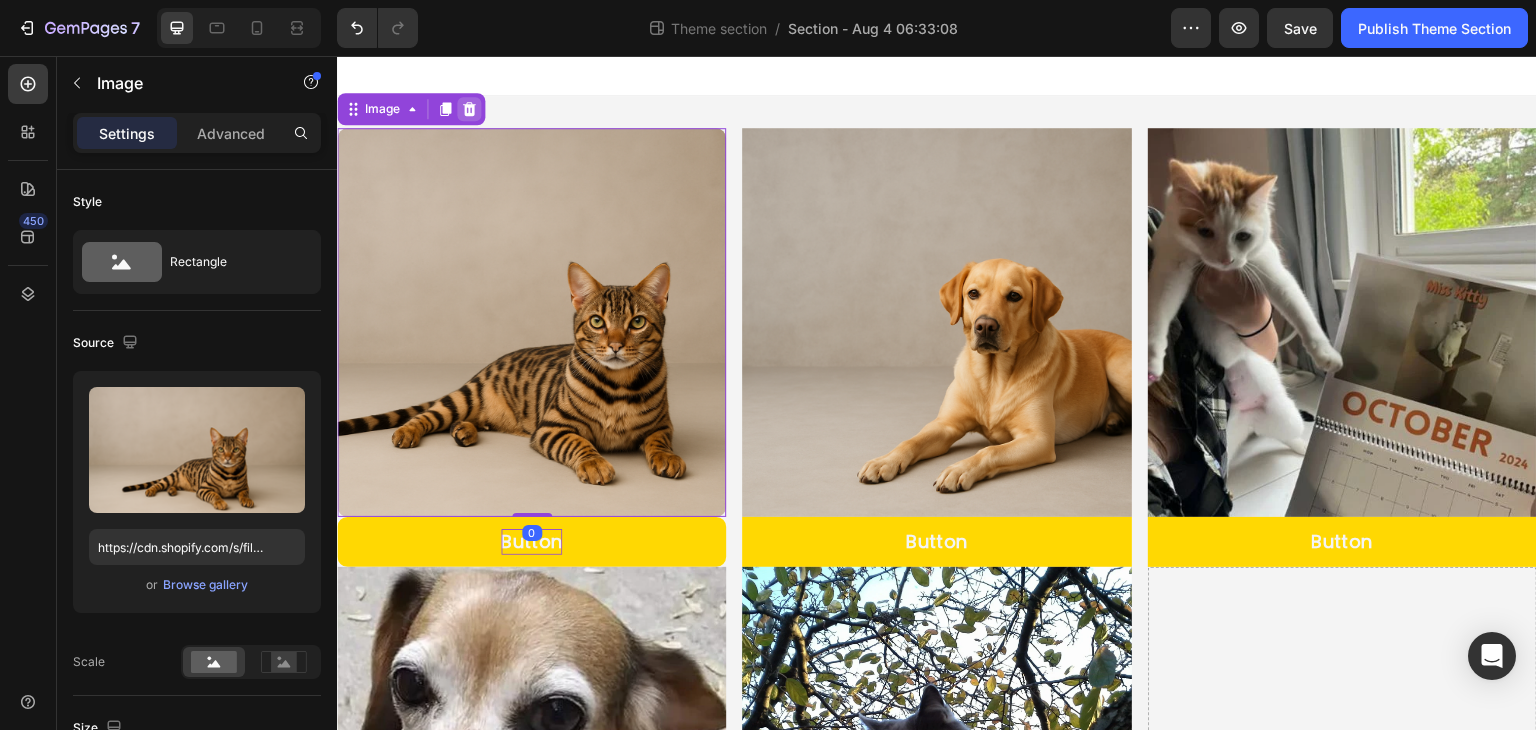 click 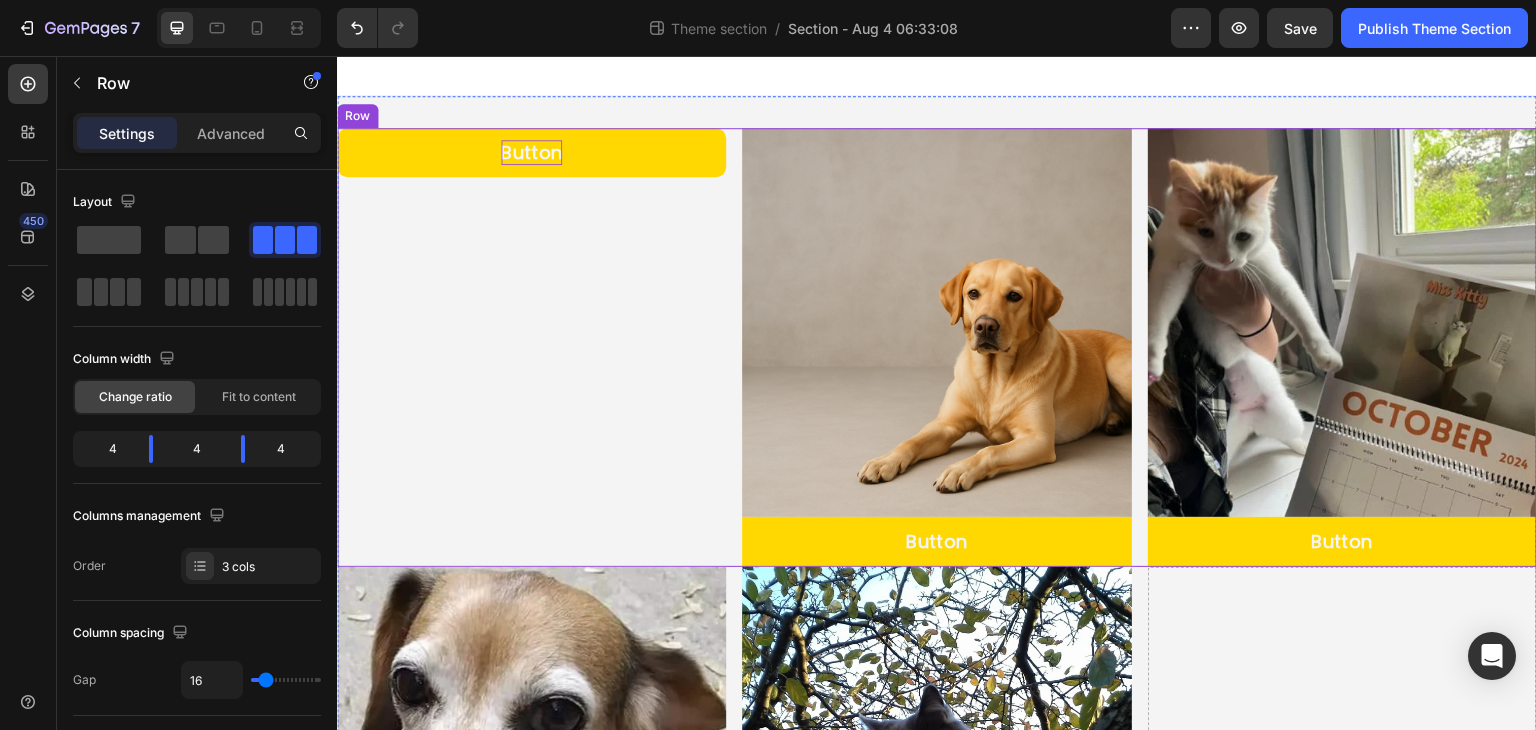 click on "Button Button" at bounding box center [531, 347] 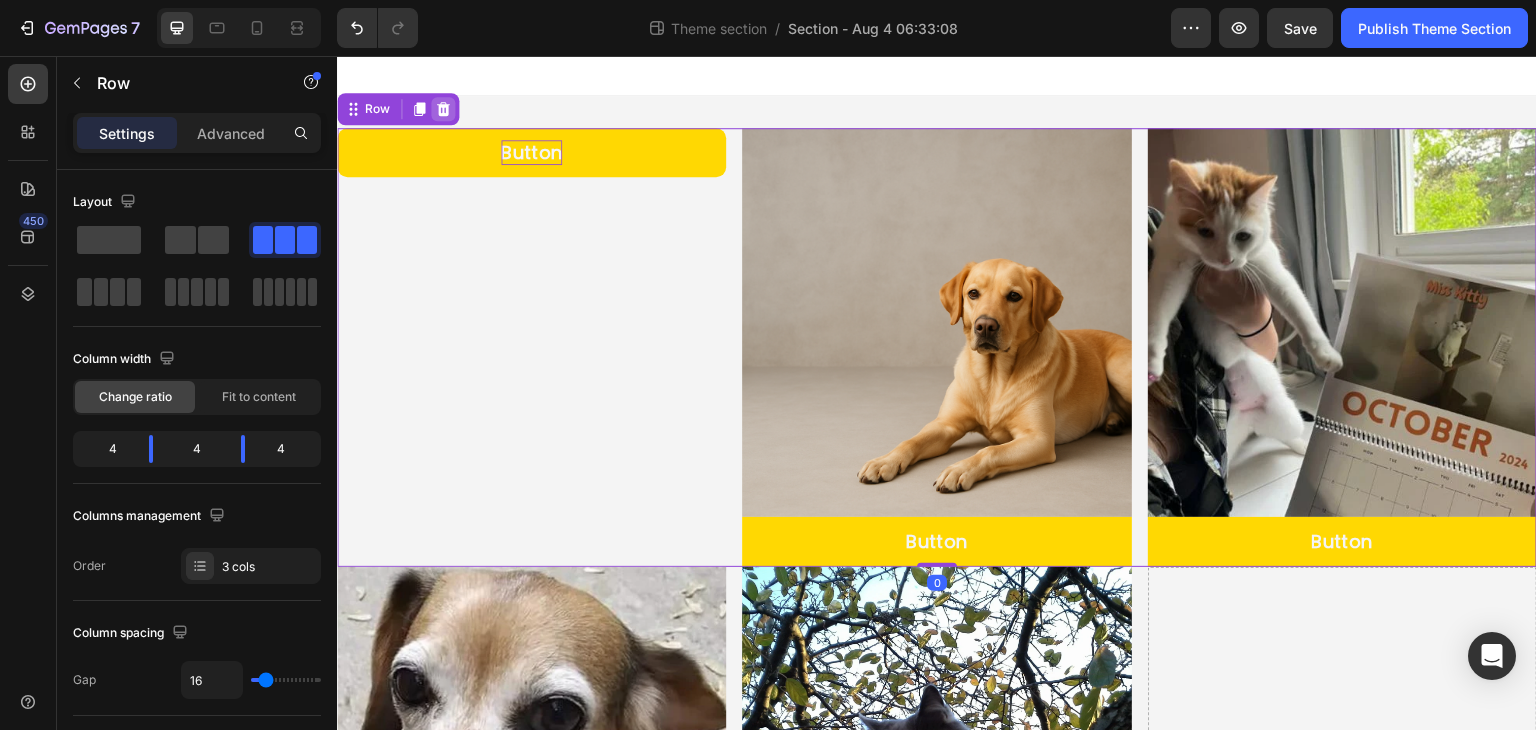 click 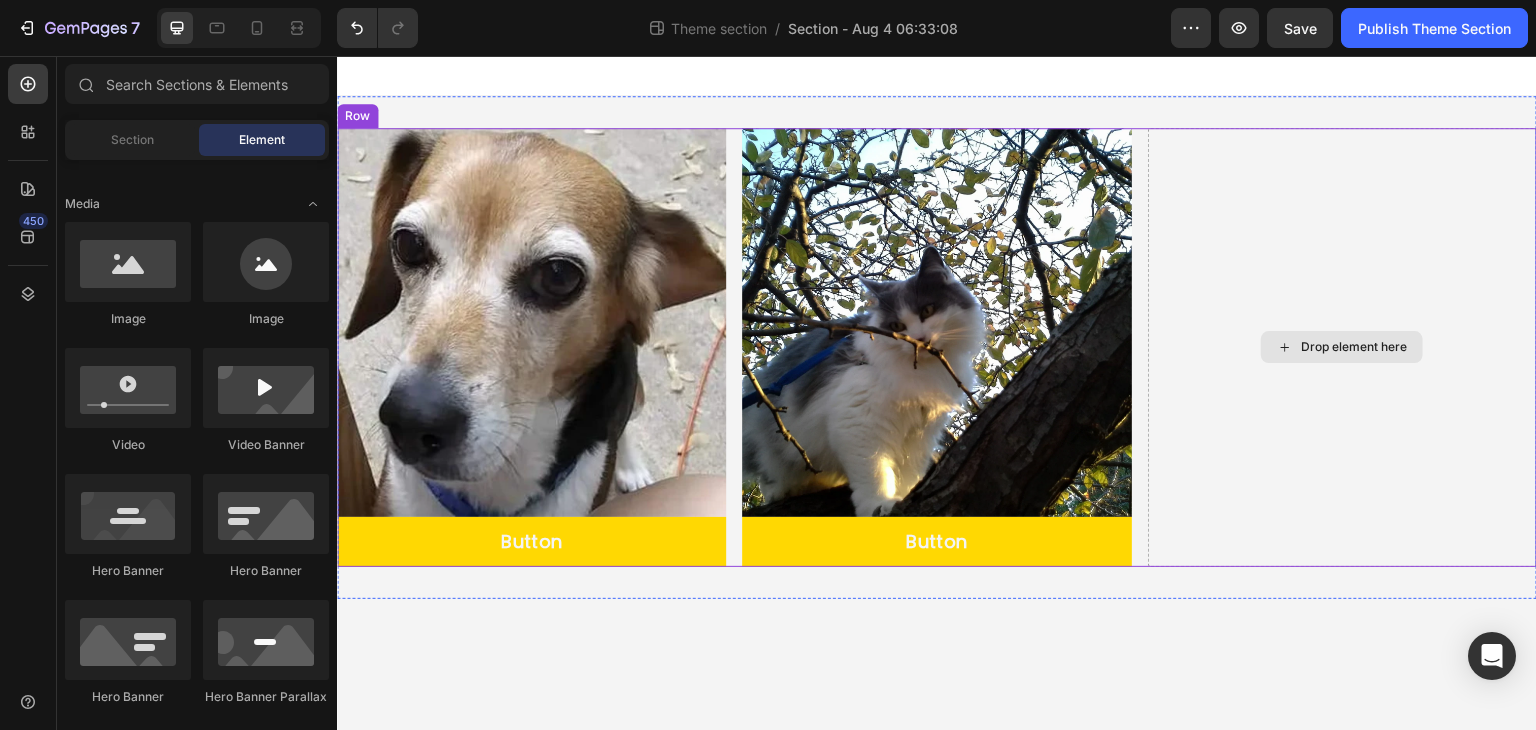 click on "Drop element here" at bounding box center [1342, 347] 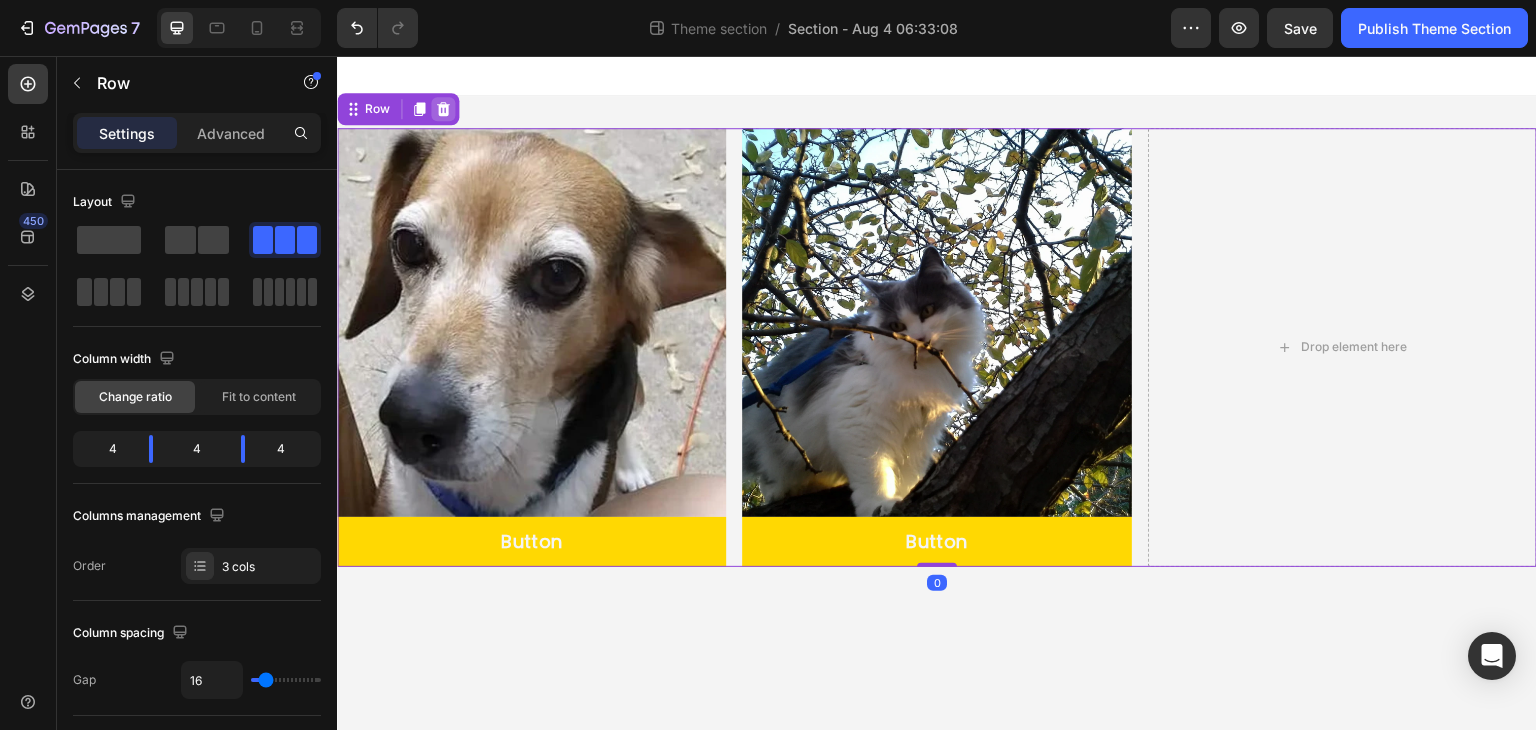 click 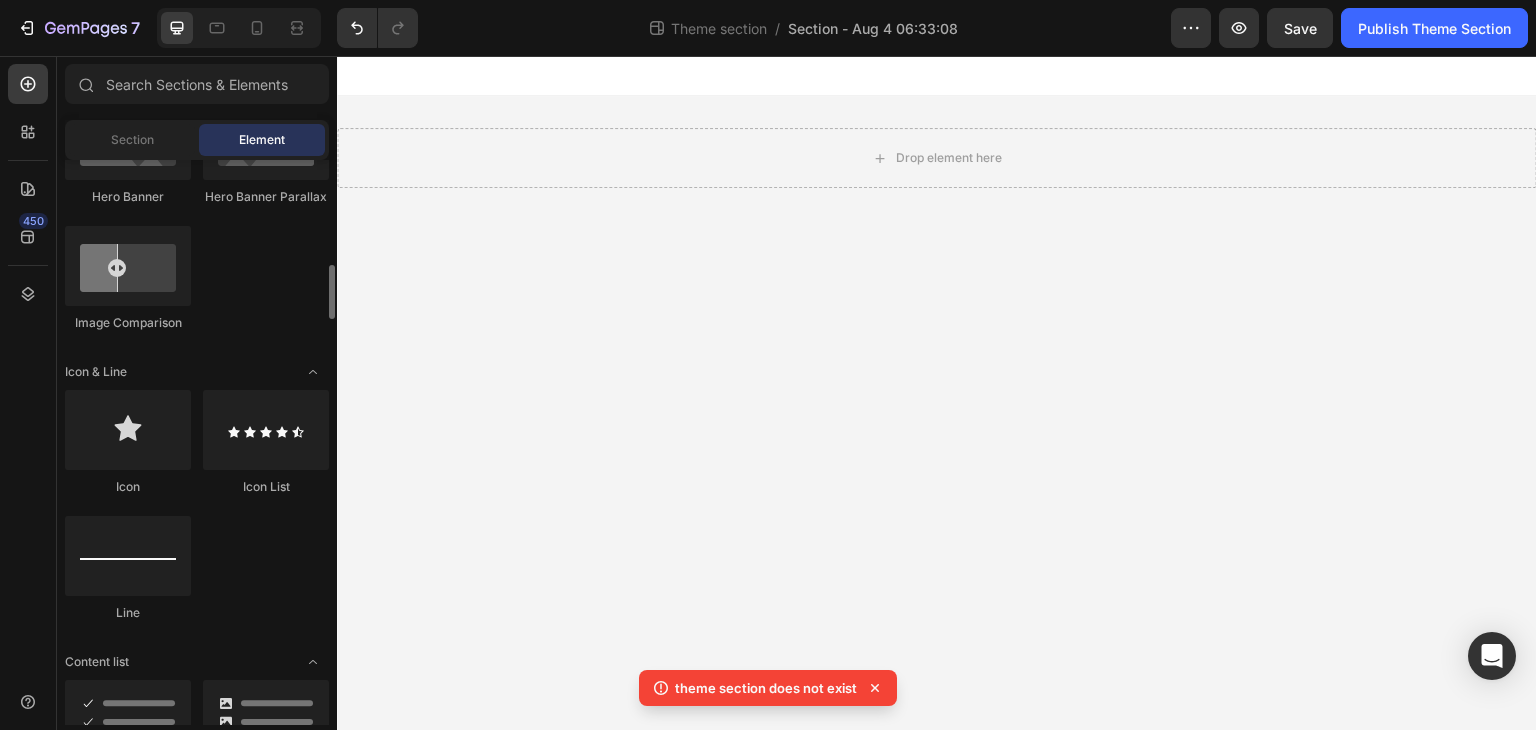 scroll, scrollTop: 900, scrollLeft: 0, axis: vertical 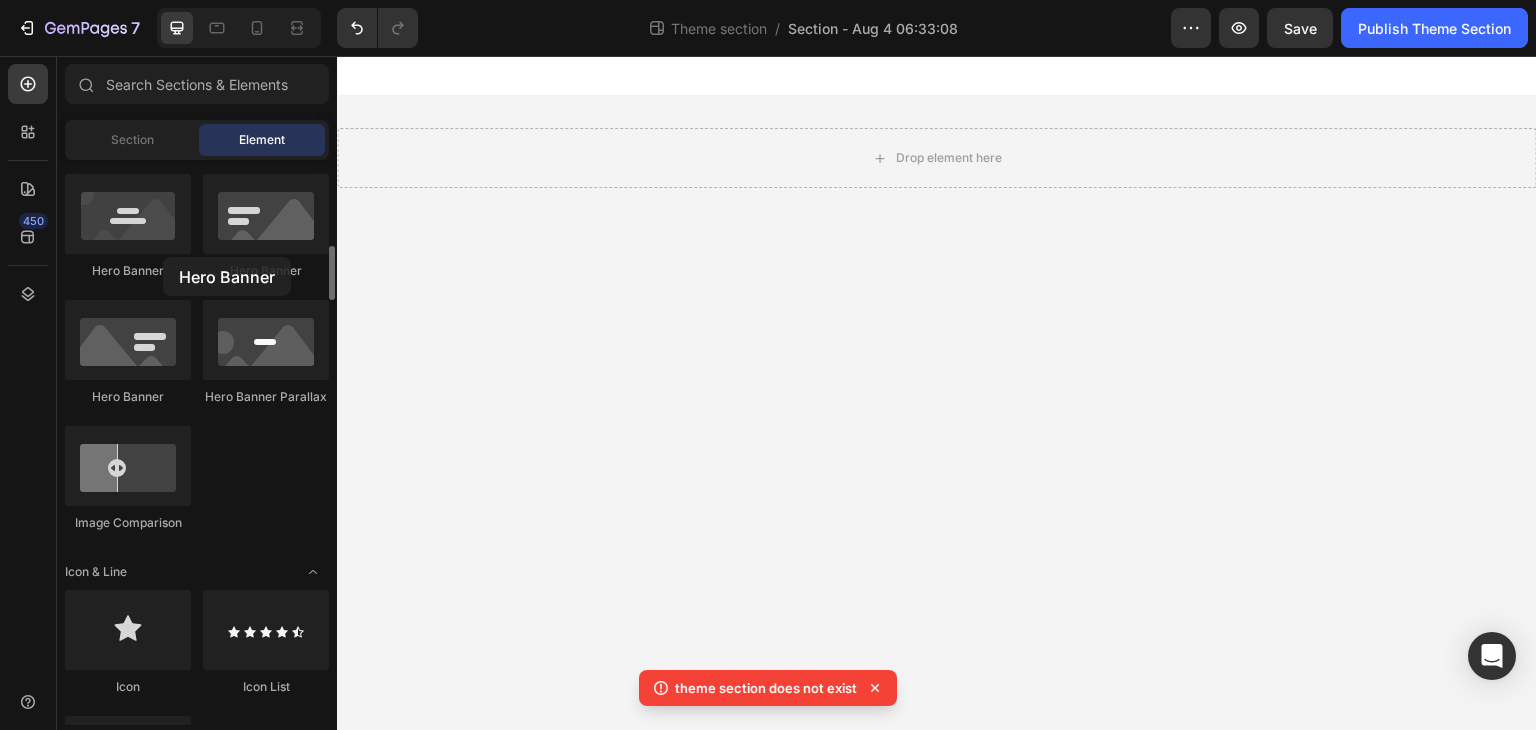drag, startPoint x: 122, startPoint y: 253, endPoint x: 59, endPoint y: 238, distance: 64.7611 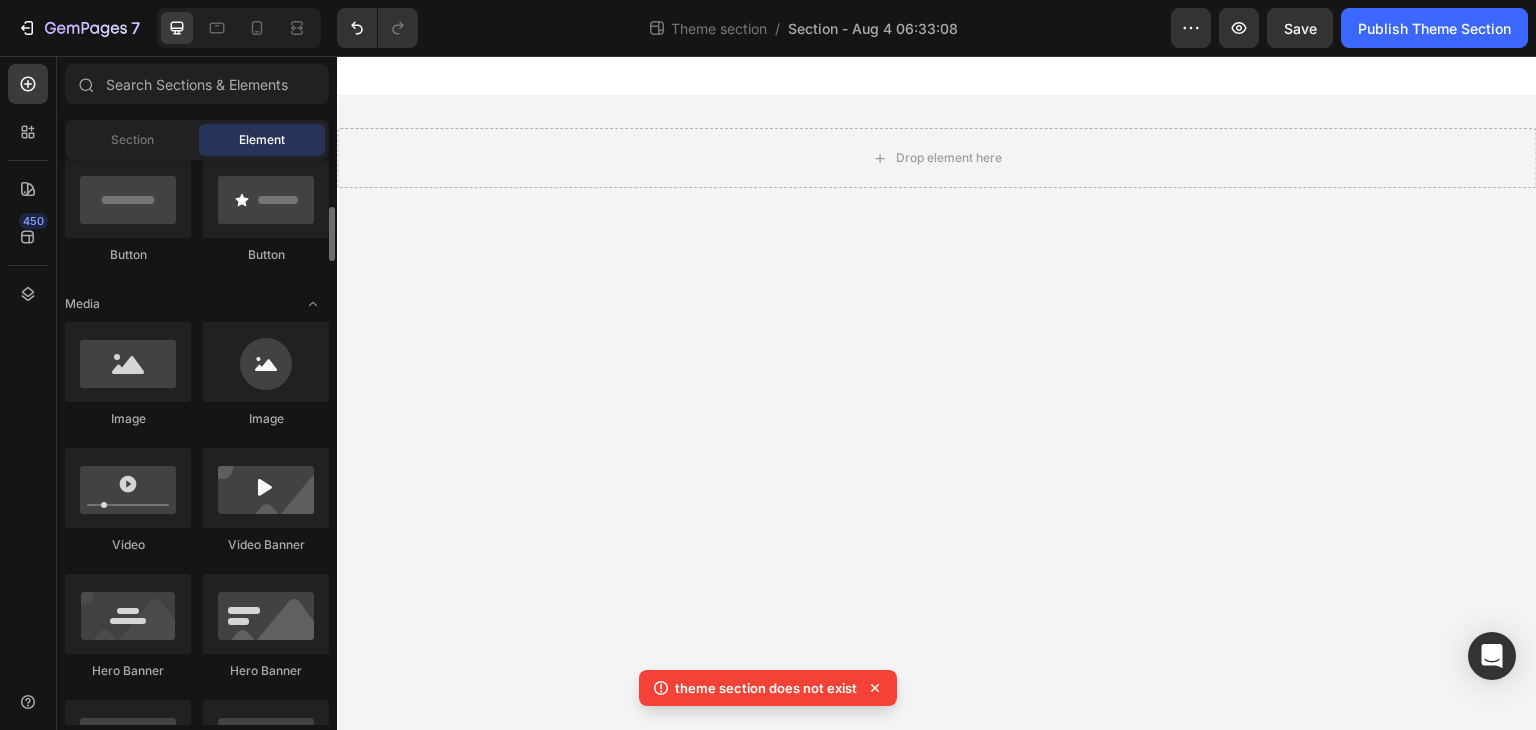 scroll, scrollTop: 0, scrollLeft: 0, axis: both 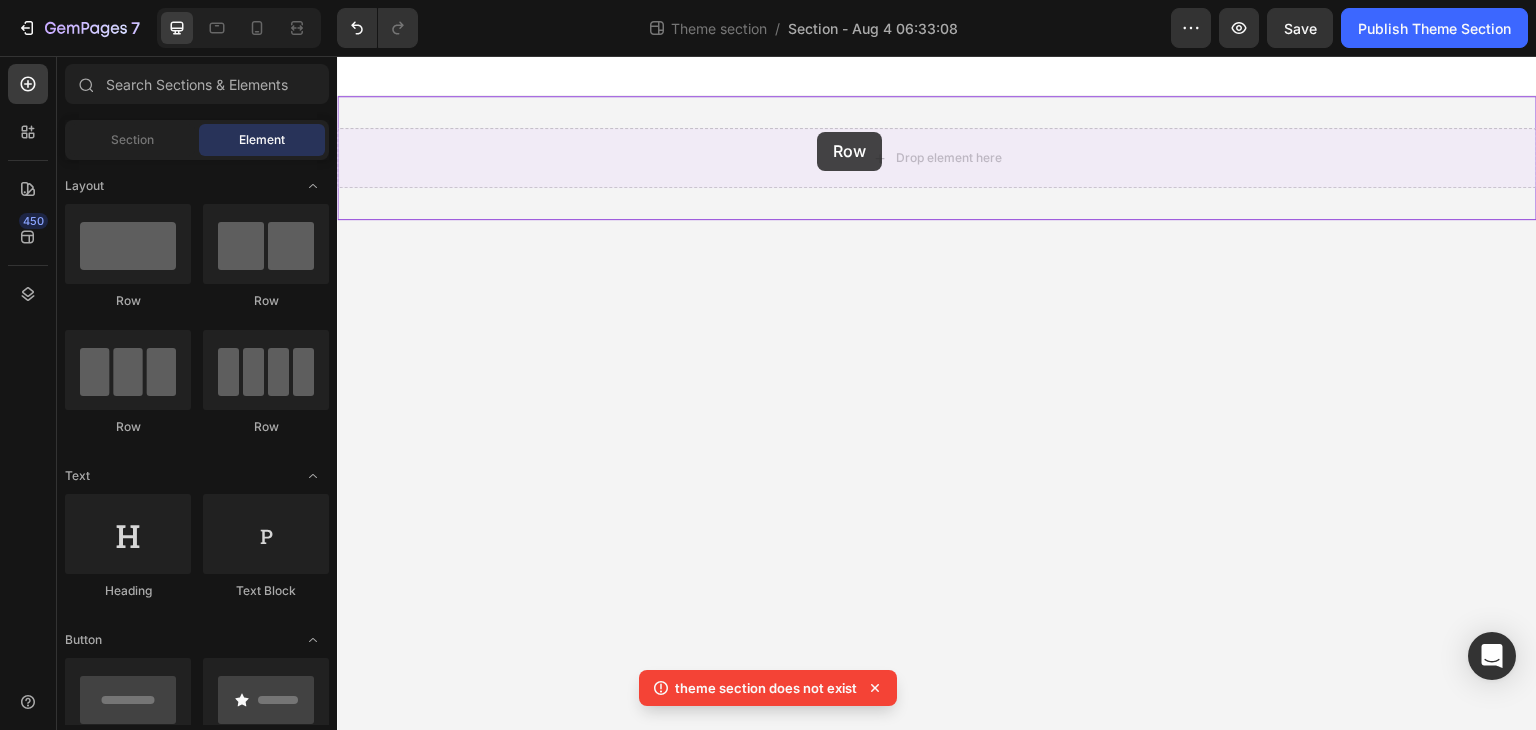 drag, startPoint x: 482, startPoint y: 444, endPoint x: 817, endPoint y: 132, distance: 457.78708 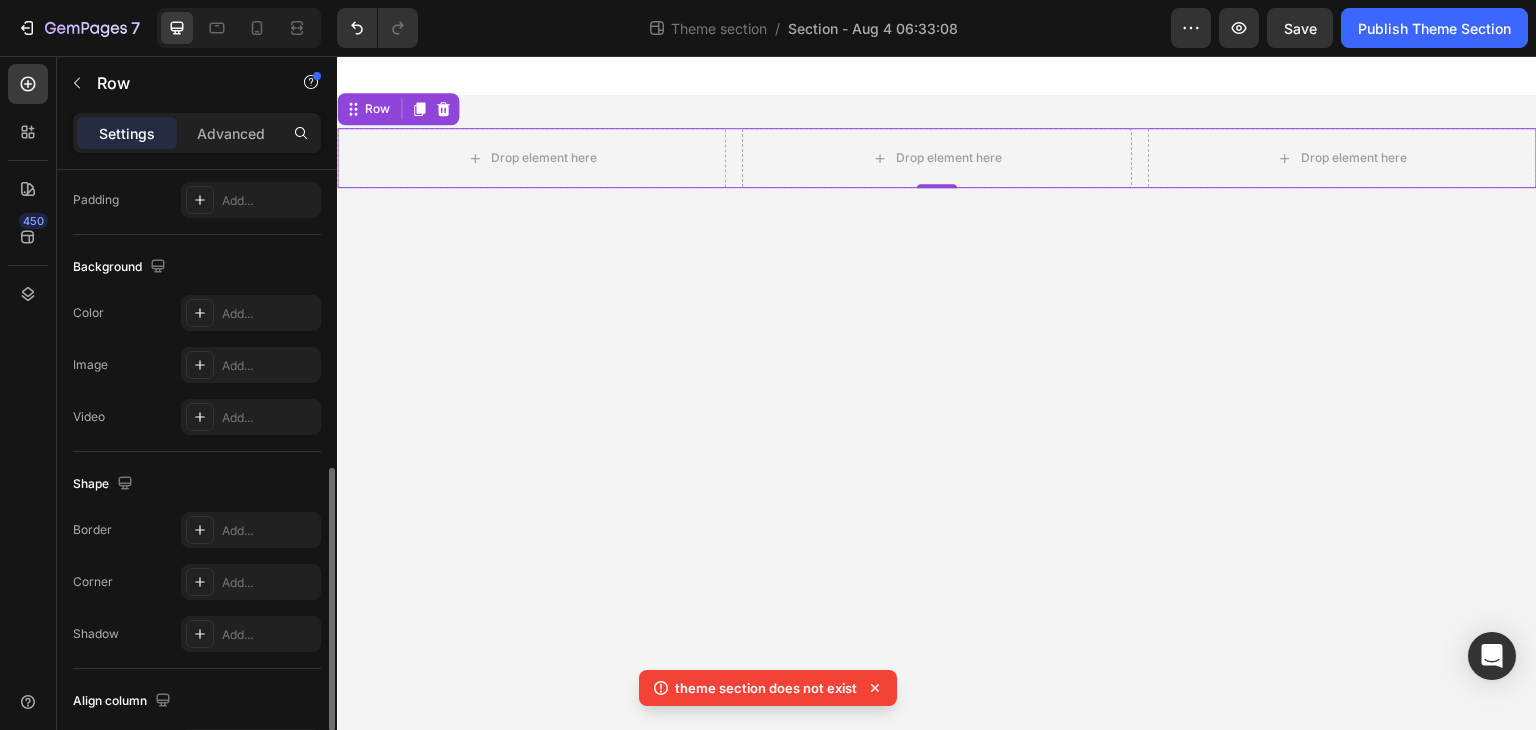 scroll, scrollTop: 828, scrollLeft: 0, axis: vertical 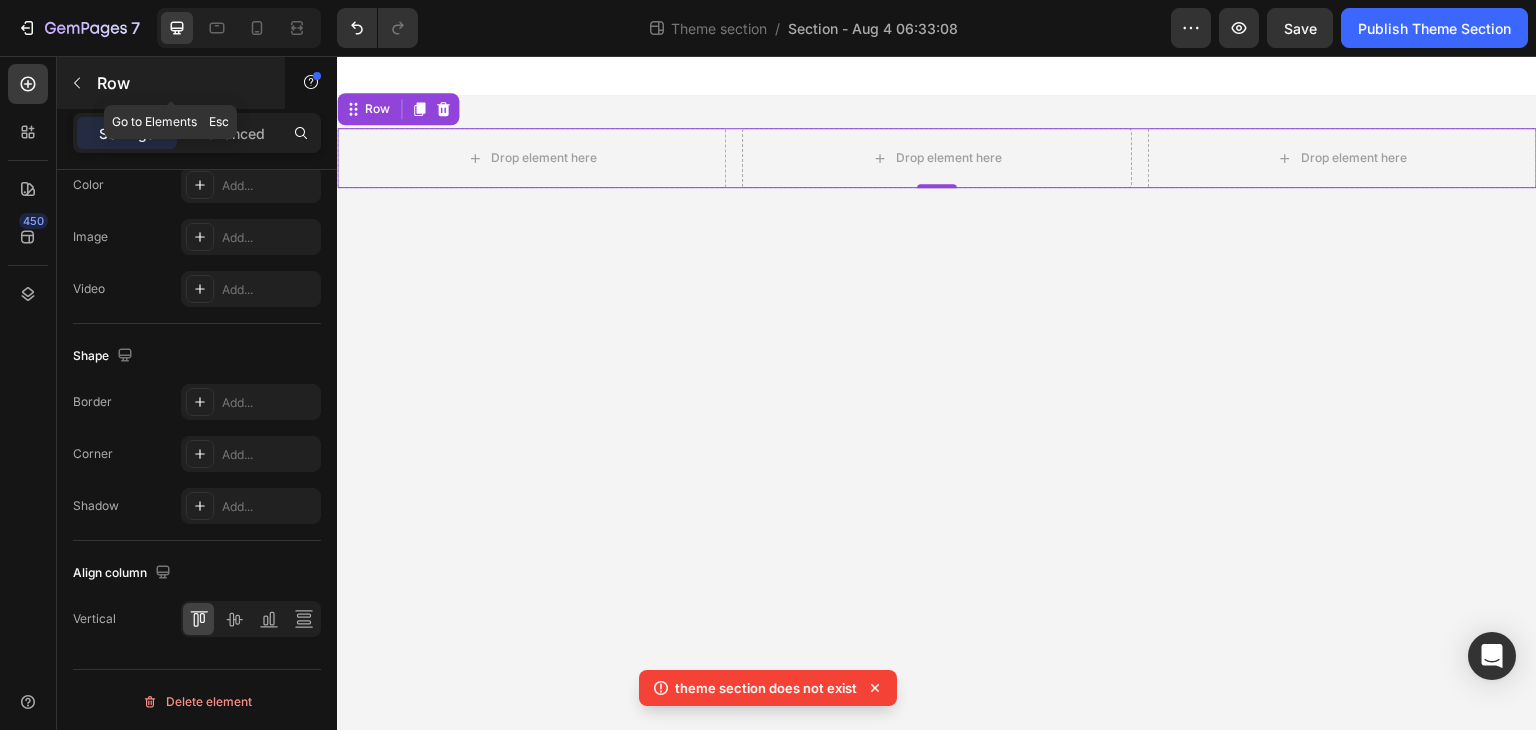 click 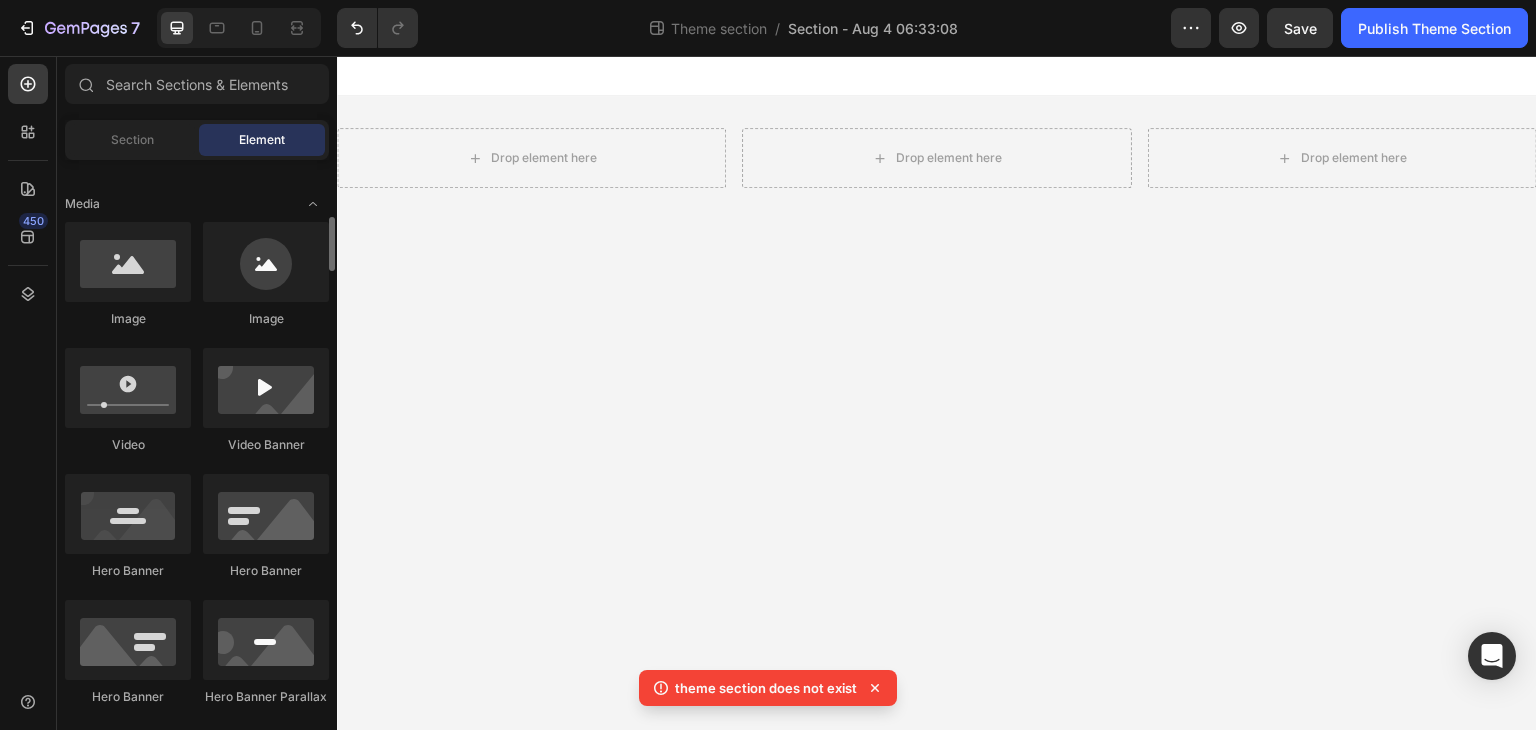 scroll, scrollTop: 700, scrollLeft: 0, axis: vertical 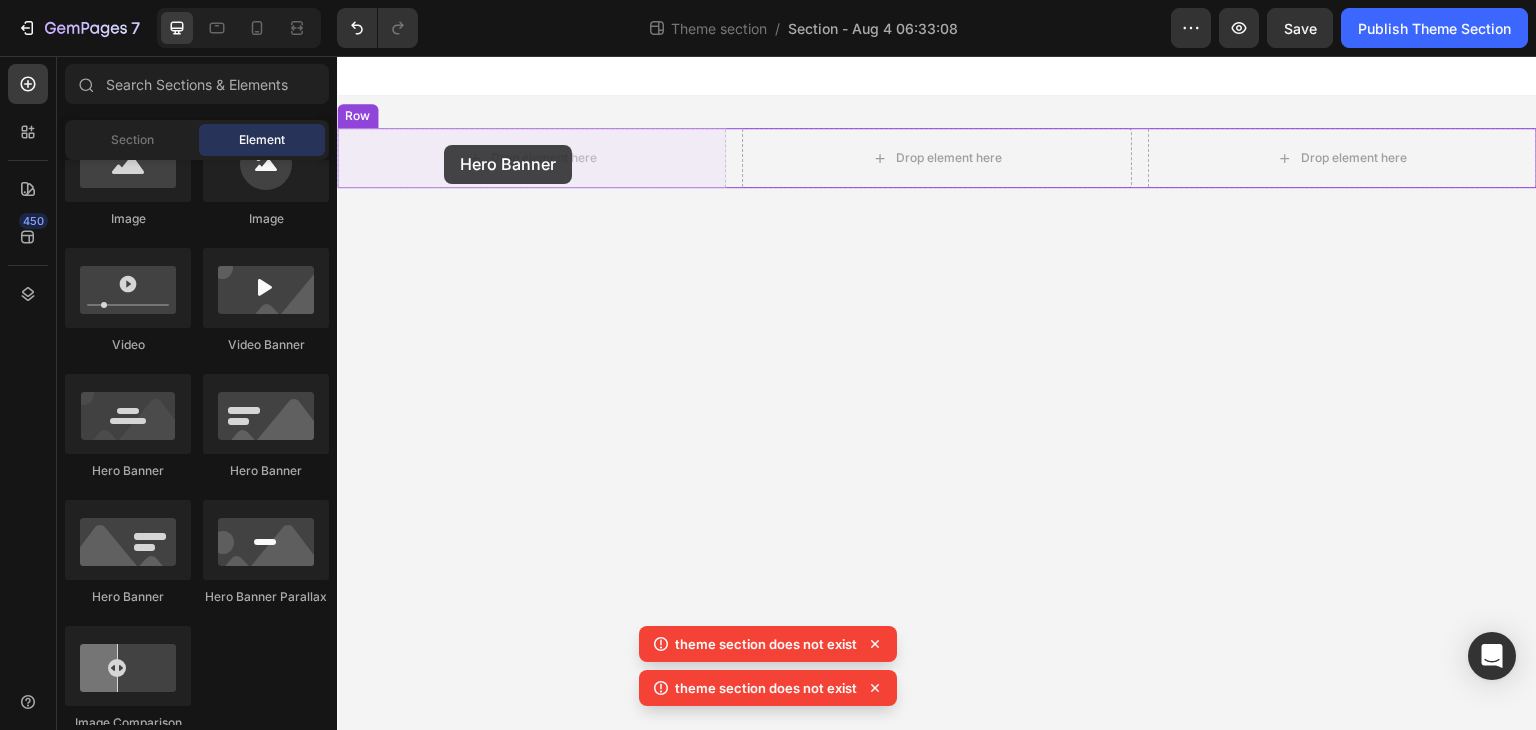 drag, startPoint x: 480, startPoint y: 475, endPoint x: 444, endPoint y: 145, distance: 331.95782 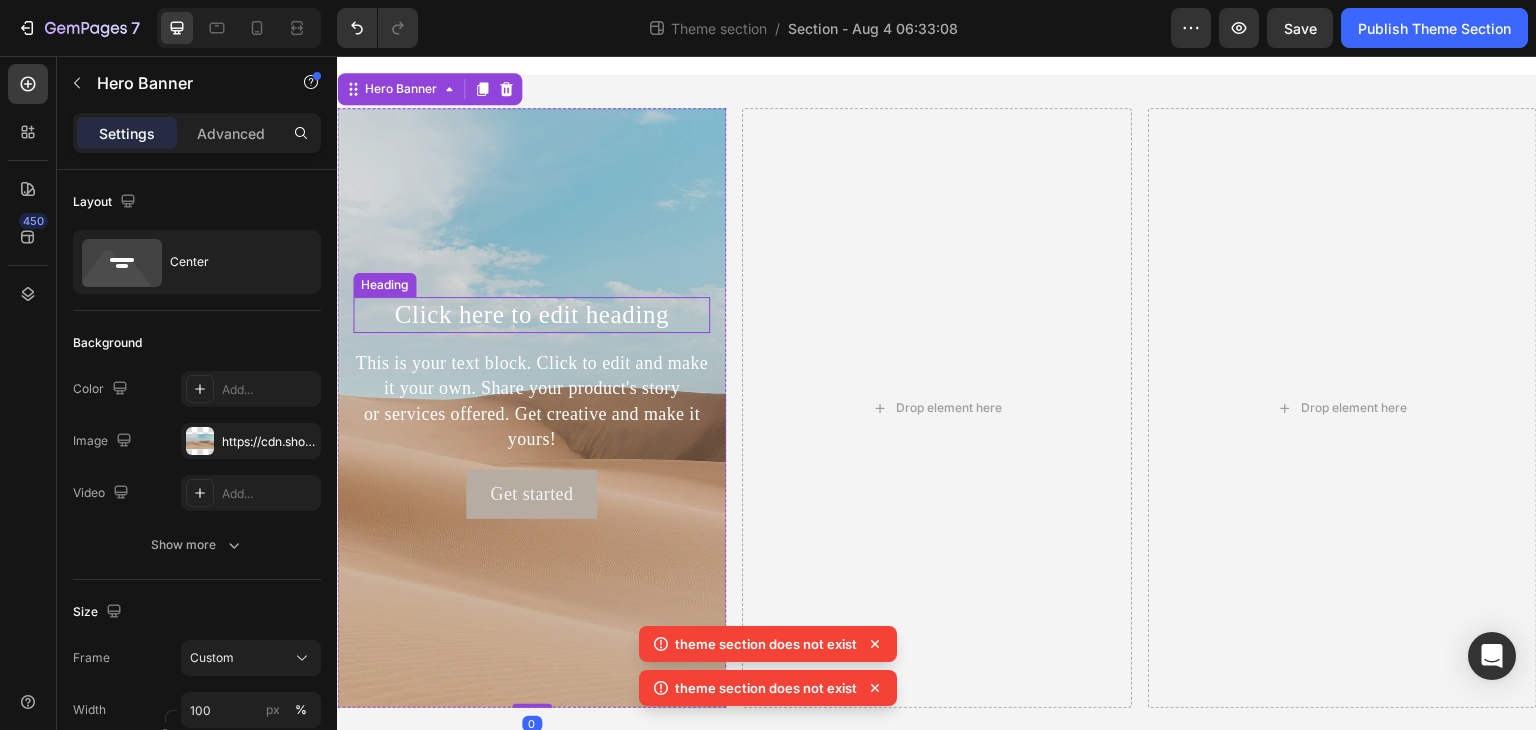 scroll, scrollTop: 29, scrollLeft: 0, axis: vertical 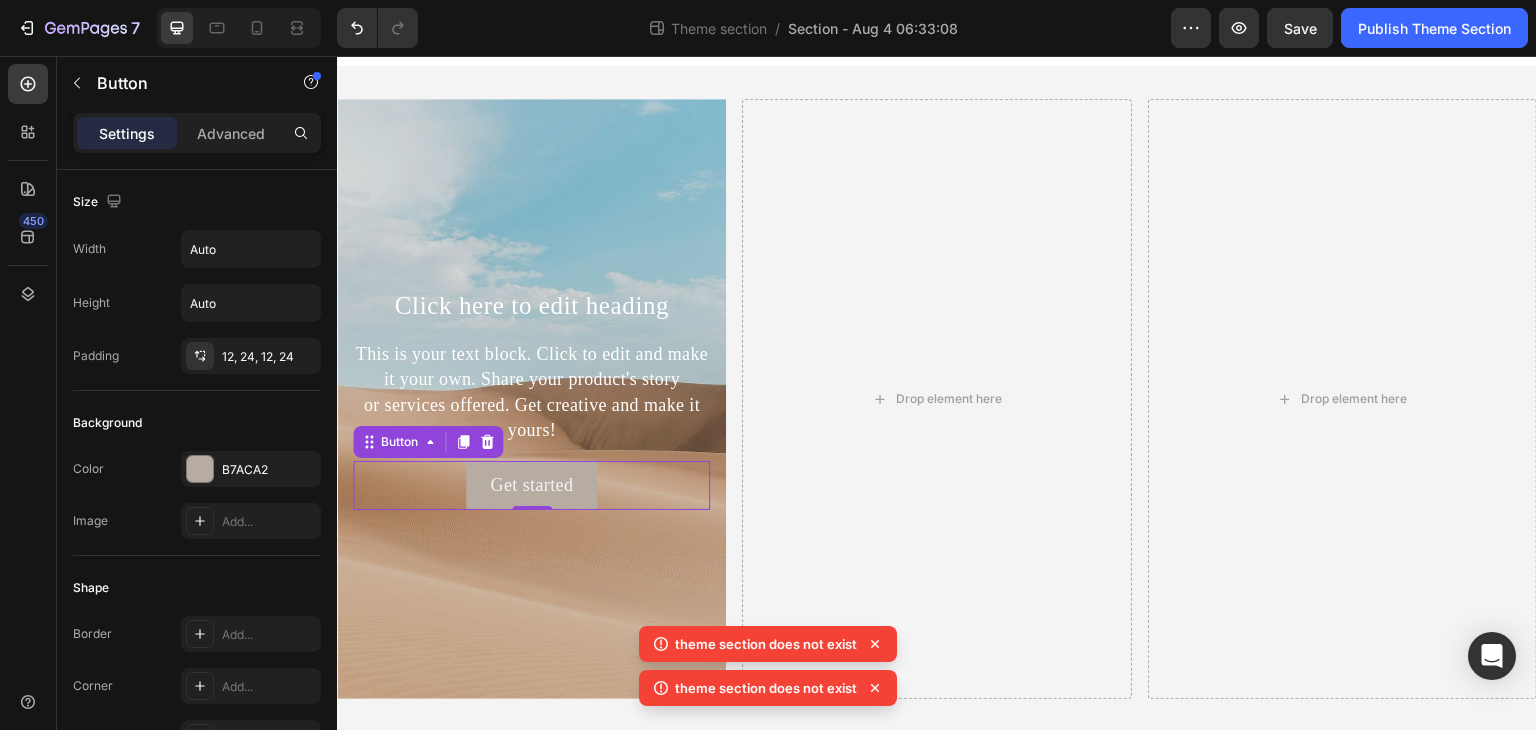 click on "Get started Button   0" at bounding box center [531, 485] 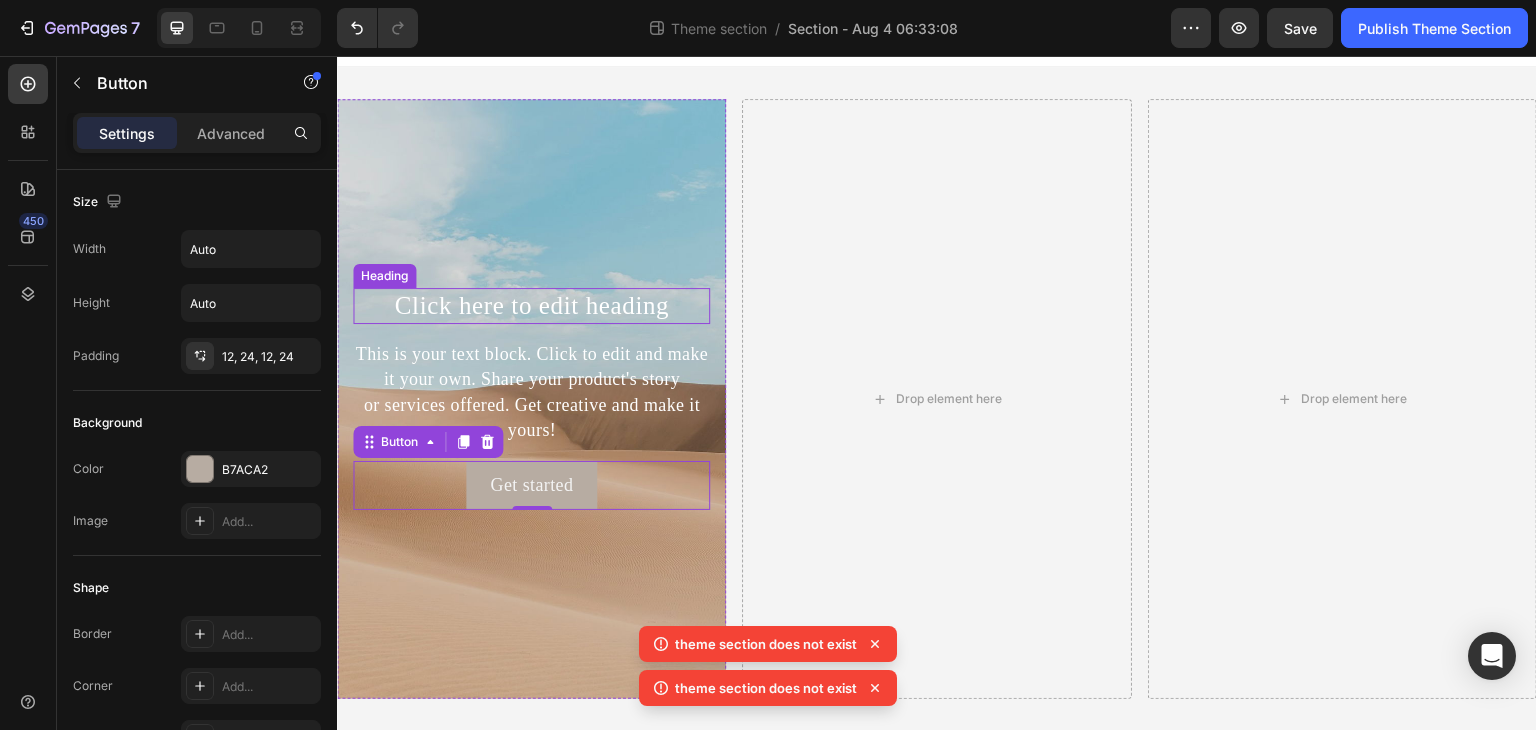 click on "Click here to edit heading" at bounding box center (531, 306) 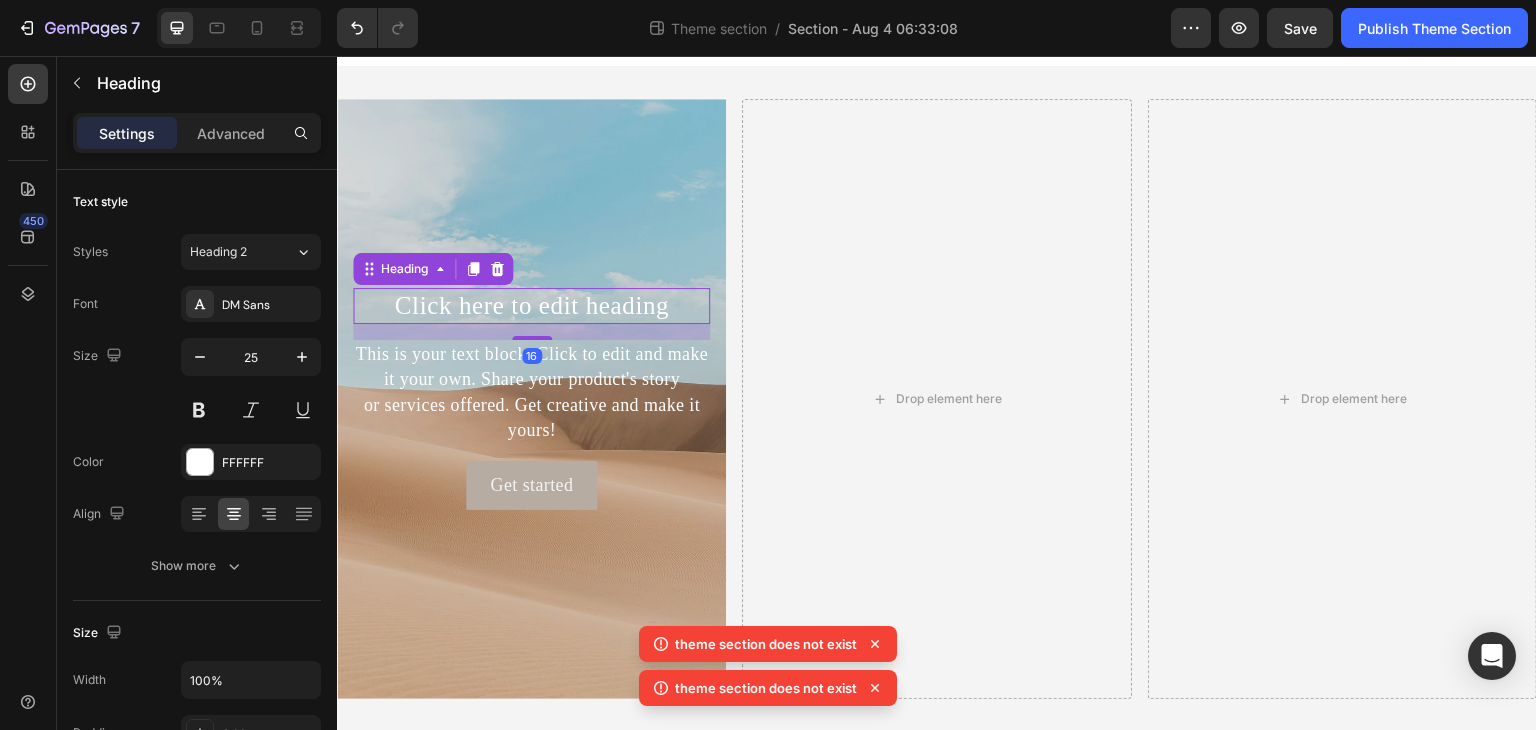 drag, startPoint x: 507, startPoint y: 236, endPoint x: 512, endPoint y: 261, distance: 25.495098 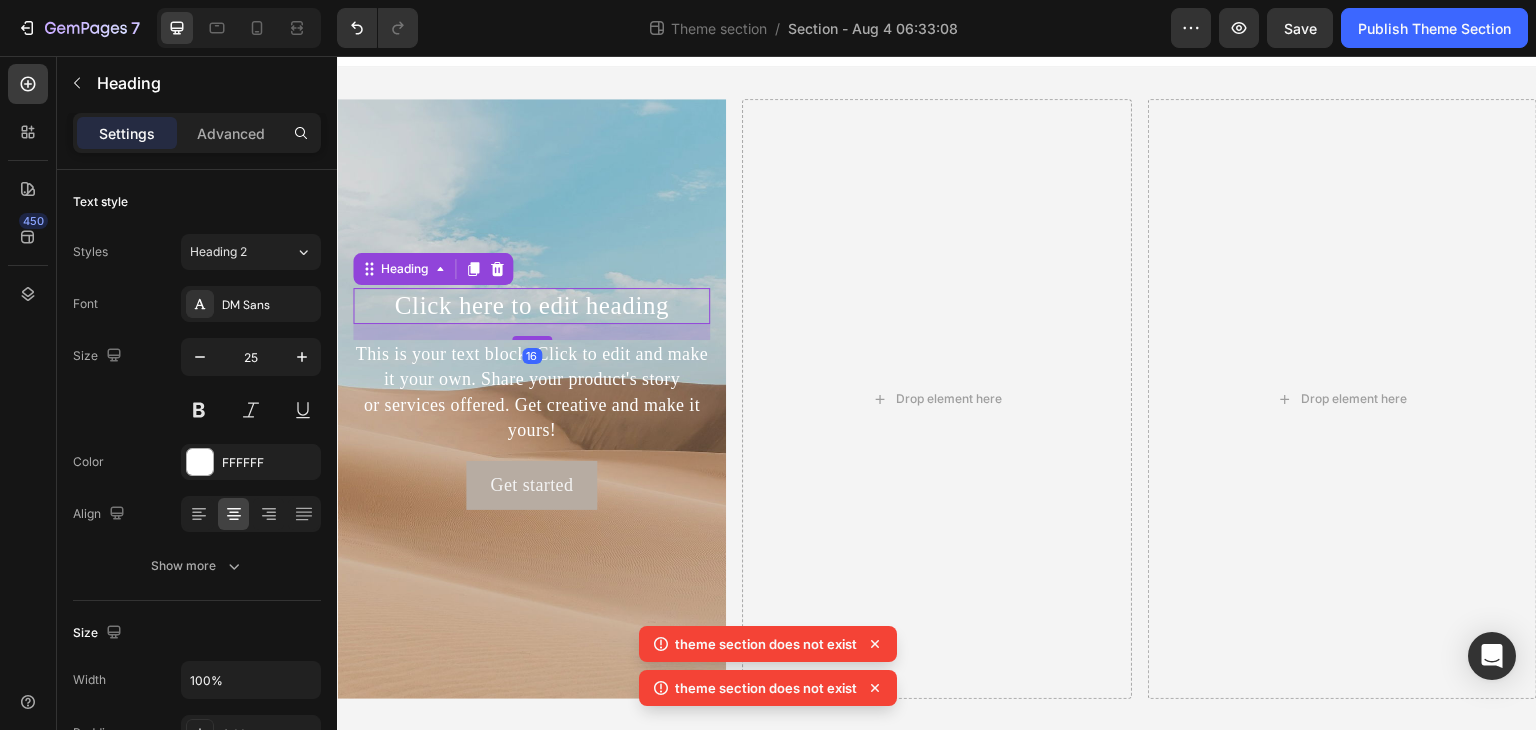 click at bounding box center [497, 269] 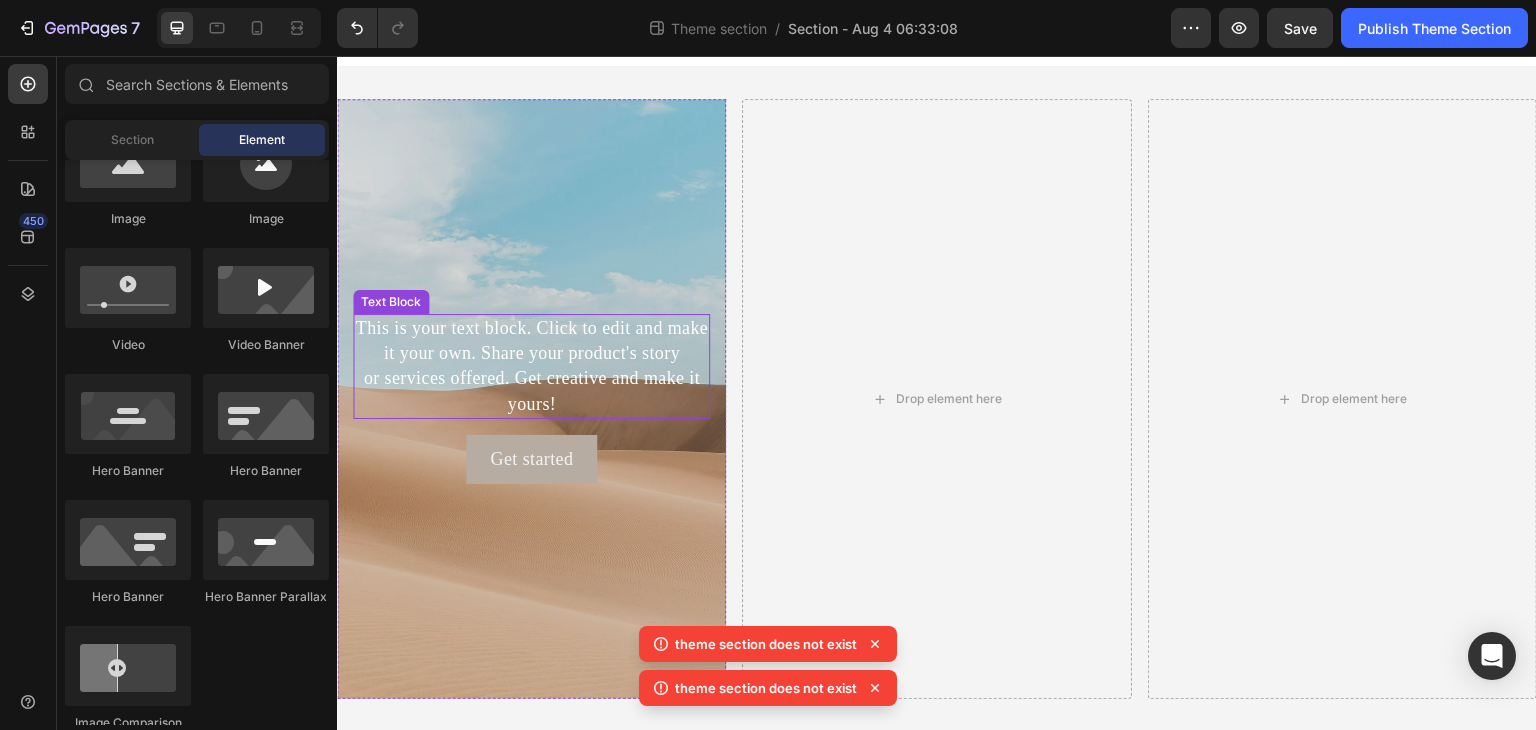 click on "This is your text block. Click to edit and make it your own. Share your product's story                   or services offered. Get creative and make it yours!" at bounding box center (531, 366) 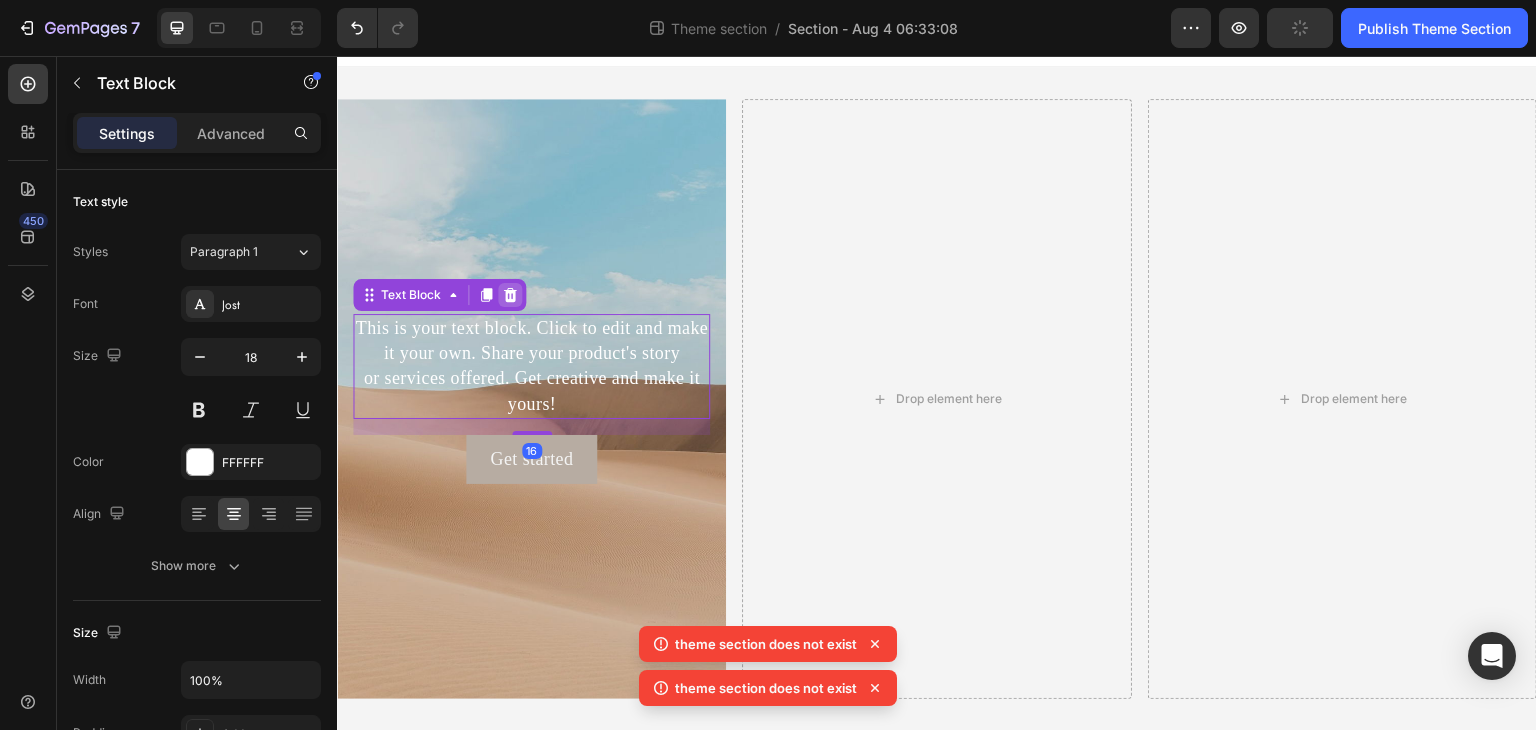 click 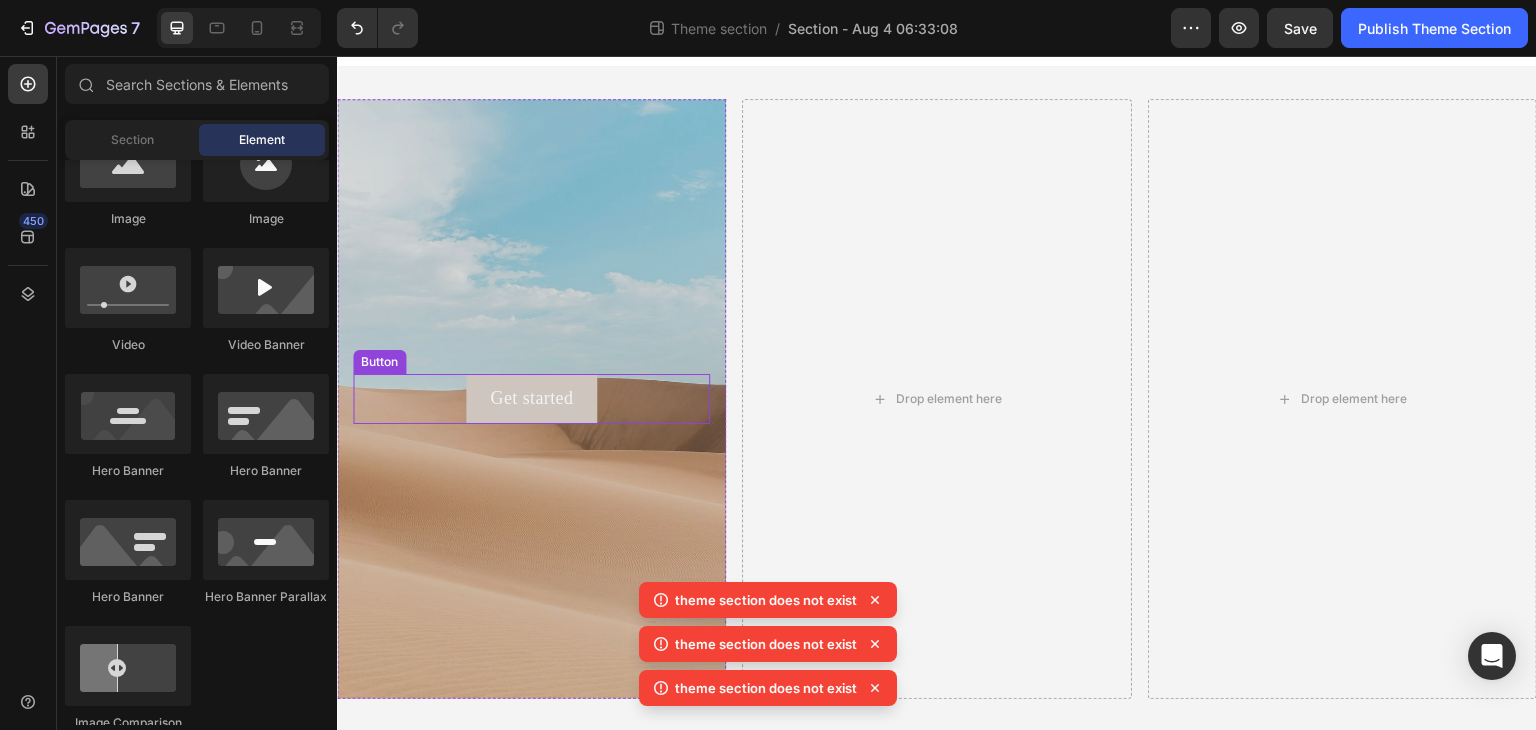click on "Get started" at bounding box center [531, 398] 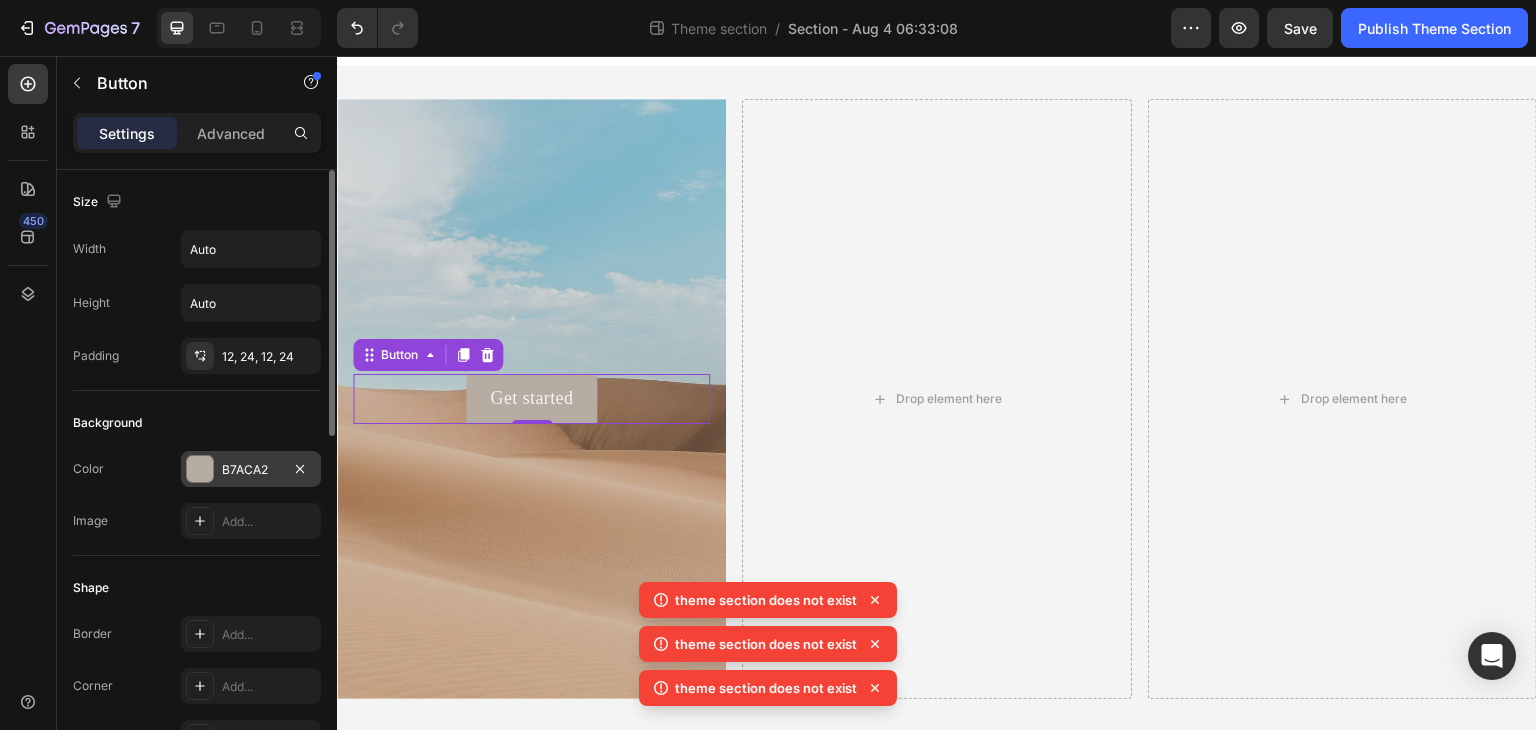 click on "B7ACA2" at bounding box center (251, 470) 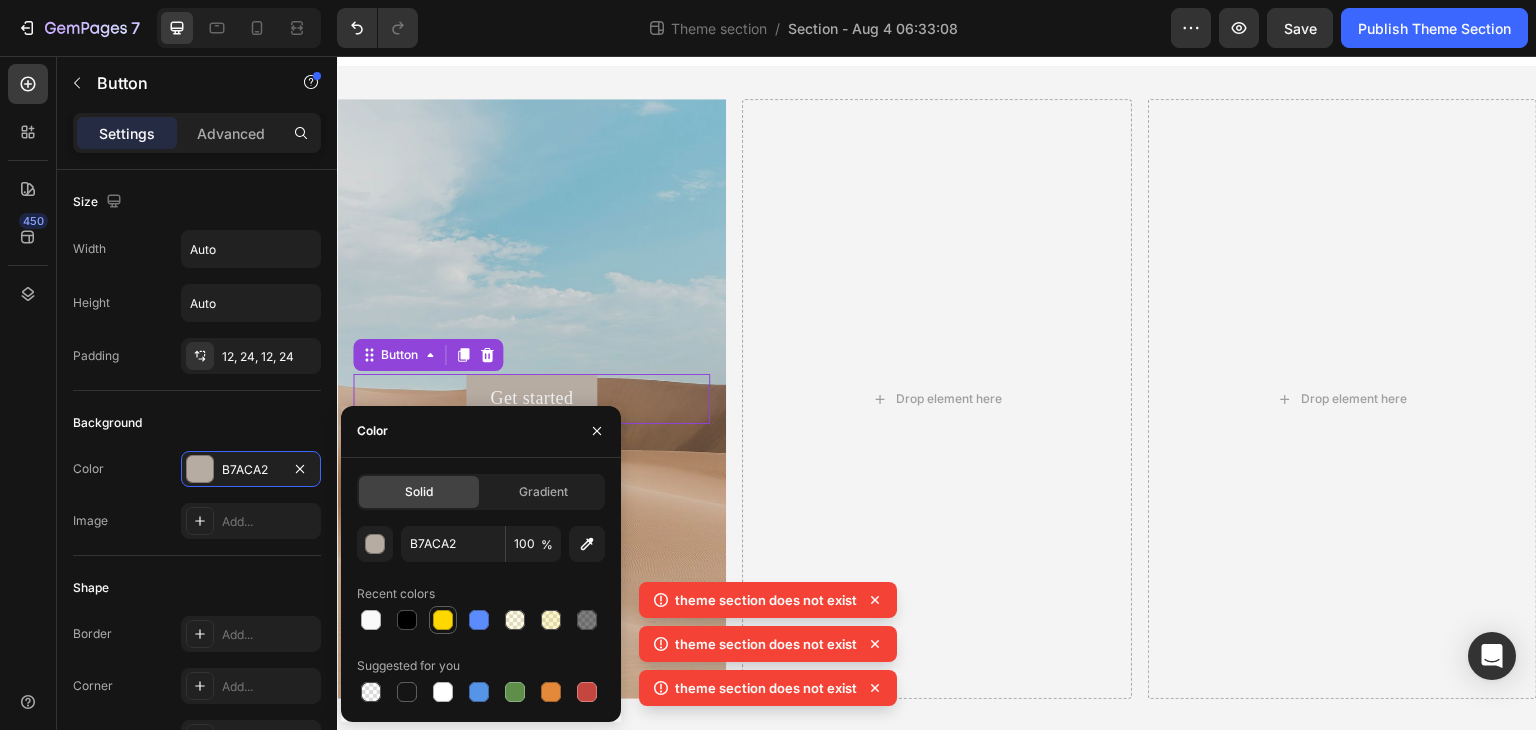 click at bounding box center [443, 620] 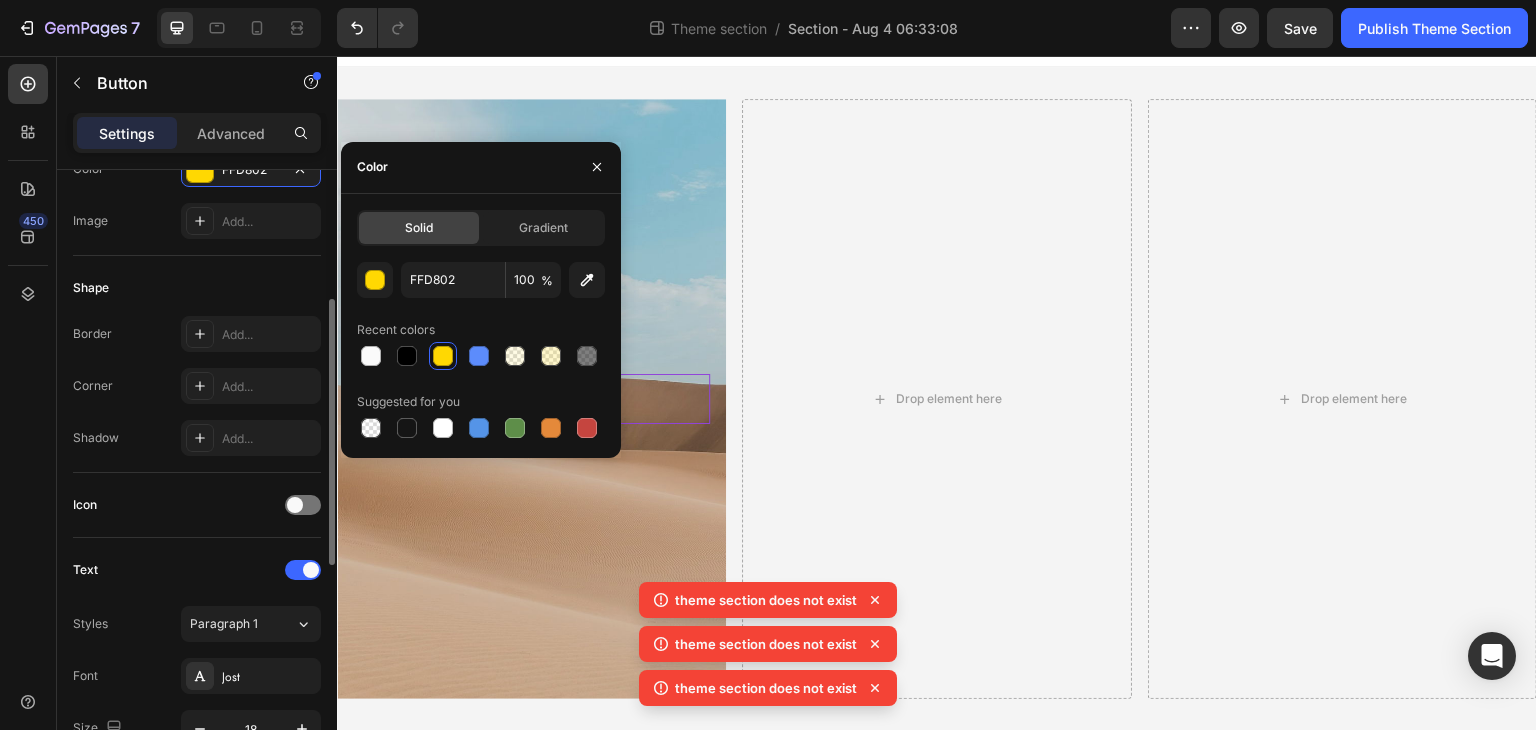 scroll, scrollTop: 400, scrollLeft: 0, axis: vertical 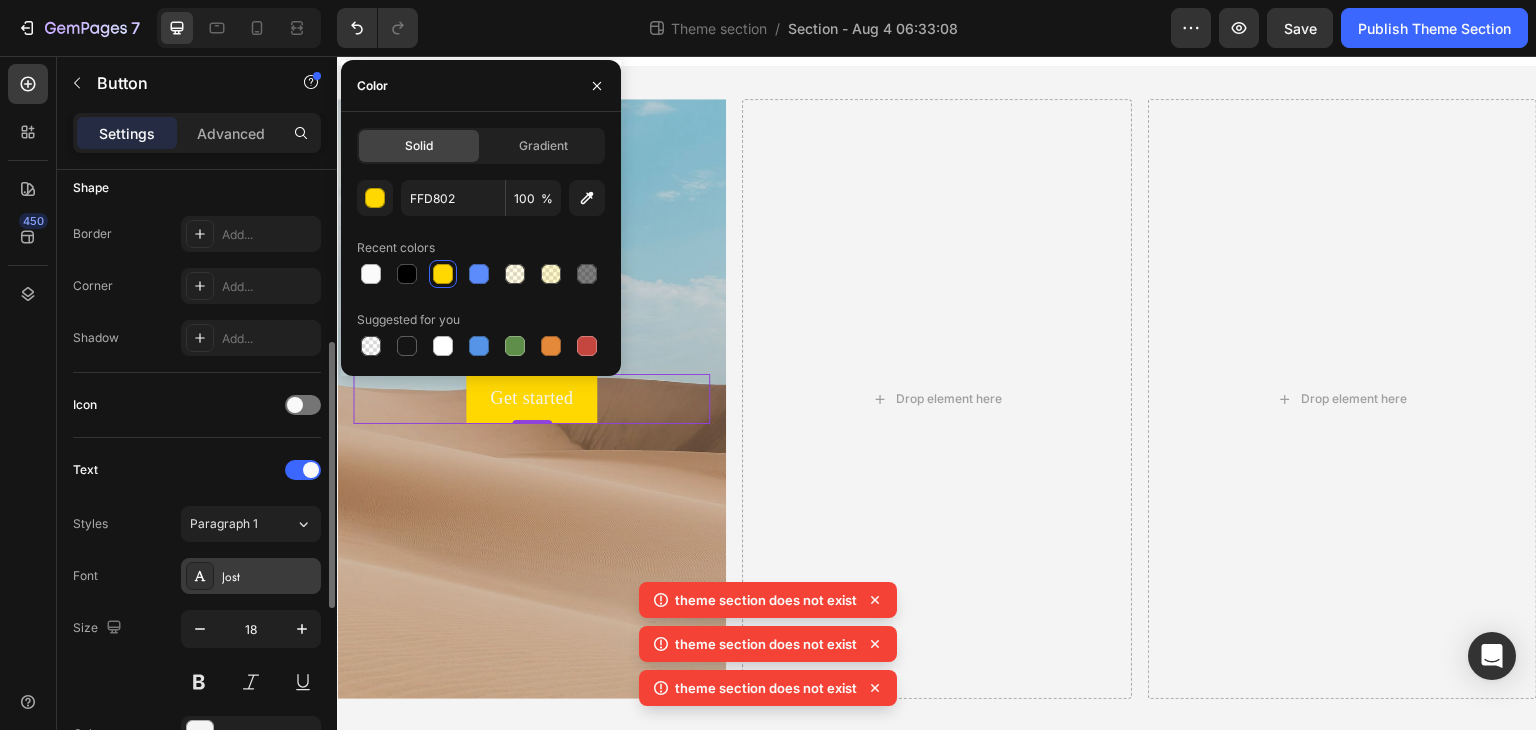 click on "Jost" at bounding box center [269, 577] 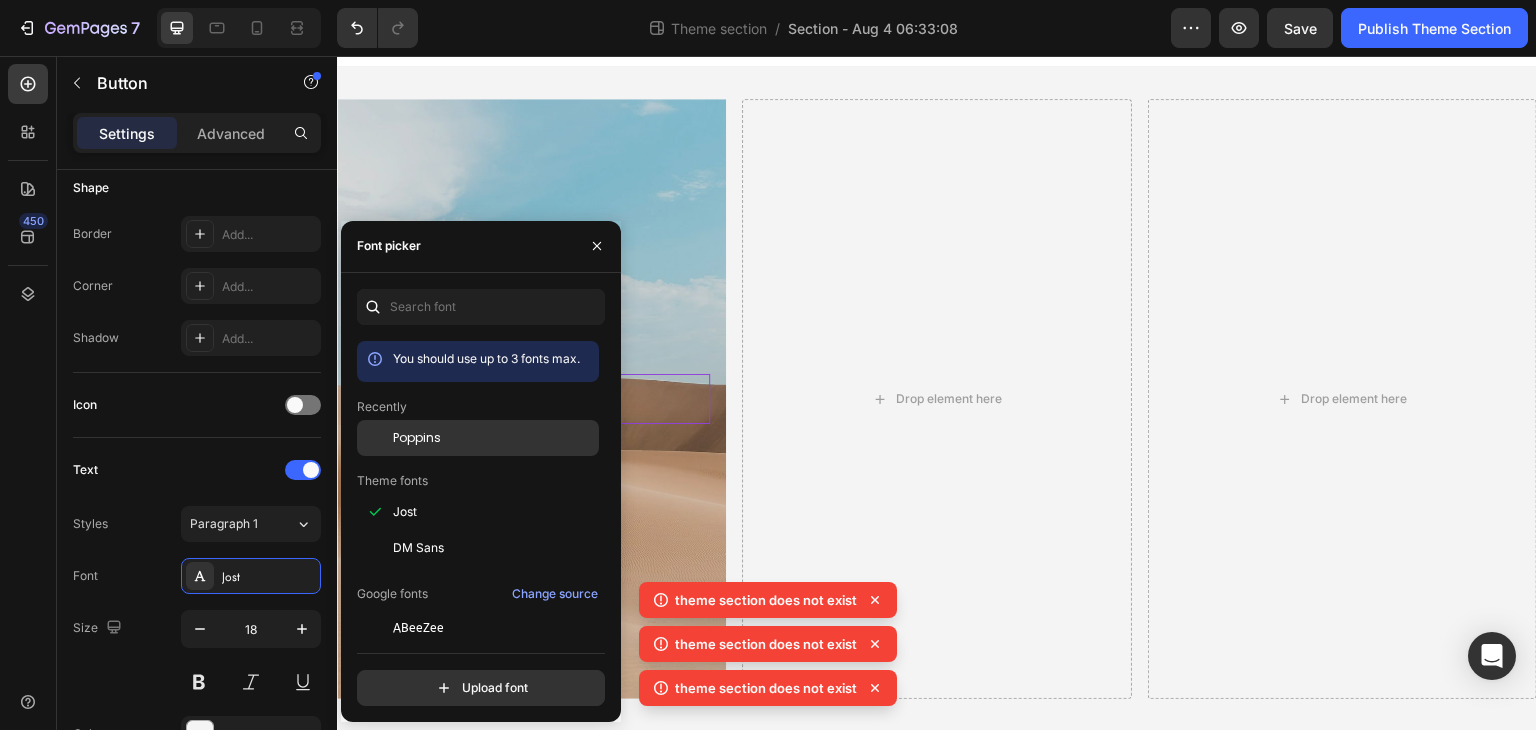 click on "Poppins" 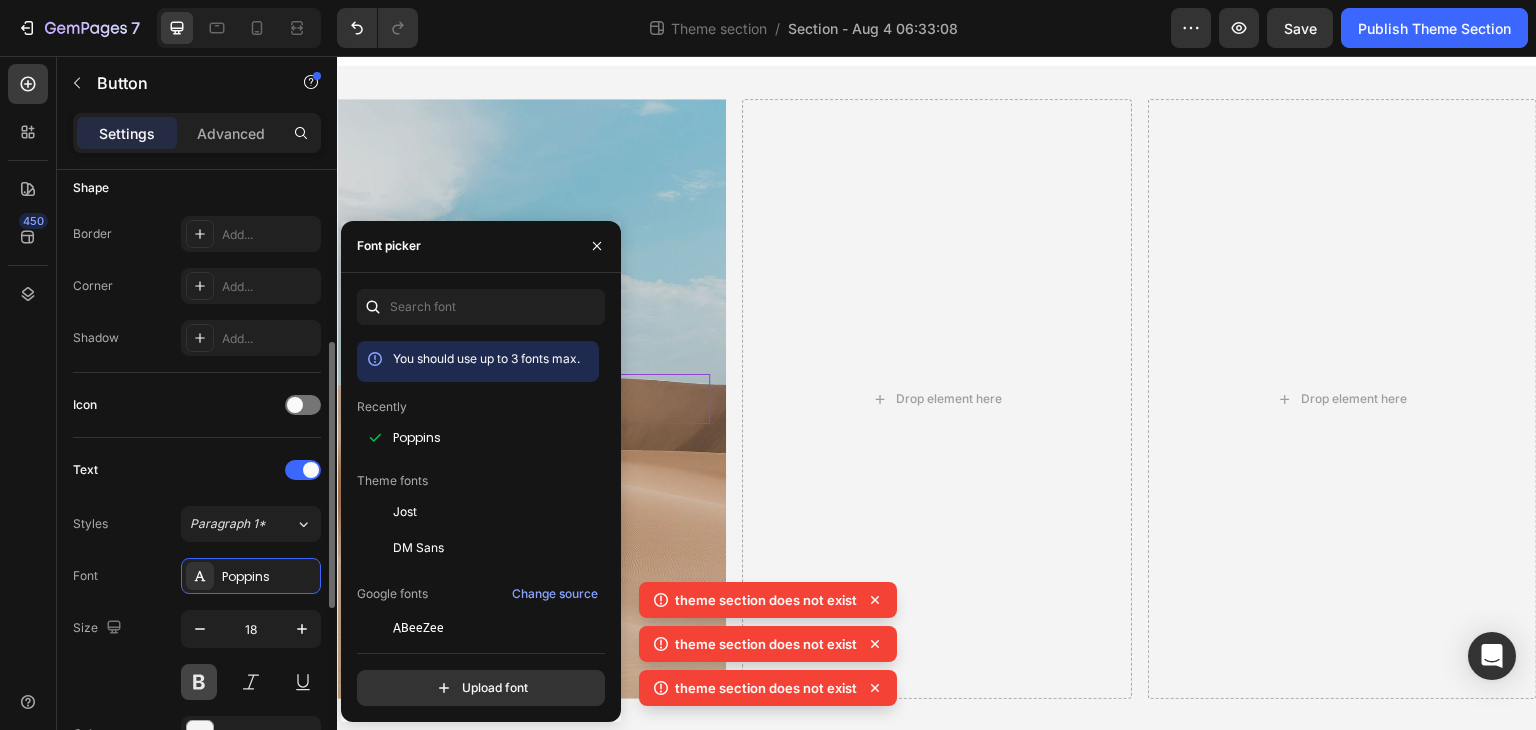 click at bounding box center [199, 682] 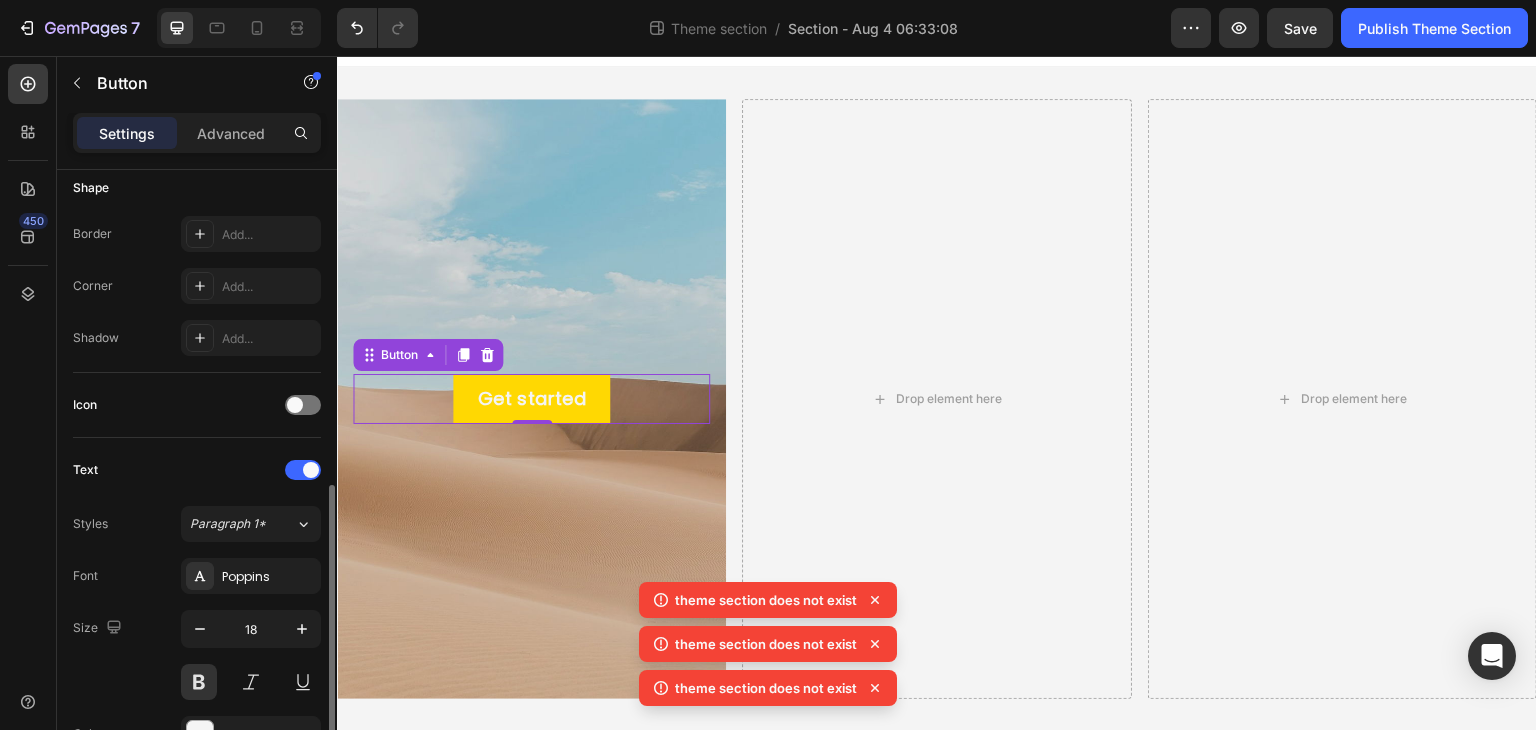 scroll, scrollTop: 600, scrollLeft: 0, axis: vertical 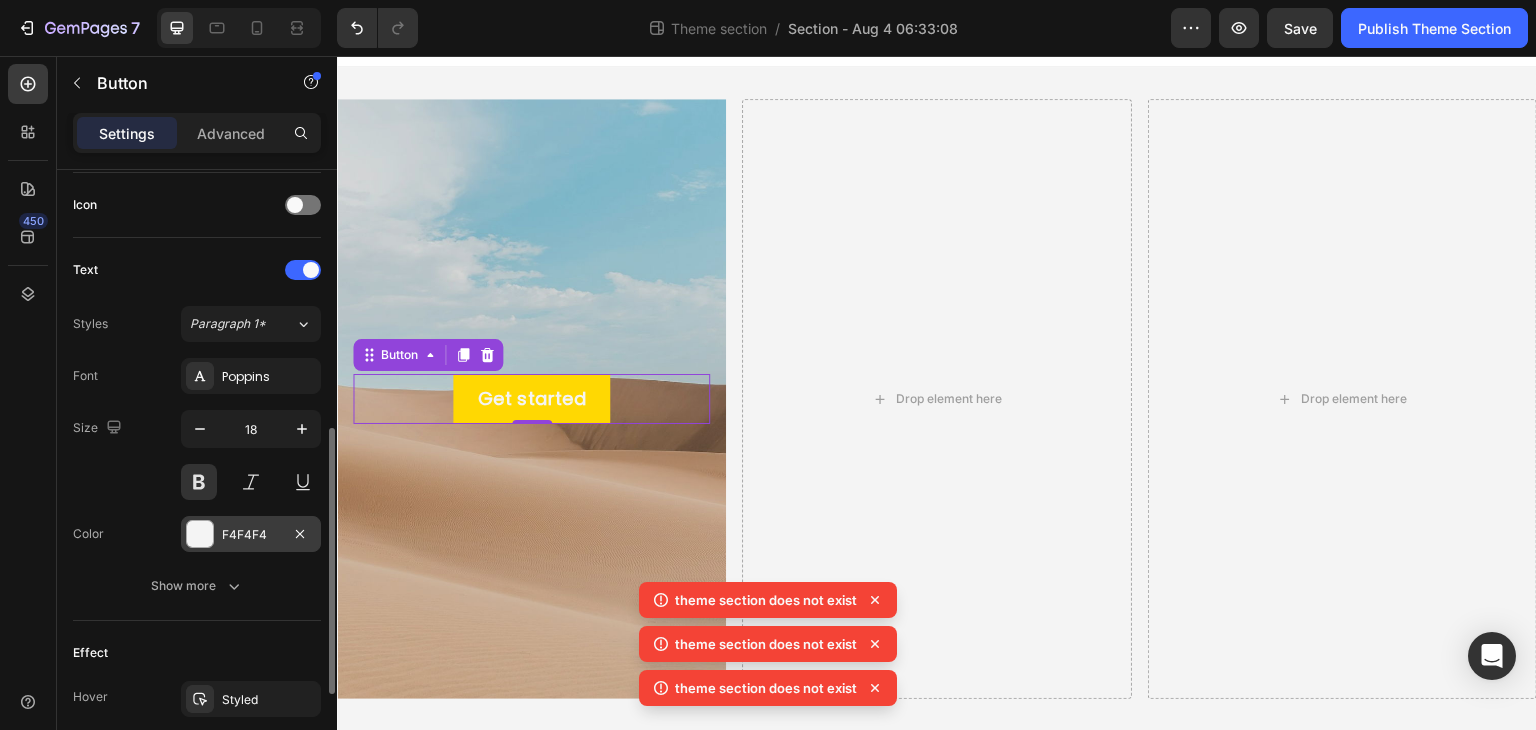 click on "F4F4F4" at bounding box center (251, 535) 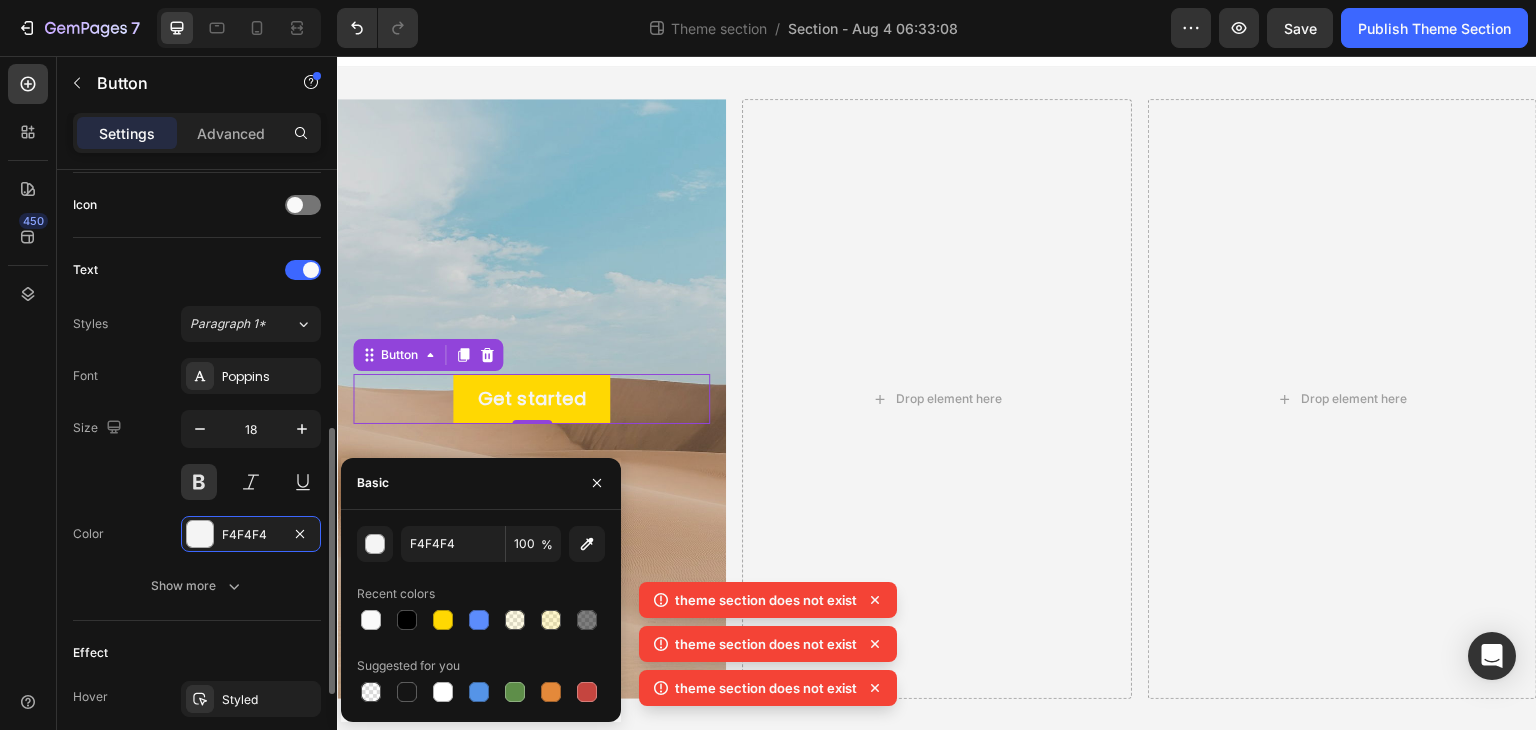 click on "Size 18" at bounding box center (197, 455) 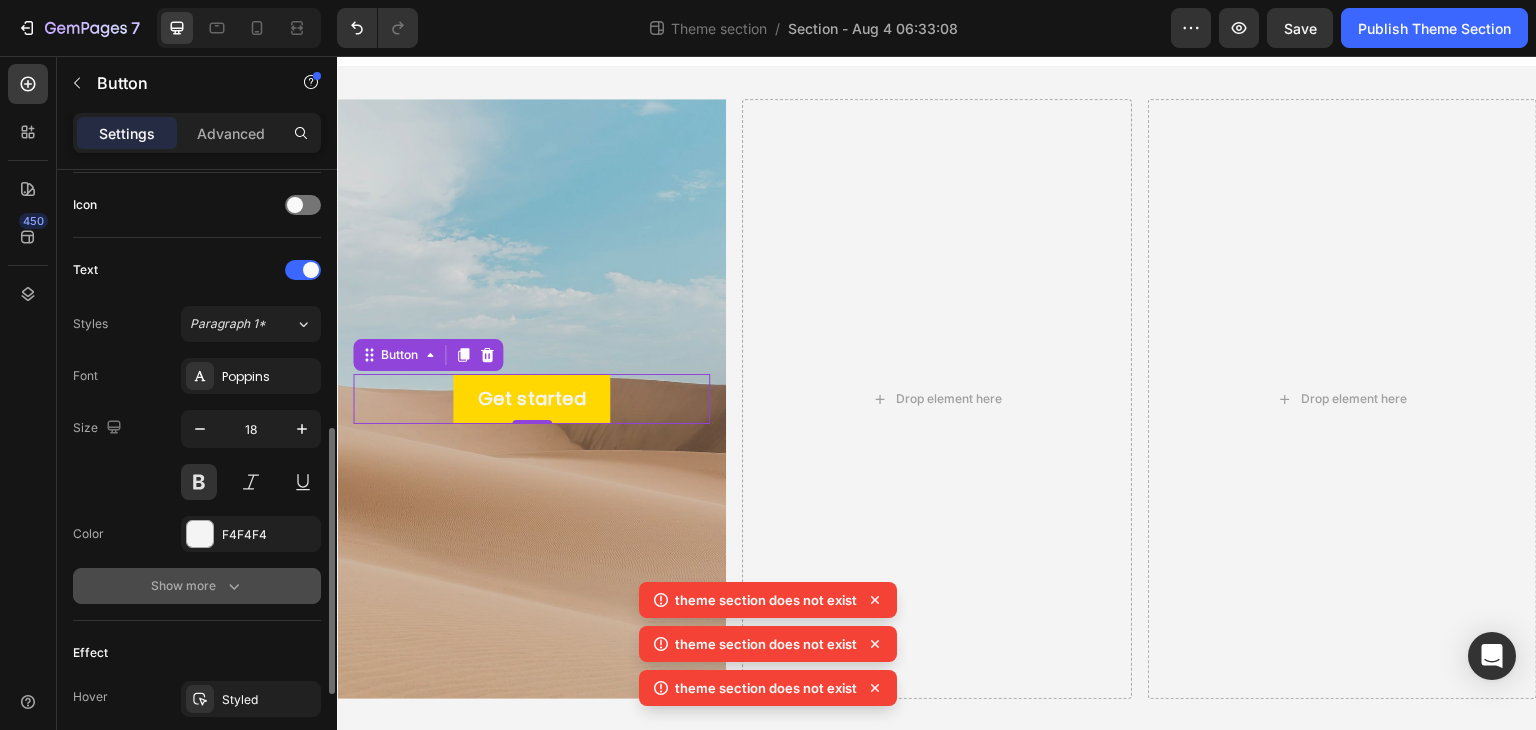 click on "Show more" at bounding box center [197, 586] 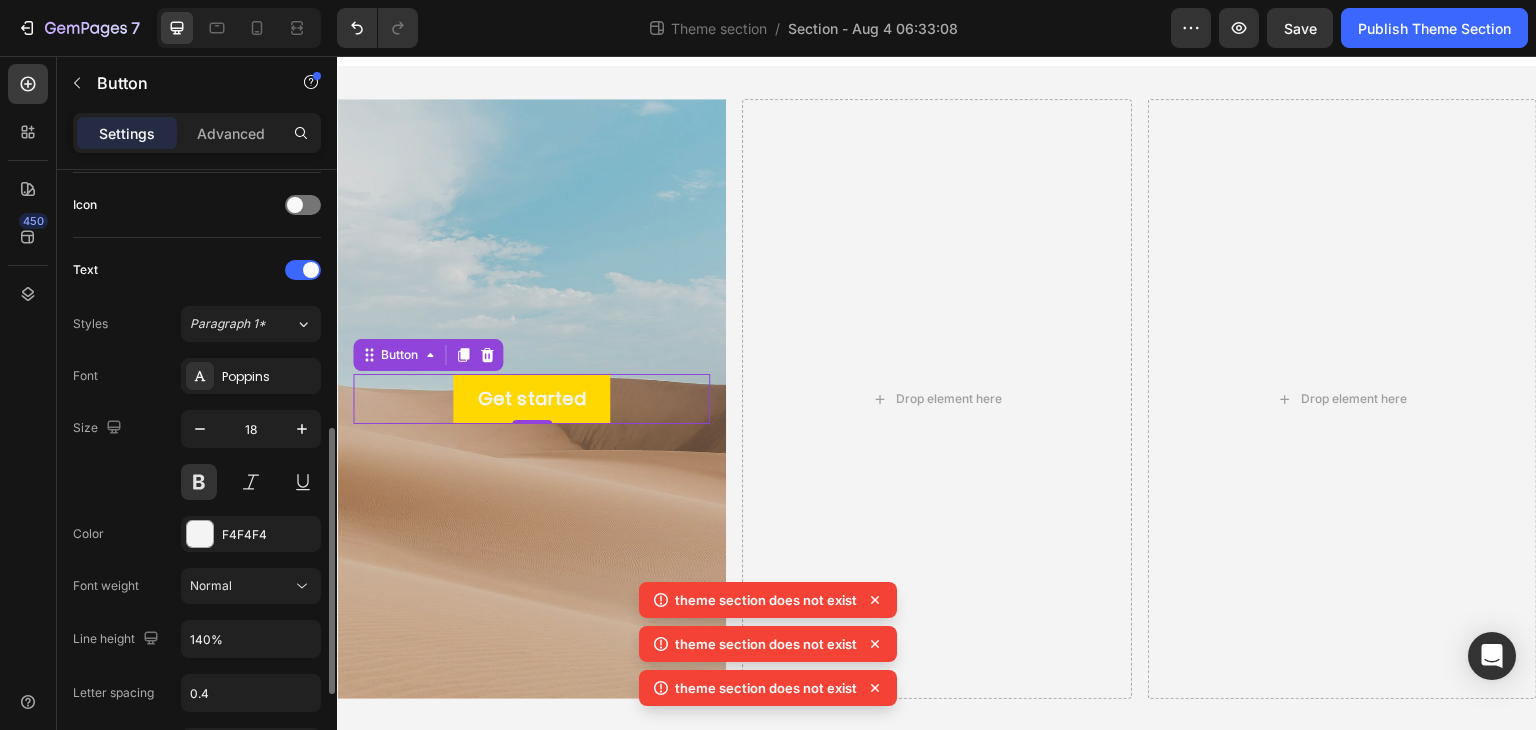 scroll, scrollTop: 800, scrollLeft: 0, axis: vertical 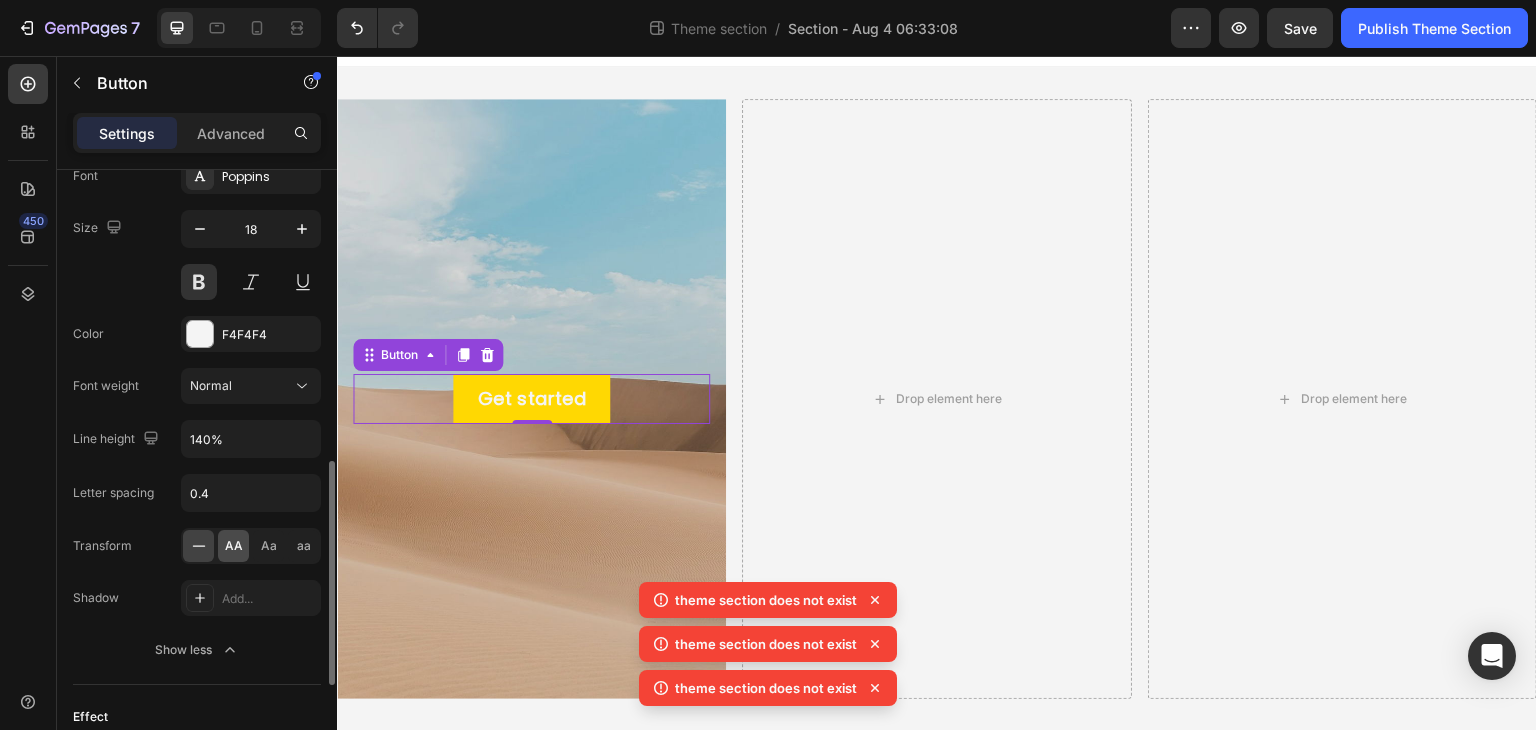 click on "AA" 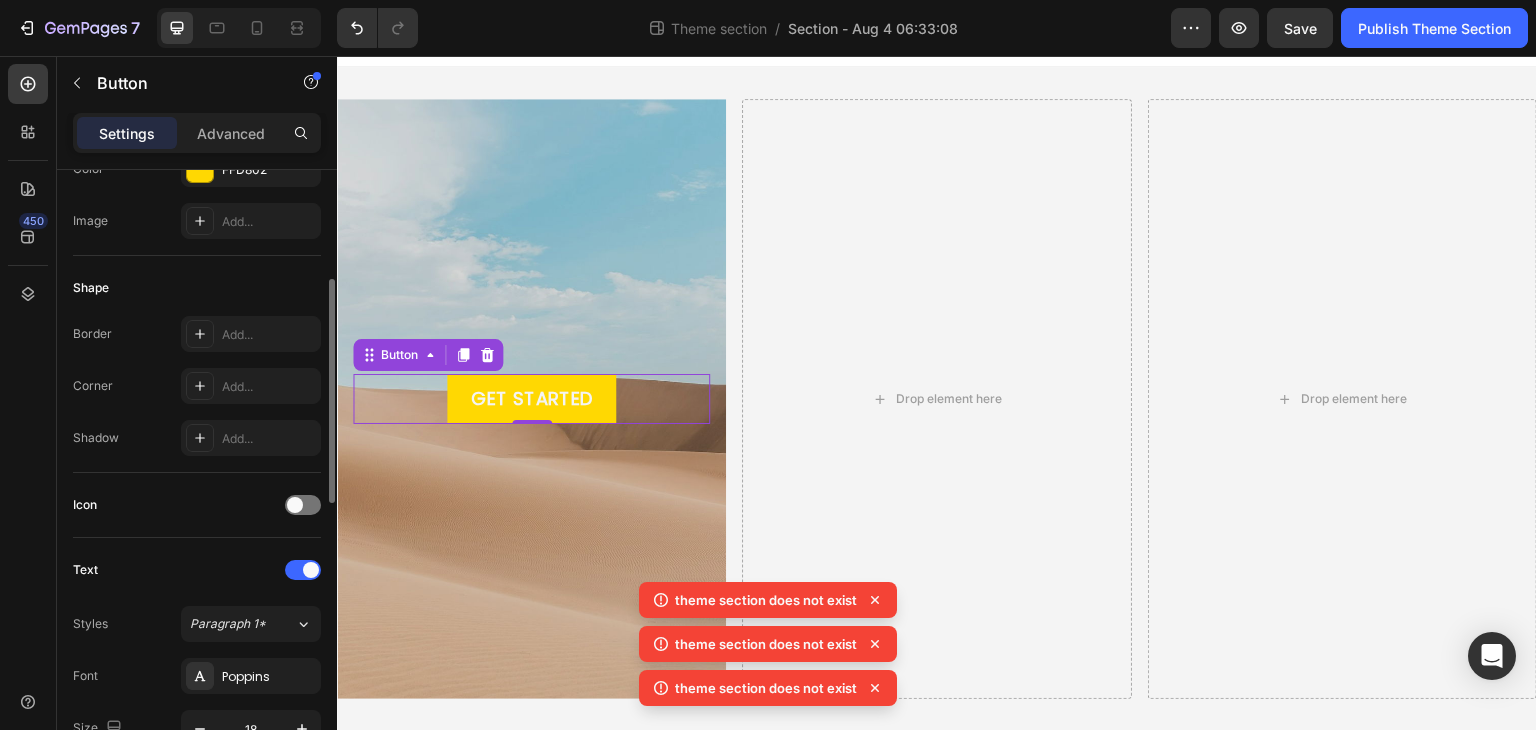 scroll, scrollTop: 0, scrollLeft: 0, axis: both 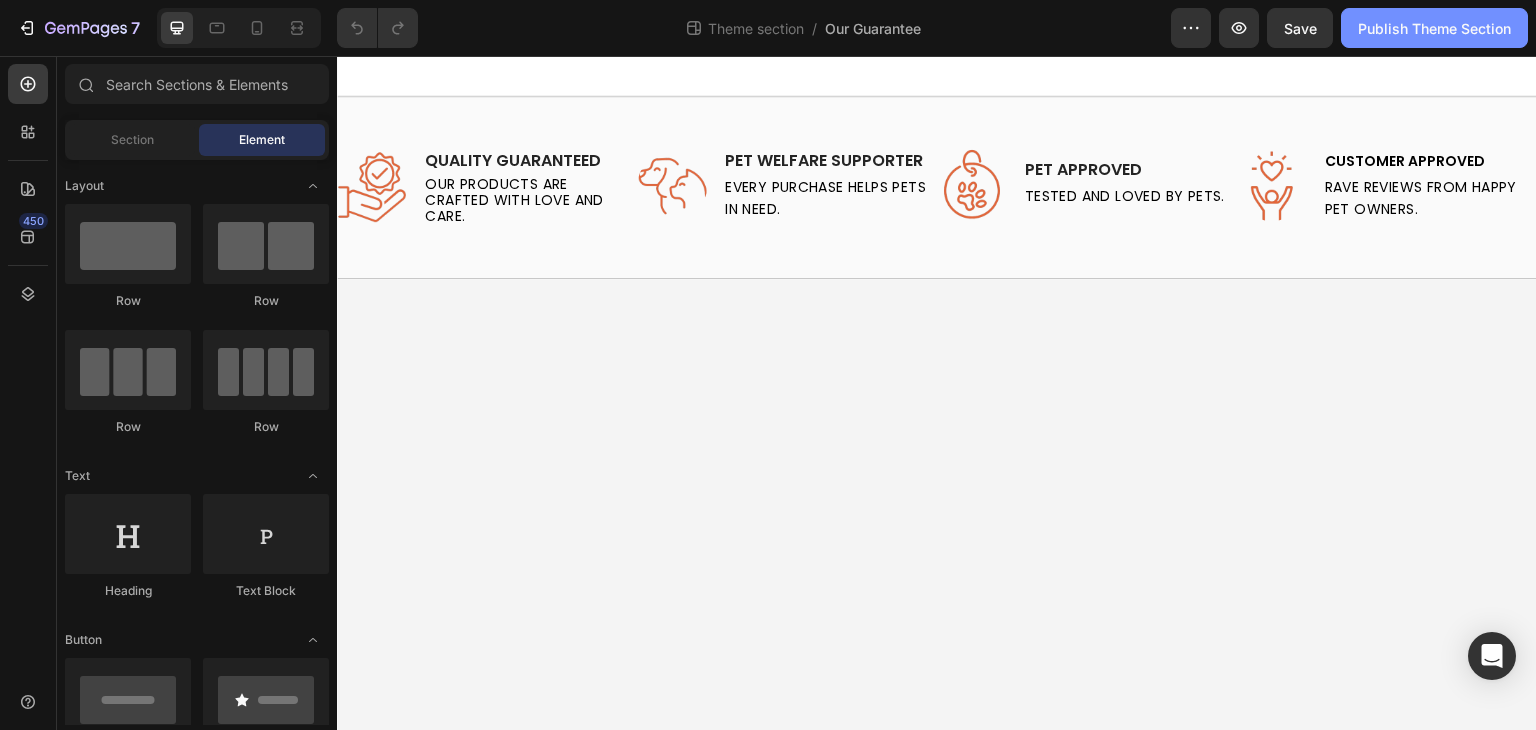 click on "Publish Theme Section" at bounding box center (1434, 28) 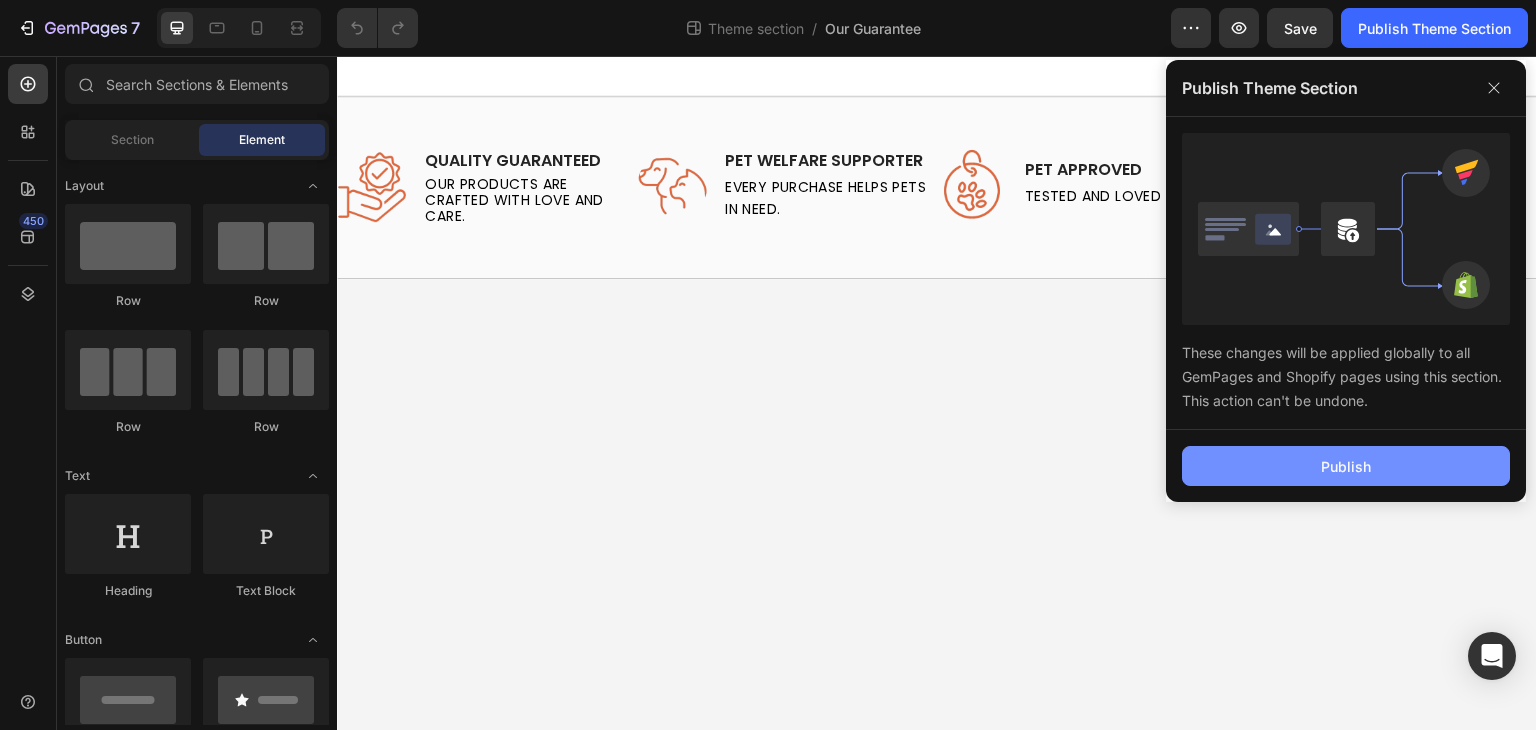click on "Publish" 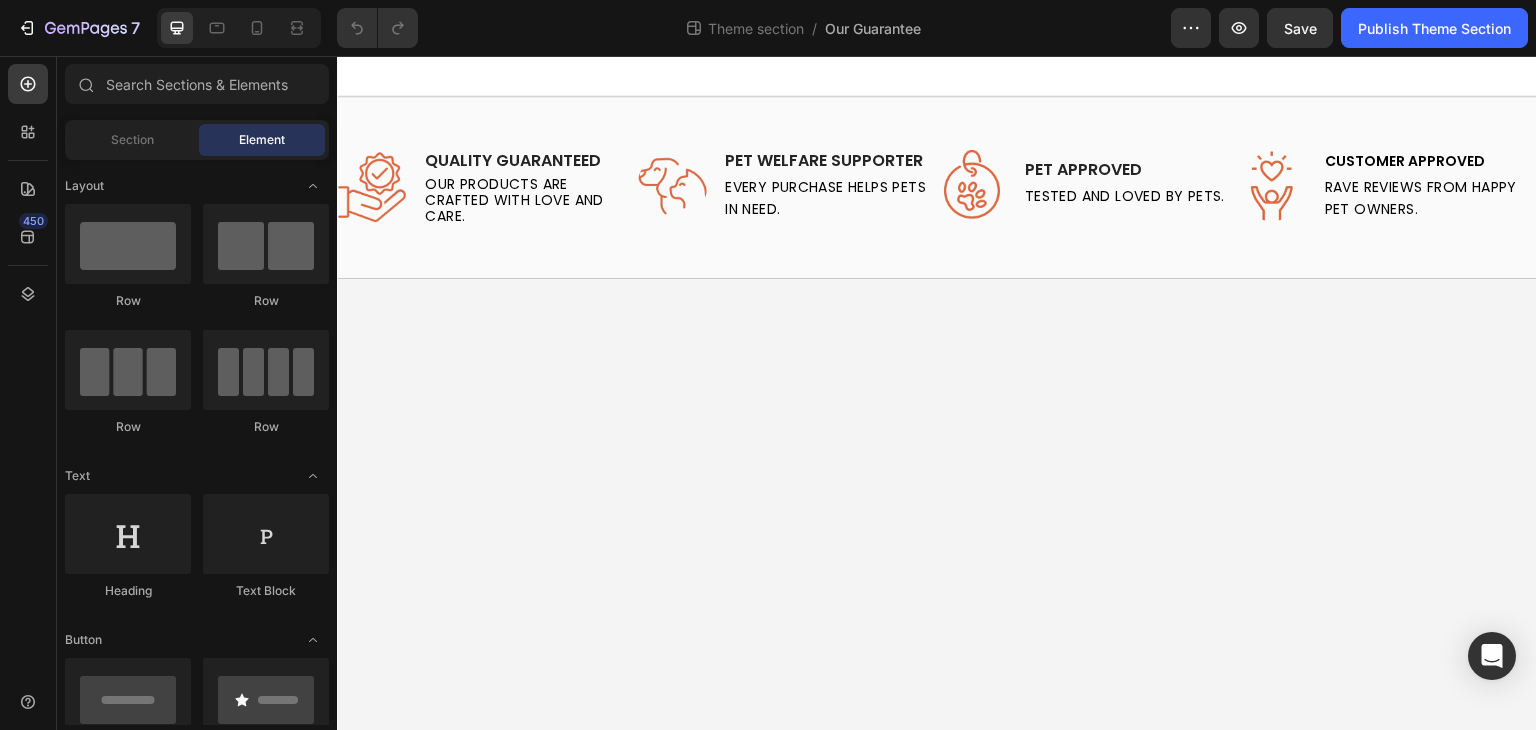 click on "Image Quality Guaranteed Text Block Our products are crafted with love and care. Text Block Row Image Pet Welfare Supporter Text Block Every purchase helps pets in need. Text Block Row Image Pet Approved Text Block Tested and loved by pets. Text Block Row Image Customer Approved Text Block Rave reviews from happy pet owners. Text Block Row Carousel Row Root
Drag & drop element from sidebar or
Explore Library
Add section Choose templates inspired by CRO experts Generate layout from URL or image Add blank section then drag & drop elements" at bounding box center [937, 393] 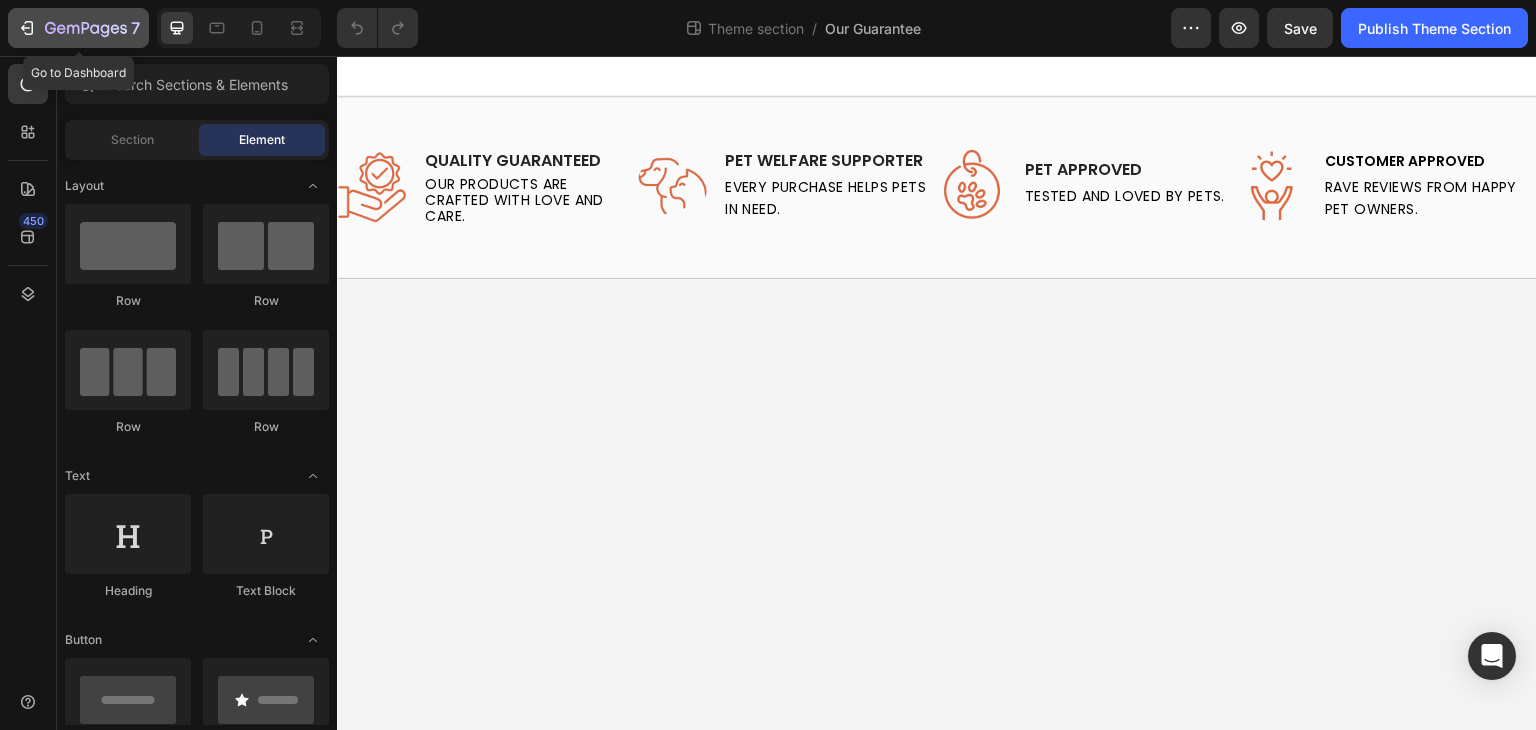 click 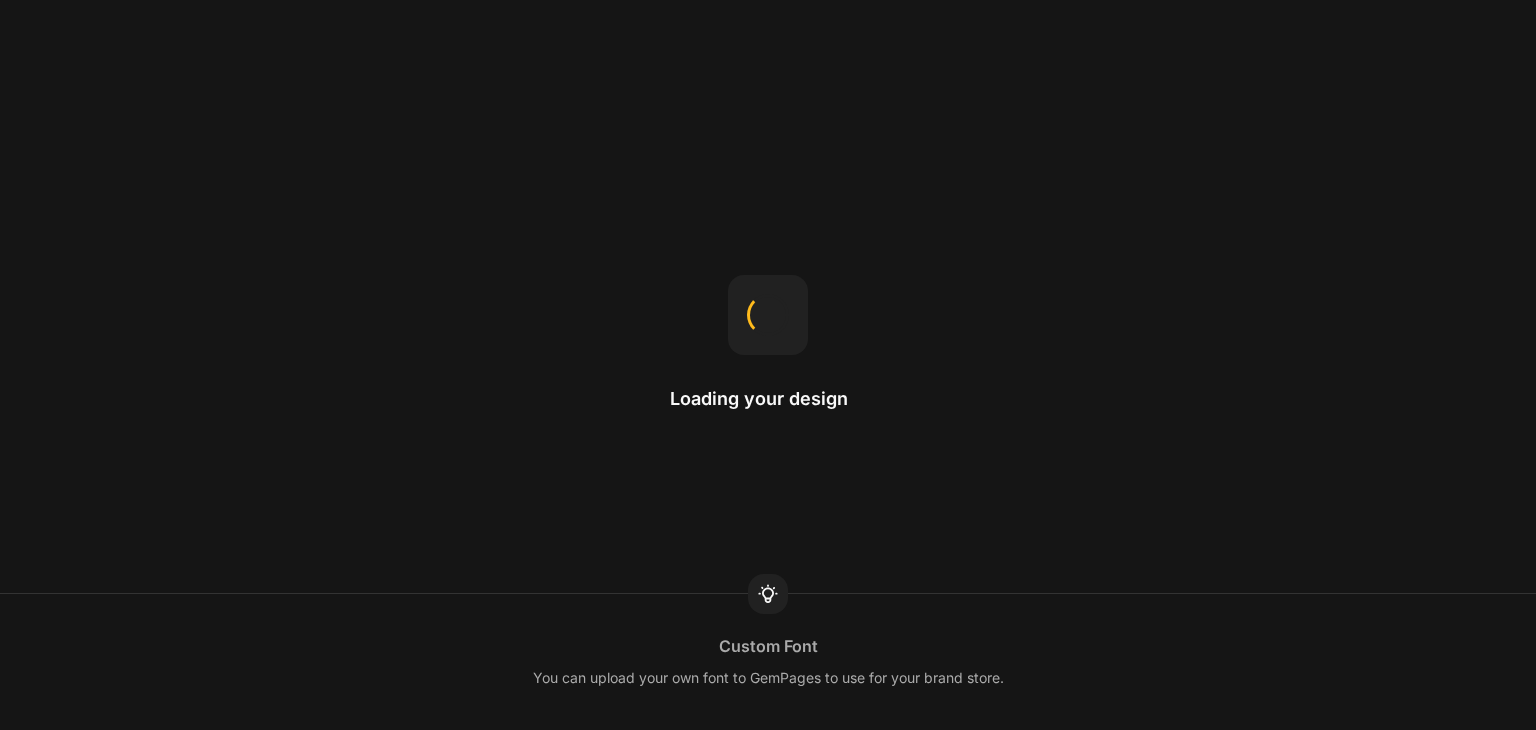scroll, scrollTop: 0, scrollLeft: 0, axis: both 